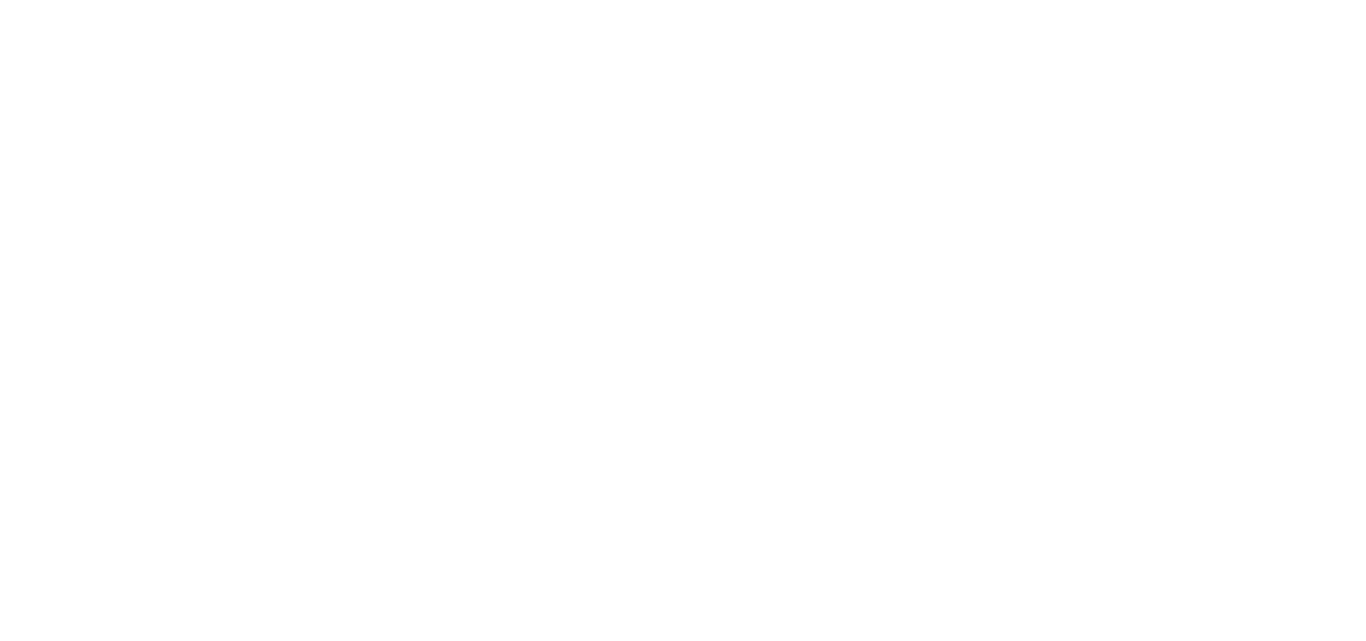 scroll, scrollTop: 0, scrollLeft: 0, axis: both 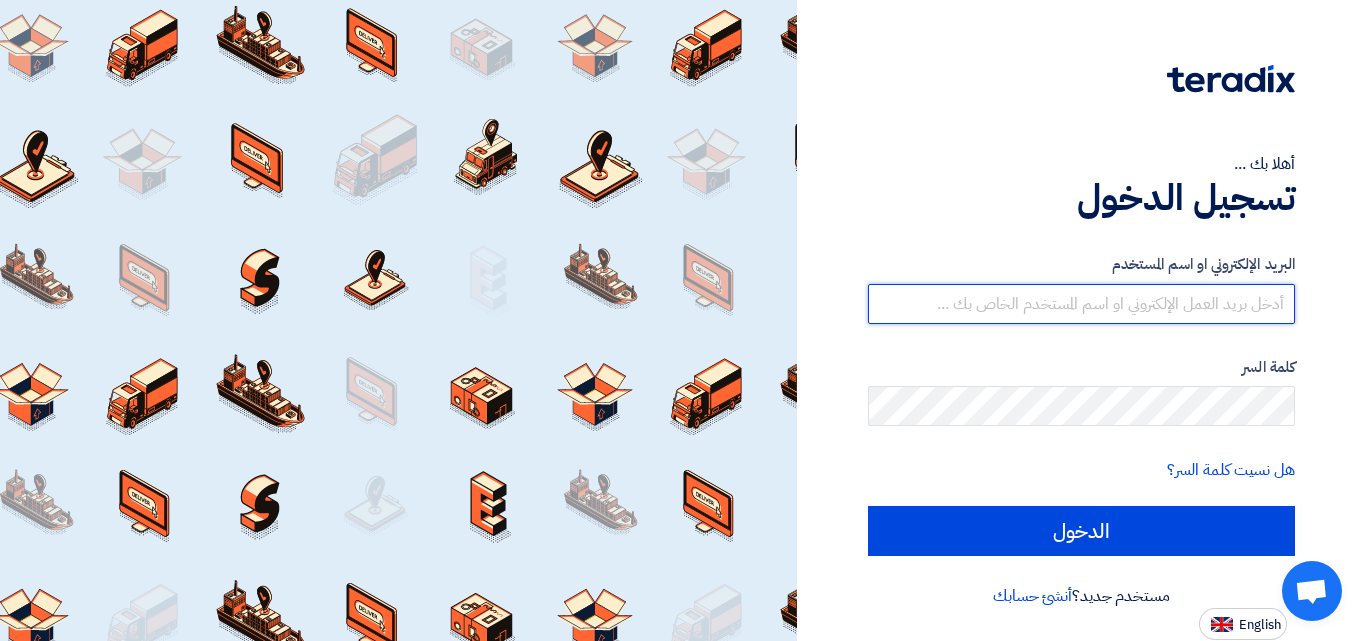 type on "[EMAIL_ADDRESS][DOMAIN_NAME]" 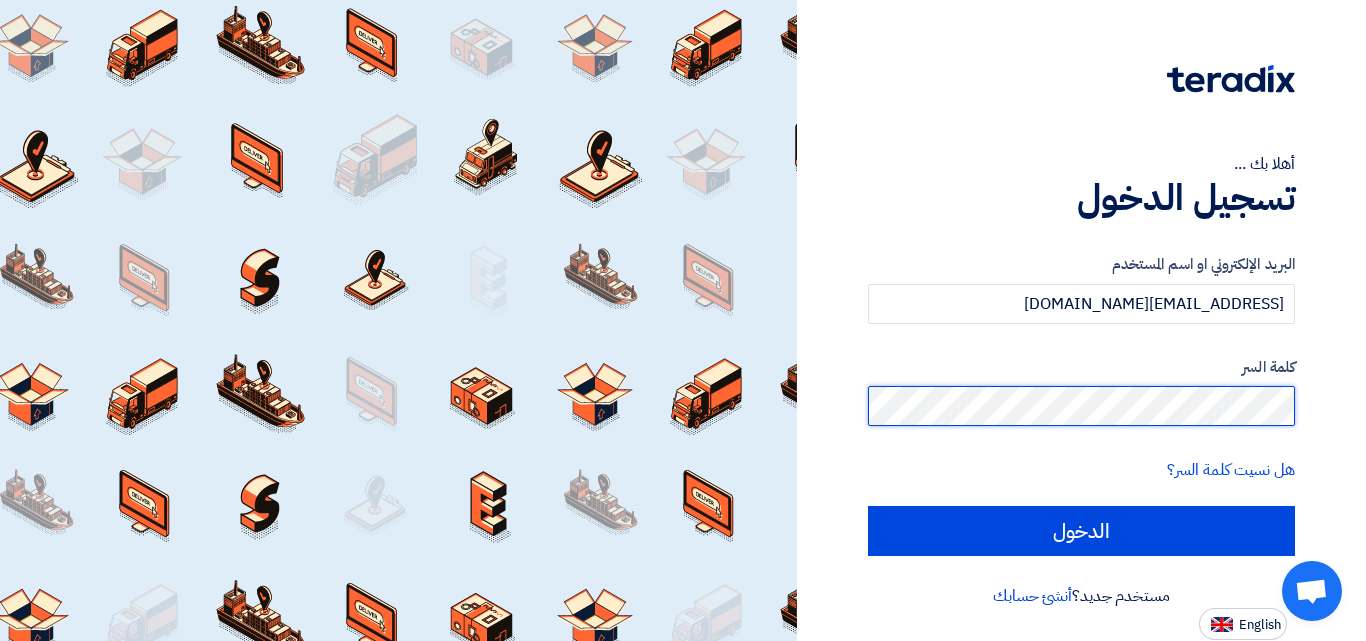 click on "الدخول" 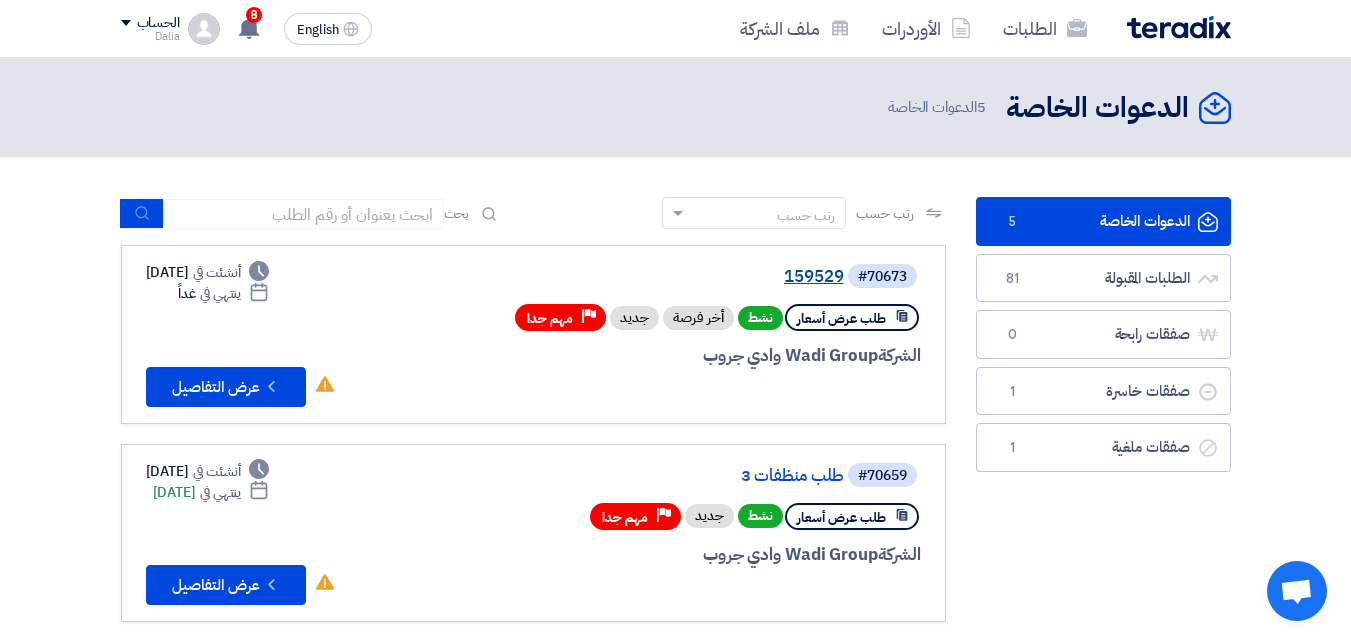 click on "159529" 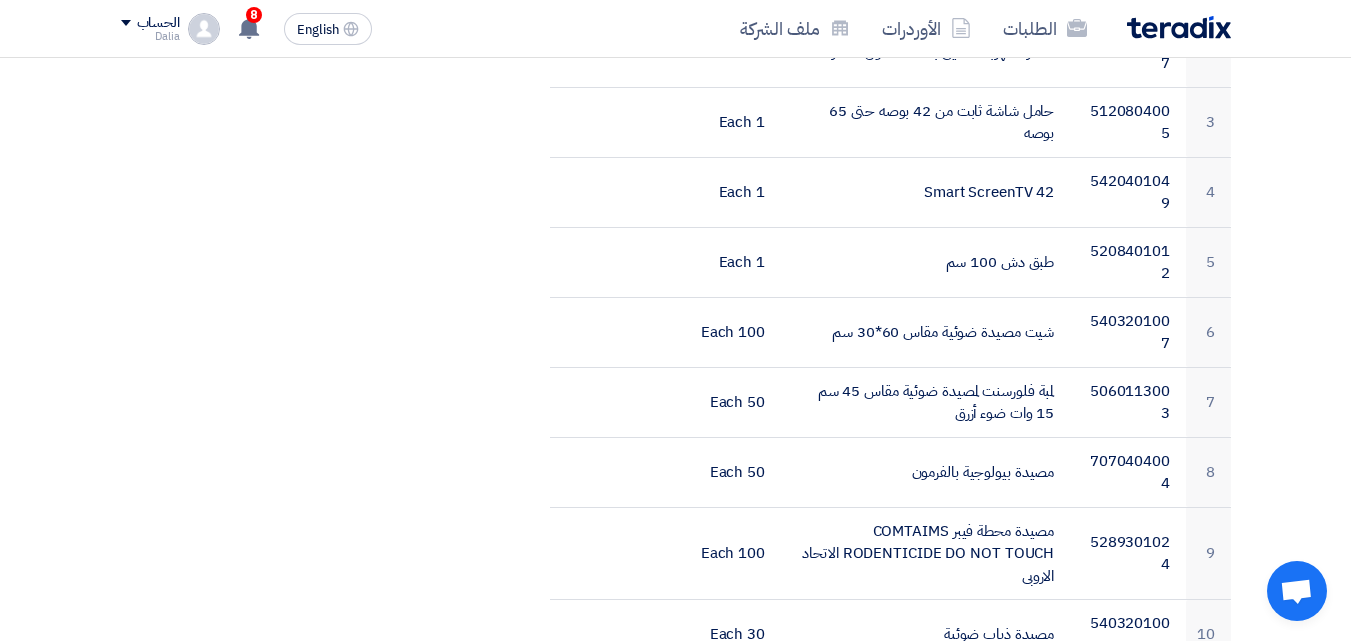scroll, scrollTop: 700, scrollLeft: 0, axis: vertical 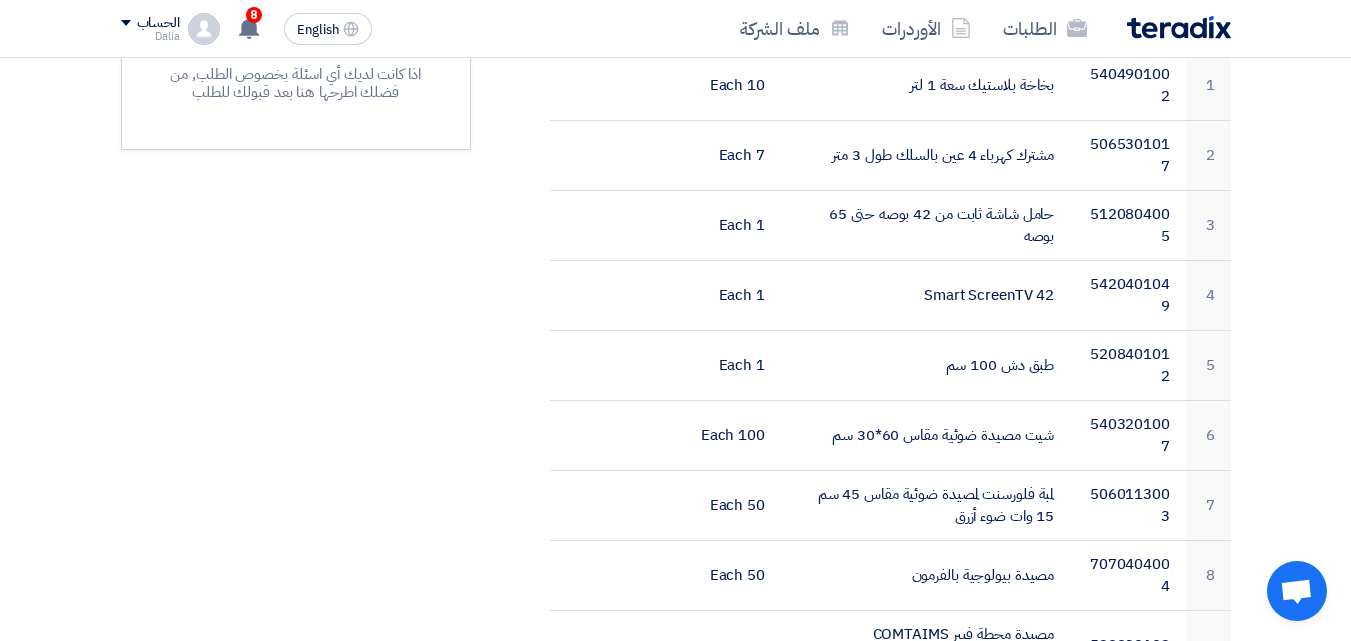 click on "مواعيد الطلب
الموعد النهائي للرد
Time Remaining
1
يوم
:
13
ساعة
:
43
دقيقة
الأسئلة والأجوبة
لم تطرح أي أسئلة حتى الآن
اذا كانت لديك أي اسئلة بخصوص الطلب, من فضلك اطرحها هنا بعد قبولك للطلب" 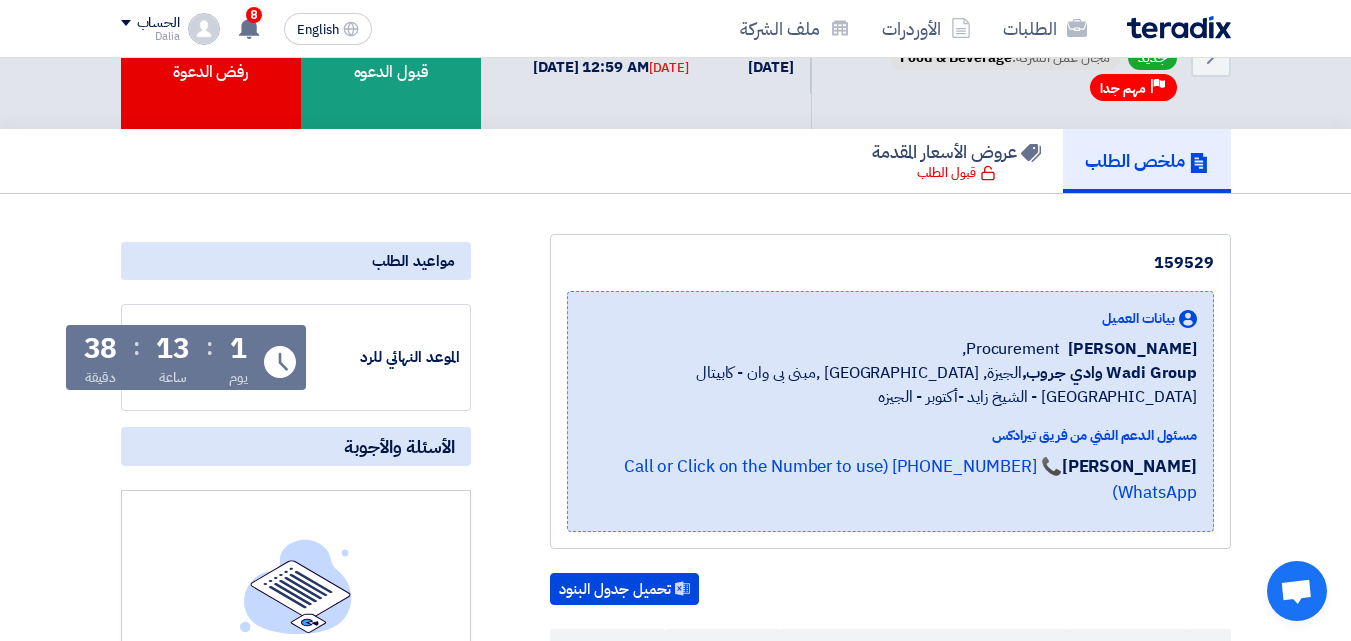 scroll, scrollTop: 0, scrollLeft: 0, axis: both 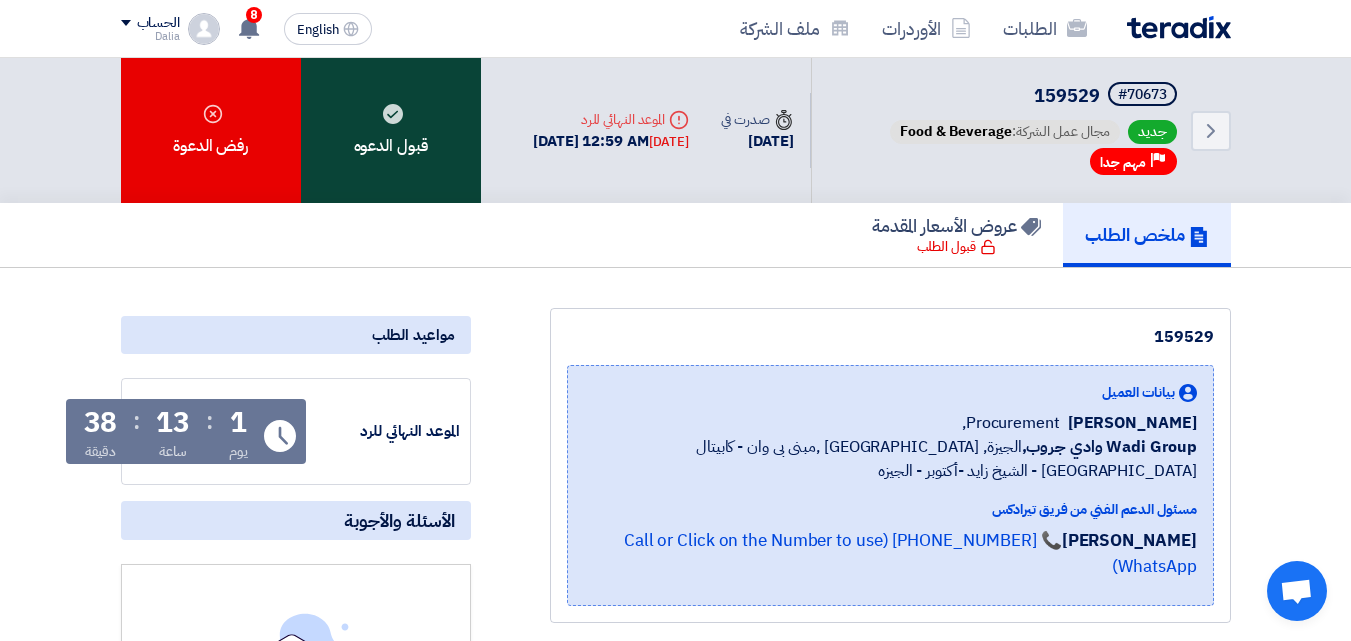 click 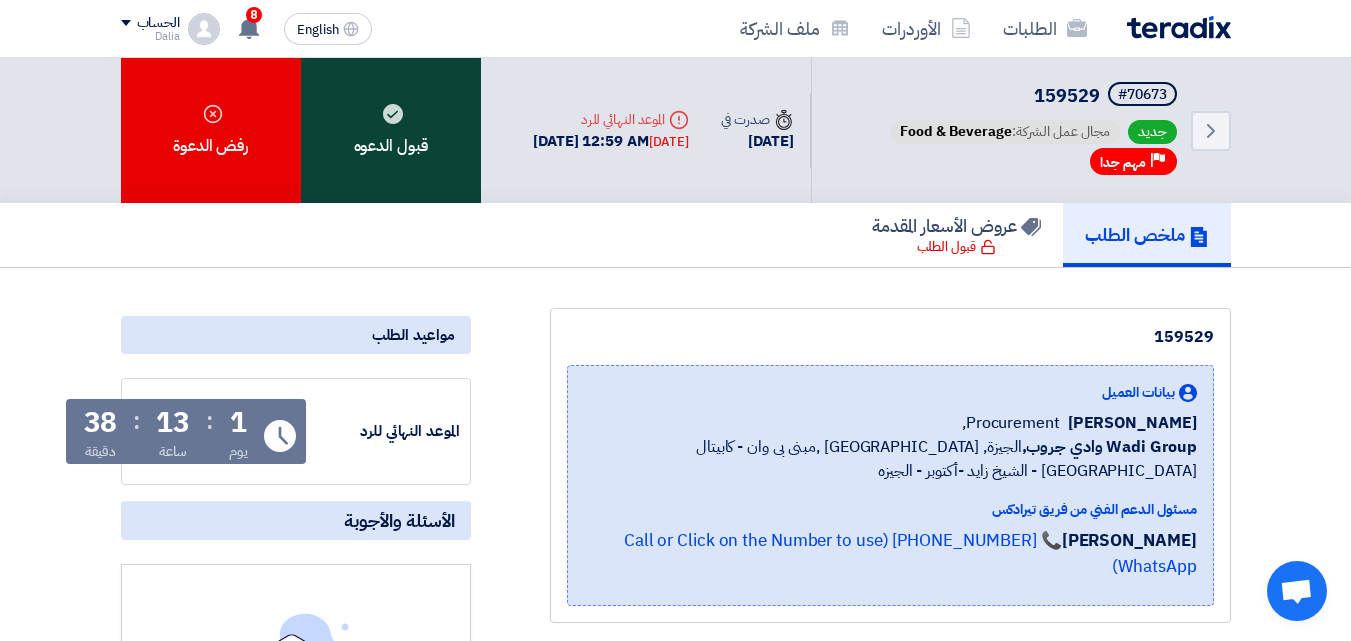 click 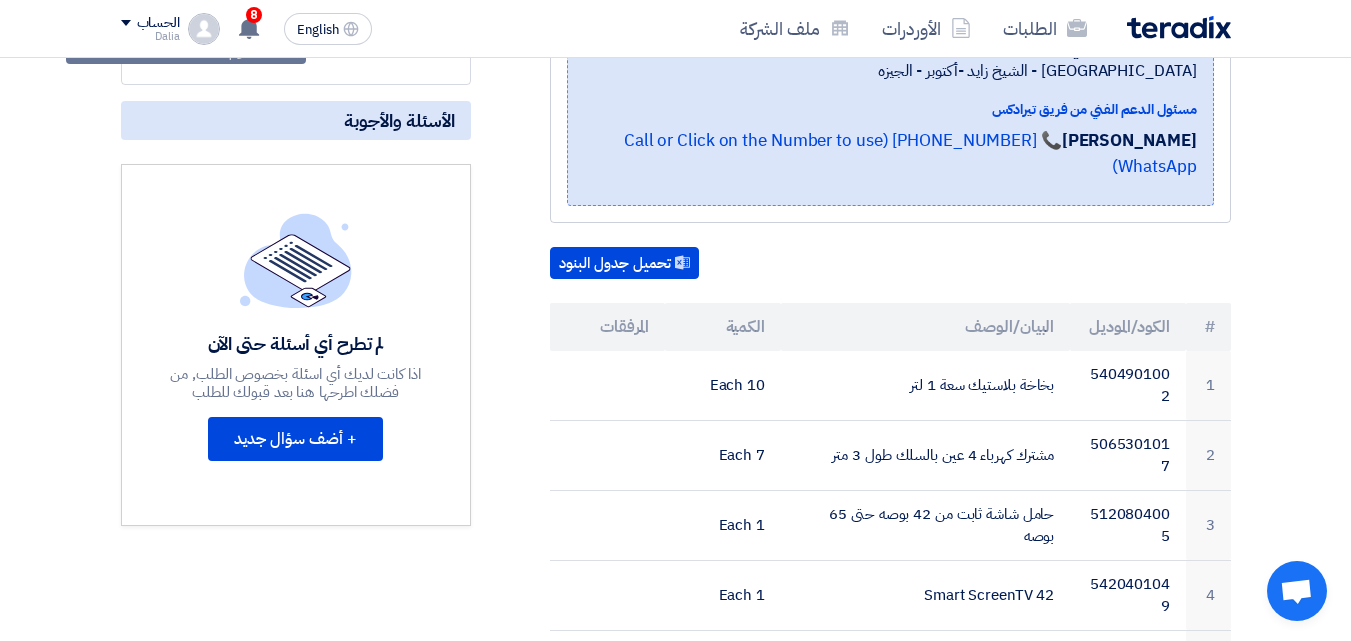 scroll, scrollTop: 0, scrollLeft: 0, axis: both 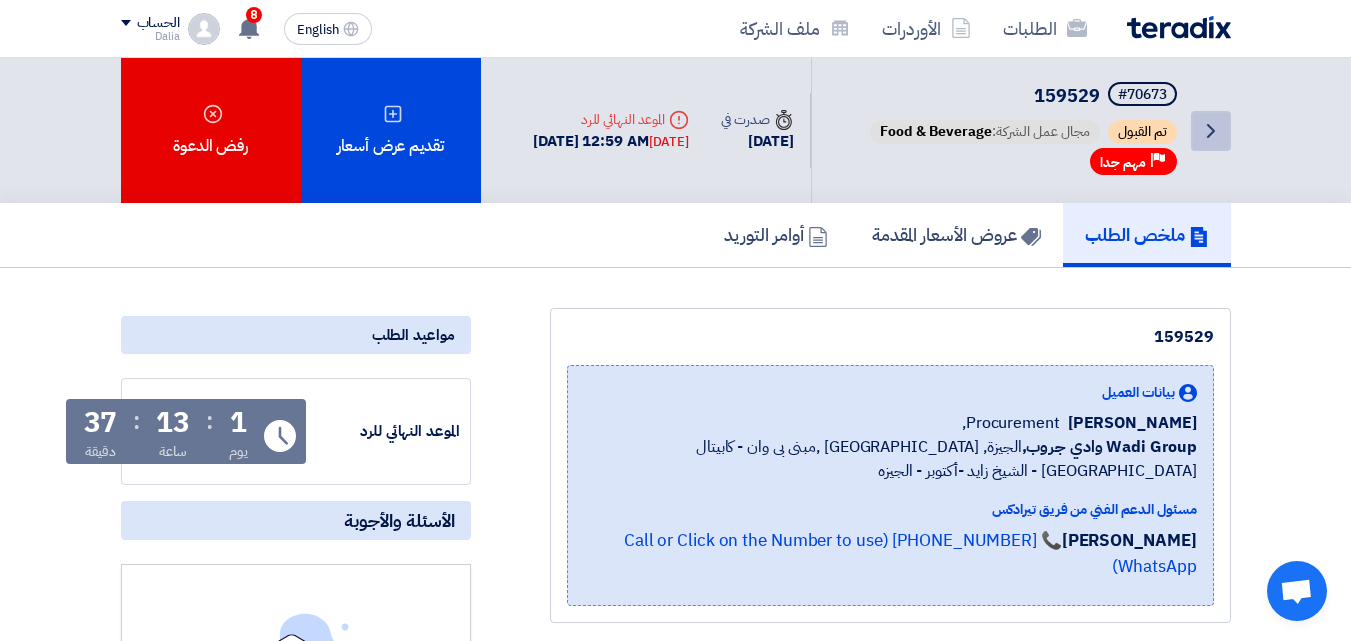 click on "Back" 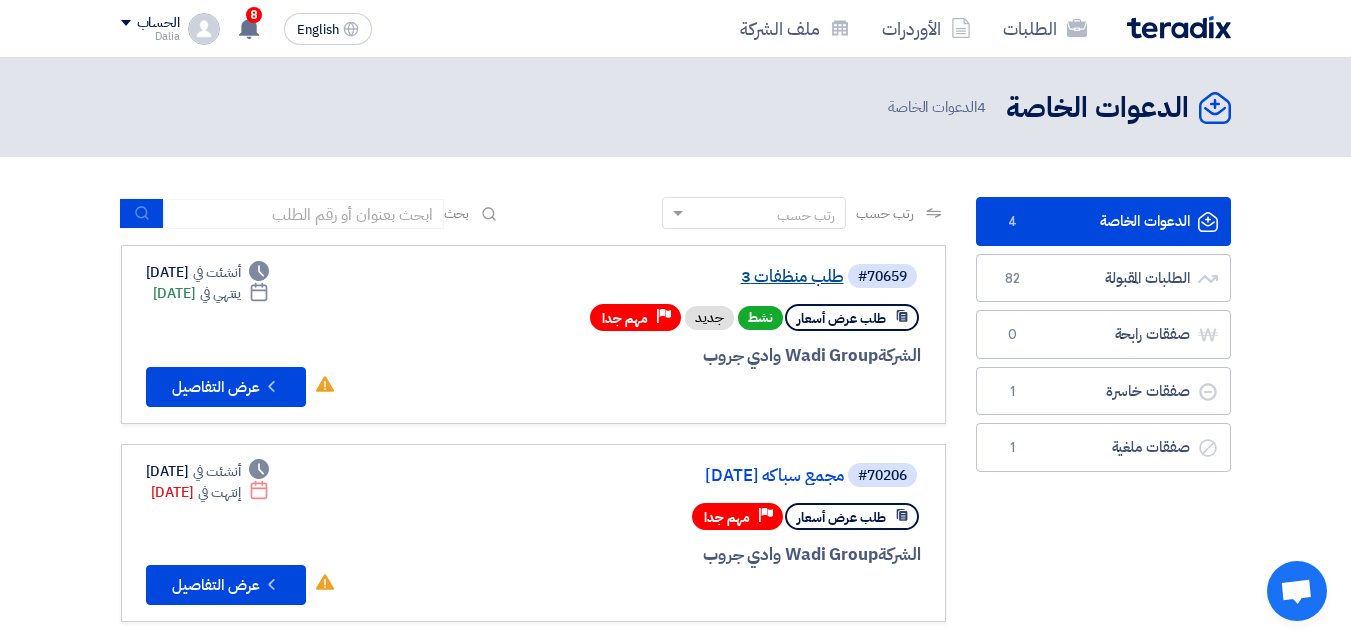 click on "طلب منظفات  3" 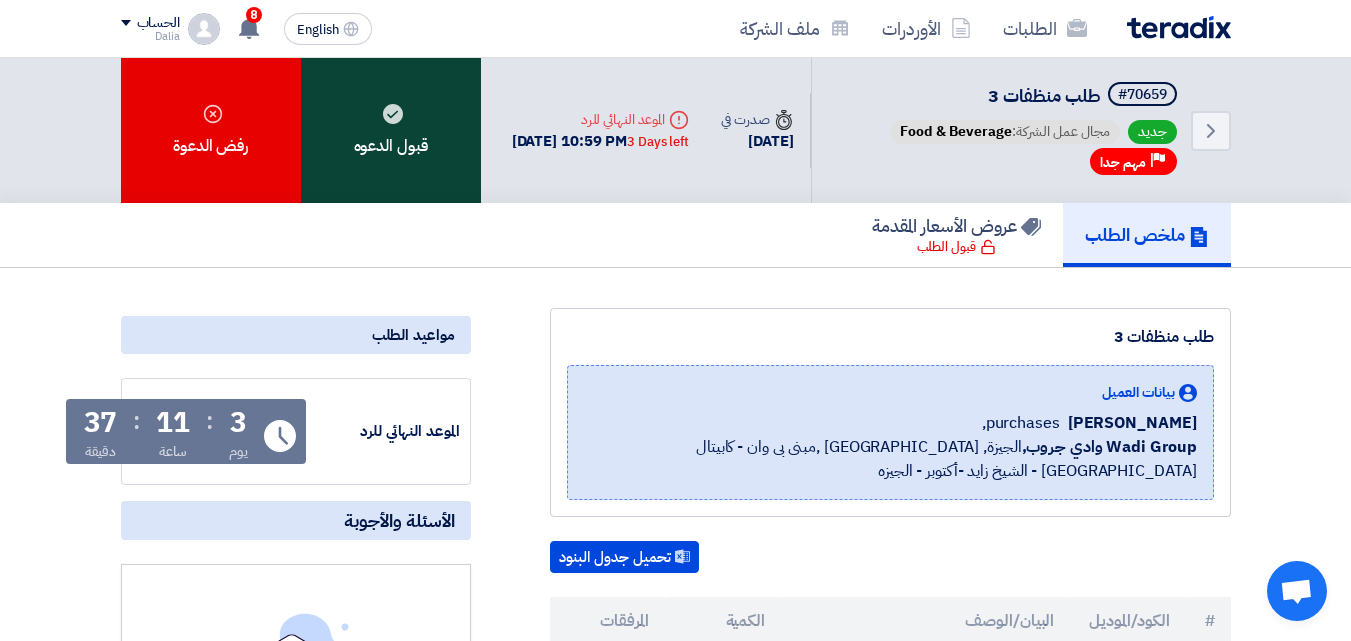 click on "قبول الدعوه" 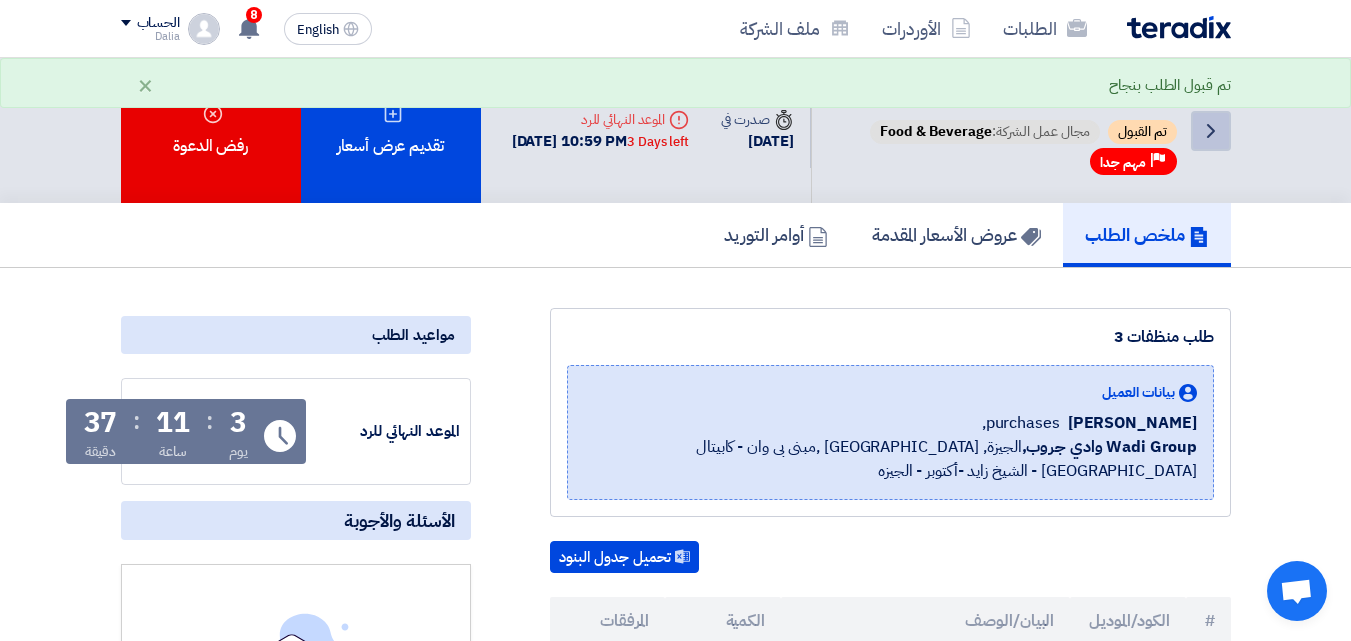 click on "Back" 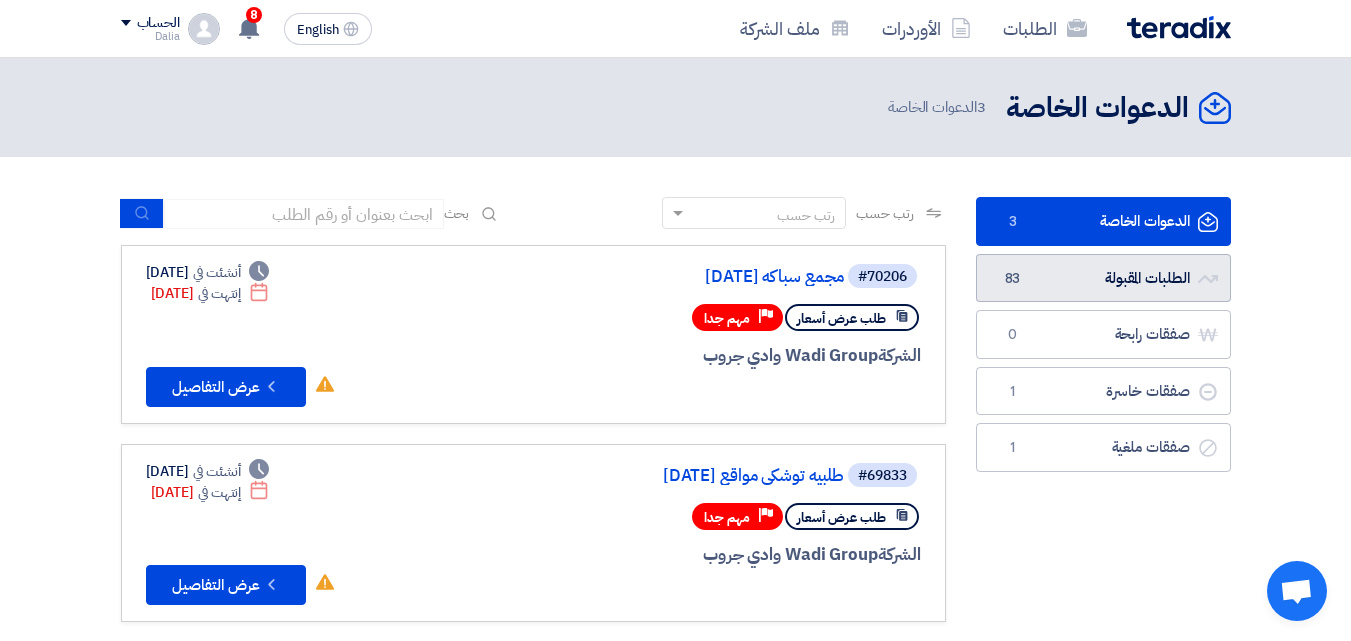 click on "الطلبات المقبولة
الطلبات المقبولة
83" 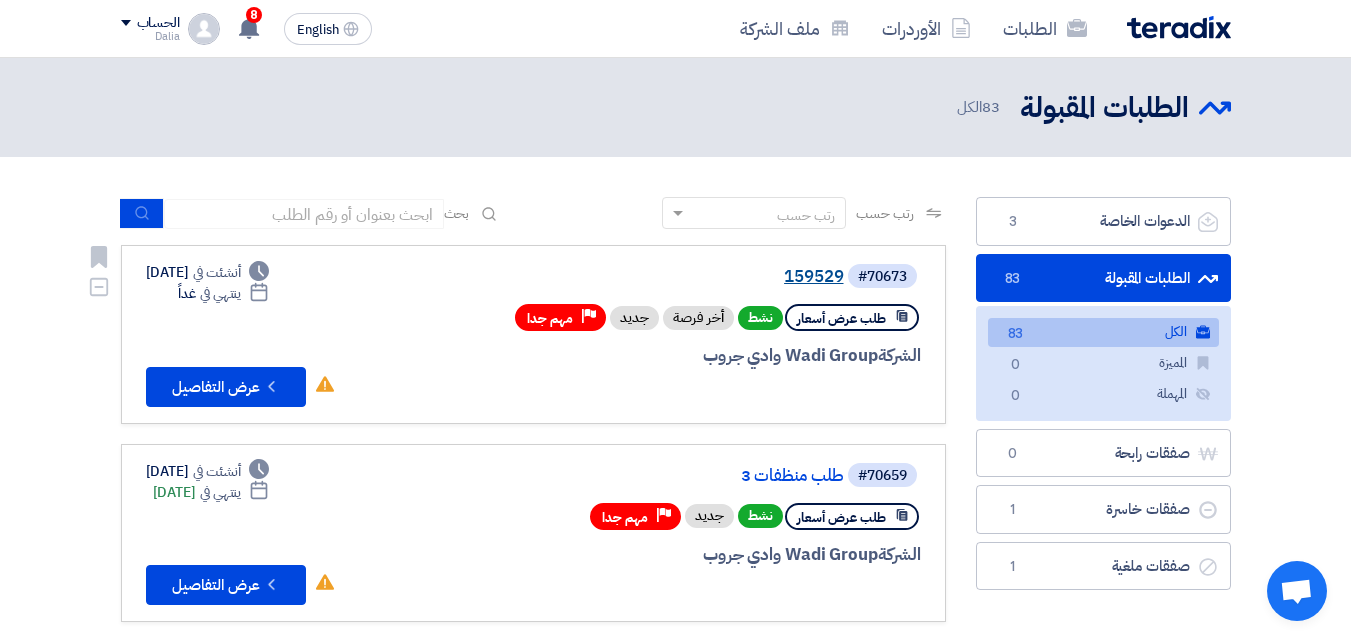 click on "159529" 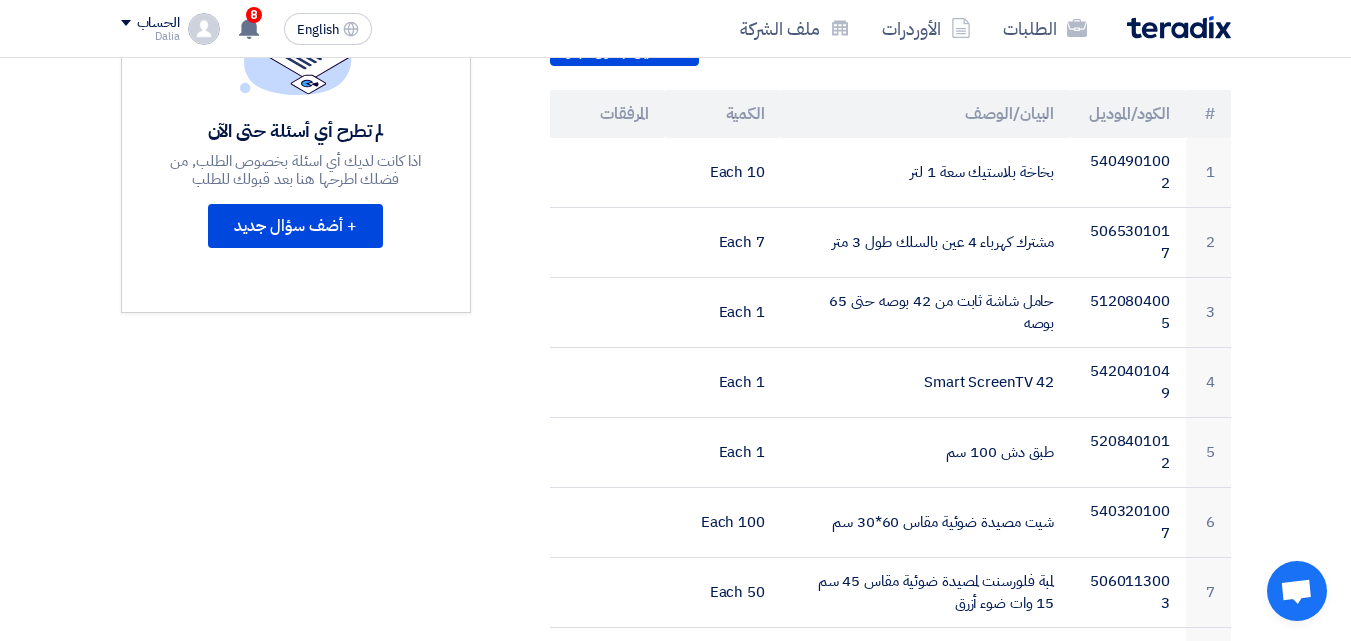 scroll, scrollTop: 500, scrollLeft: 0, axis: vertical 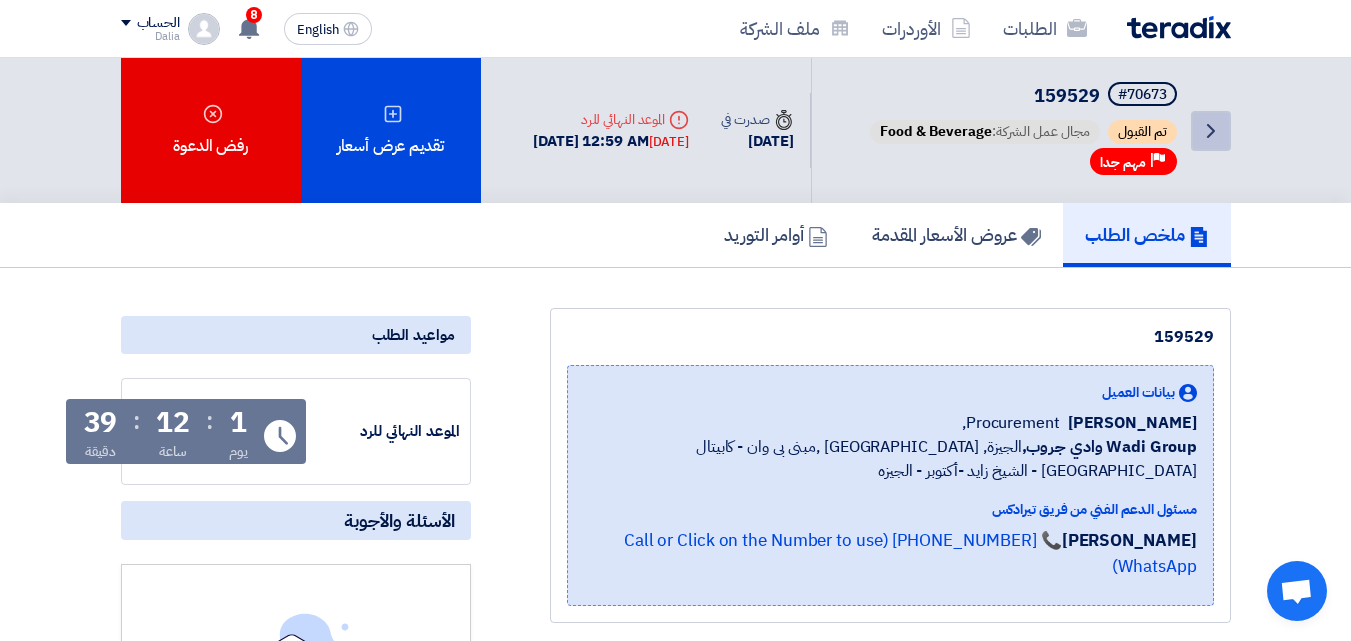 click on "Back" 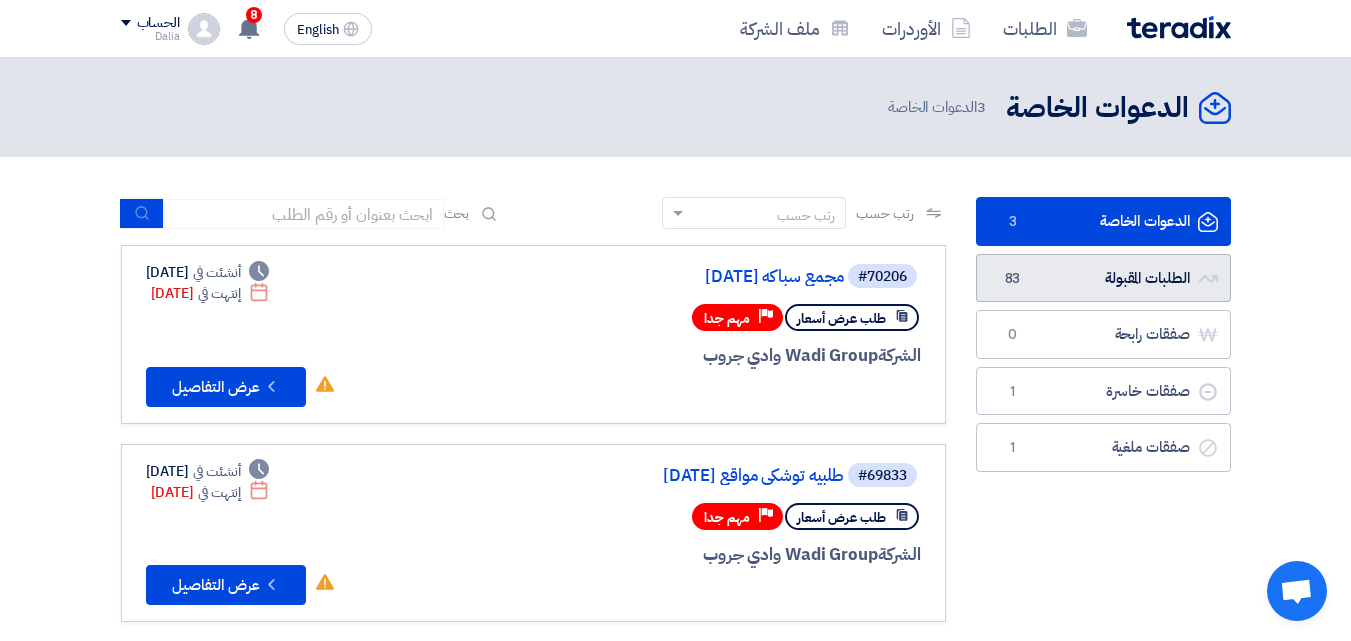 click on "الطلبات المقبولة
الطلبات المقبولة
83" 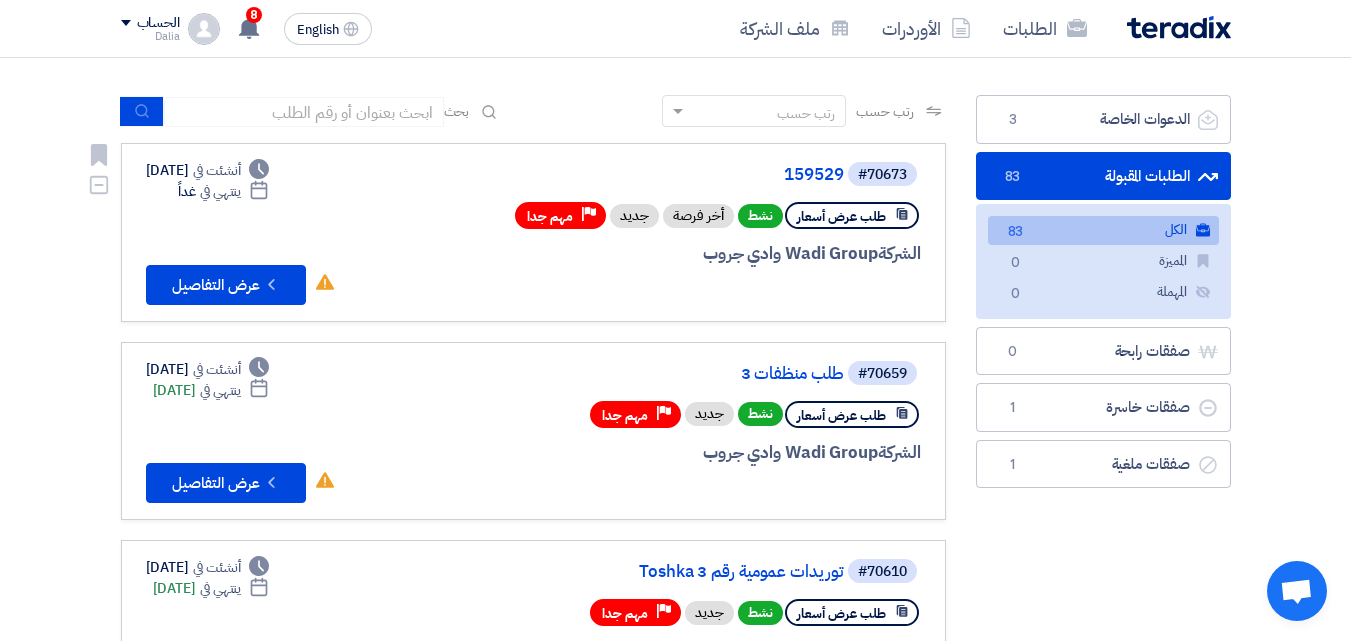 scroll, scrollTop: 200, scrollLeft: 0, axis: vertical 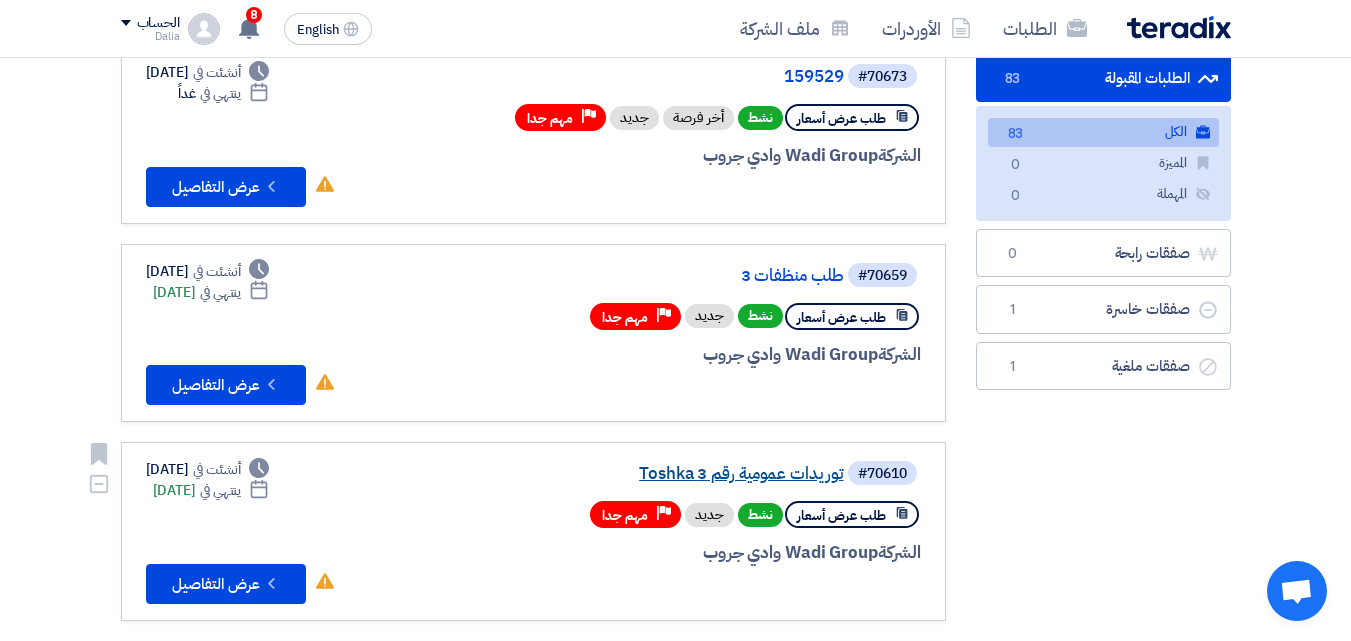 click on "توريدات عمومية  رقم  3   Toshka" 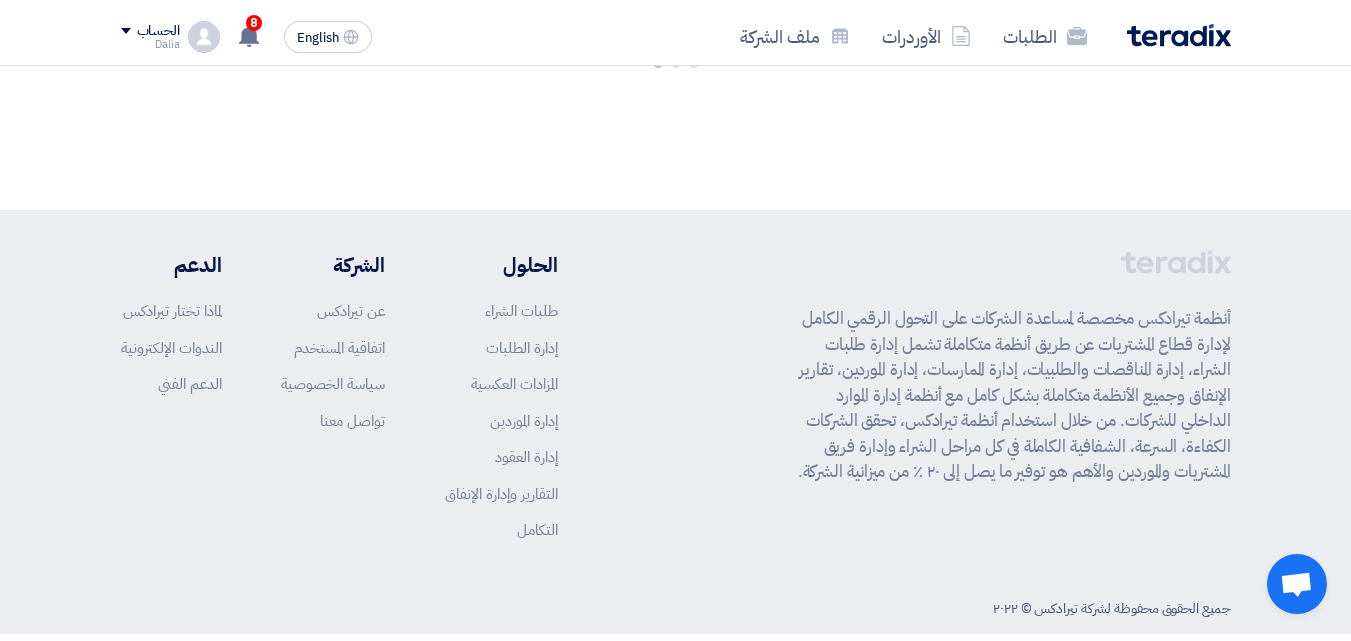 scroll, scrollTop: 0, scrollLeft: 0, axis: both 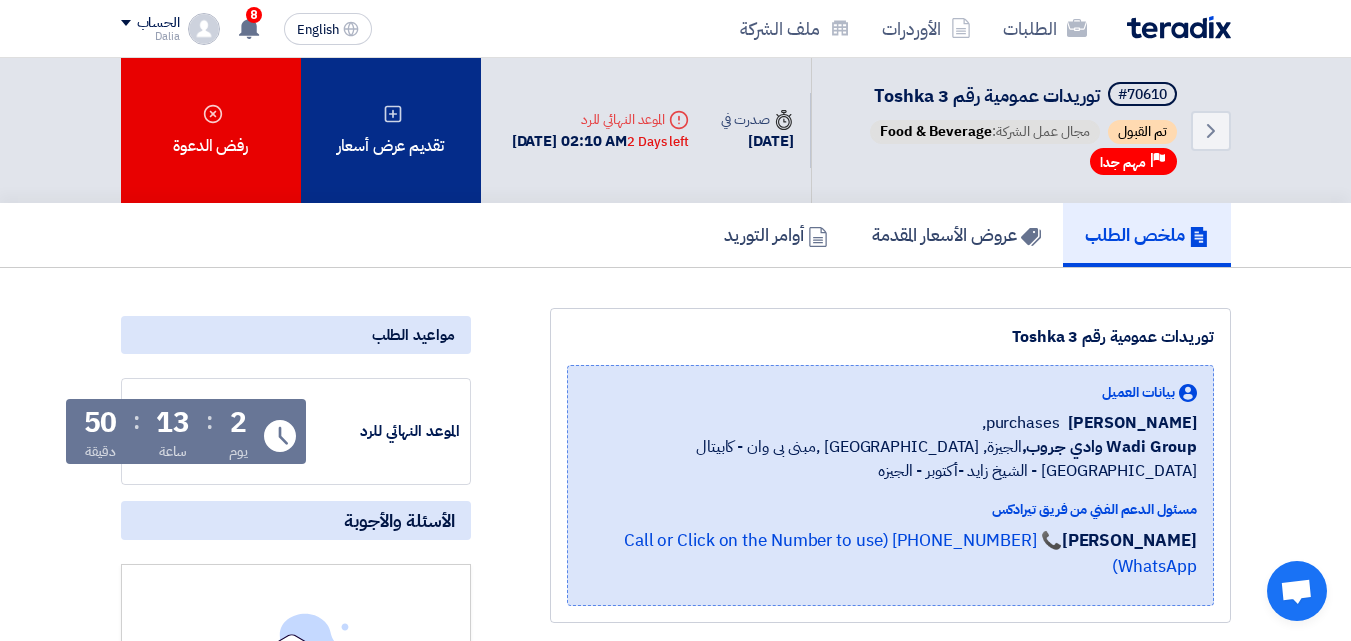 click on "تقديم عرض أسعار" 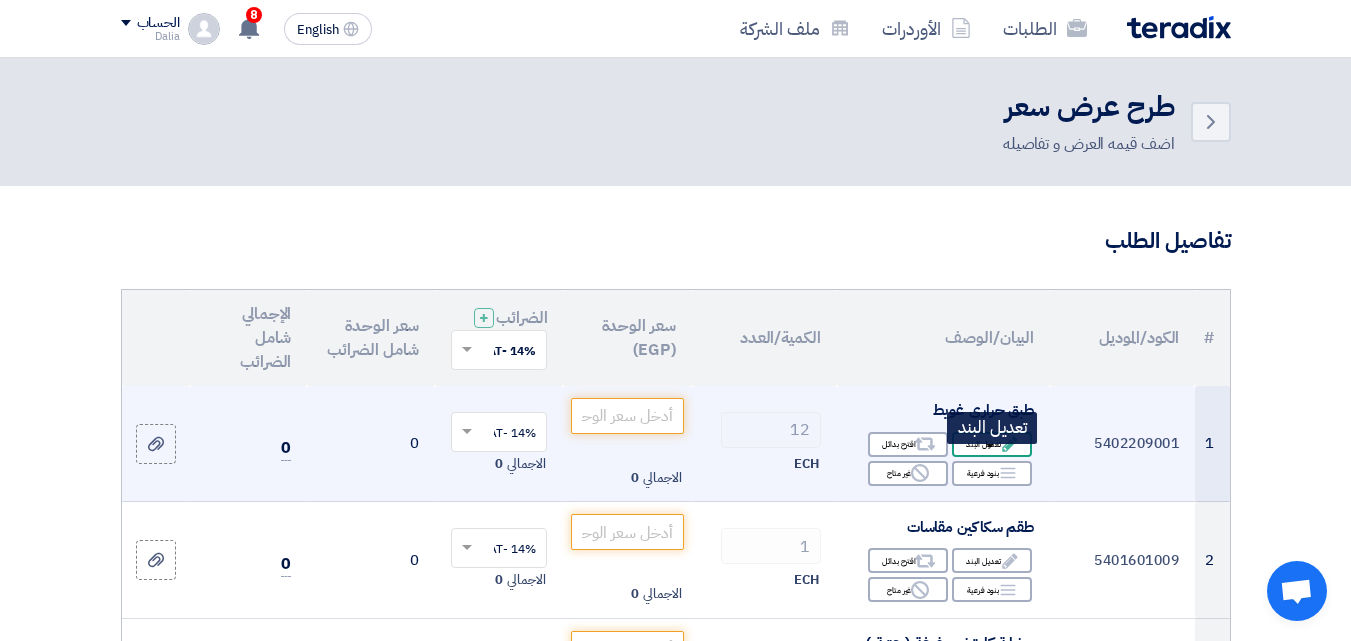click on "Edit
تعديل البند" 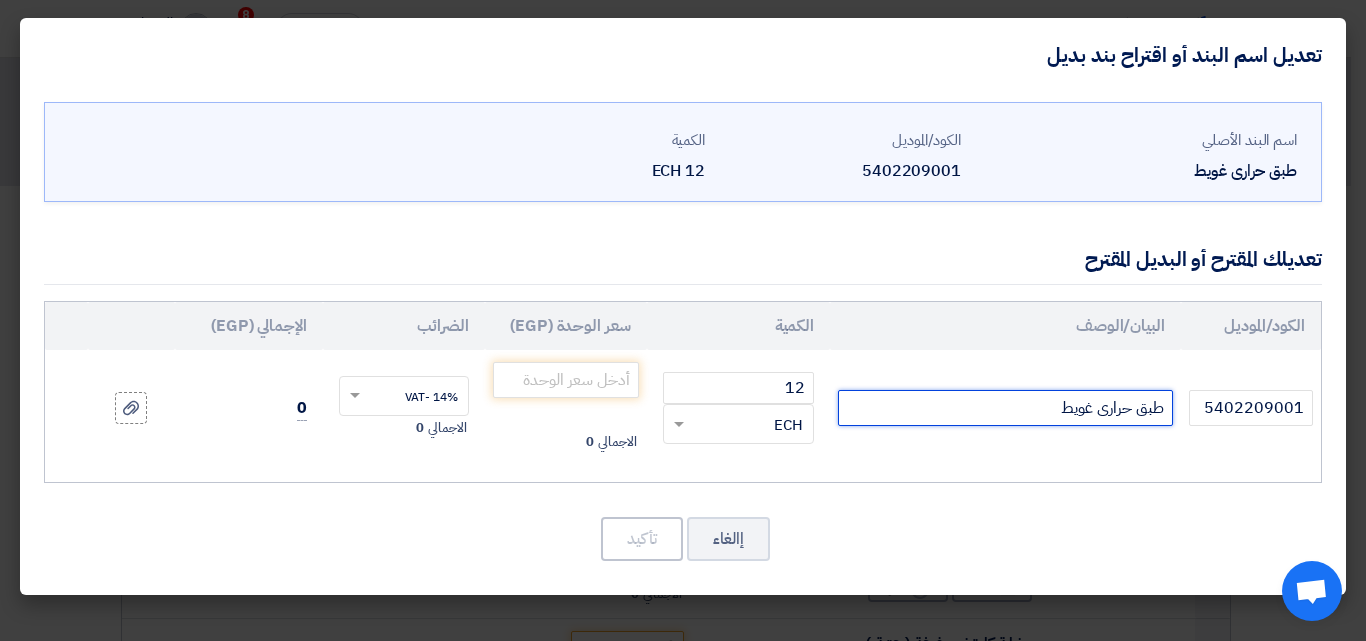 click on "طبق حرارى غويط" 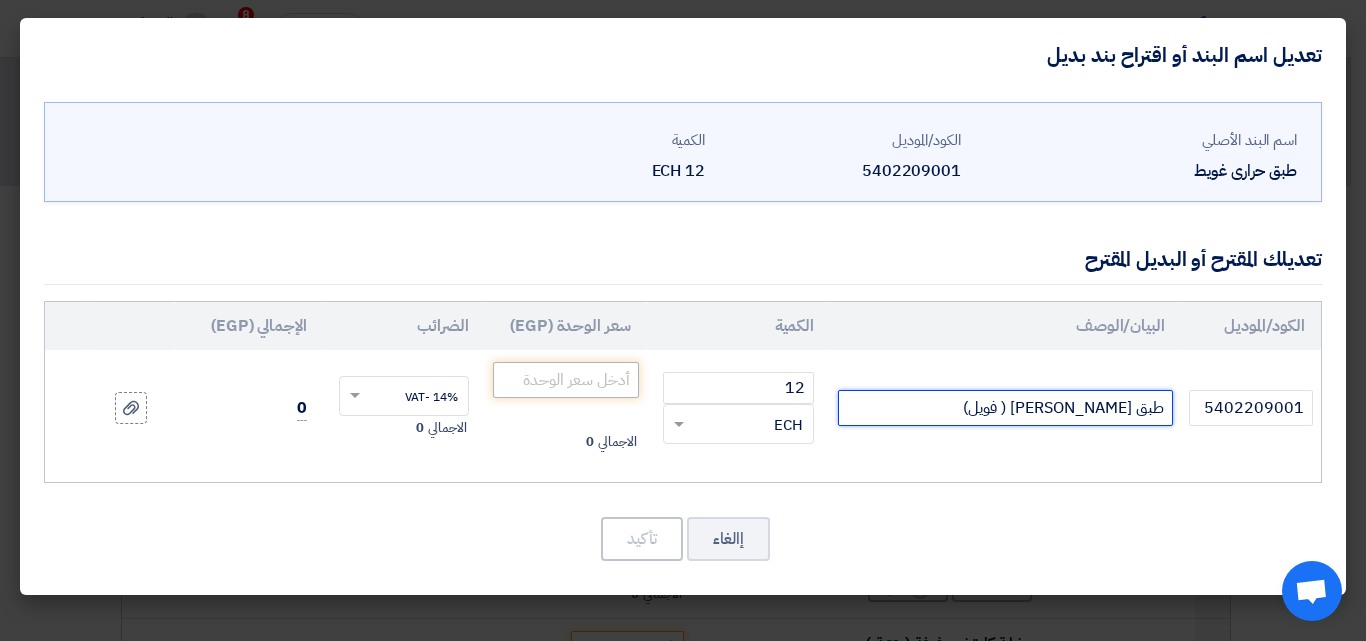 type on "طبق [PERSON_NAME] ( فويل)" 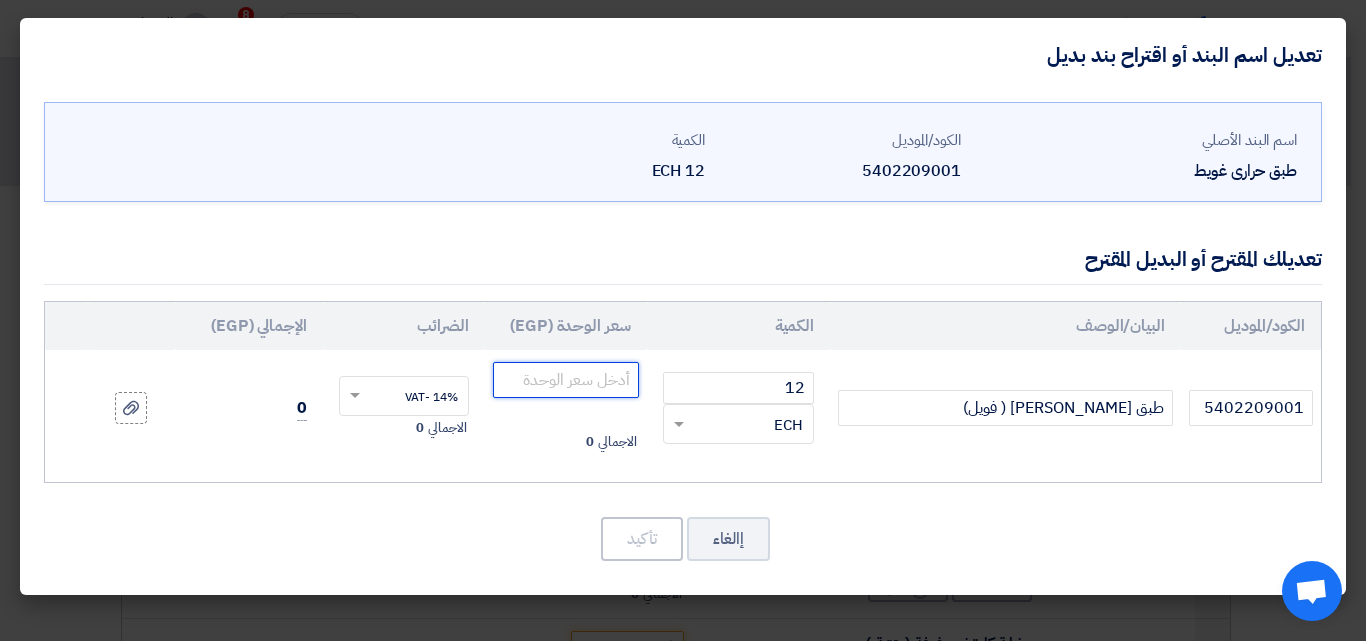 click 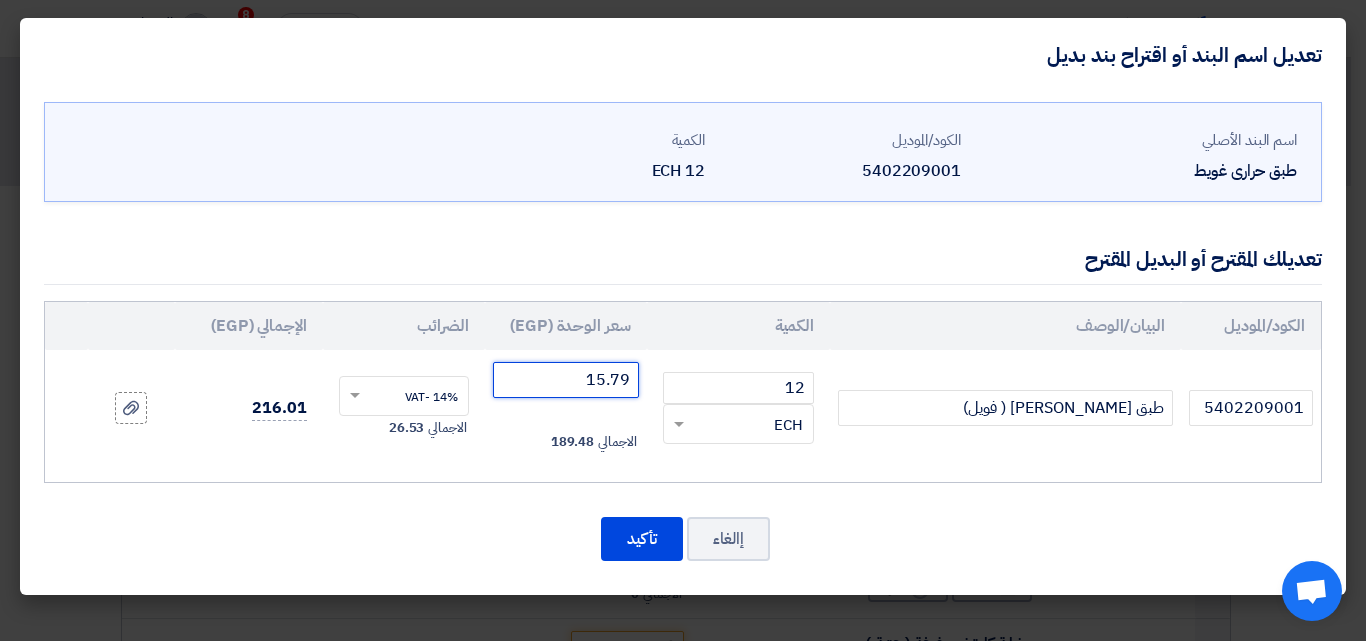 click on "15.79" 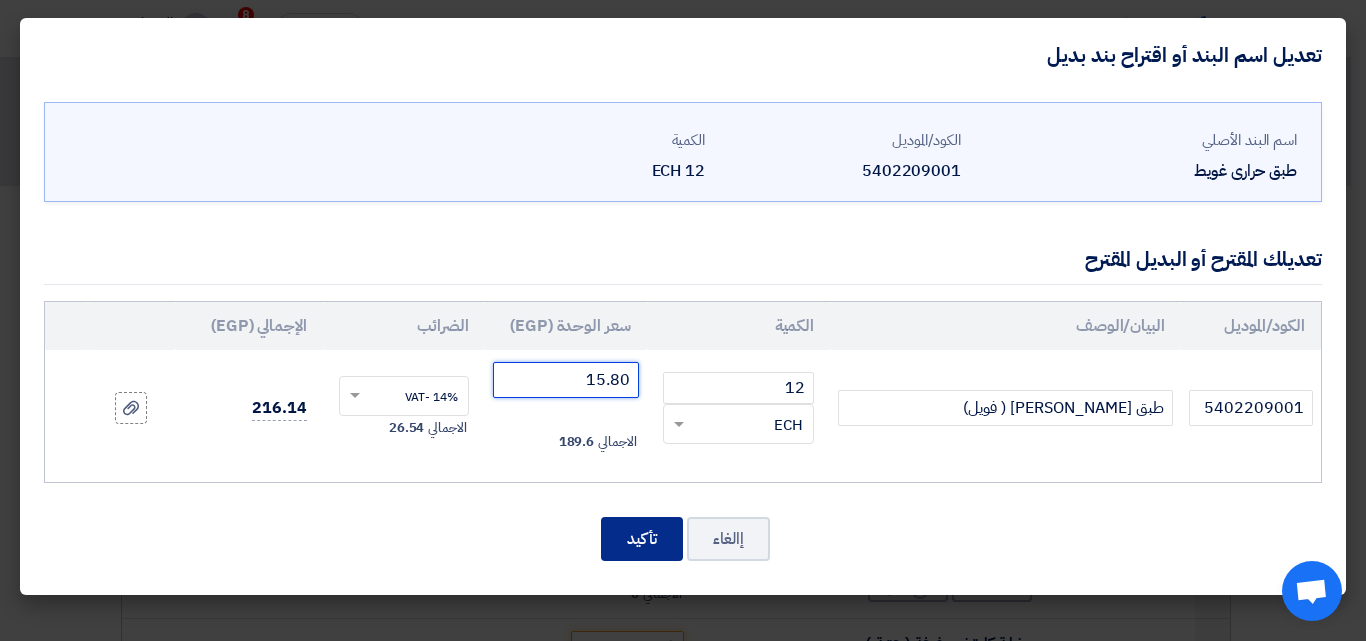 type on "15.80" 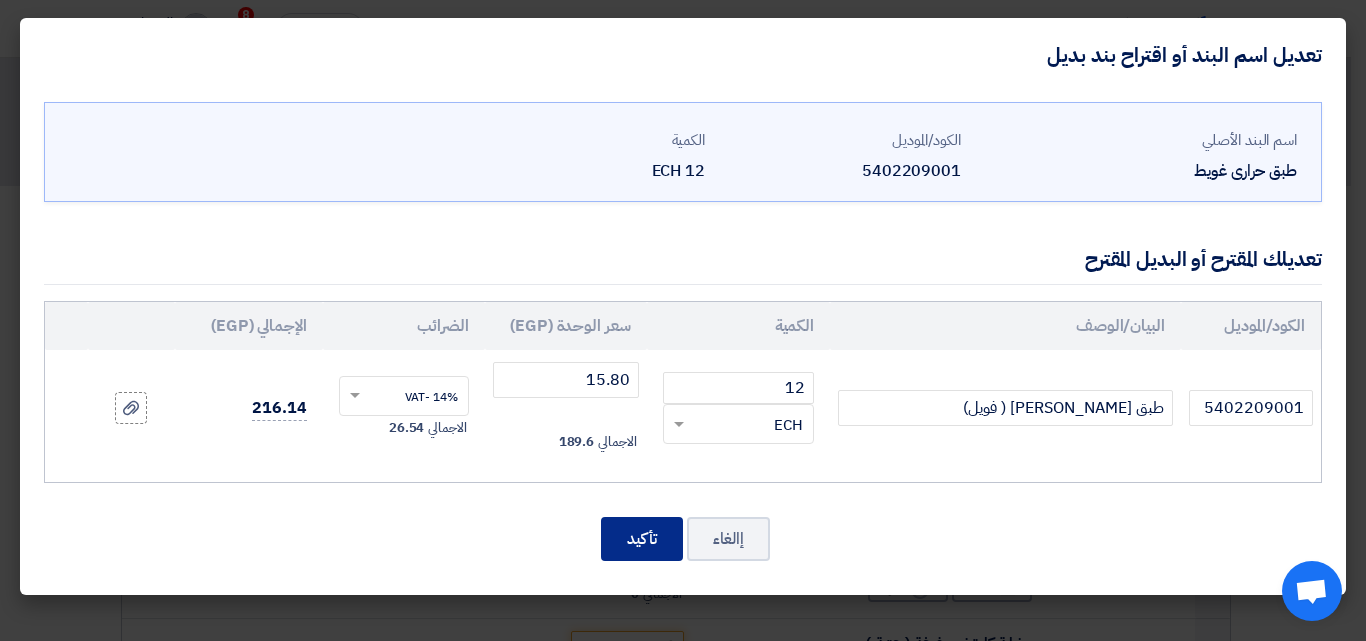 click on "تأكيد" 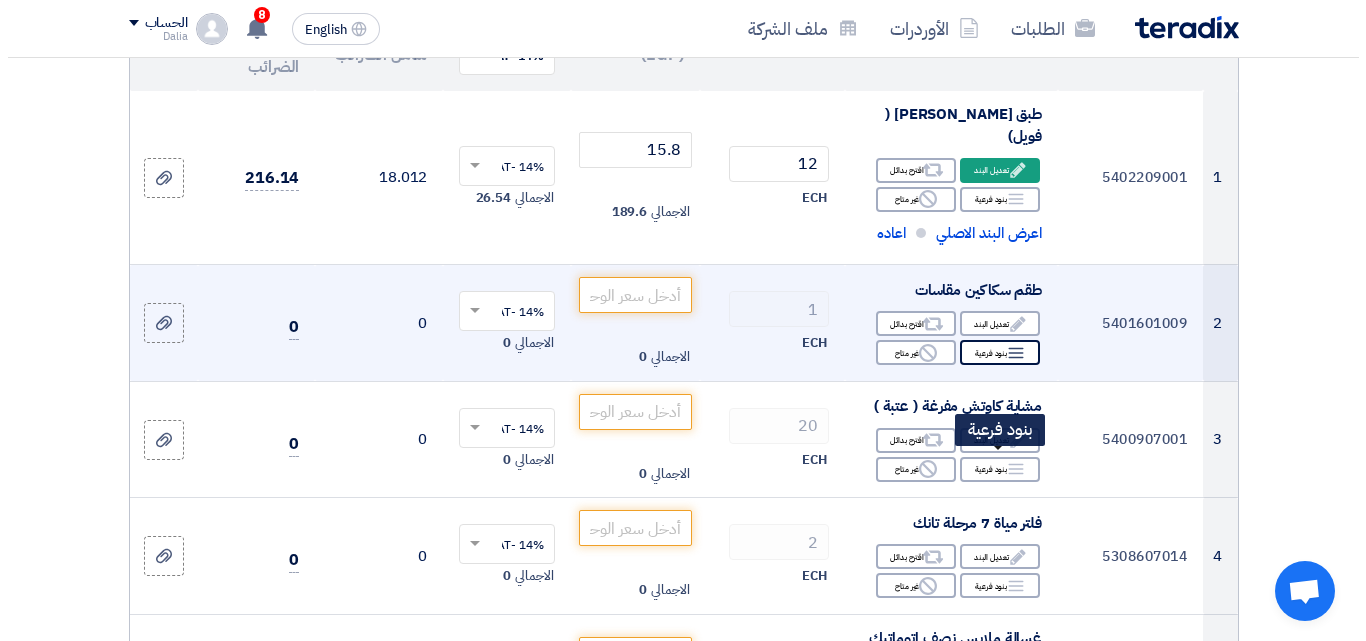 scroll, scrollTop: 300, scrollLeft: 0, axis: vertical 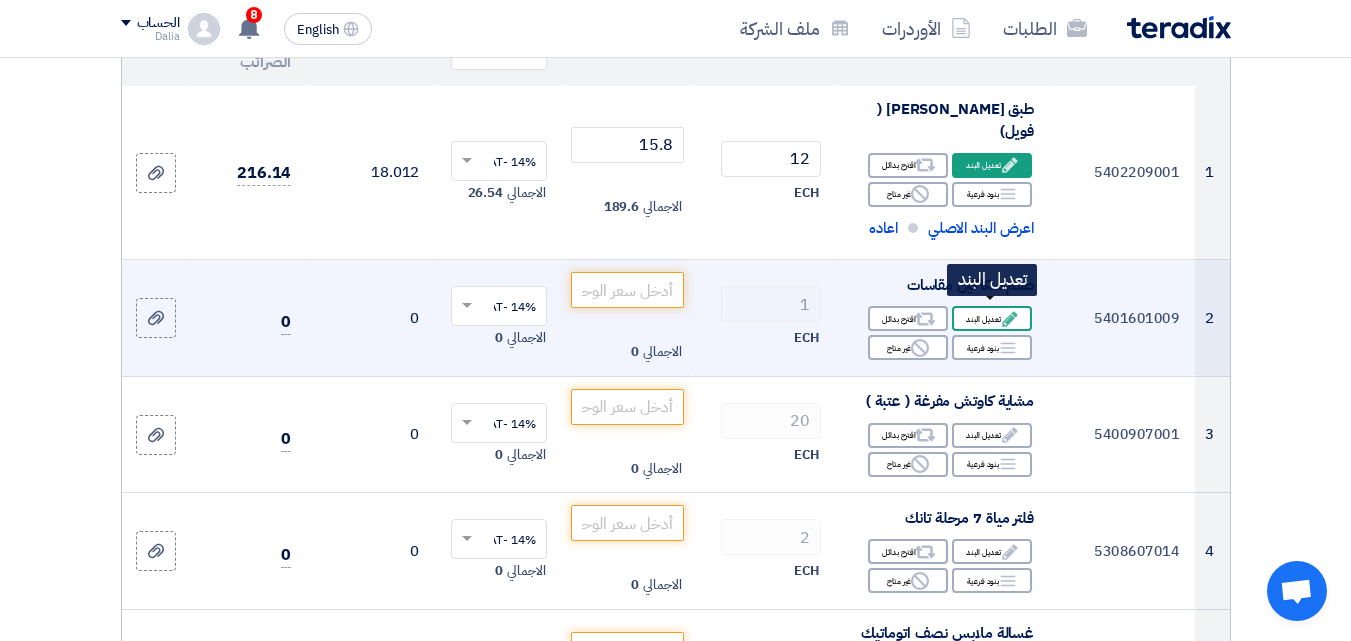 click on "Edit
تعديل البند" 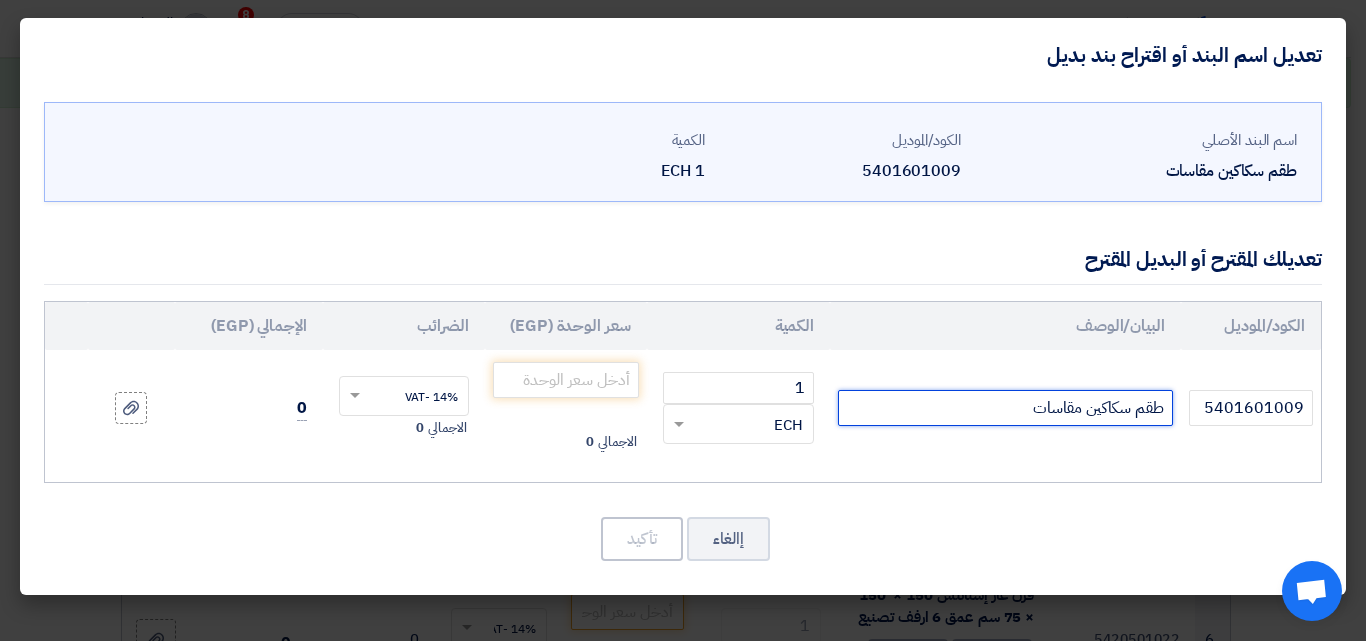 click on "طقم سكاكين مقاسات" 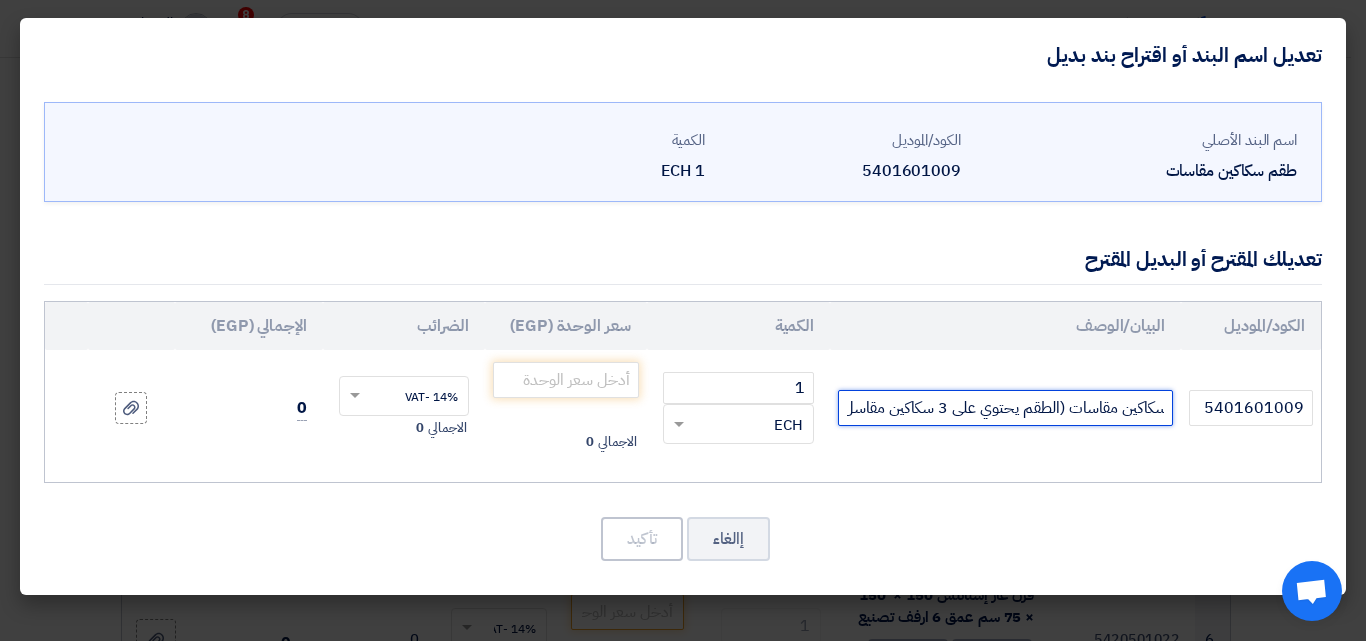 scroll, scrollTop: 0, scrollLeft: -41, axis: horizontal 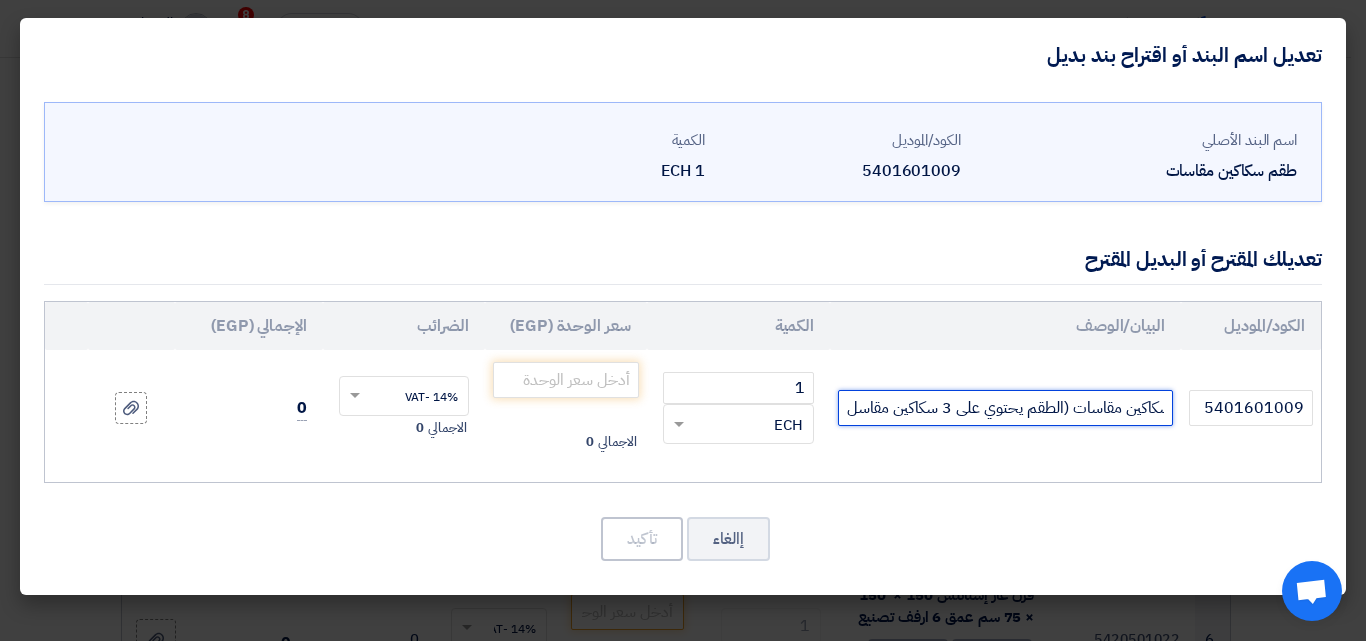 click on "طقم سكاكين مقاسات (الطقم يحتوي على 3 سكاكين مقاسل" 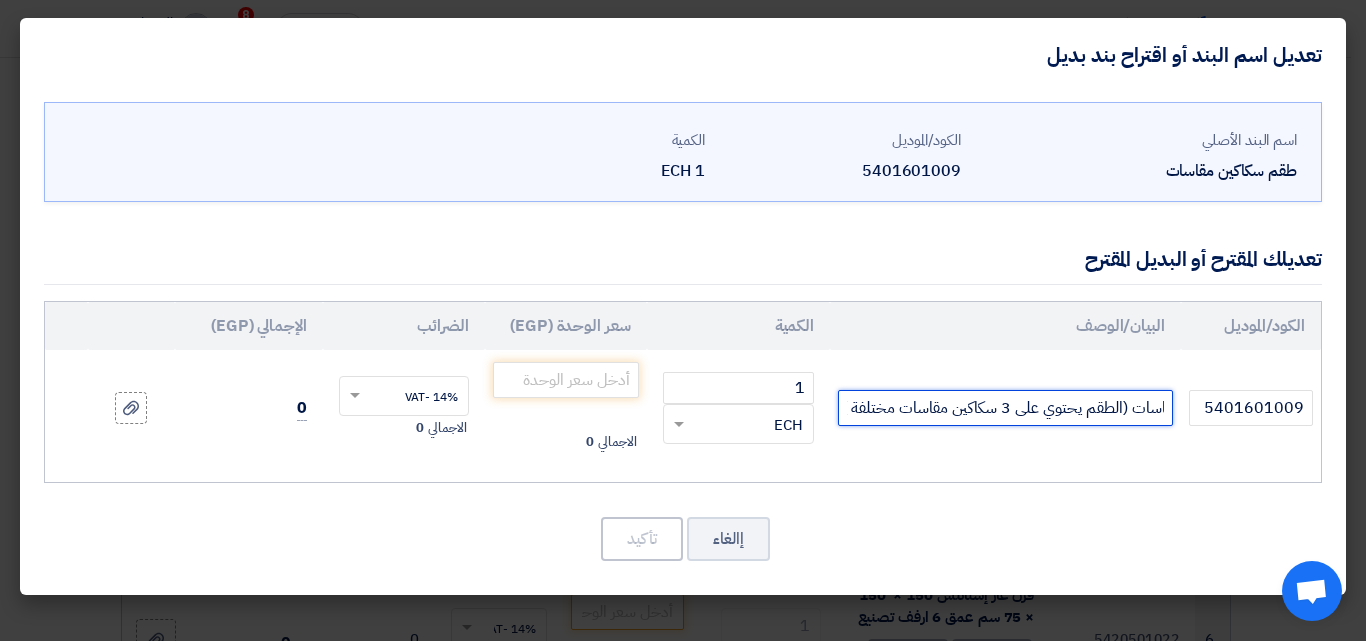 scroll, scrollTop: 0, scrollLeft: -104, axis: horizontal 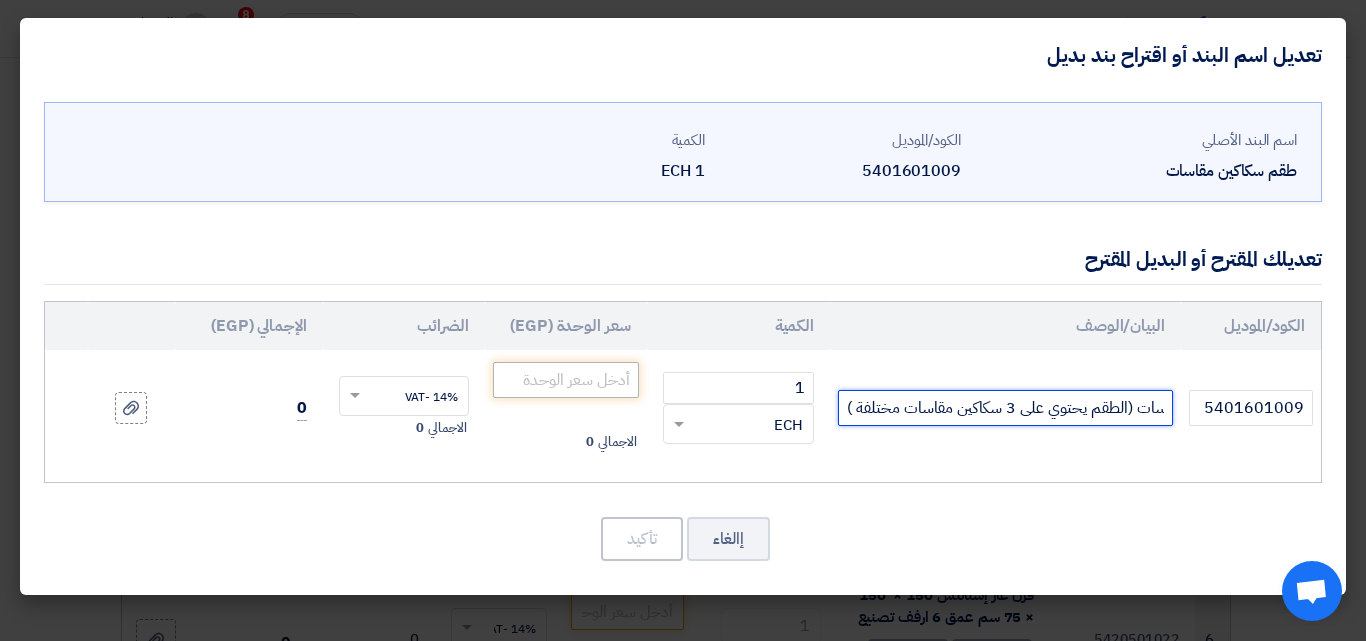 type on "طقم سكاكين مقاسات (الطقم يحتوي على 3 سكاكين مقاسات مختلفة )" 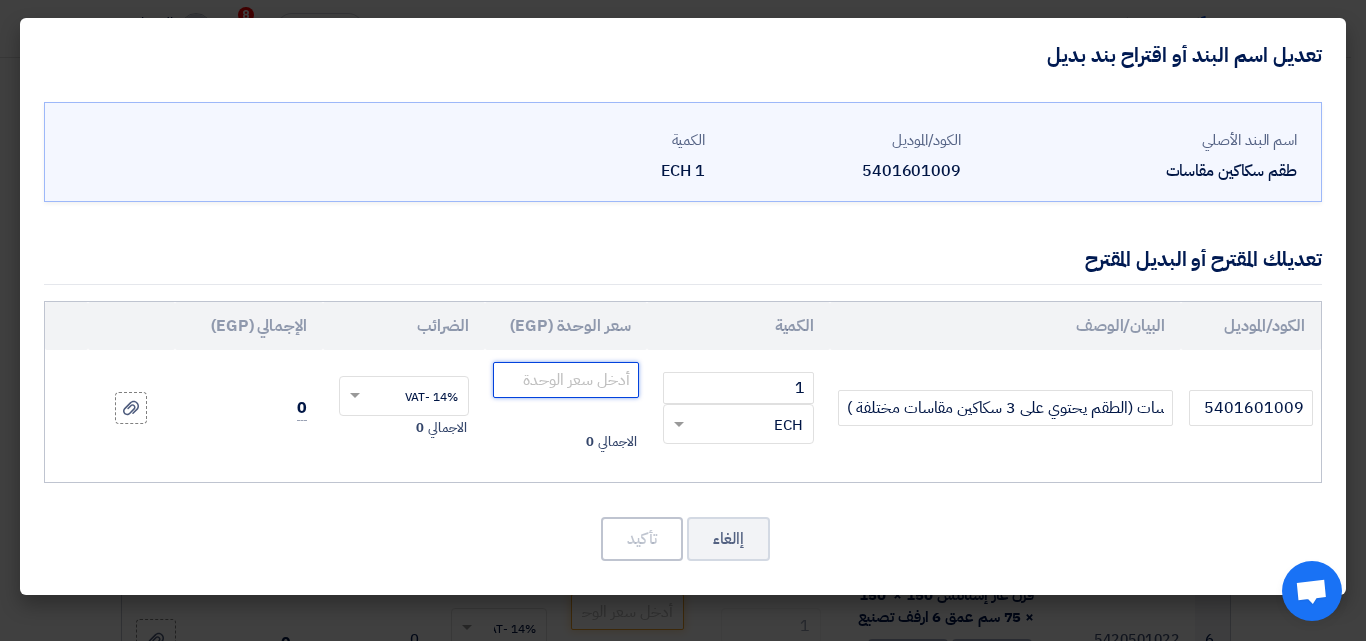 click 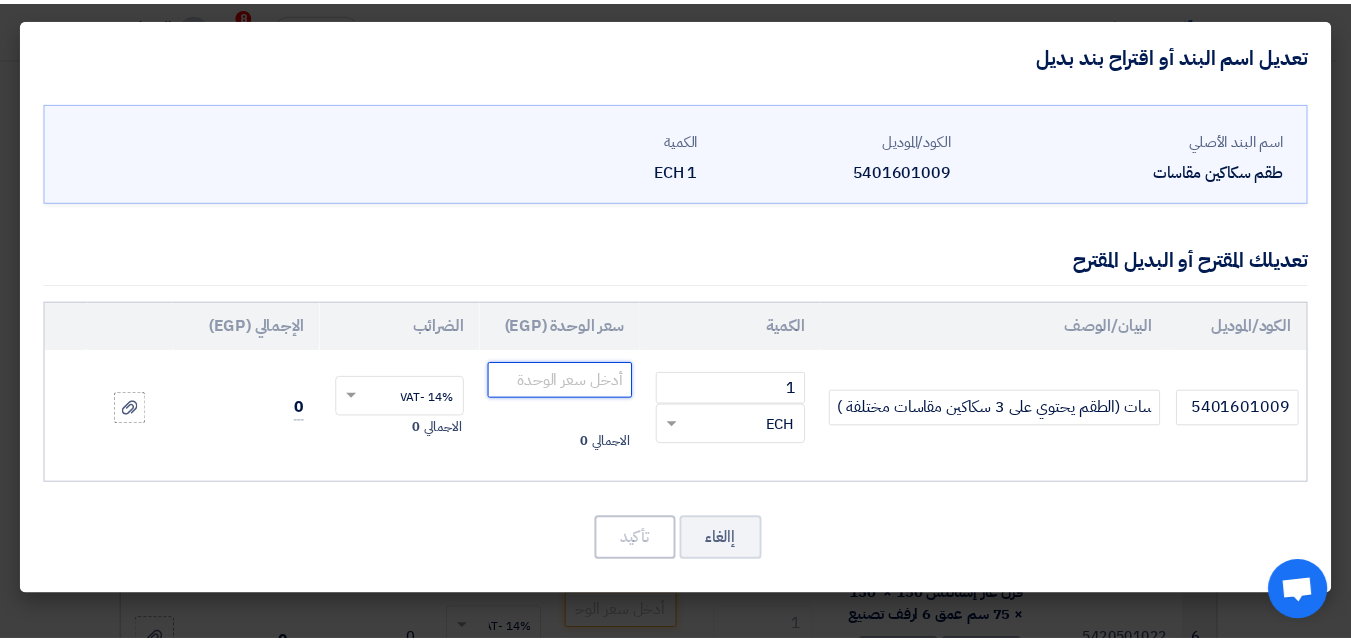 scroll, scrollTop: 0, scrollLeft: 0, axis: both 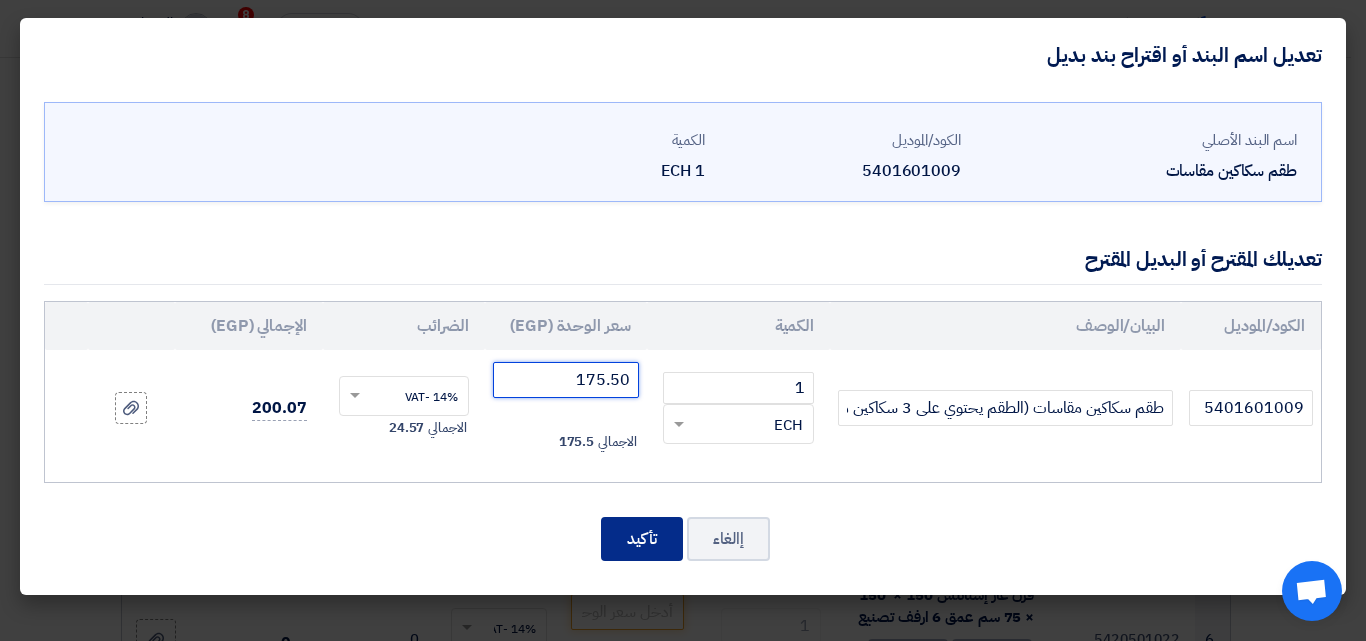 type on "175.50" 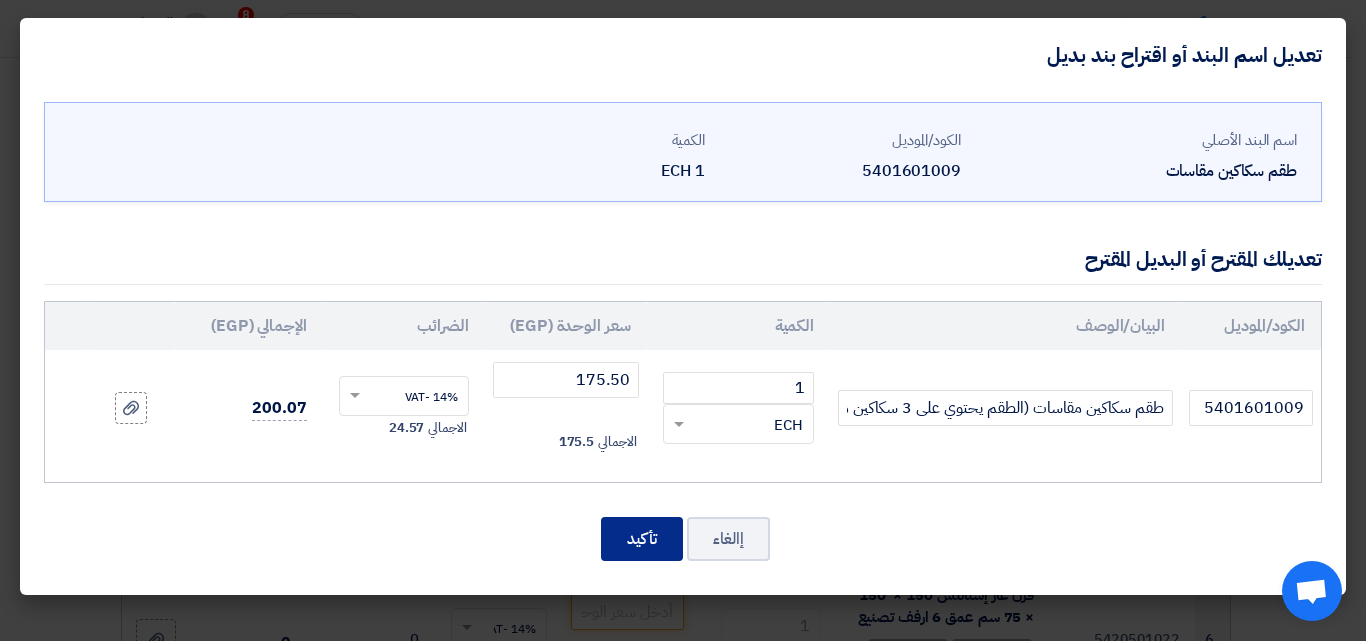 click on "تأكيد" 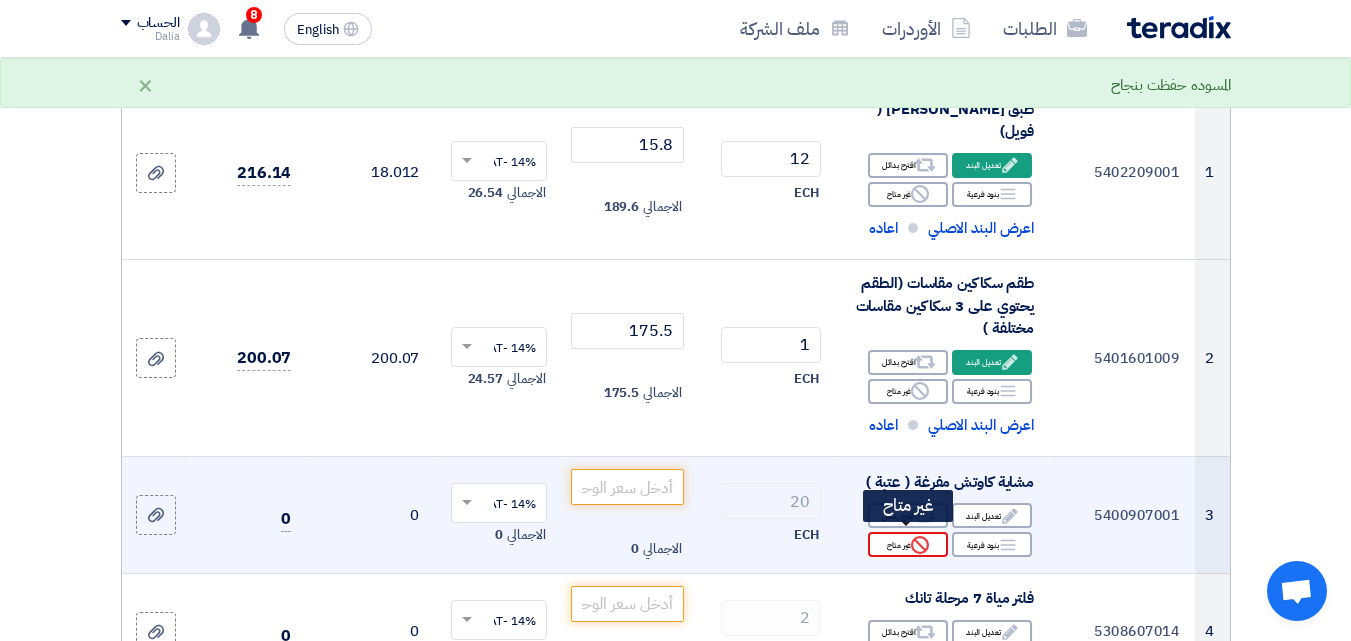 click 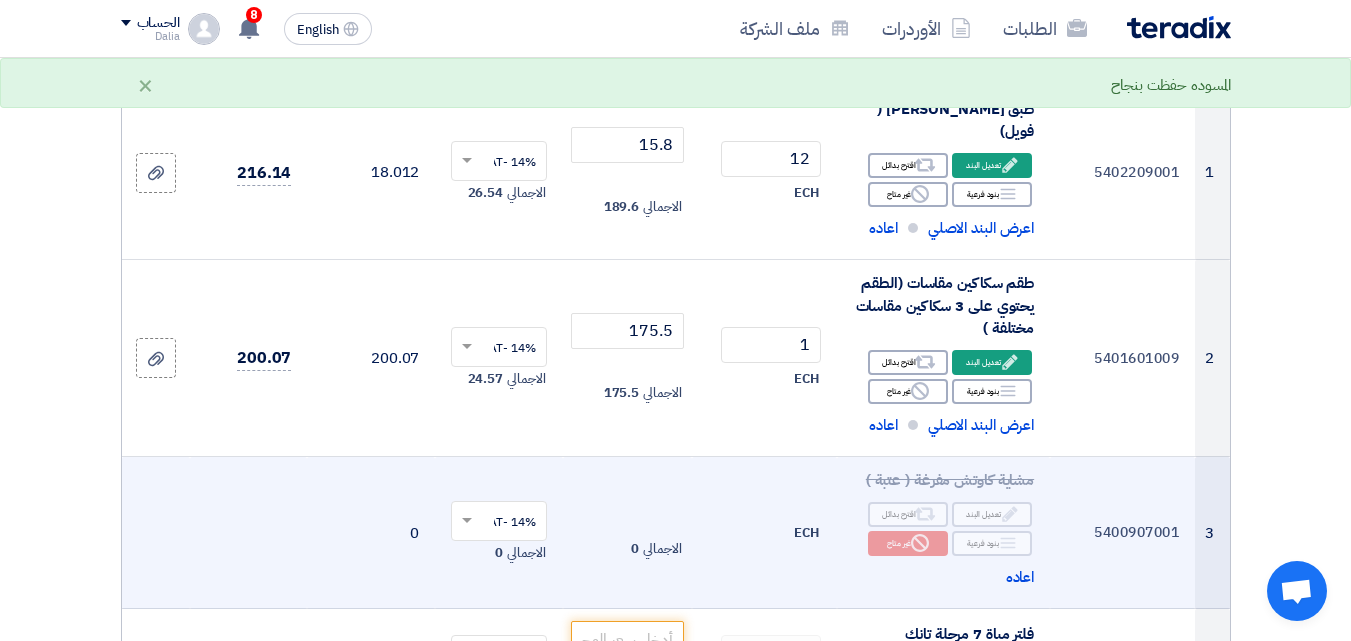 scroll, scrollTop: 500, scrollLeft: 0, axis: vertical 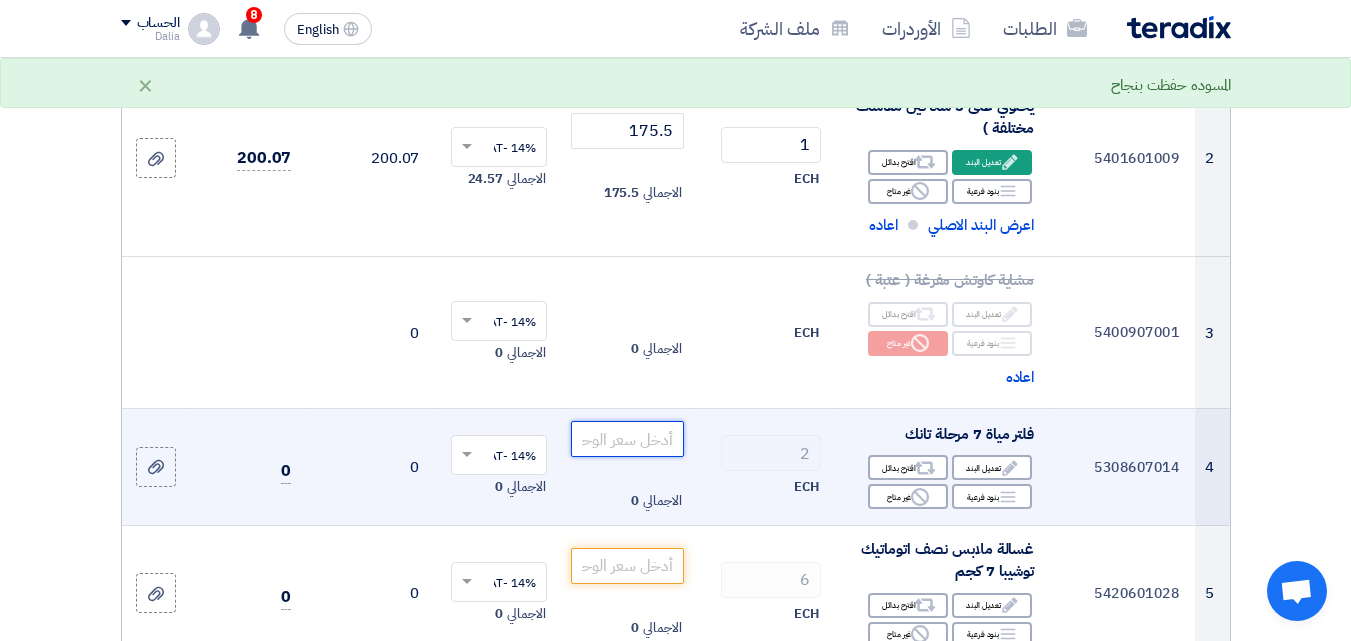 click 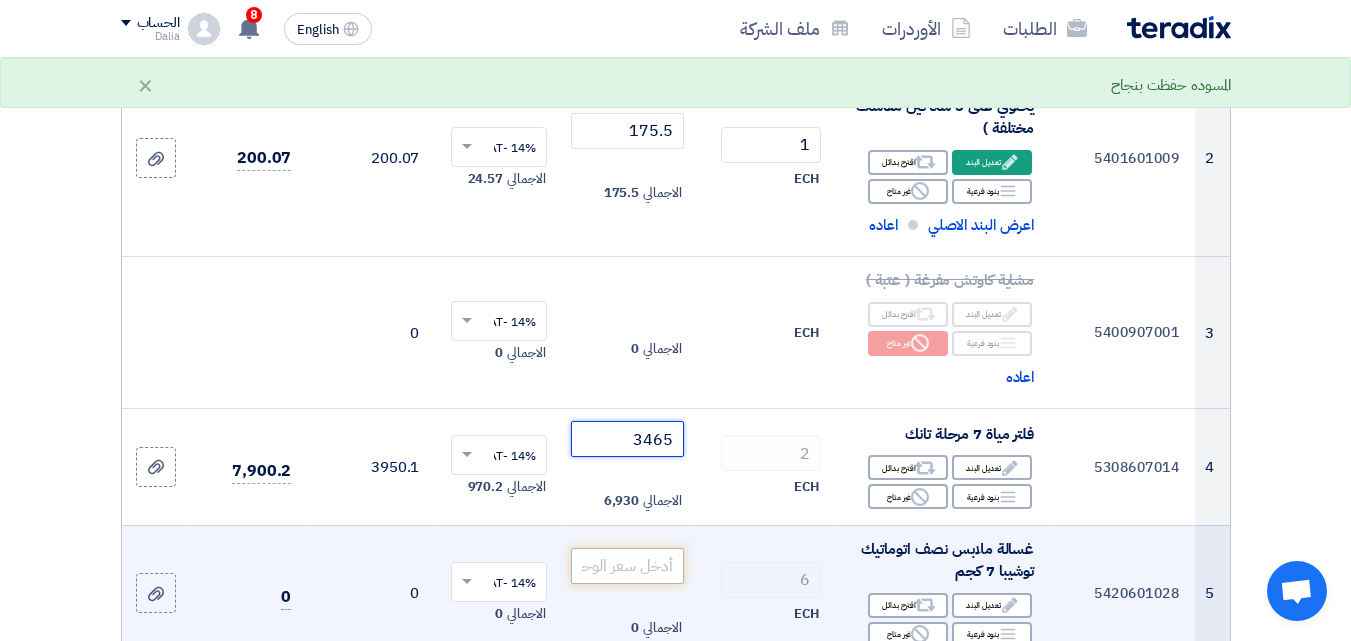 type on "3465" 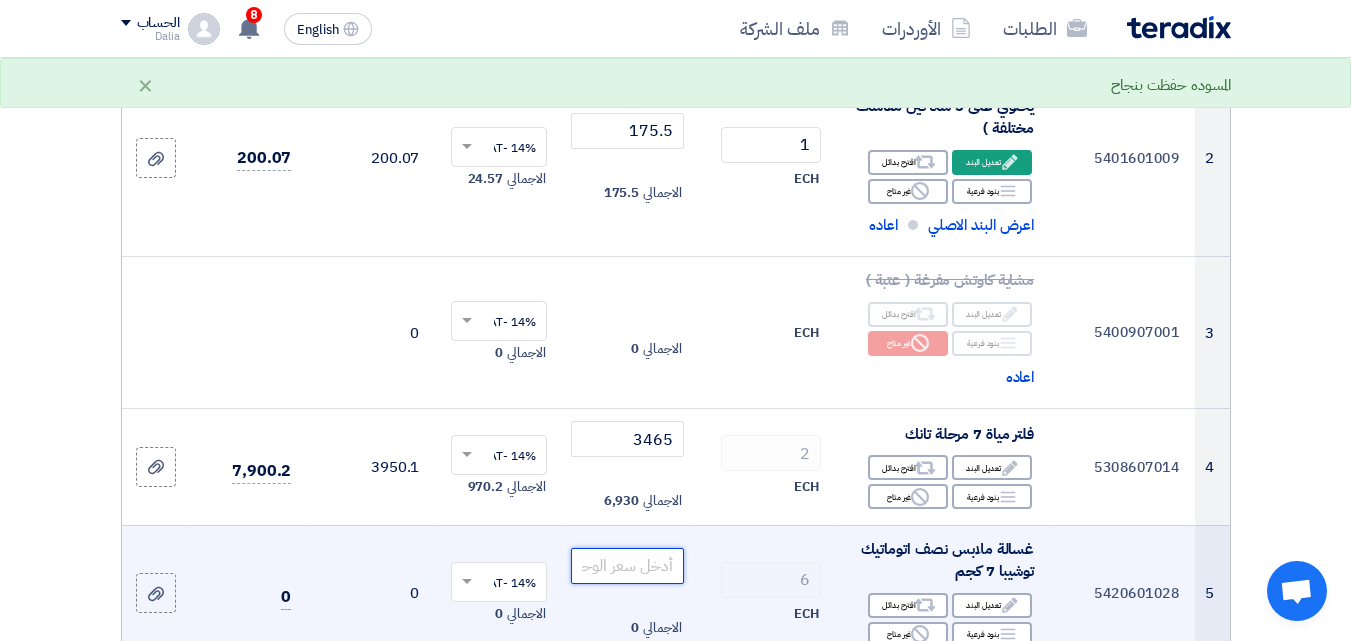 click 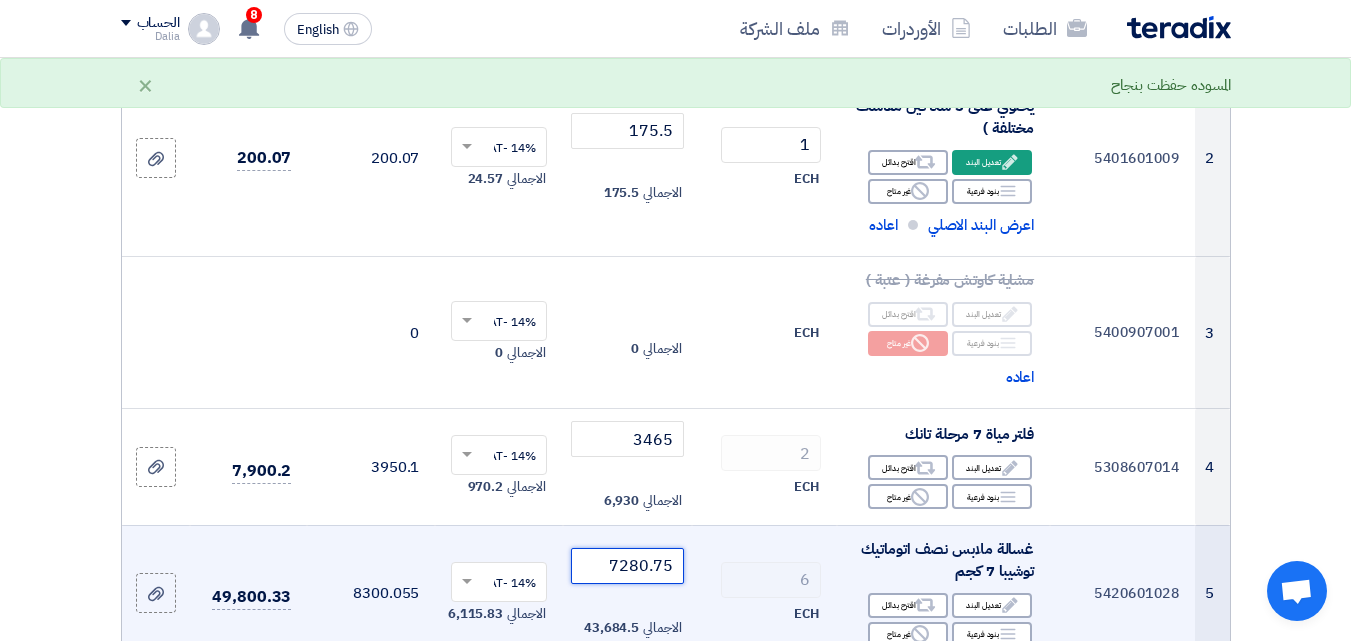 scroll, scrollTop: 700, scrollLeft: 0, axis: vertical 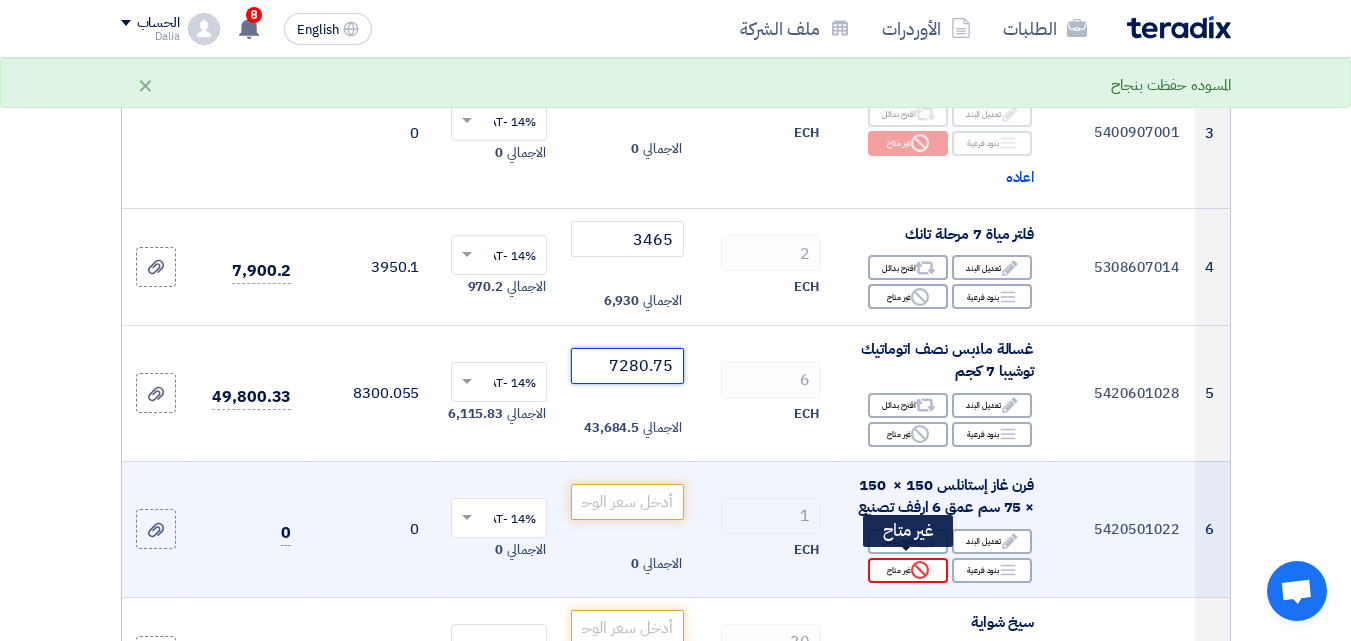 type on "7280.75" 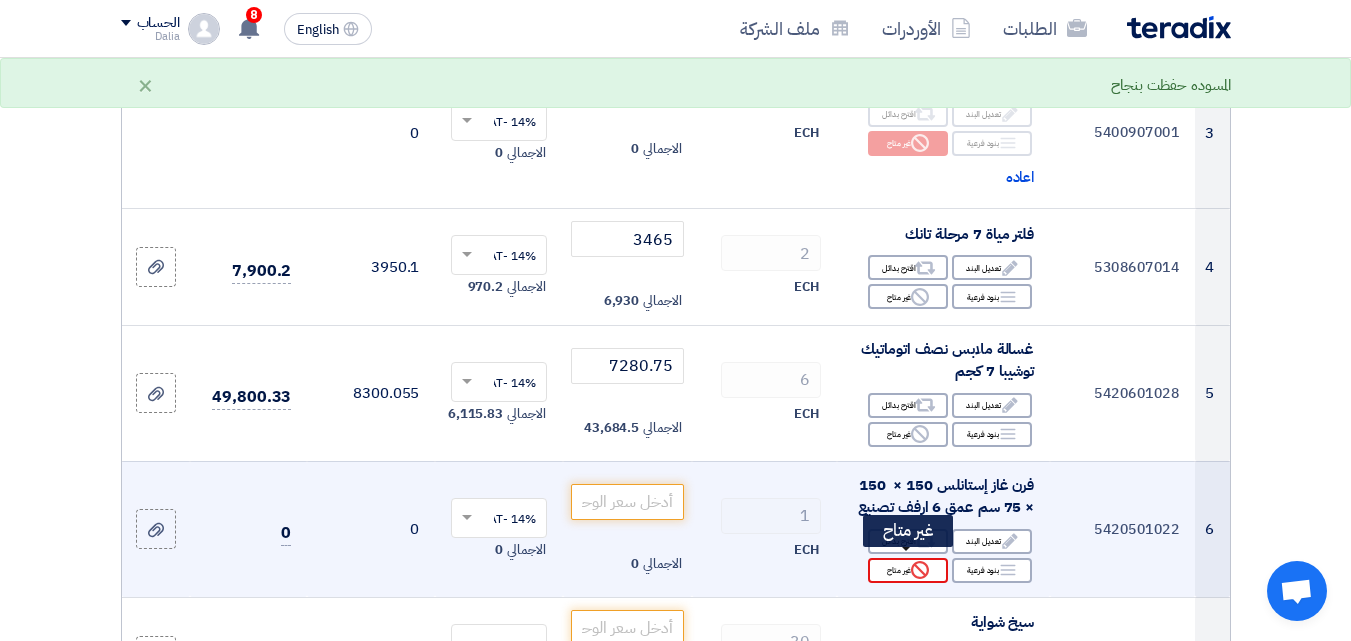 click on "Reject" 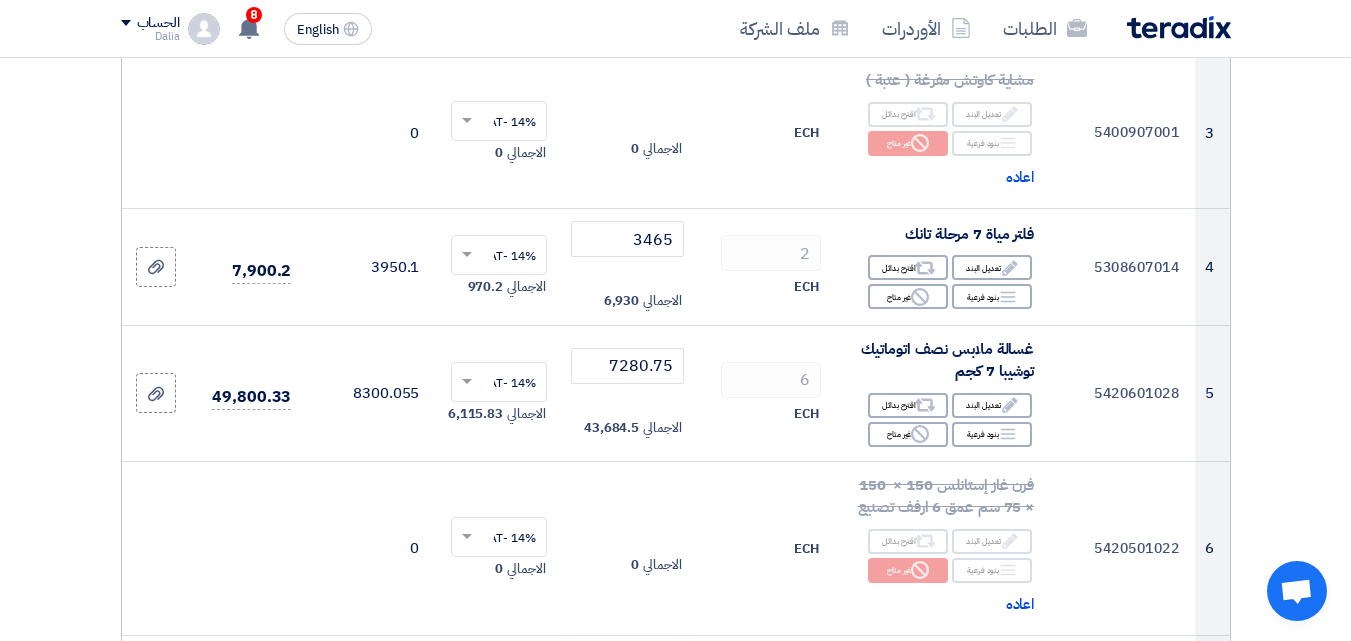 scroll, scrollTop: 1000, scrollLeft: 0, axis: vertical 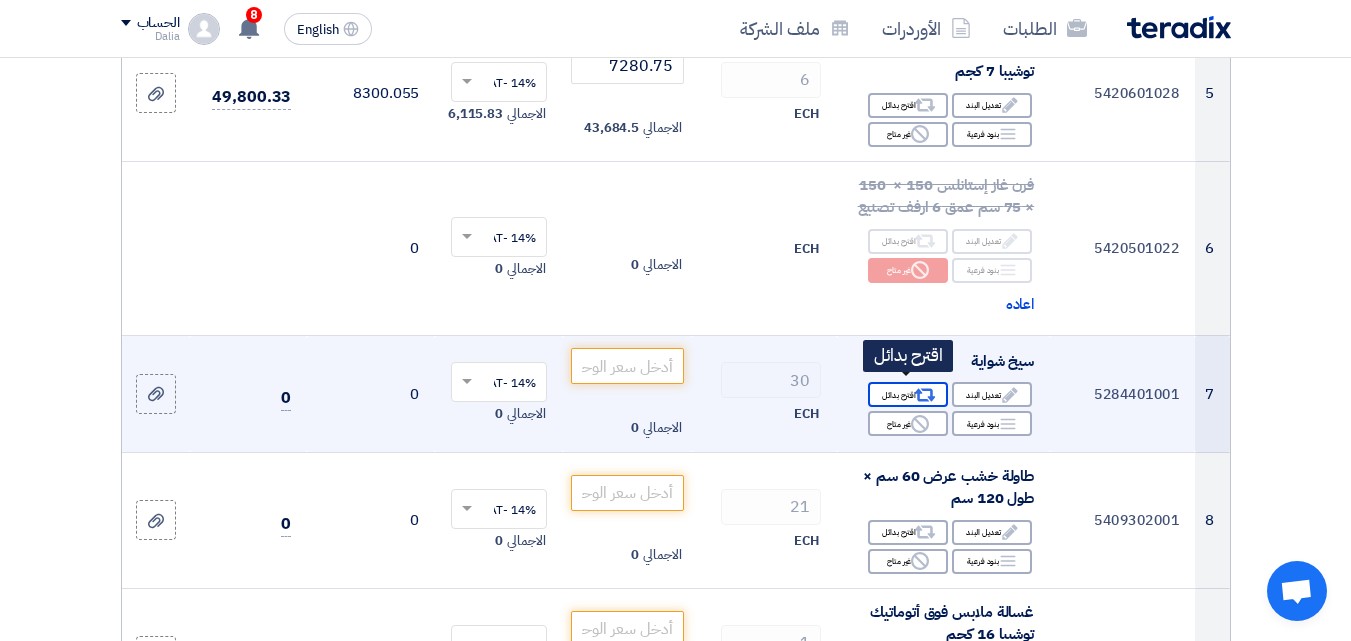 click on "Alternative" 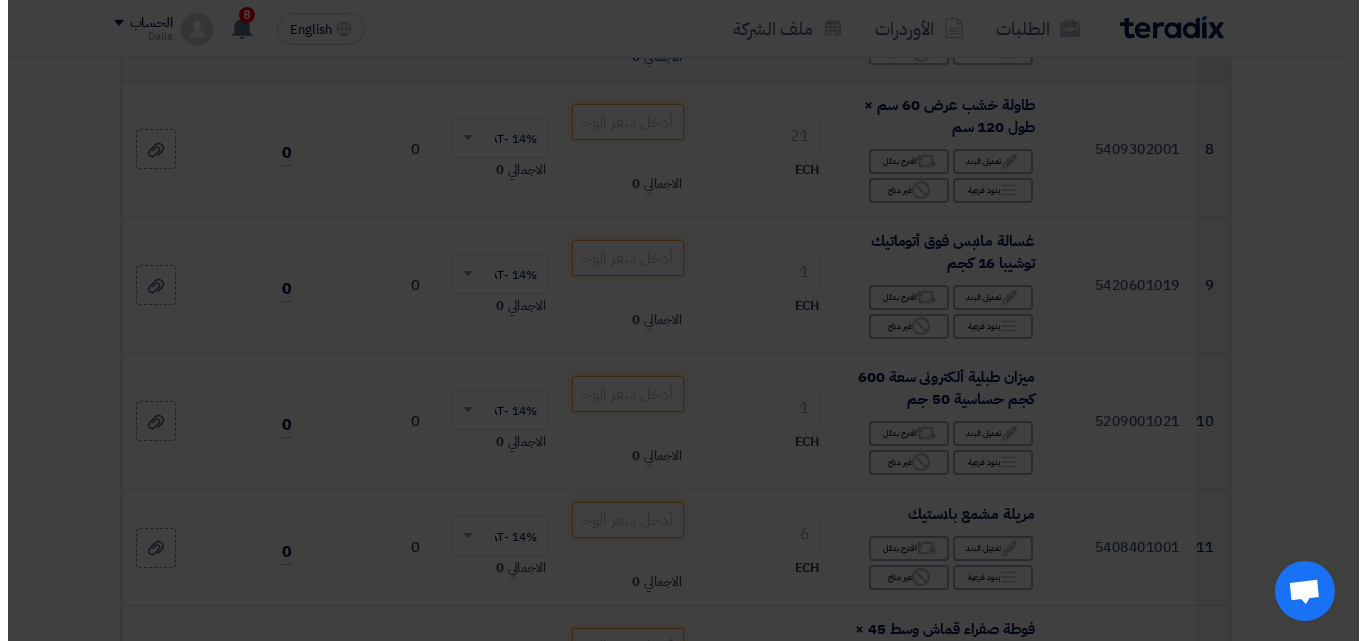 scroll, scrollTop: 652, scrollLeft: 0, axis: vertical 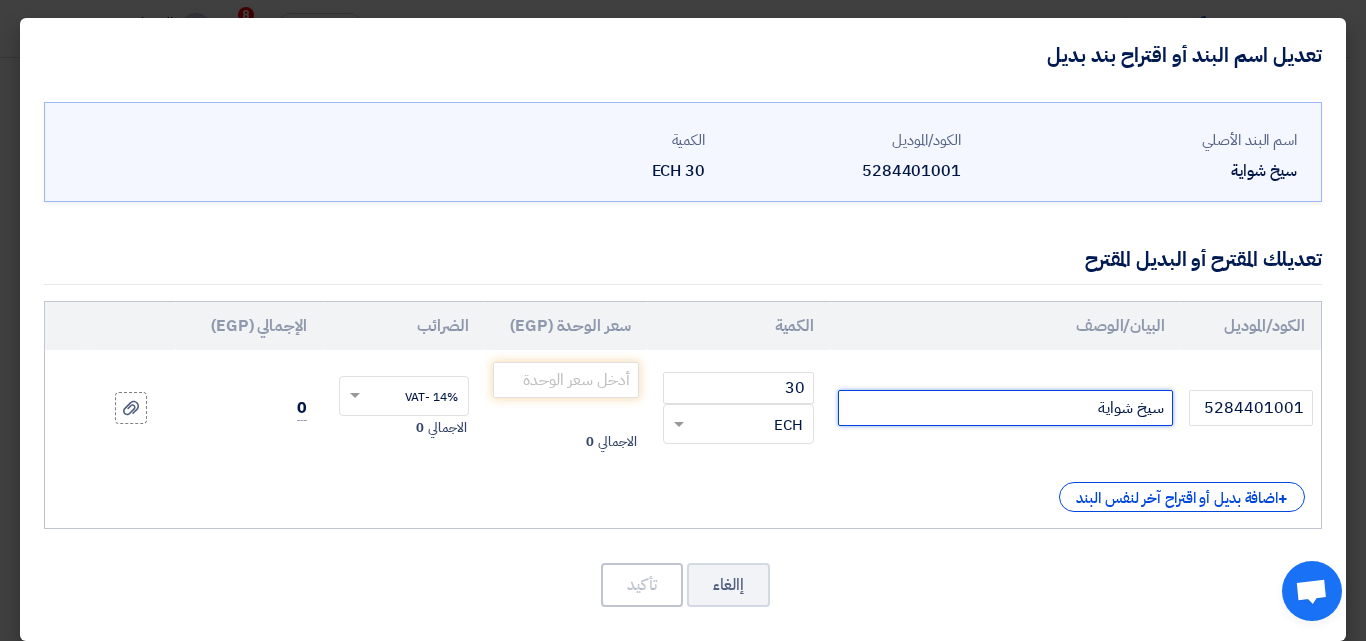 click on "سيخ شواية" 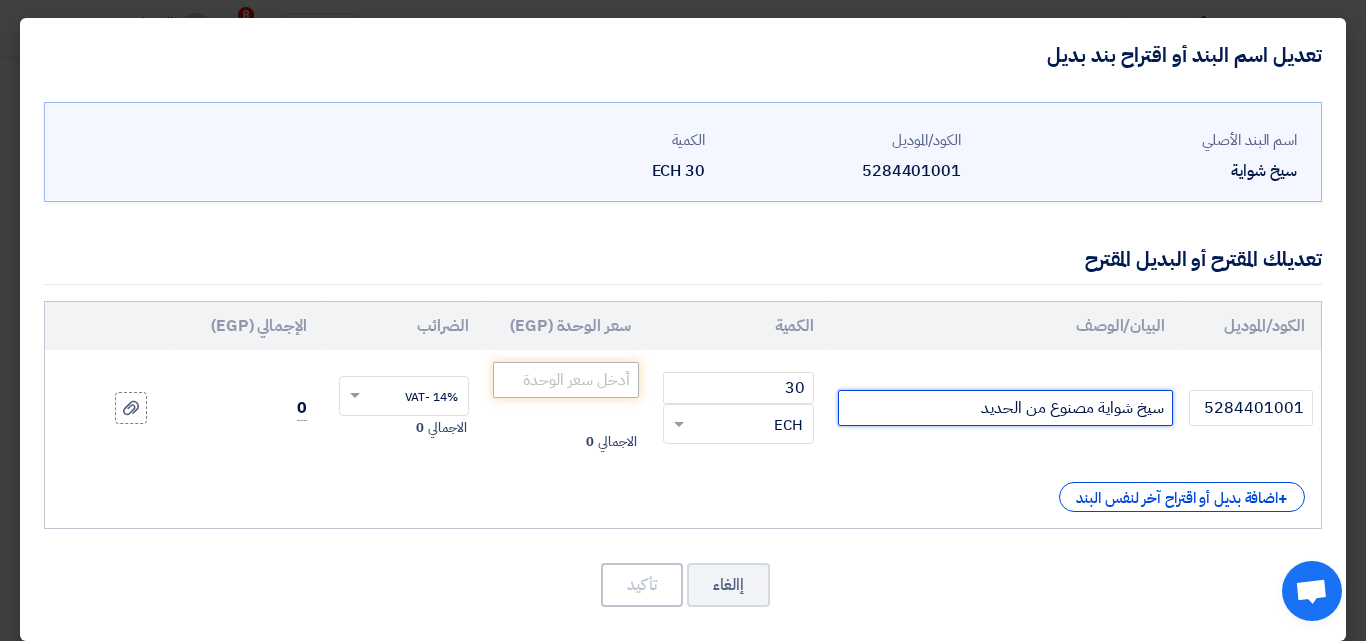 type on "سيخ شواية مصنوع من الحديد" 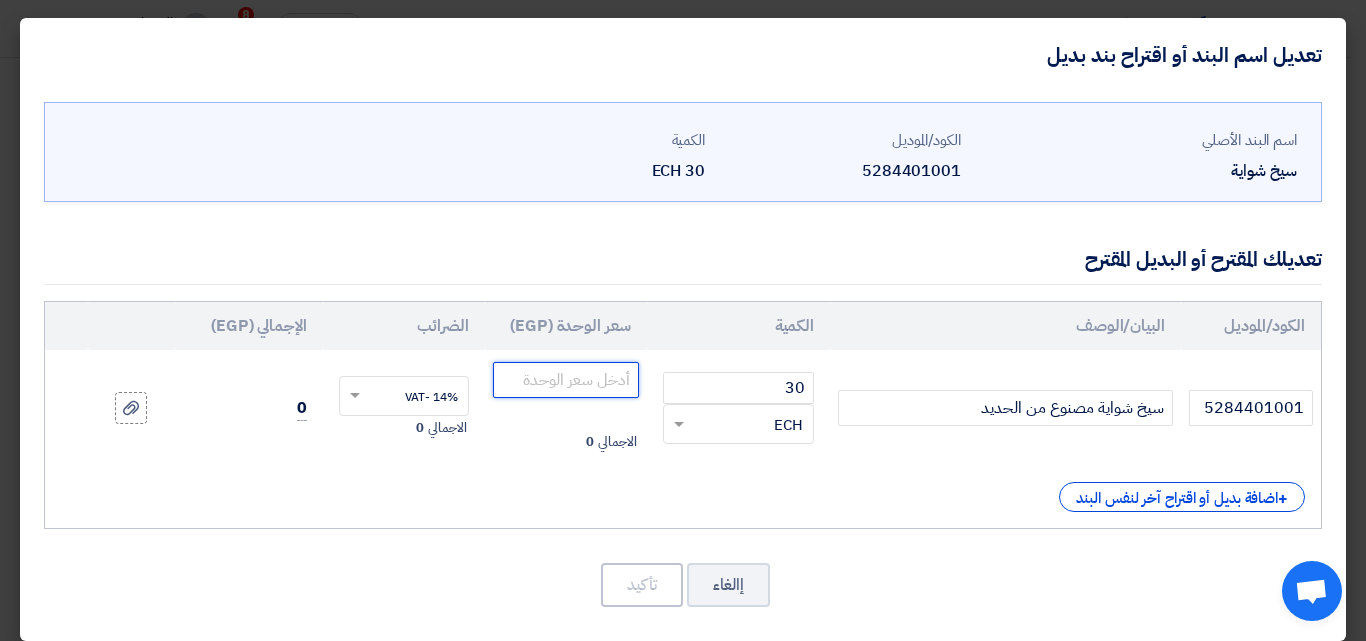 click 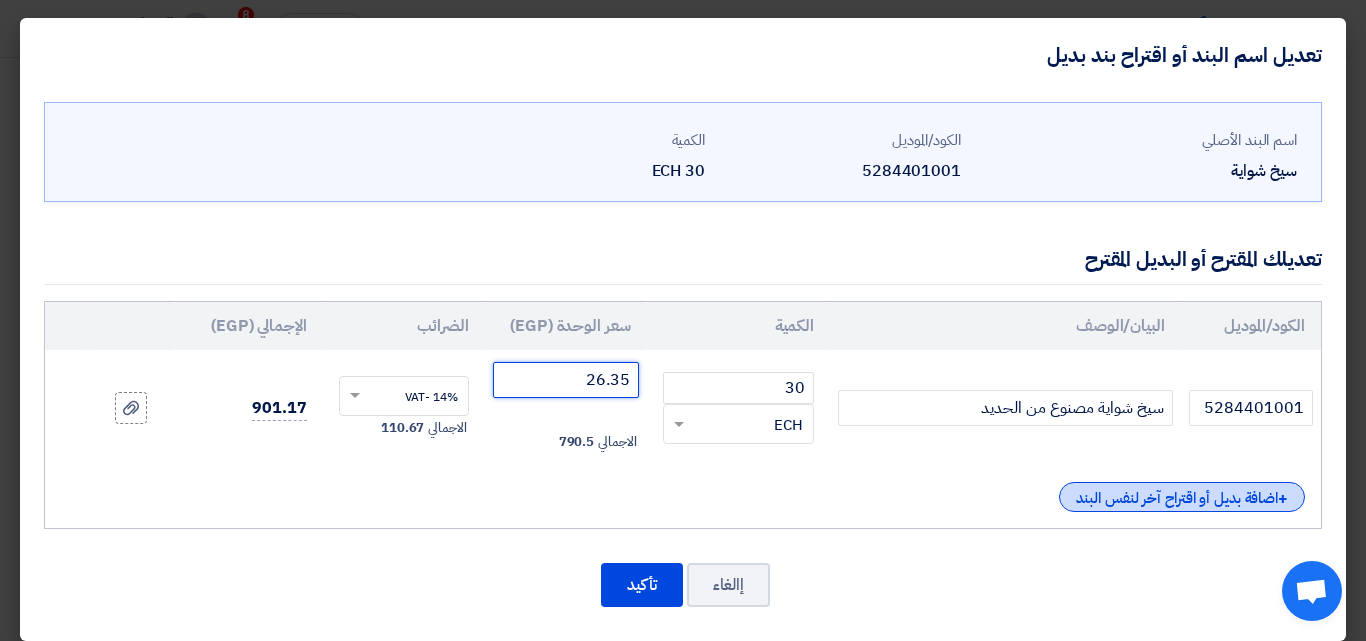 type on "26.35" 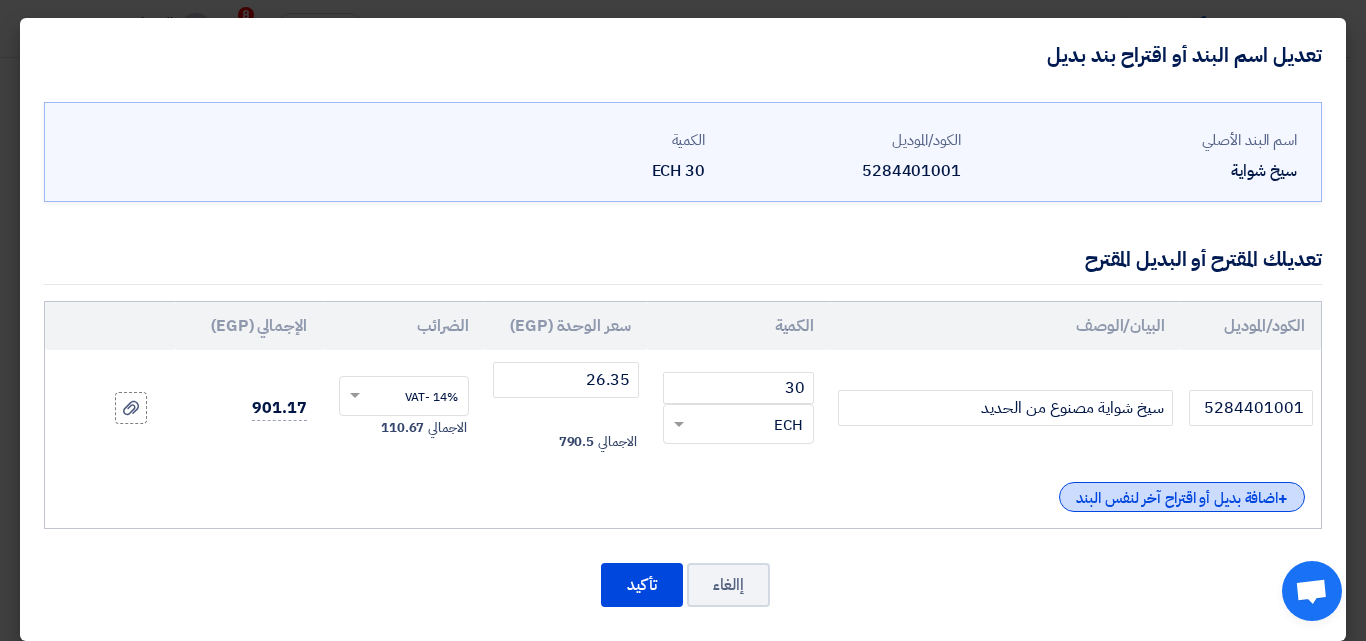 click on "+
اضافة بديل أو اقتراح آخر لنفس البند" 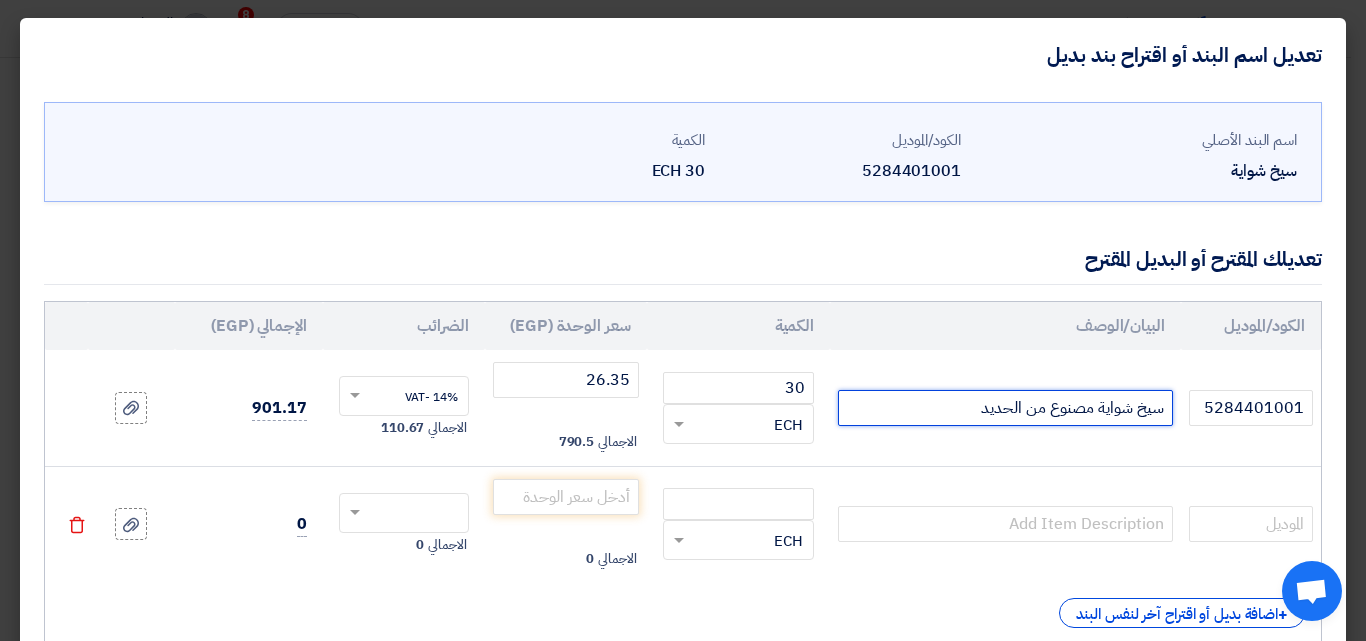 drag, startPoint x: 1166, startPoint y: 407, endPoint x: 1098, endPoint y: 407, distance: 68 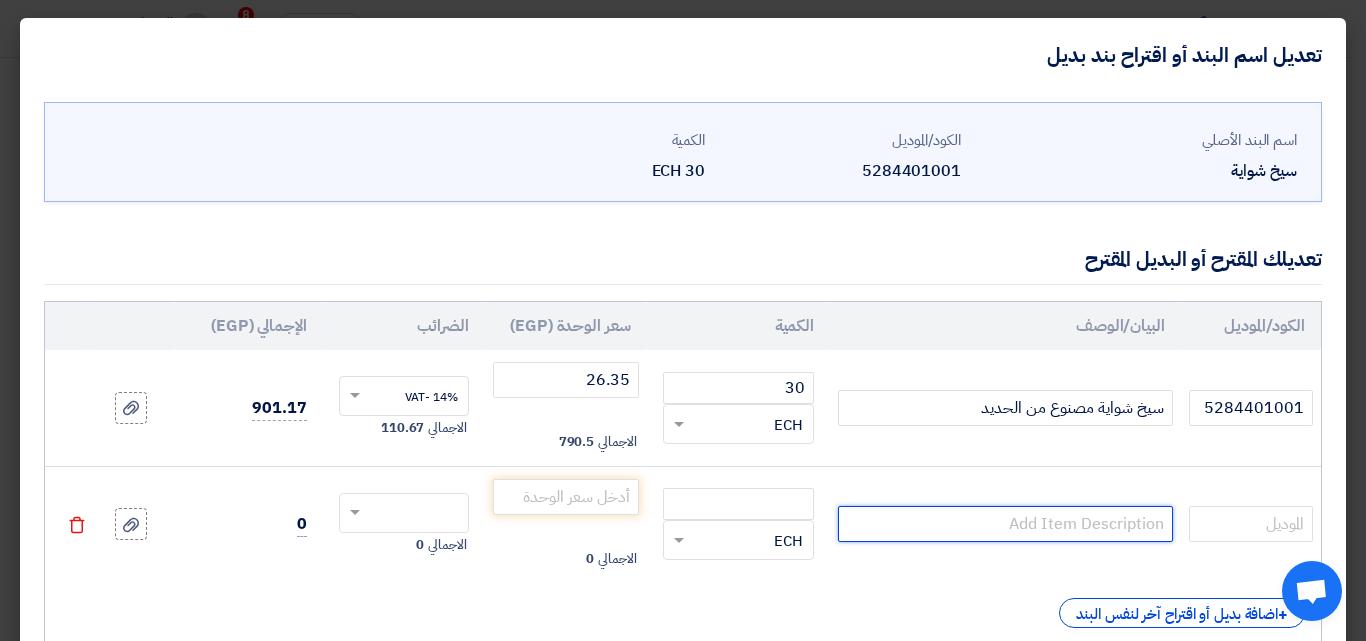 paste on "سيخ شواية مصنوع من" 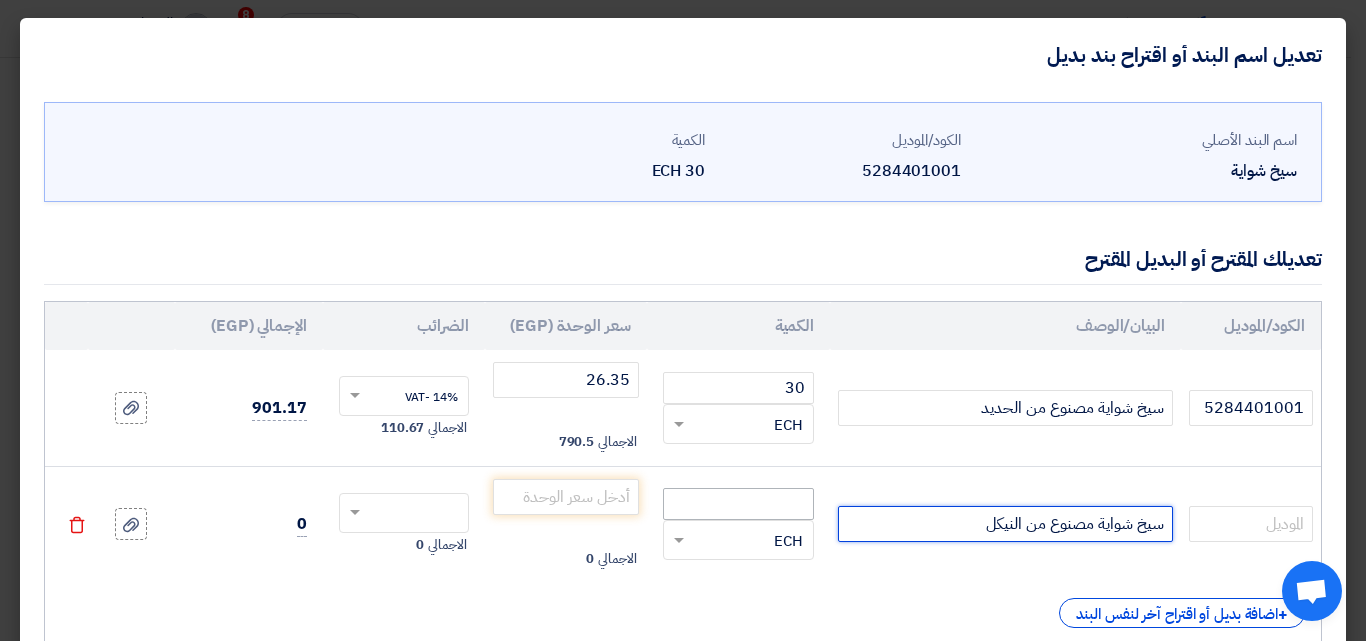 type on "سيخ شواية مصنوع من النيكل" 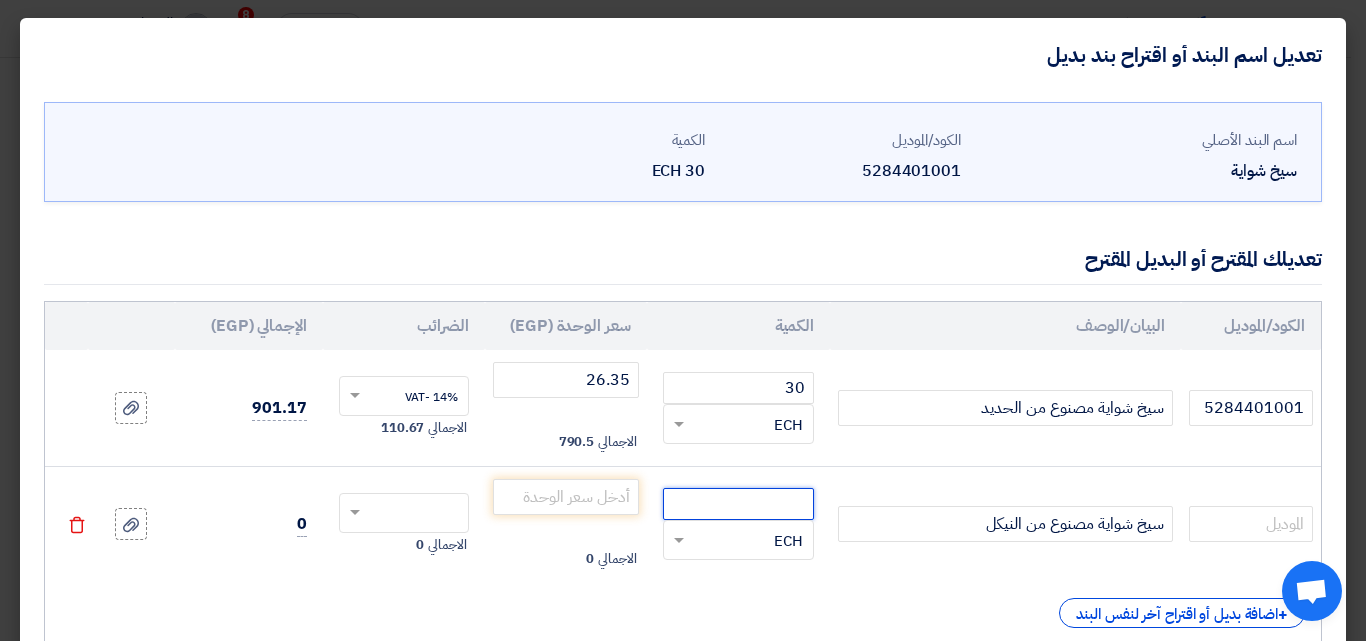 click 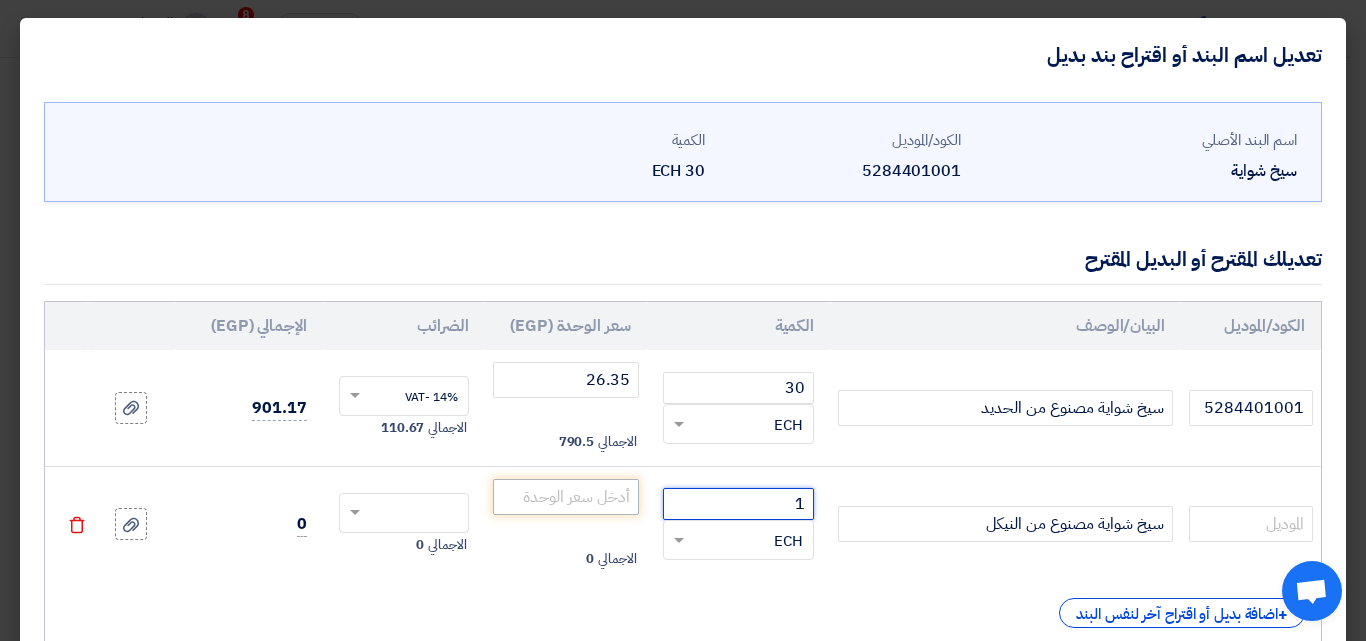 type on "1" 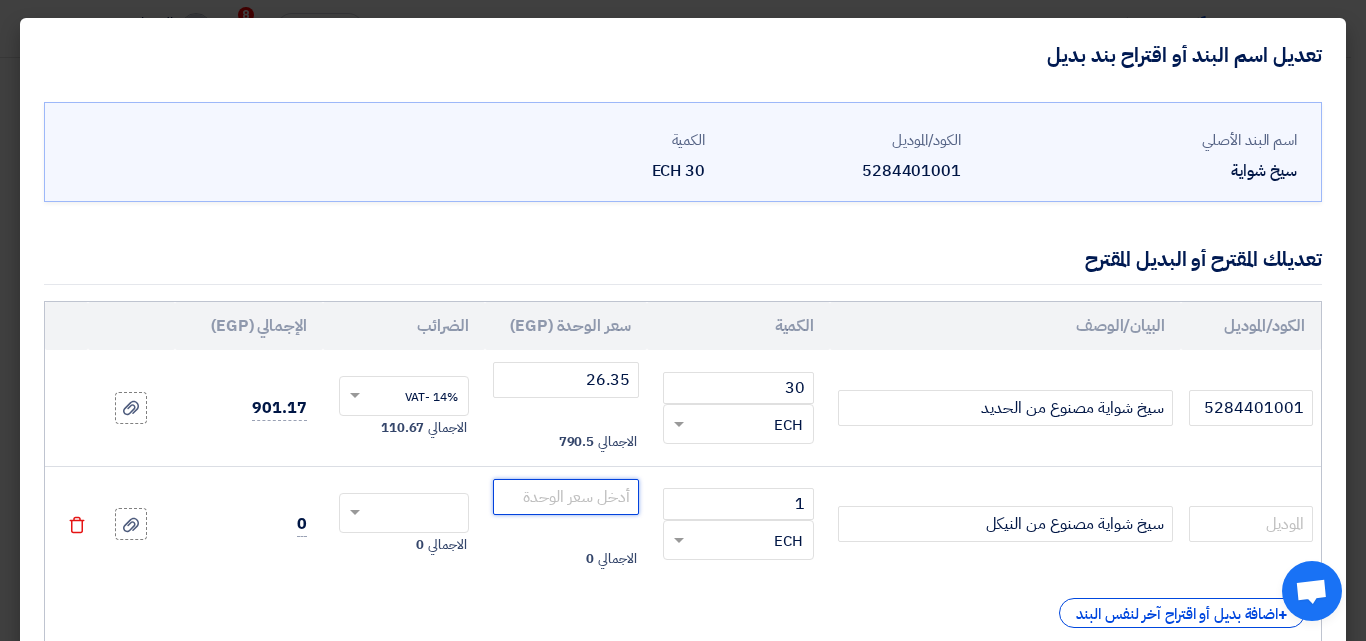 click 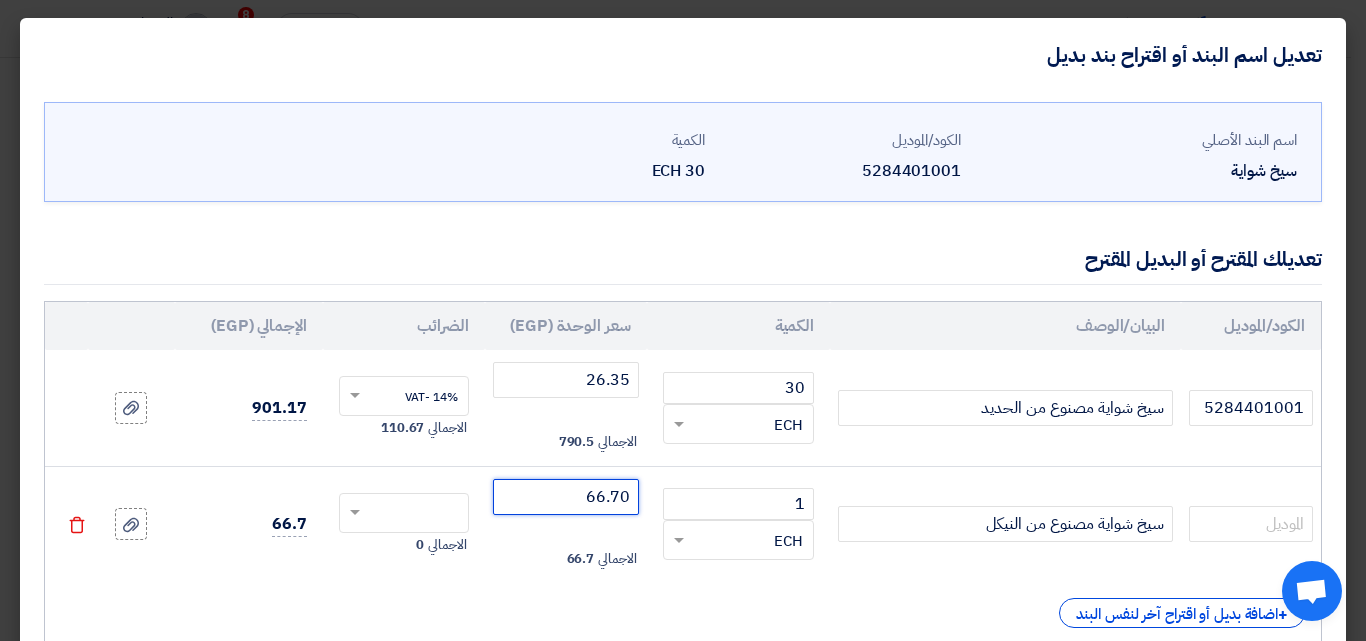 click 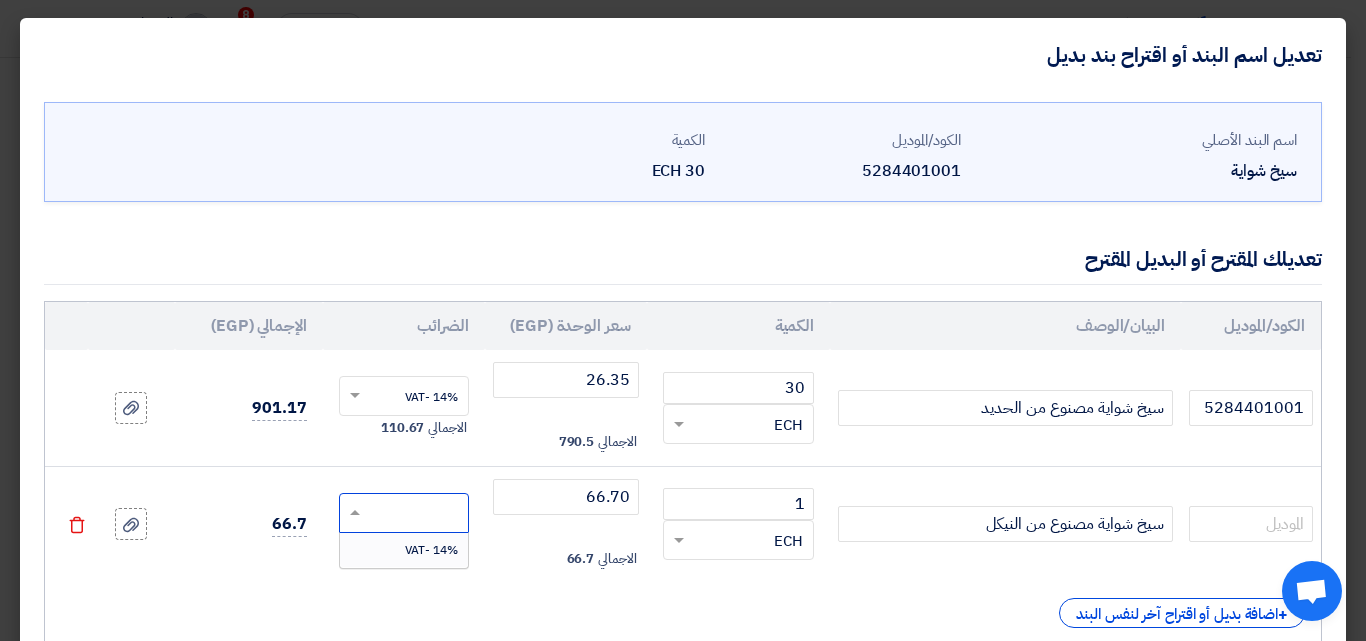 click on "14% -VAT" at bounding box center (431, 550) 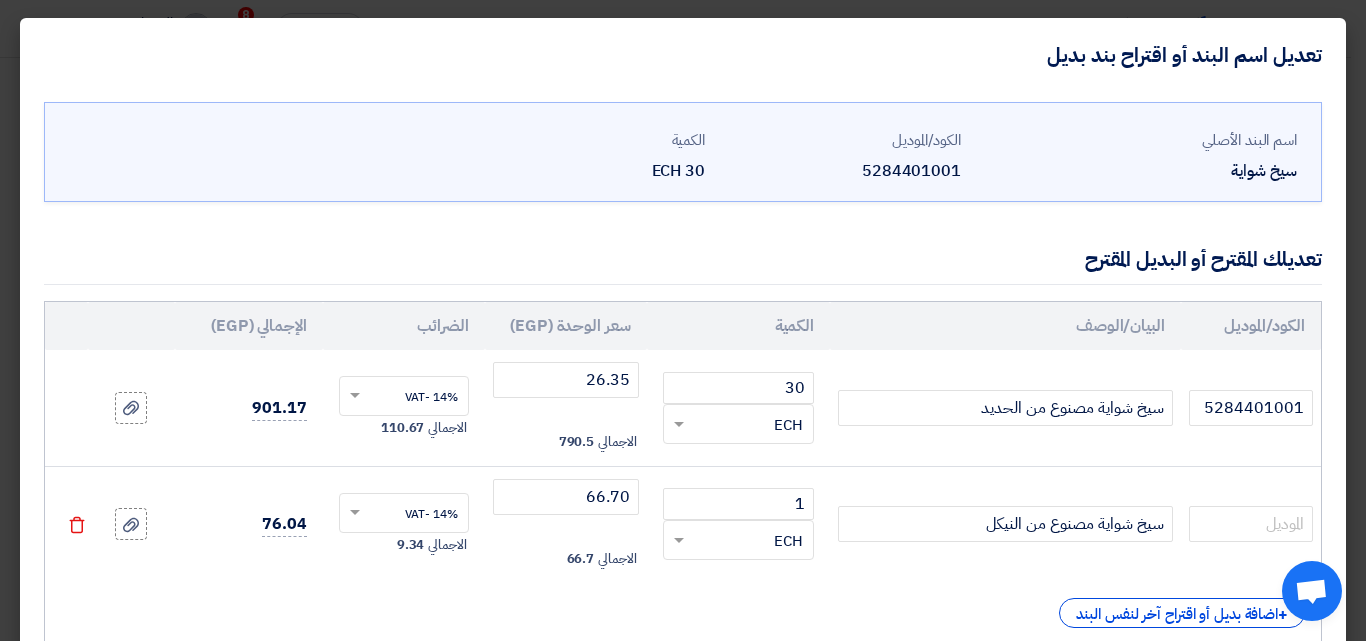 scroll, scrollTop: 134, scrollLeft: 0, axis: vertical 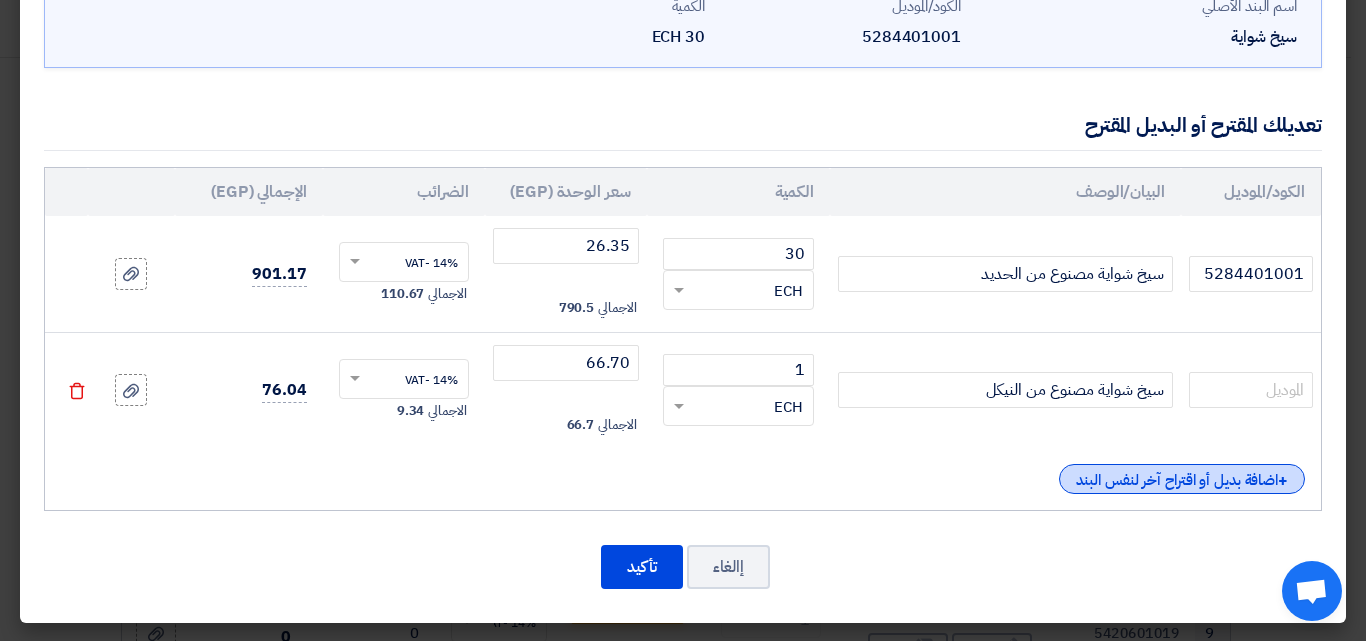 click on "+
اضافة بديل أو اقتراح آخر لنفس البند" 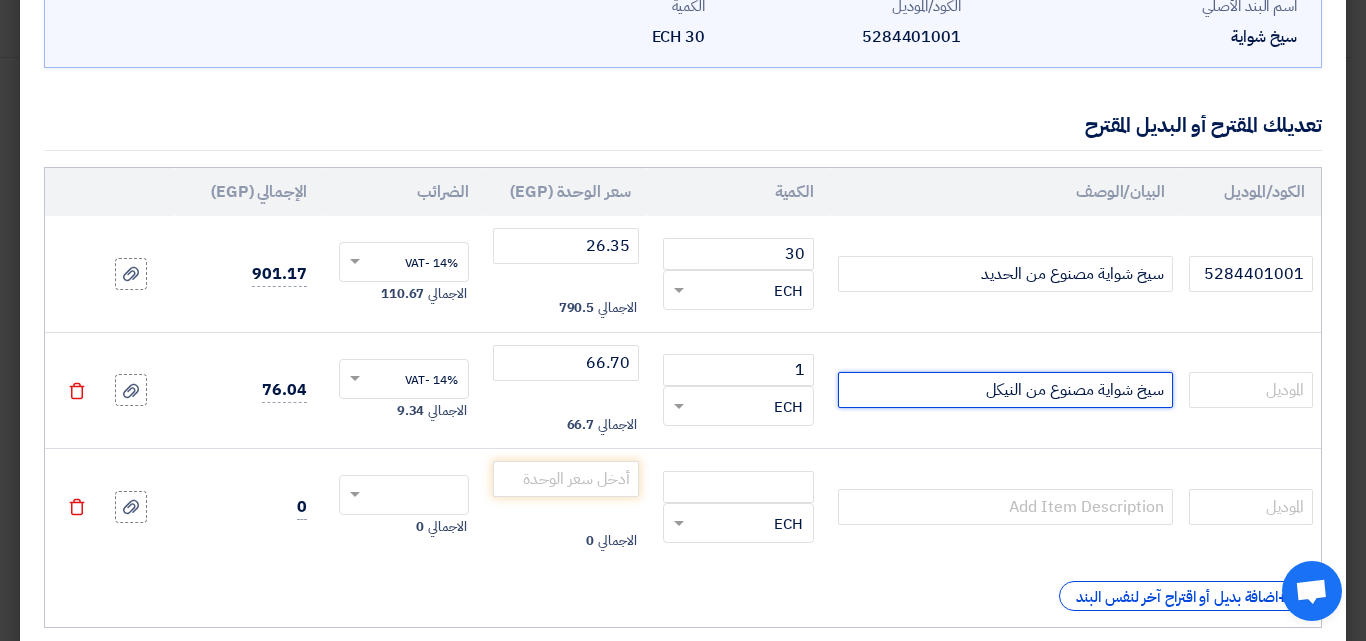 drag, startPoint x: 1166, startPoint y: 392, endPoint x: 1052, endPoint y: 392, distance: 114 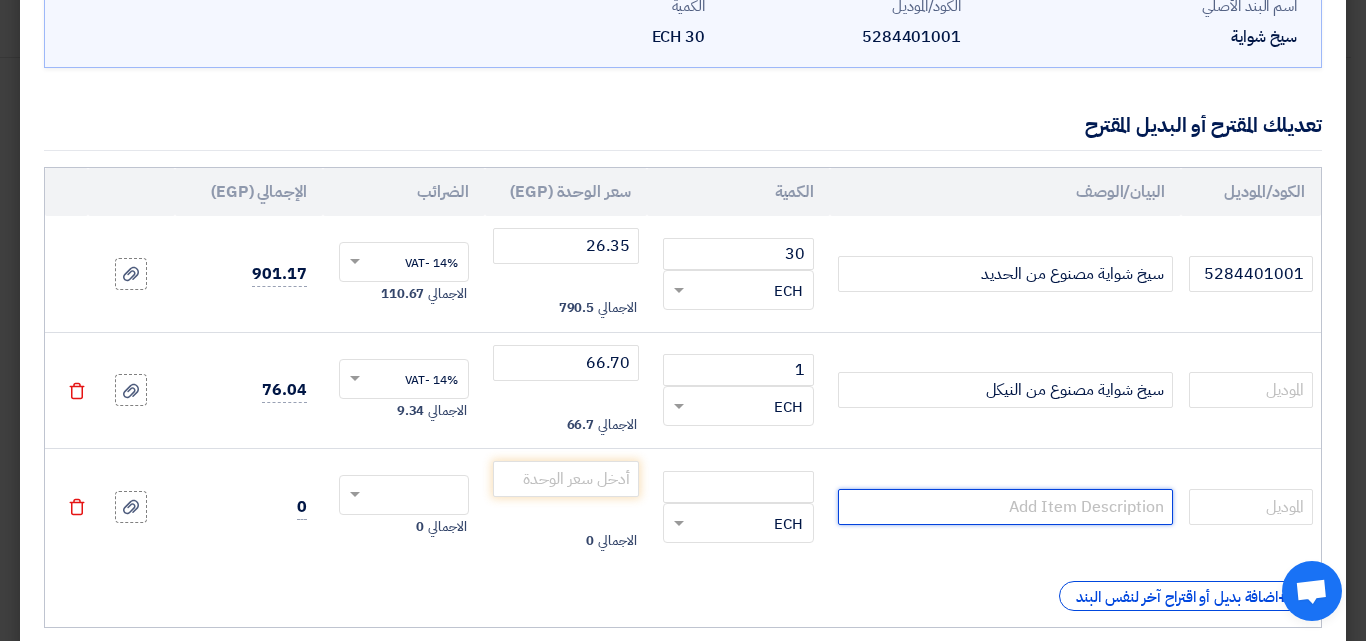 paste on "سيخ شواية مصنوع" 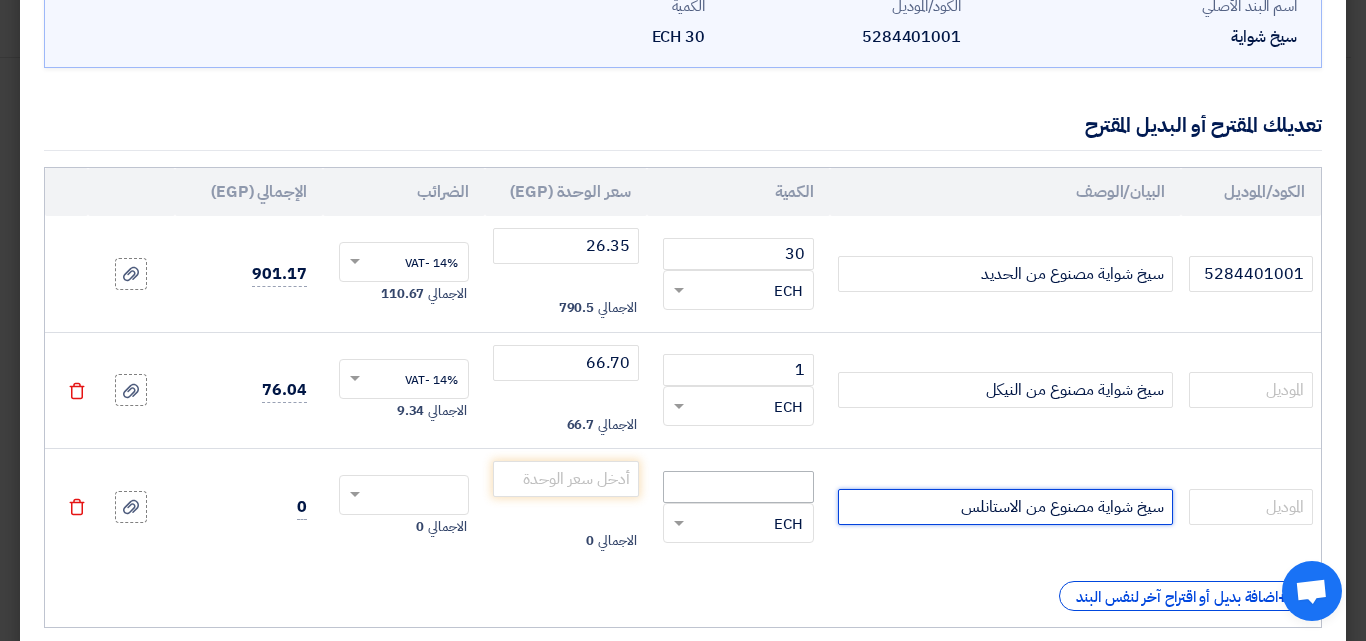 type on "سيخ شواية مصنوع من الاستانلس" 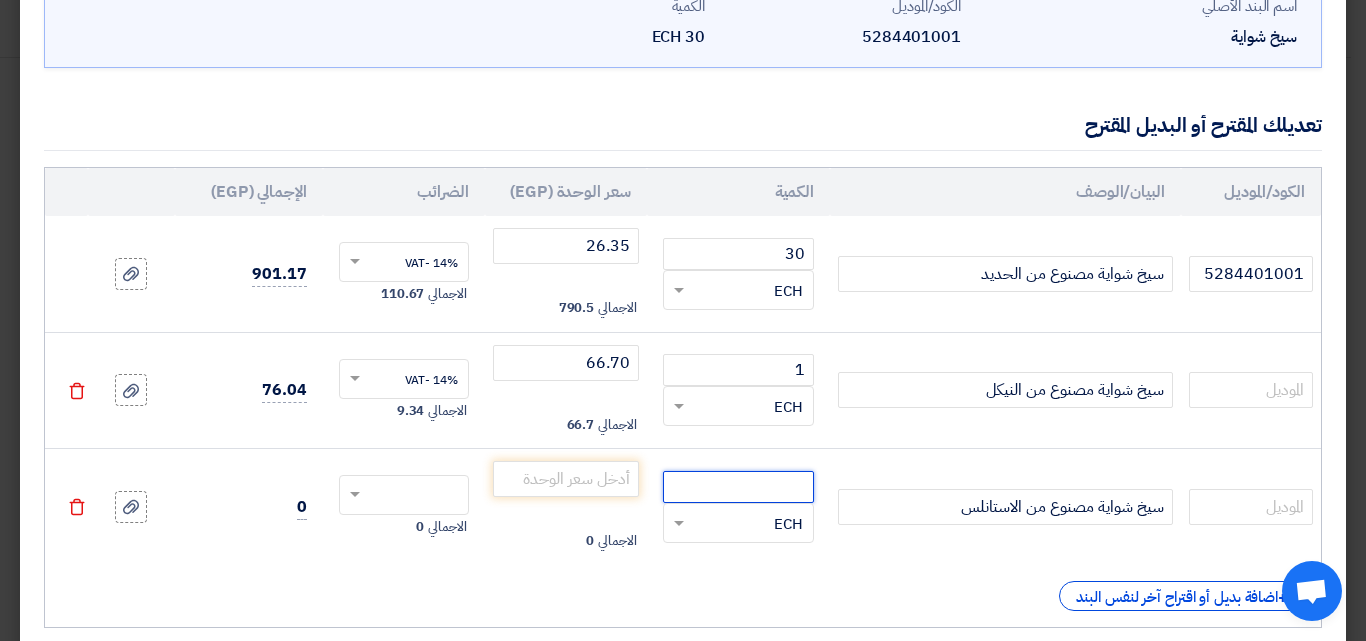 click 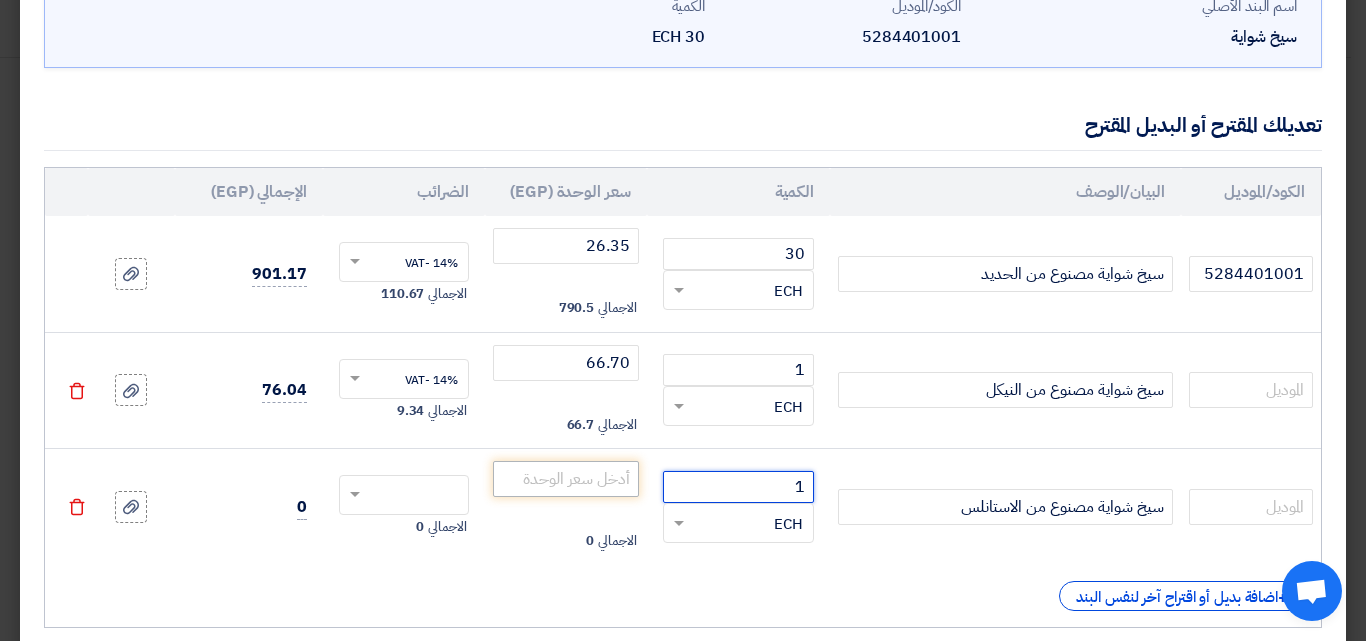 type on "1" 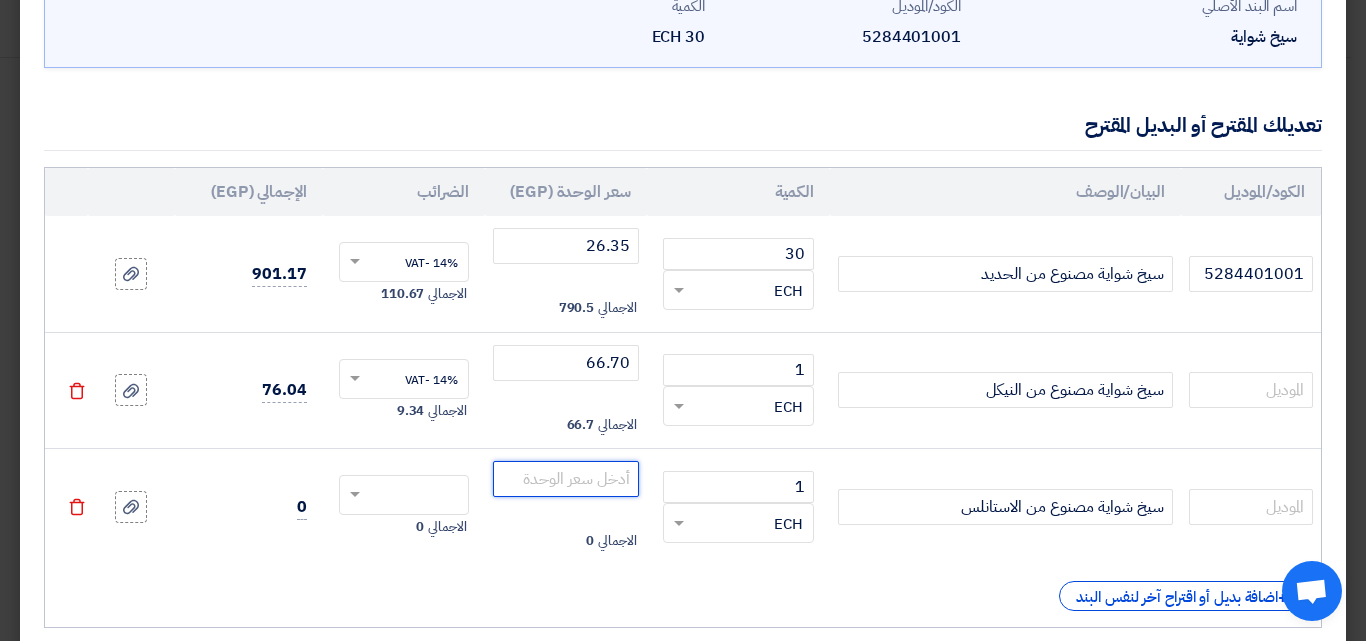 click 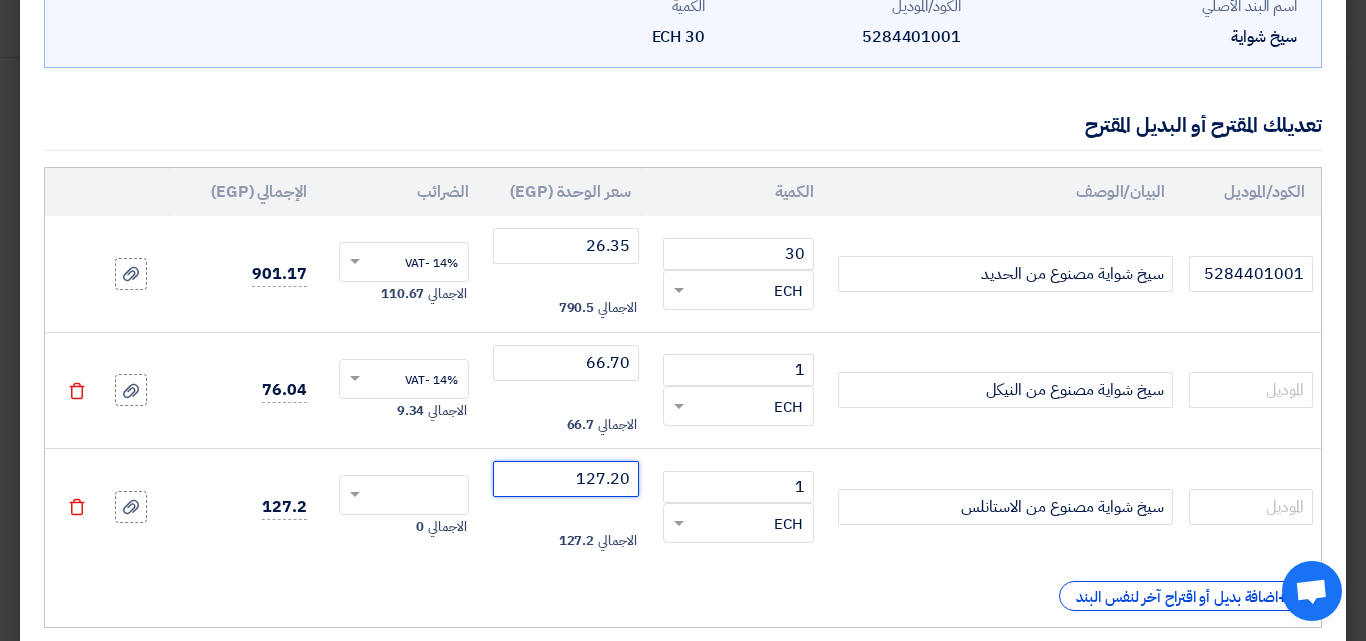 click 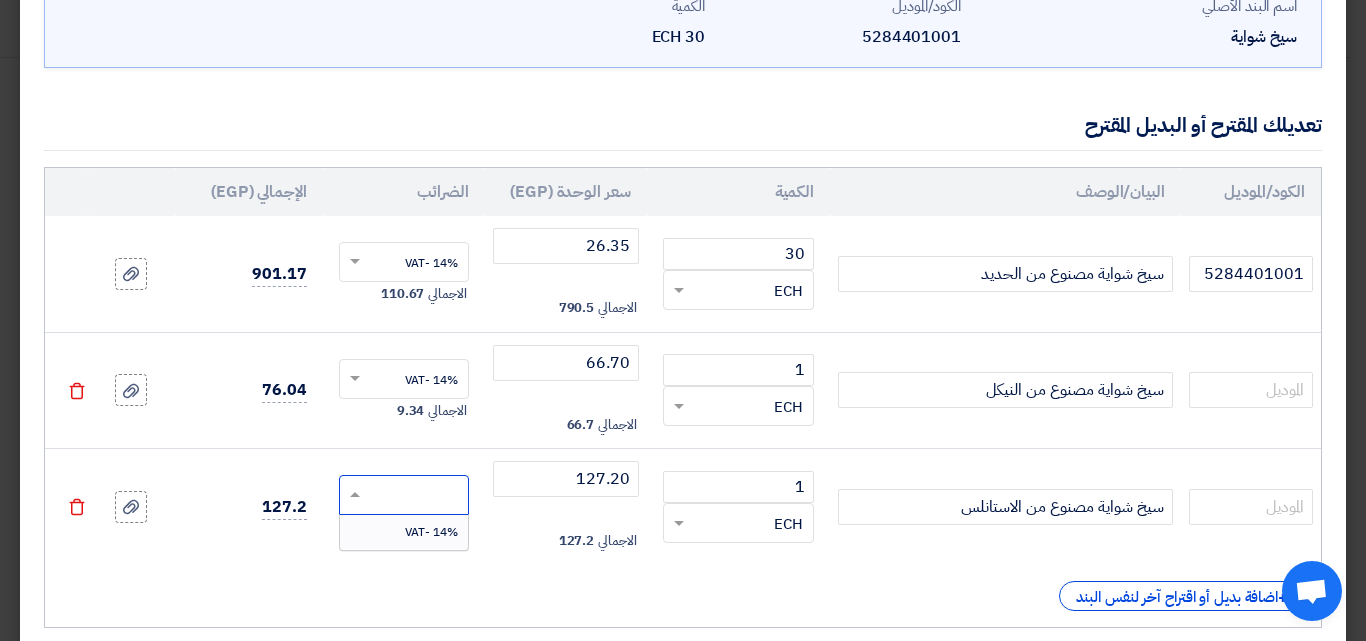 click on "14% -VAT" at bounding box center [431, 532] 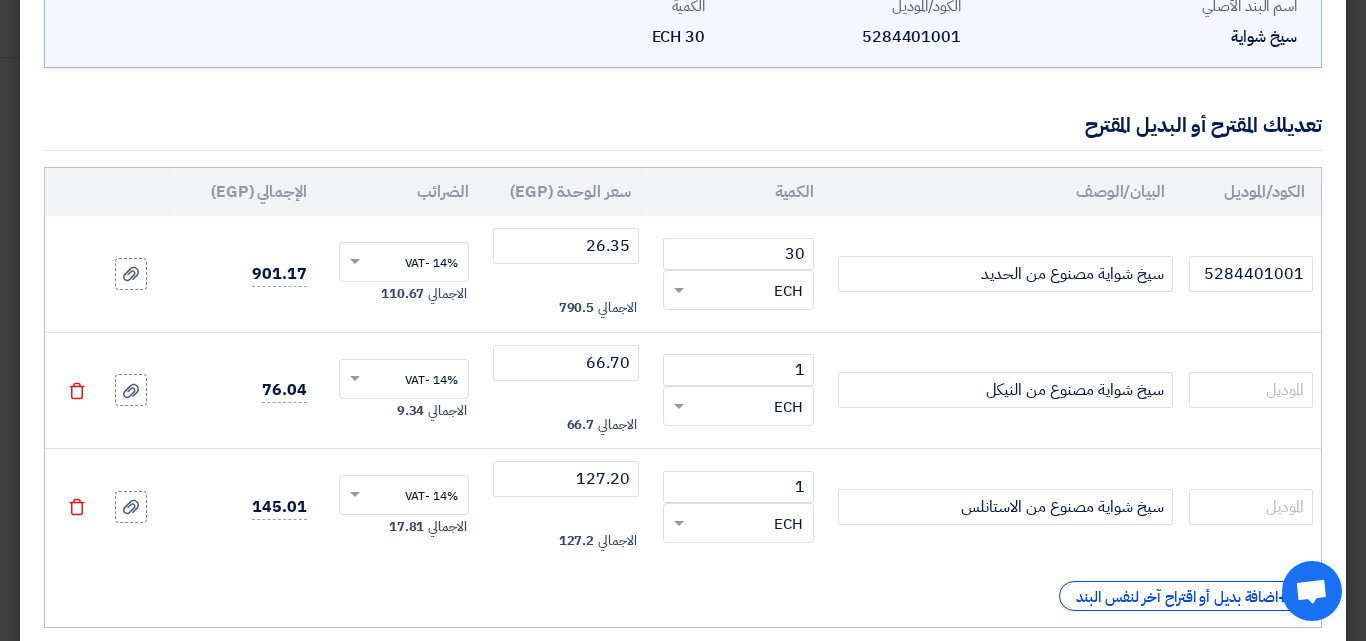 scroll, scrollTop: 250, scrollLeft: 0, axis: vertical 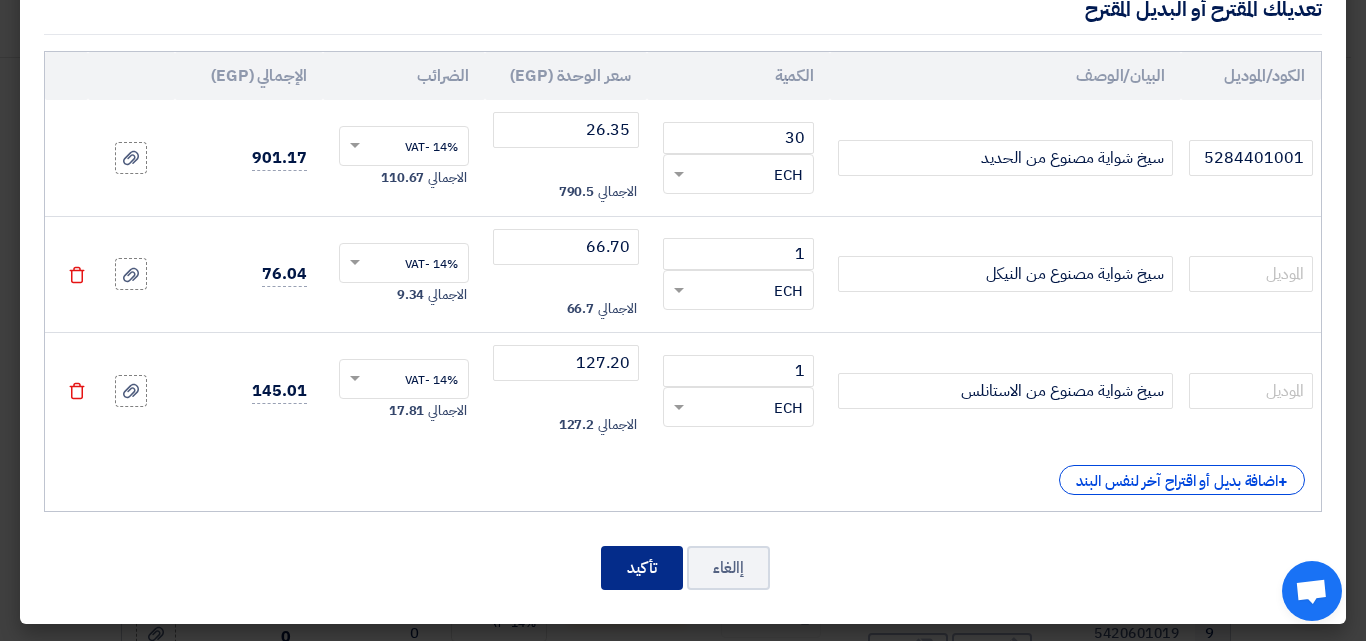 click on "تأكيد" 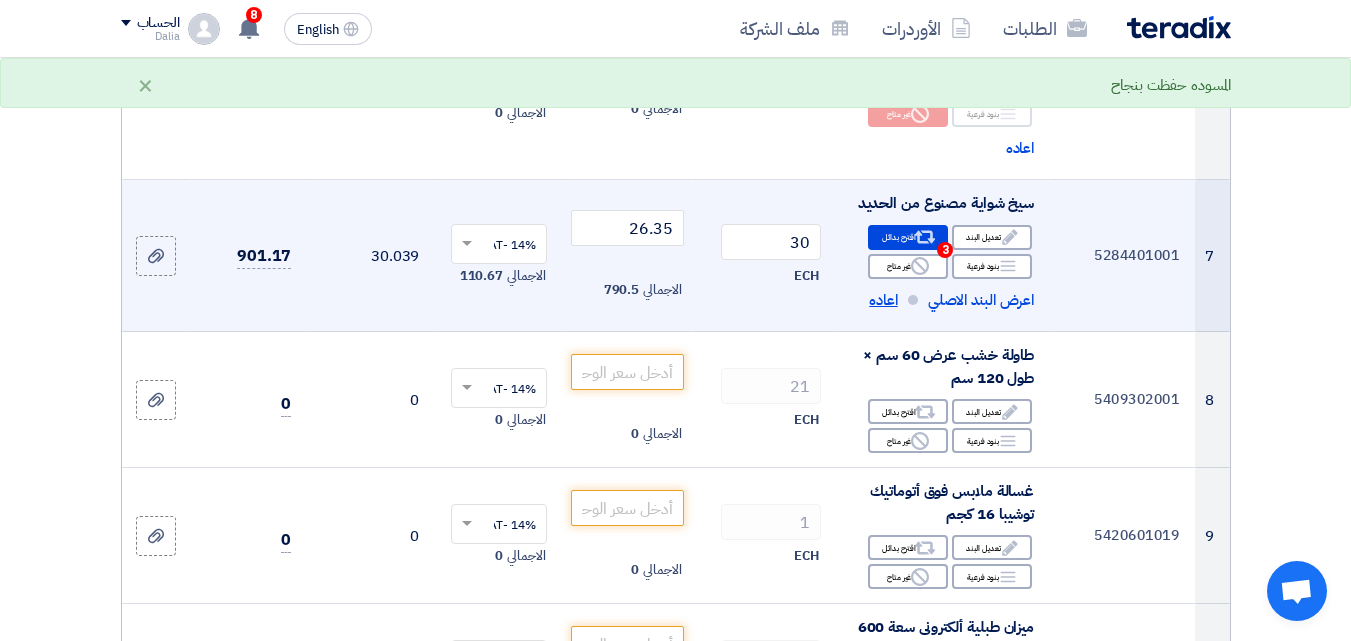 scroll, scrollTop: 1200, scrollLeft: 0, axis: vertical 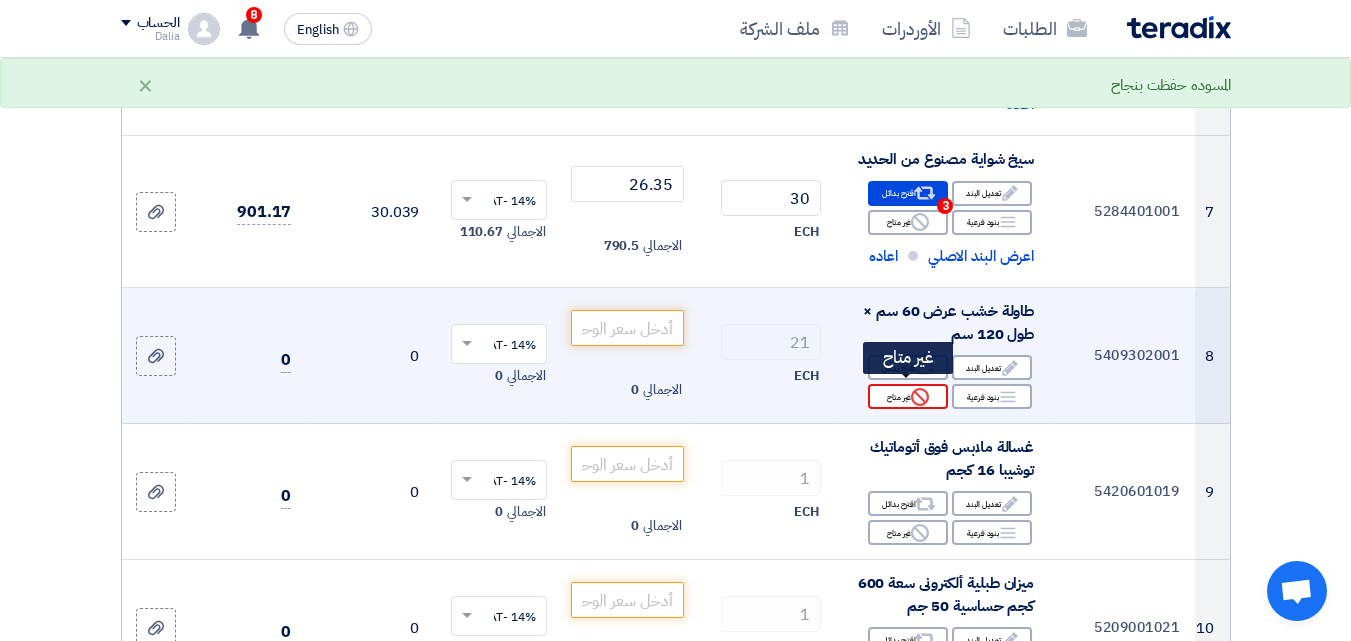 click on "Reject
غير متاح" 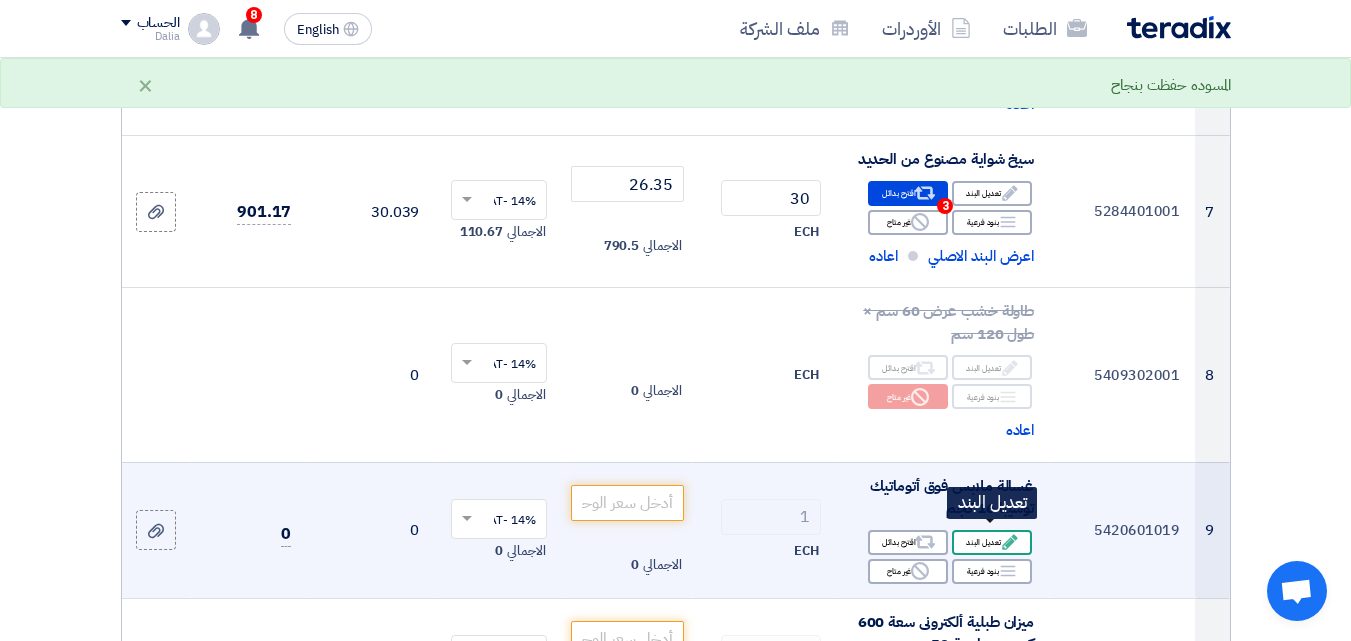 click on "Edit
تعديل البند" 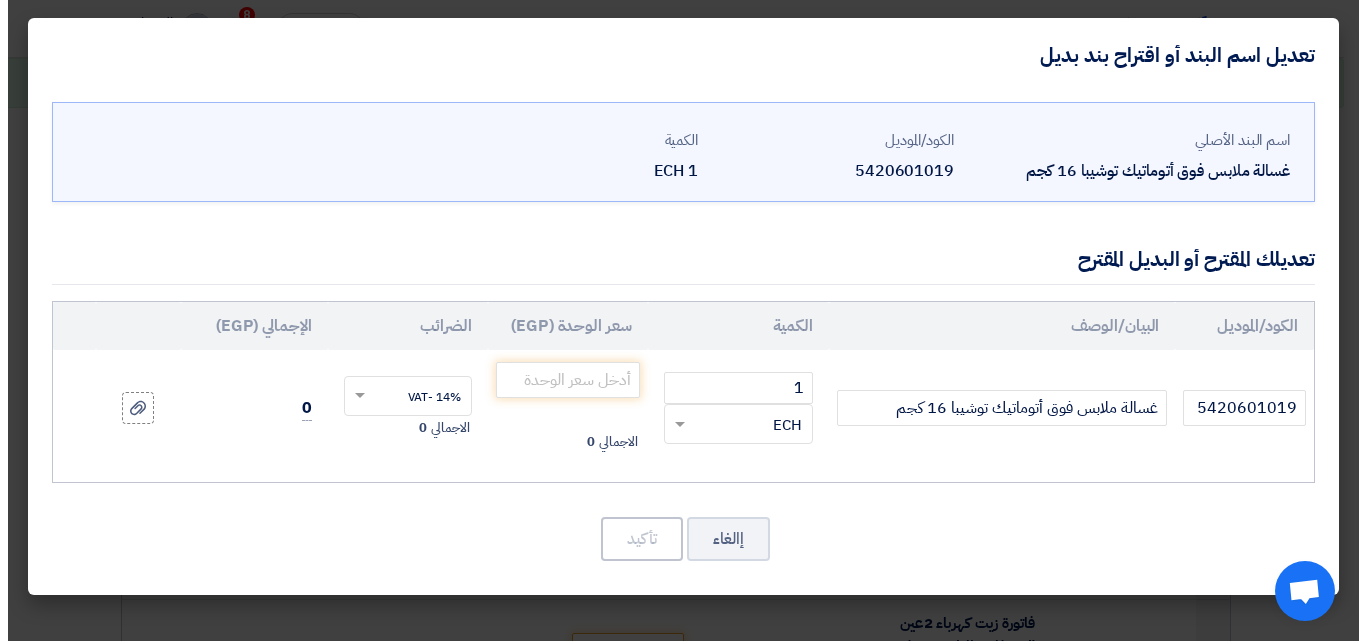 scroll, scrollTop: 851, scrollLeft: 0, axis: vertical 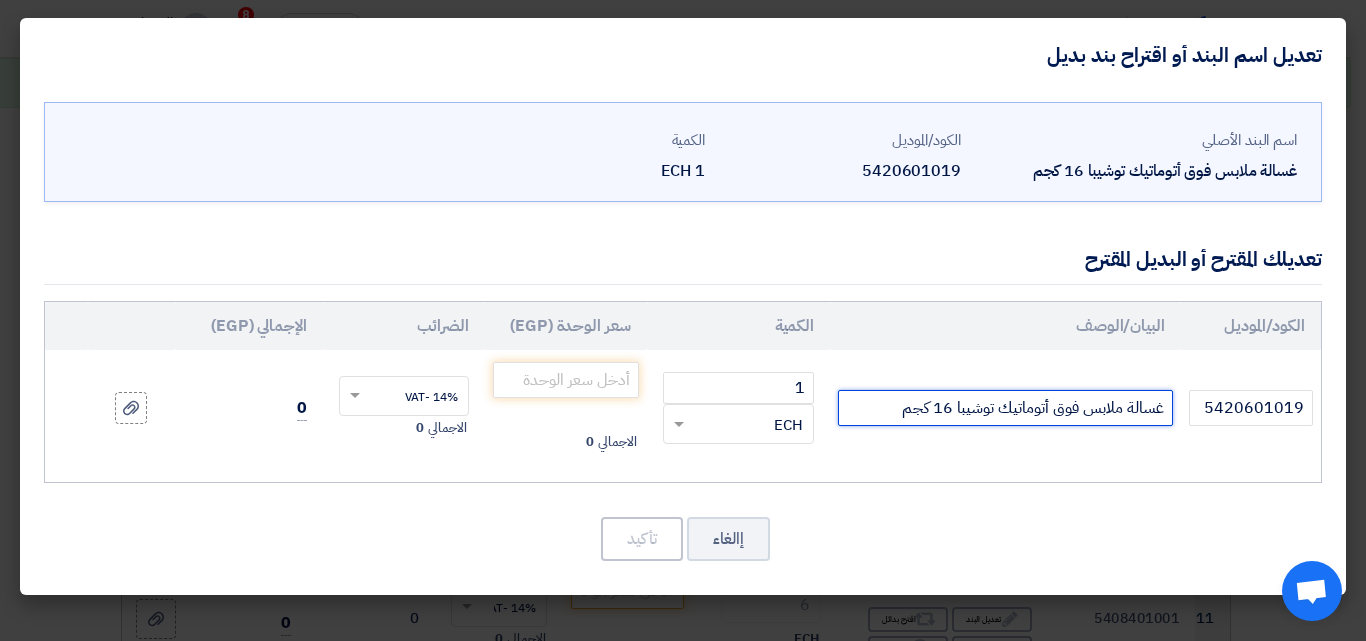 click on "غسالة ملابس فوق أتوماتيك توشيبا 16 كجم" 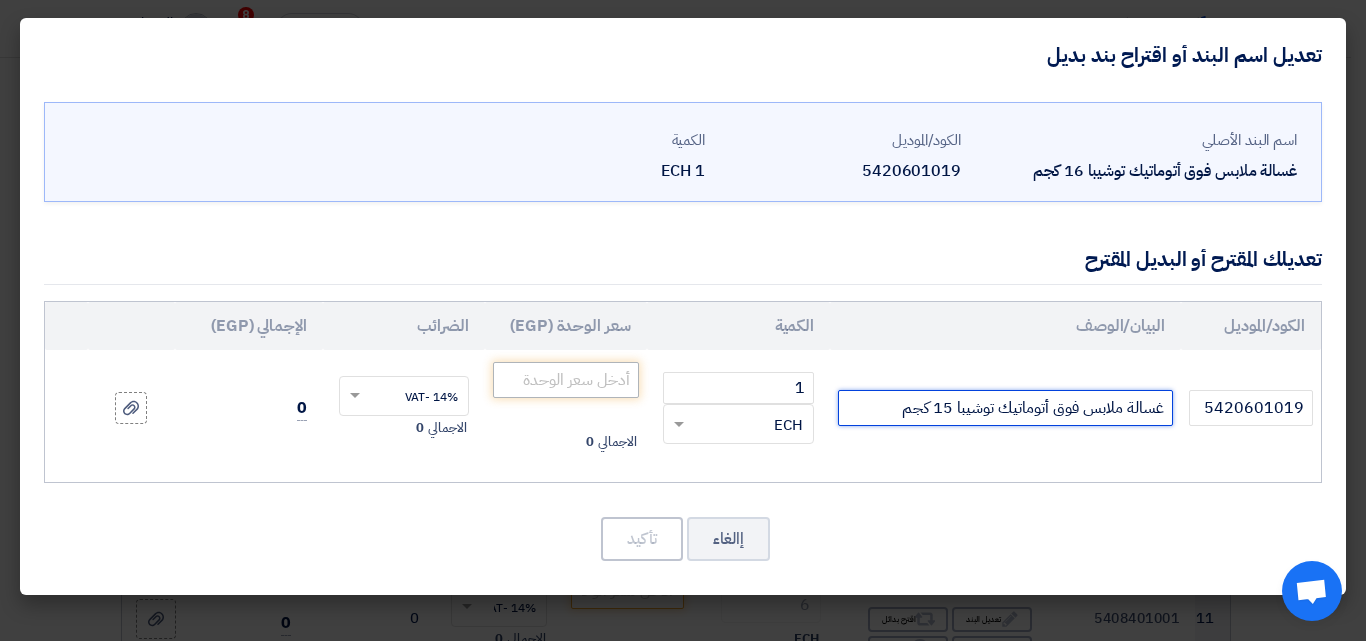 type on "غسالة ملابس فوق أتوماتيك توشيبا 15 كجم" 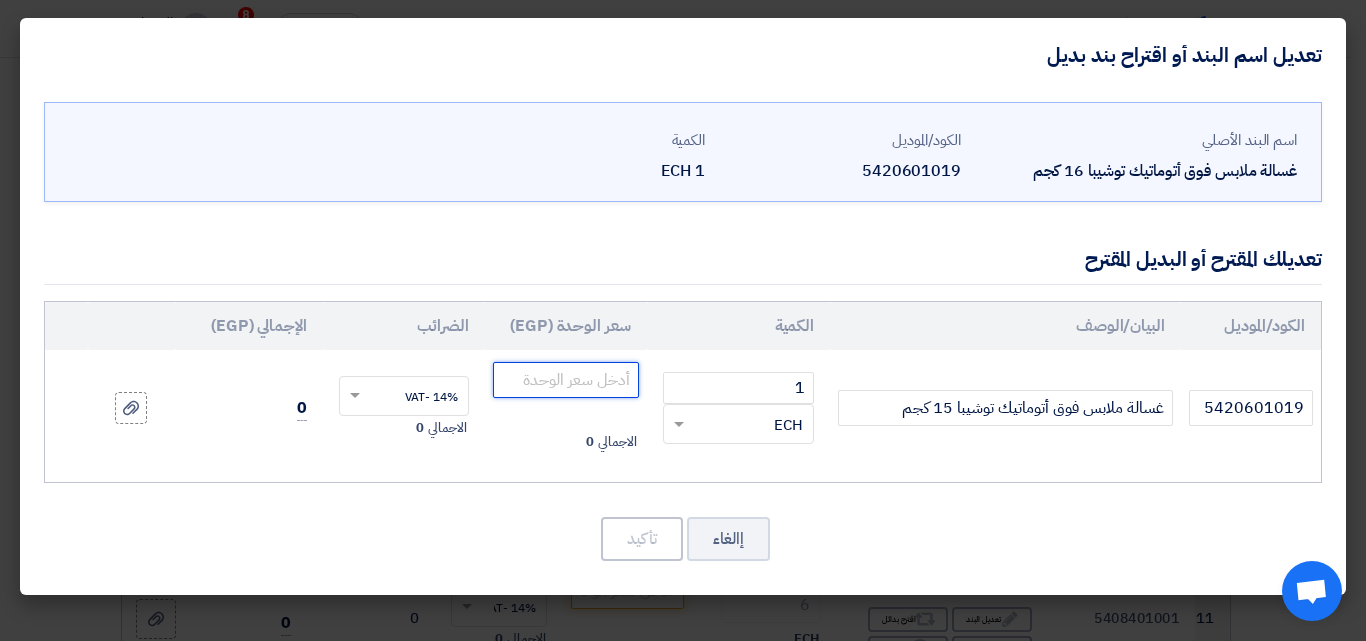 click 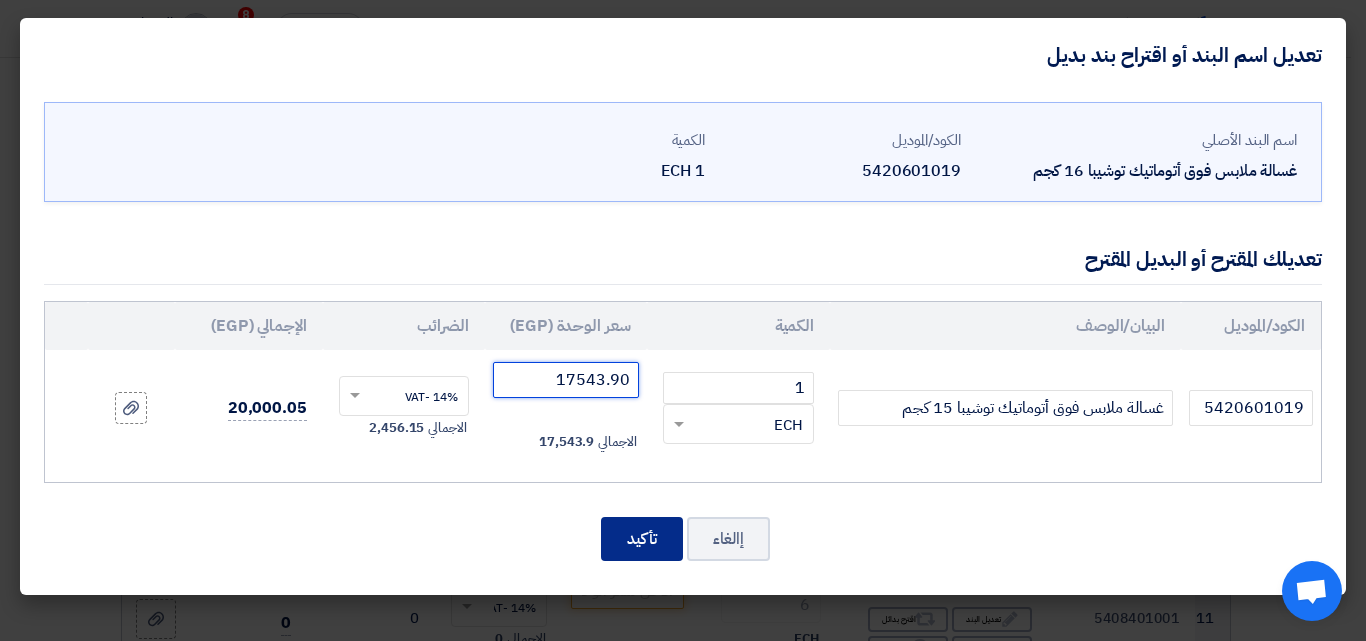 type on "17543.90" 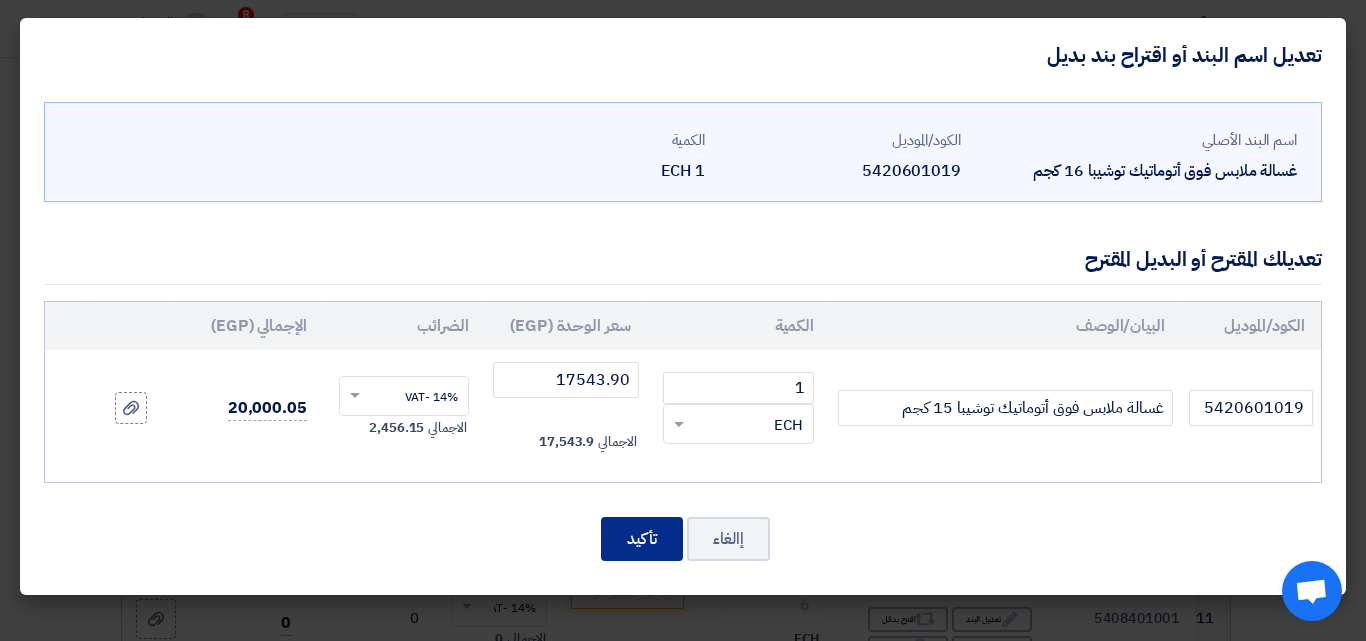 click on "تأكيد" 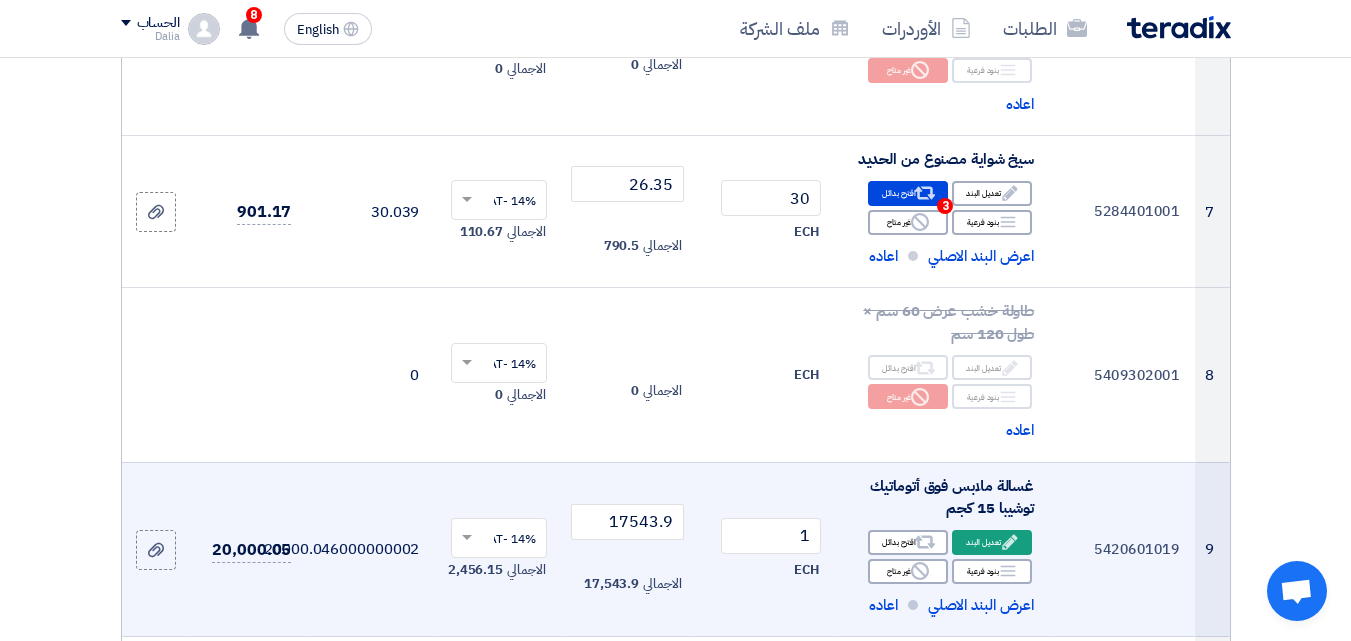 scroll, scrollTop: 1400, scrollLeft: 0, axis: vertical 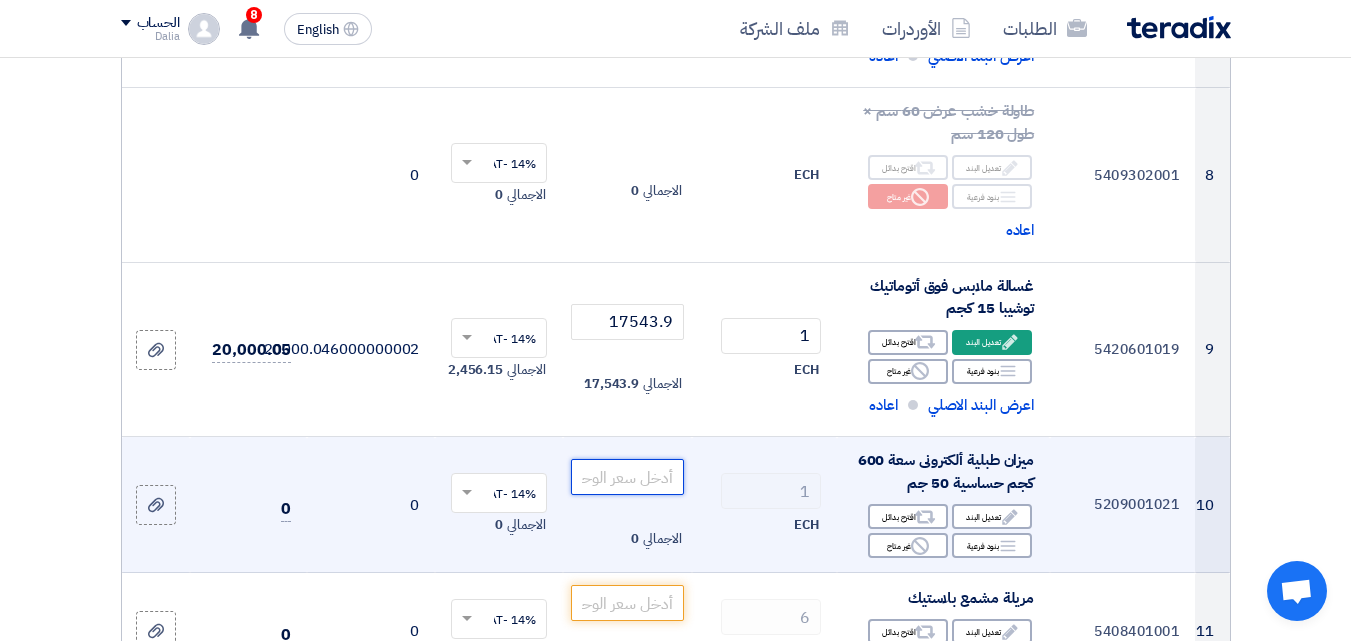 click 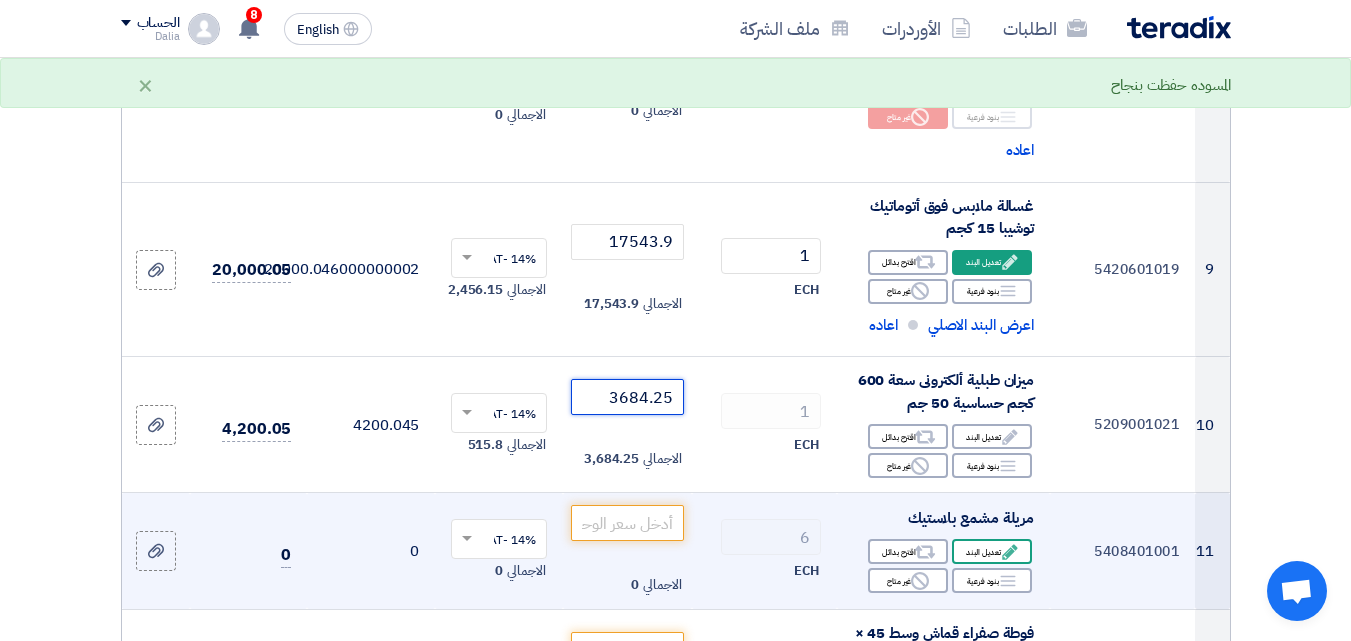 scroll, scrollTop: 1600, scrollLeft: 0, axis: vertical 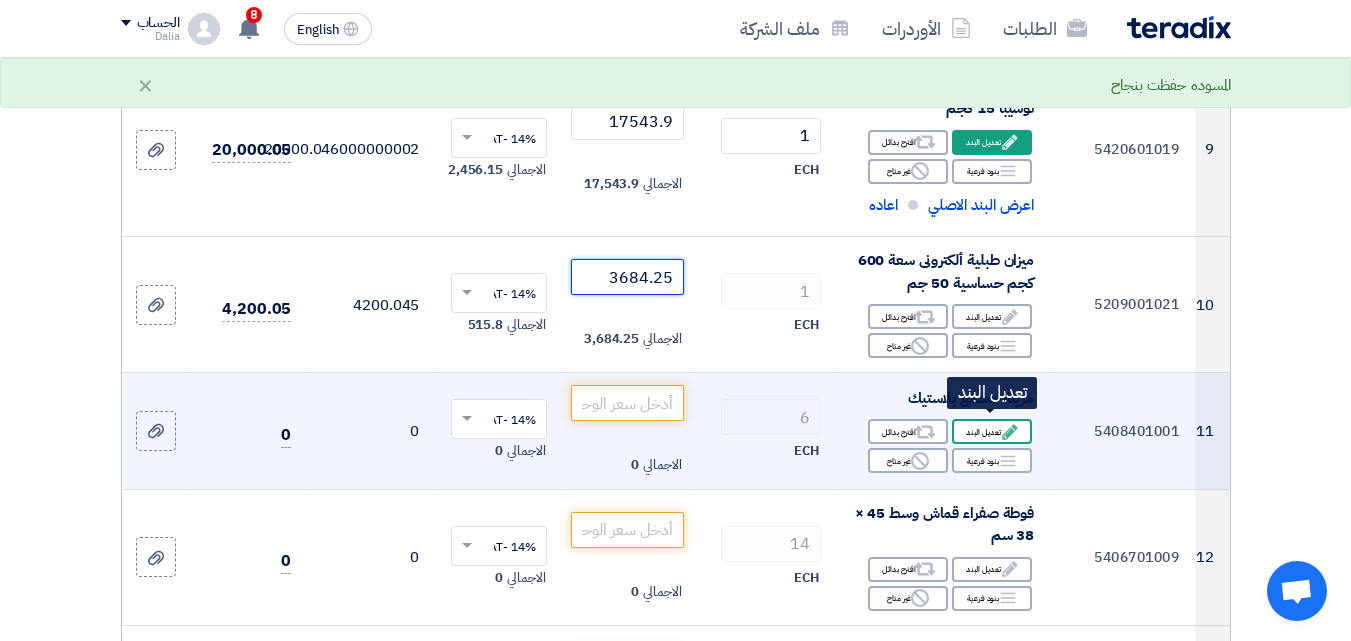 type on "3684.25" 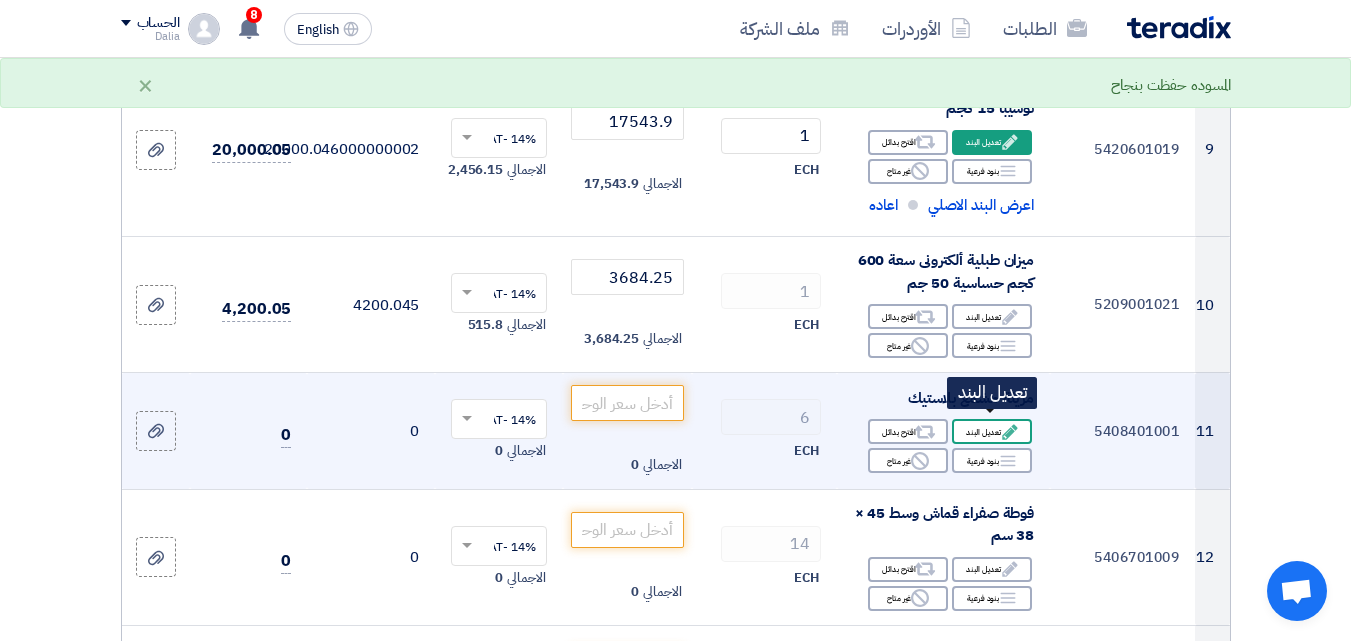 click on "Edit
تعديل البند" 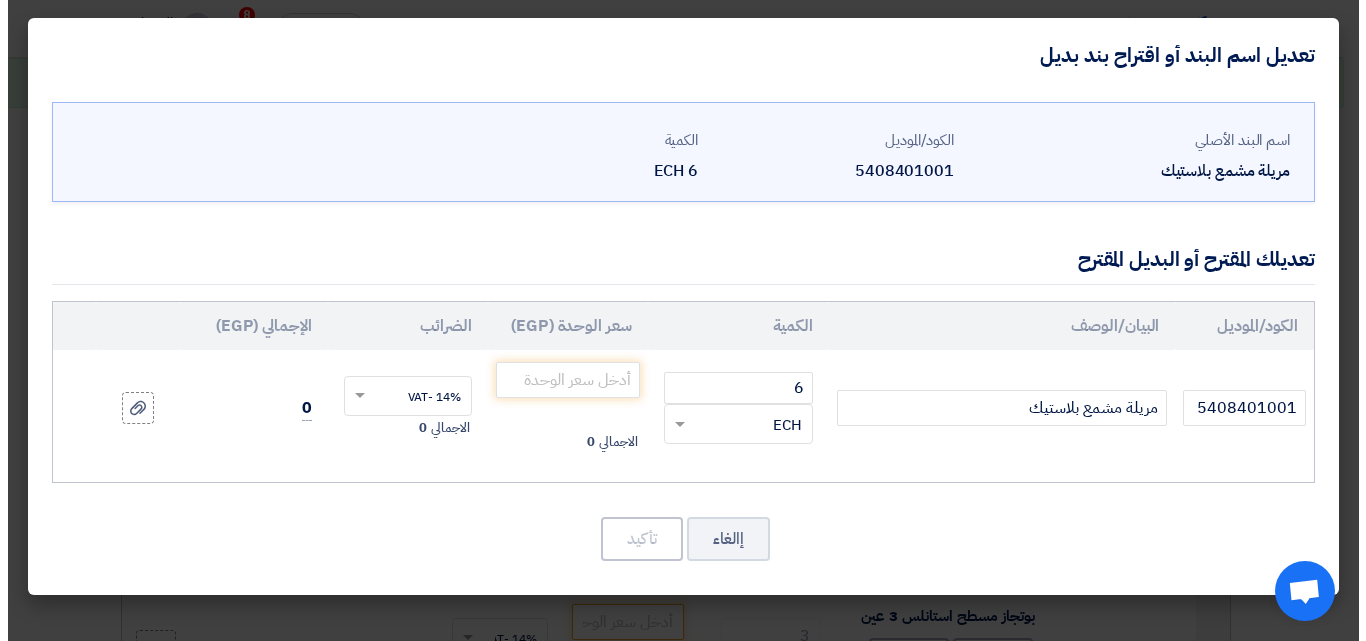 scroll, scrollTop: 1100, scrollLeft: 0, axis: vertical 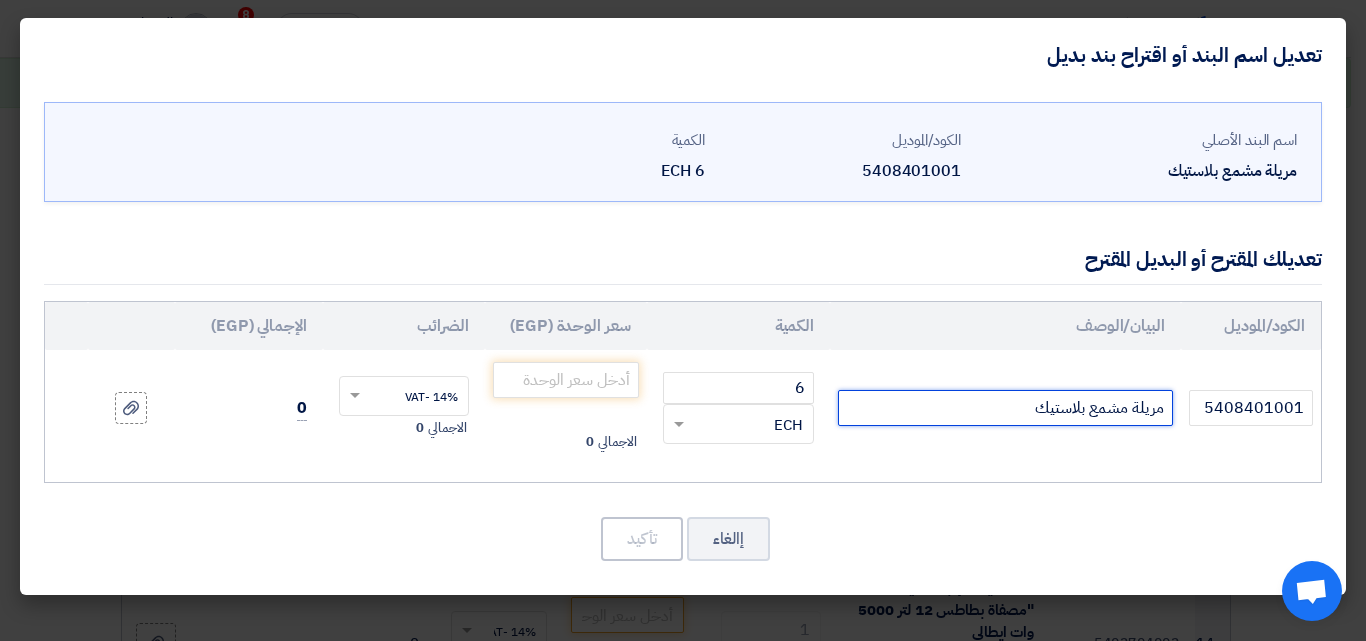 drag, startPoint x: 1127, startPoint y: 409, endPoint x: 1012, endPoint y: 415, distance: 115.15642 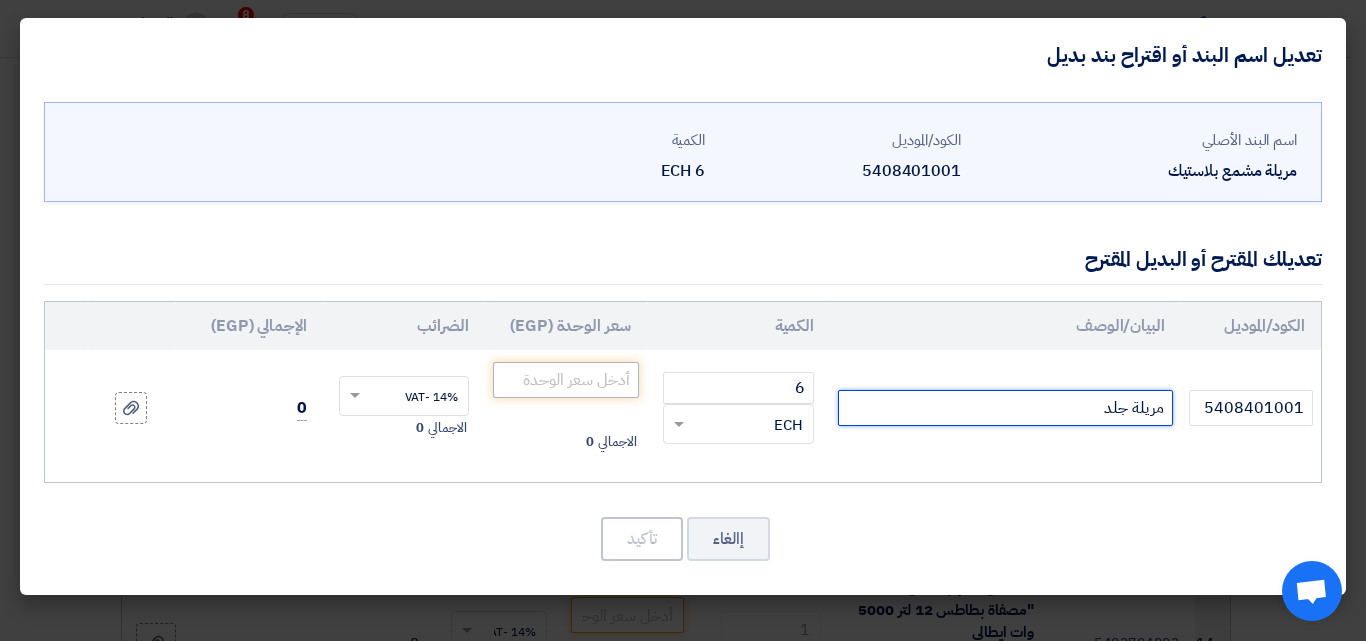 type on "مريلة جلد" 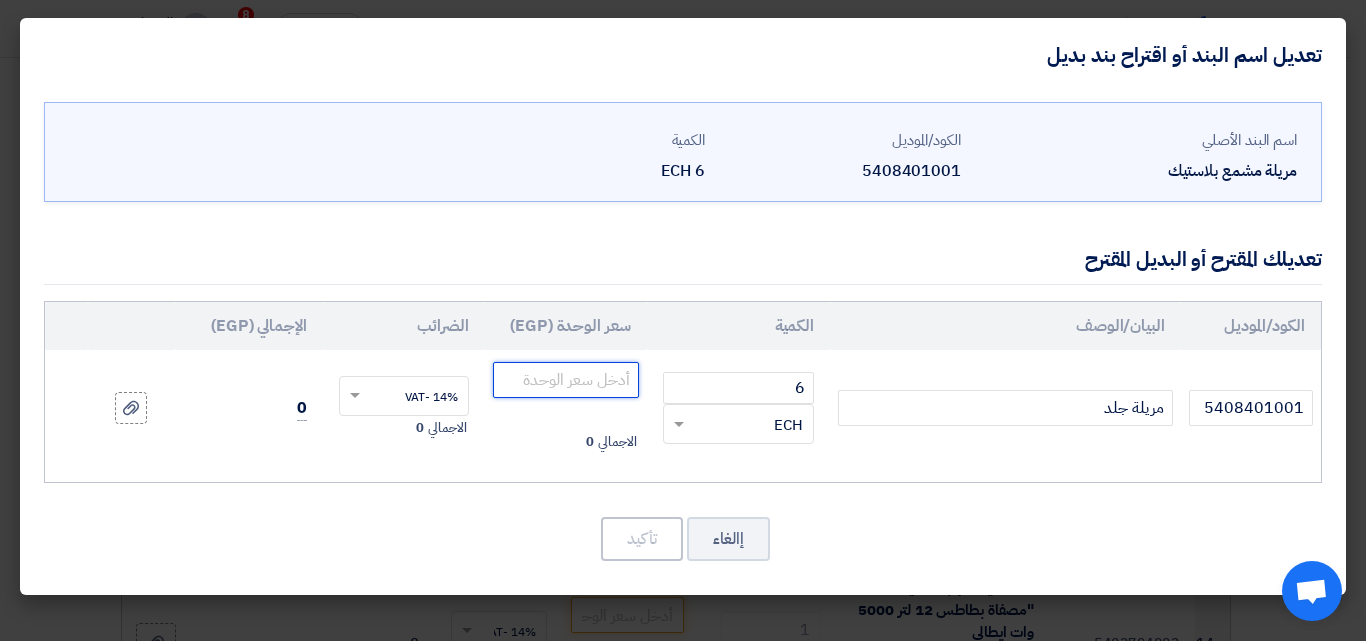 click 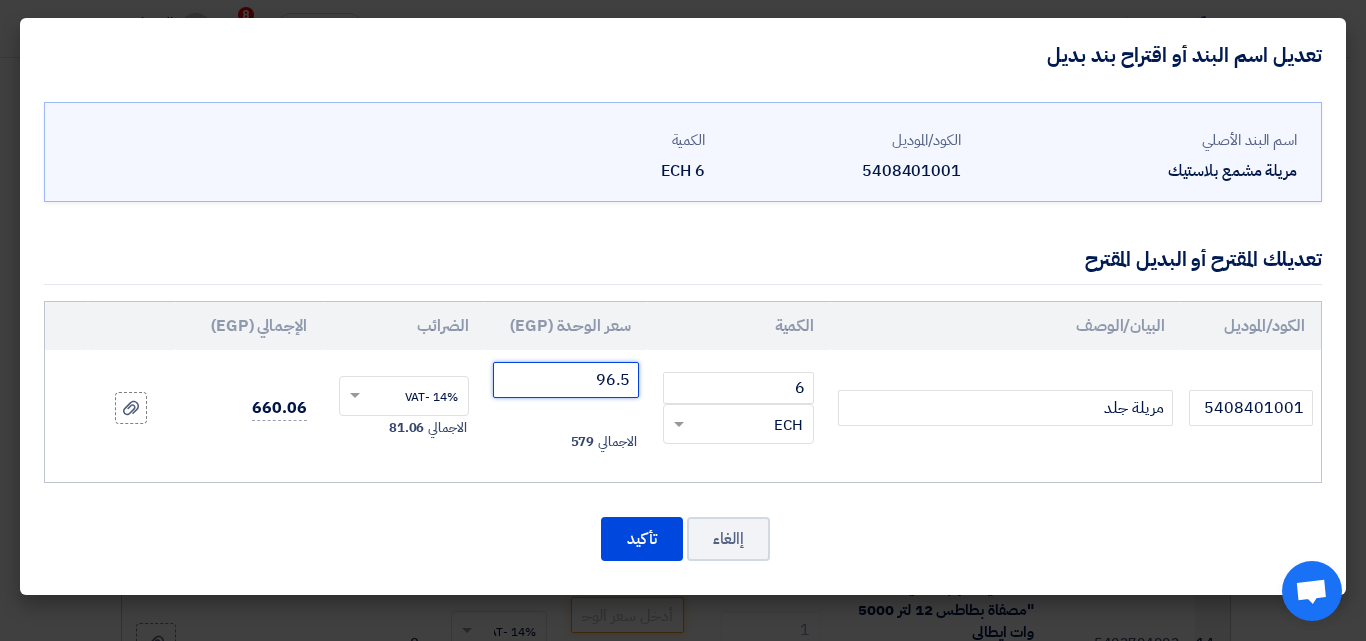 type on "96.50" 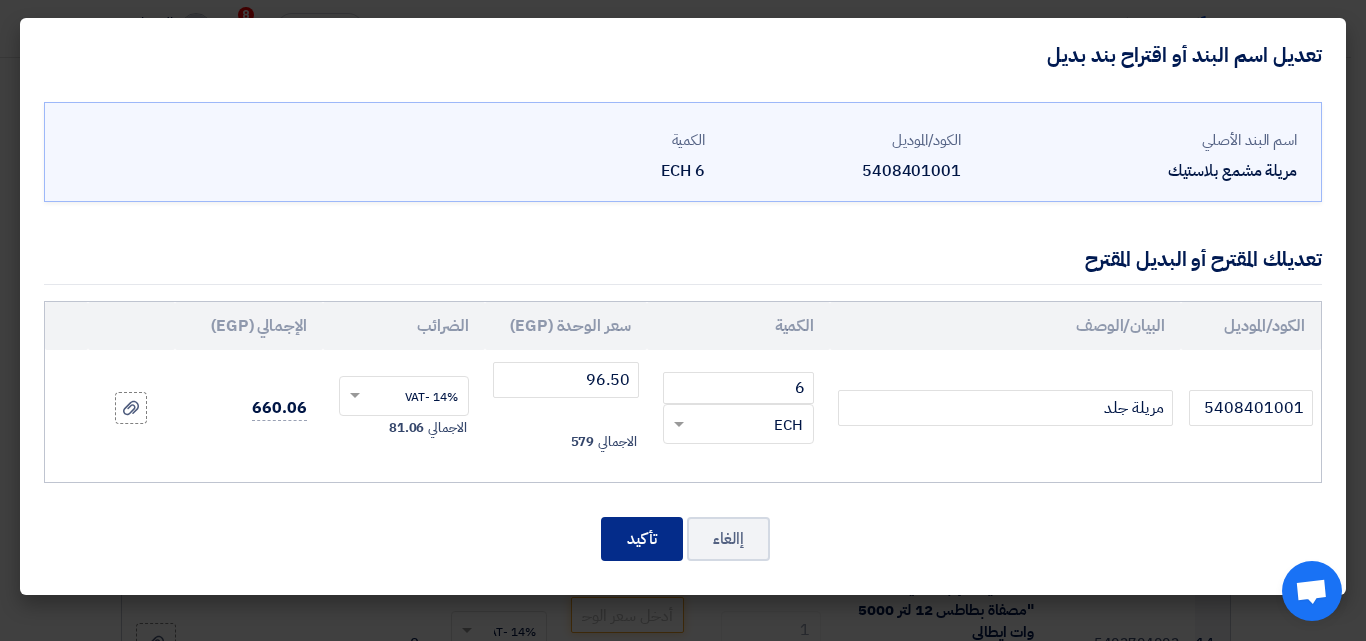 click on "تأكيد" 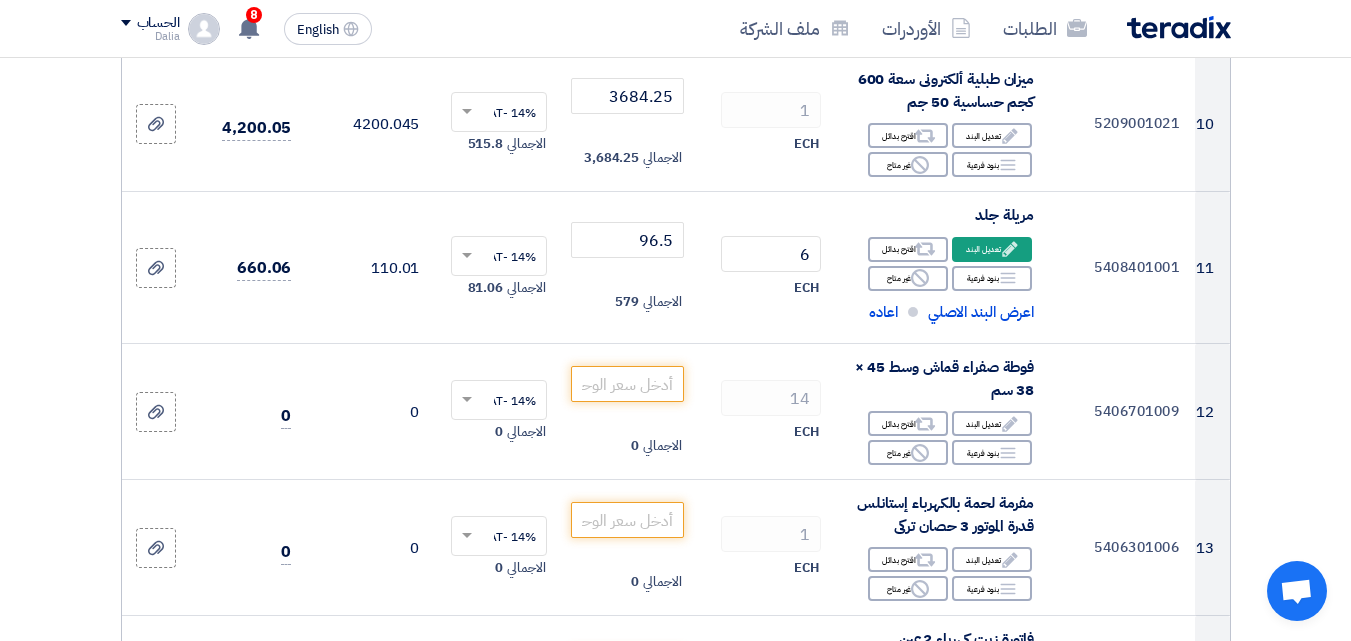 scroll, scrollTop: 1800, scrollLeft: 0, axis: vertical 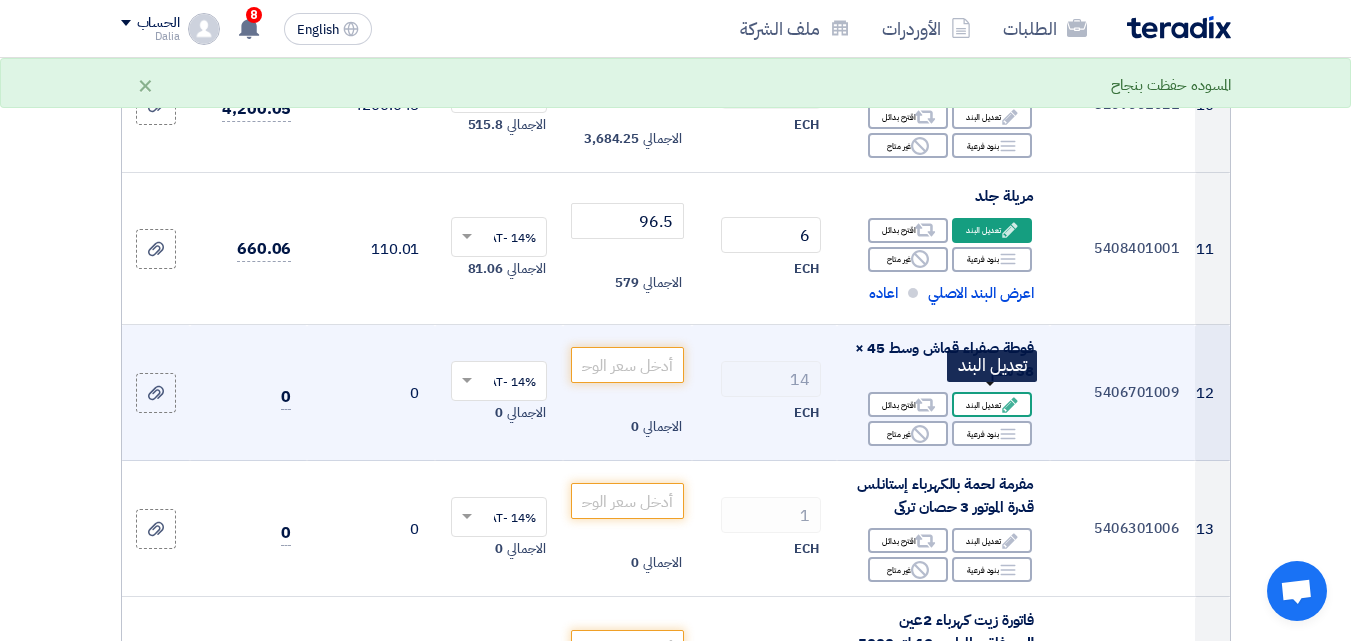 click on "Edit
تعديل البند" 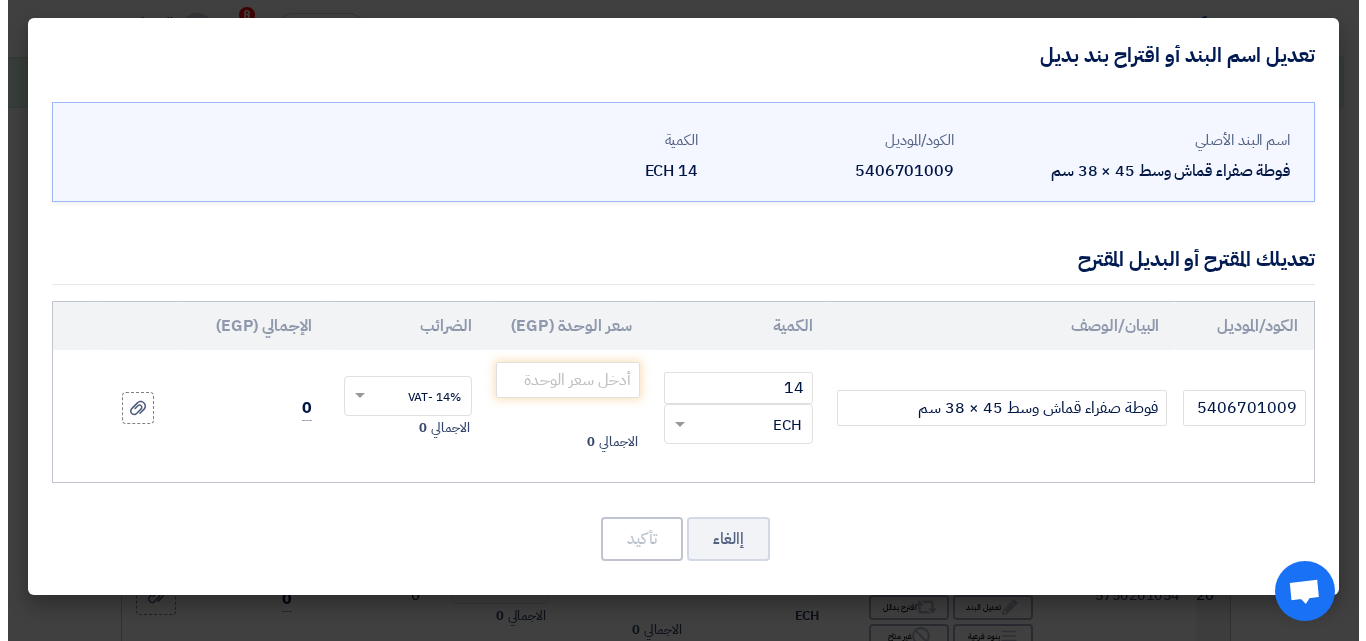 scroll, scrollTop: 1299, scrollLeft: 0, axis: vertical 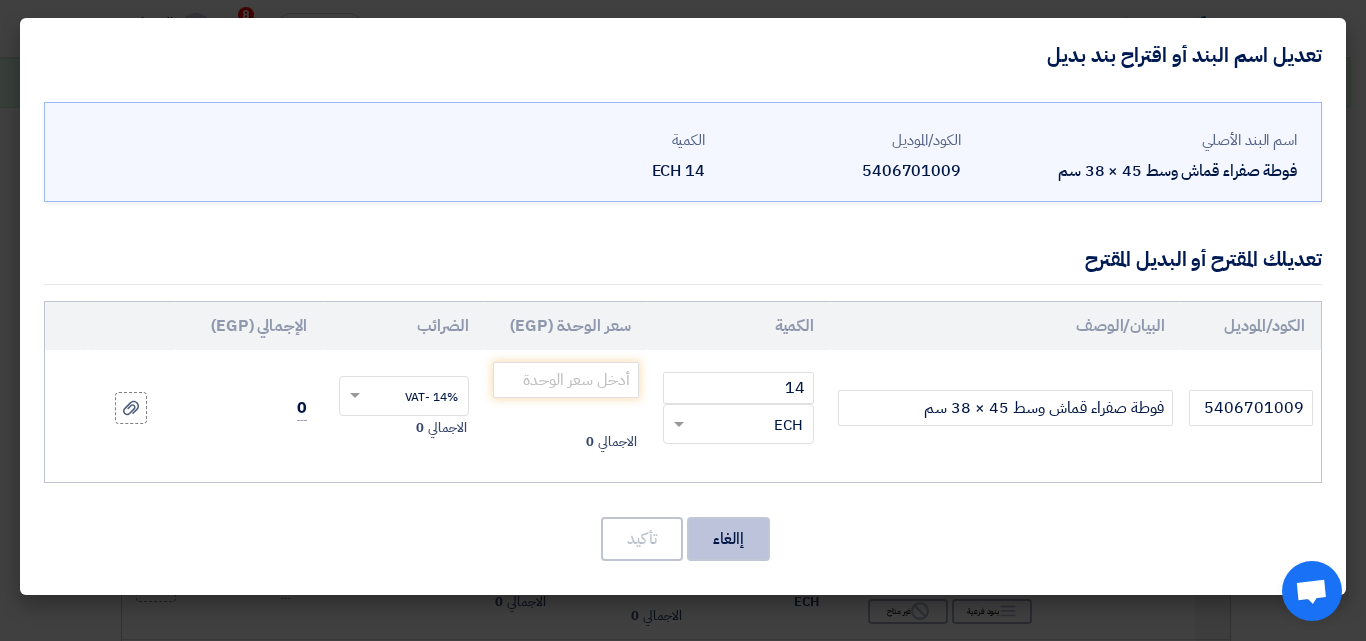 click on "إالغاء" 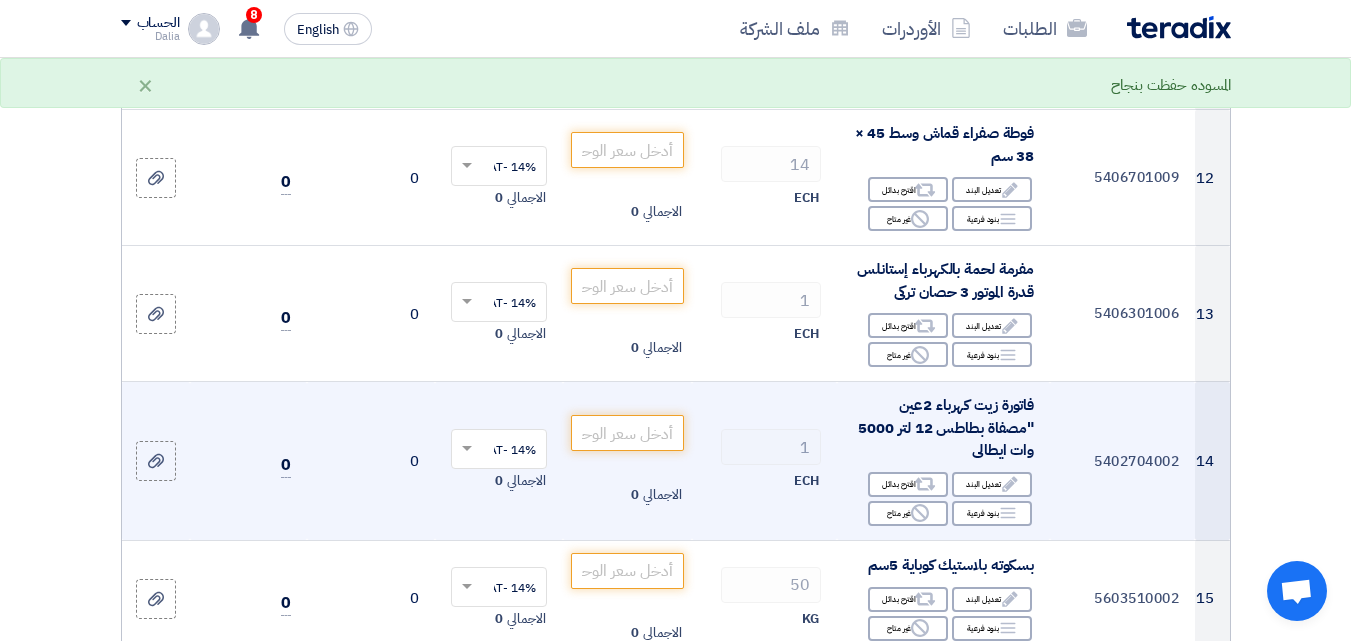 scroll, scrollTop: 1926, scrollLeft: 0, axis: vertical 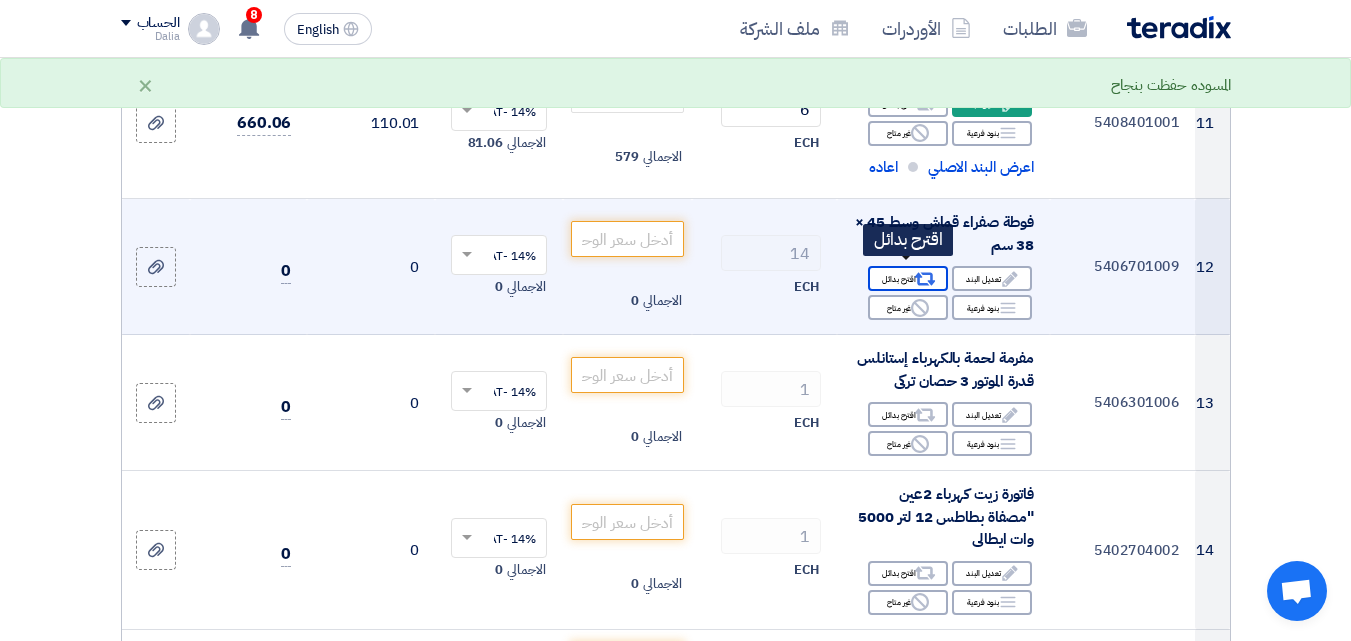 click on "Alternative
اقترح بدائل" 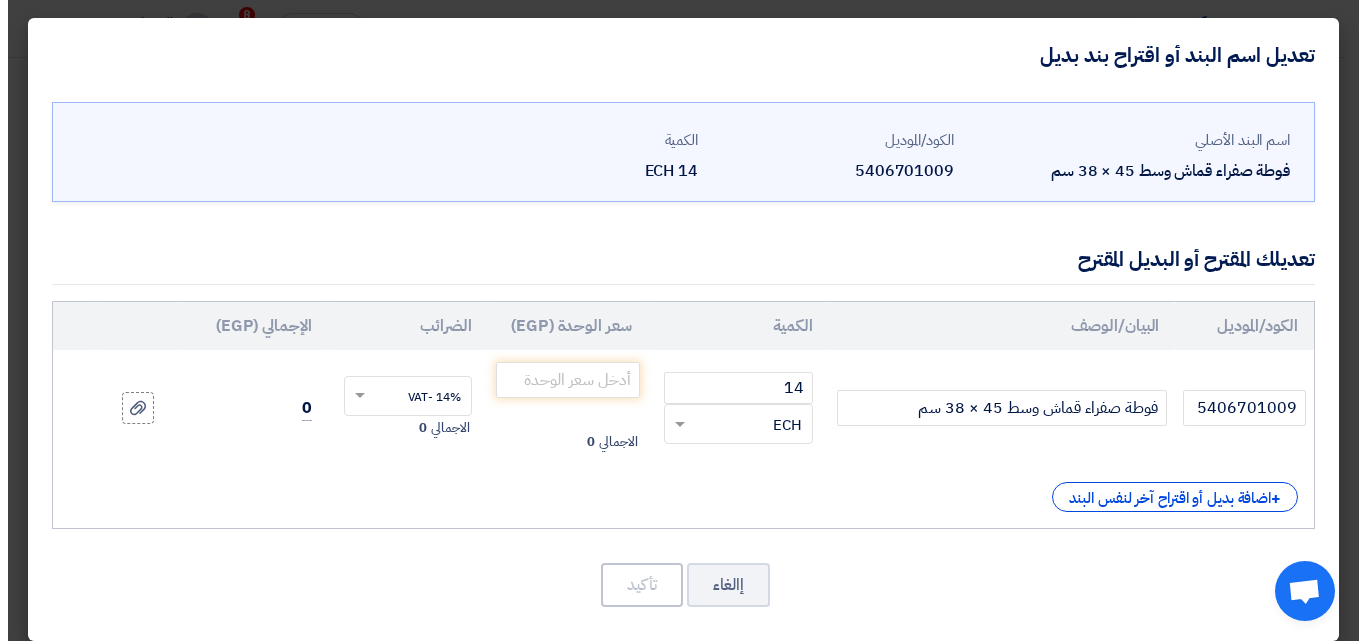 scroll, scrollTop: 1251, scrollLeft: 0, axis: vertical 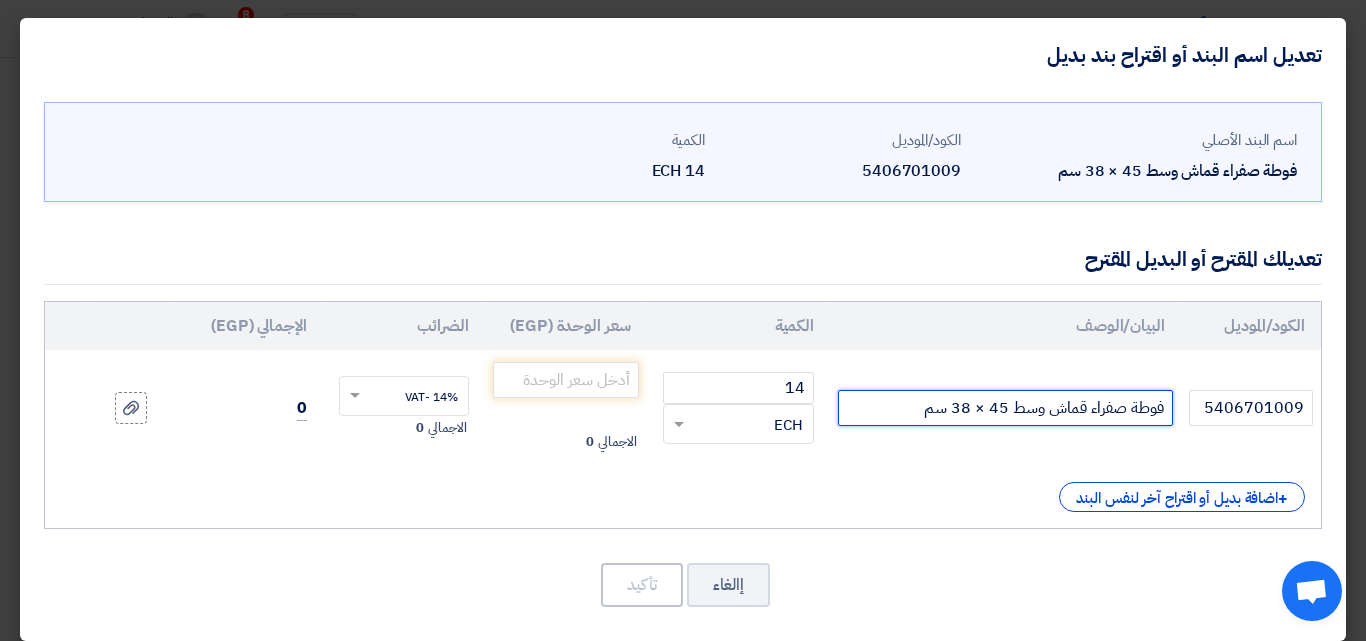 drag, startPoint x: 1007, startPoint y: 410, endPoint x: 991, endPoint y: 410, distance: 16 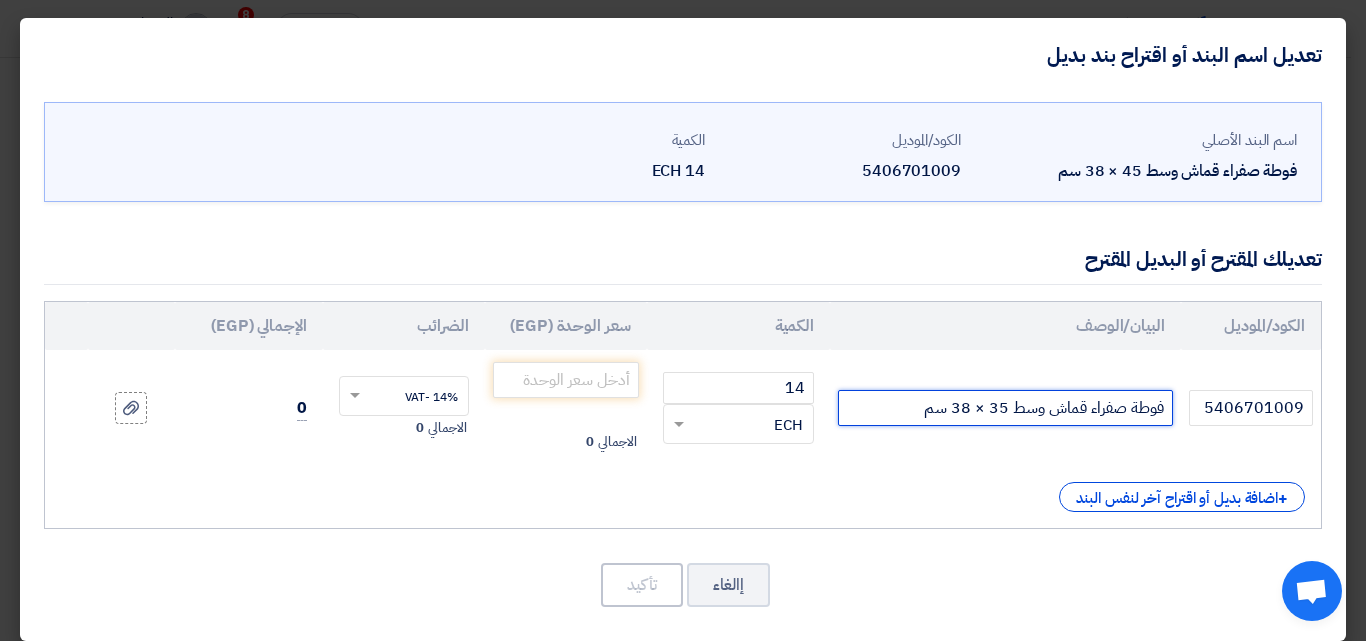 drag, startPoint x: 954, startPoint y: 408, endPoint x: 972, endPoint y: 400, distance: 19.697716 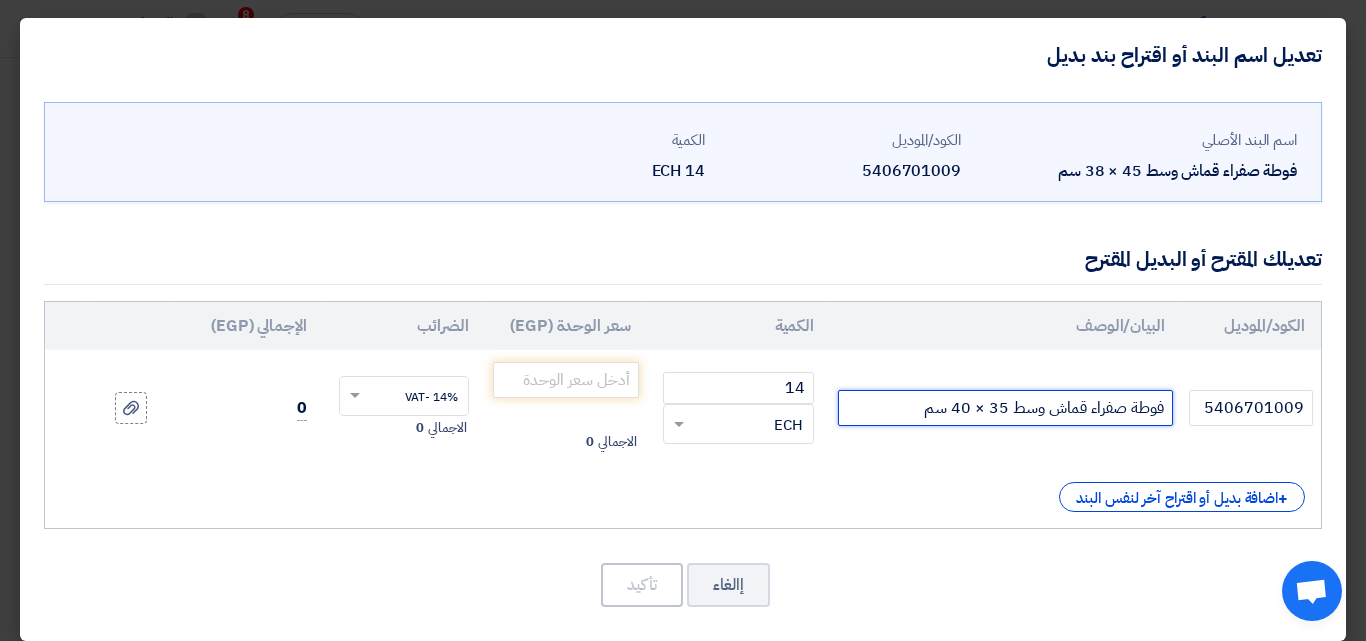 click on "فوطة صفراء قماش وسط 35 × 40 سم" 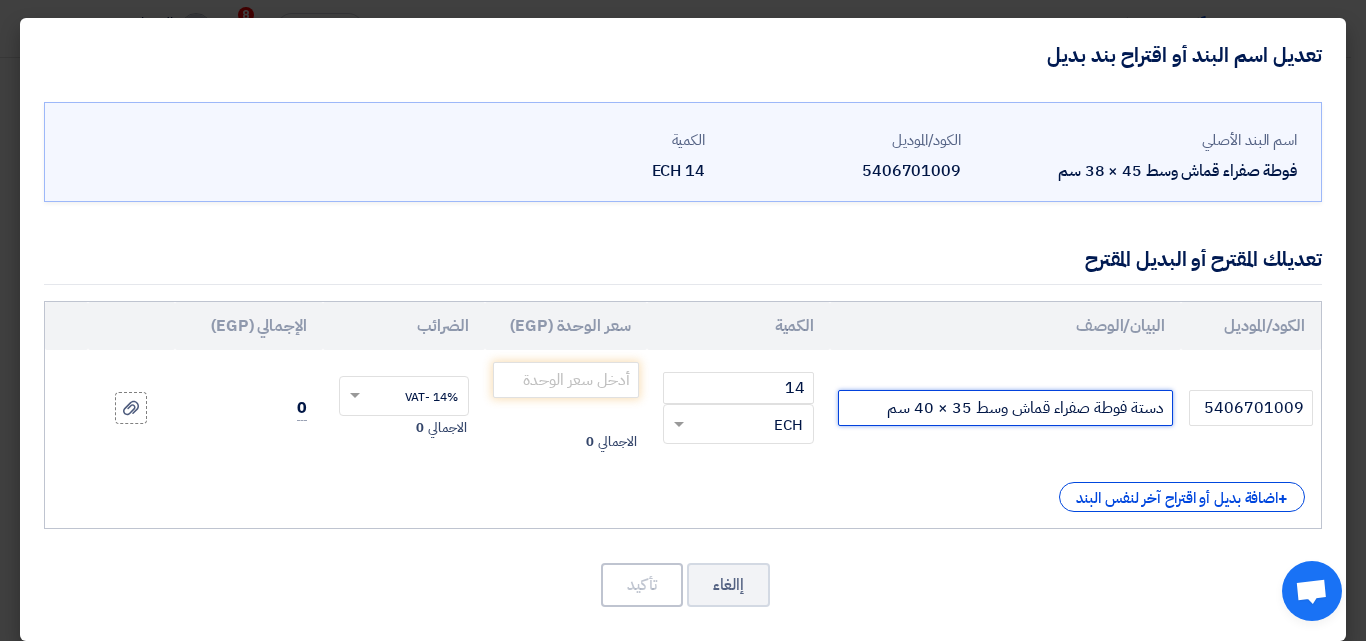 click on "دستة فوطة صفراء قماش وسط 35 × 40 سم" 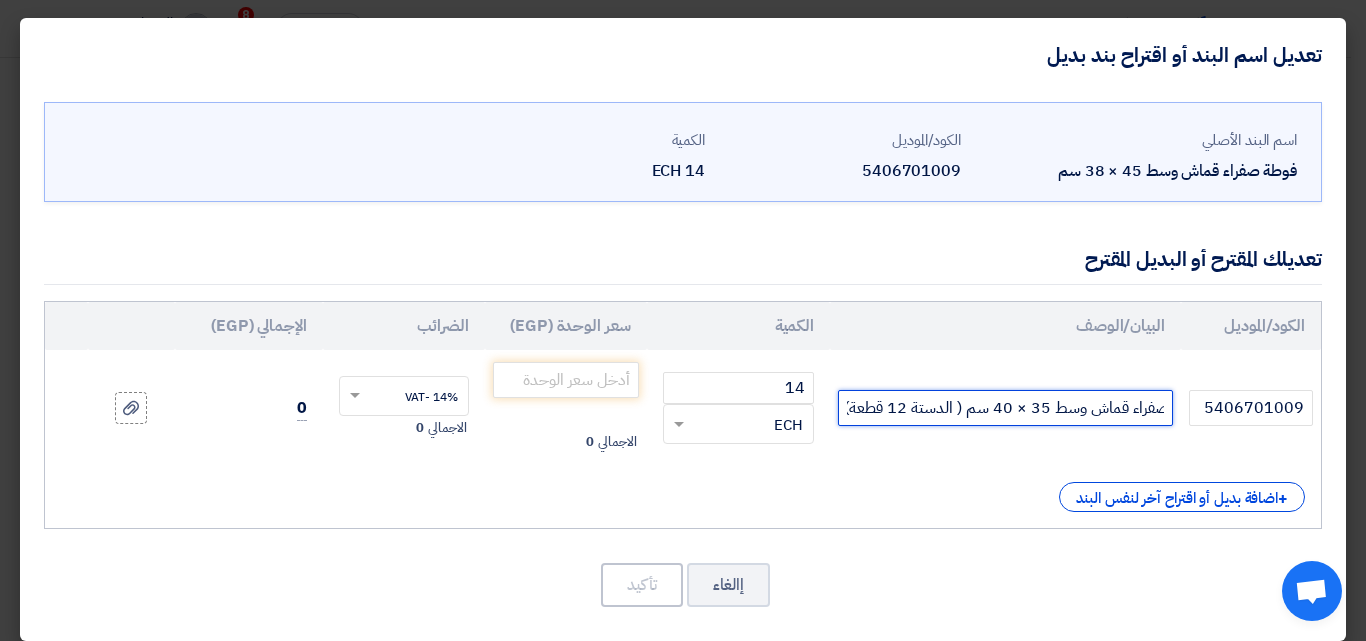 scroll, scrollTop: 0, scrollLeft: -85, axis: horizontal 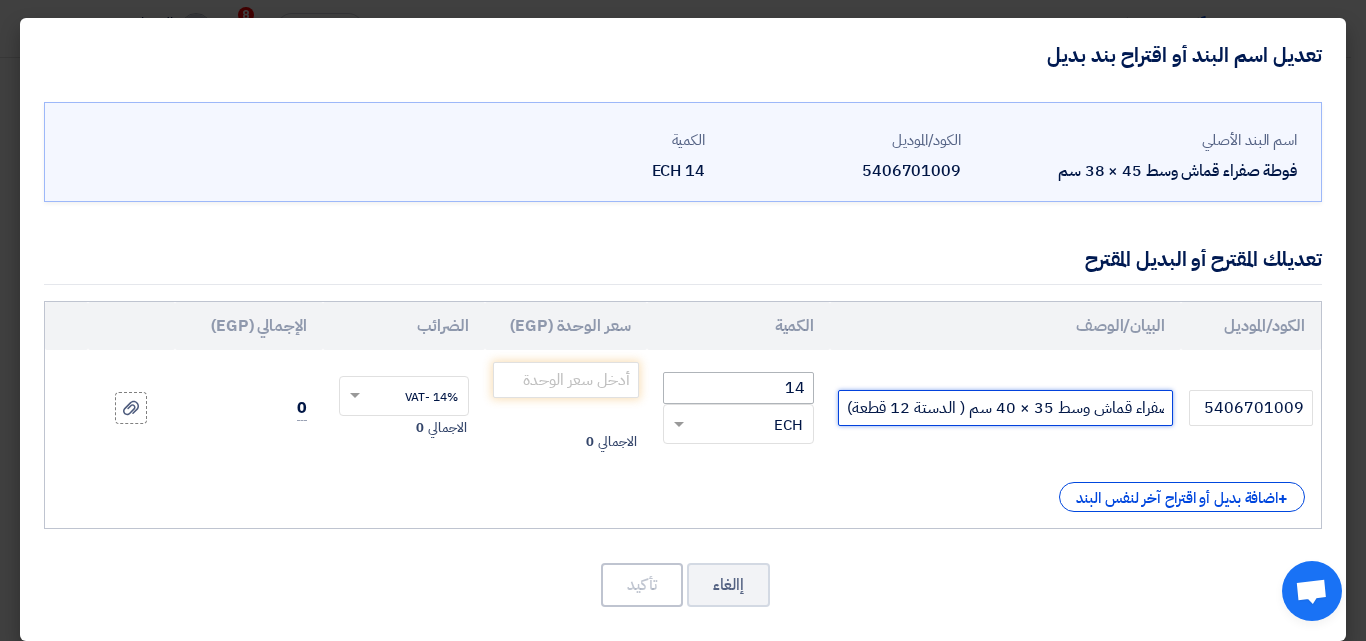 type on "دستة فوطة صفراء قماش وسط 35 × 40 سم ( الدستة 12 قطعة)" 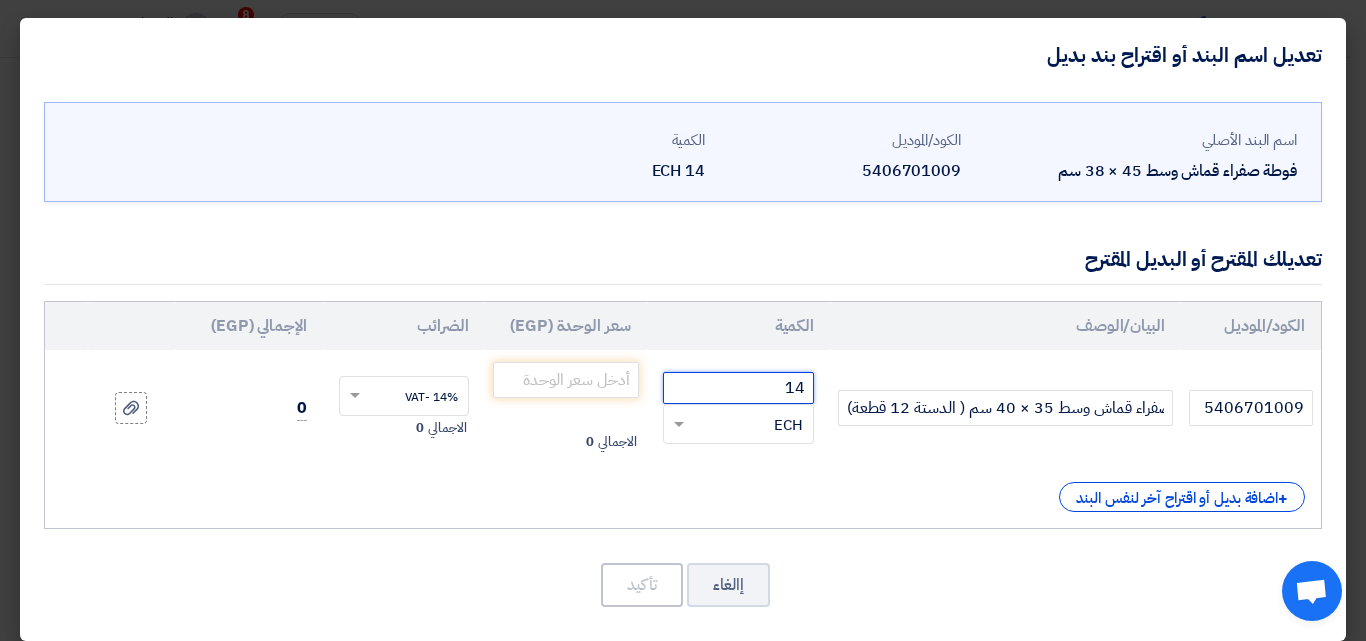 scroll, scrollTop: 0, scrollLeft: 0, axis: both 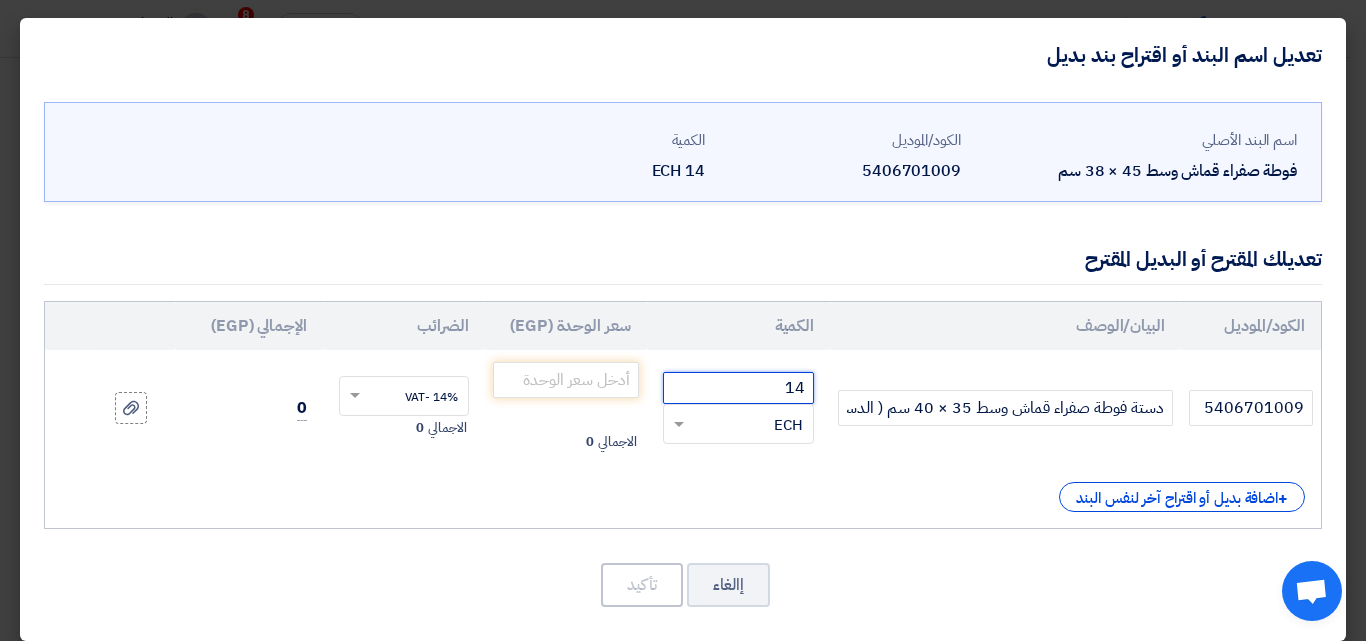 drag, startPoint x: 783, startPoint y: 386, endPoint x: 823, endPoint y: 378, distance: 40.792156 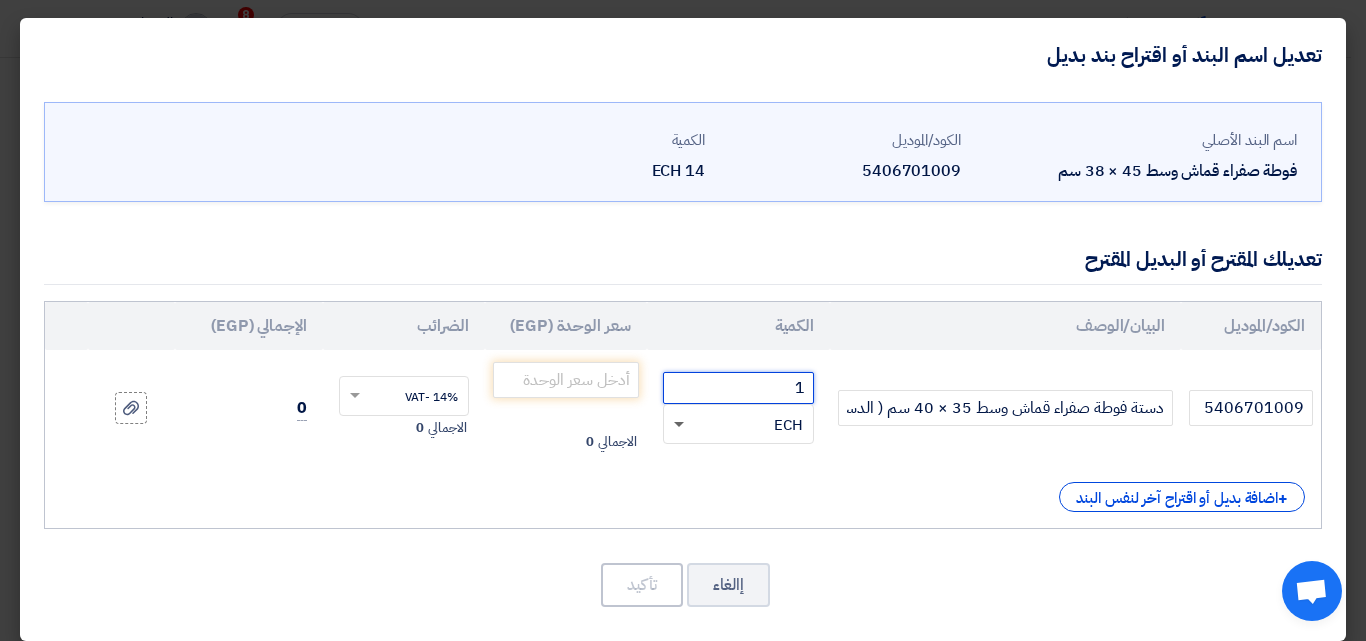 click 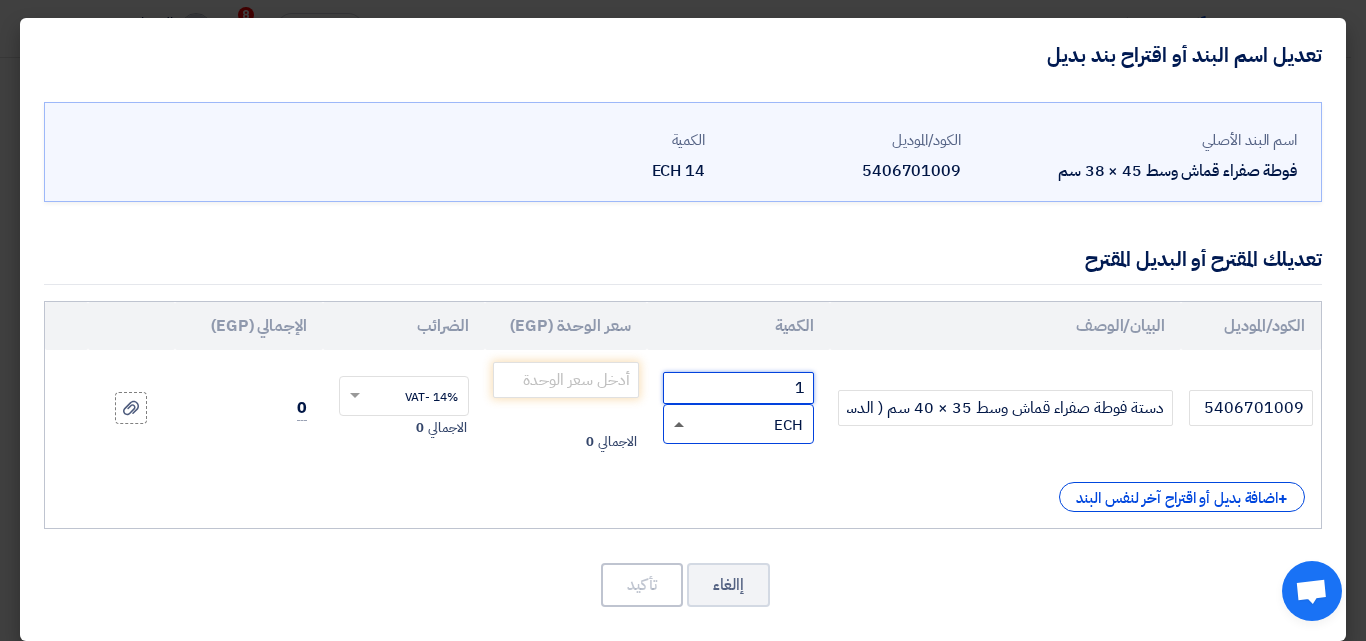 type on "1" 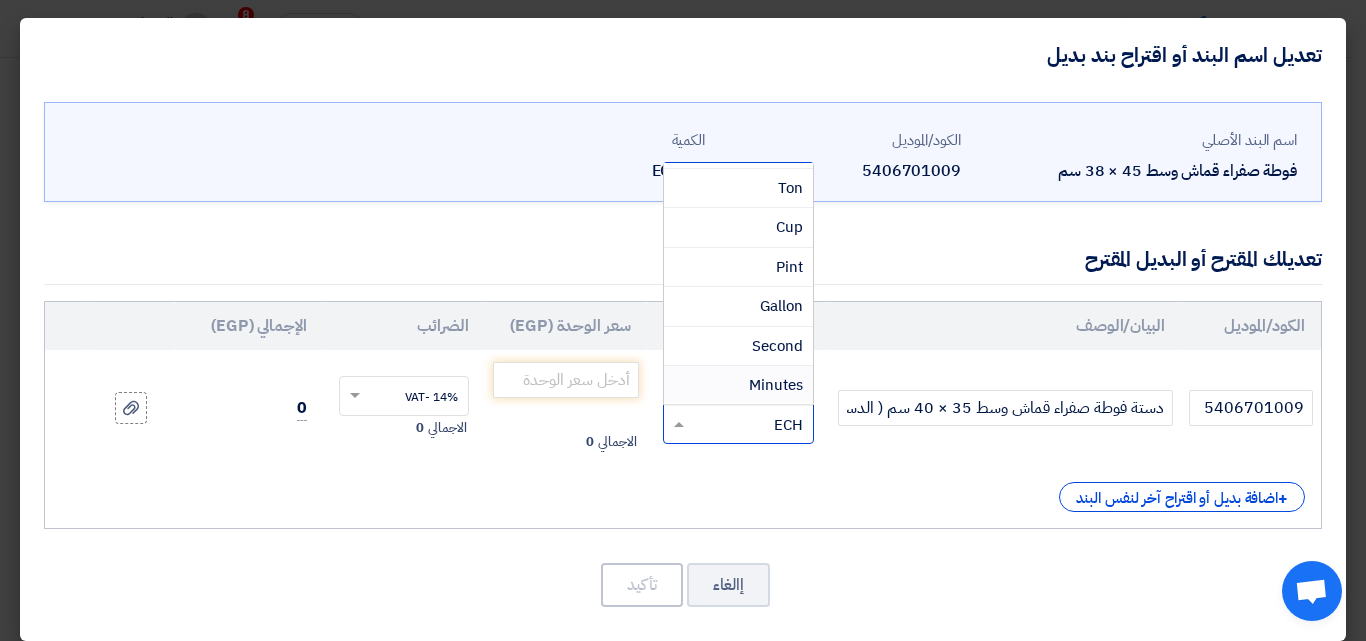 scroll, scrollTop: 1299, scrollLeft: 0, axis: vertical 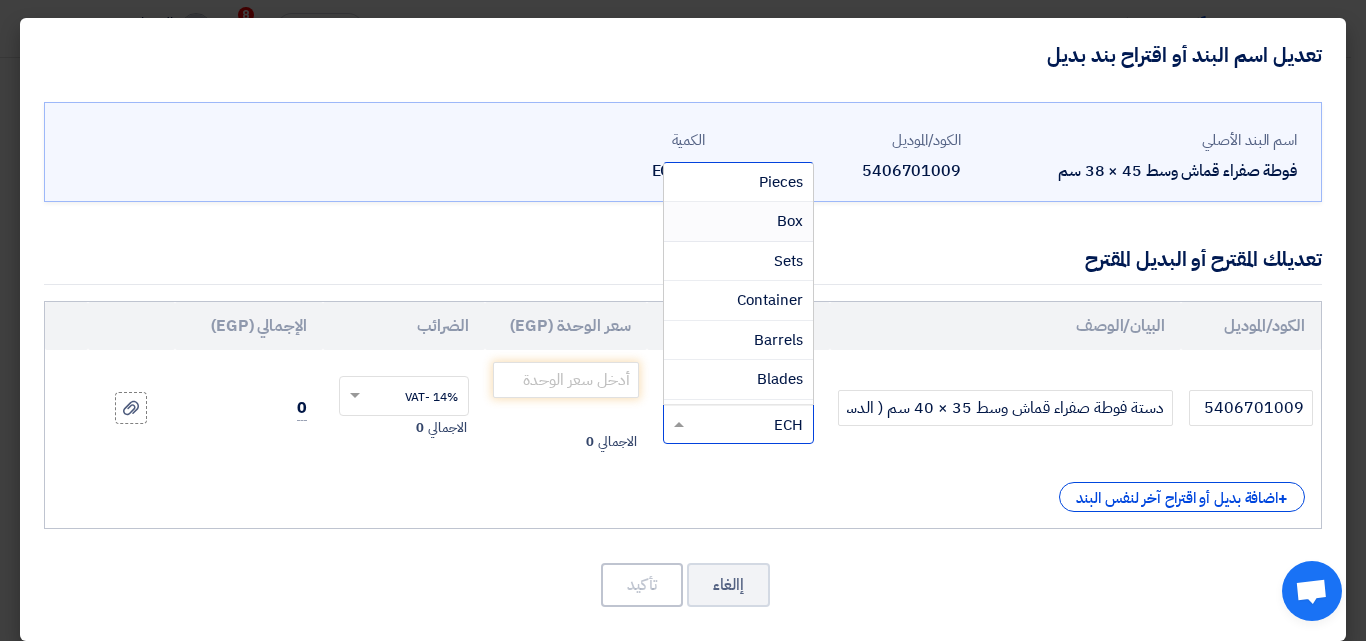 click on "Box" at bounding box center [738, 222] 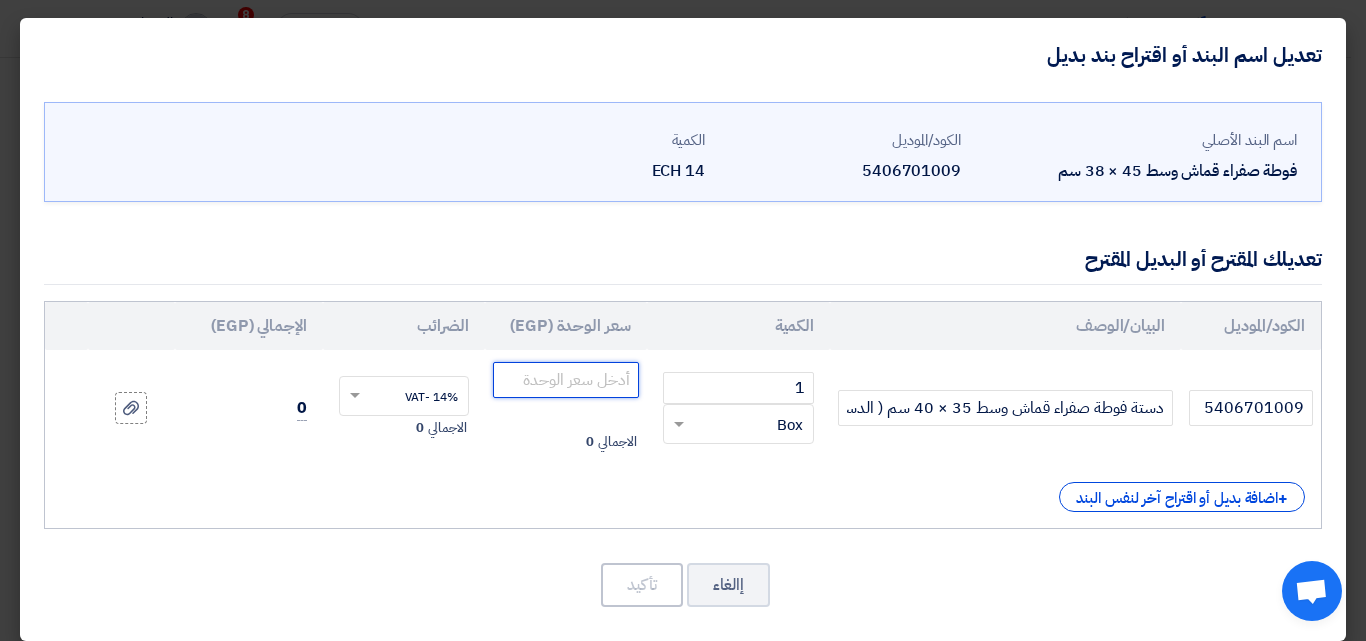 click 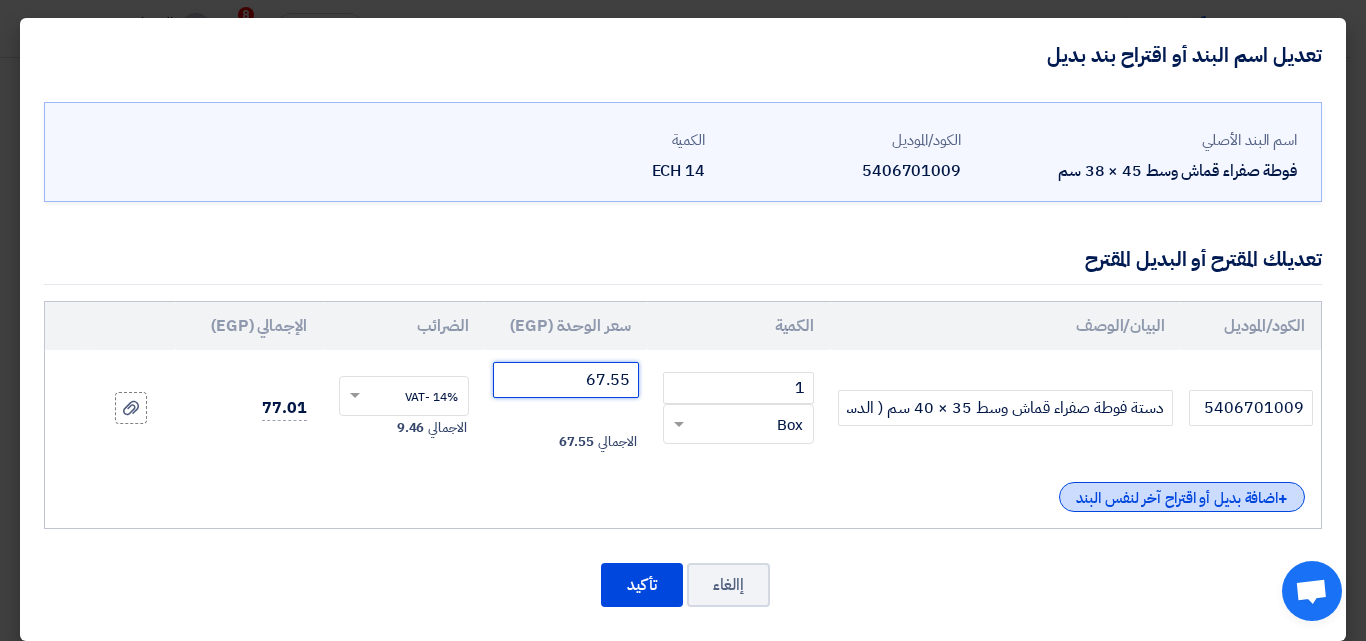 type on "67.55" 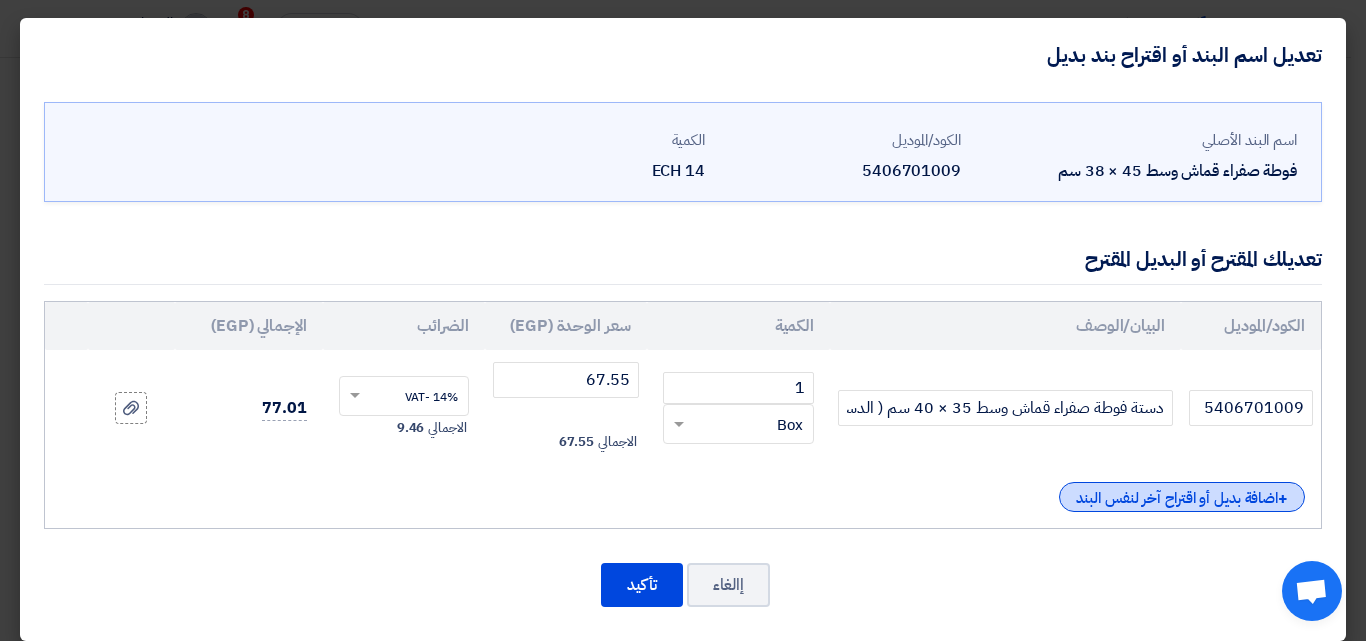 click on "+
اضافة بديل أو اقتراح آخر لنفس البند" 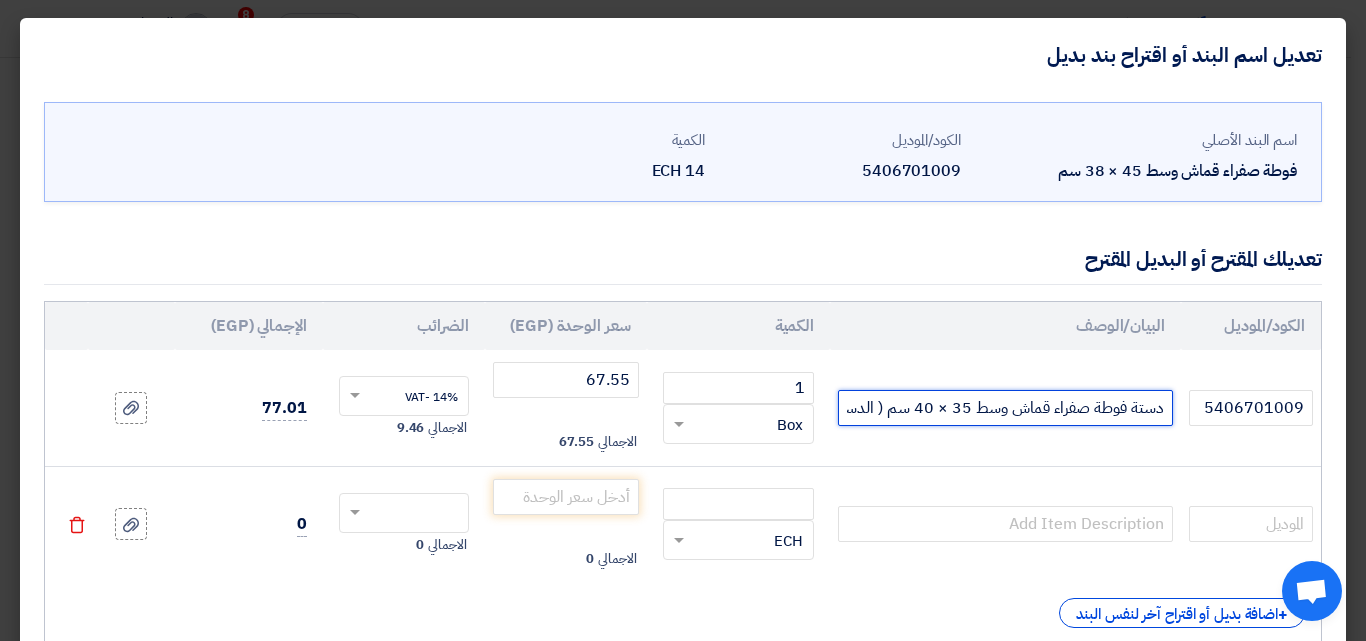 scroll, scrollTop: 0, scrollLeft: -85, axis: horizontal 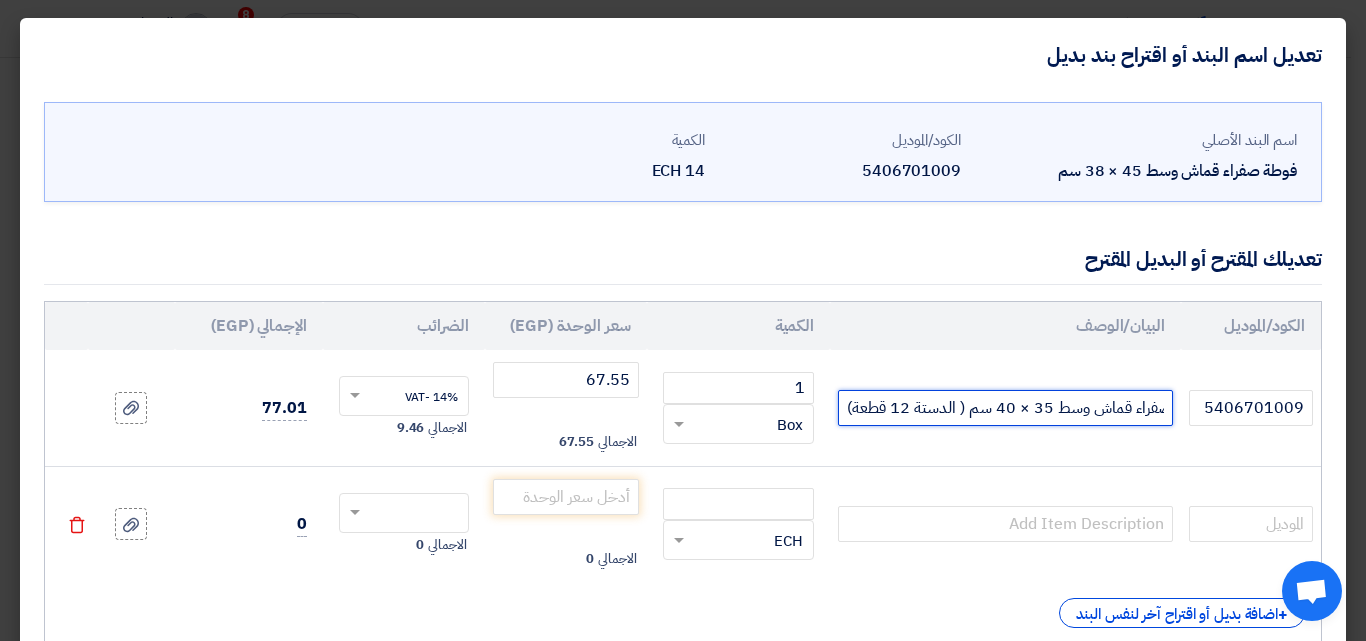 drag, startPoint x: 1166, startPoint y: 412, endPoint x: 850, endPoint y: 396, distance: 316.40482 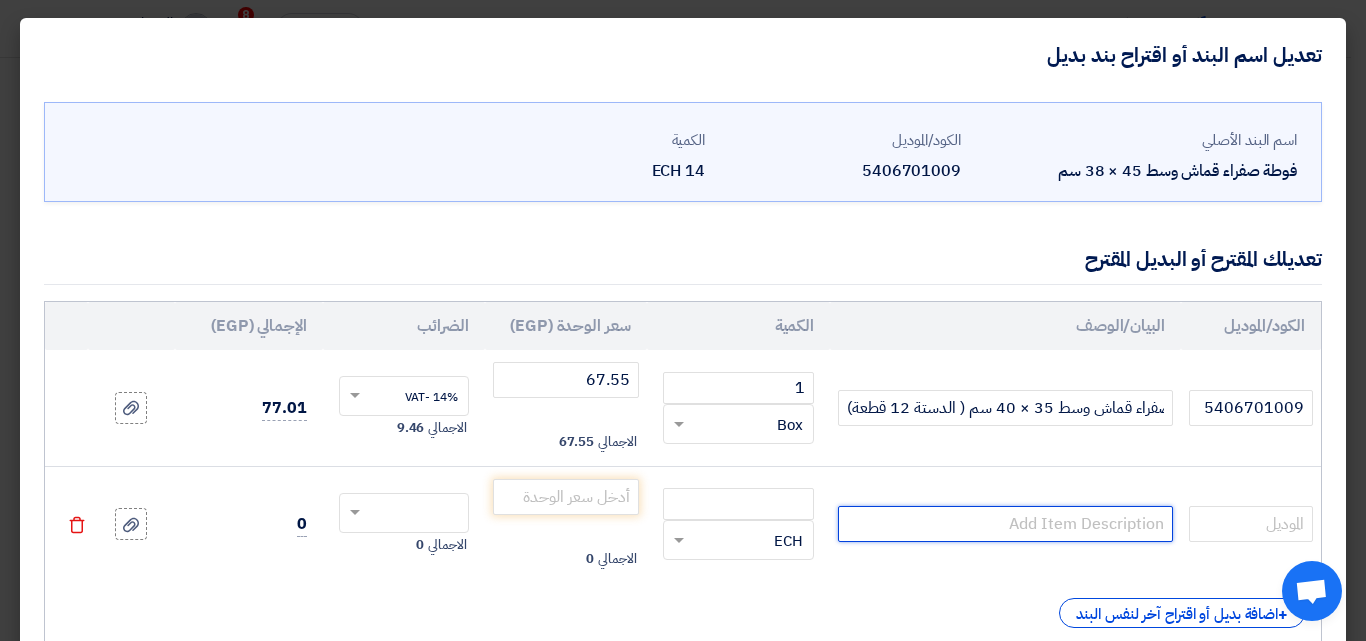 scroll, scrollTop: 0, scrollLeft: 0, axis: both 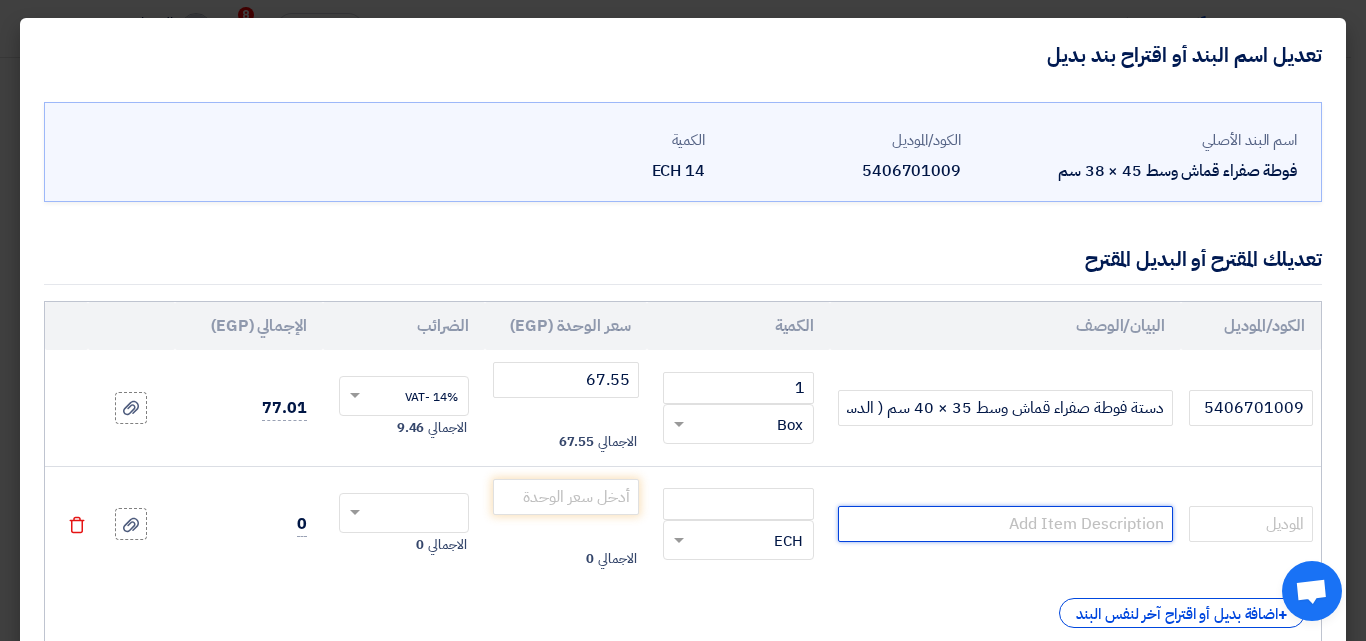paste on "دستة فوطة صفراء قماش وسط 35 × 40 سم ( الدستة 12 قطعة)" 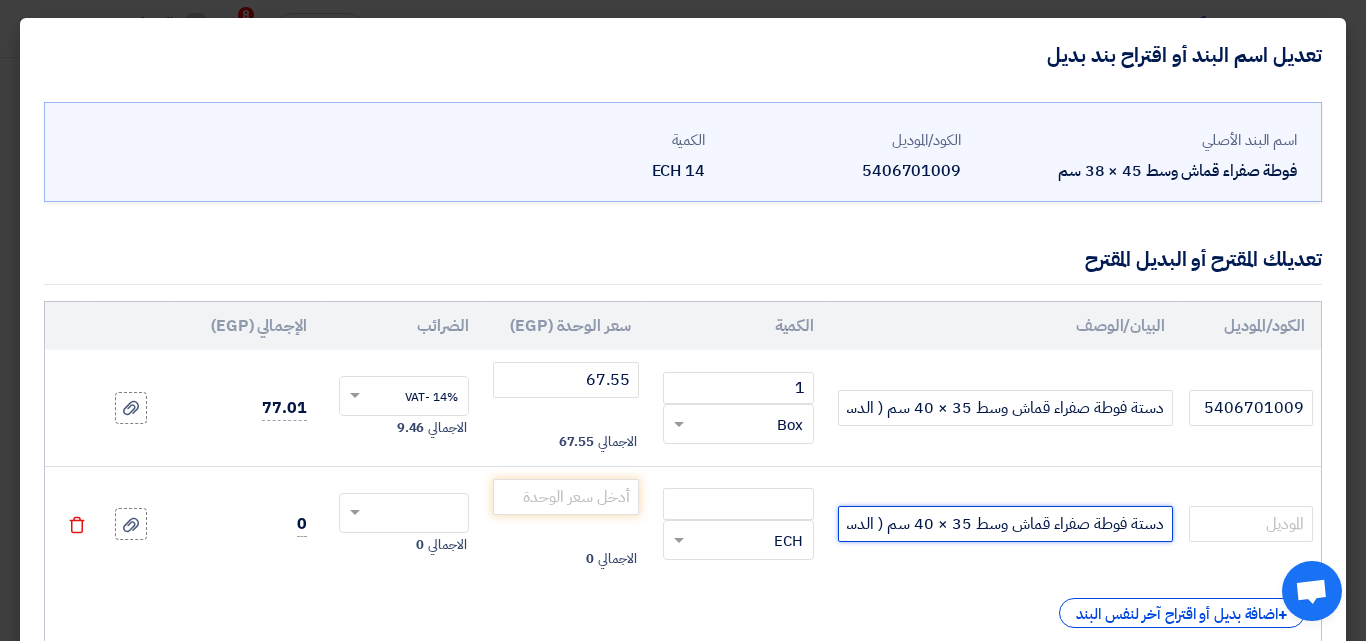 scroll, scrollTop: 0, scrollLeft: -85, axis: horizontal 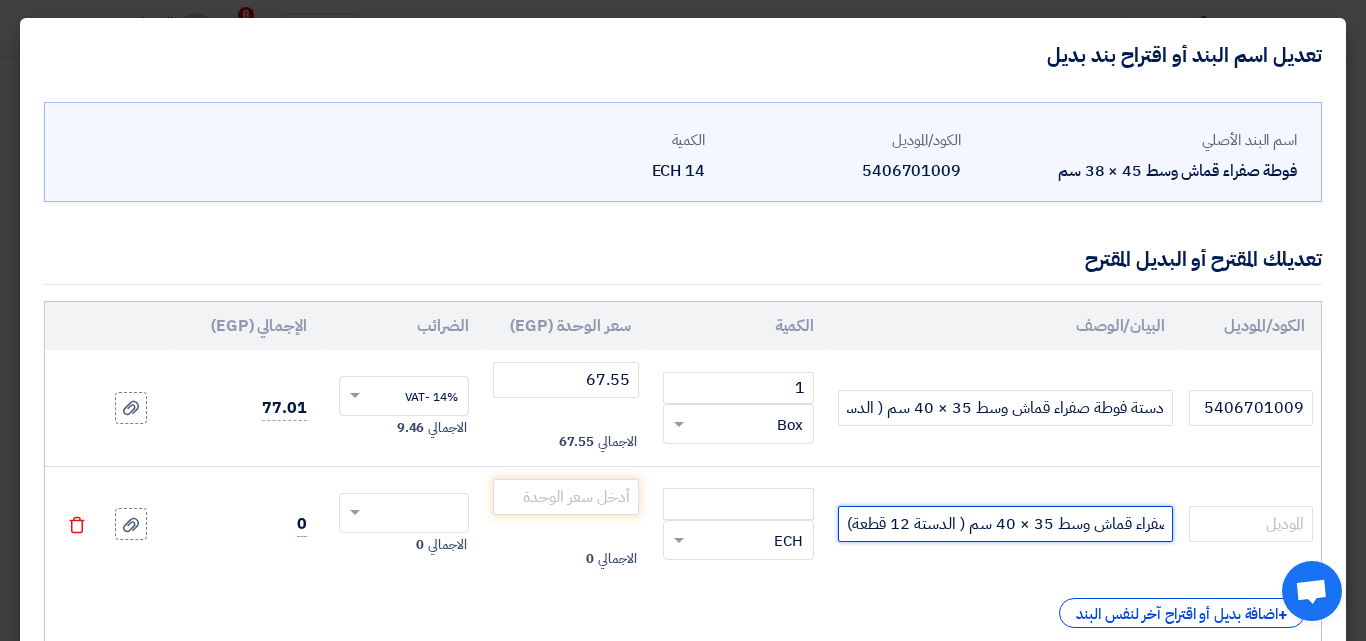 drag, startPoint x: 1055, startPoint y: 520, endPoint x: 1036, endPoint y: 526, distance: 19.924858 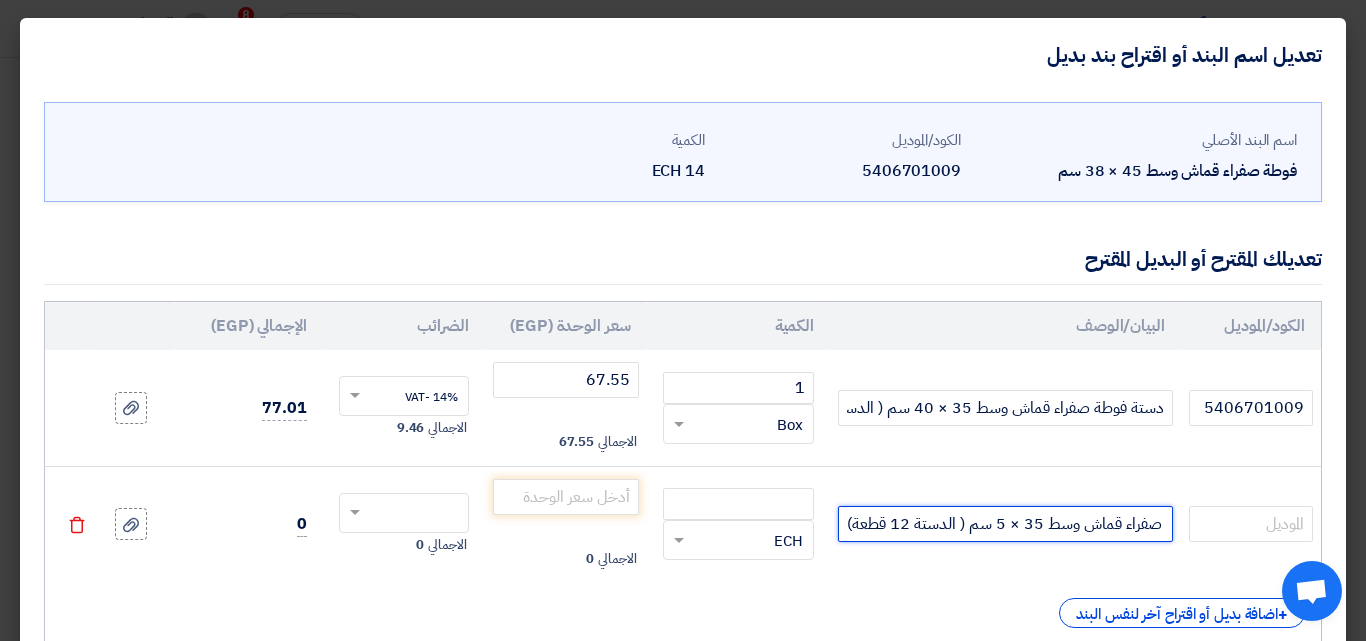 scroll, scrollTop: 0, scrollLeft: -75, axis: horizontal 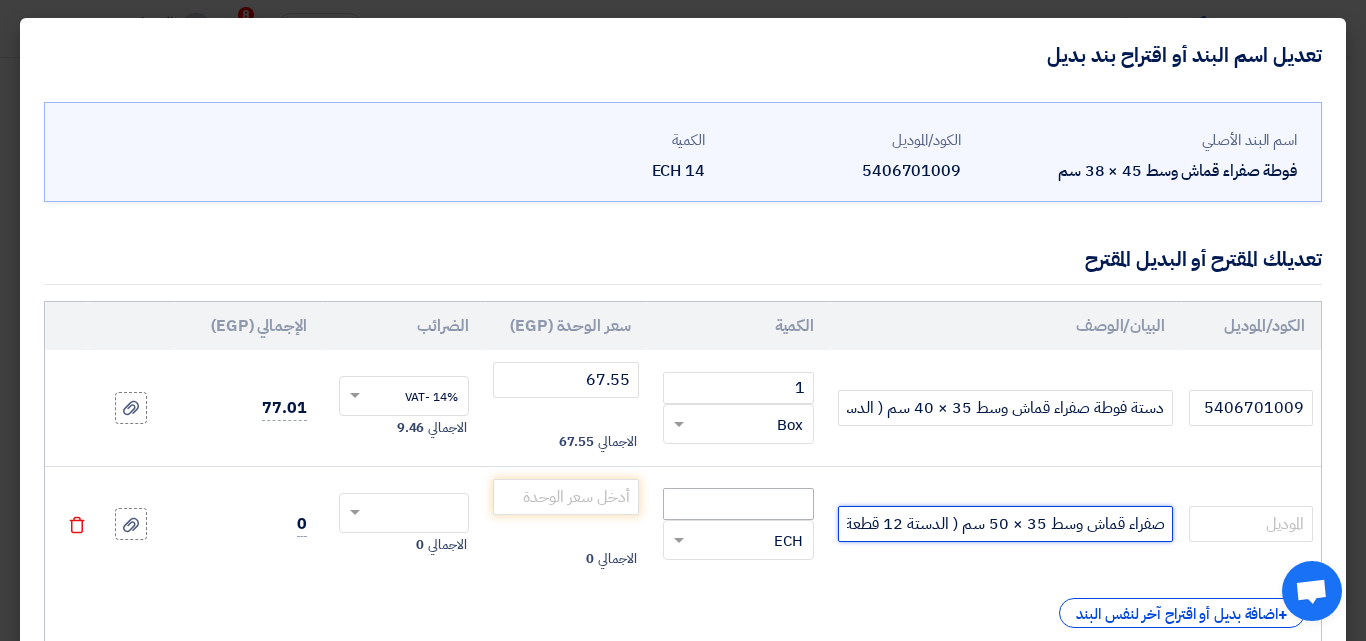 type on "دستة فوطة صفراء قماش وسط 35 × 50 سم ( الدستة 12 قطعة)" 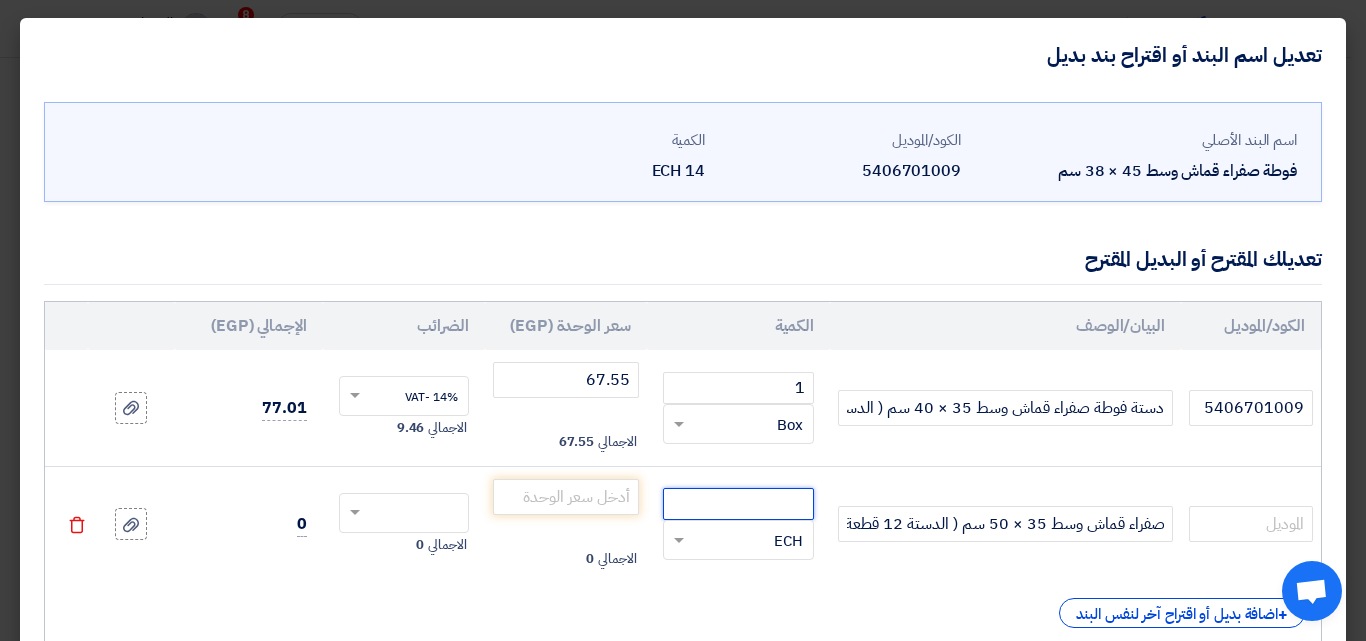 click 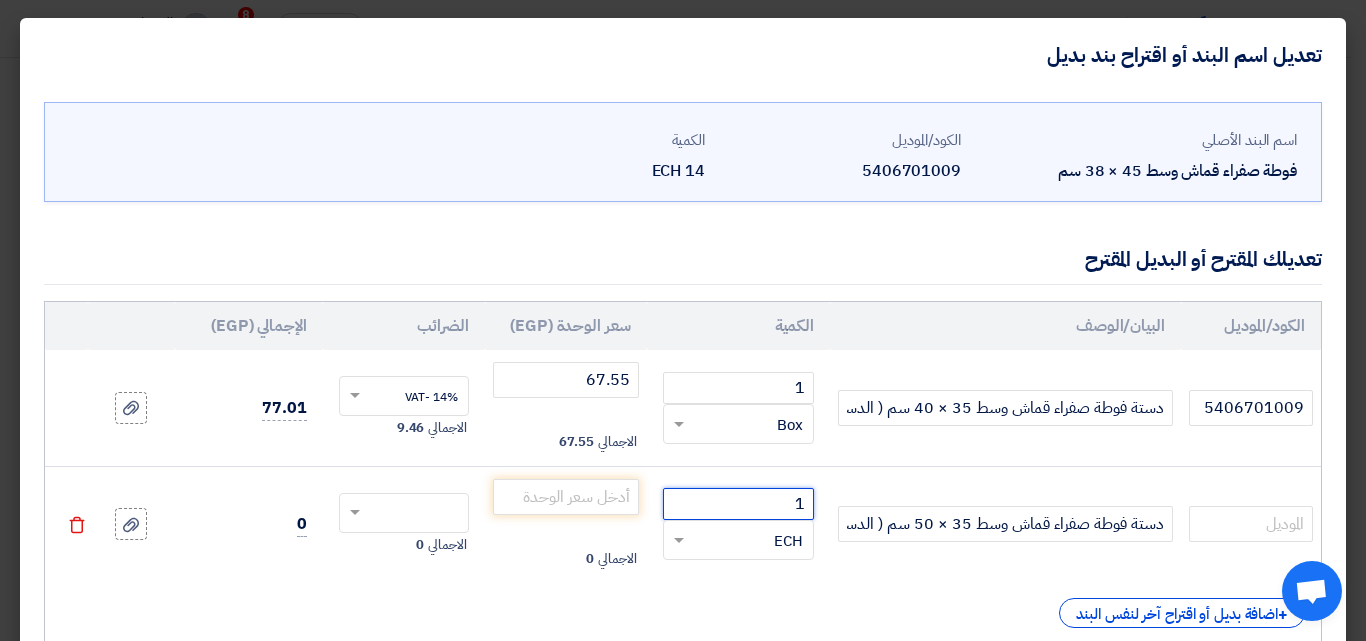 click 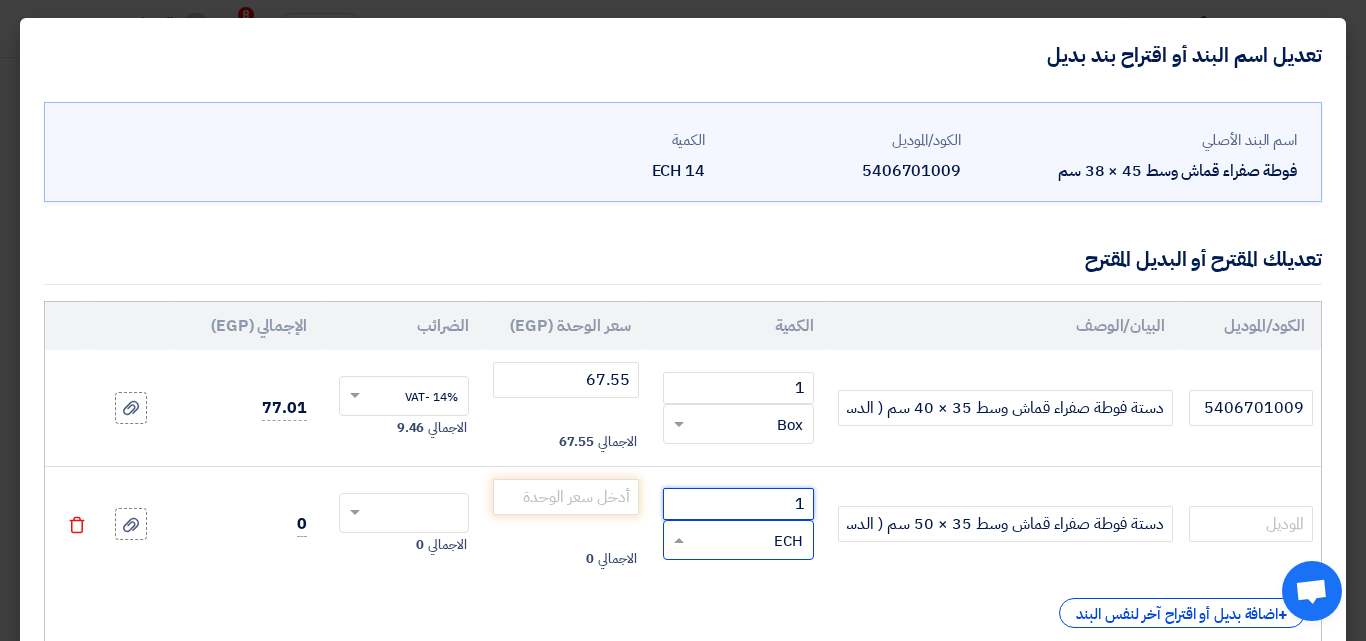 type on "1" 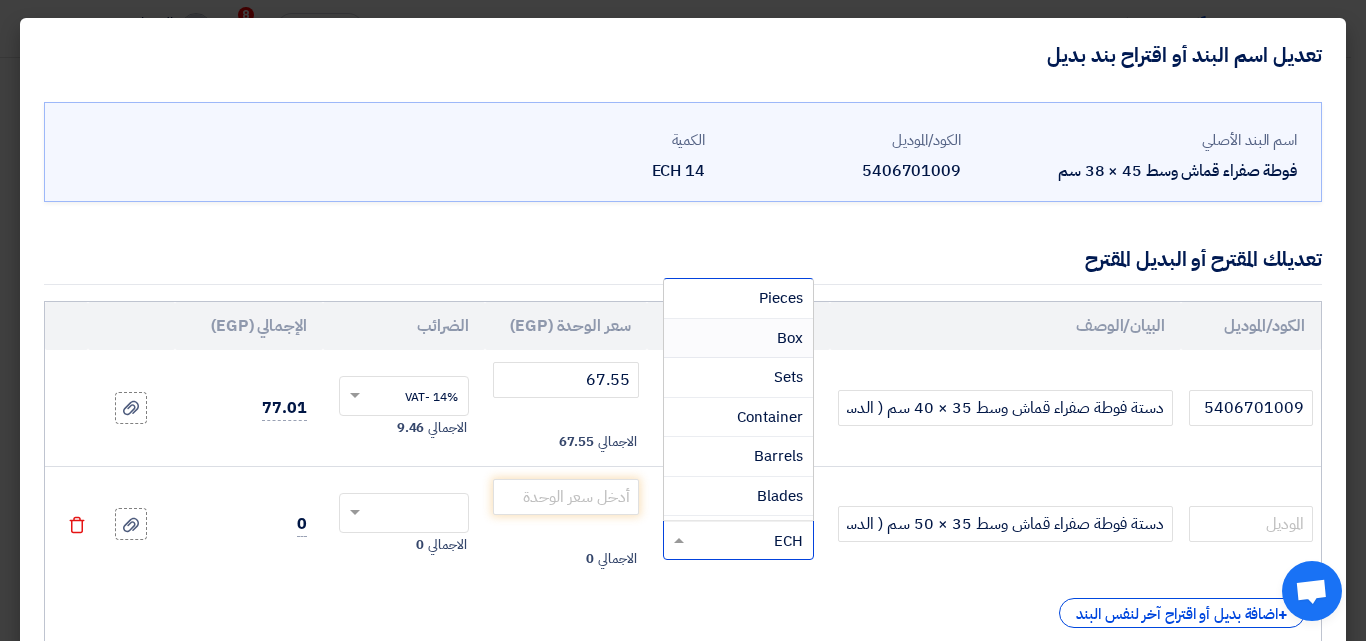 click on "Box" at bounding box center [790, 338] 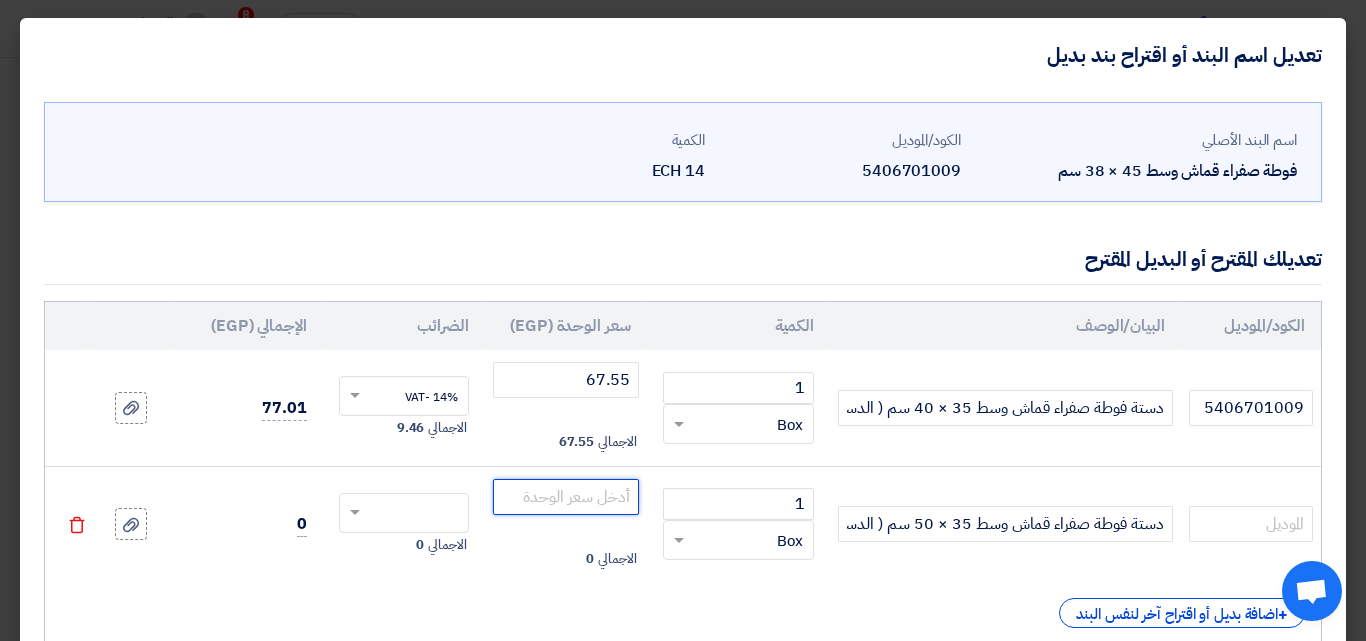 click 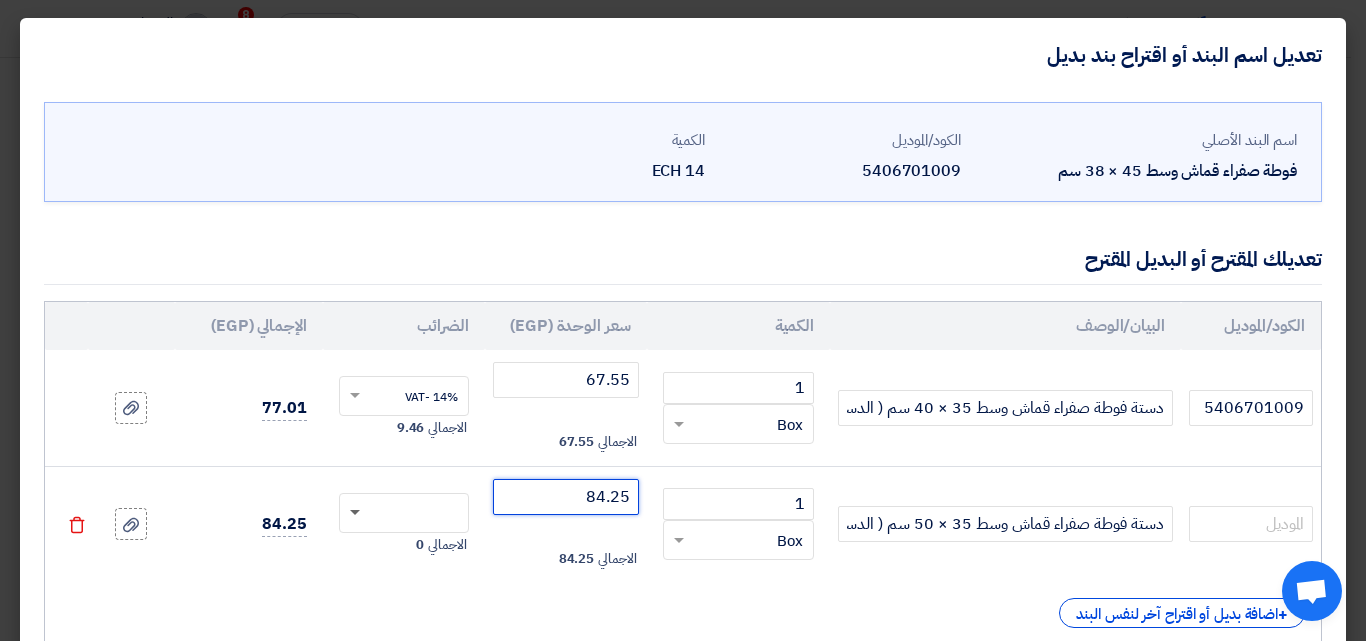 click 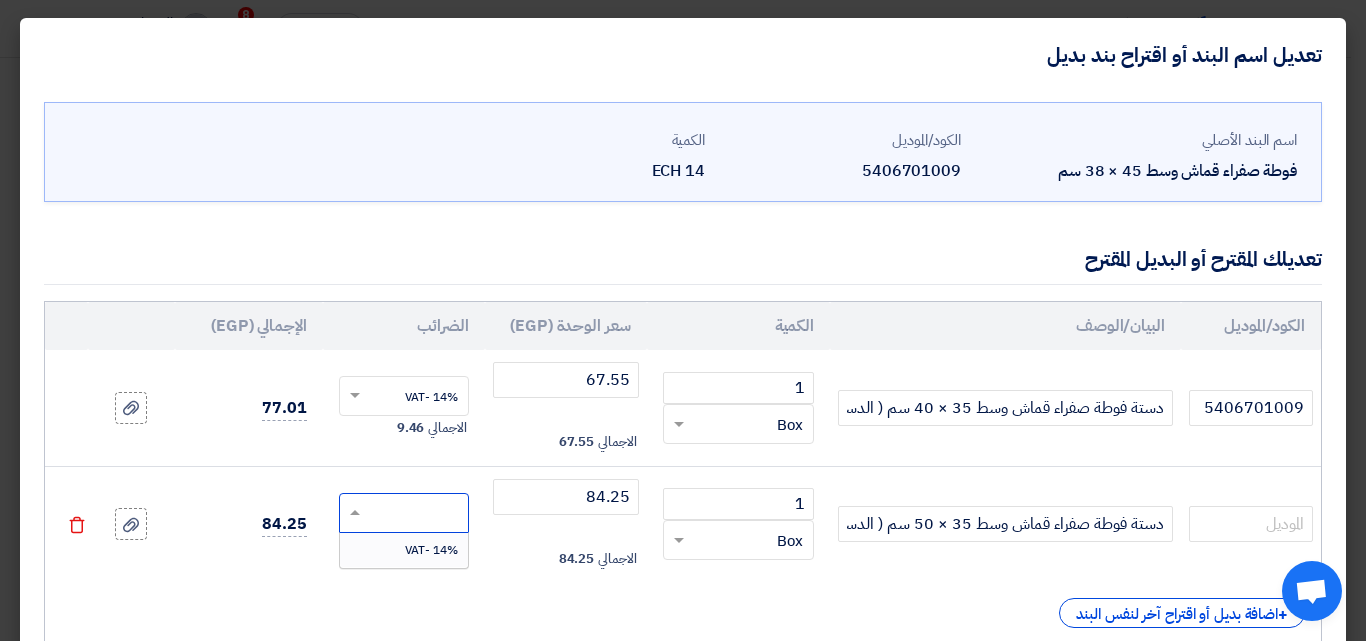 click on "14% -VAT" at bounding box center [404, 550] 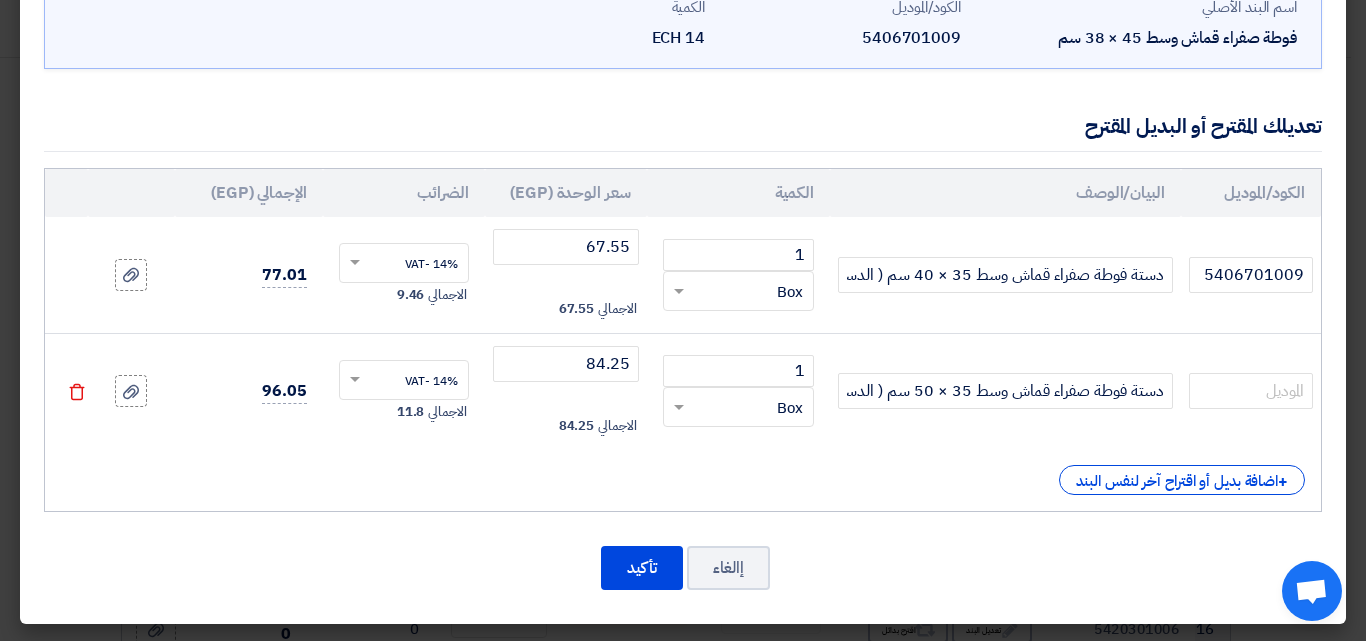 scroll, scrollTop: 134, scrollLeft: 0, axis: vertical 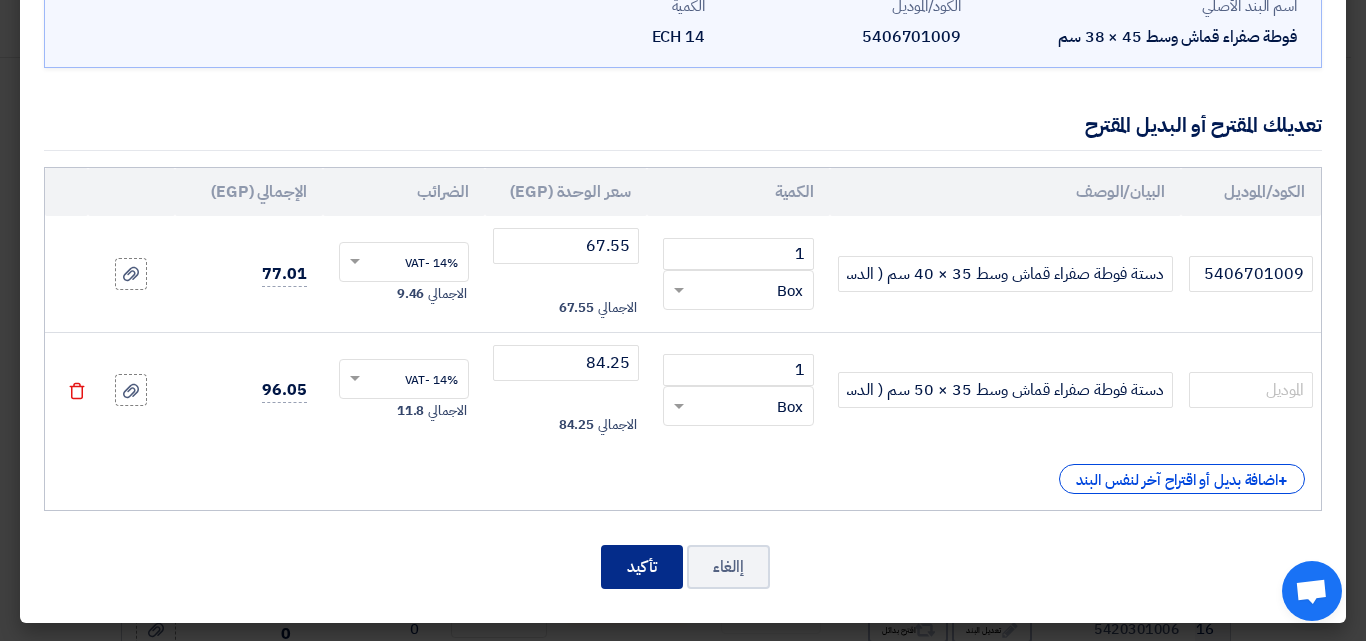 click on "تأكيد" 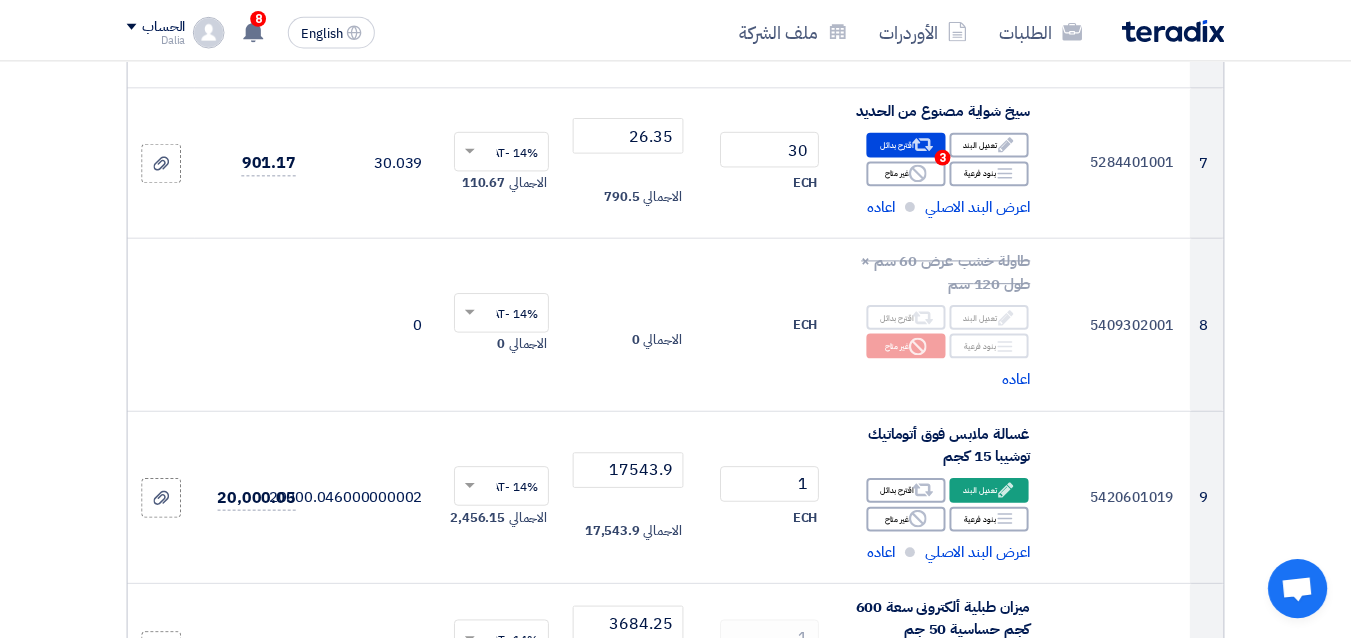 scroll, scrollTop: 1926, scrollLeft: 0, axis: vertical 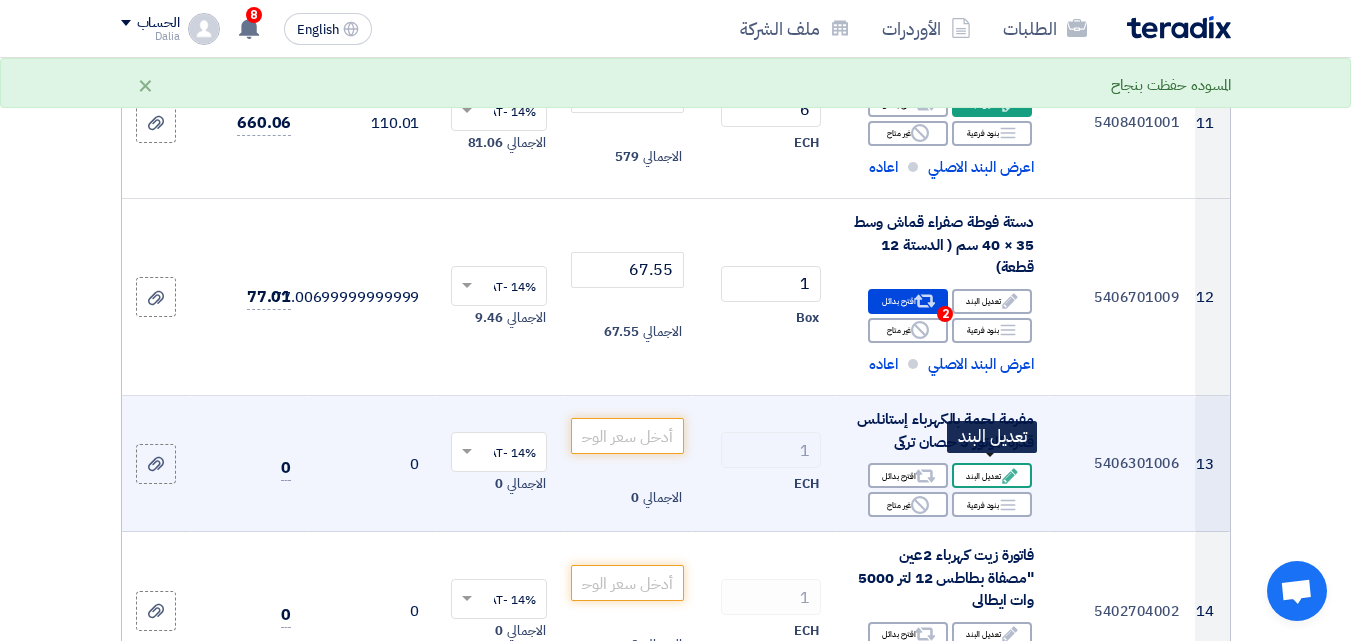 click on "Edit
تعديل البند" 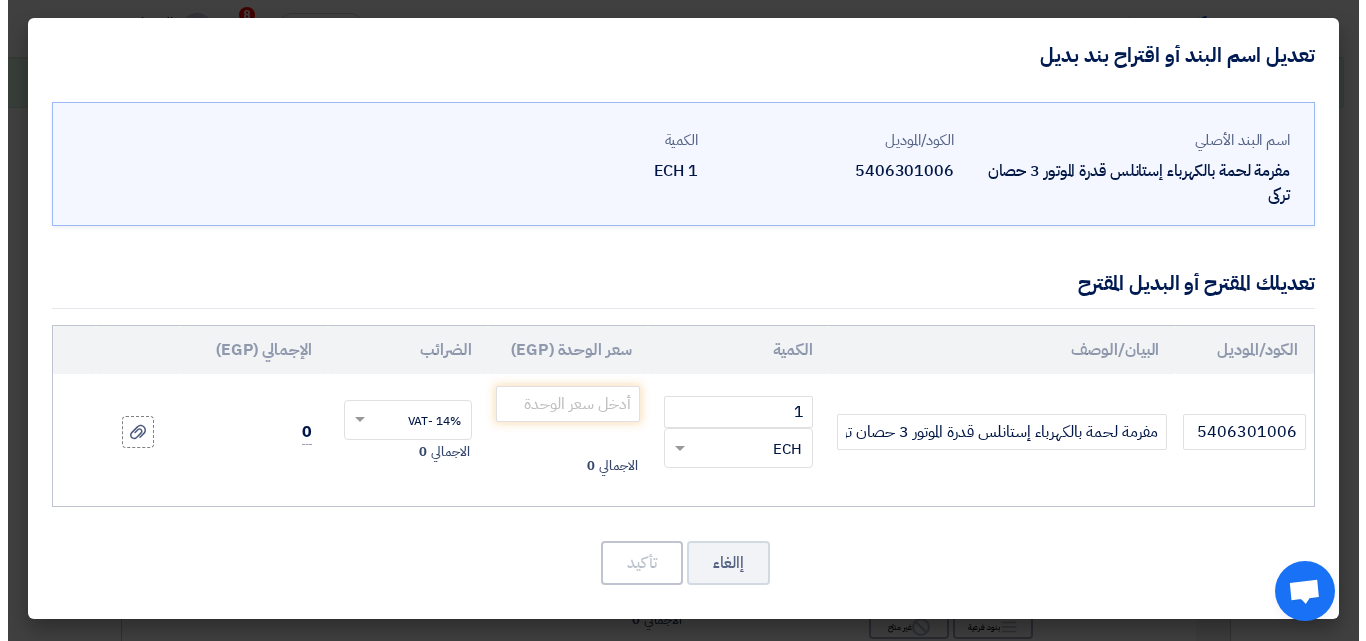 scroll, scrollTop: 1251, scrollLeft: 0, axis: vertical 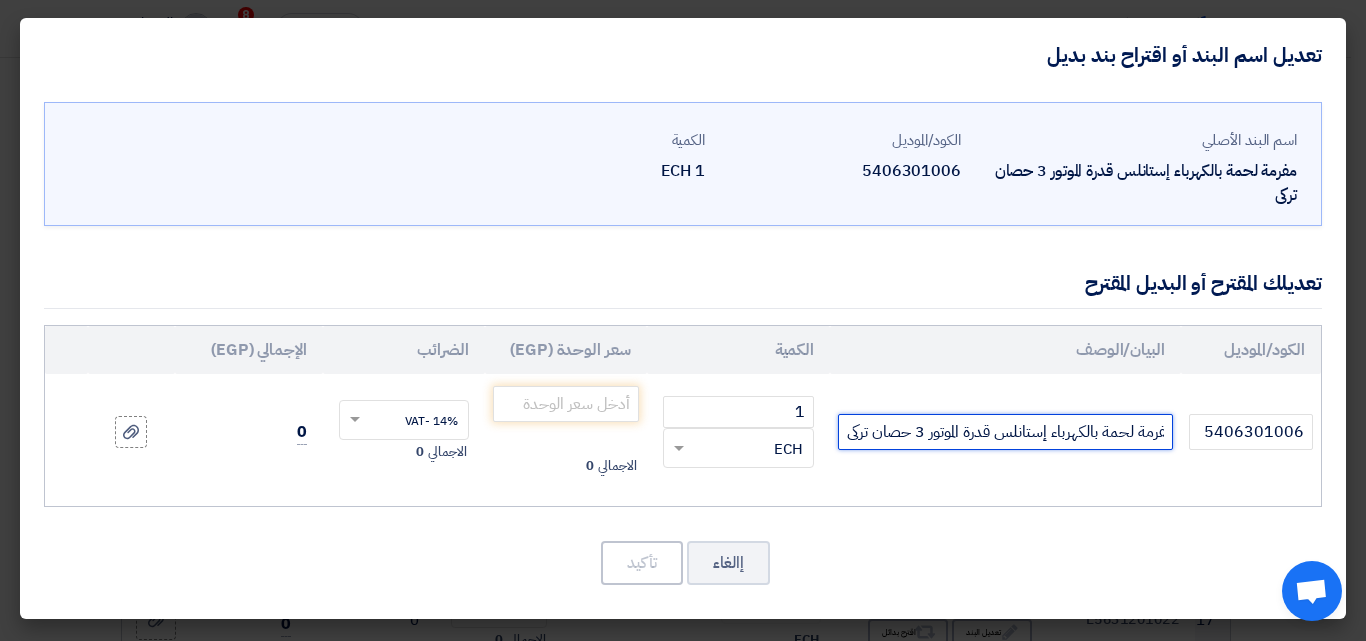 drag, startPoint x: 855, startPoint y: 436, endPoint x: 842, endPoint y: 434, distance: 13.152946 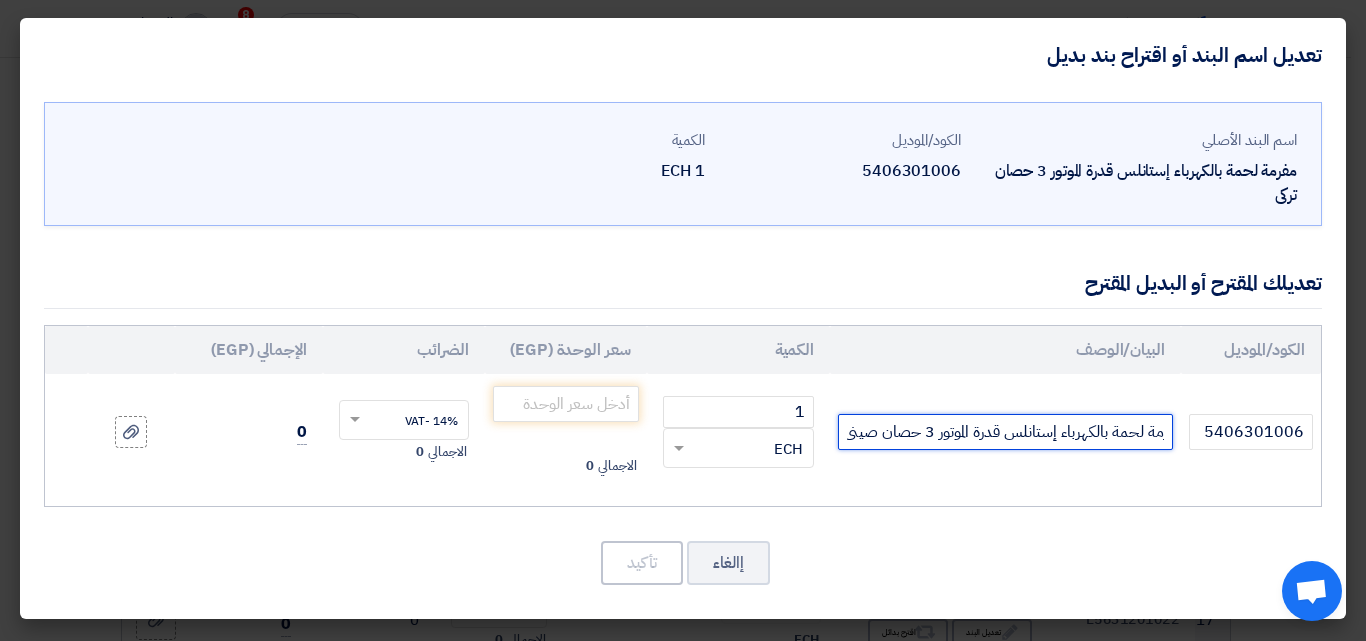 scroll, scrollTop: 0, scrollLeft: -24, axis: horizontal 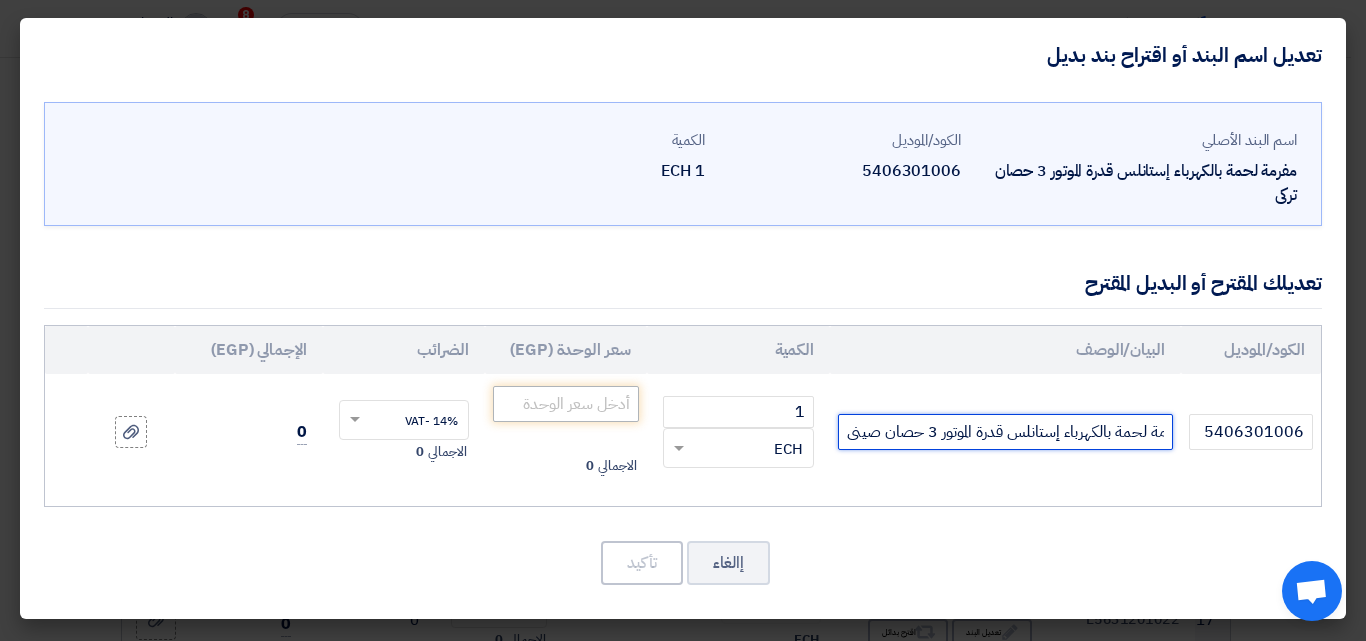 type on "مفرمة لحمة بالكهرباء إستانلس قدرة الموتور 3 حصان صينى" 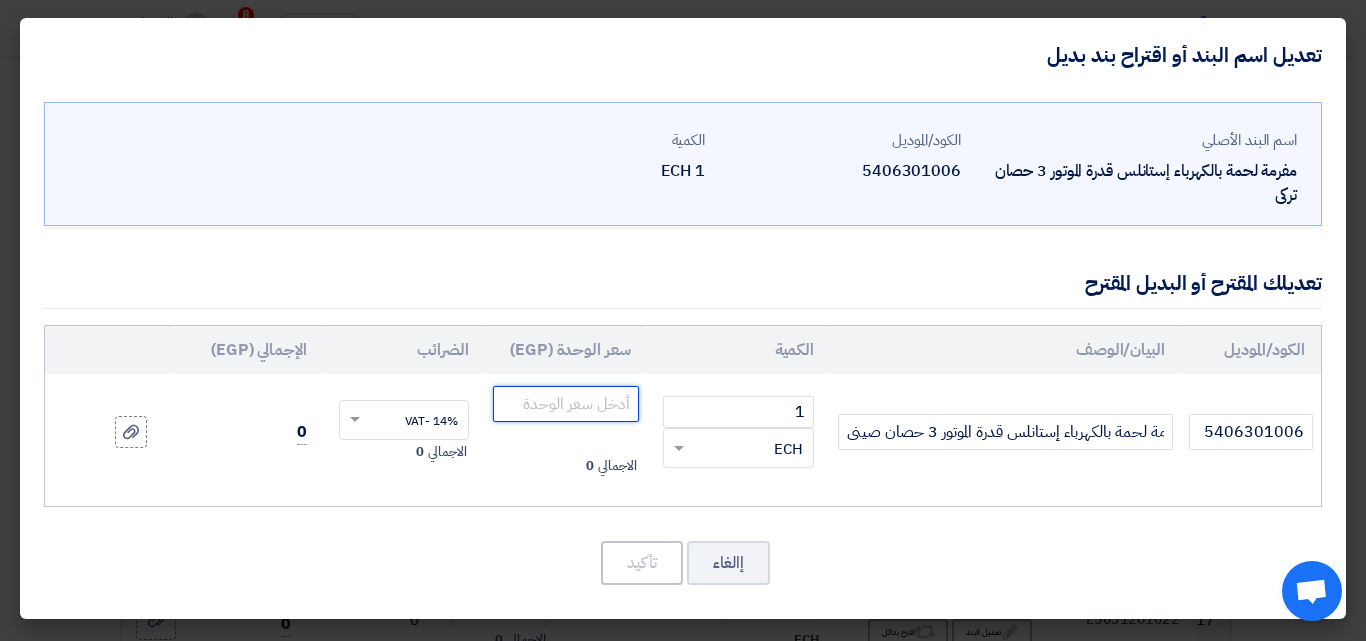 click 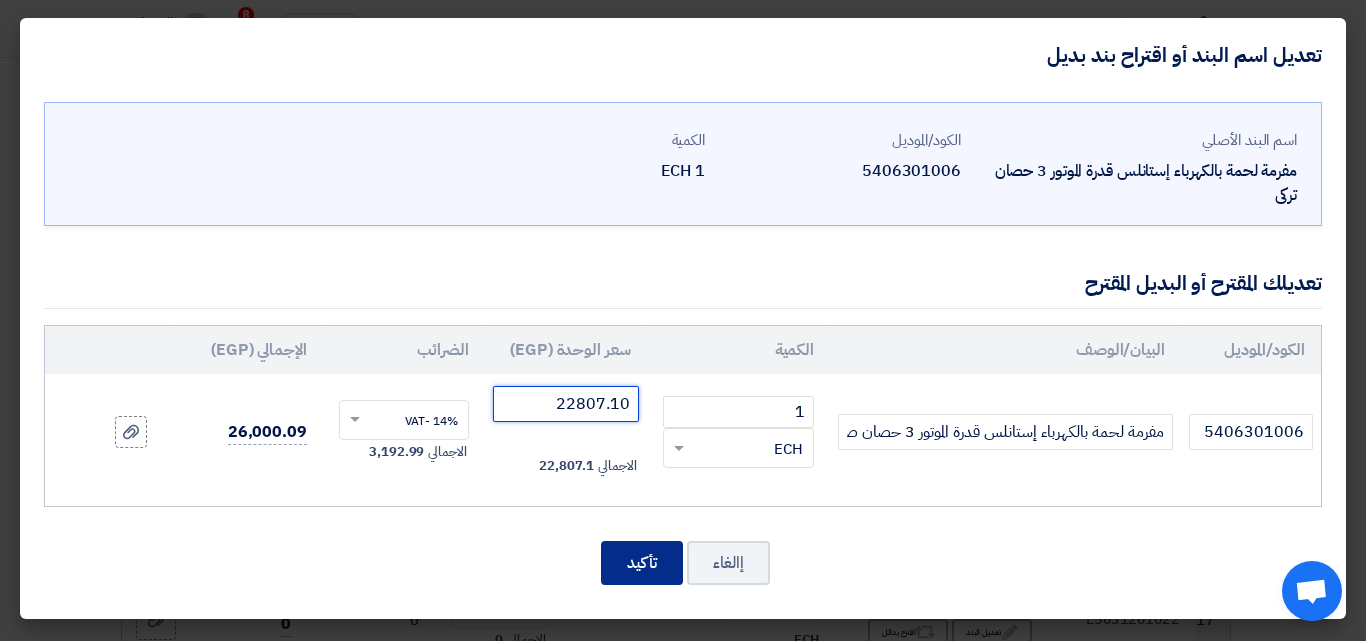 type on "22807.10" 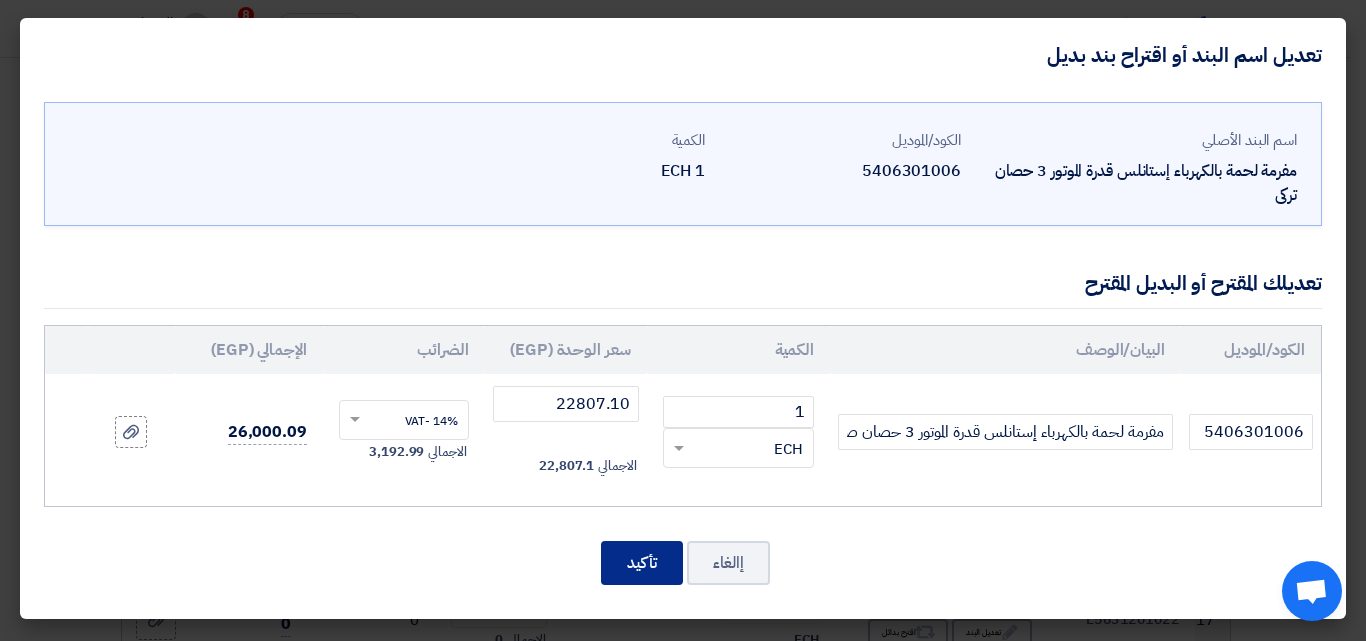 click on "تأكيد" 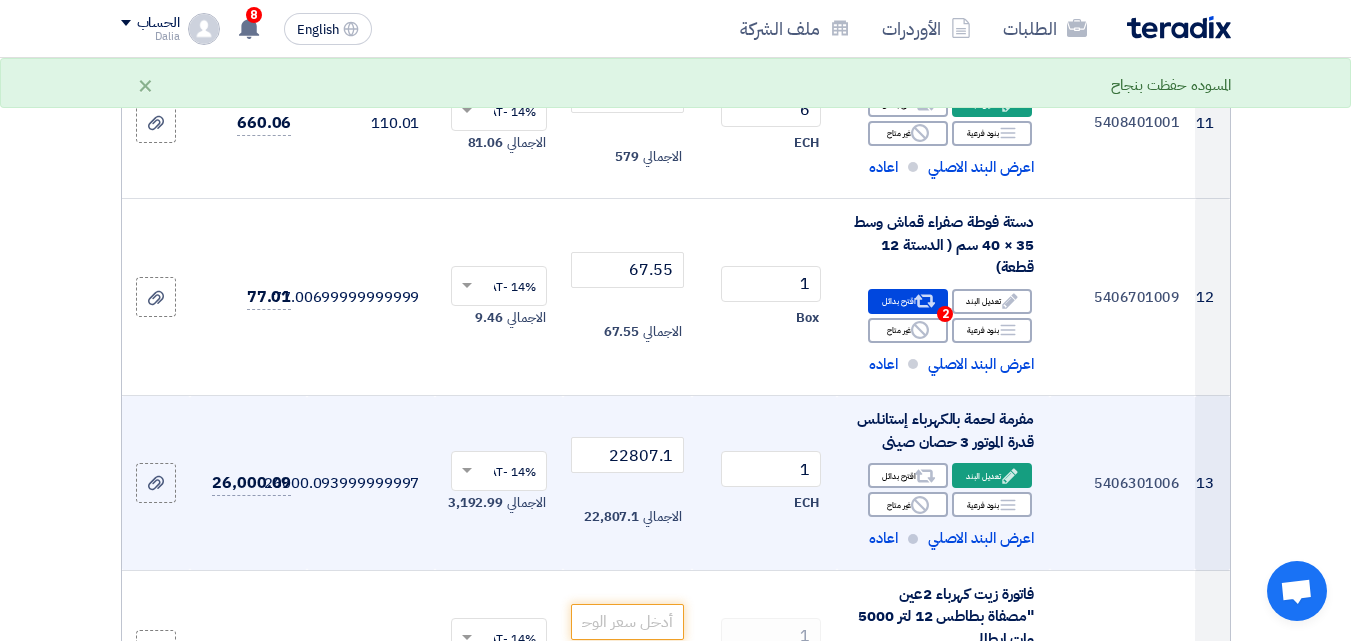 scroll, scrollTop: 2126, scrollLeft: 0, axis: vertical 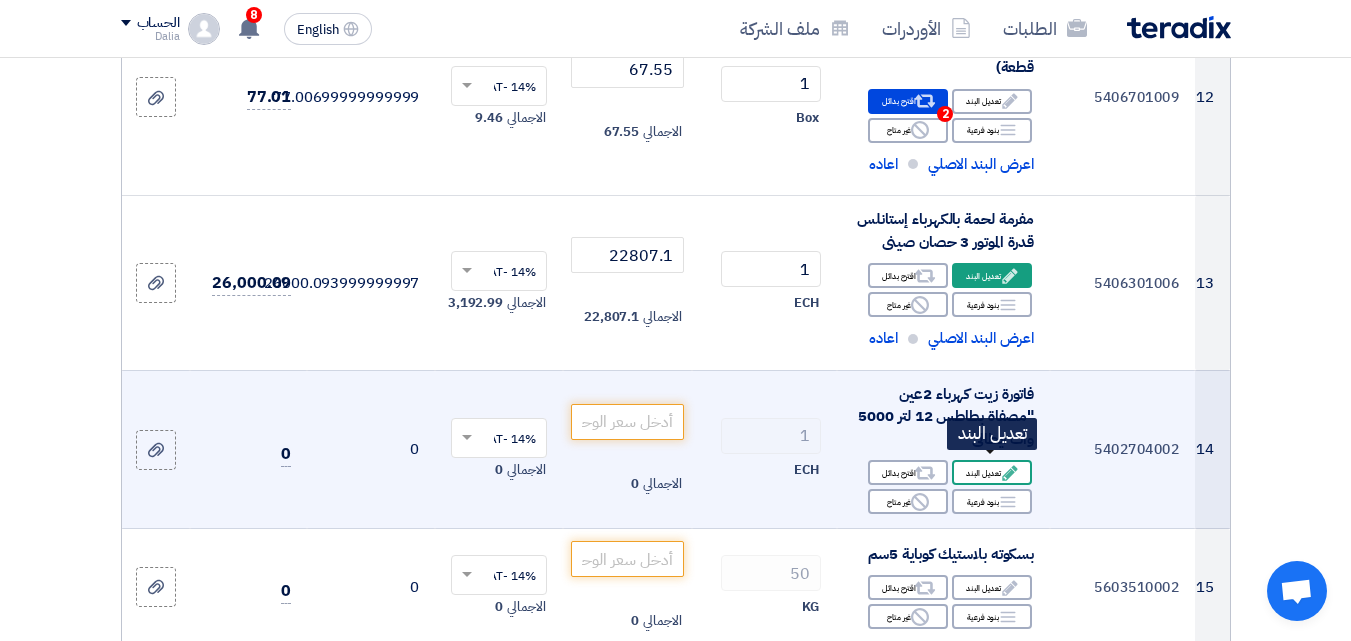 click on "Edit
تعديل البند" 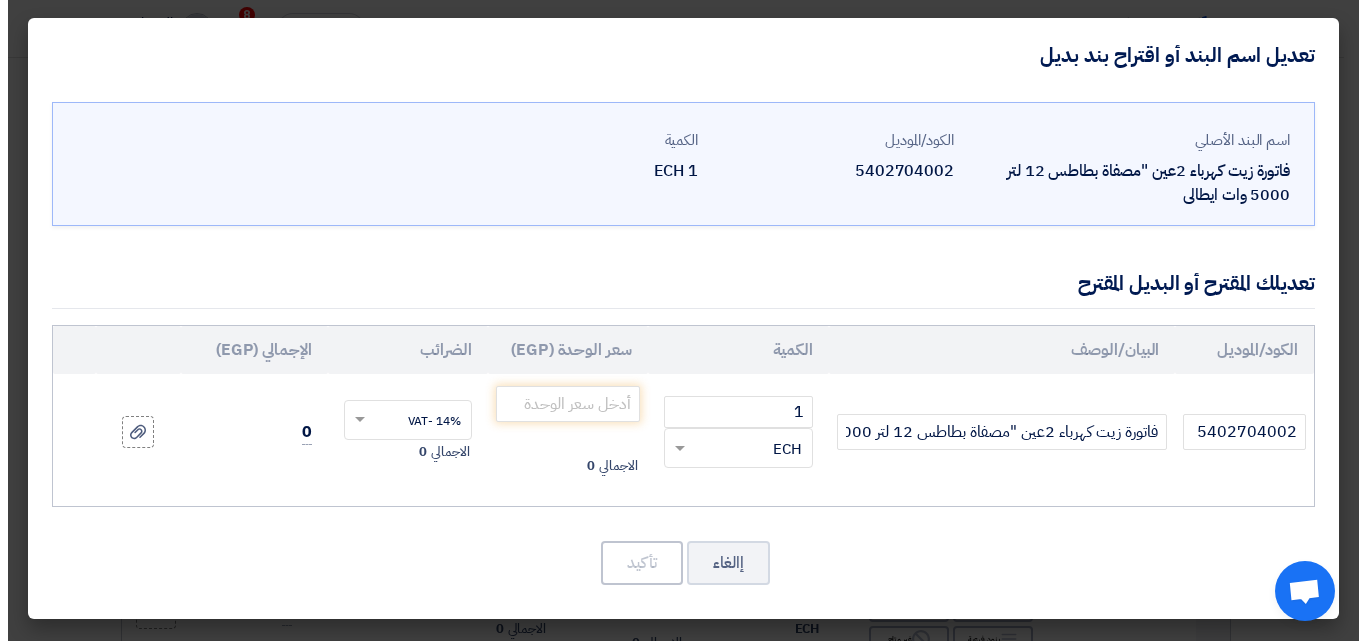 scroll, scrollTop: 1299, scrollLeft: 0, axis: vertical 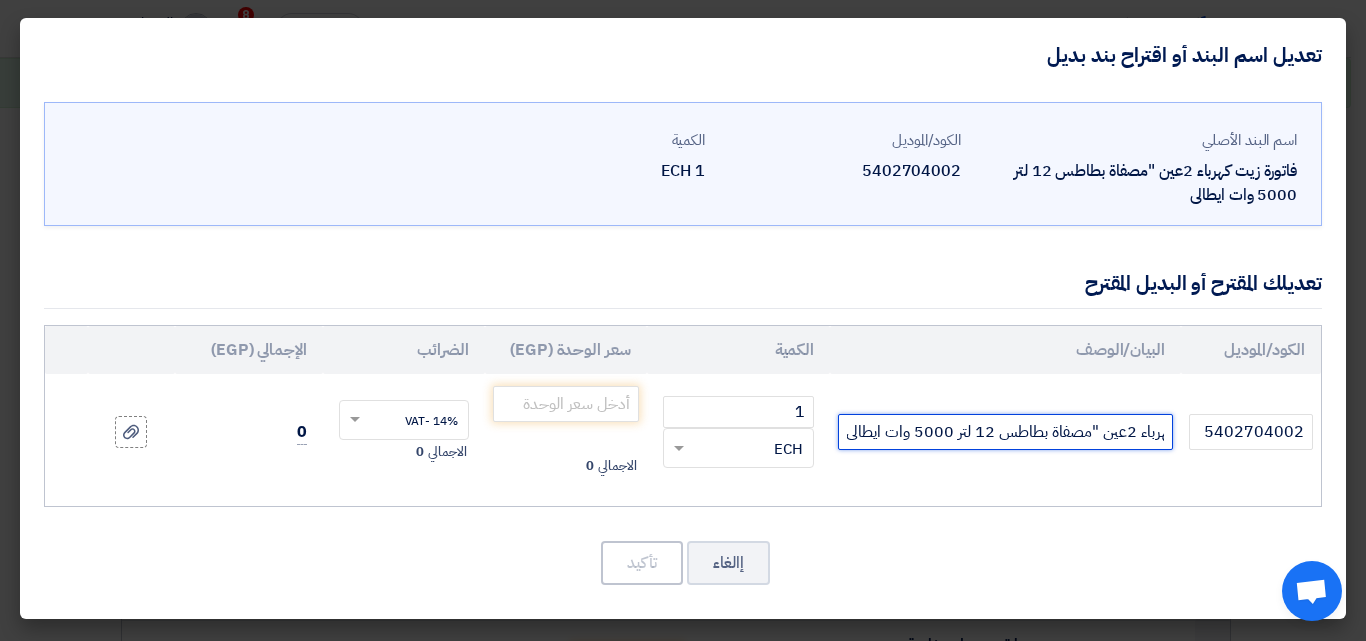 drag, startPoint x: 1166, startPoint y: 434, endPoint x: 817, endPoint y: 438, distance: 349.02292 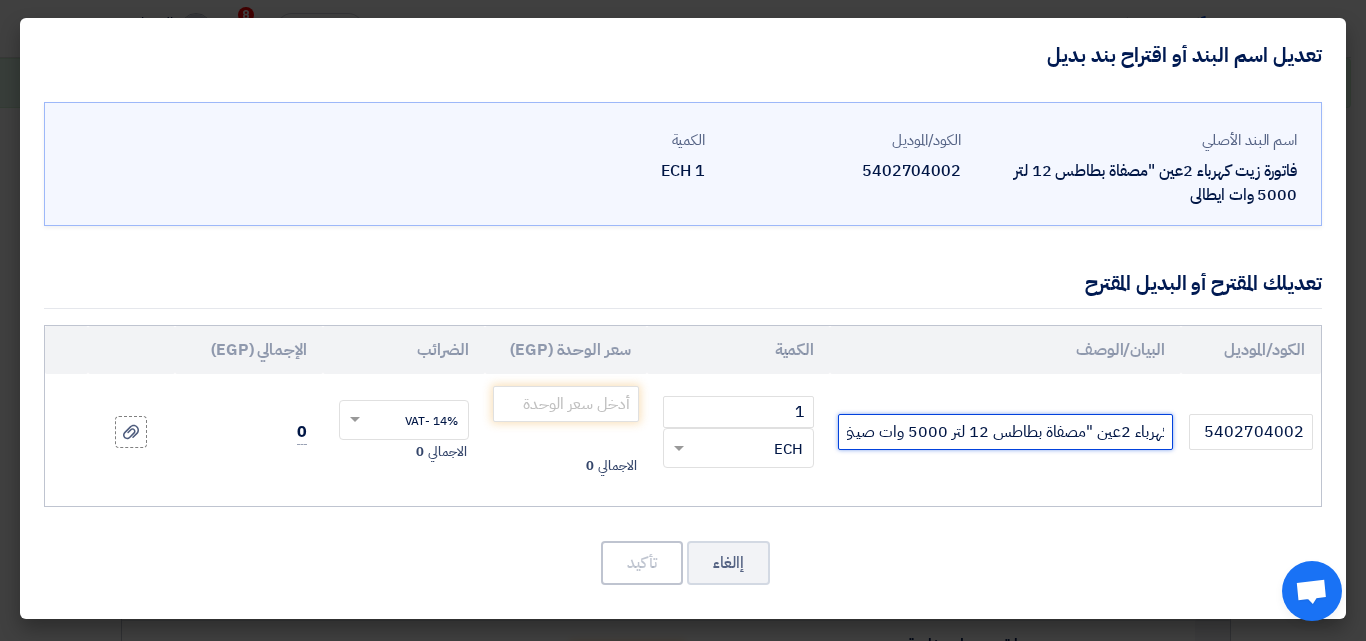 scroll, scrollTop: 0, scrollLeft: -74, axis: horizontal 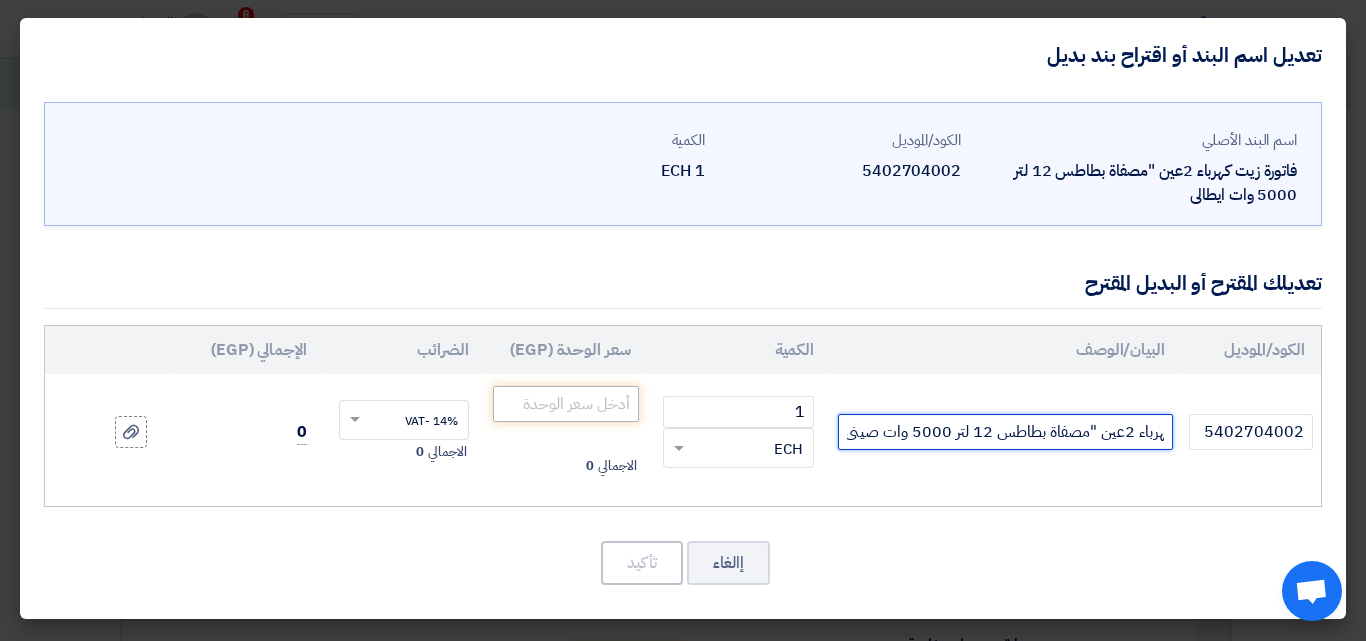 type on "فاتورة زيت كهرباء 2عين "مصفاة بطاطس 12 لتر 5000 وات صينى" 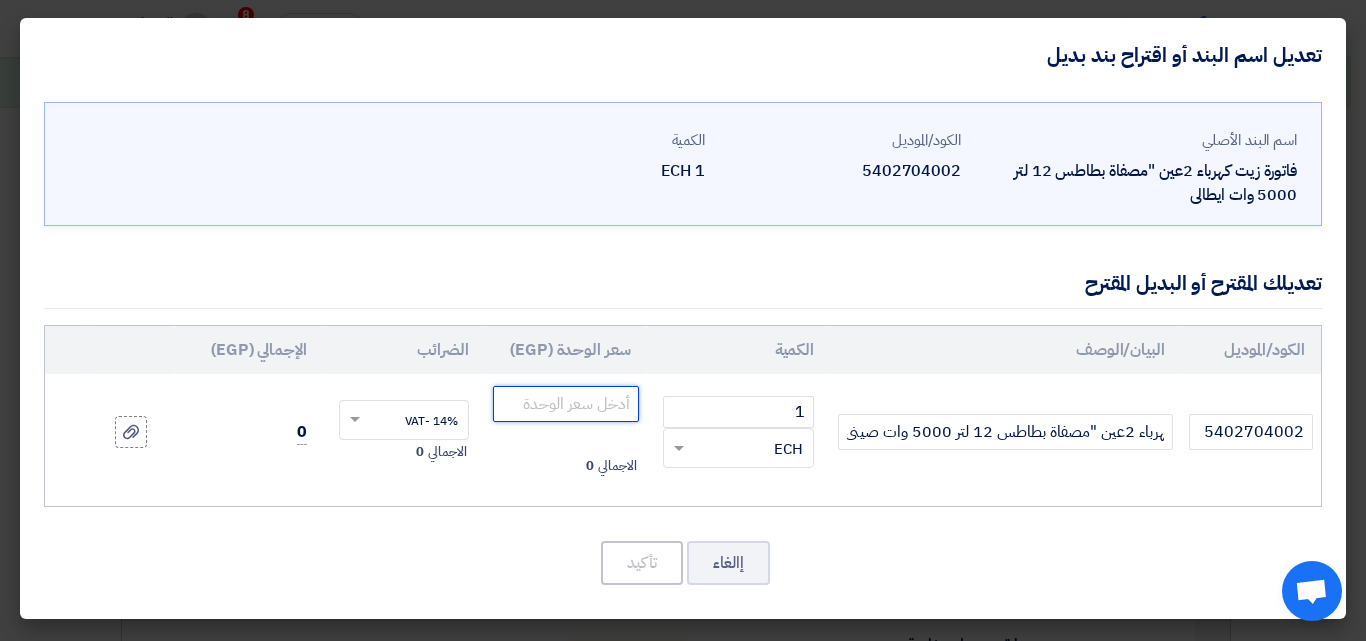 click 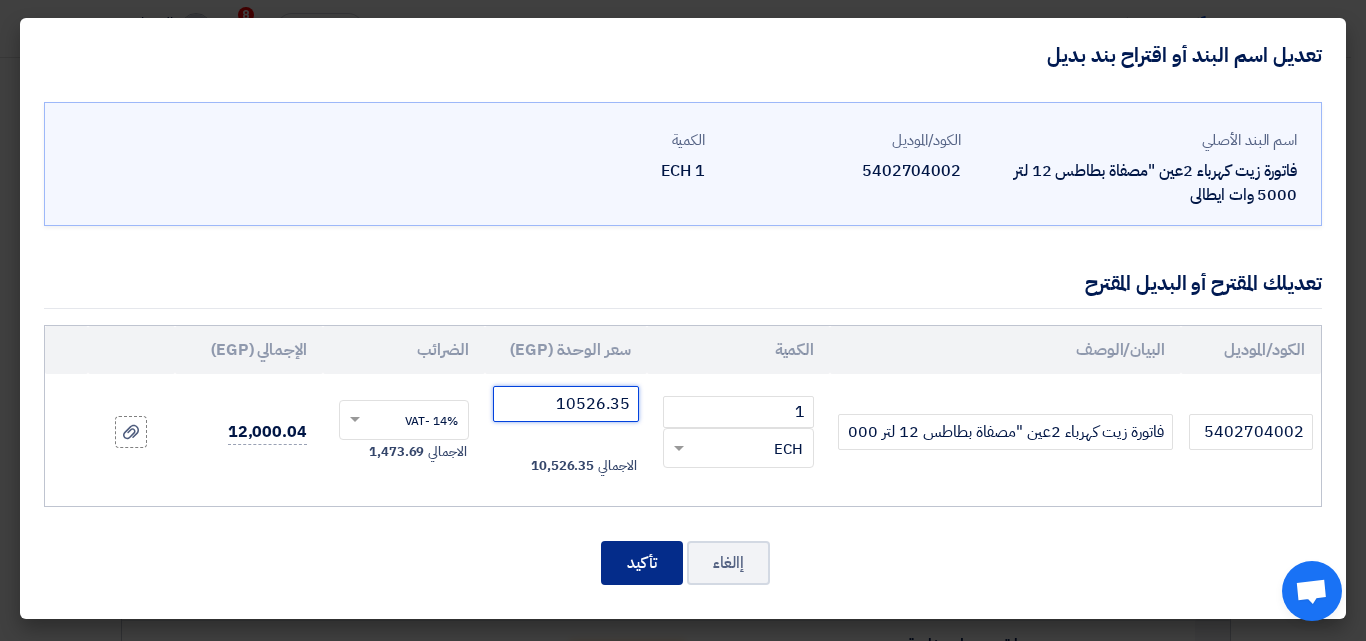 type on "10526.35" 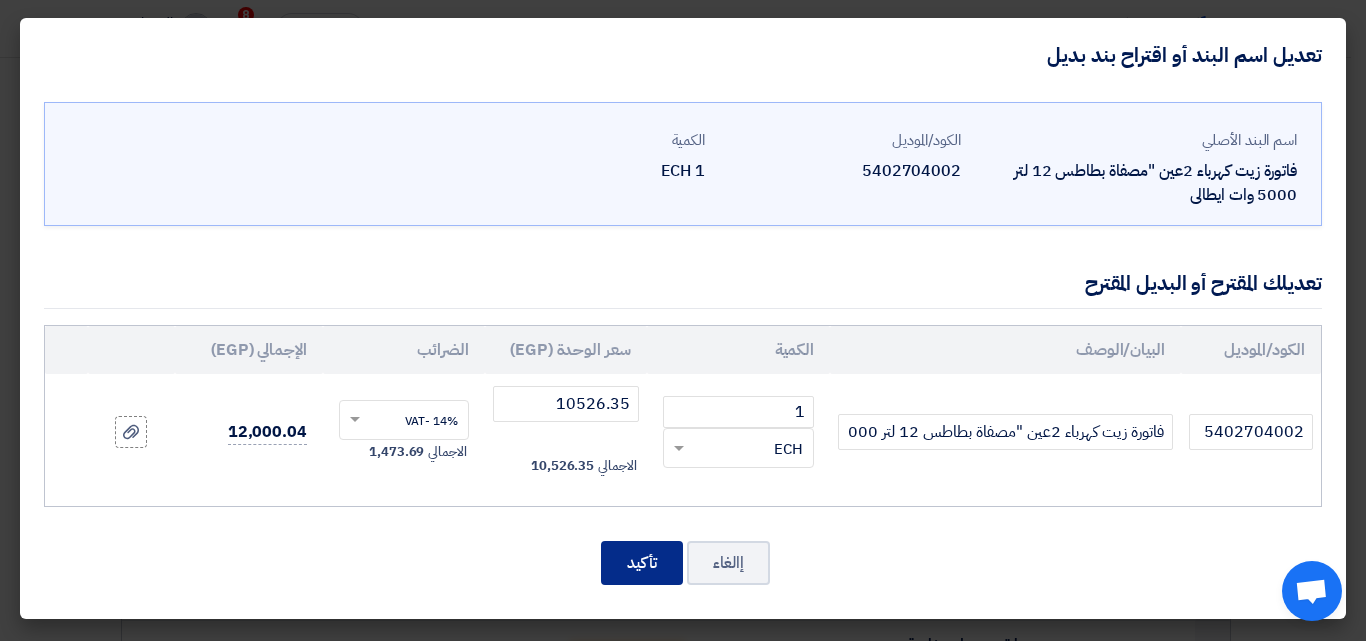 click on "تأكيد" 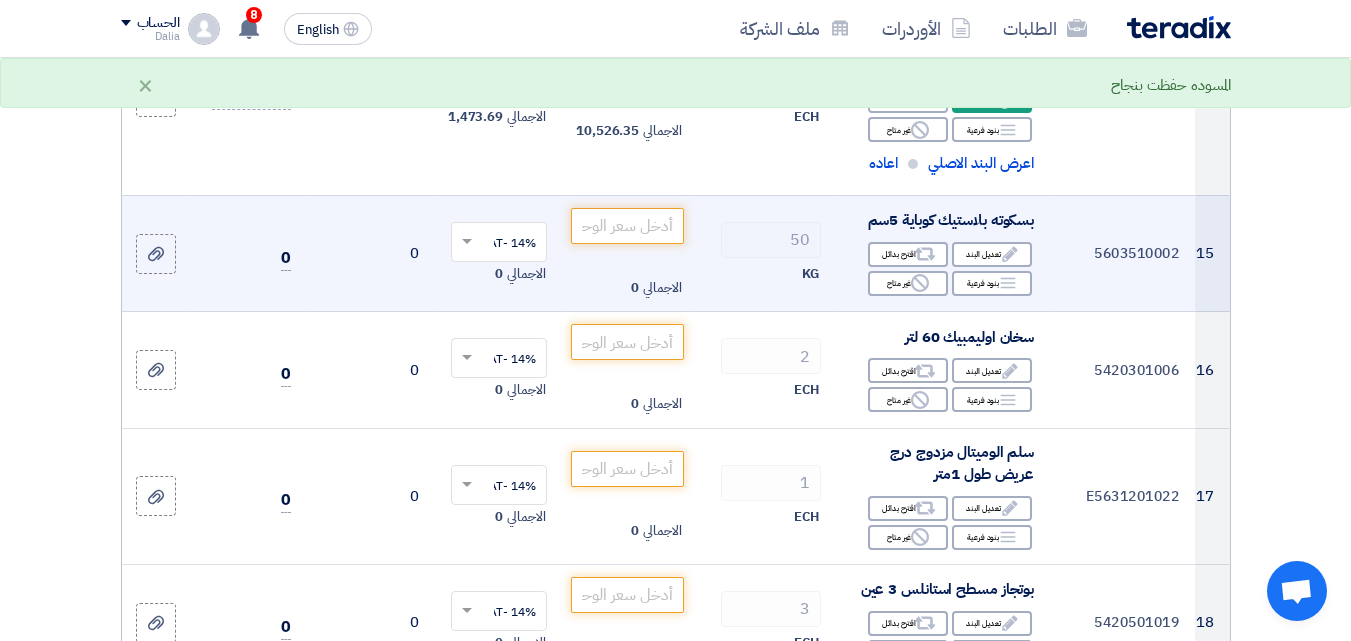 scroll, scrollTop: 2398, scrollLeft: 0, axis: vertical 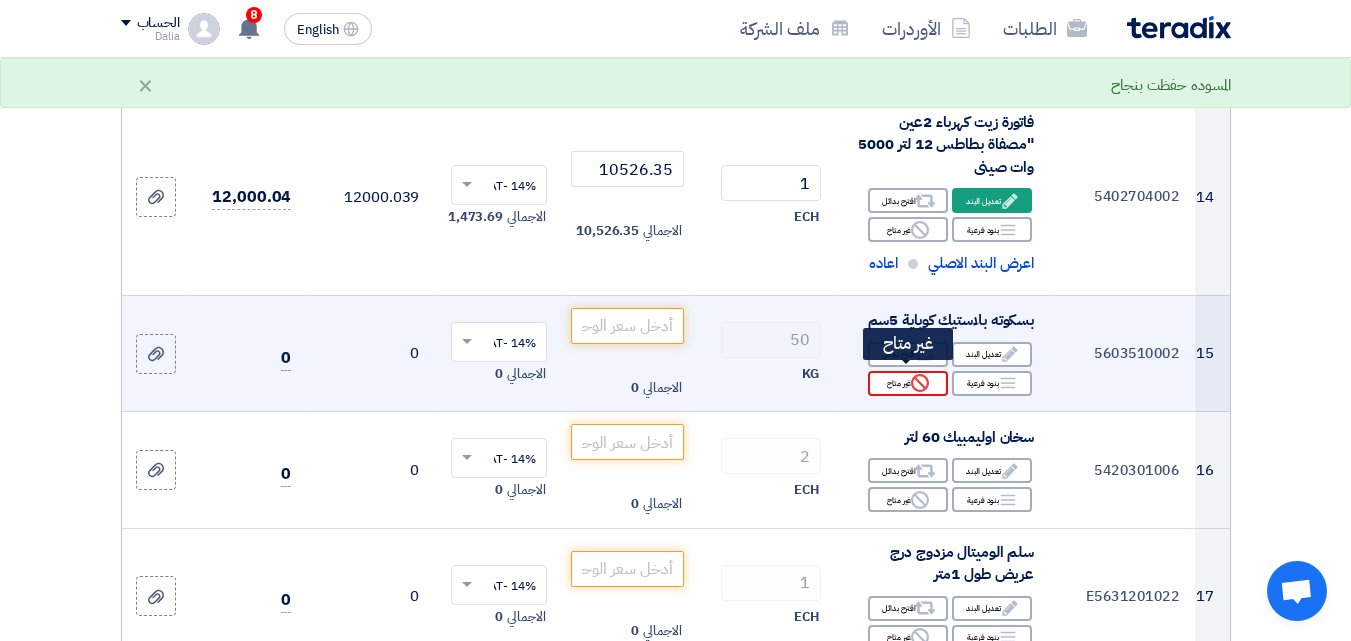 click on "Reject" 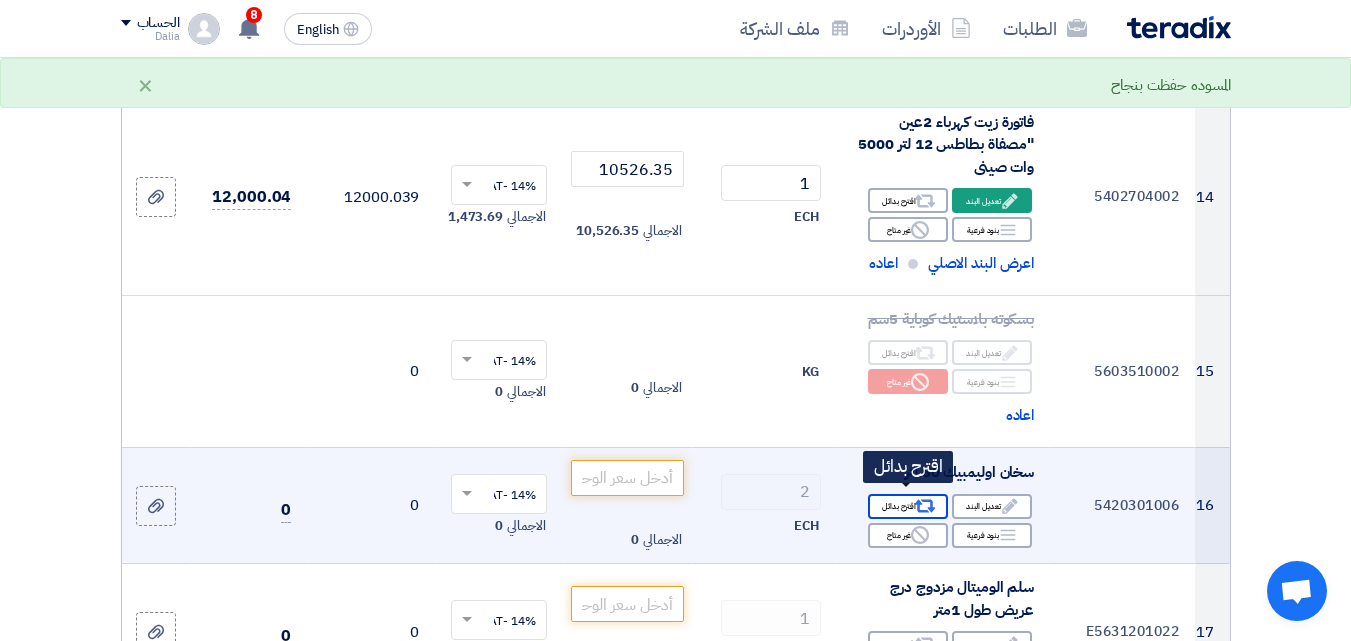 click on "Alternative" 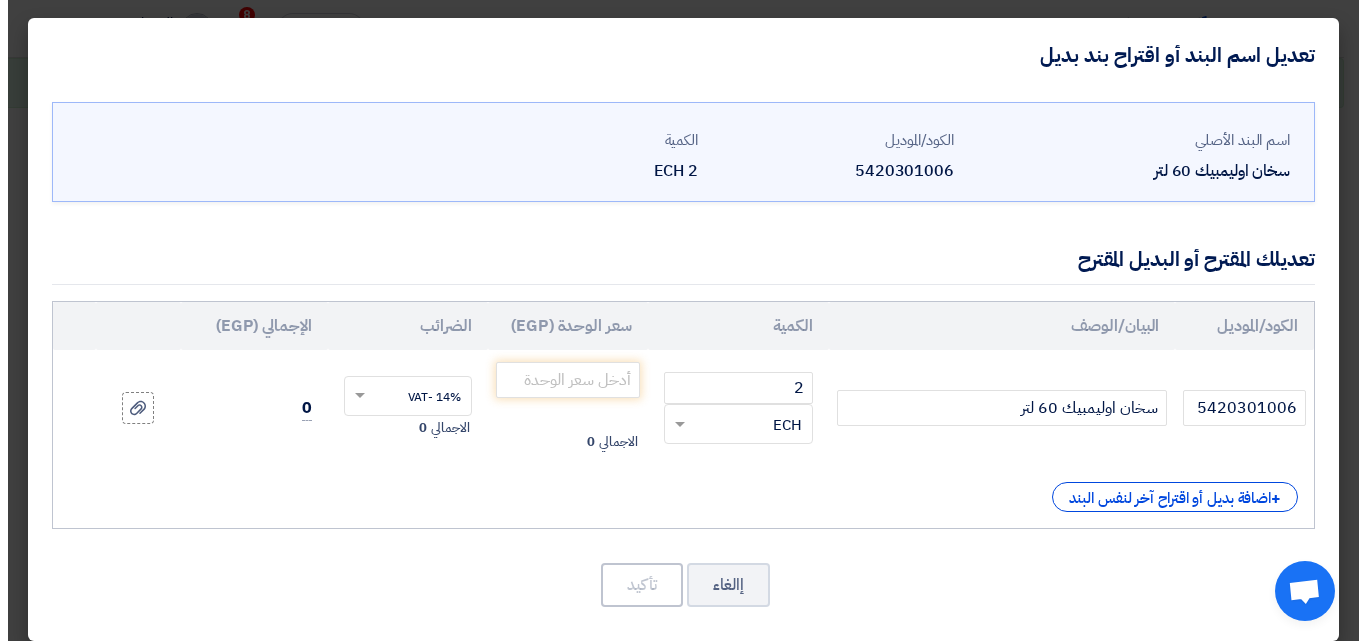 scroll, scrollTop: 1374, scrollLeft: 0, axis: vertical 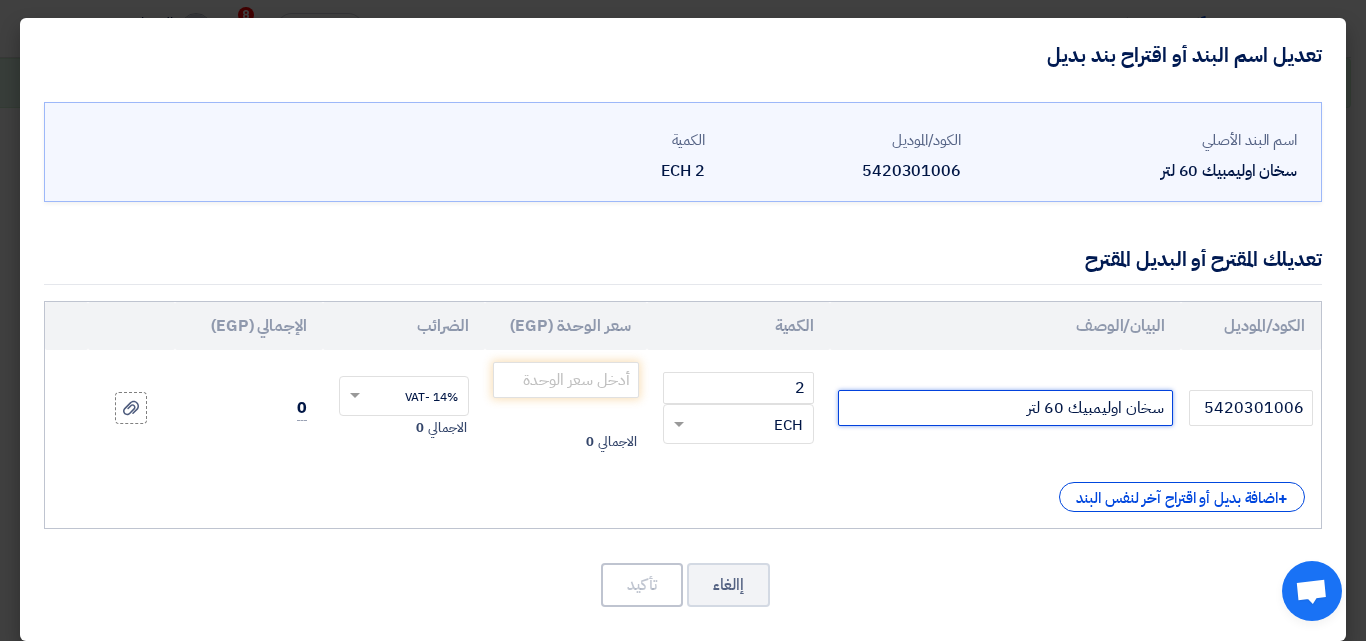 click on "سخان اوليمبيك 60 لتر" 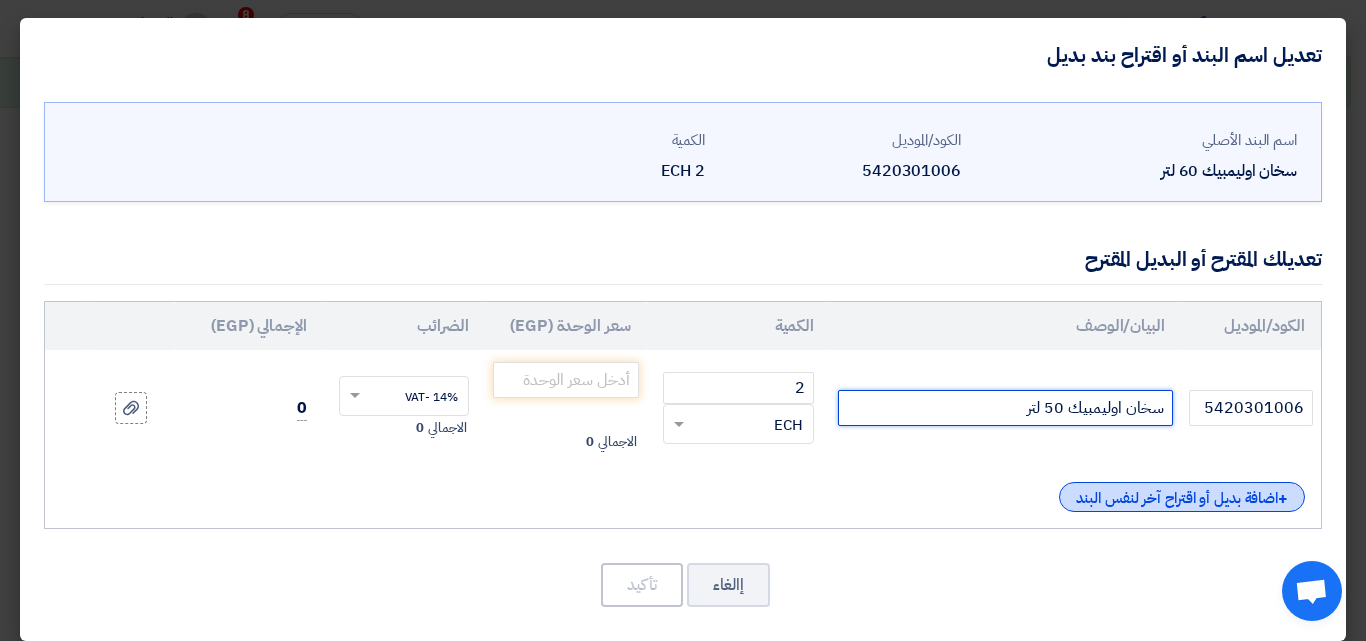 type on "سخان اوليمبيك 50 لتر" 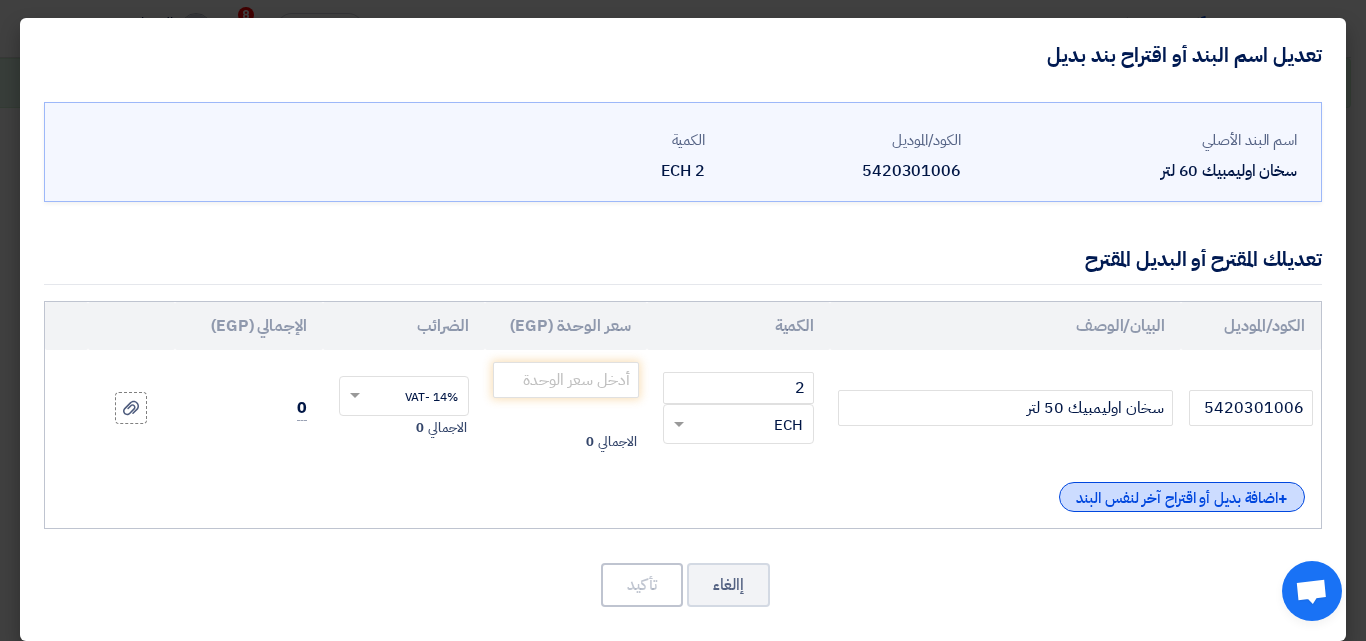 click on "+
اضافة بديل أو اقتراح آخر لنفس البند" 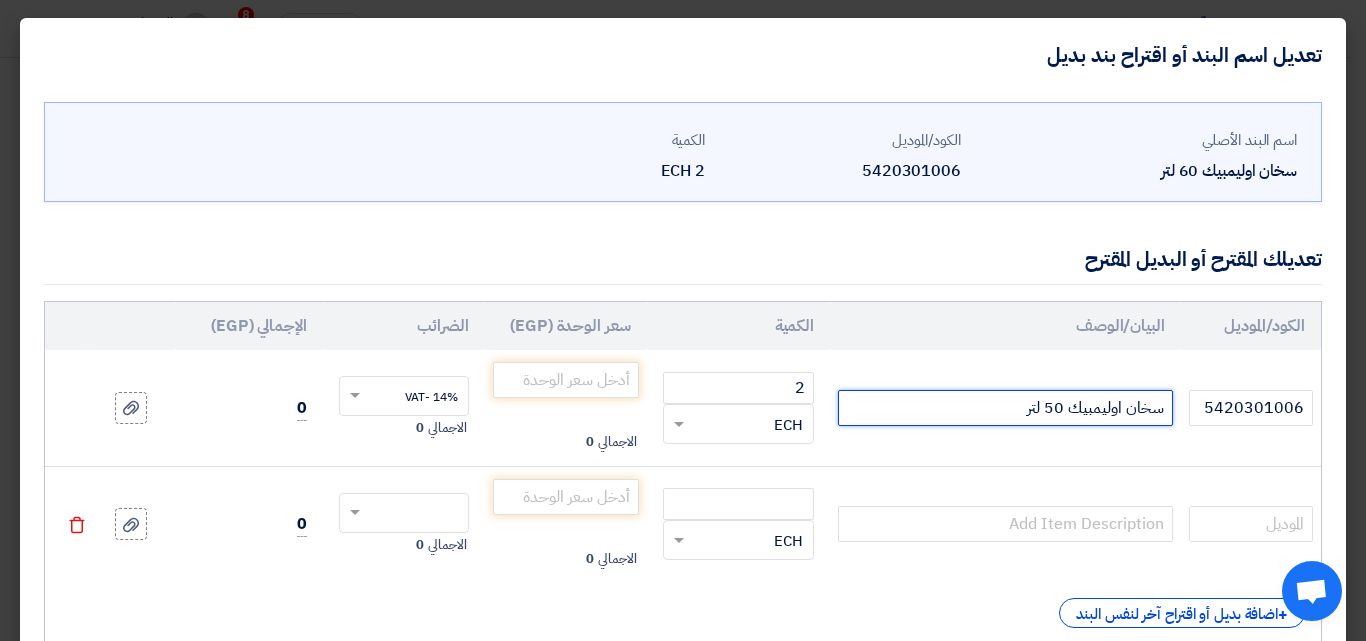 drag, startPoint x: 1165, startPoint y: 404, endPoint x: 1020, endPoint y: 406, distance: 145.0138 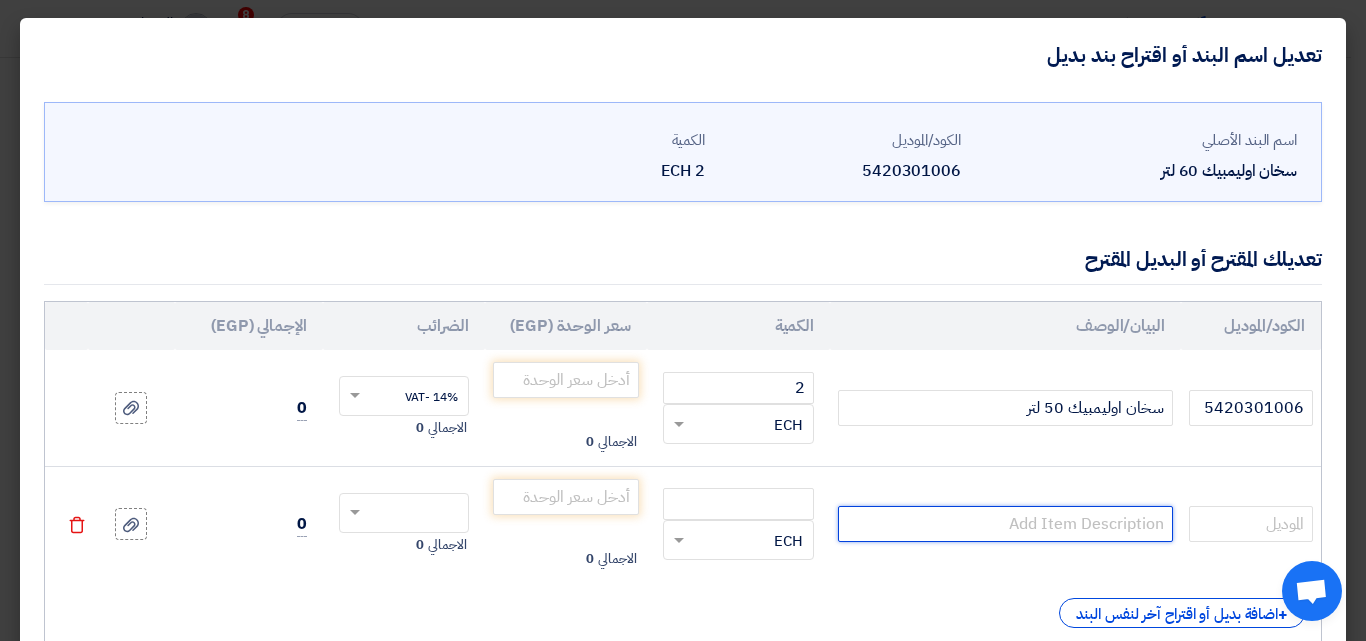 paste on "سخان اوليمبيك 50 لتر" 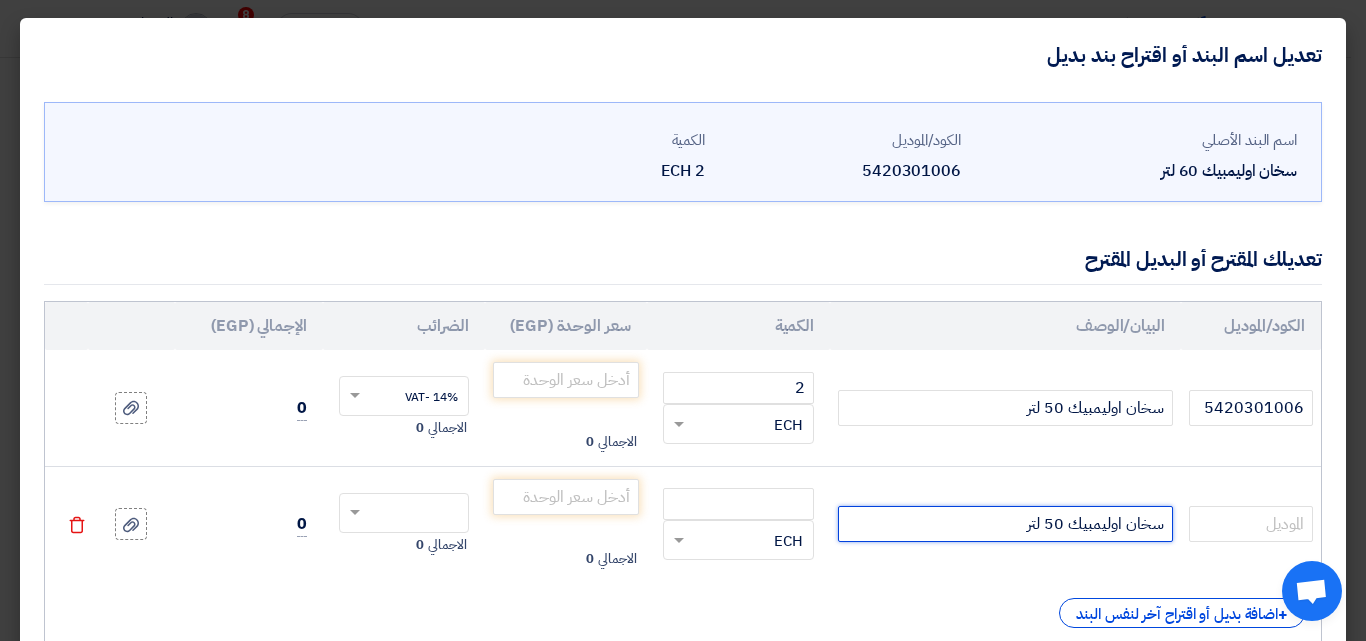 click on "سخان اوليمبيك 50 لتر" 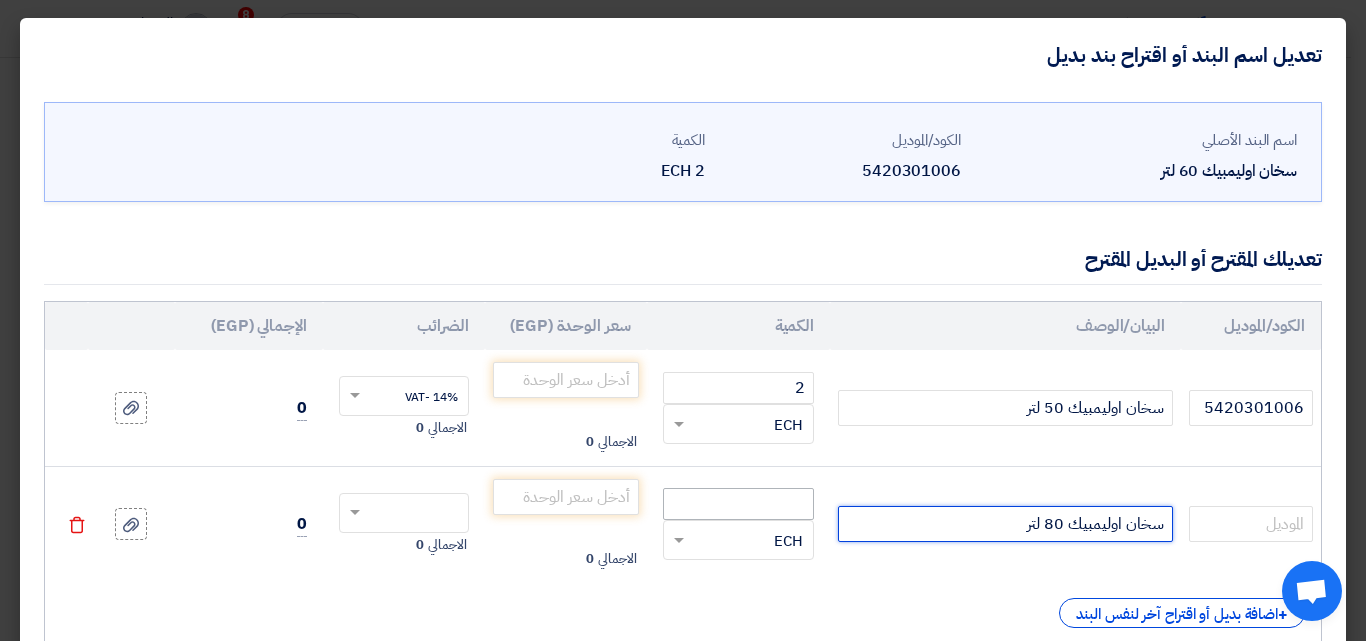 type on "سخان اوليمبيك 80 لتر" 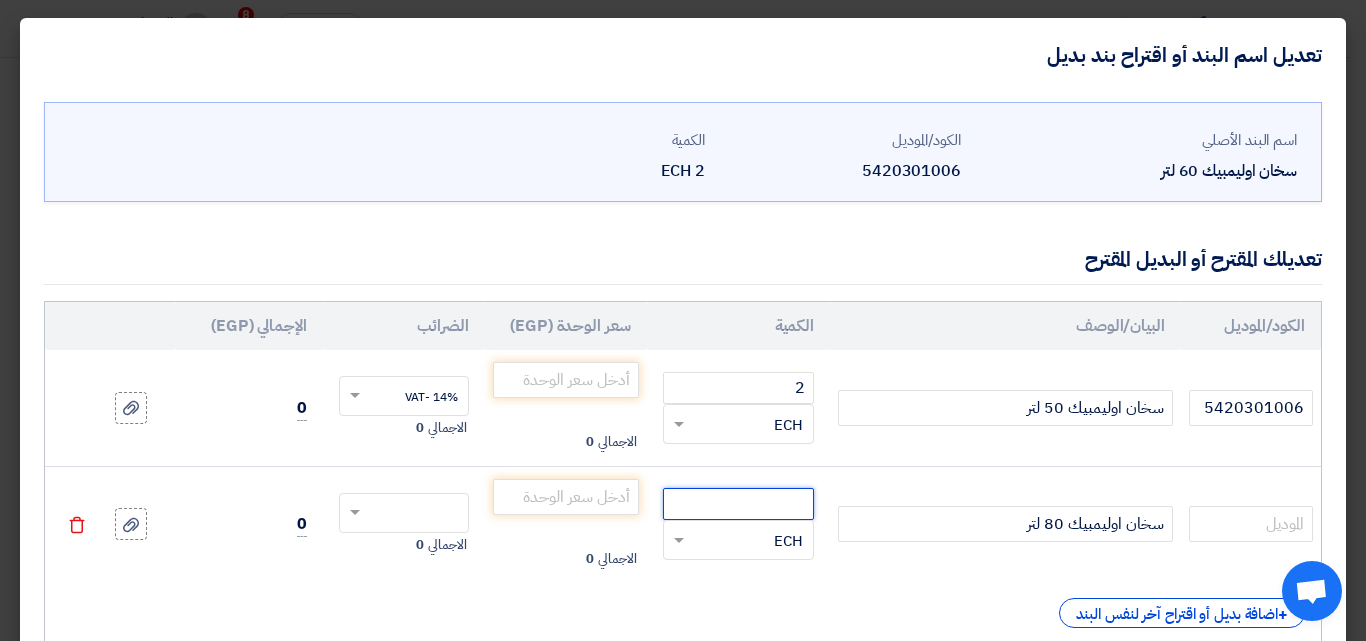 click 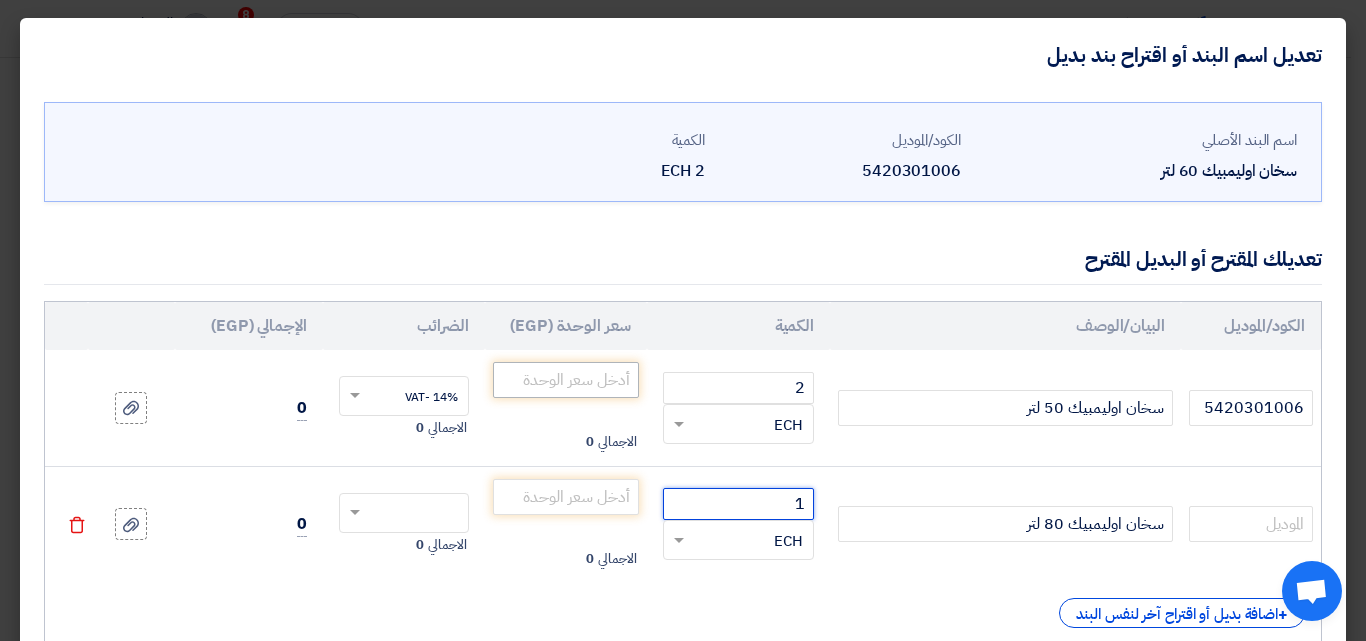 type on "1" 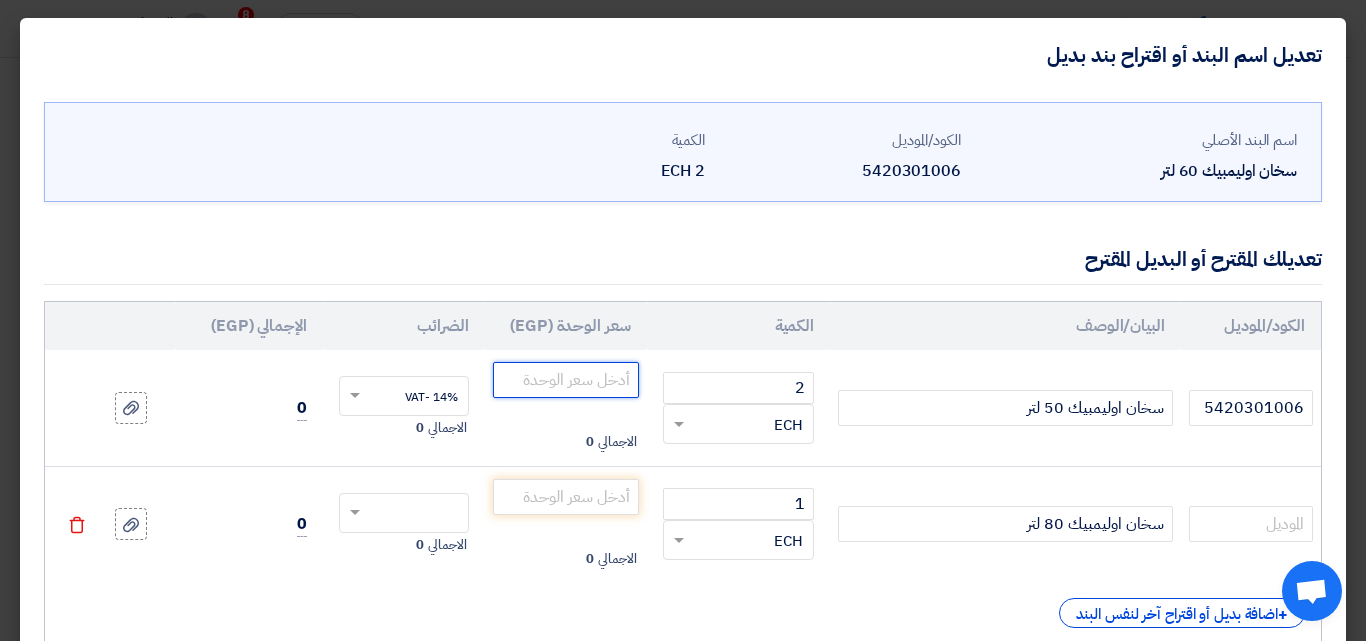 click 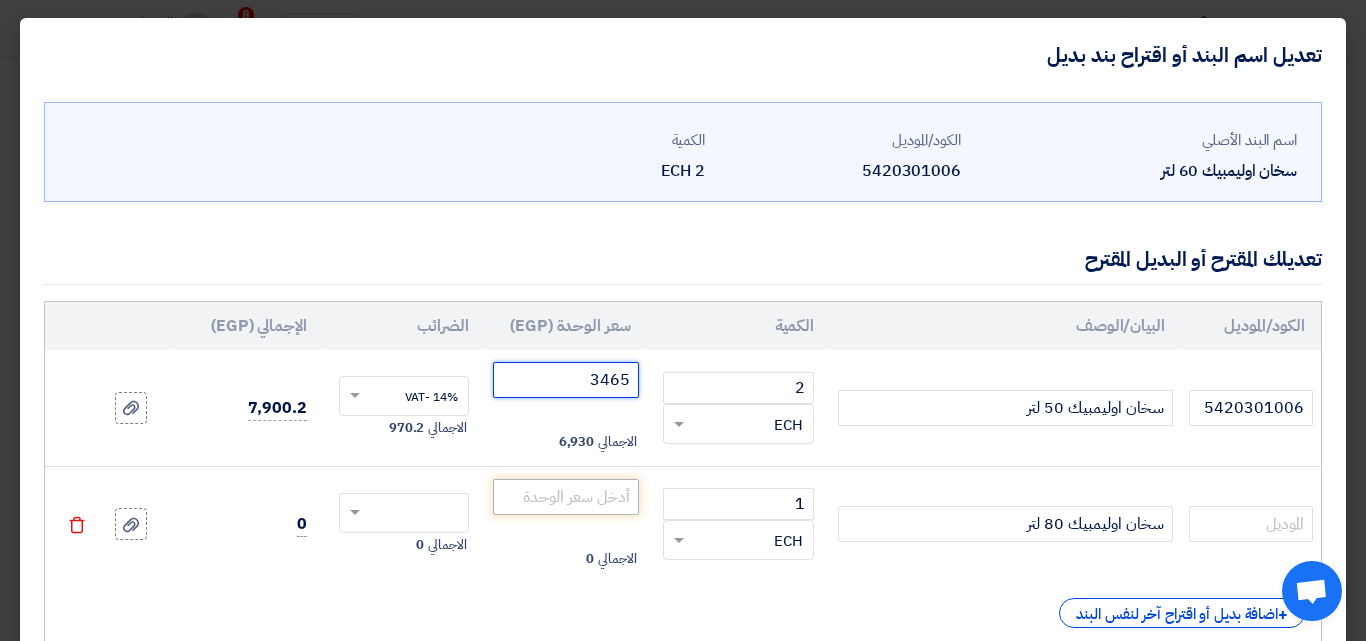 type on "3465" 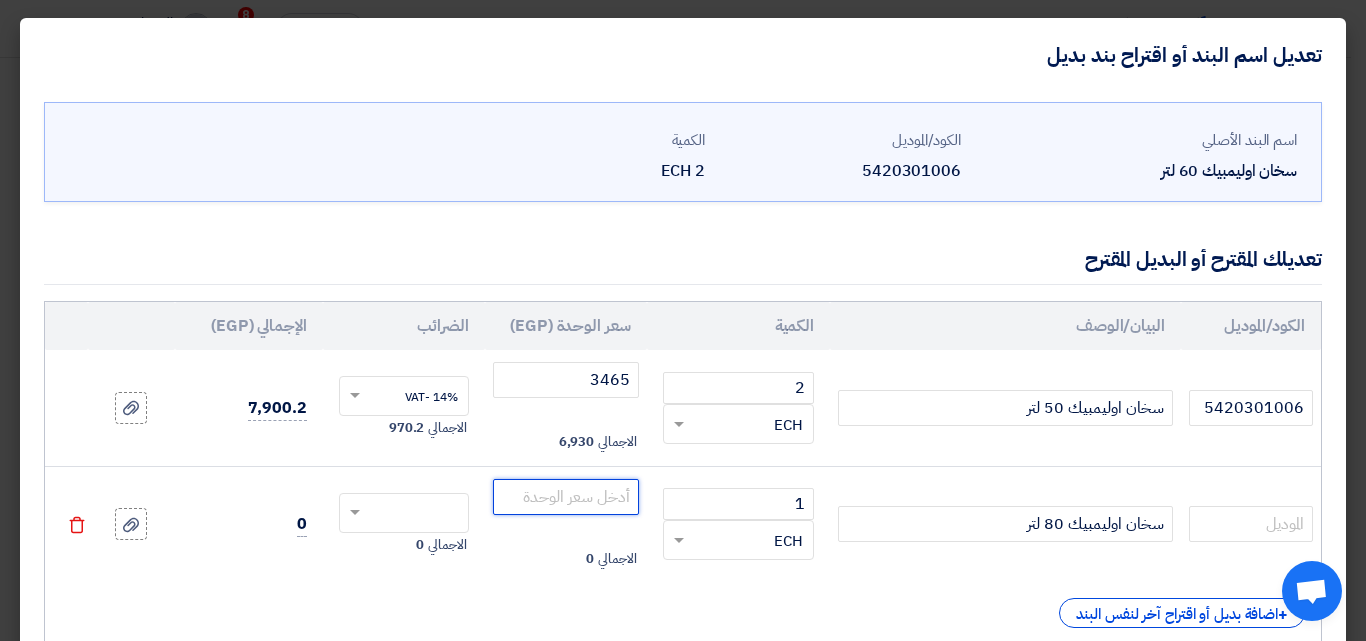 click 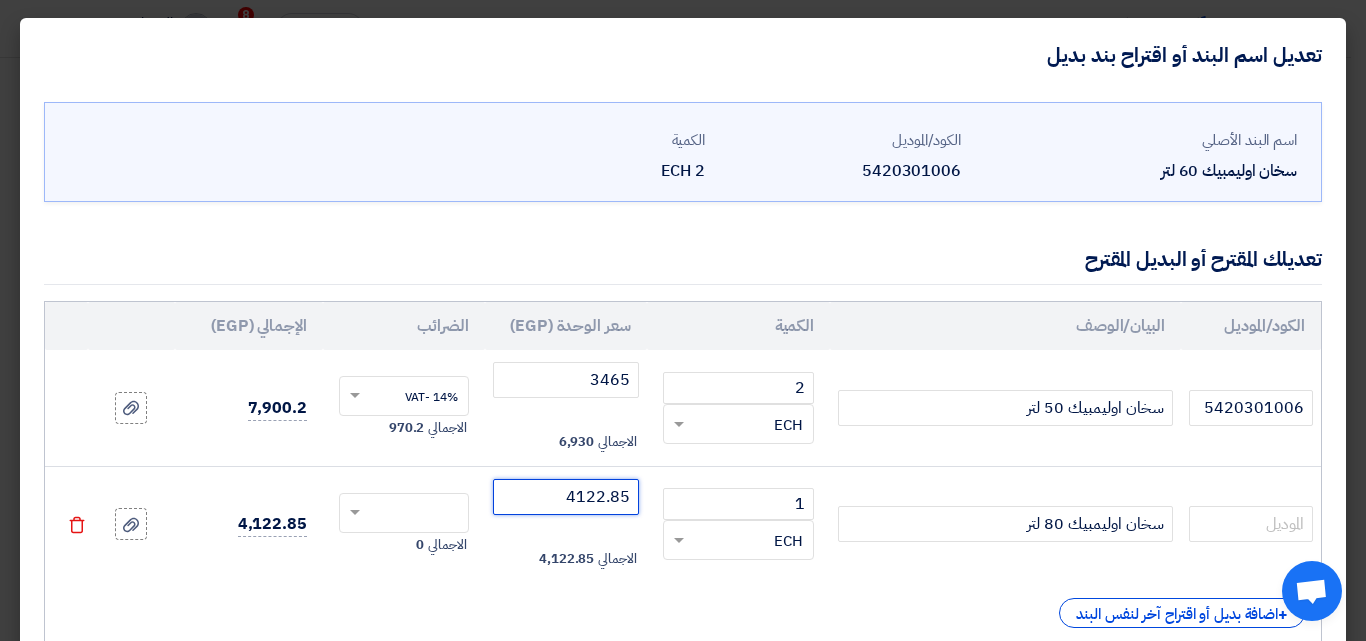 click 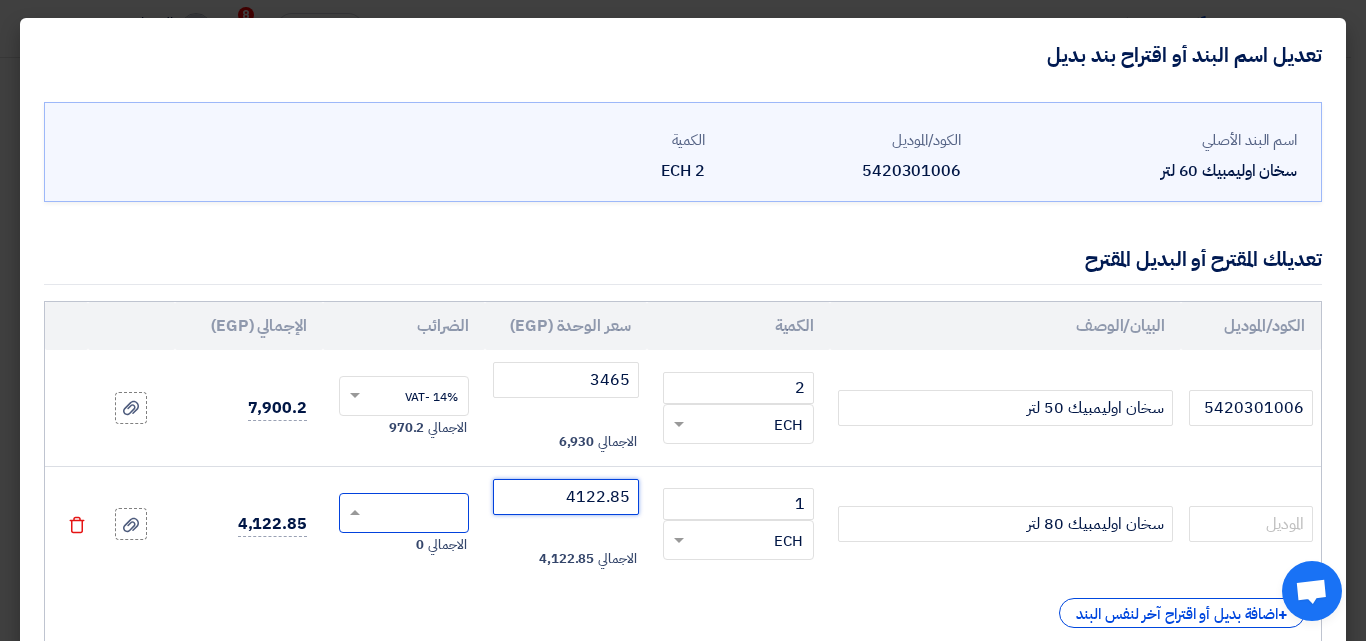 type on "4122.85" 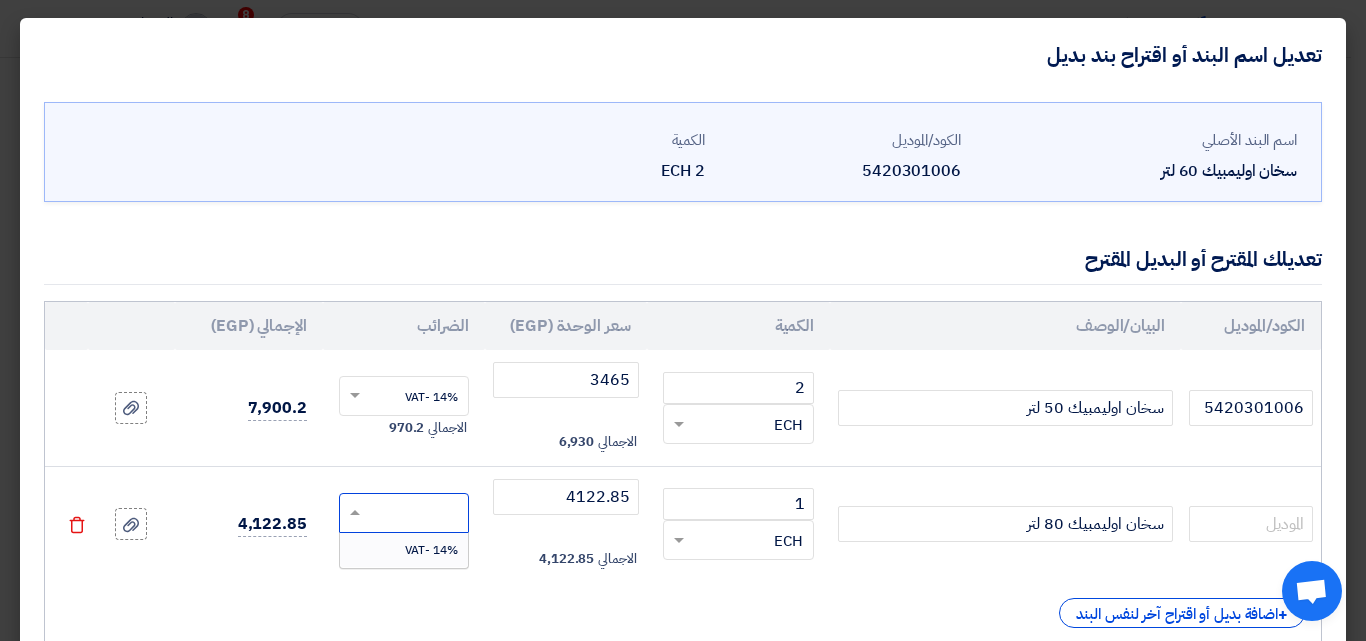 click on "14% -VAT" at bounding box center [431, 550] 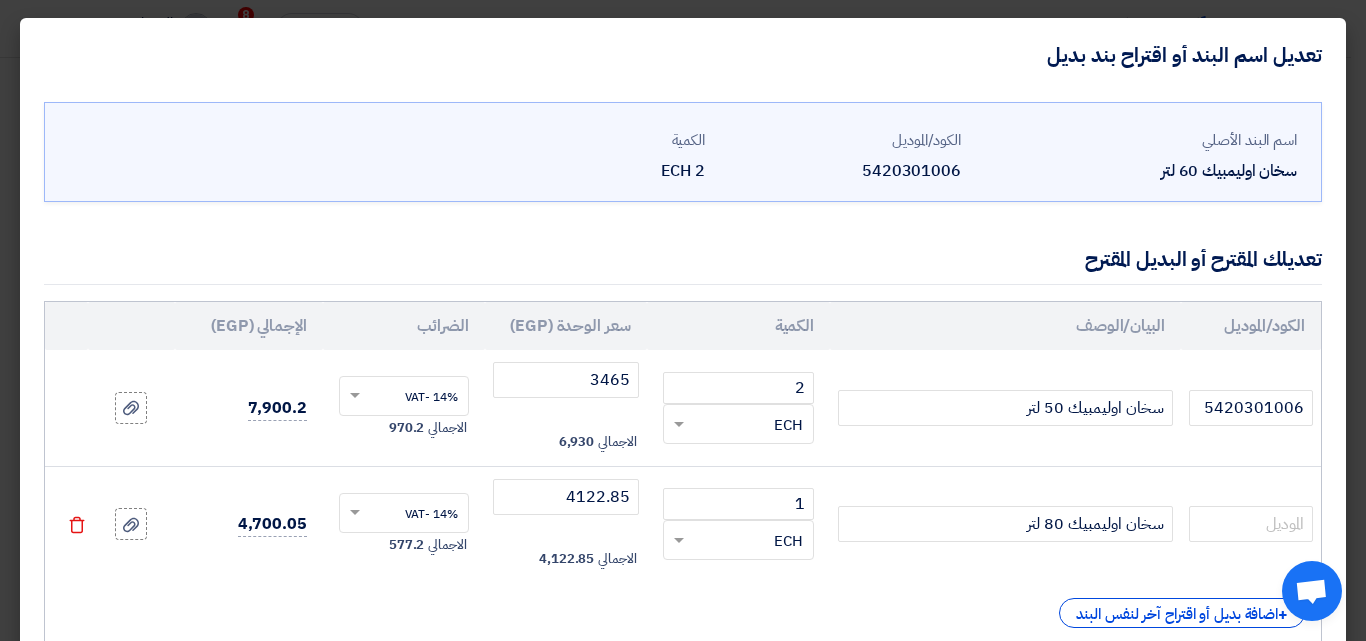 scroll, scrollTop: 134, scrollLeft: 0, axis: vertical 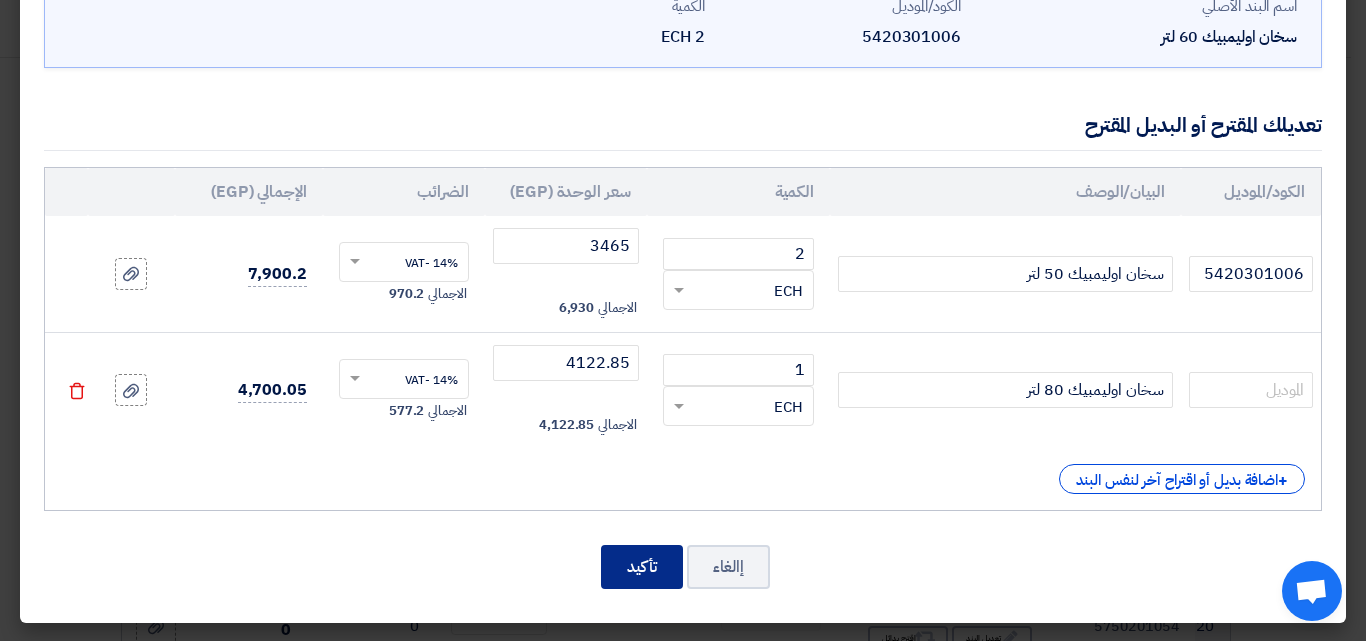 click on "تأكيد" 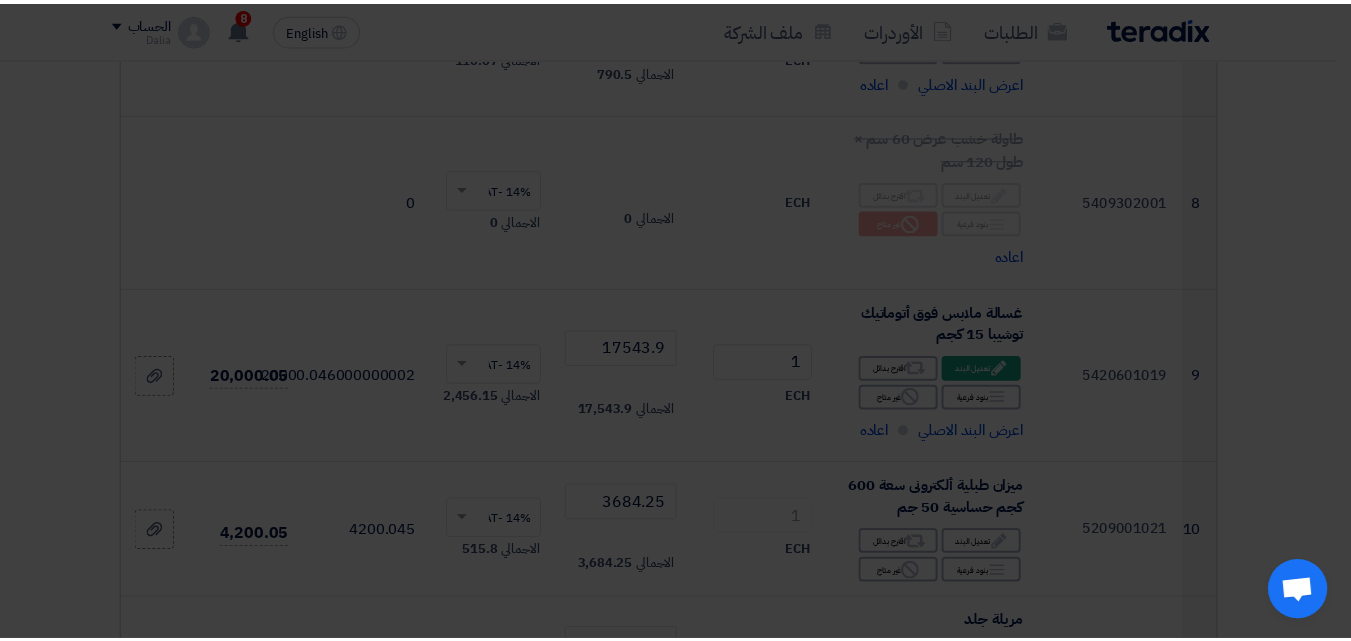 scroll, scrollTop: 2770, scrollLeft: 0, axis: vertical 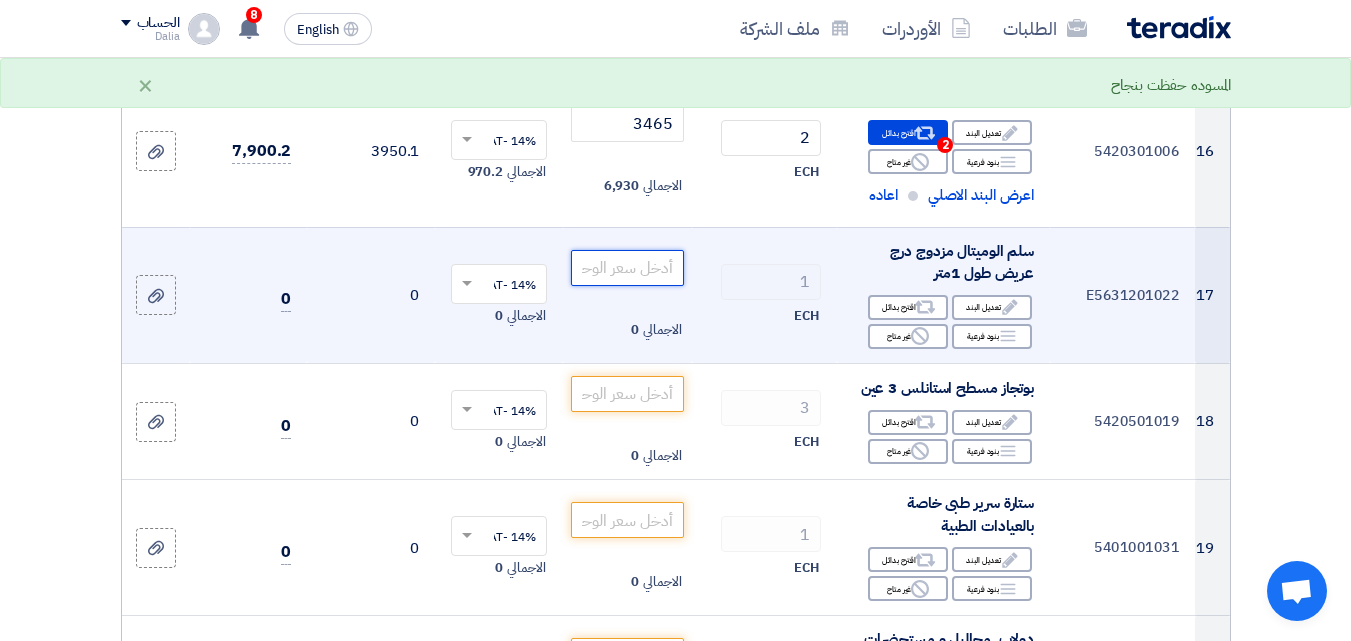 click 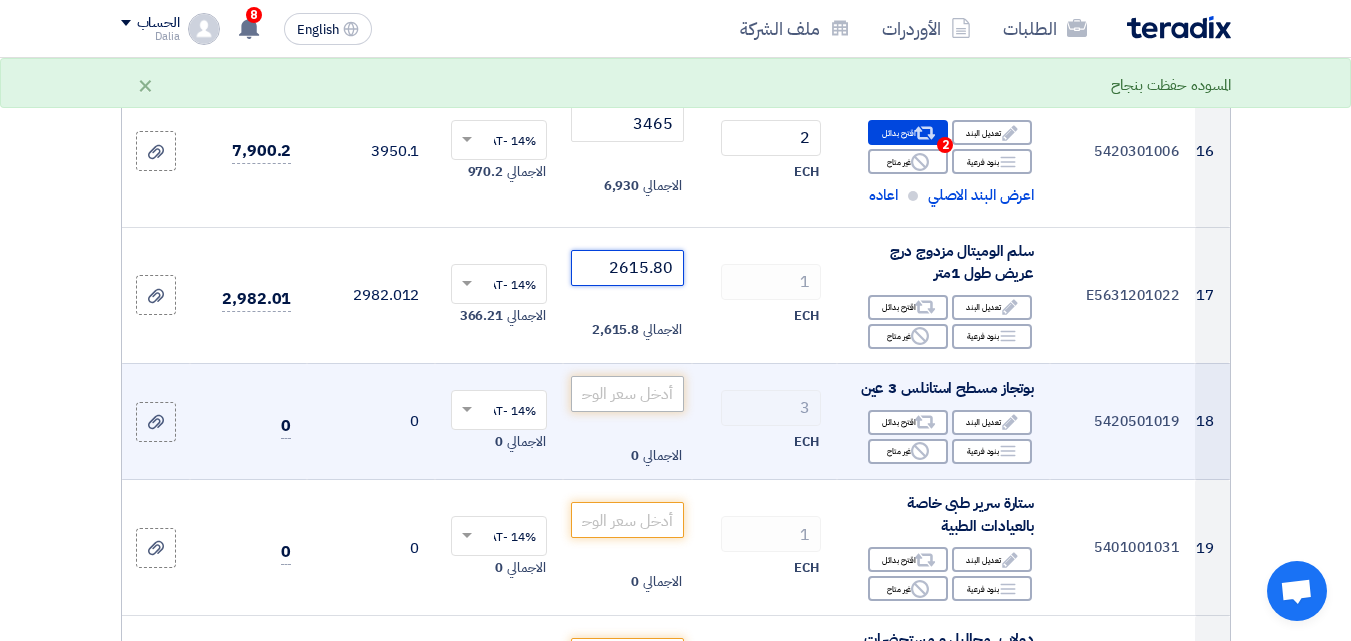type on "2615.80" 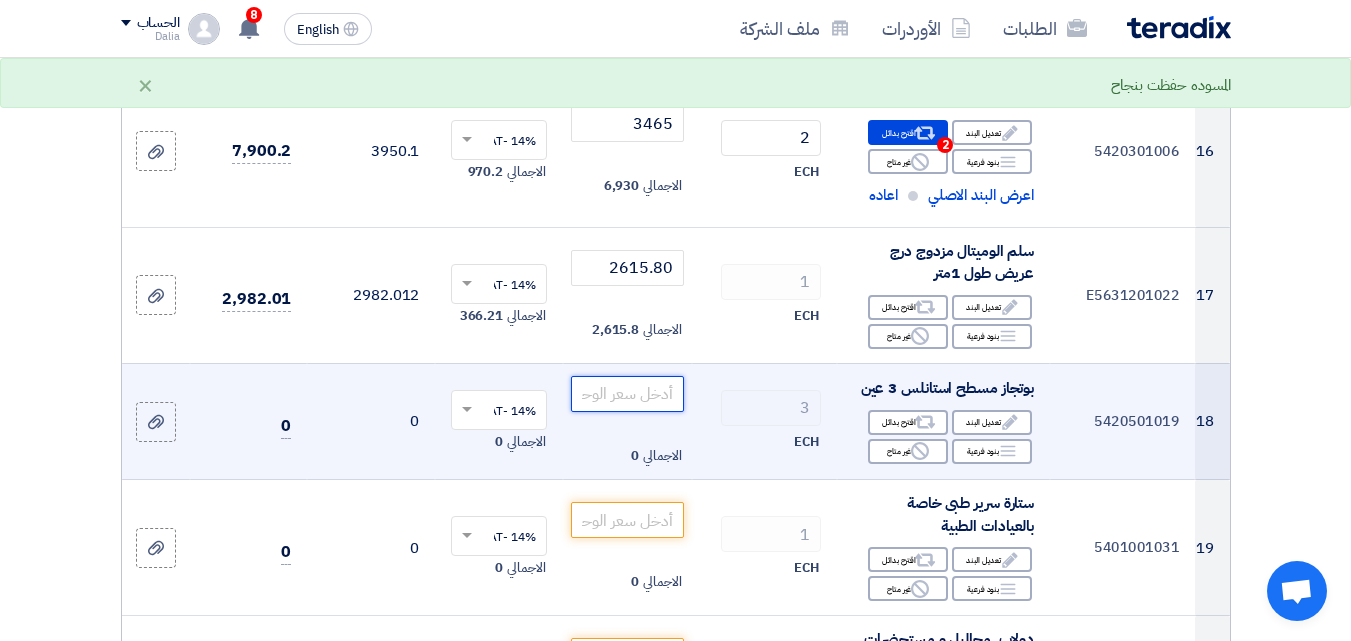click 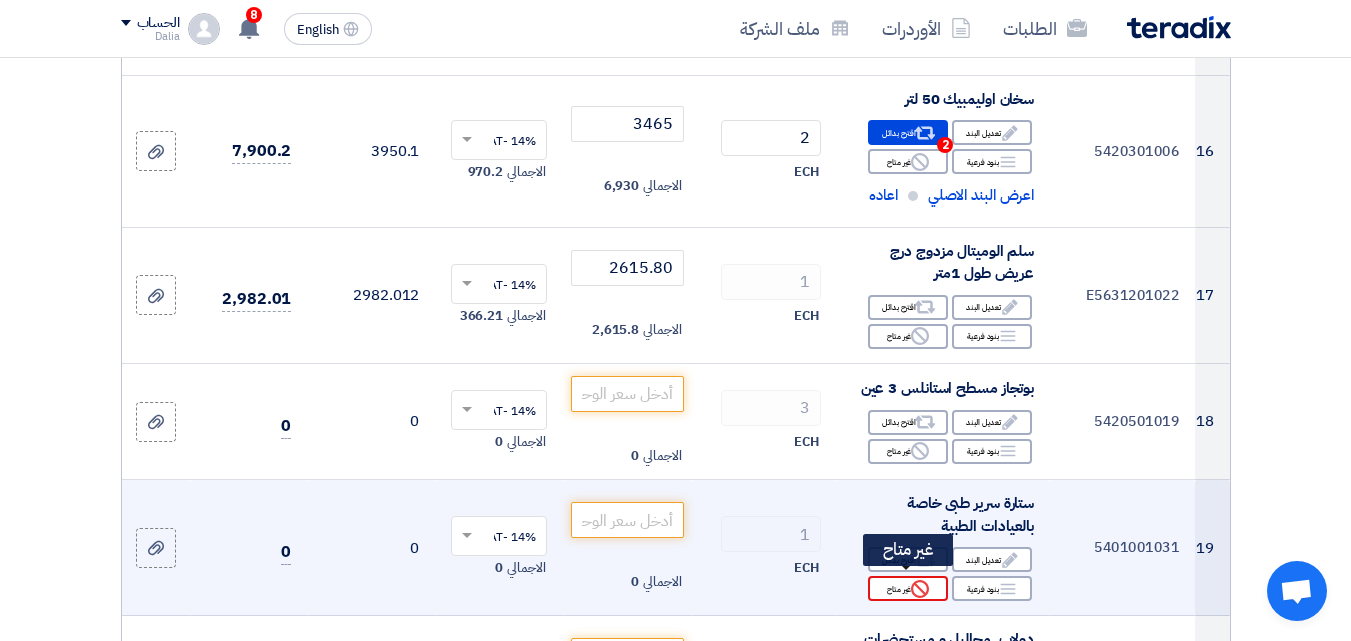click on "Reject
غير متاح" 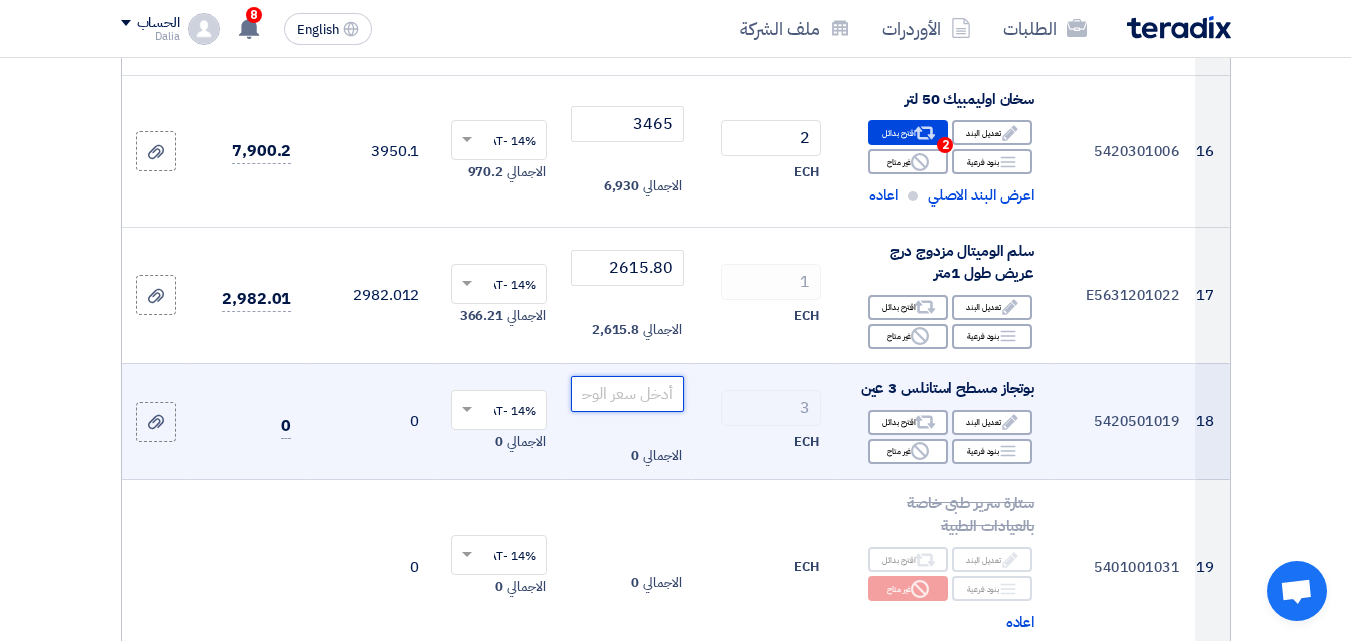 click 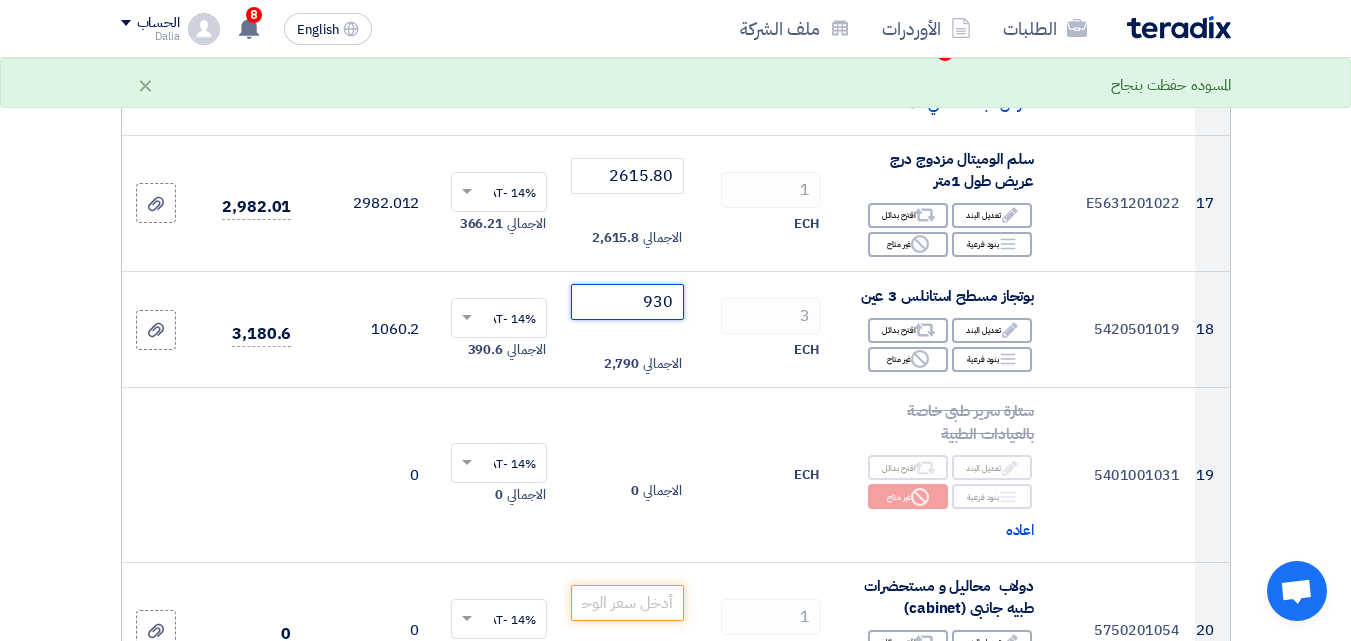 scroll, scrollTop: 3070, scrollLeft: 0, axis: vertical 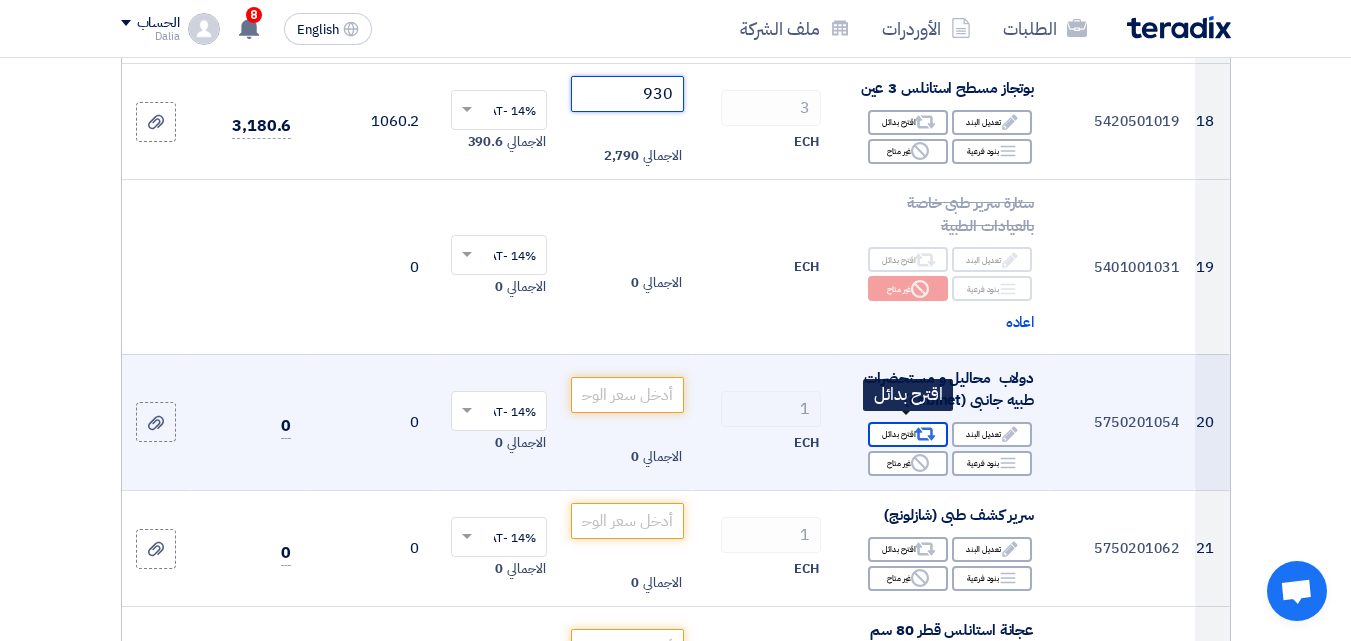 type on "930" 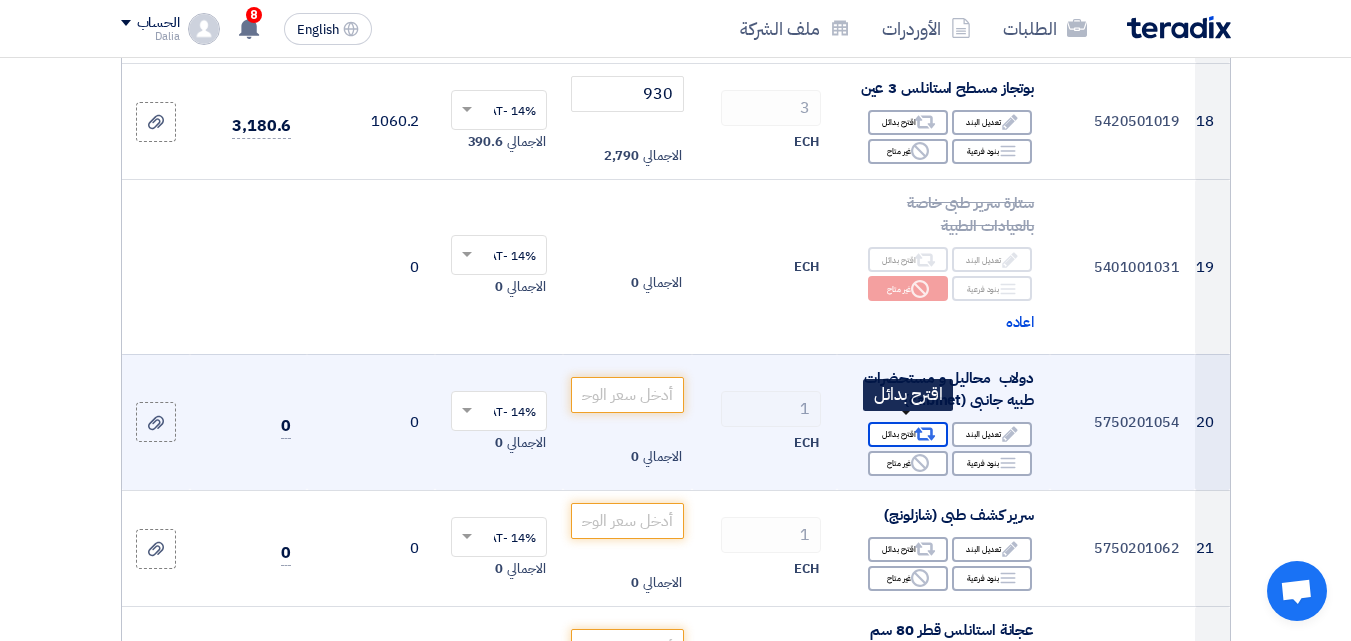 click on "Alternative
اقترح بدائل" 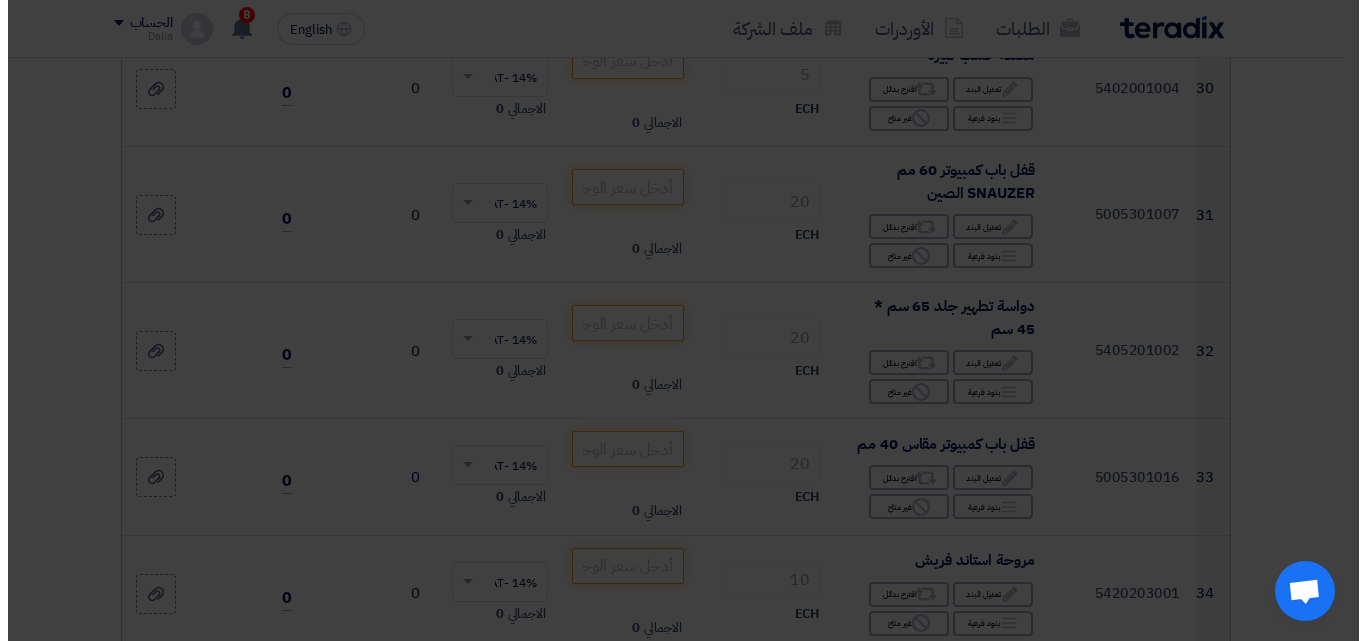 scroll, scrollTop: 1522, scrollLeft: 0, axis: vertical 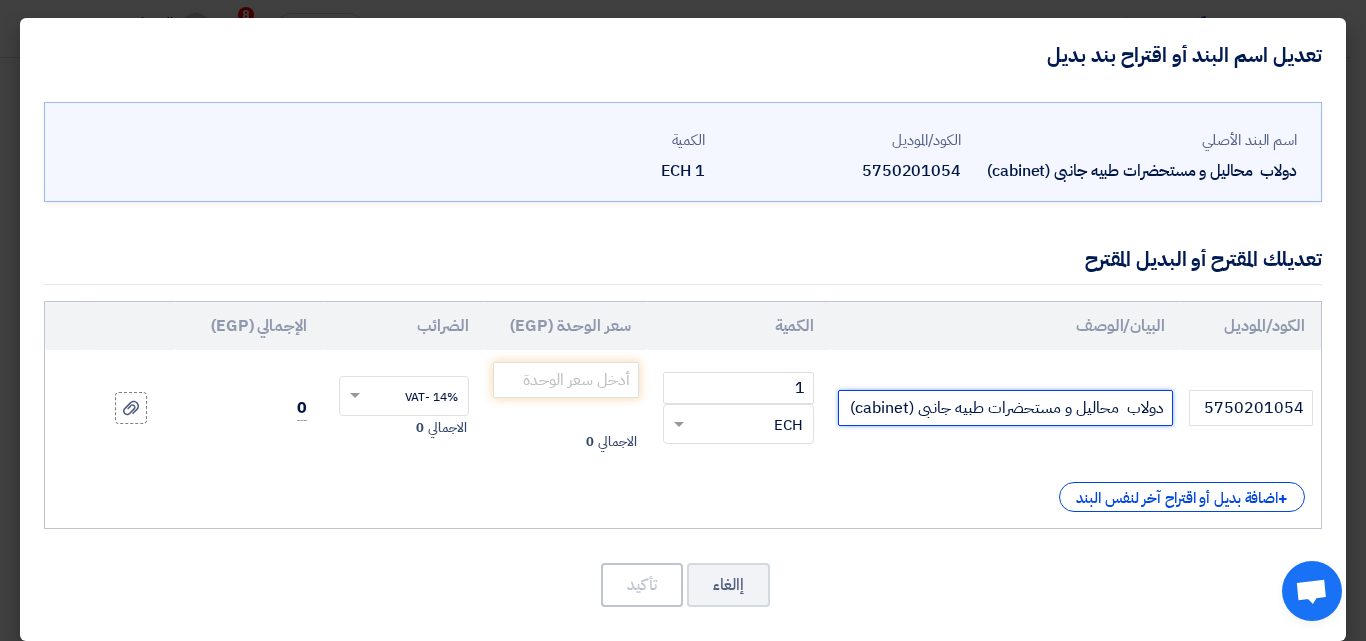 drag, startPoint x: 951, startPoint y: 407, endPoint x: 852, endPoint y: 417, distance: 99.50377 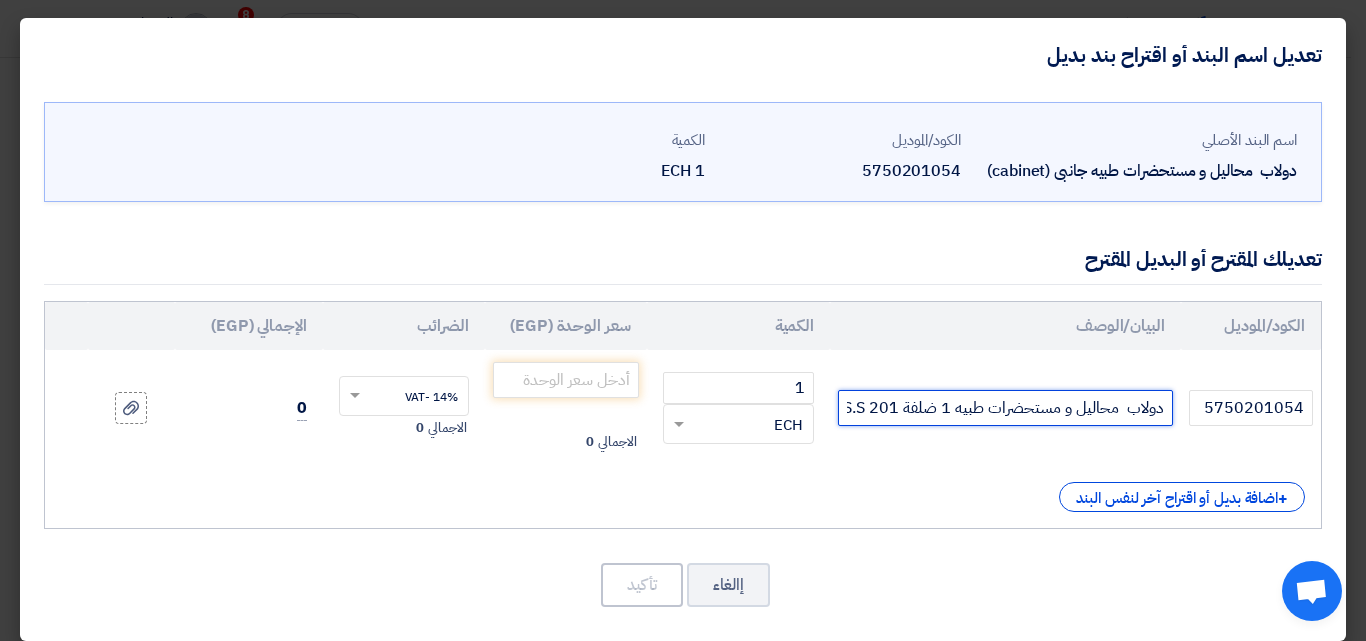 scroll, scrollTop: 0, scrollLeft: -5, axis: horizontal 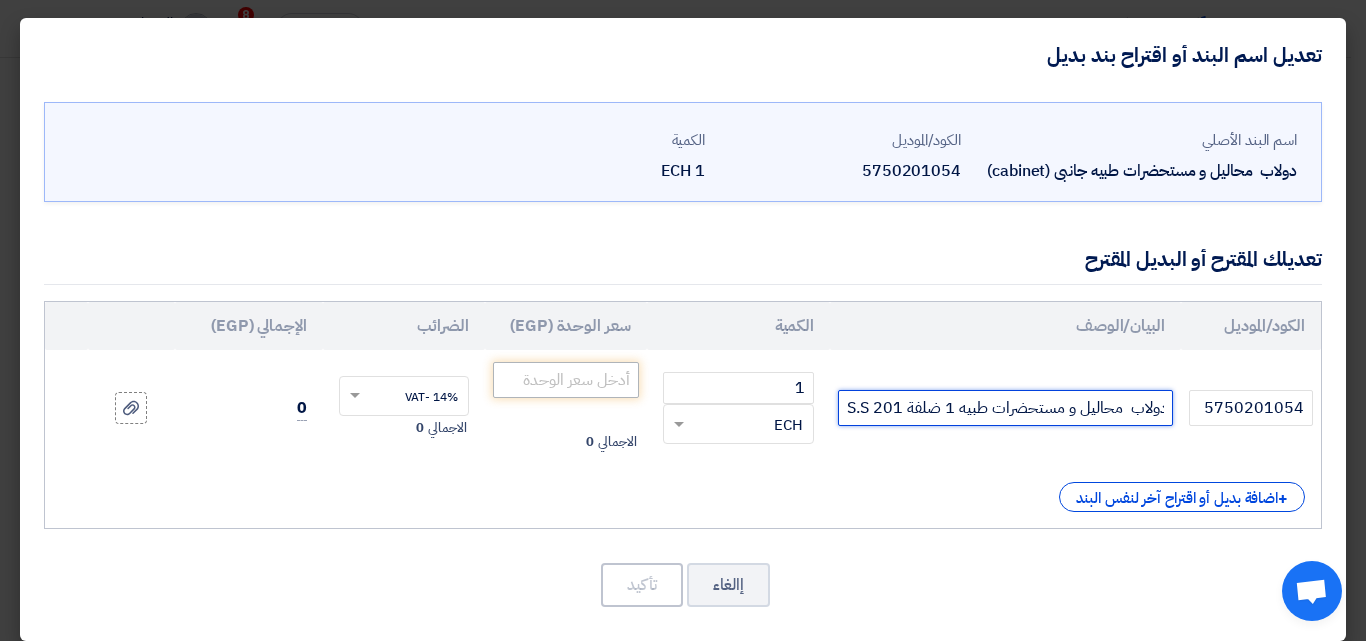 type on "دولاب  محاليل و مستحضرات طبيه 1 ضلفة S.S 201" 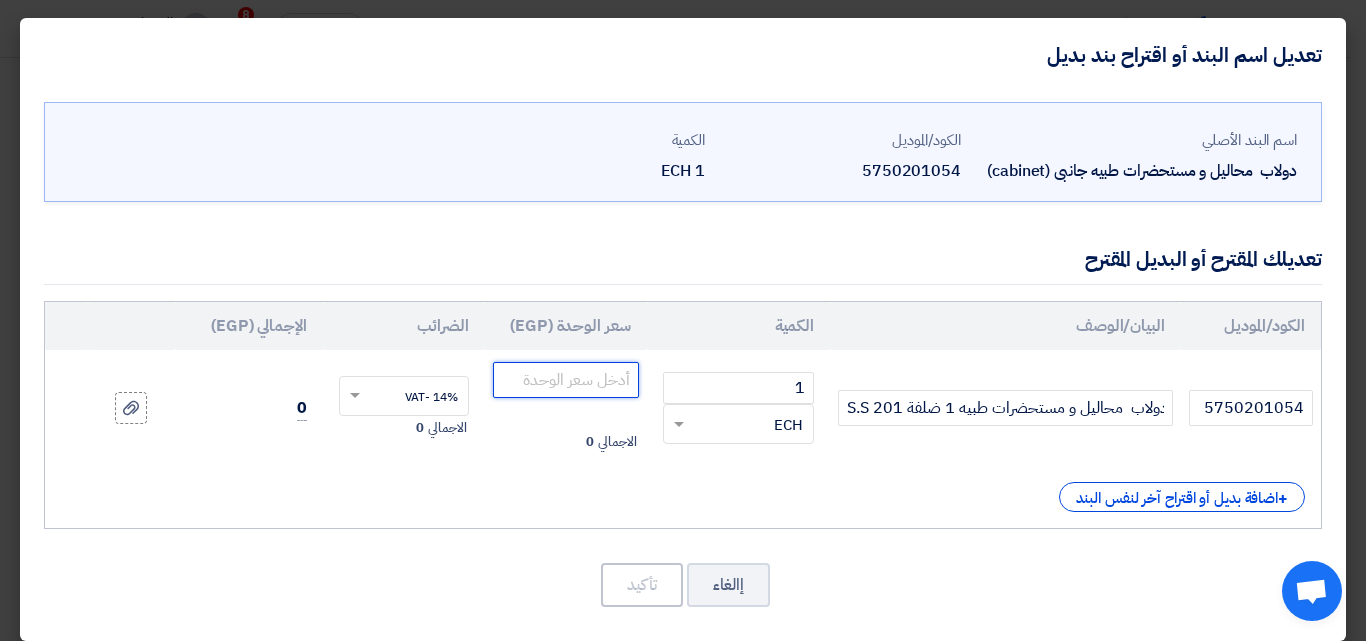 drag, startPoint x: 593, startPoint y: 383, endPoint x: 599, endPoint y: 368, distance: 16.155495 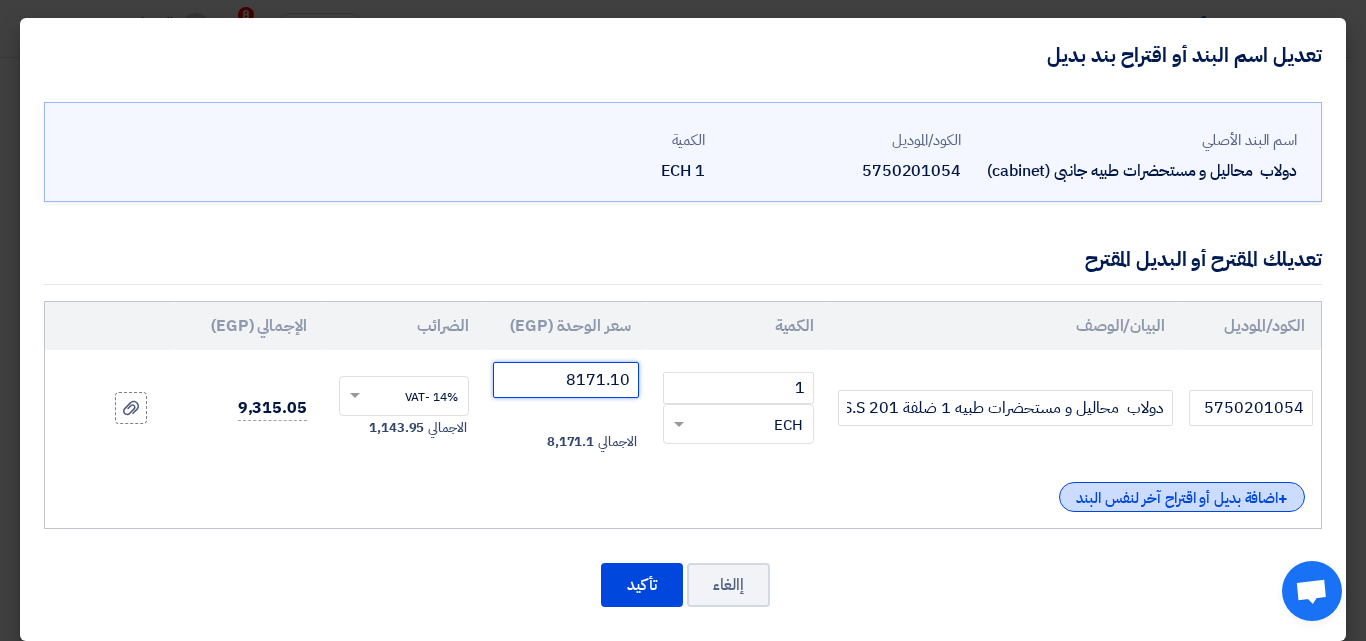 type on "8171.10" 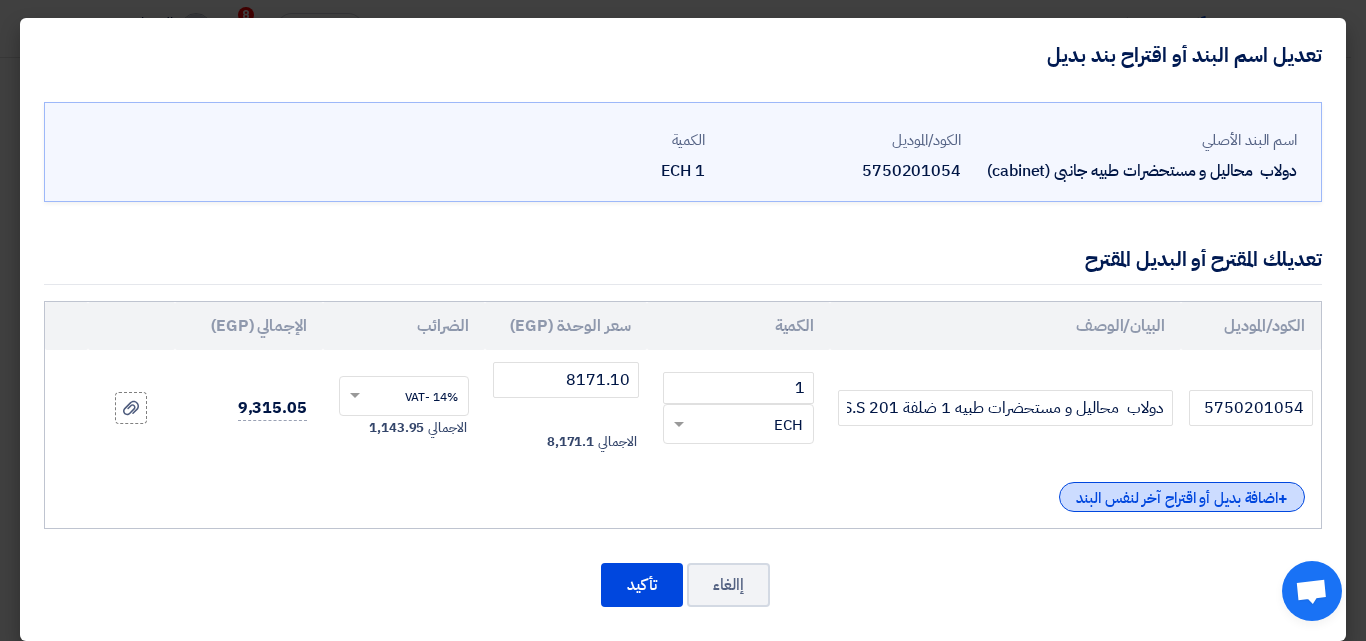 click on "+
اضافة بديل أو اقتراح آخر لنفس البند" 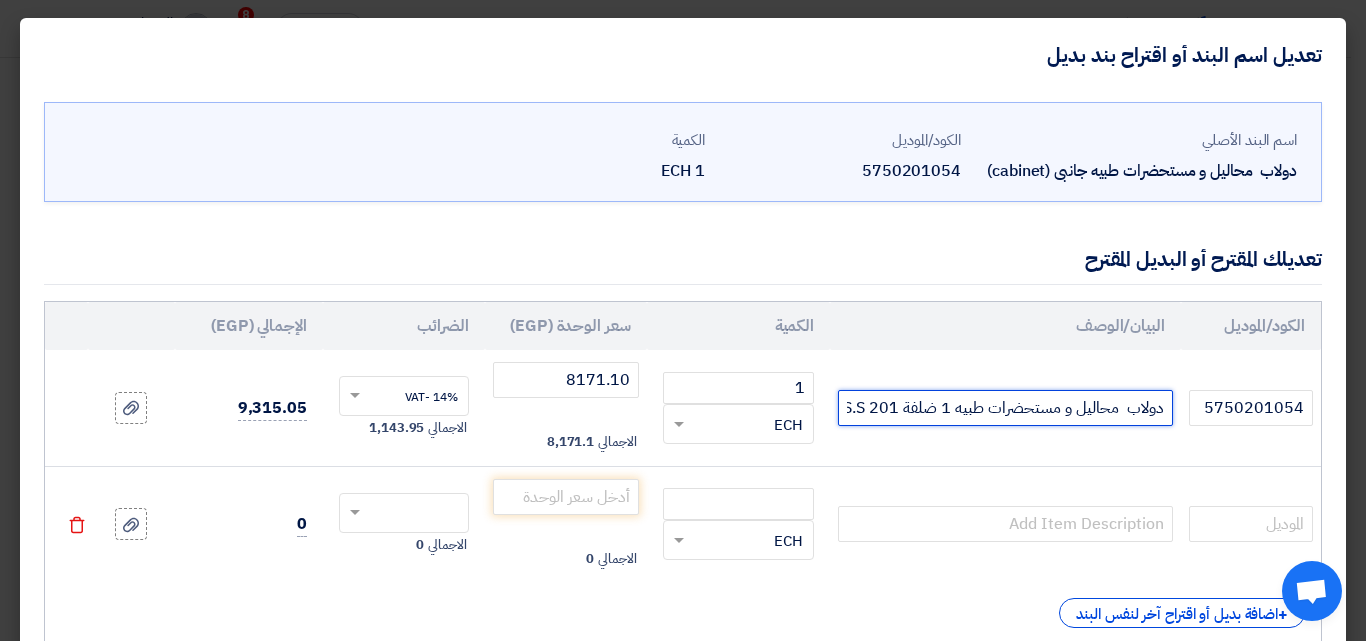 scroll, scrollTop: 0, scrollLeft: -5, axis: horizontal 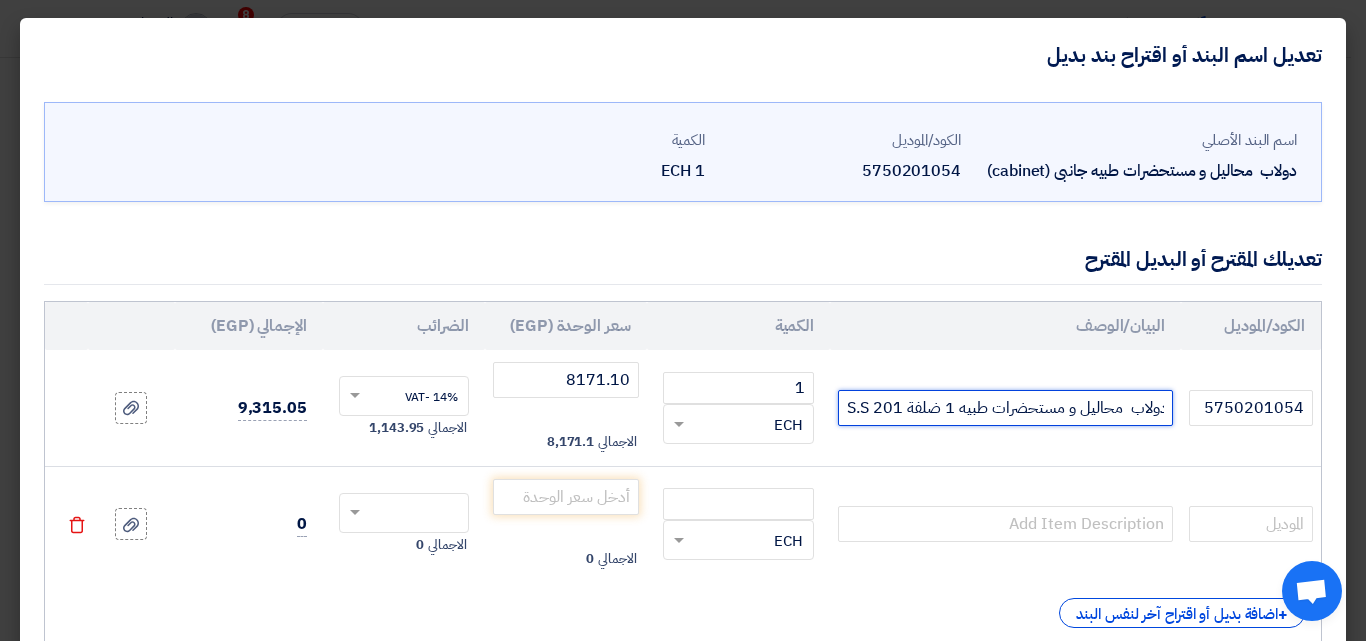 drag, startPoint x: 1169, startPoint y: 417, endPoint x: 902, endPoint y: 409, distance: 267.1198 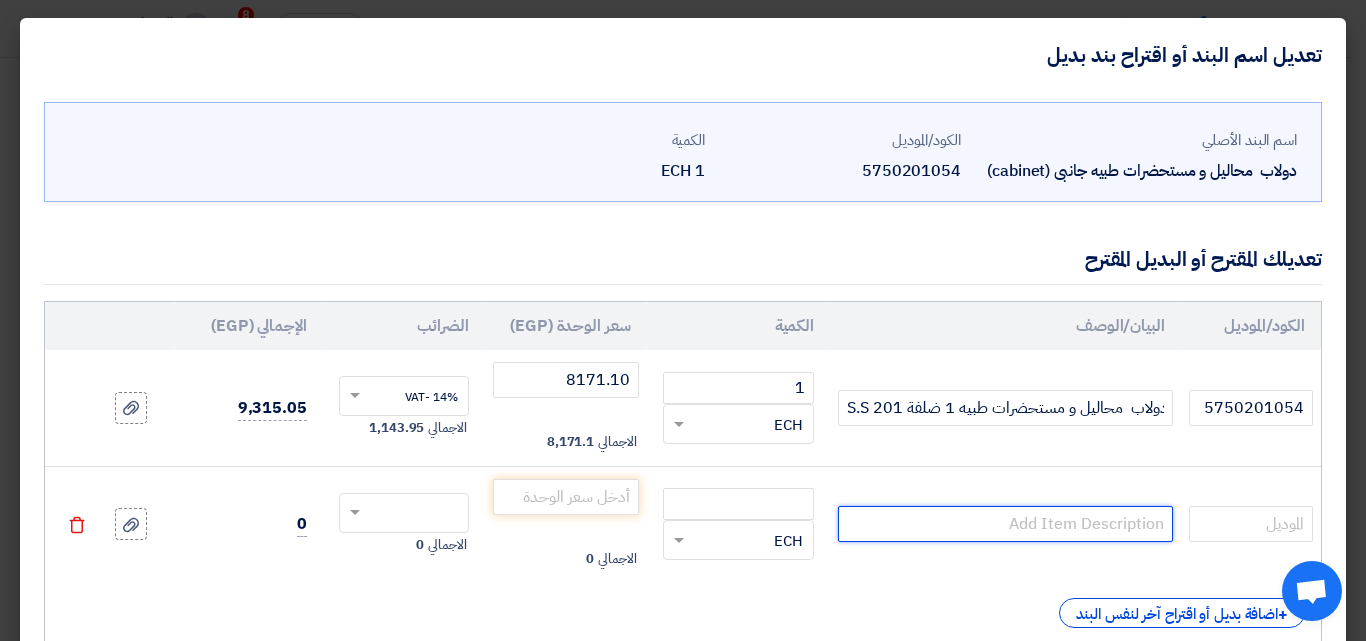scroll, scrollTop: 0, scrollLeft: 0, axis: both 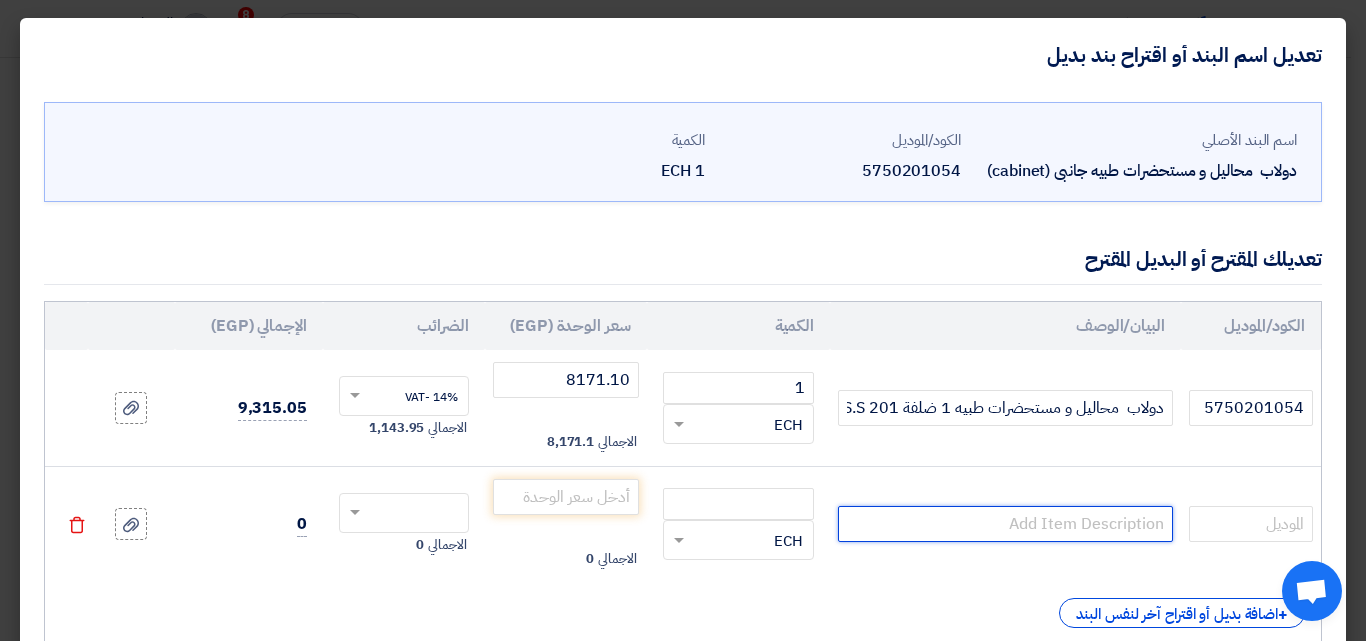 paste on "دولاب  محاليل و مستحضرات طبيه 1 ضلفة S.S 20" 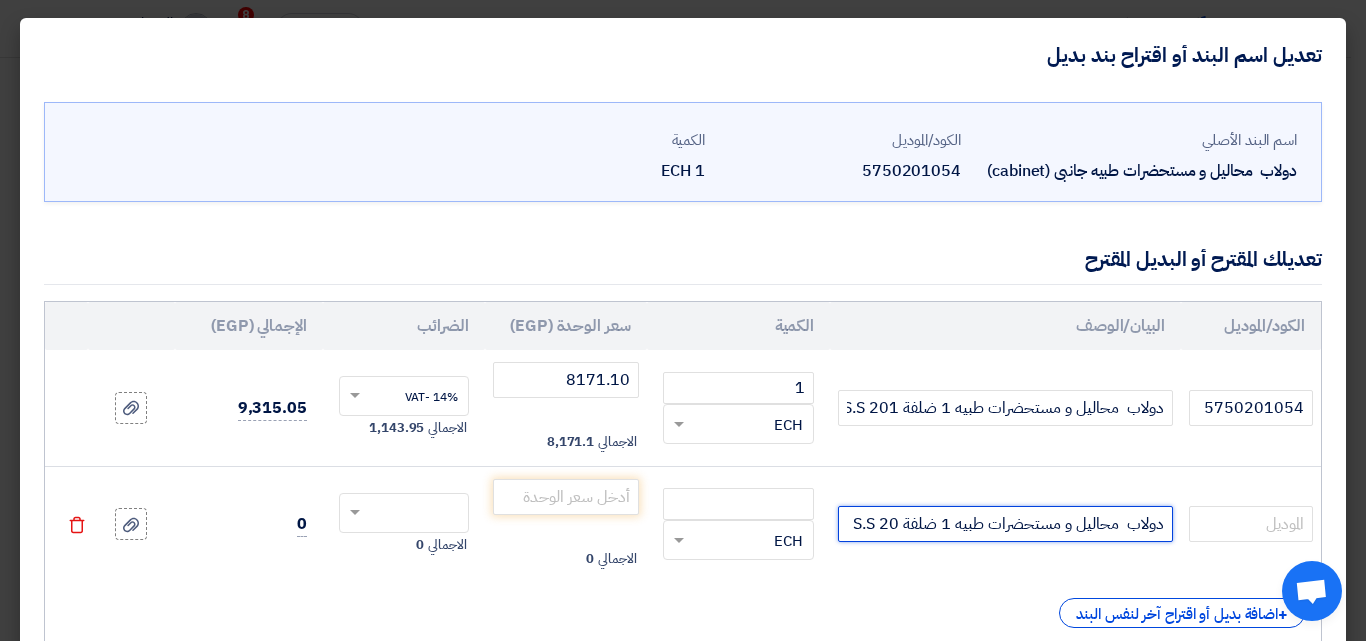 drag, startPoint x: 942, startPoint y: 530, endPoint x: 952, endPoint y: 524, distance: 11.661903 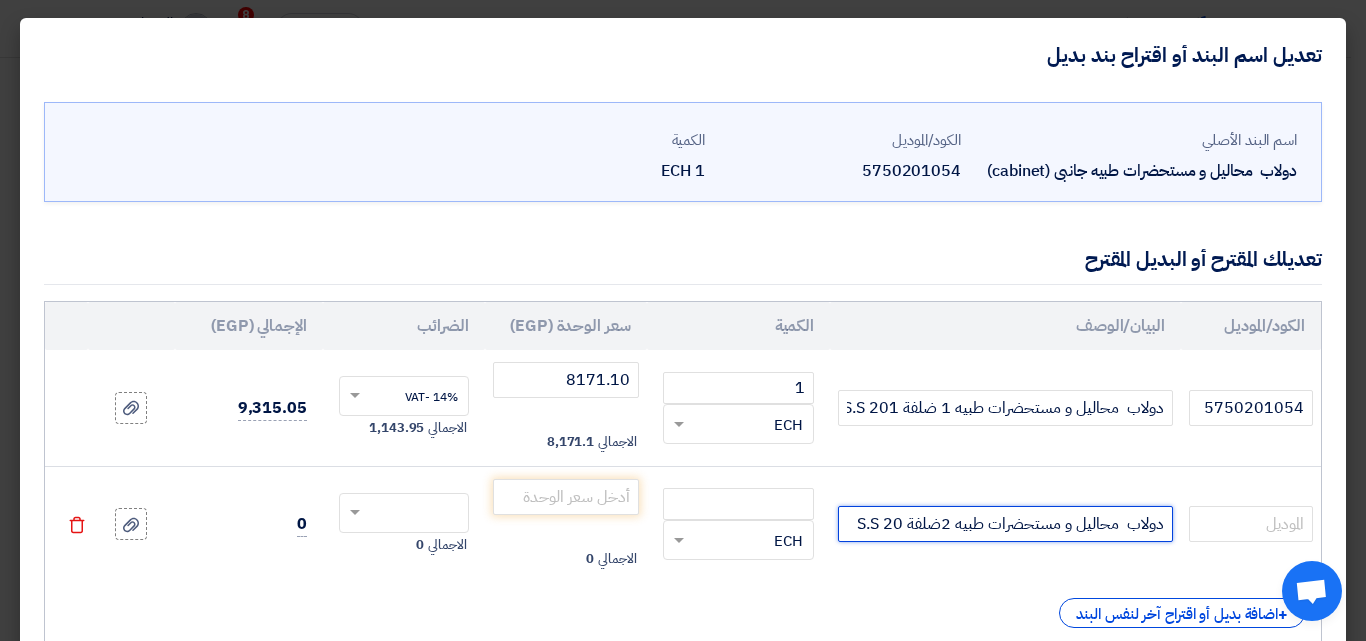 click on "دولاب  محاليل و مستحضرات طبيه 2ضلفة S.S 20" 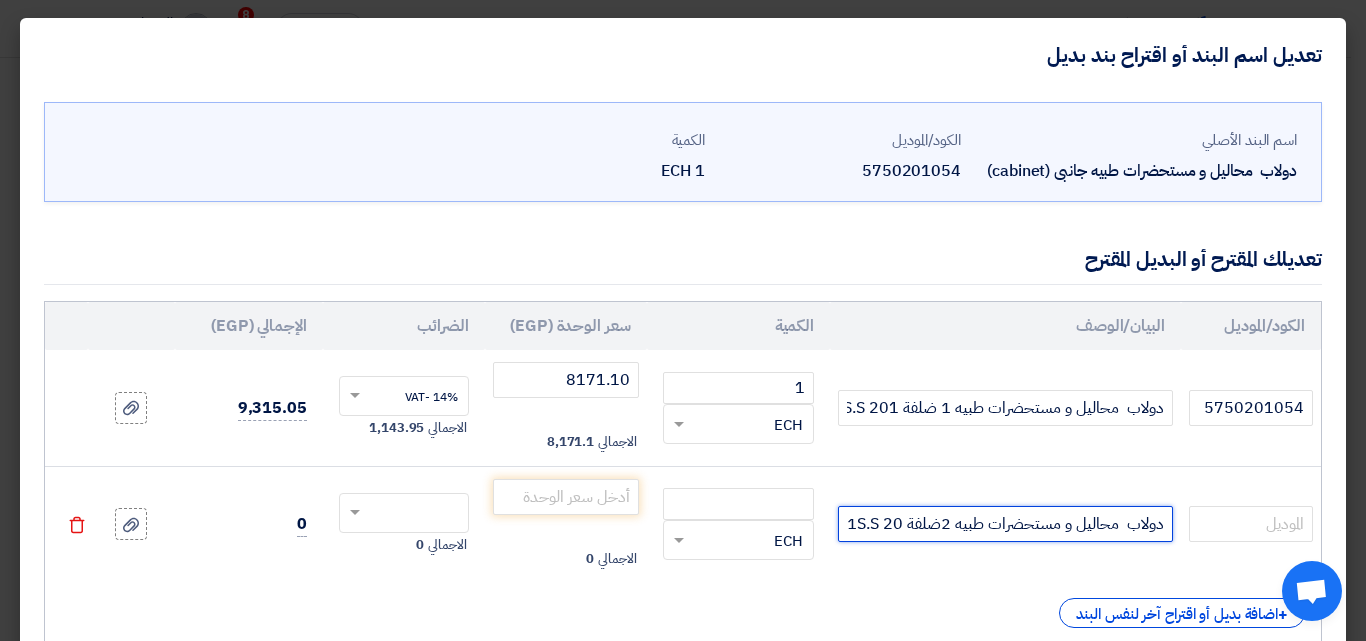 scroll, scrollTop: 0, scrollLeft: -1, axis: horizontal 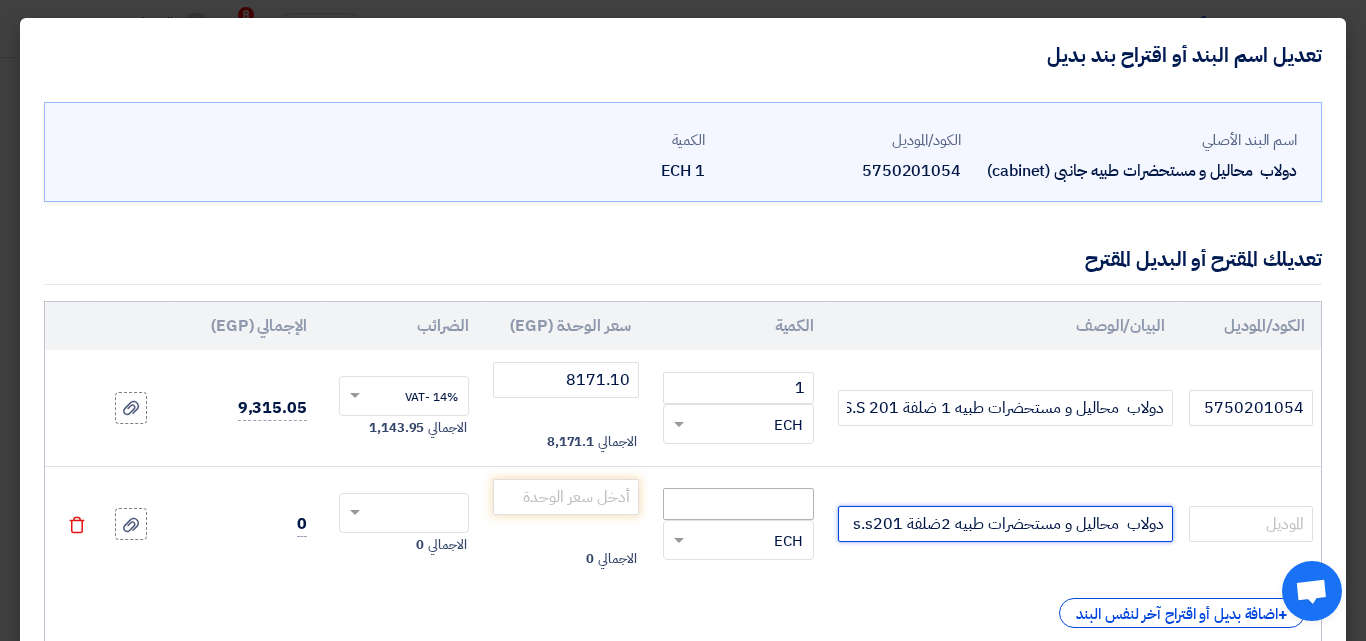 type on "دولاب  محاليل و مستحضرات طبيه 2ضلفة s.s201" 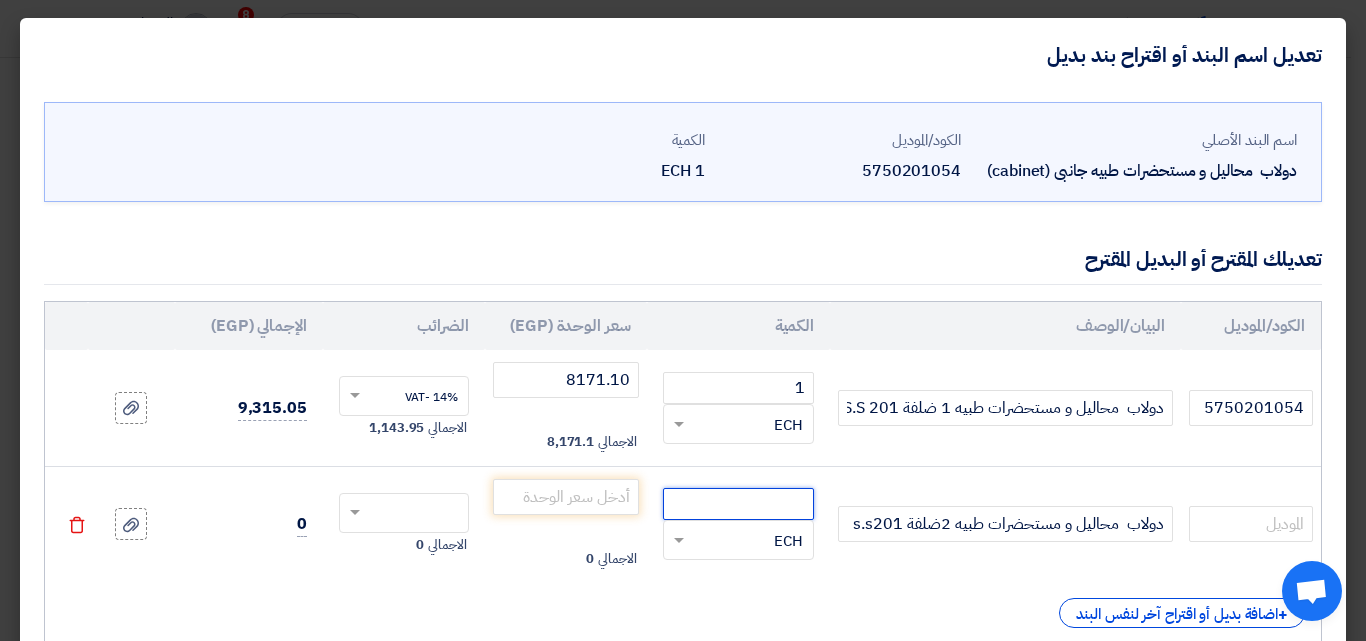 click 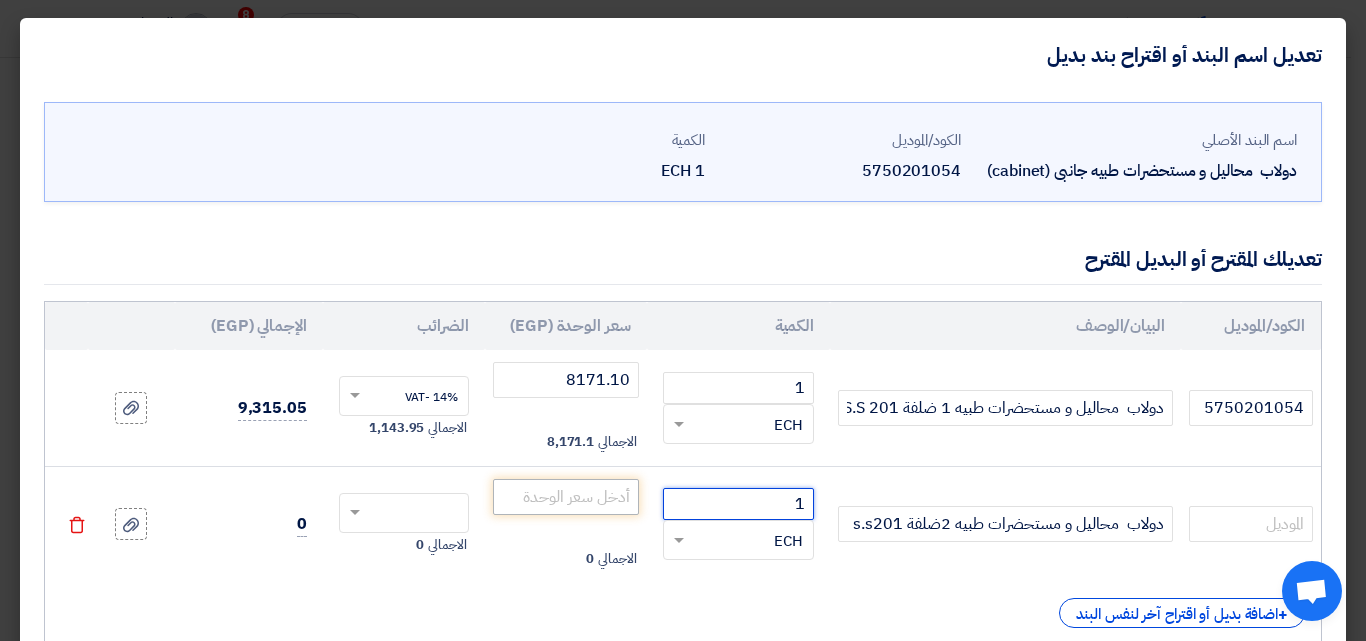 type on "1" 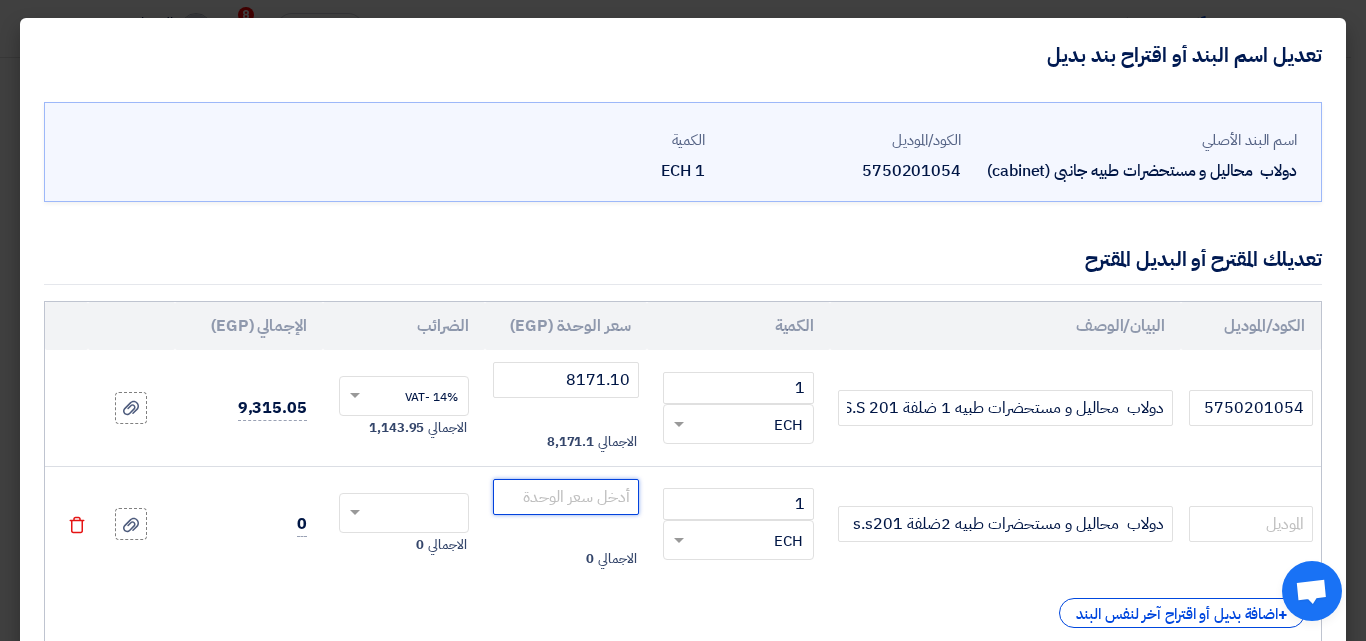 click 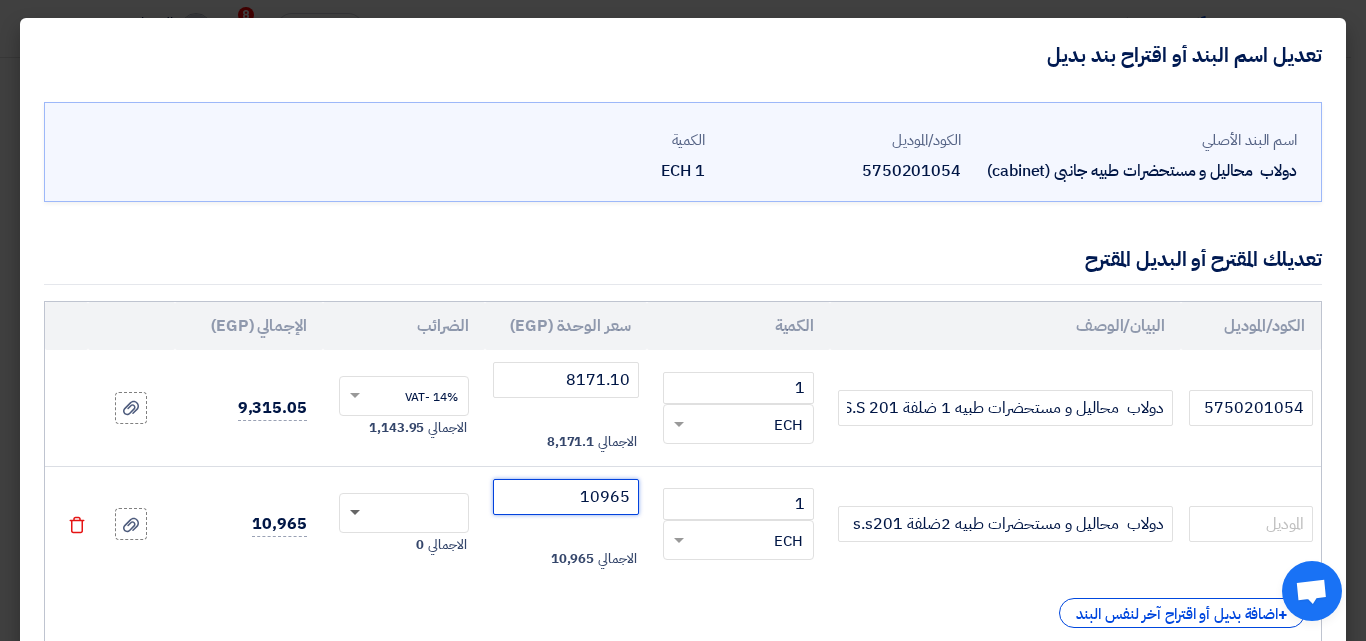 click 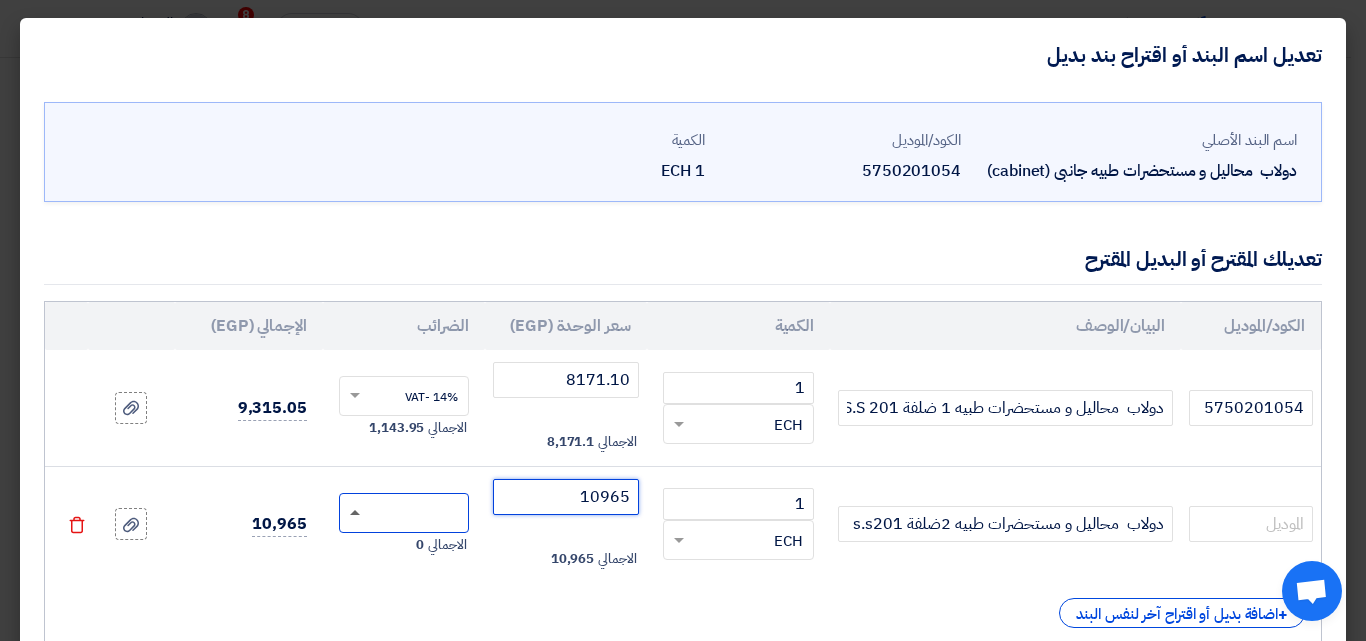 type on "10965" 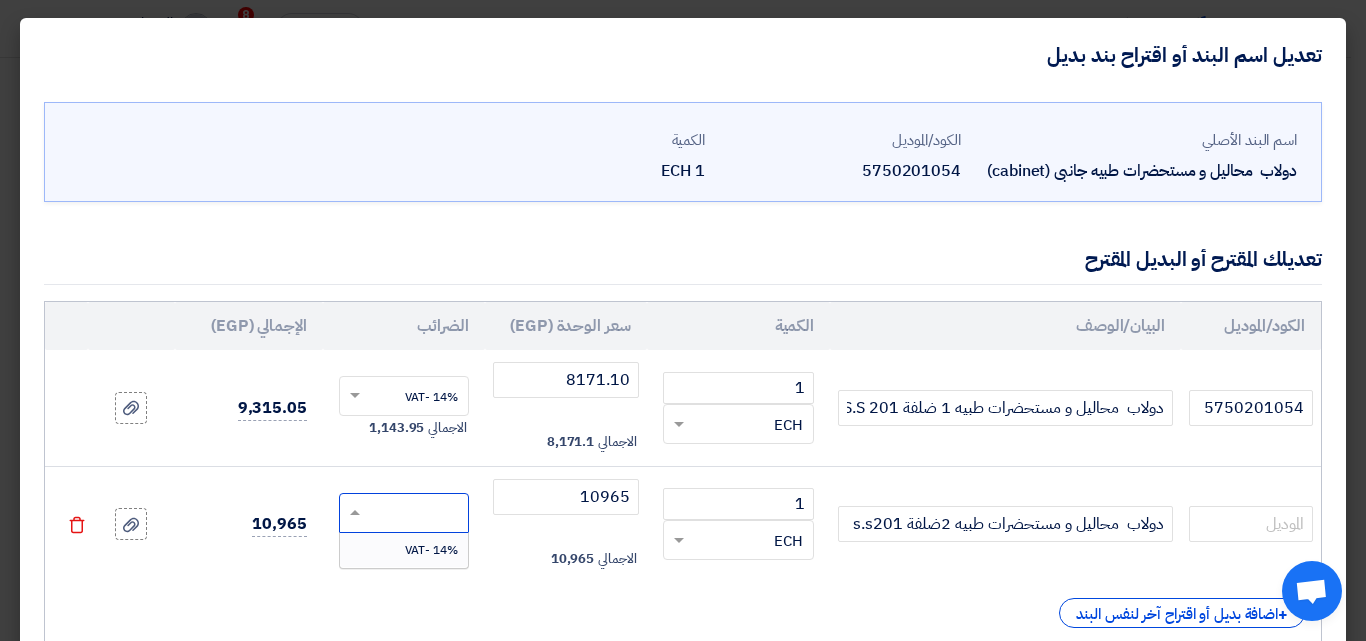 click on "14% -VAT" at bounding box center (431, 550) 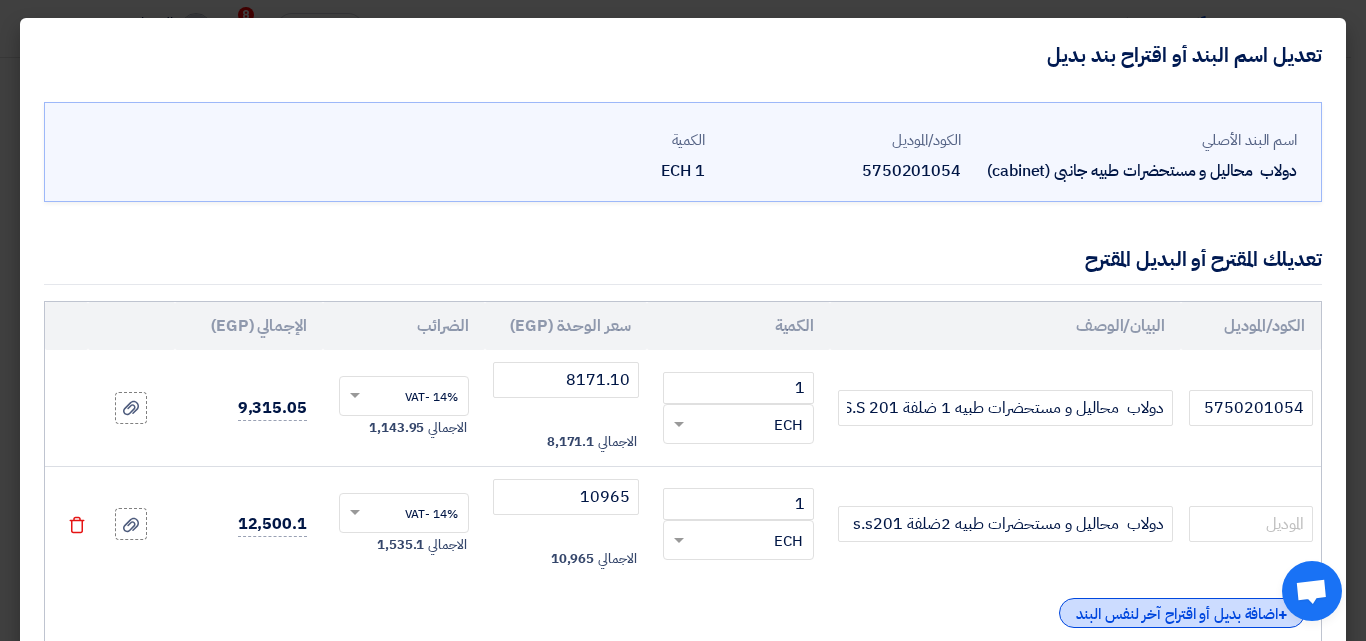 click on "+
اضافة بديل أو اقتراح آخر لنفس البند" 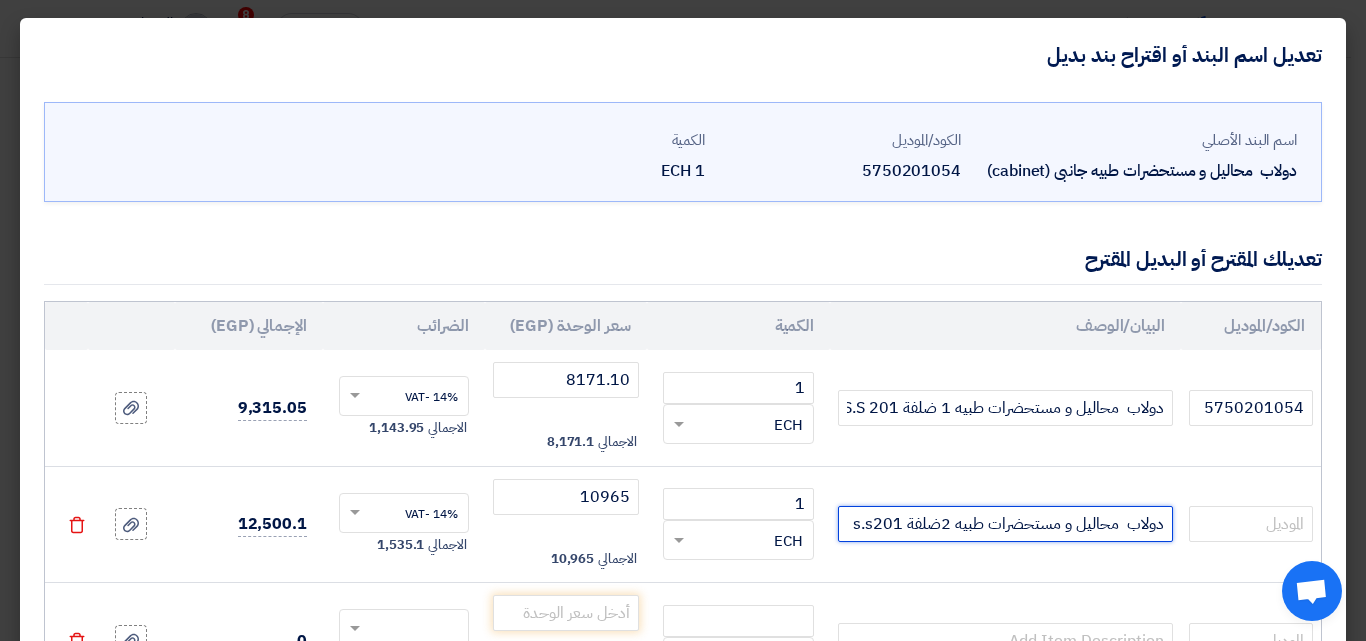 drag, startPoint x: 1131, startPoint y: 528, endPoint x: 959, endPoint y: 530, distance: 172.01163 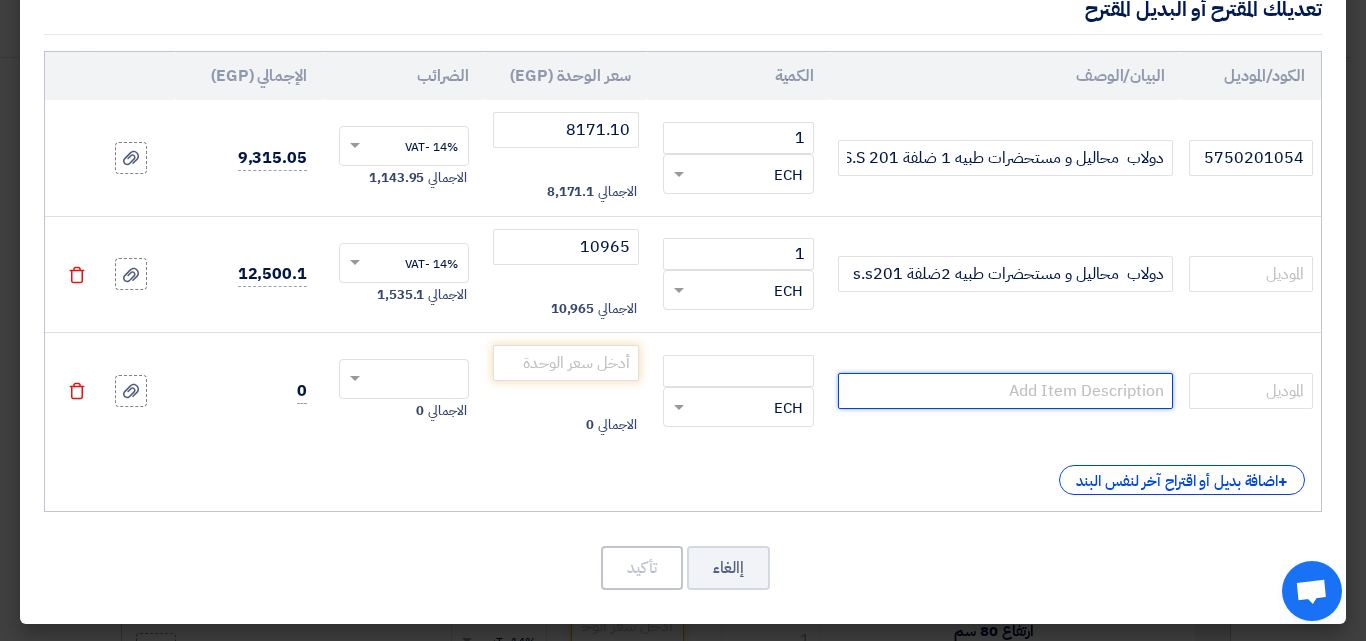 paste on "دولاب  محاليل و مستحضرات طبيه" 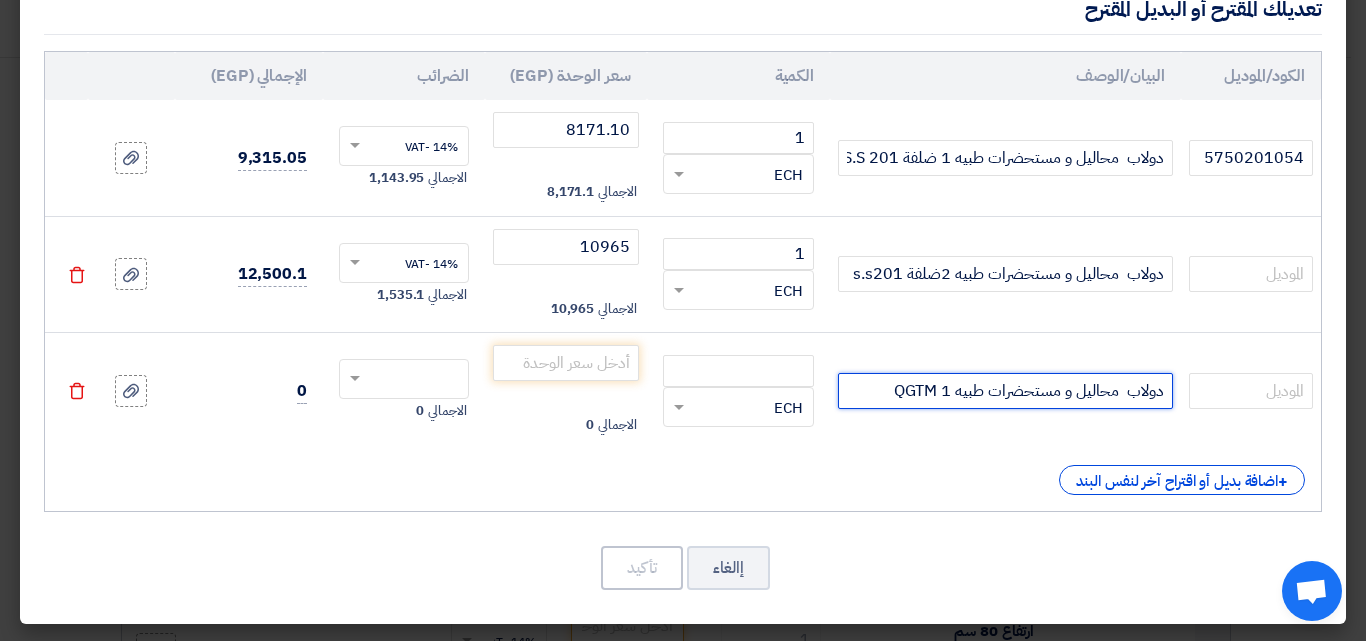 click on "دولاب  محاليل و مستحضرات طبيه 1 QGTM" 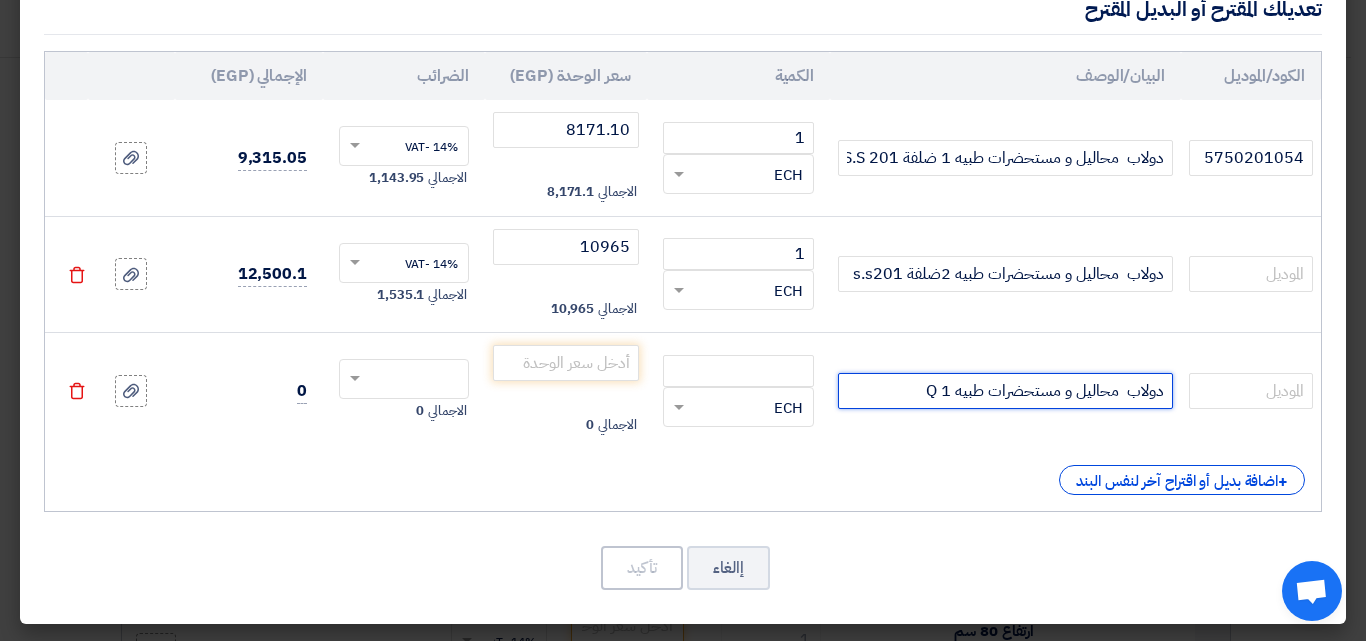 drag, startPoint x: 939, startPoint y: 403, endPoint x: 929, endPoint y: 399, distance: 10.770329 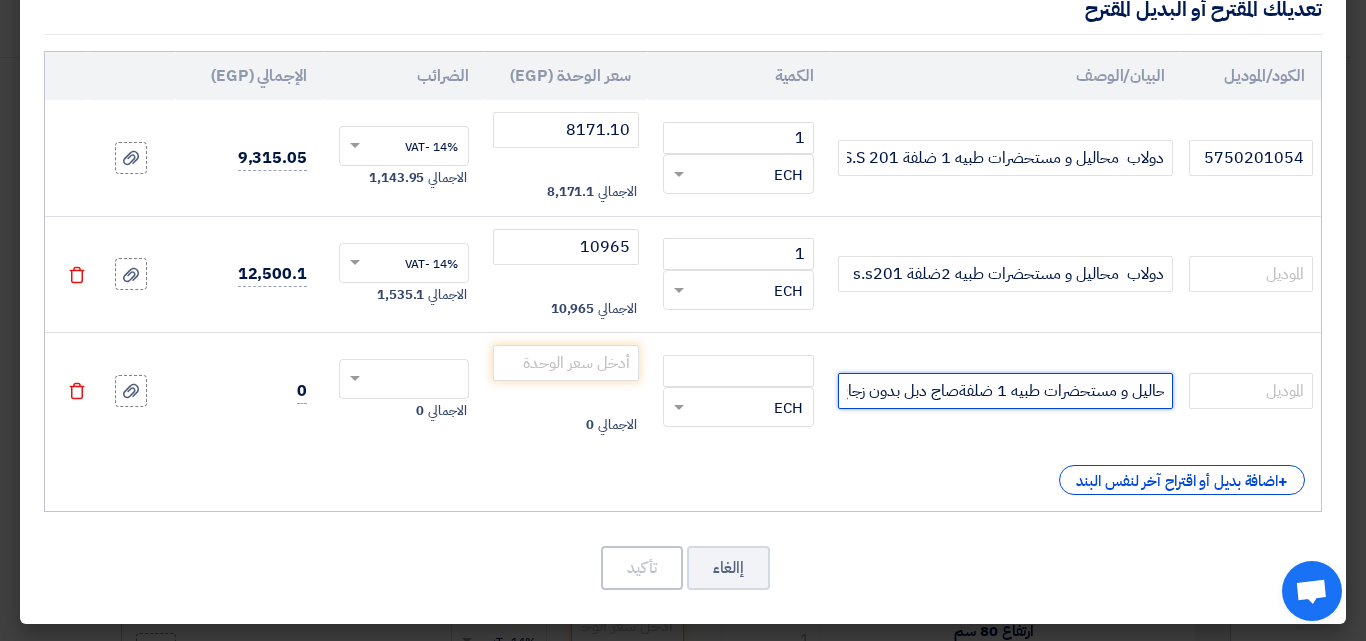 scroll, scrollTop: 0, scrollLeft: -66, axis: horizontal 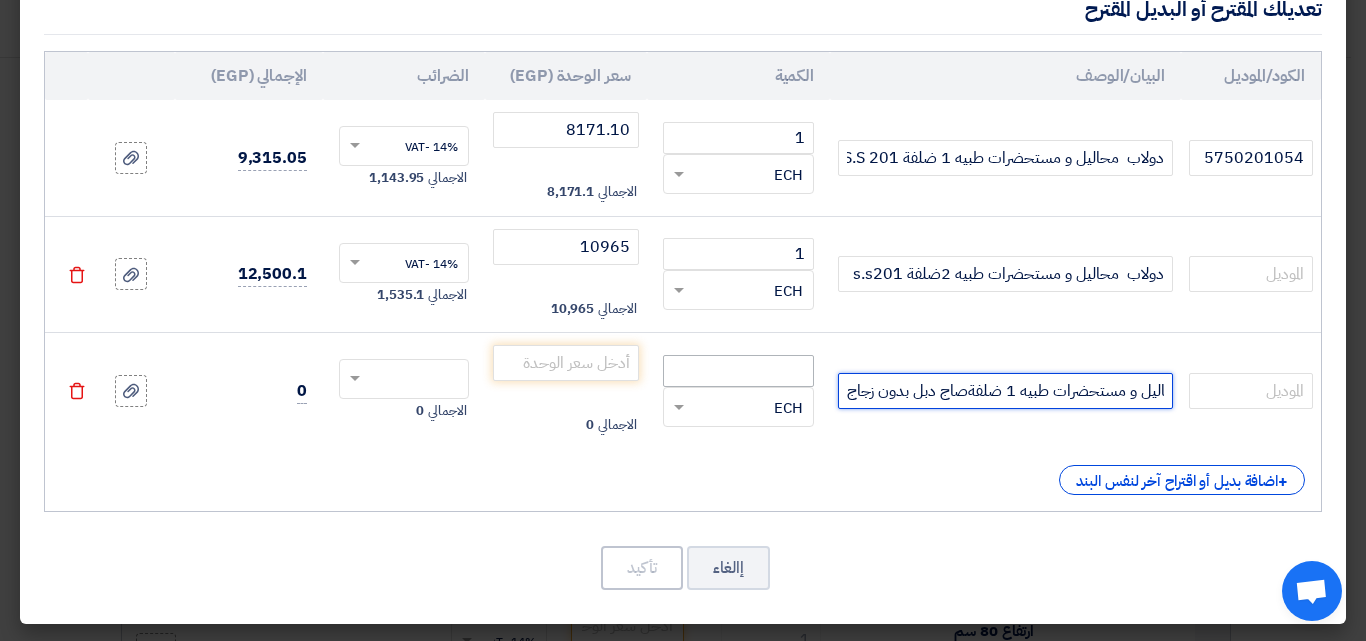 type on "دولاب  محاليل و مستحضرات طبيه 1 ضلفةصاج دبل بدون زجاج" 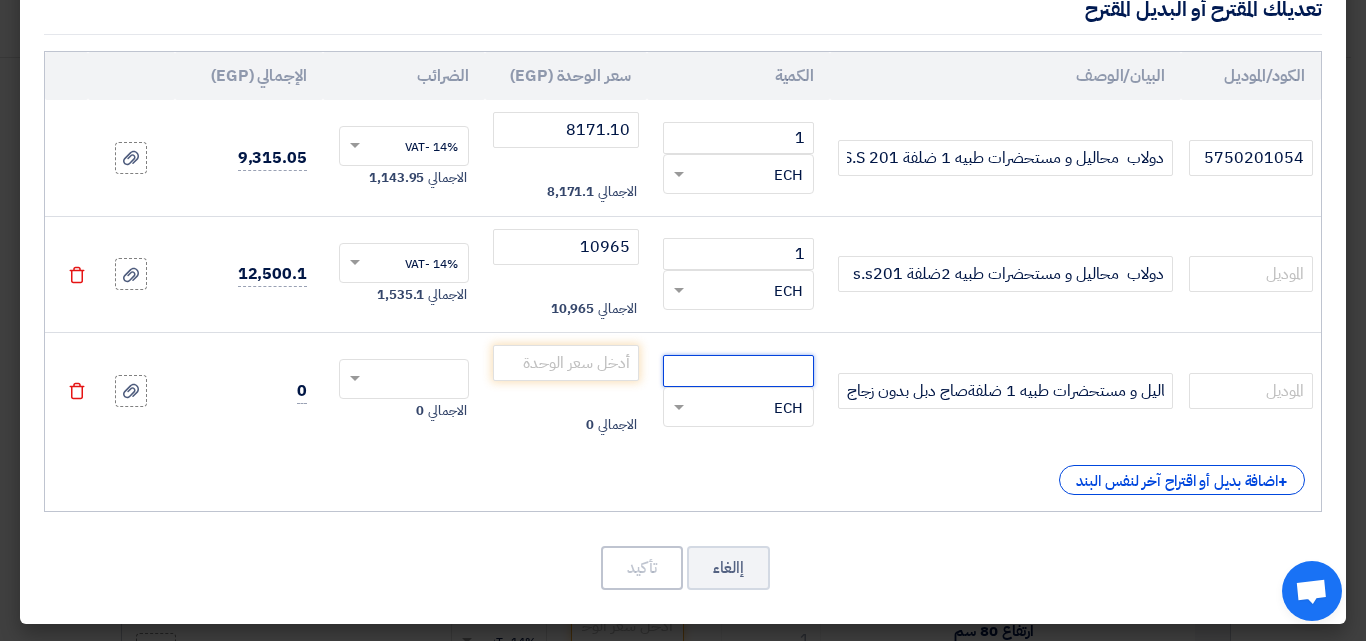 click 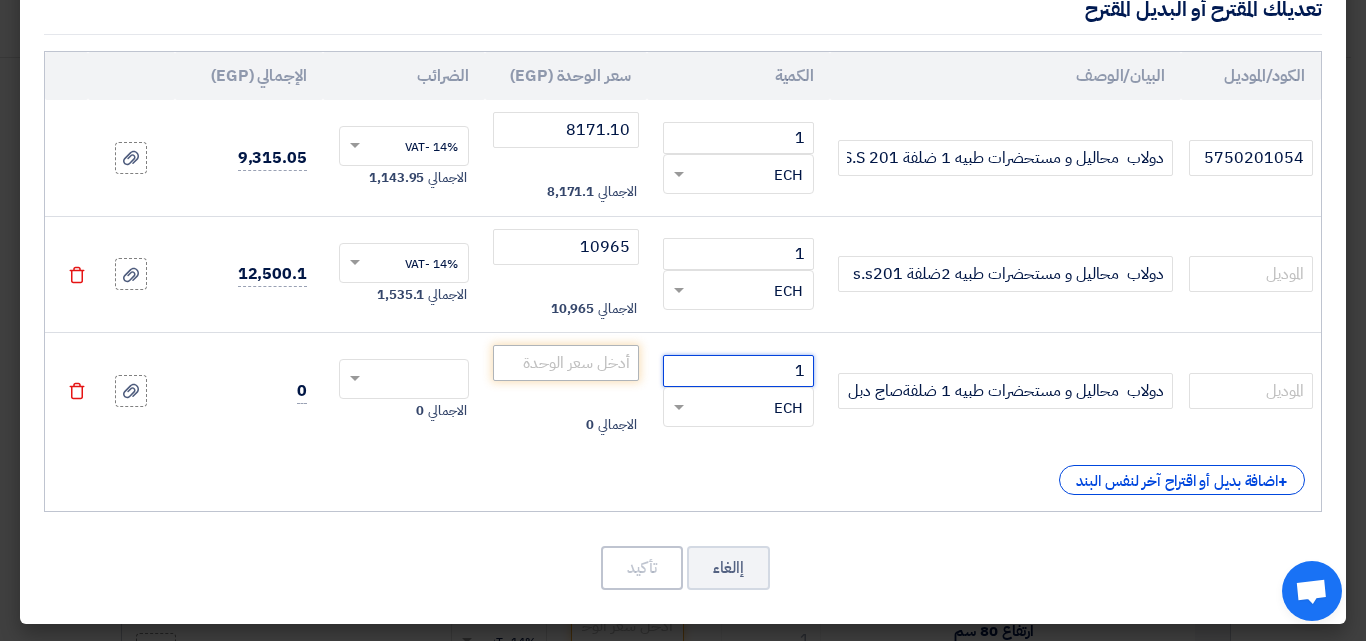 type on "1" 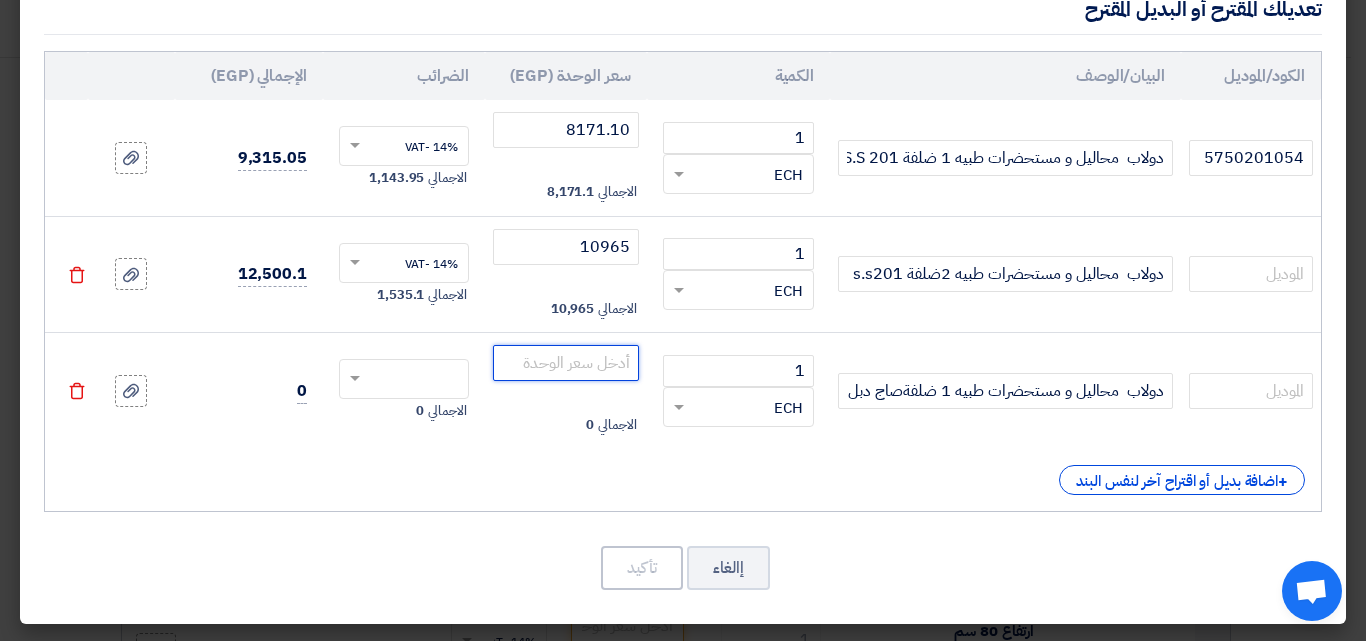click 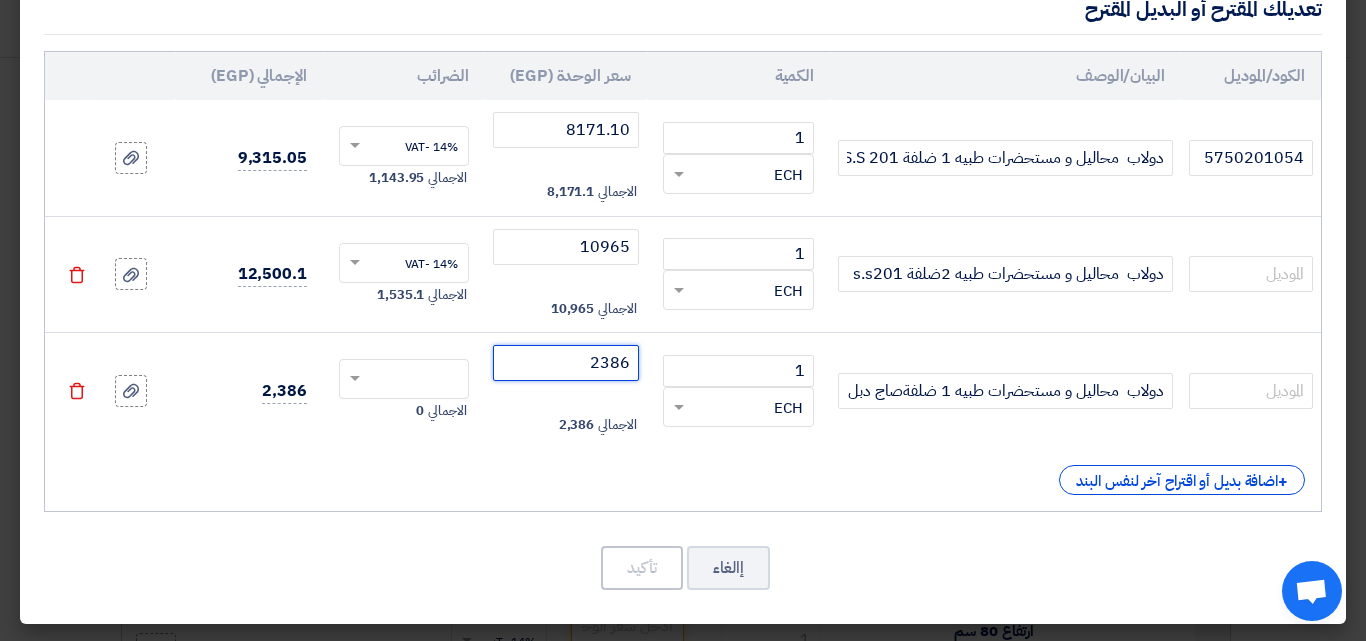 click 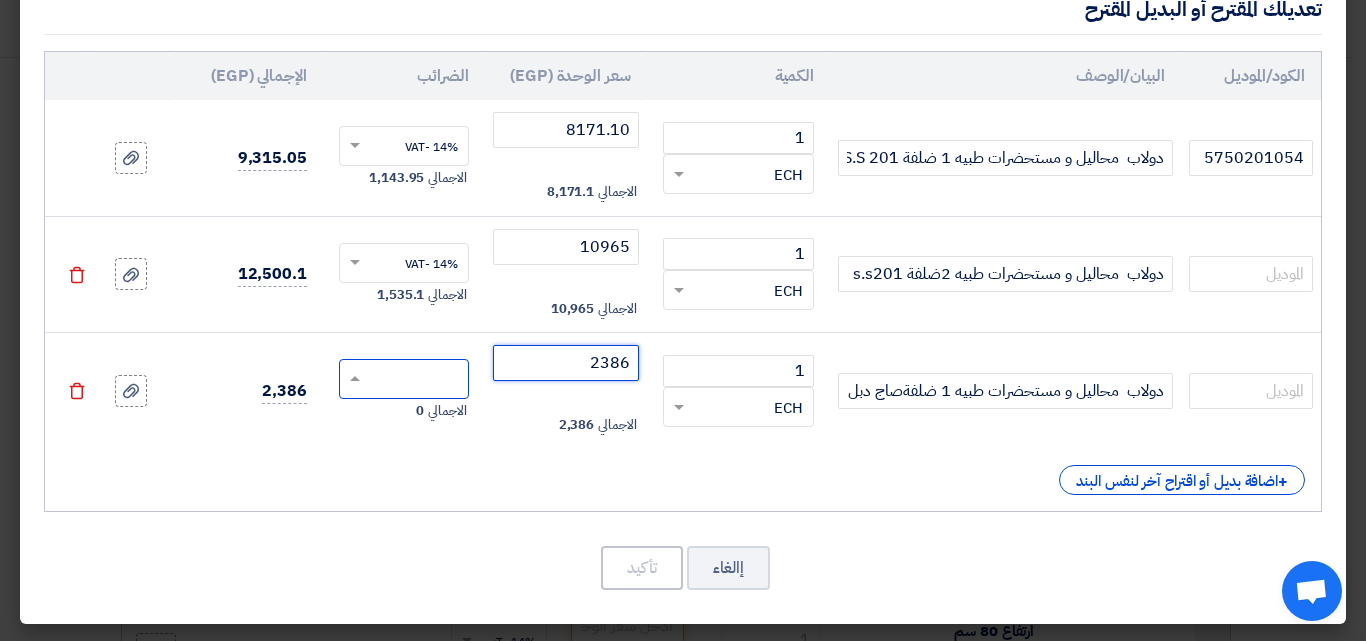 type on "2386" 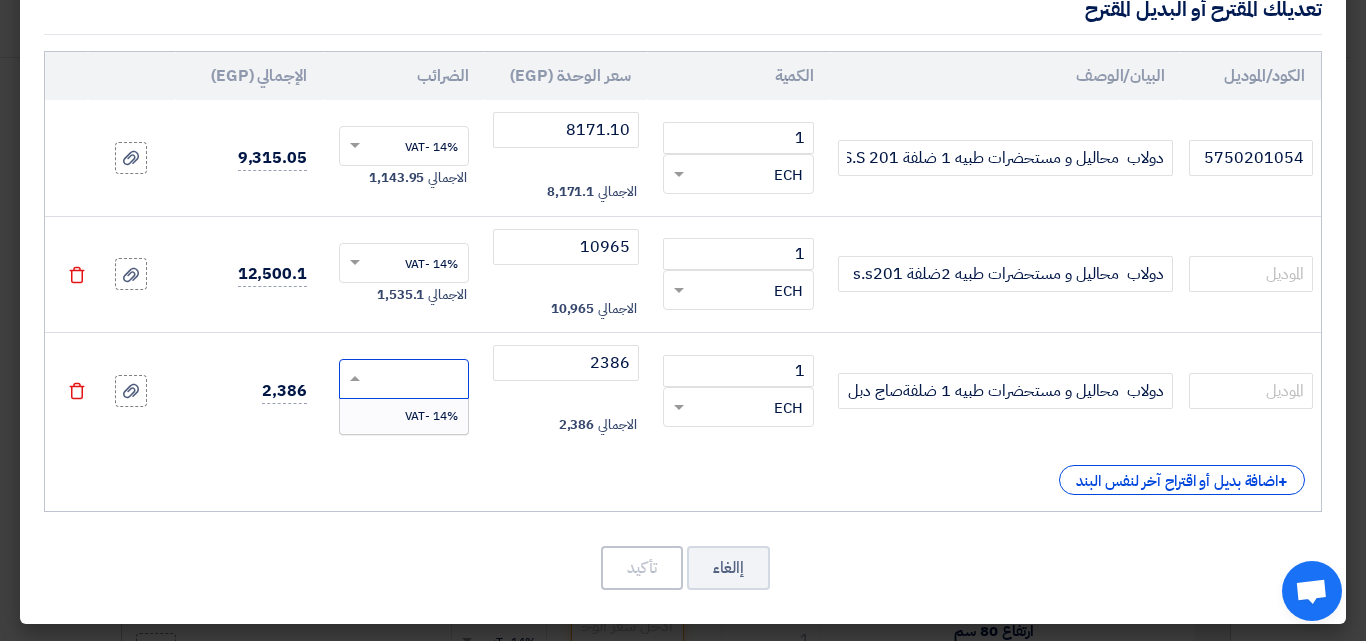 click on "14% -VAT" at bounding box center [431, 416] 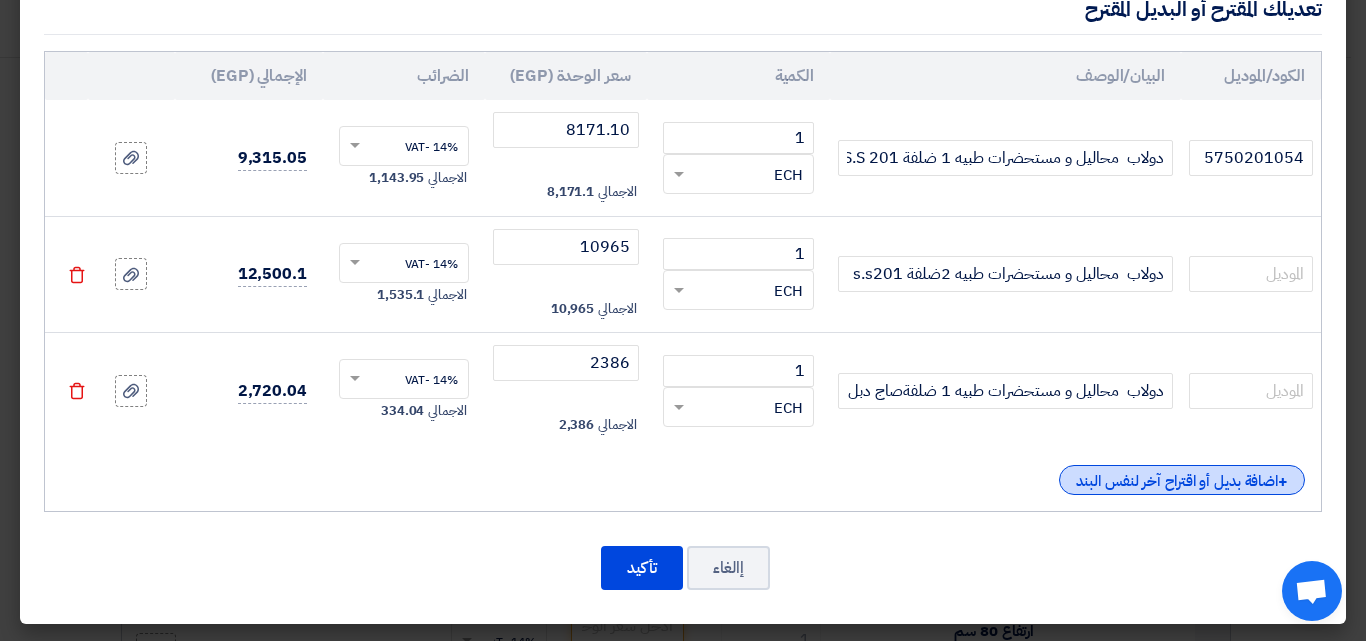 click on "+
اضافة بديل أو اقتراح آخر لنفس البند" 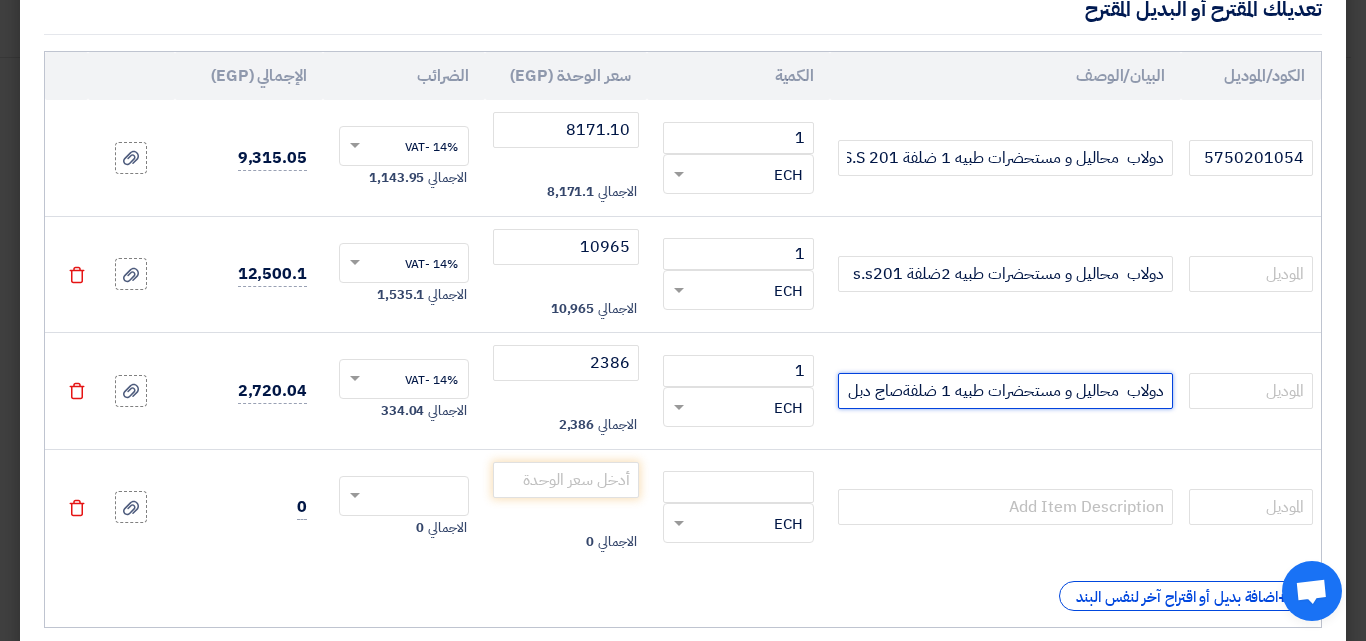scroll, scrollTop: 0, scrollLeft: -66, axis: horizontal 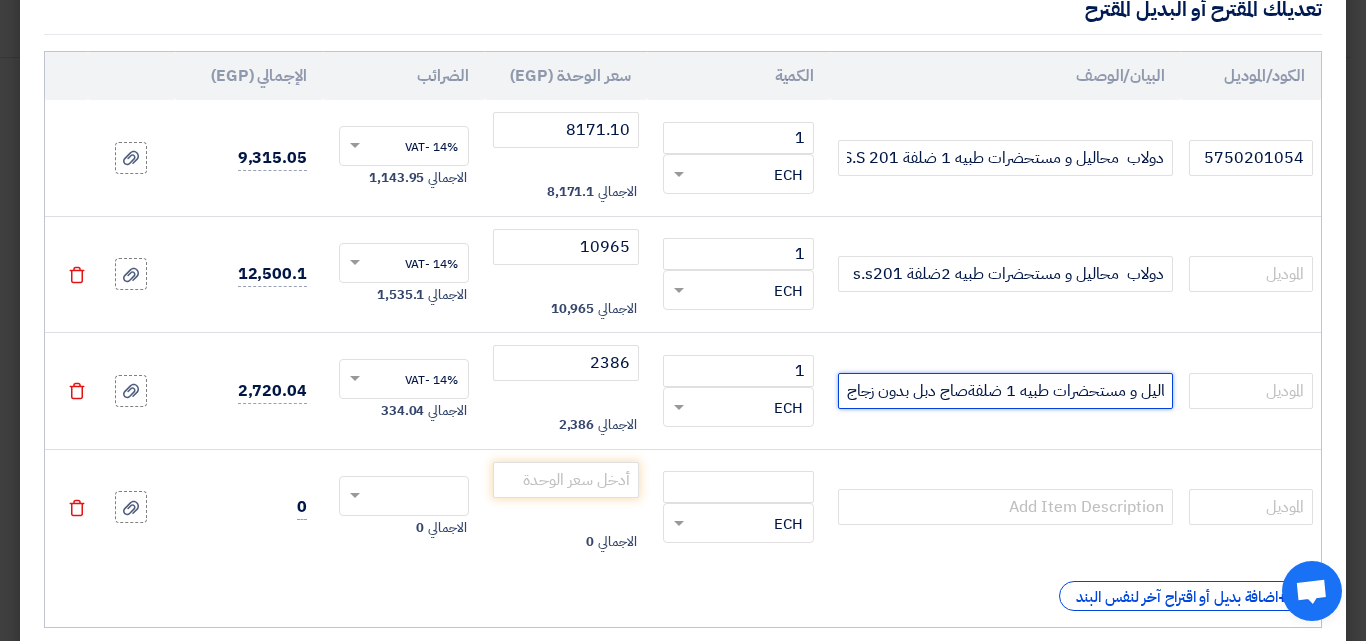 drag, startPoint x: 1165, startPoint y: 389, endPoint x: 836, endPoint y: 382, distance: 329.07446 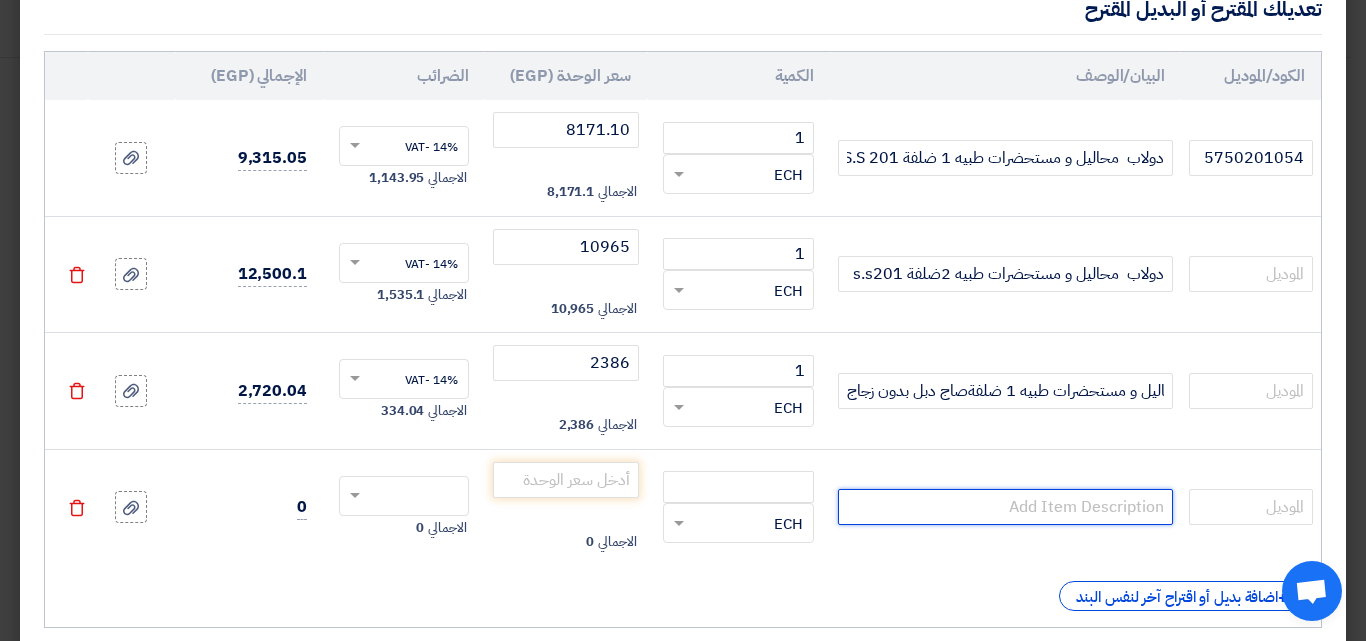 scroll, scrollTop: 0, scrollLeft: 0, axis: both 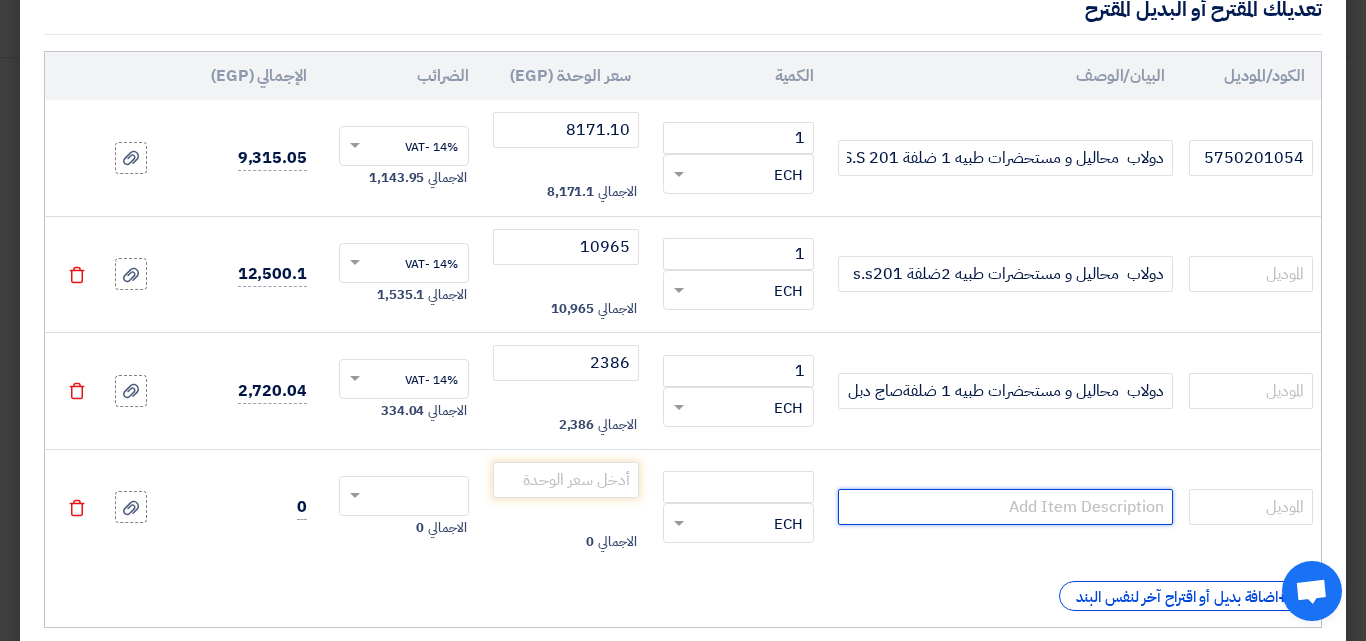paste on "دولاب  محاليل و مستحضرات طبيه 1 ضلفةصاج دبل بدون زجاج" 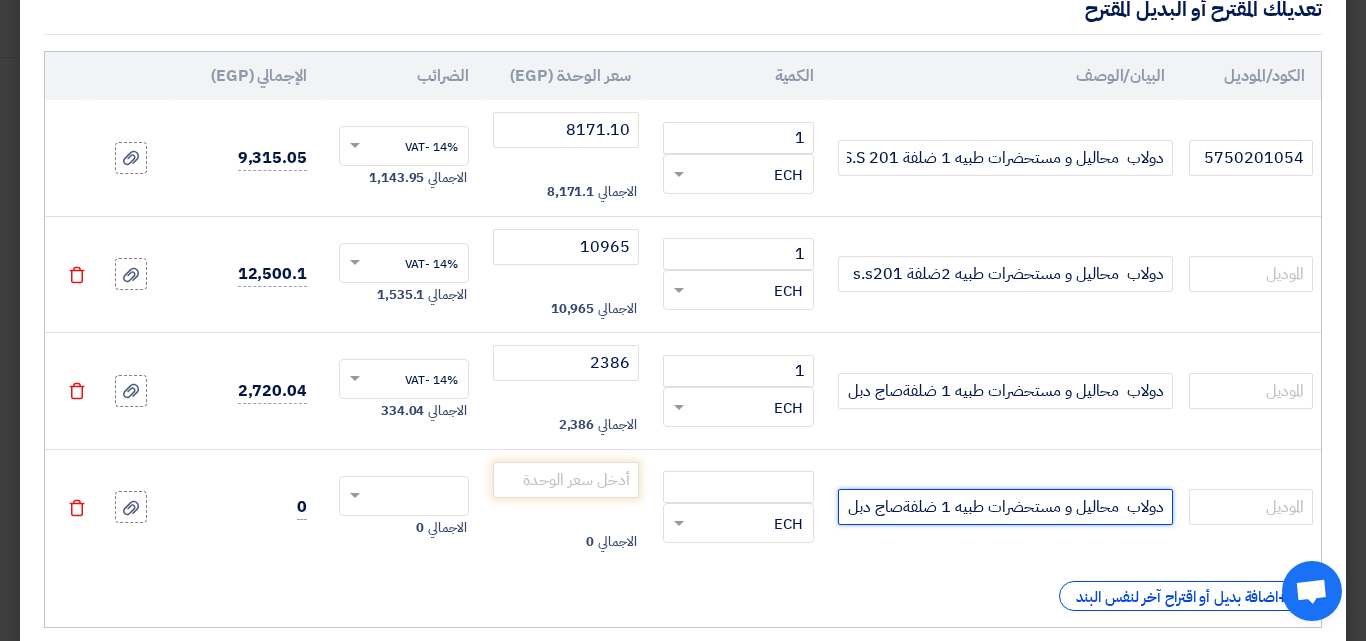 scroll, scrollTop: 0, scrollLeft: -66, axis: horizontal 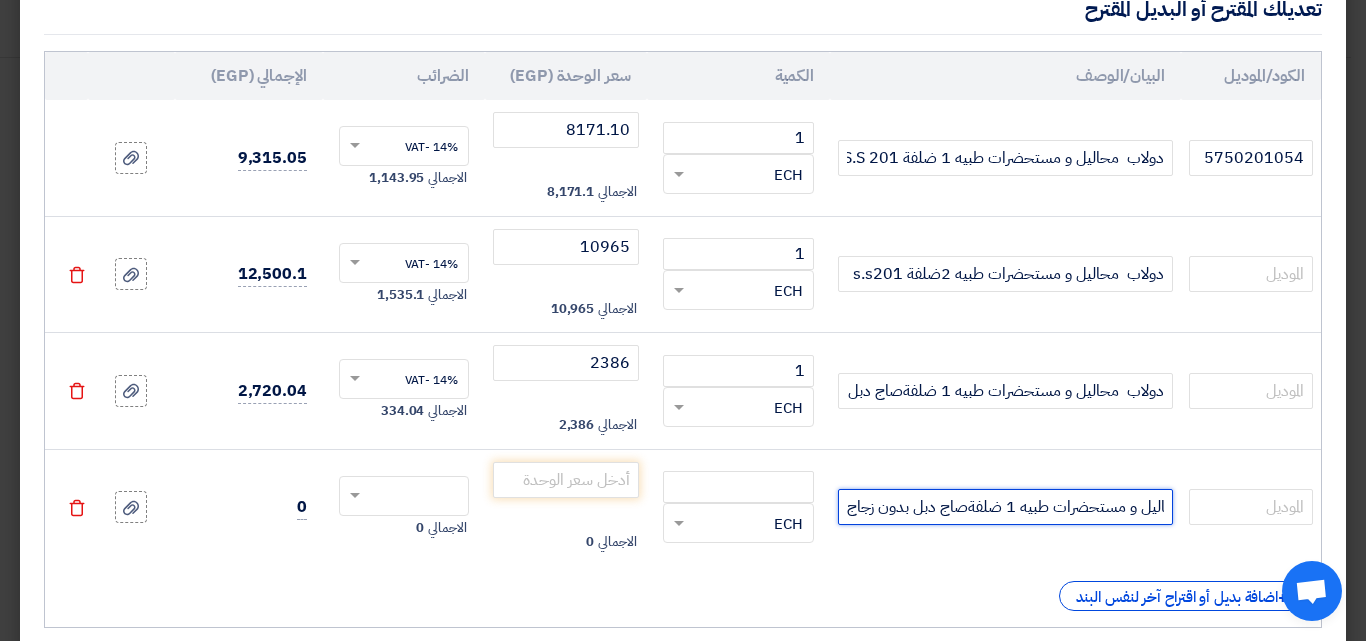 click on "دولاب  محاليل و مستحضرات طبيه 1 ضلفةصاج دبل بدون زجاج" 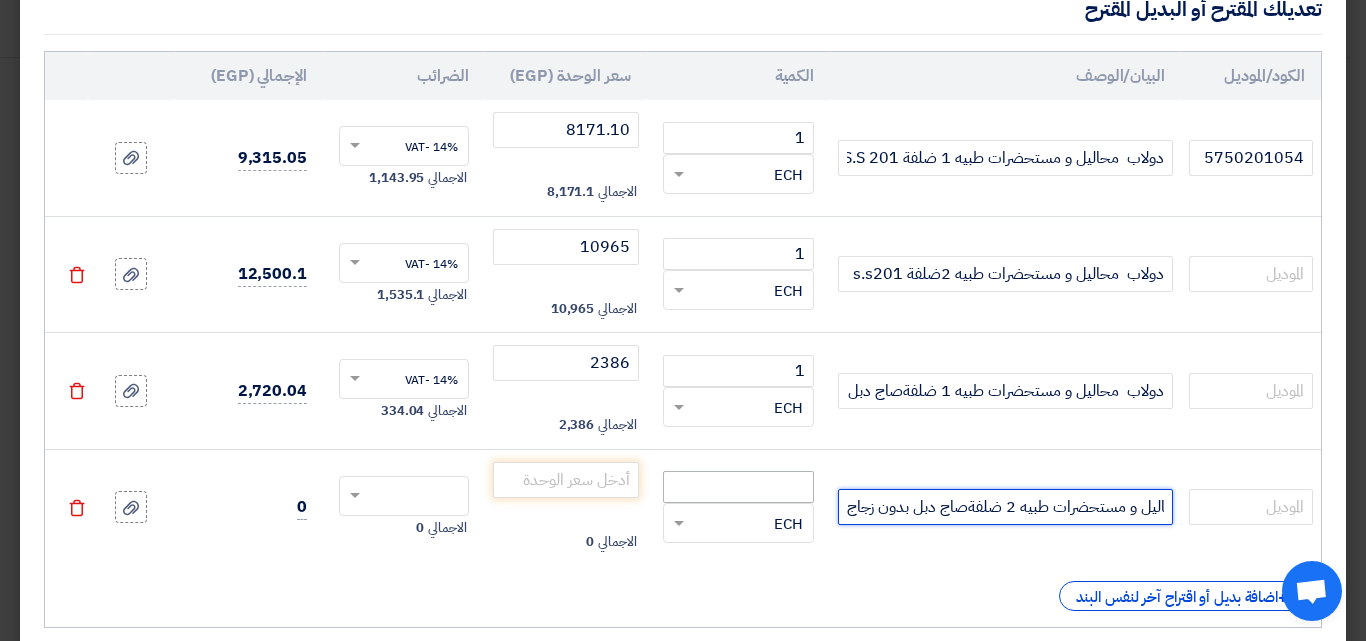 type on "دولاب  محاليل و مستحضرات طبيه 2 ضلفةصاج دبل بدون زجاج" 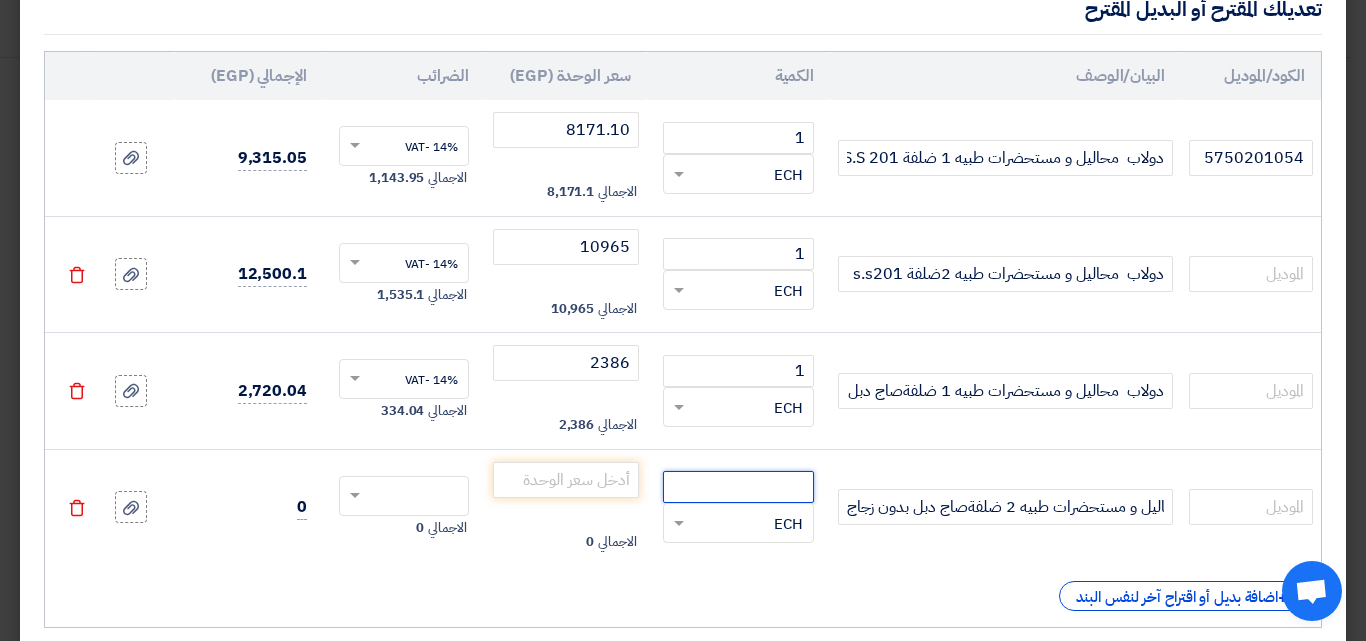 click 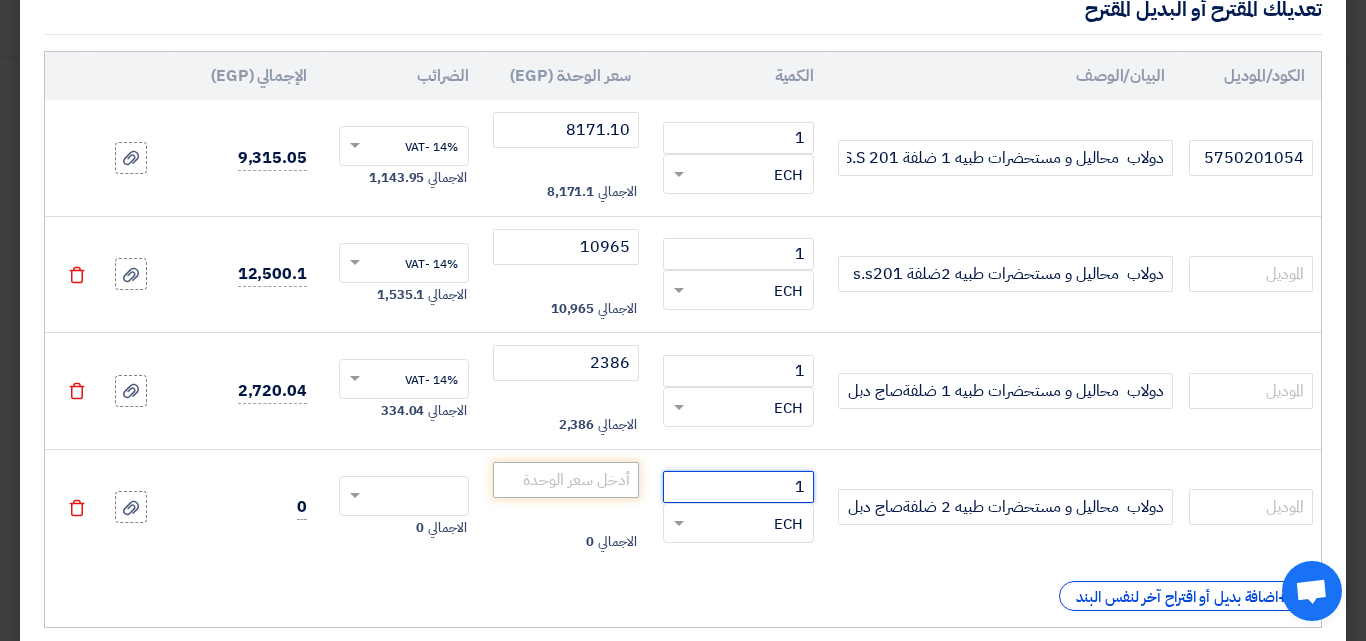 type on "1" 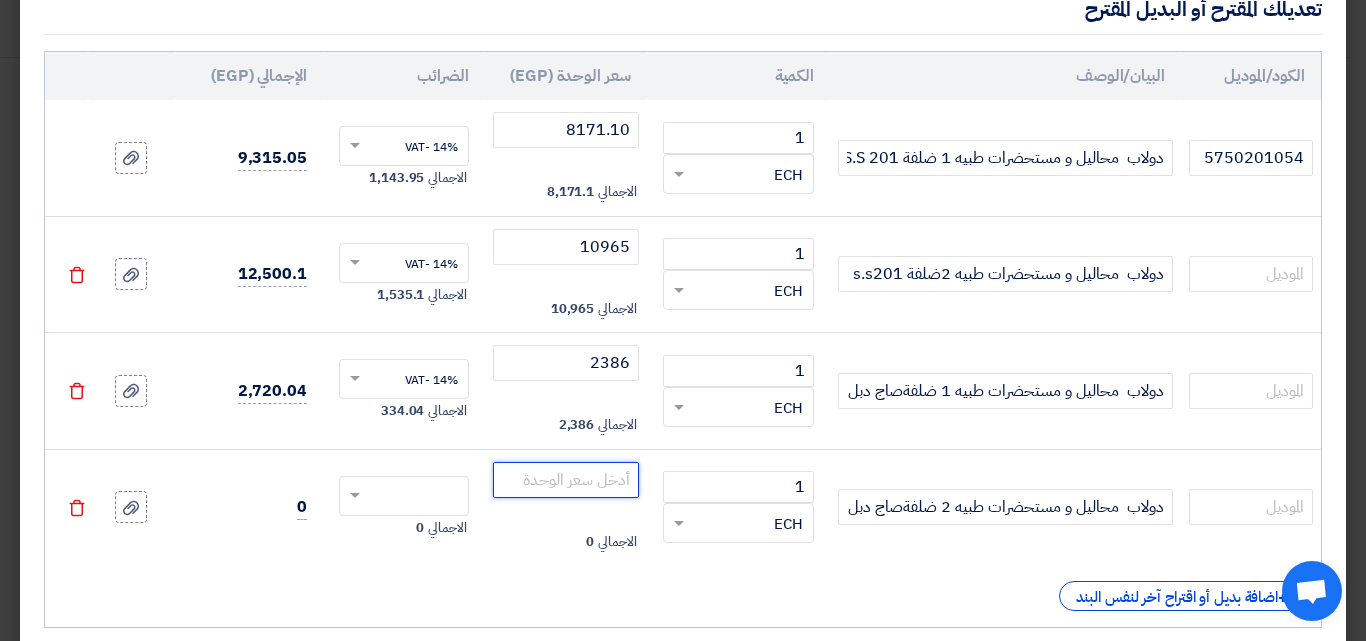 drag, startPoint x: 584, startPoint y: 478, endPoint x: 612, endPoint y: 456, distance: 35.608986 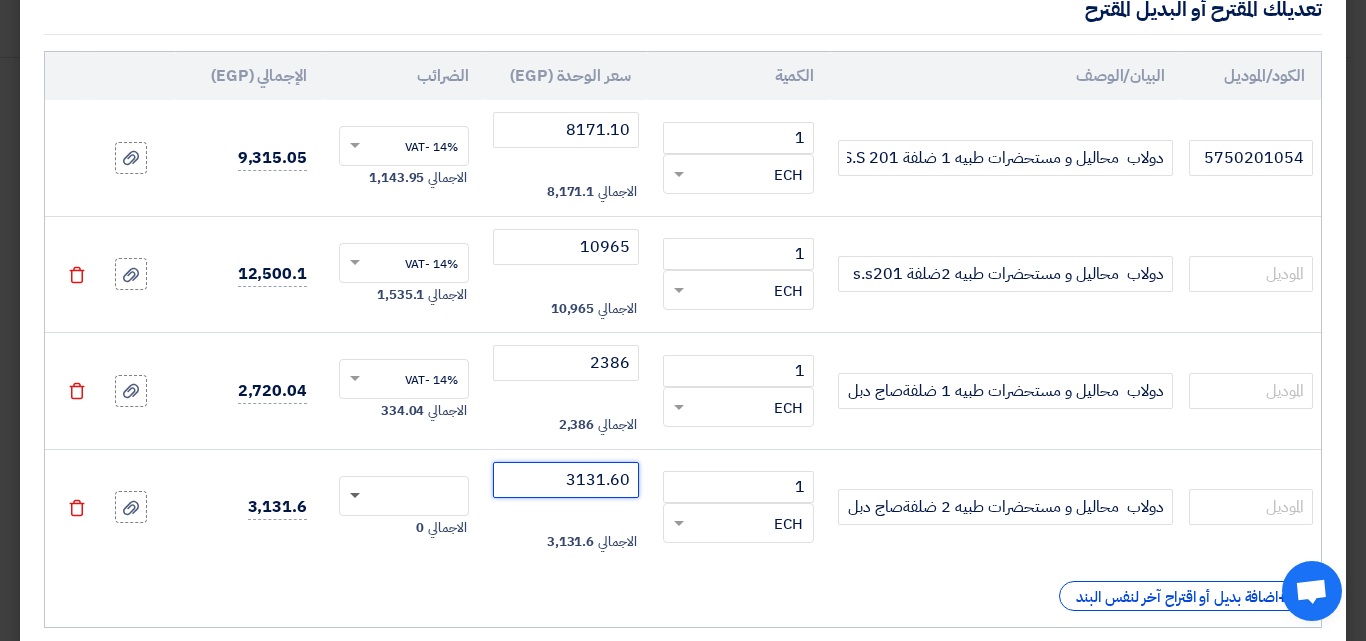 click 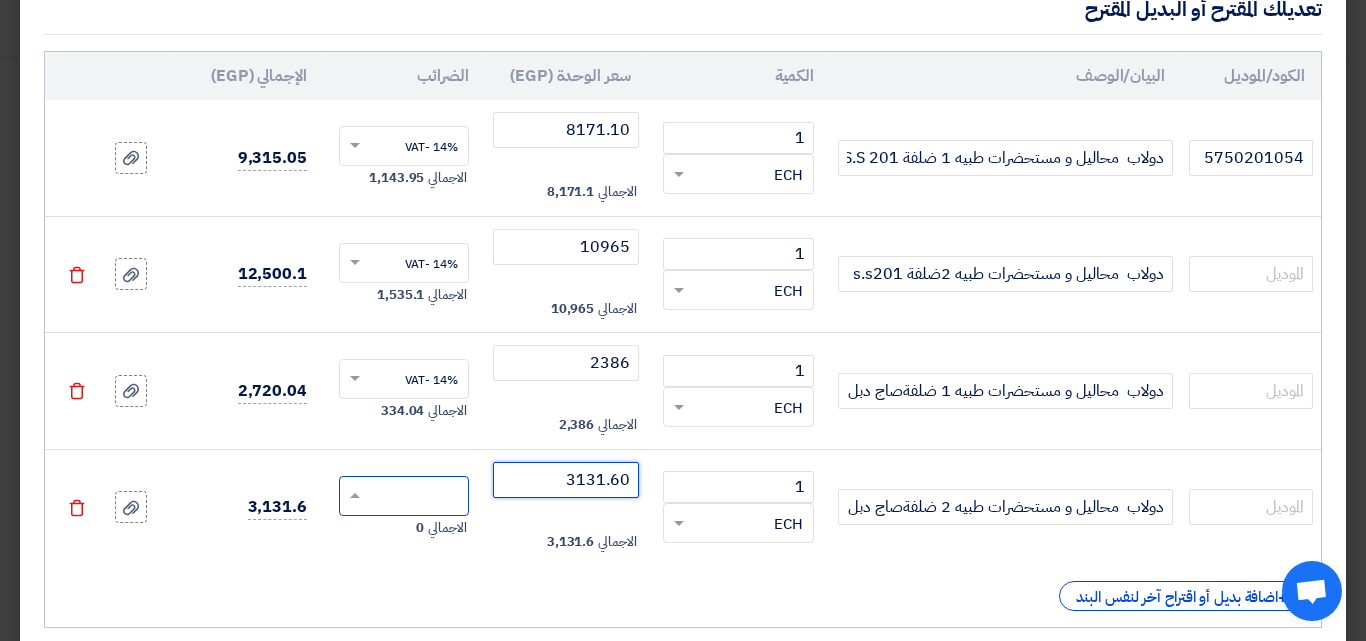 type on "3131.60" 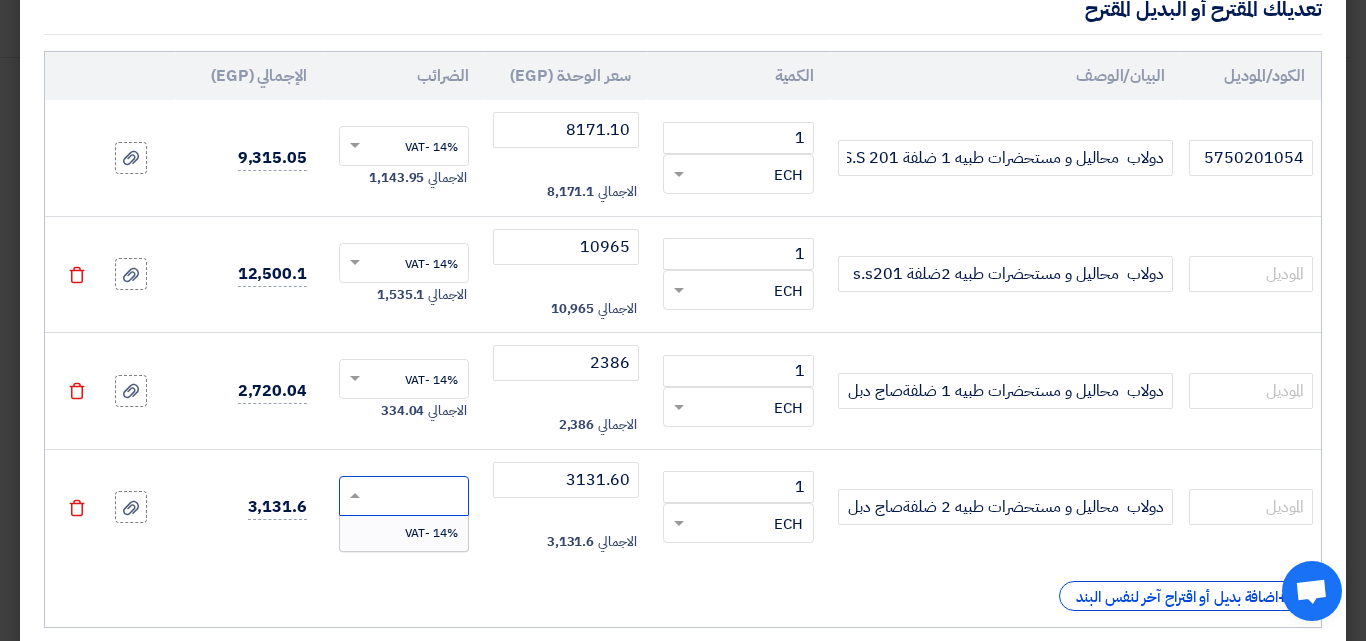 click on "14% -VAT" at bounding box center (431, 533) 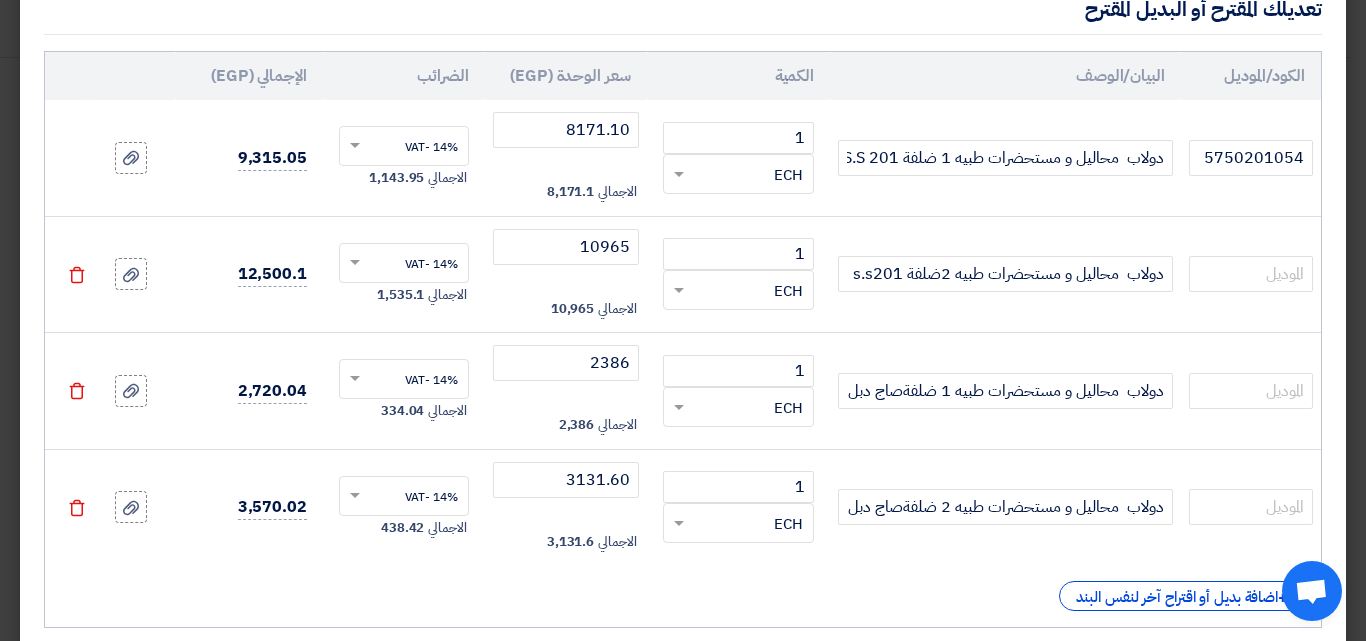 scroll, scrollTop: 367, scrollLeft: 0, axis: vertical 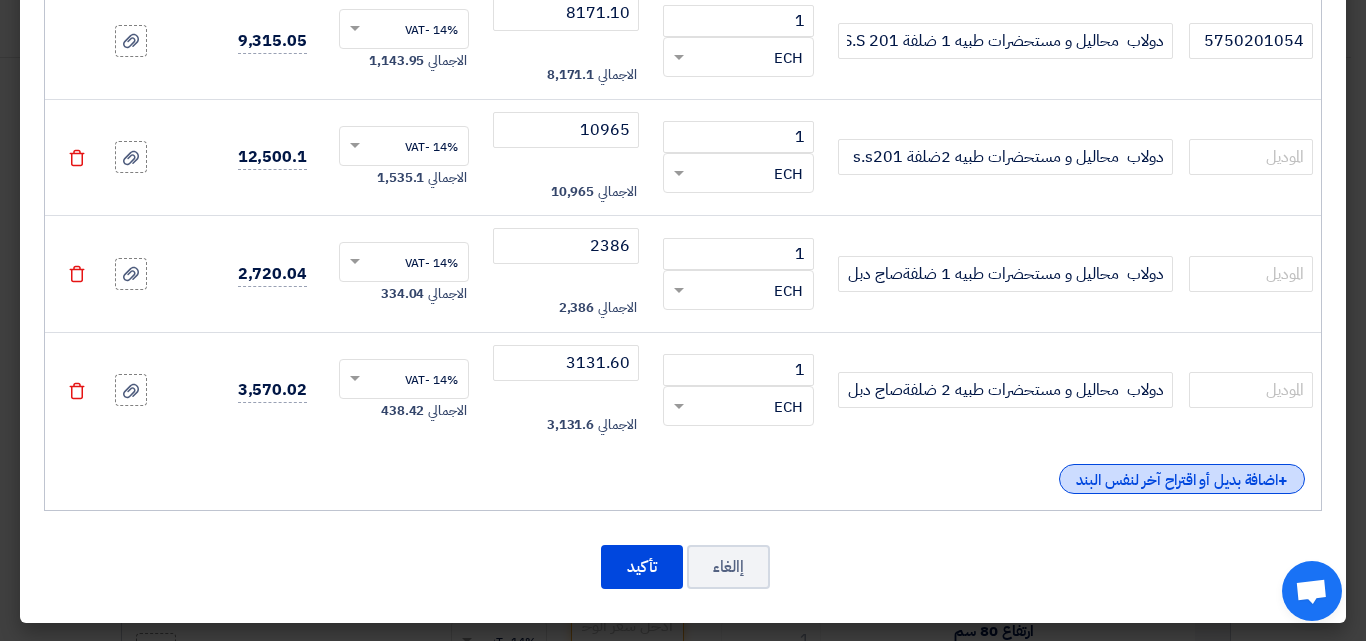 click on "+
اضافة بديل أو اقتراح آخر لنفس البند" 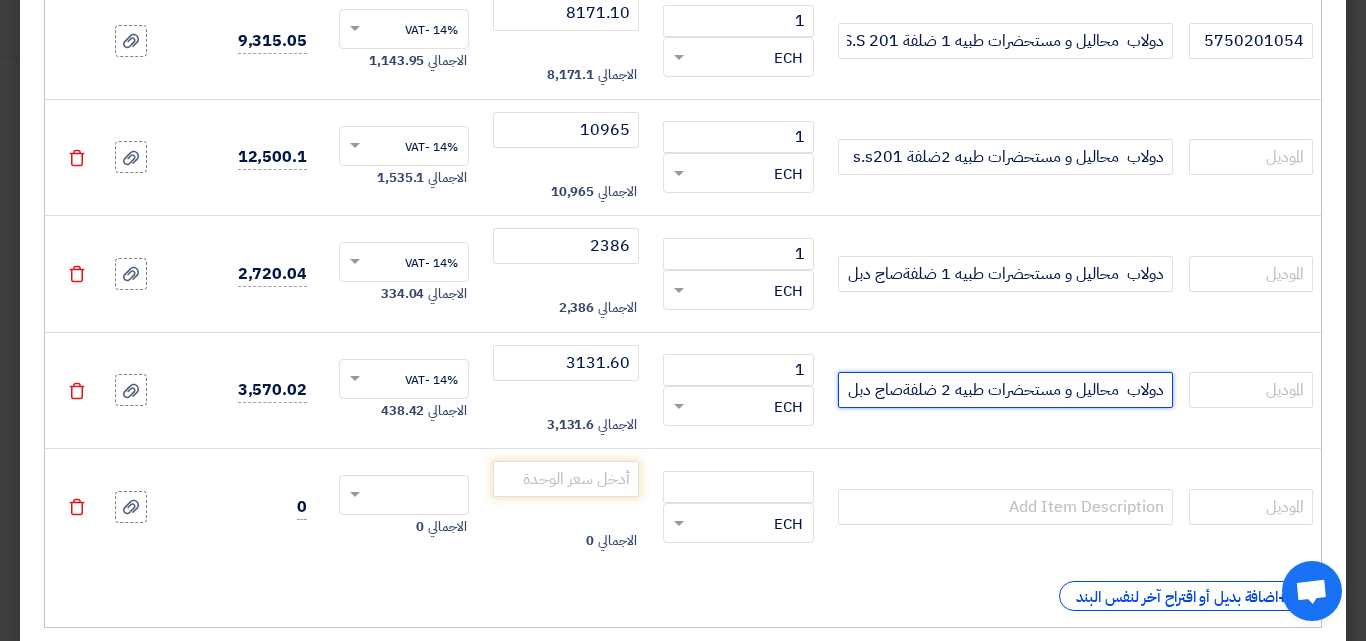 drag, startPoint x: 1164, startPoint y: 386, endPoint x: 967, endPoint y: 396, distance: 197.25365 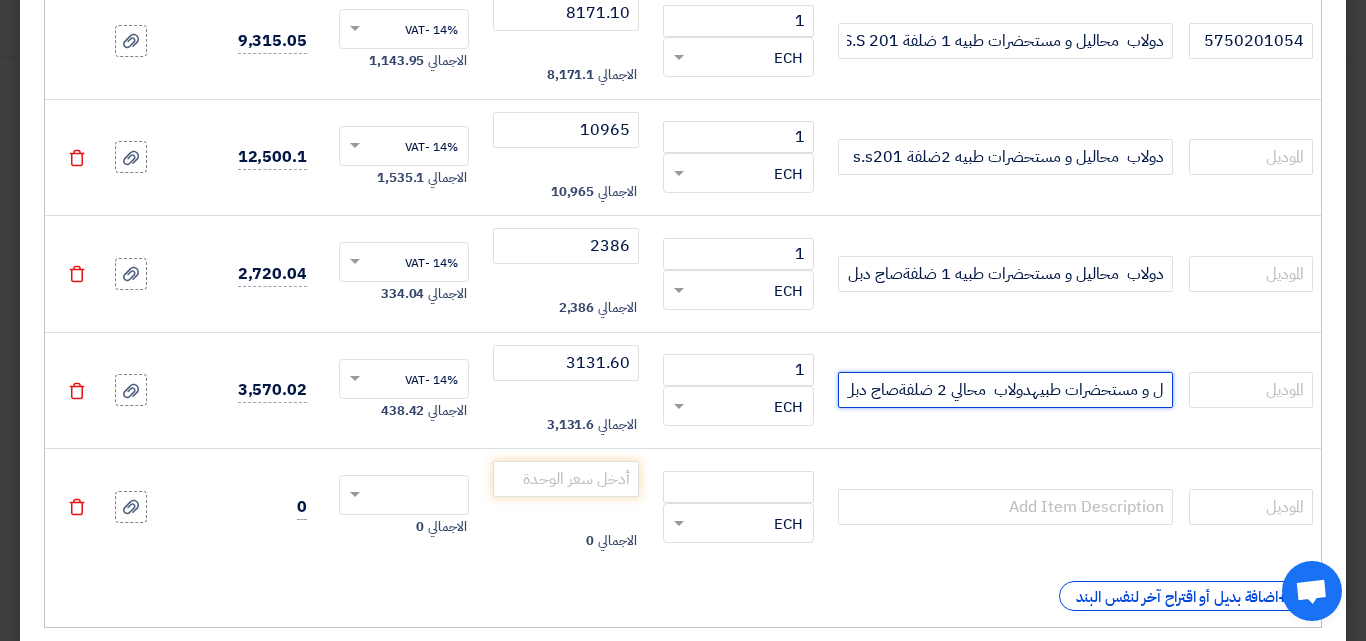 type on "ل و مستحضرات طبيهدولاب  محالي 2 ضلفةصاج دبل بدون زجاج" 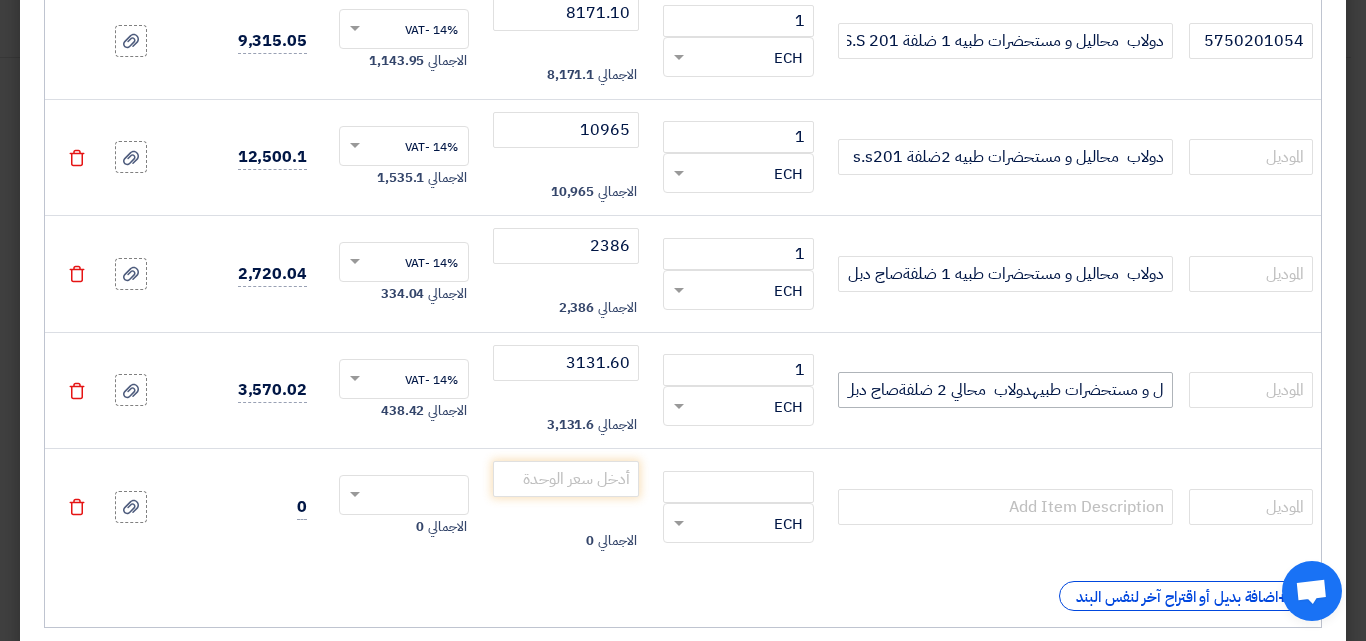 drag, startPoint x: 973, startPoint y: 427, endPoint x: 1079, endPoint y: 394, distance: 111.01801 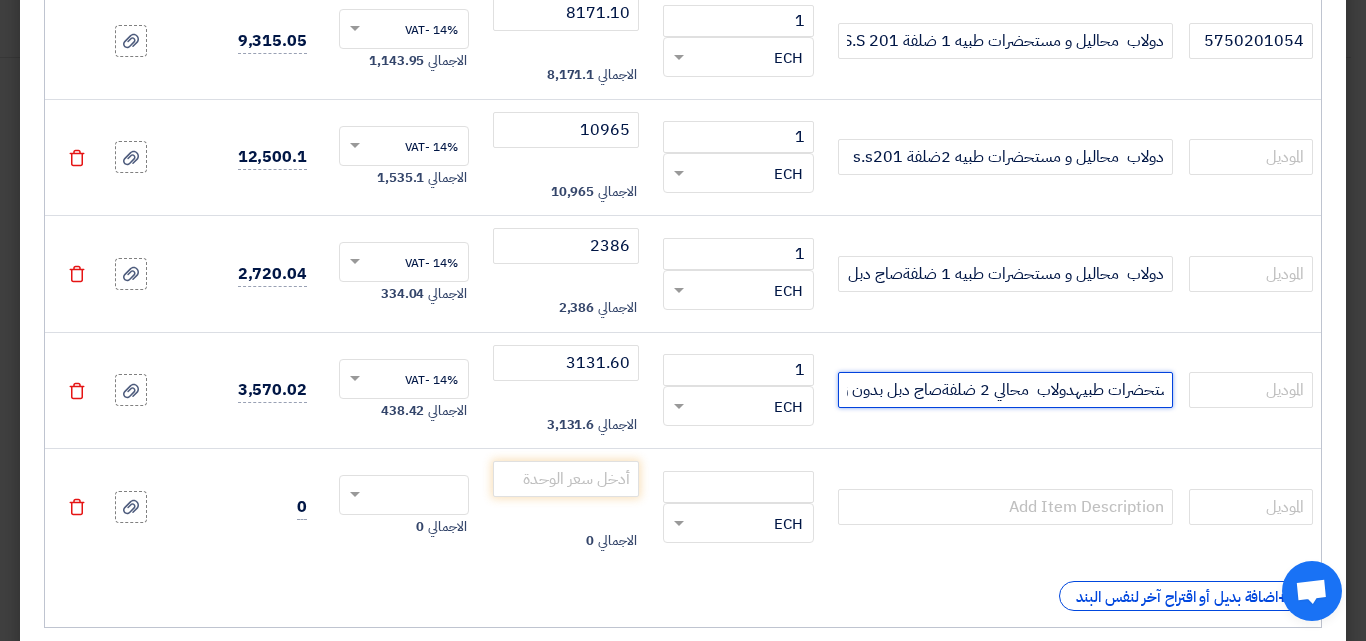 scroll, scrollTop: 0, scrollLeft: -69, axis: horizontal 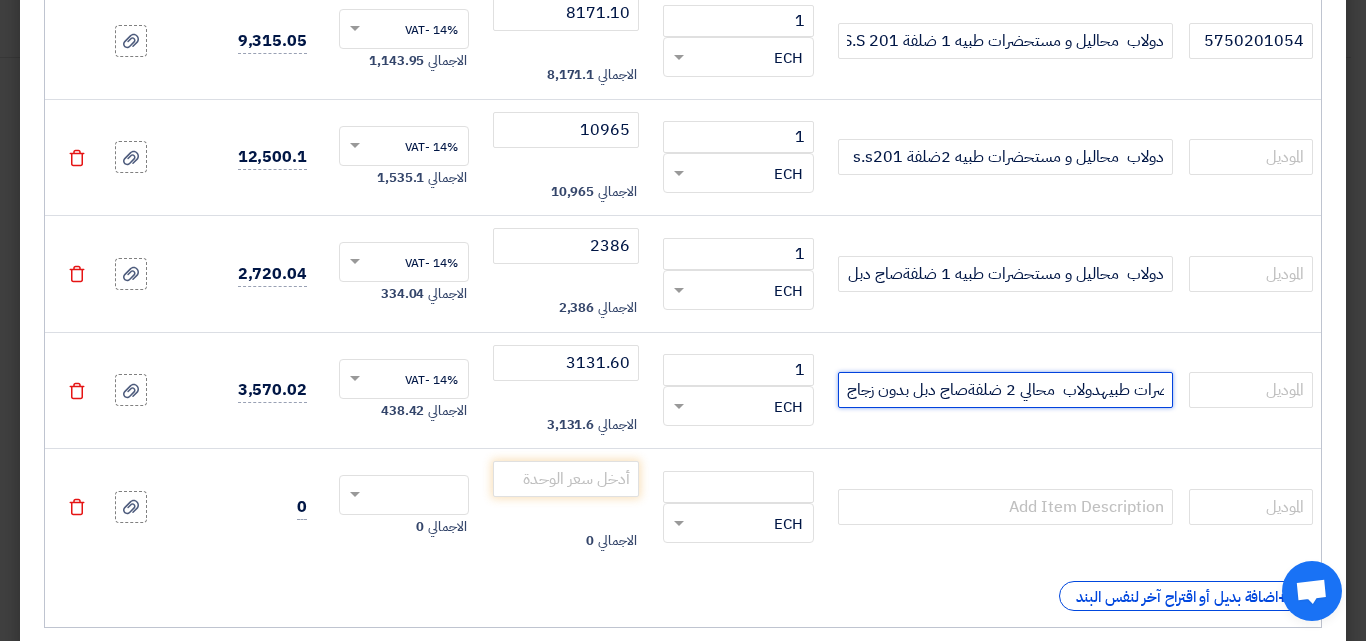 drag, startPoint x: 1163, startPoint y: 387, endPoint x: 853, endPoint y: 387, distance: 310 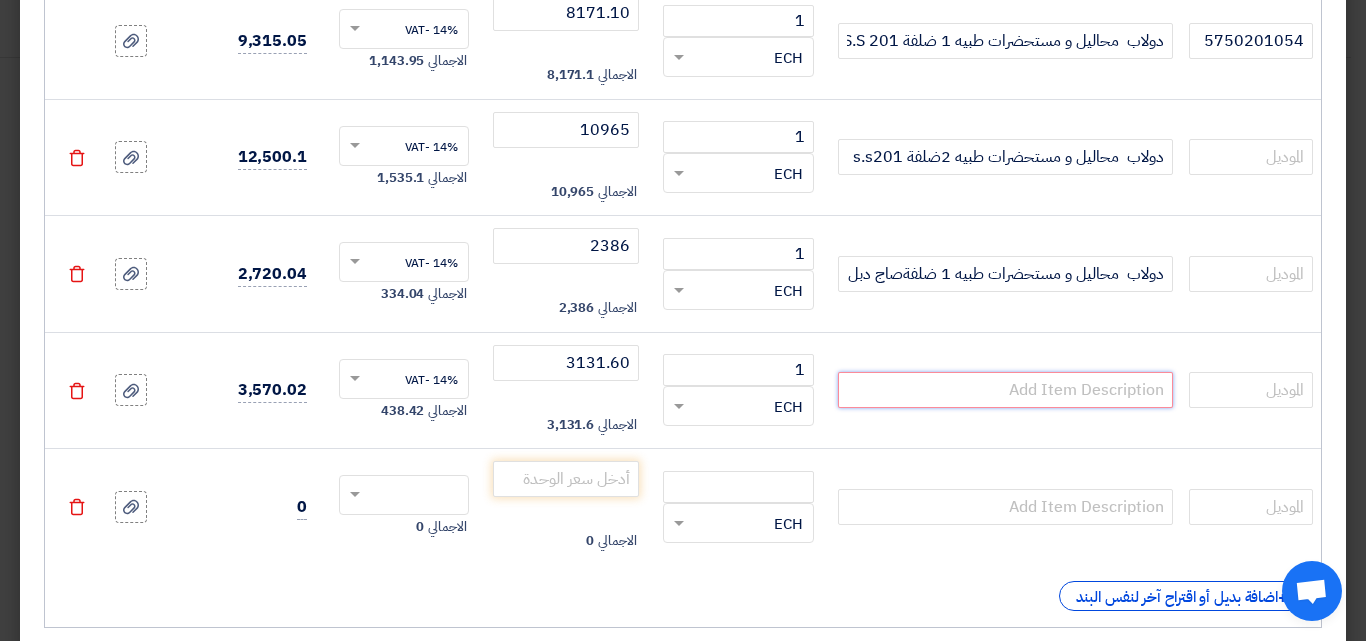 scroll, scrollTop: 0, scrollLeft: 0, axis: both 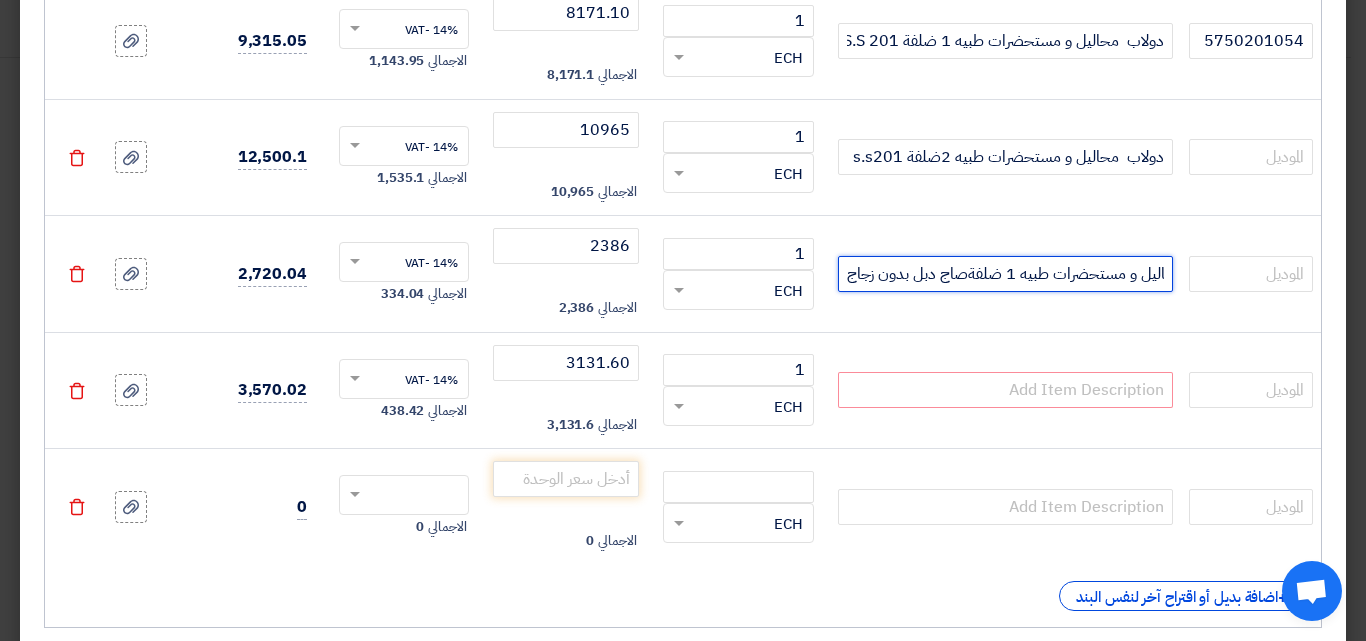 drag, startPoint x: 1163, startPoint y: 276, endPoint x: 850, endPoint y: 278, distance: 313.00638 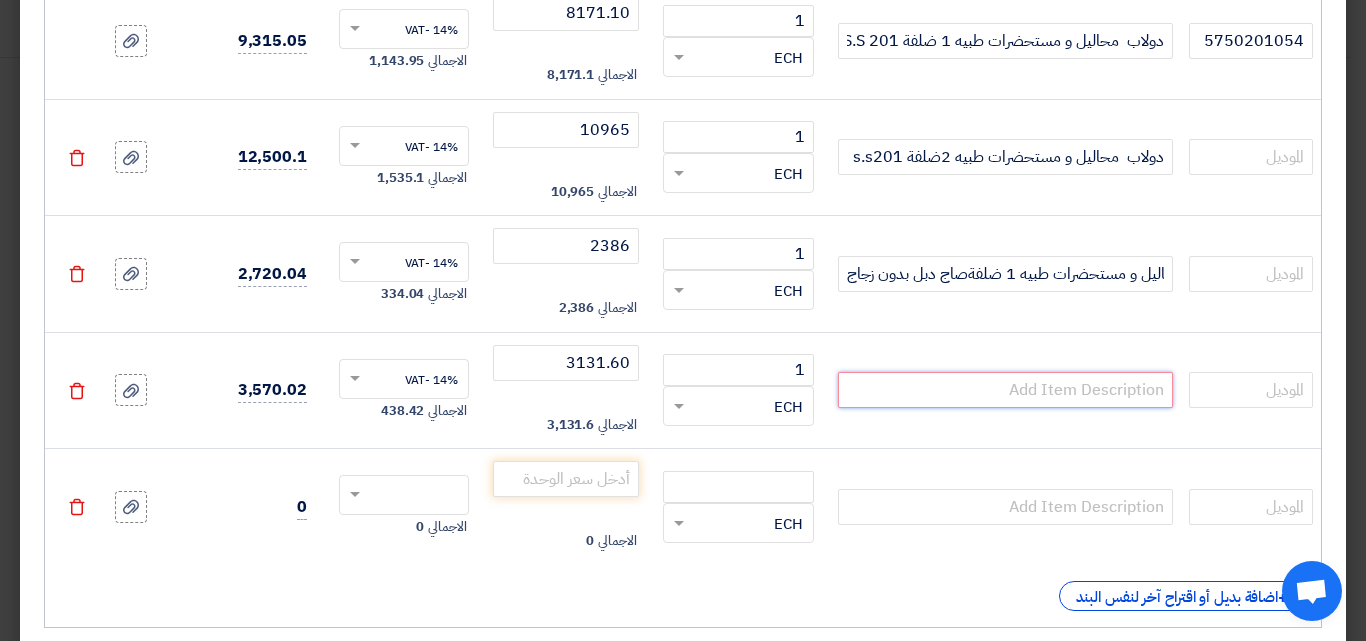 scroll, scrollTop: 0, scrollLeft: 0, axis: both 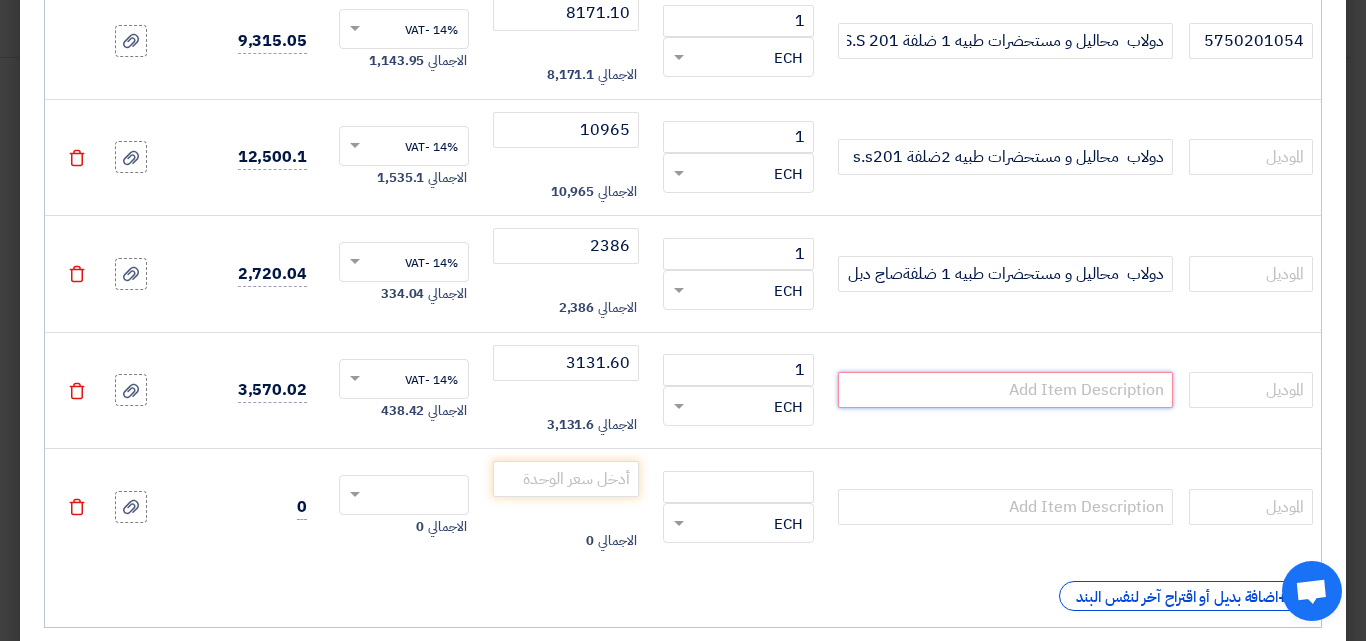 paste on "دولاب  محاليل و مستحضرات طبيه 1 ضلفةصاج دبل بدون زجاج" 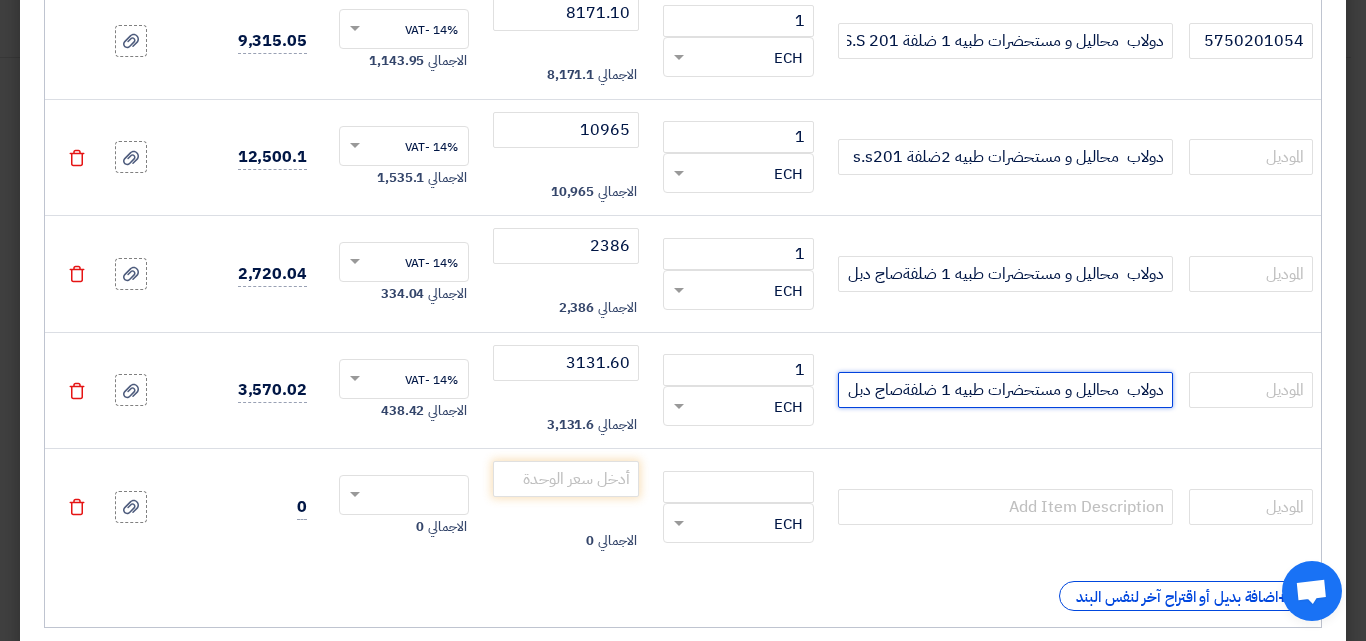 scroll, scrollTop: 0, scrollLeft: -66, axis: horizontal 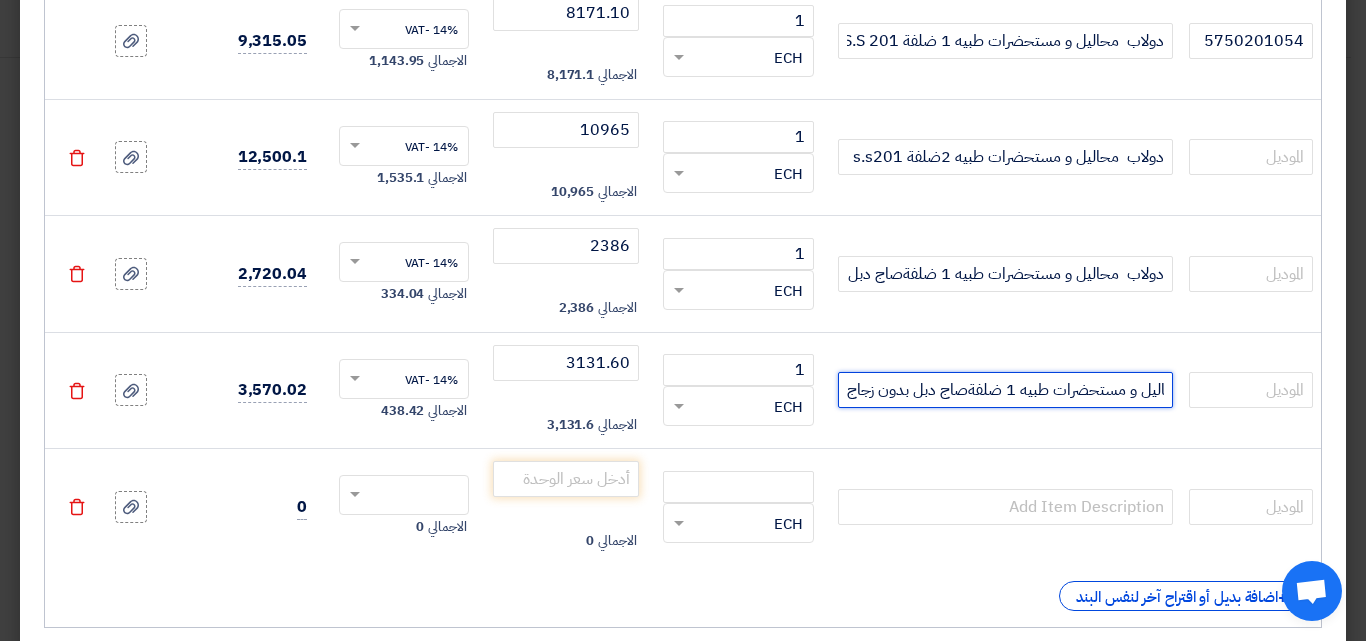 click on "دولاب  محاليل و مستحضرات طبيه 1 ضلفةصاج دبل بدون زجاج" 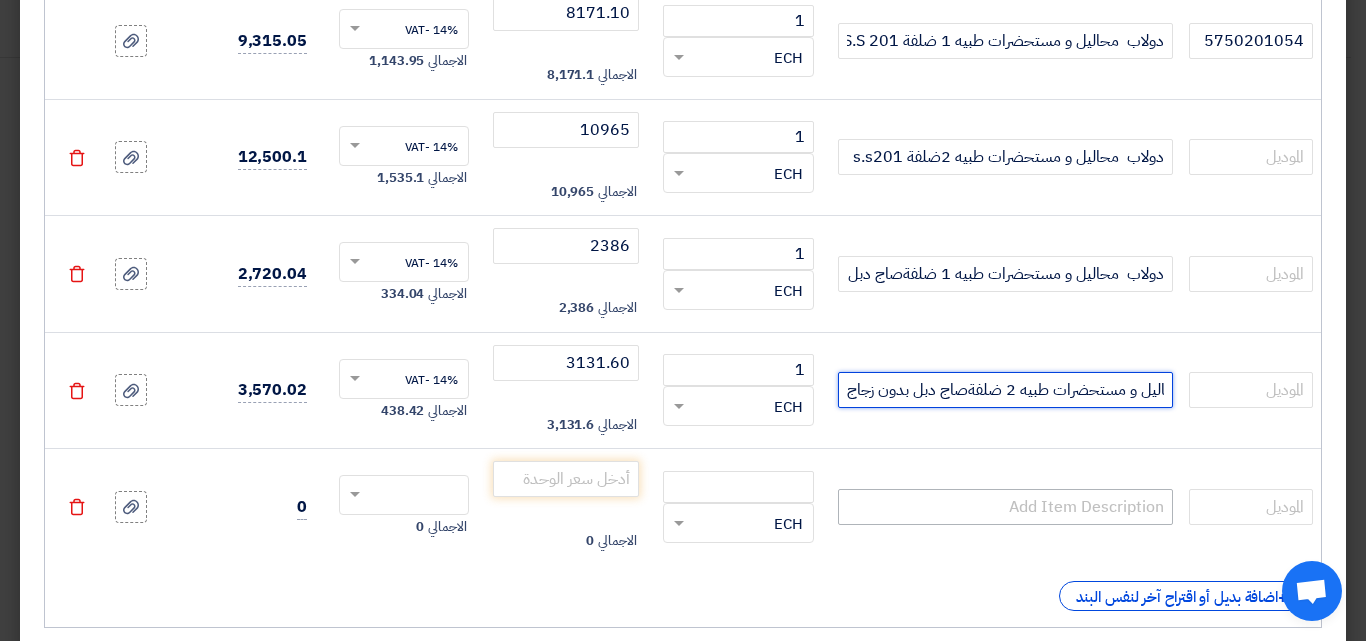 type on "دولاب  محاليل و مستحضرات طبيه 2 ضلفةصاج دبل بدون زجاج" 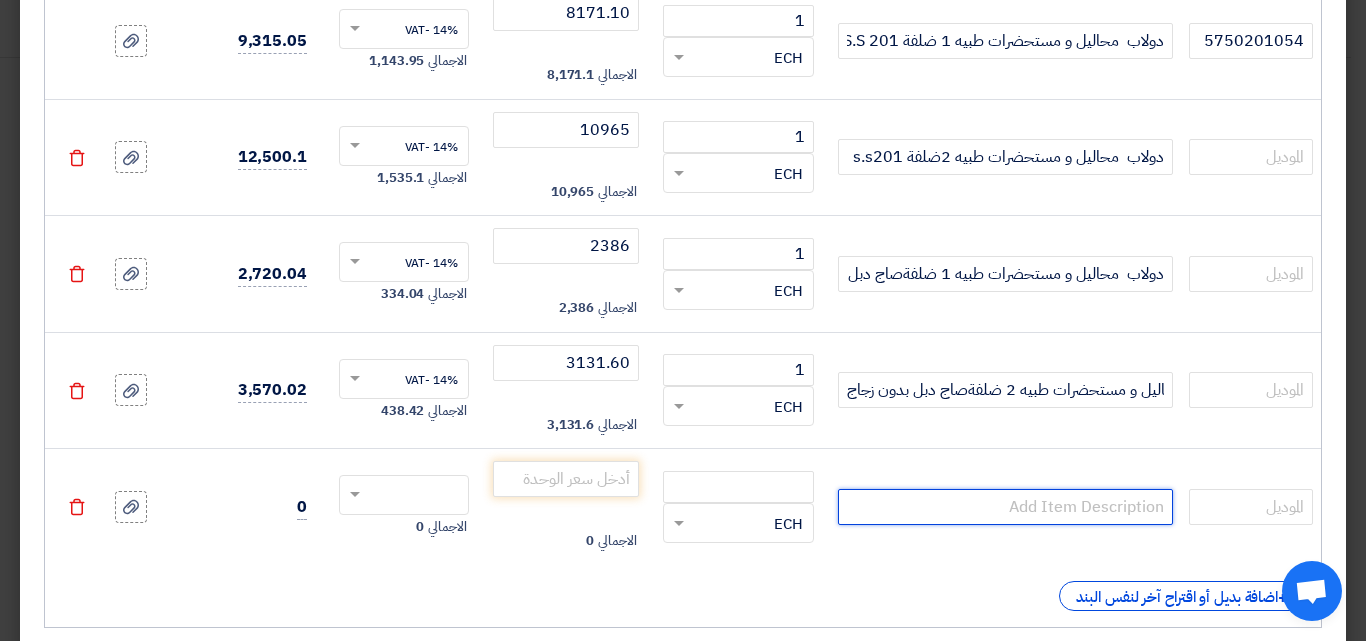 click 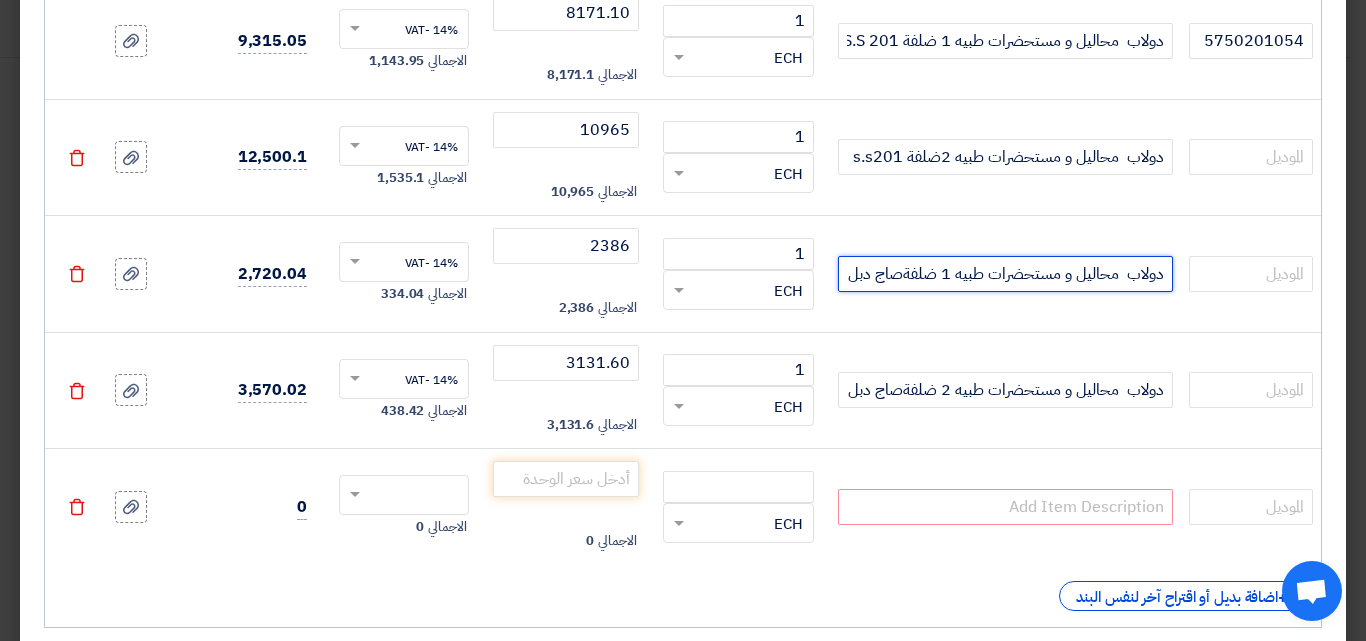 drag, startPoint x: 1169, startPoint y: 272, endPoint x: 960, endPoint y: 267, distance: 209.0598 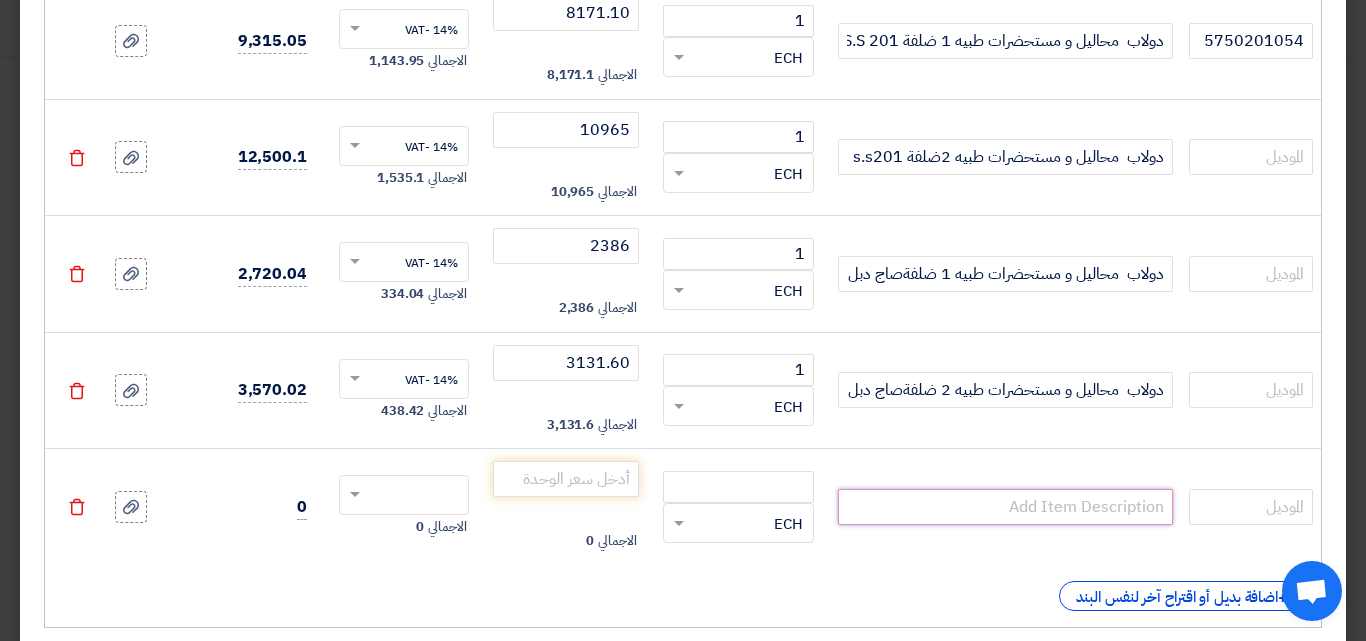 paste on "دولاب  محاليل و مستحضرات طبيه" 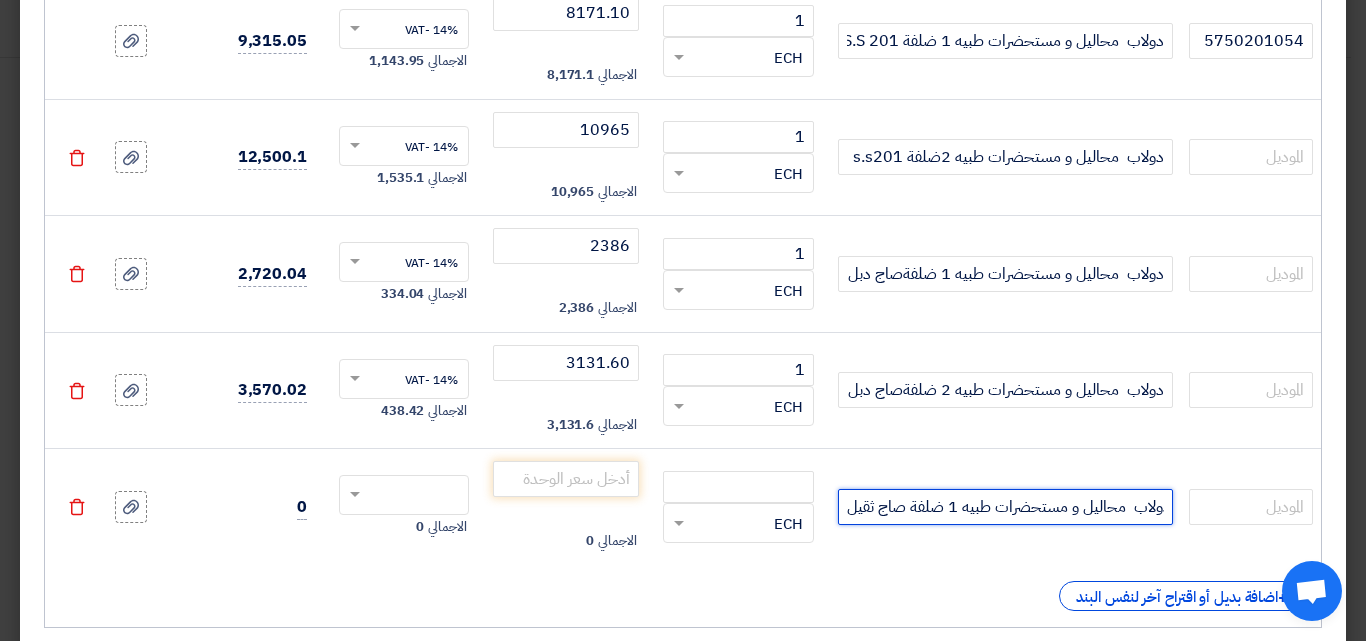 scroll, scrollTop: 0, scrollLeft: -12, axis: horizontal 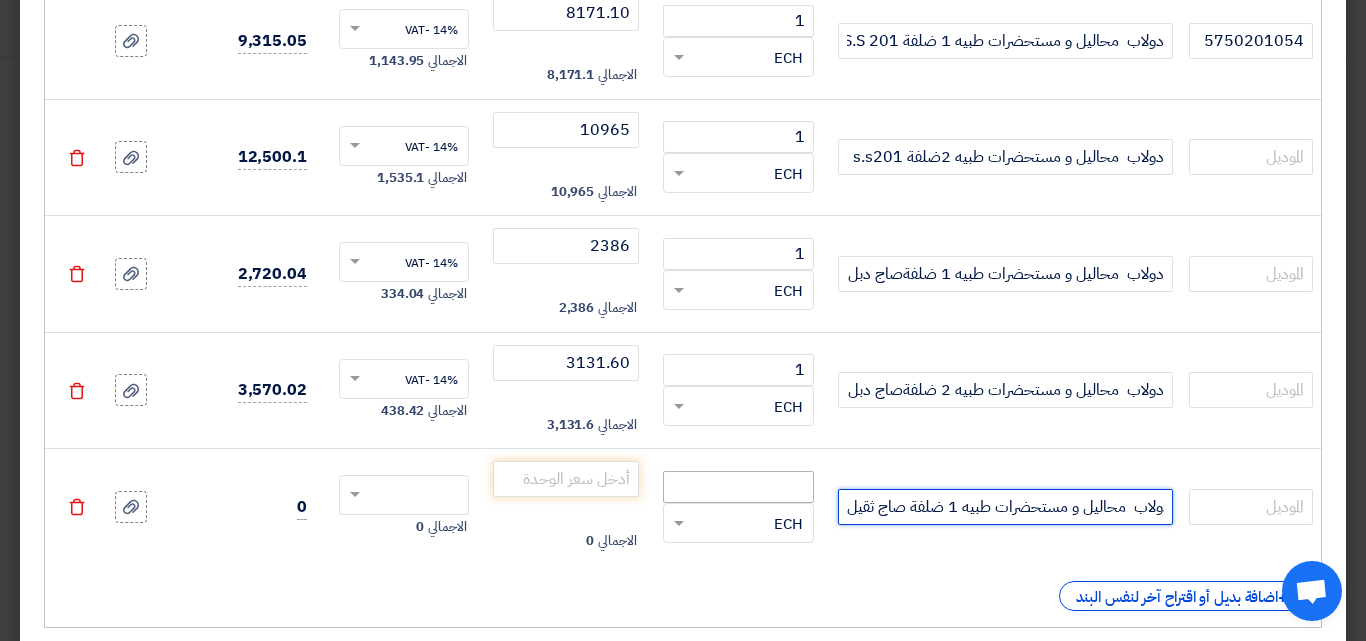 type on "دولاب  محاليل و مستحضرات طبيه 1 ضلفة صاج ثقيل" 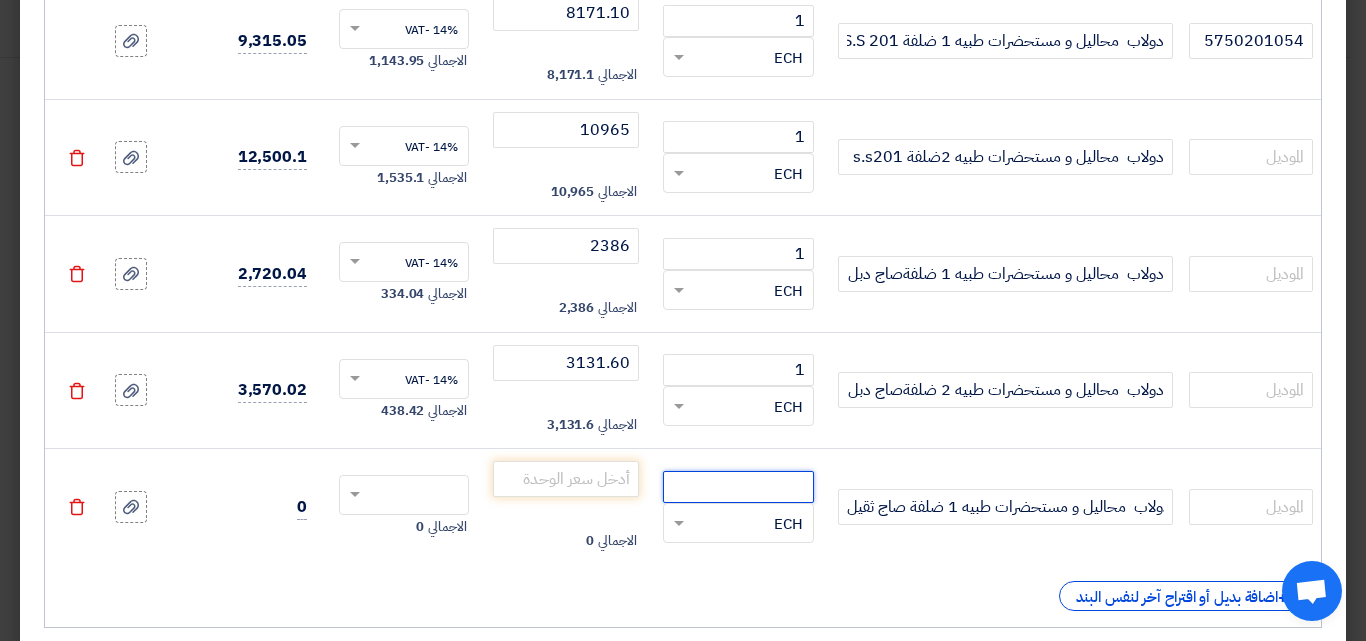click 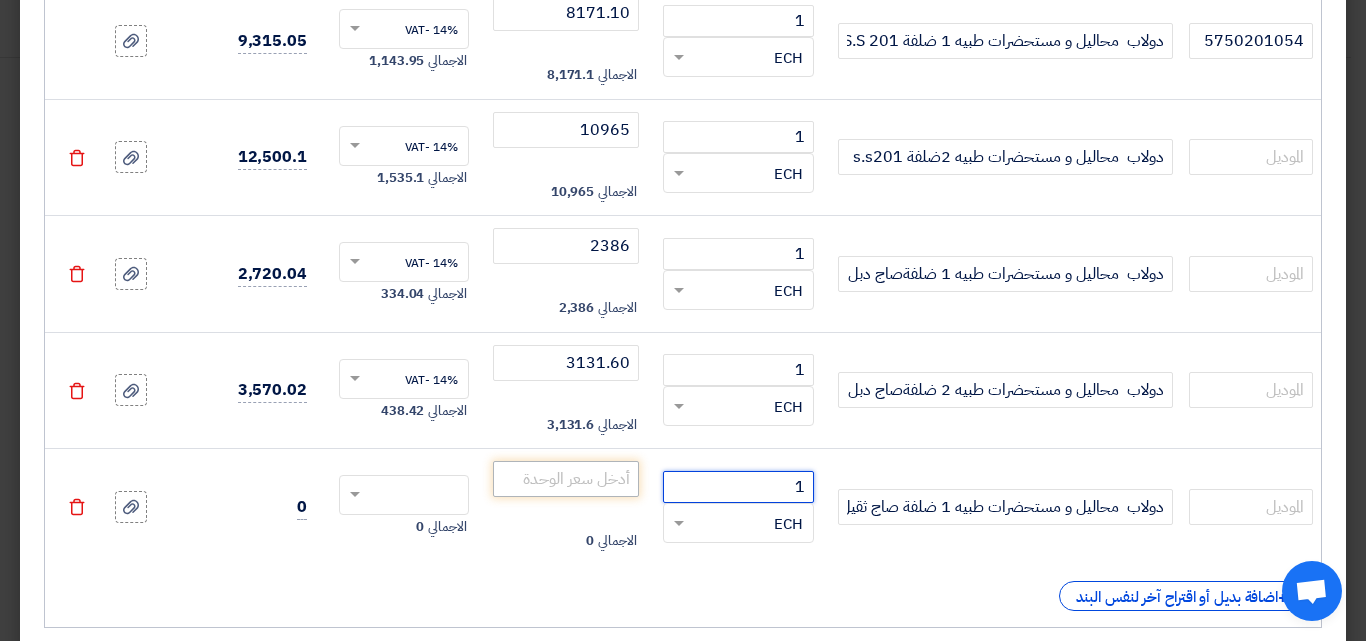 type on "1" 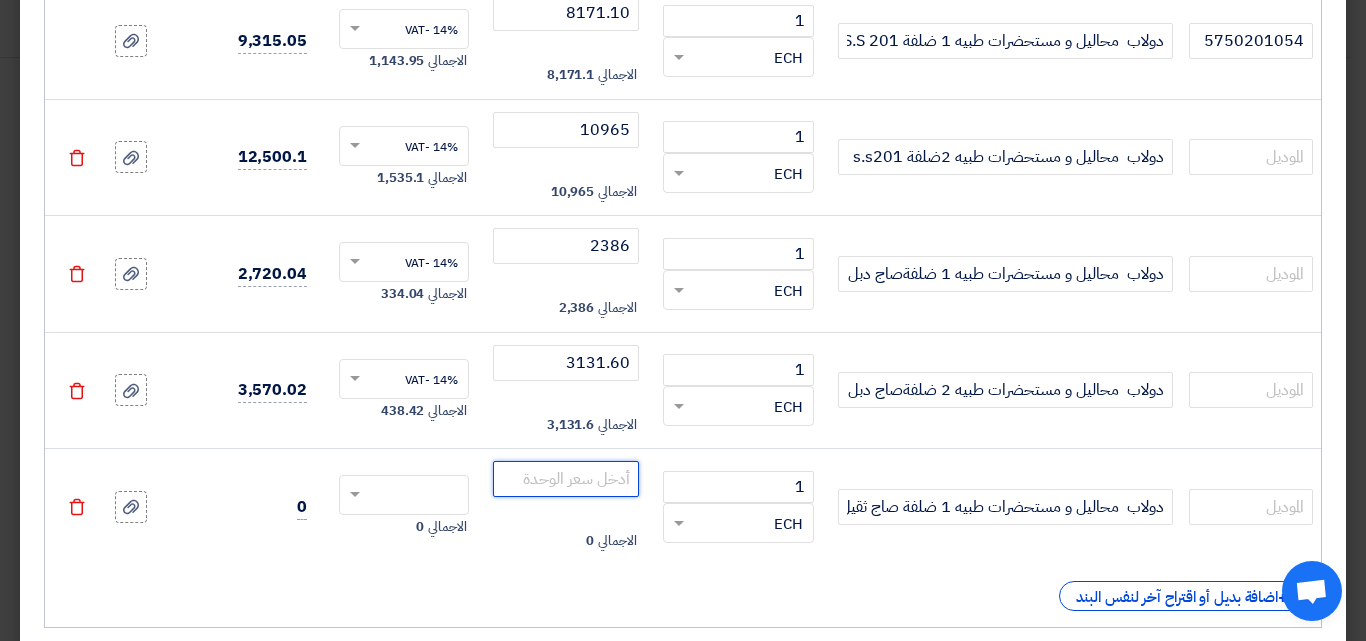 click 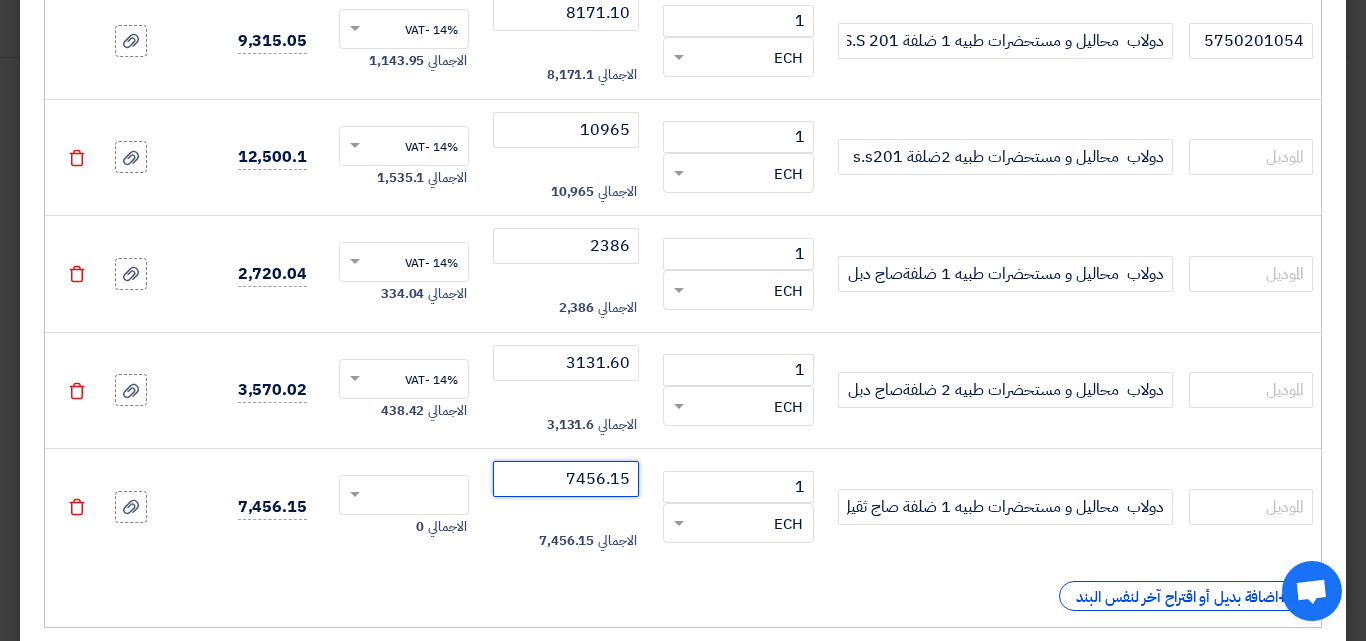 click 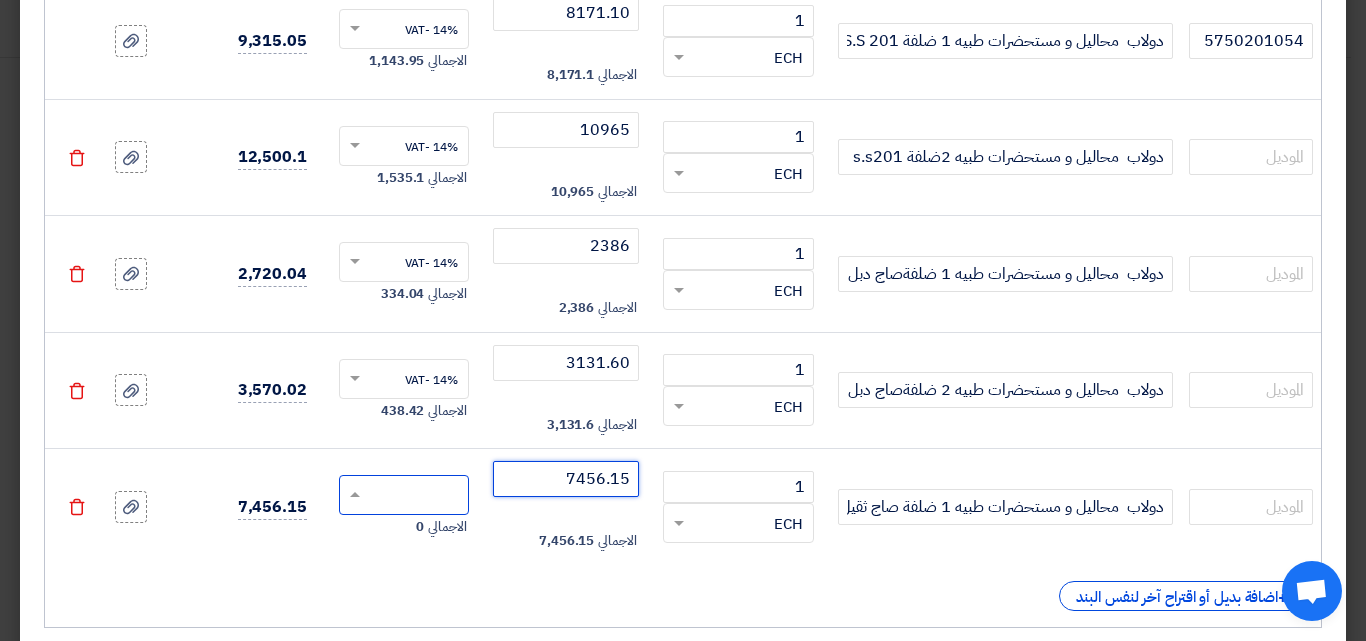 type on "7456.15" 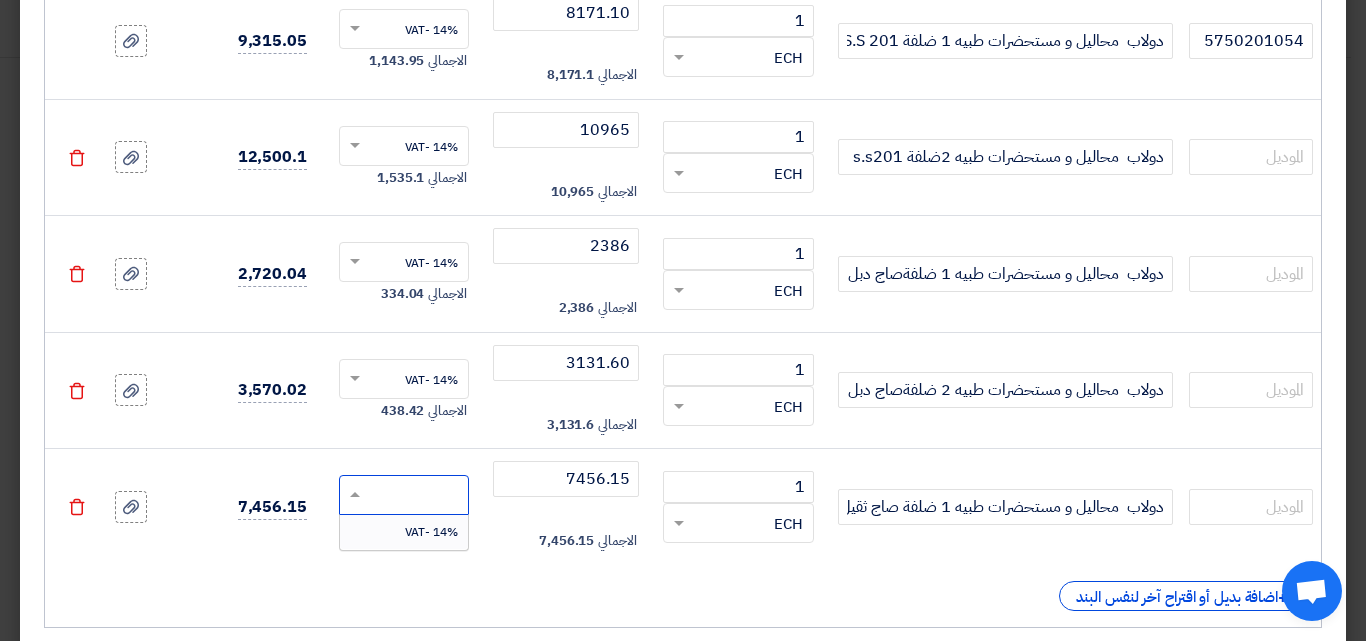 drag, startPoint x: 413, startPoint y: 529, endPoint x: 558, endPoint y: 523, distance: 145.12408 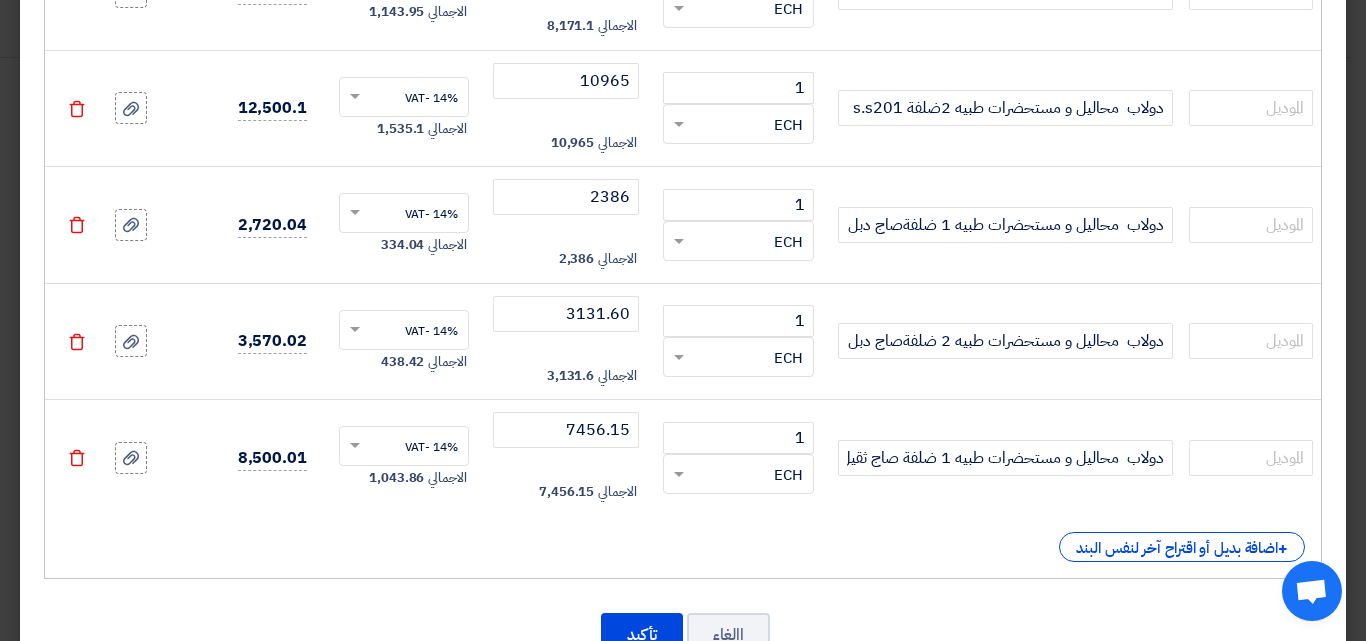 scroll, scrollTop: 483, scrollLeft: 0, axis: vertical 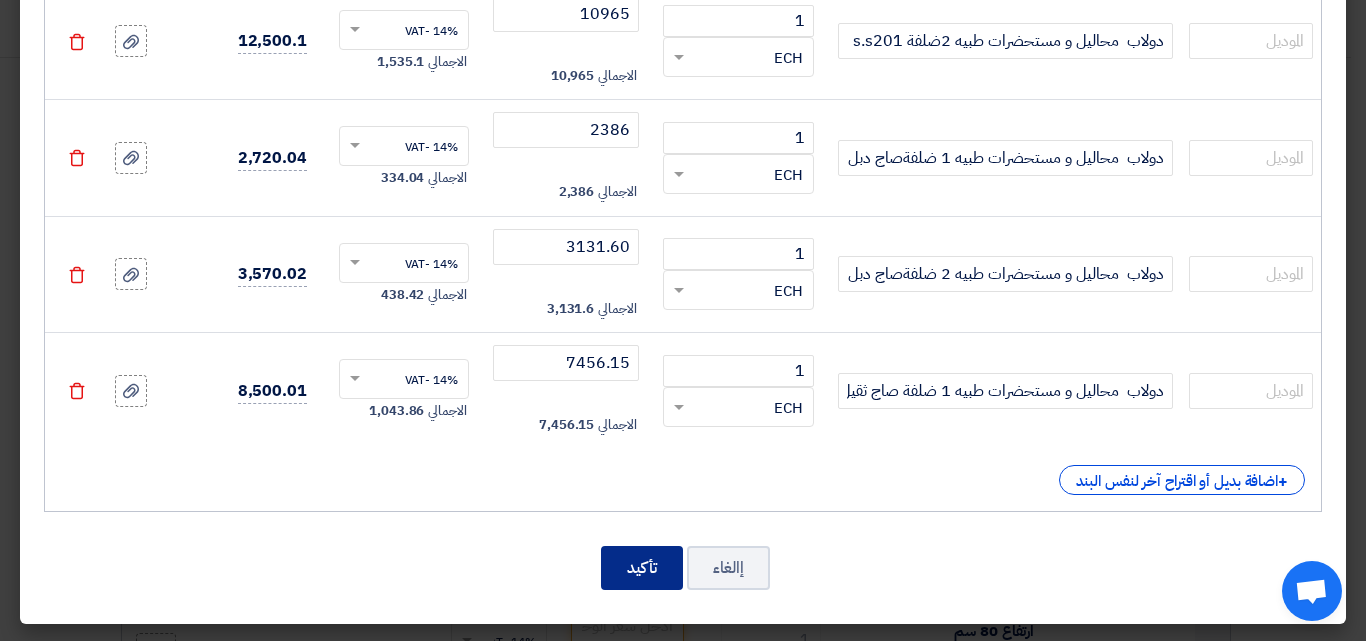 click on "تأكيد" 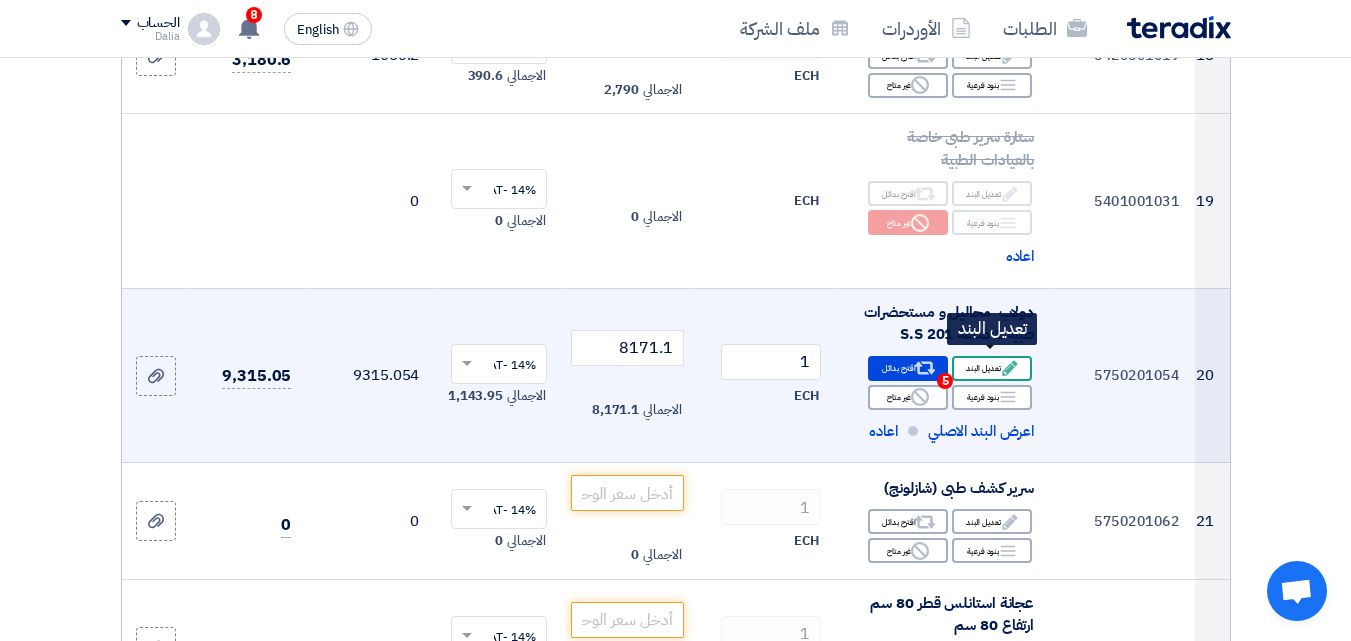 scroll, scrollTop: 3170, scrollLeft: 0, axis: vertical 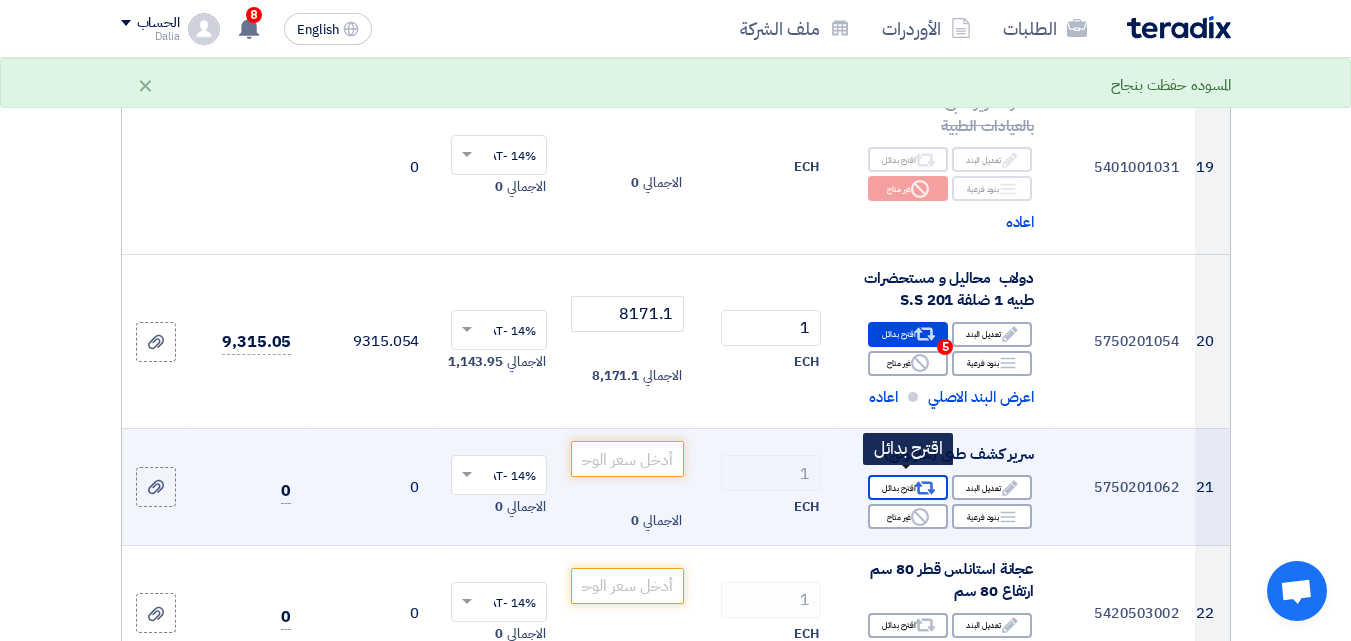 click on "Alternative
اقترح بدائل" 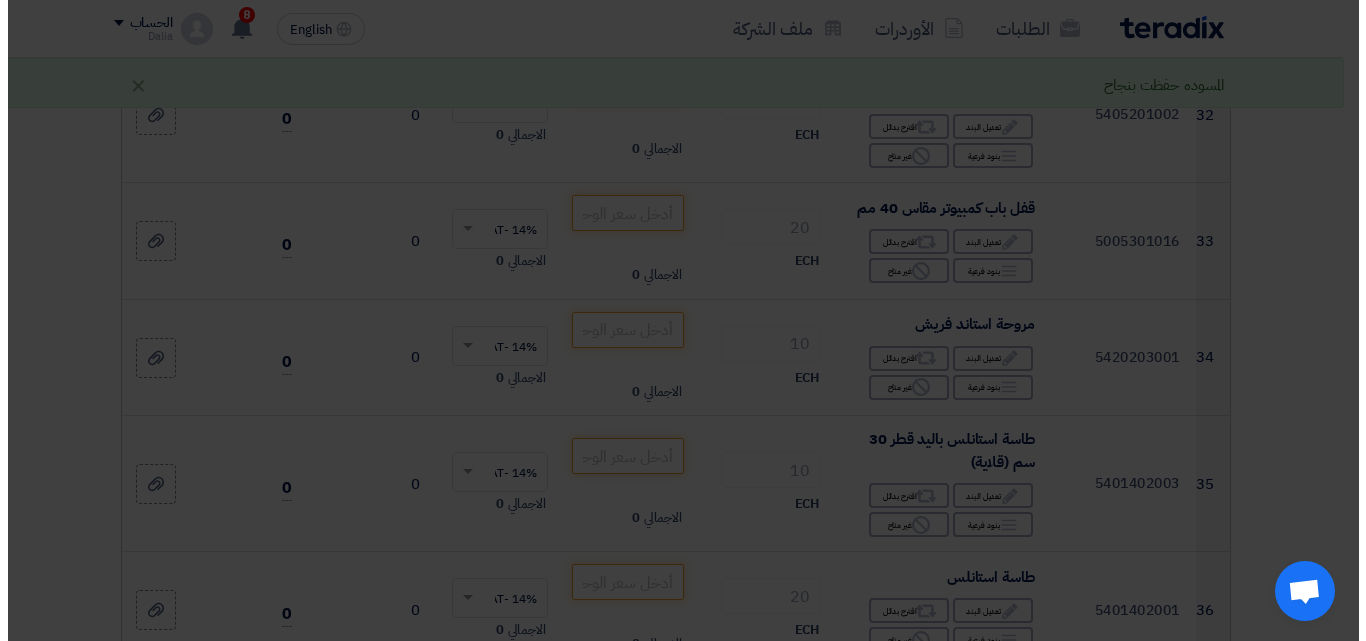 scroll, scrollTop: 1622, scrollLeft: 0, axis: vertical 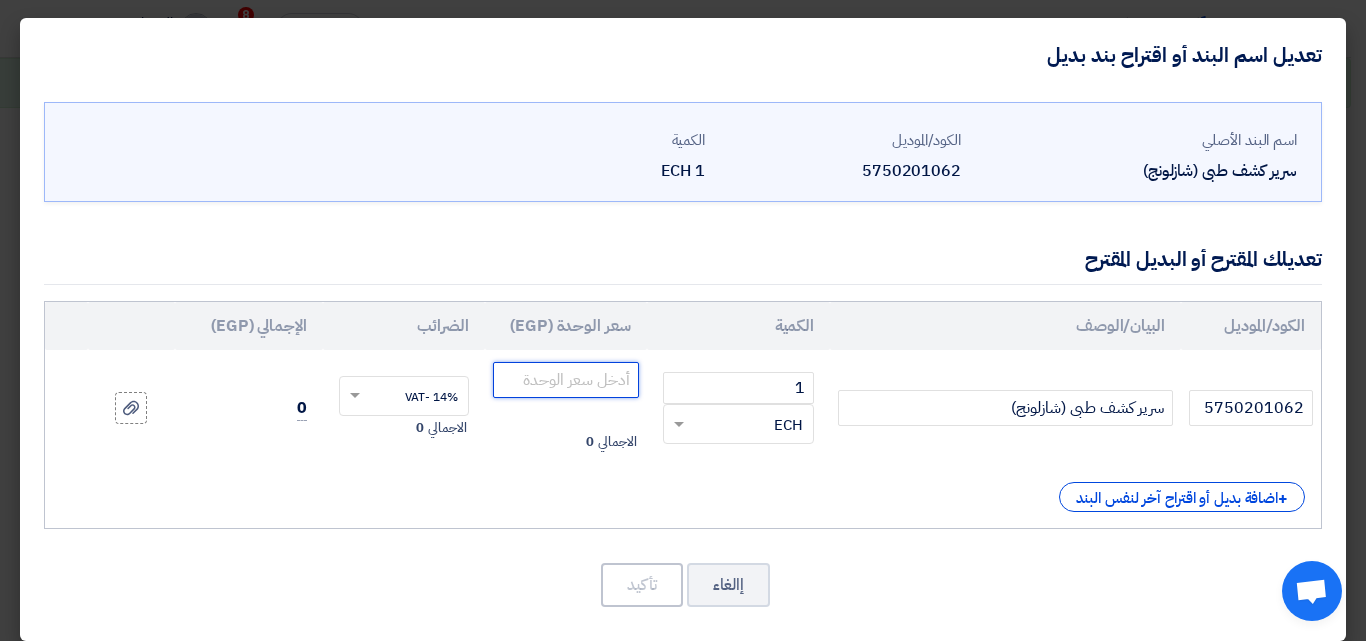 click 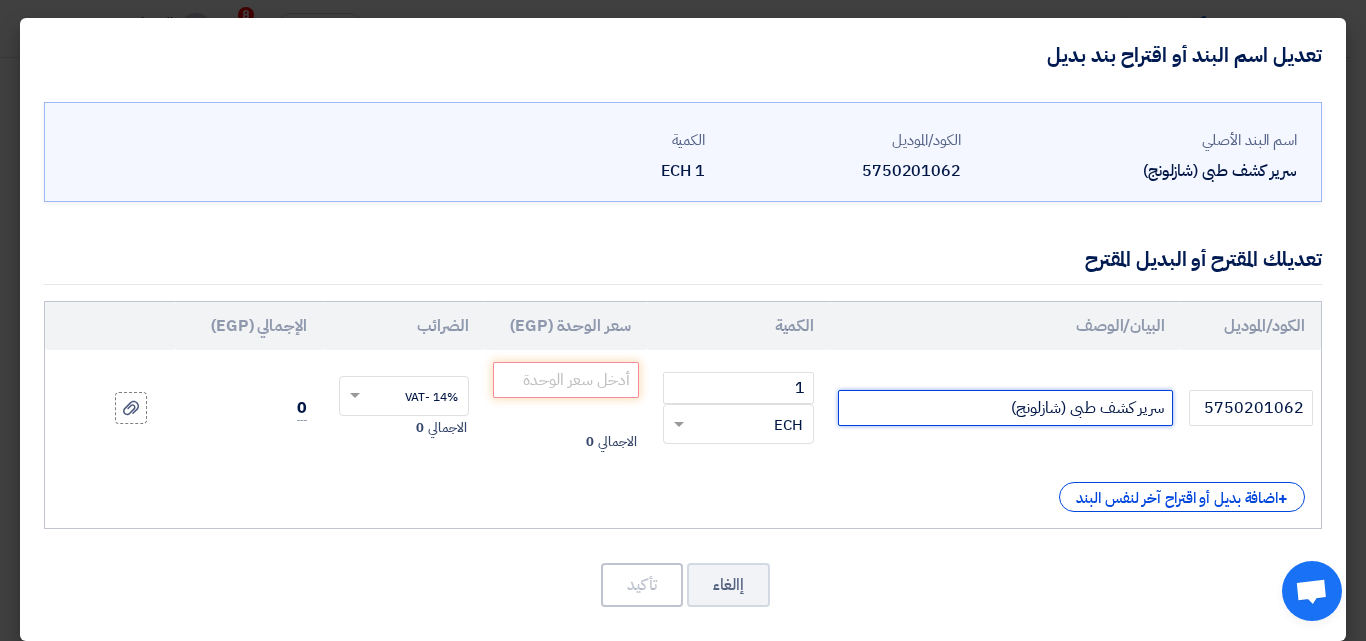 drag, startPoint x: 1010, startPoint y: 410, endPoint x: 1068, endPoint y: 403, distance: 58.420887 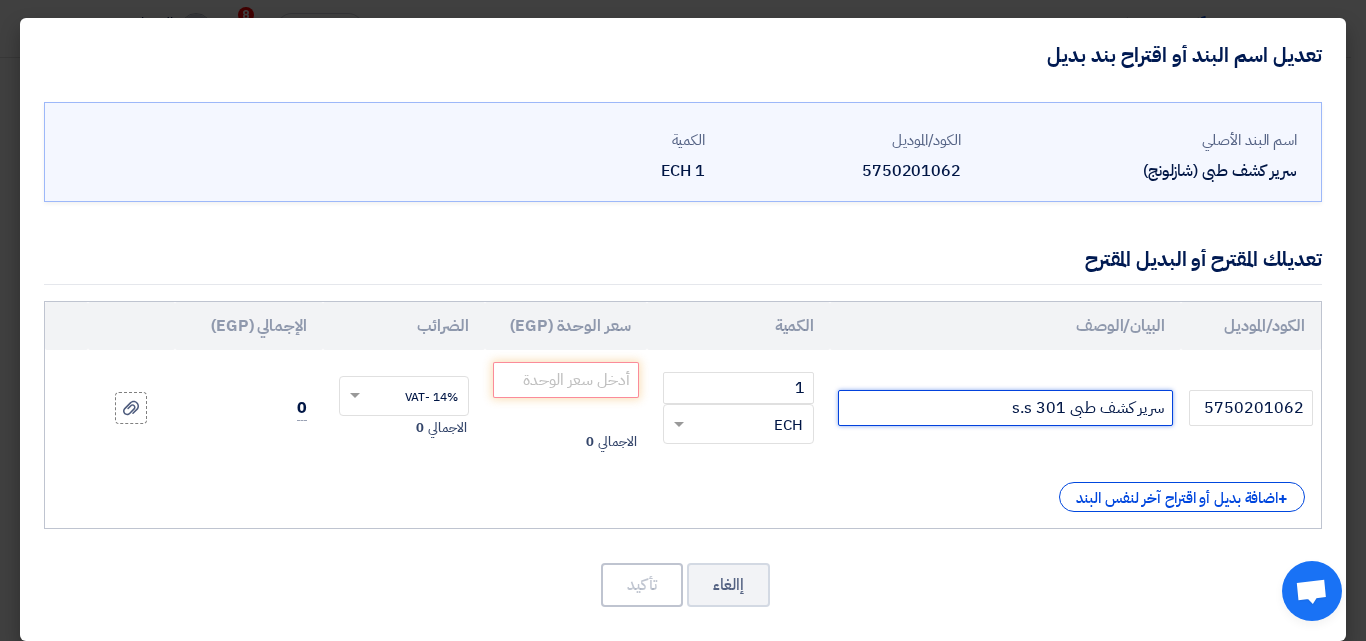 click on "سرير كشف طبى s.s 301" 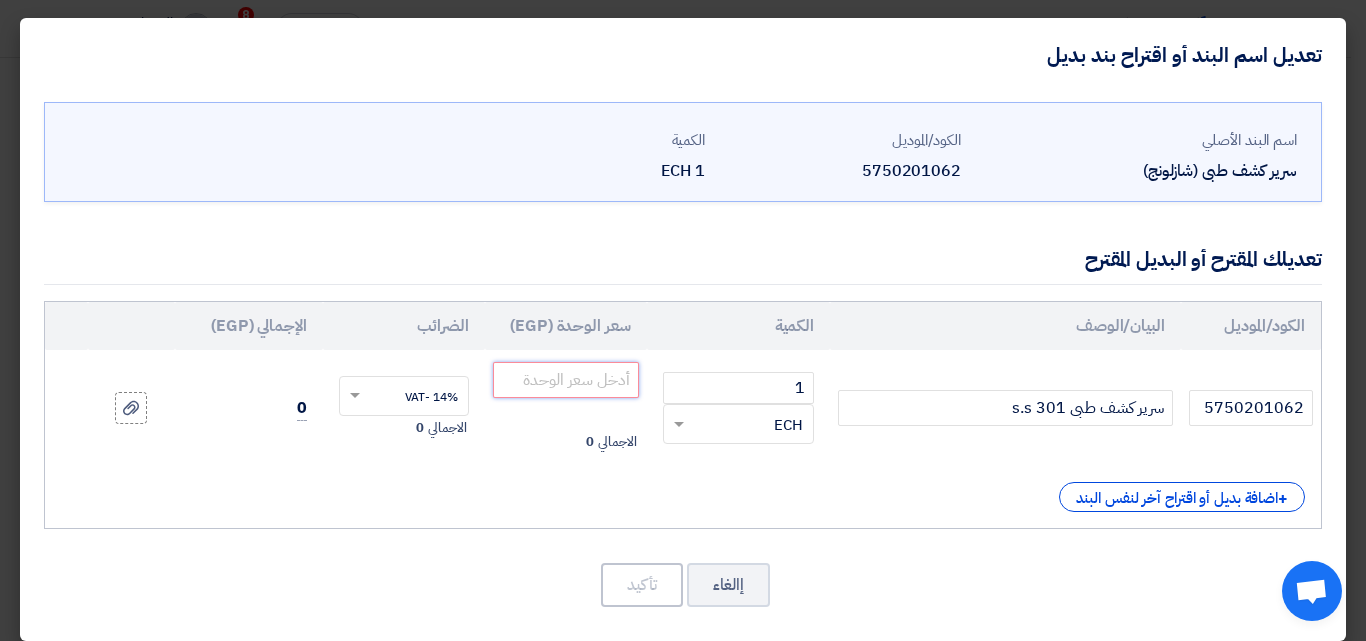 click 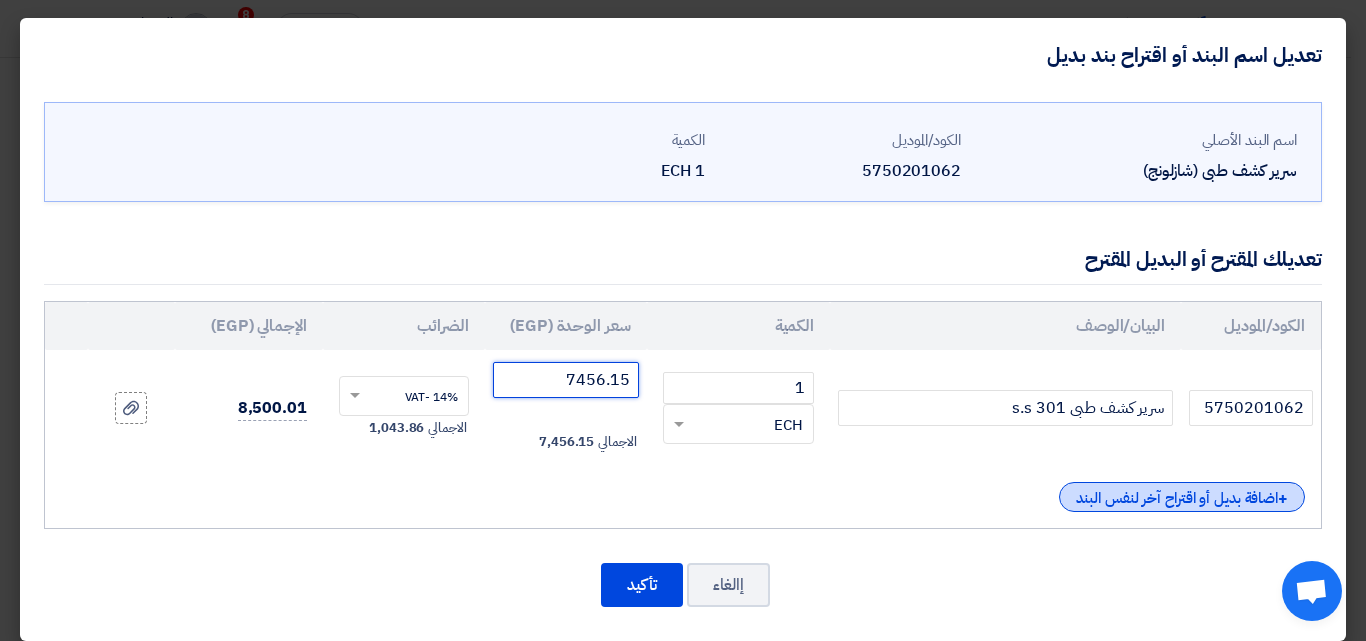 type on "7456.15" 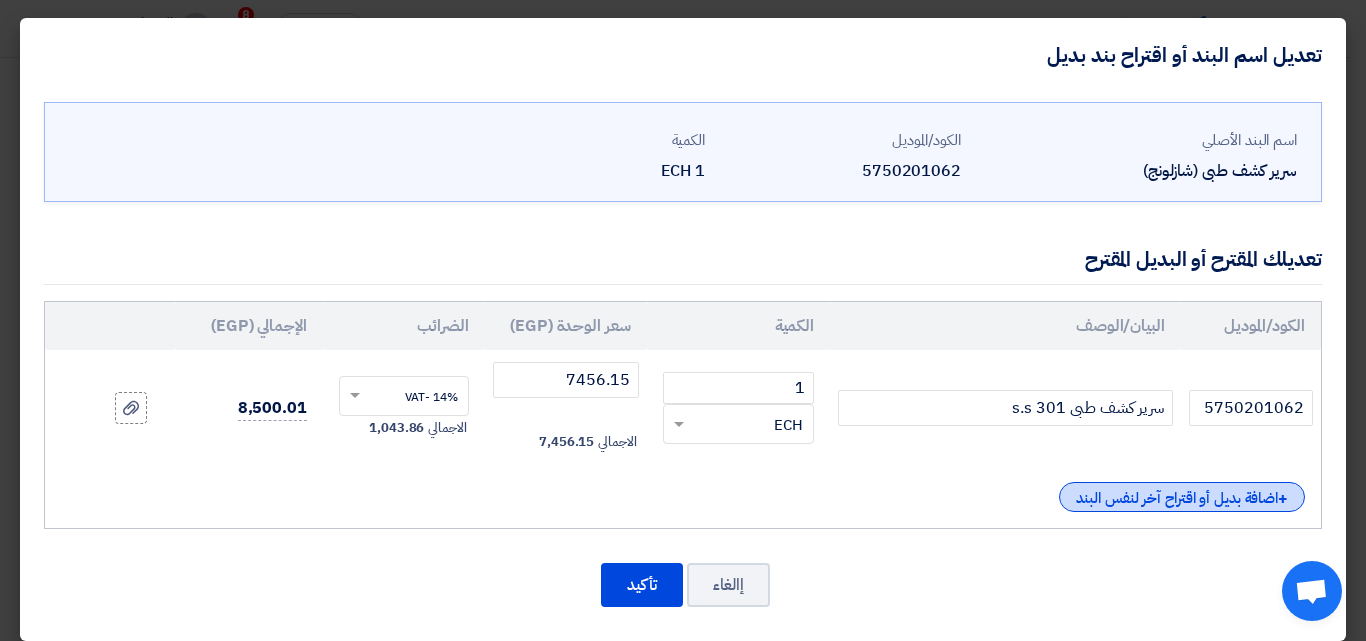 click on "+
اضافة بديل أو اقتراح آخر لنفس البند" 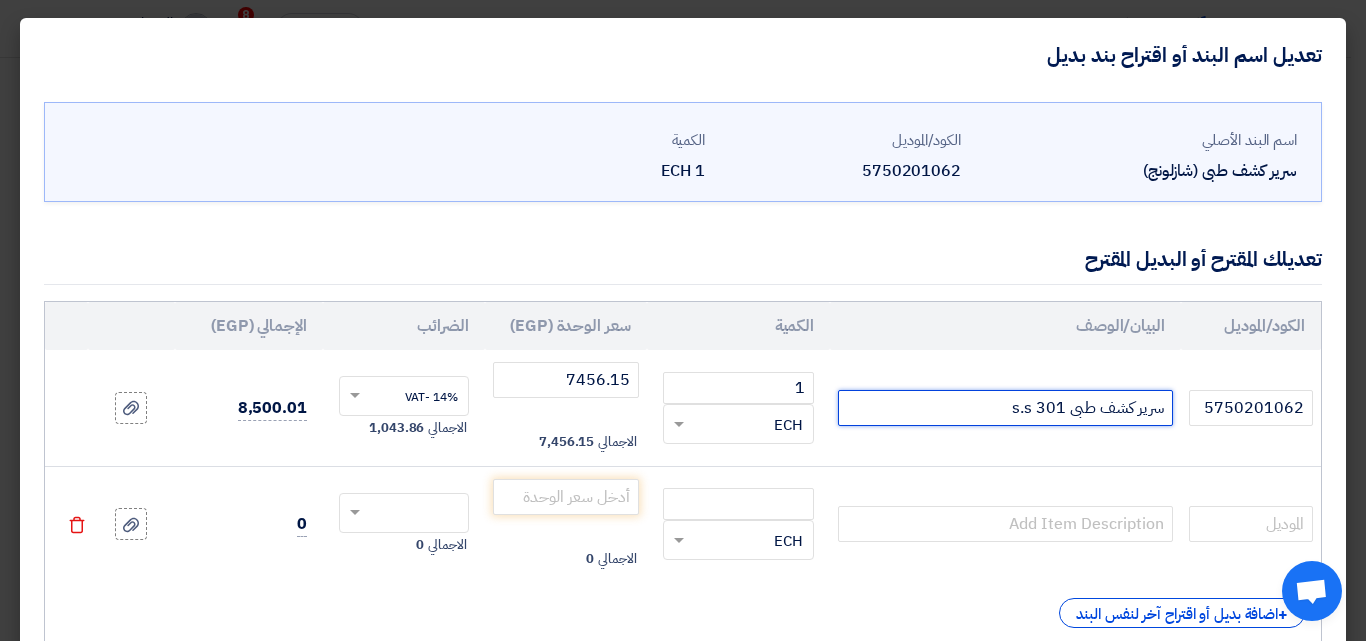 drag, startPoint x: 1167, startPoint y: 408, endPoint x: 1067, endPoint y: 405, distance: 100.04499 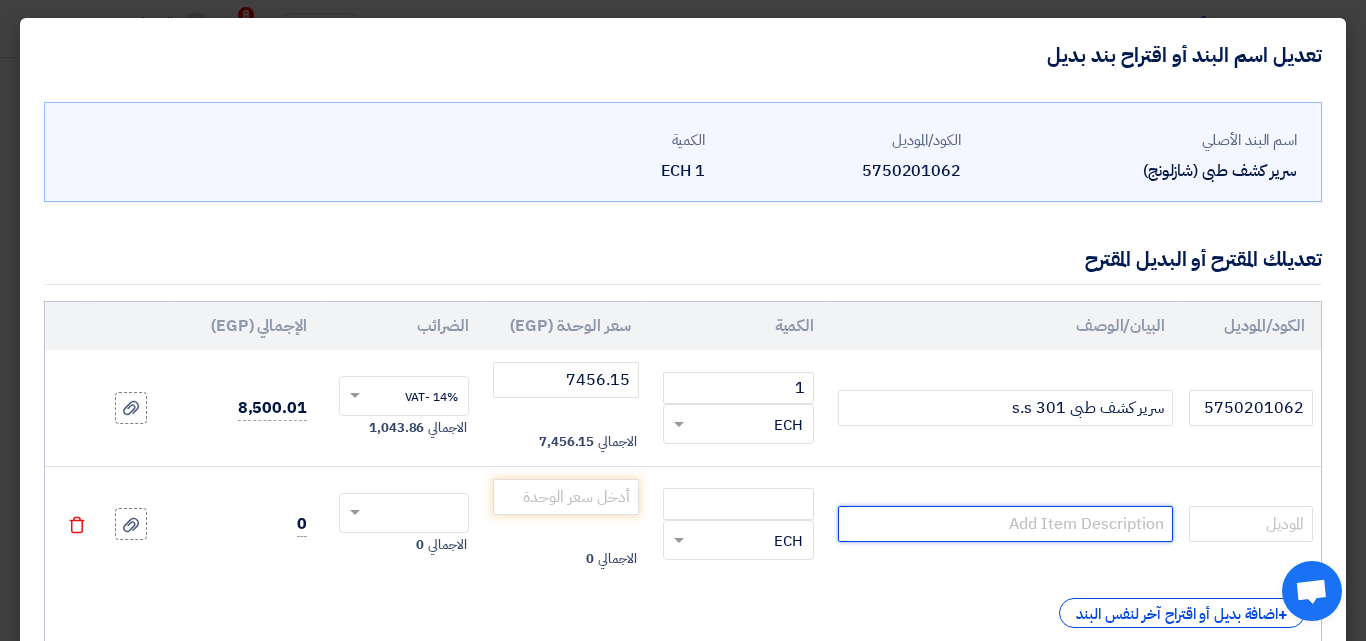 paste on "سرير كشف طبى" 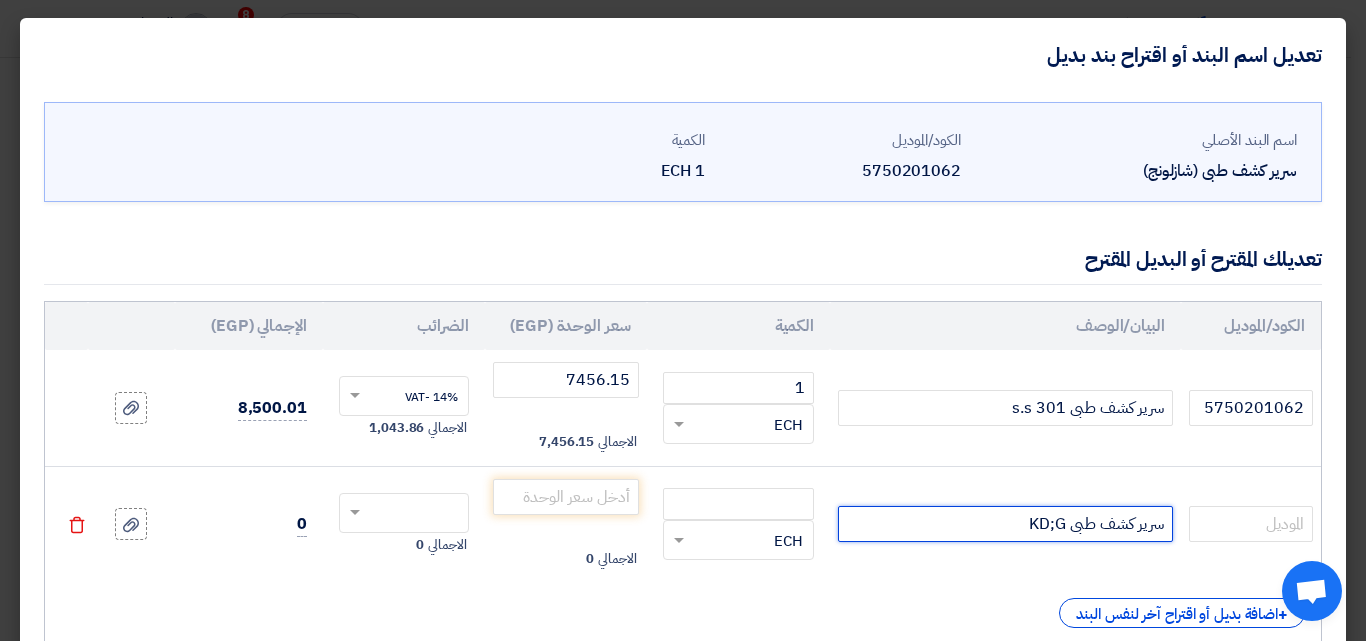 drag, startPoint x: 1027, startPoint y: 518, endPoint x: 1065, endPoint y: 523, distance: 38.327538 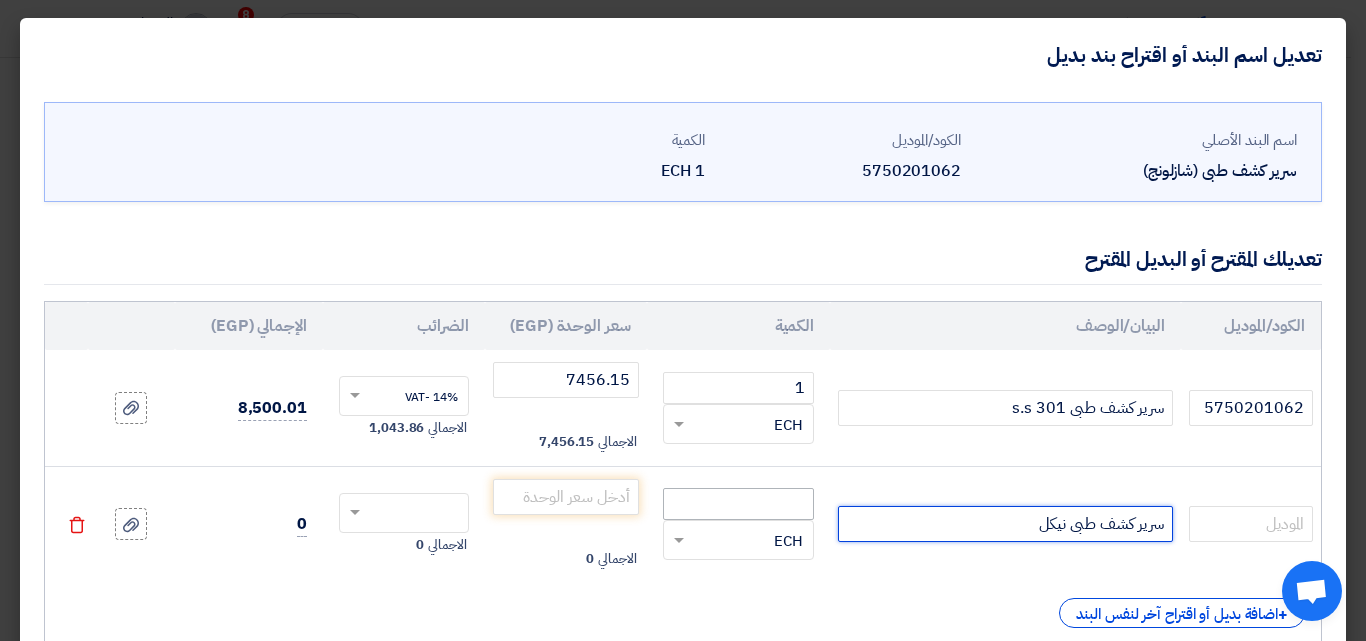 type on "سرير كشف طبى نيكل" 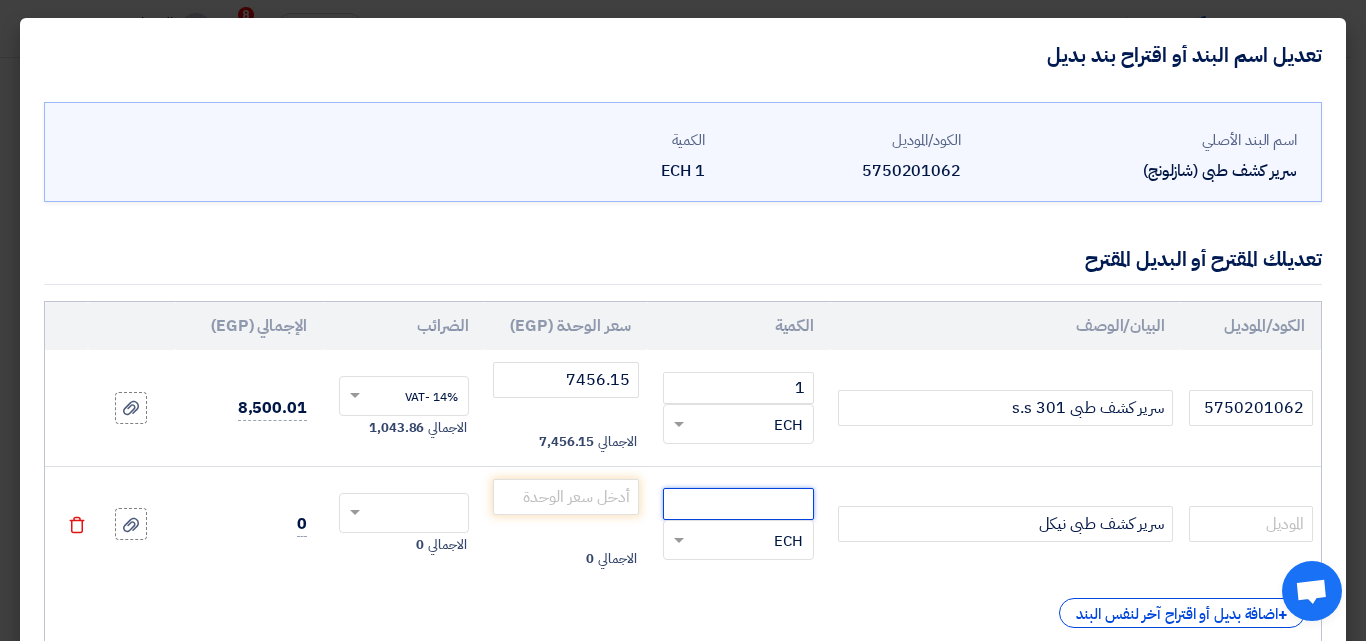 click 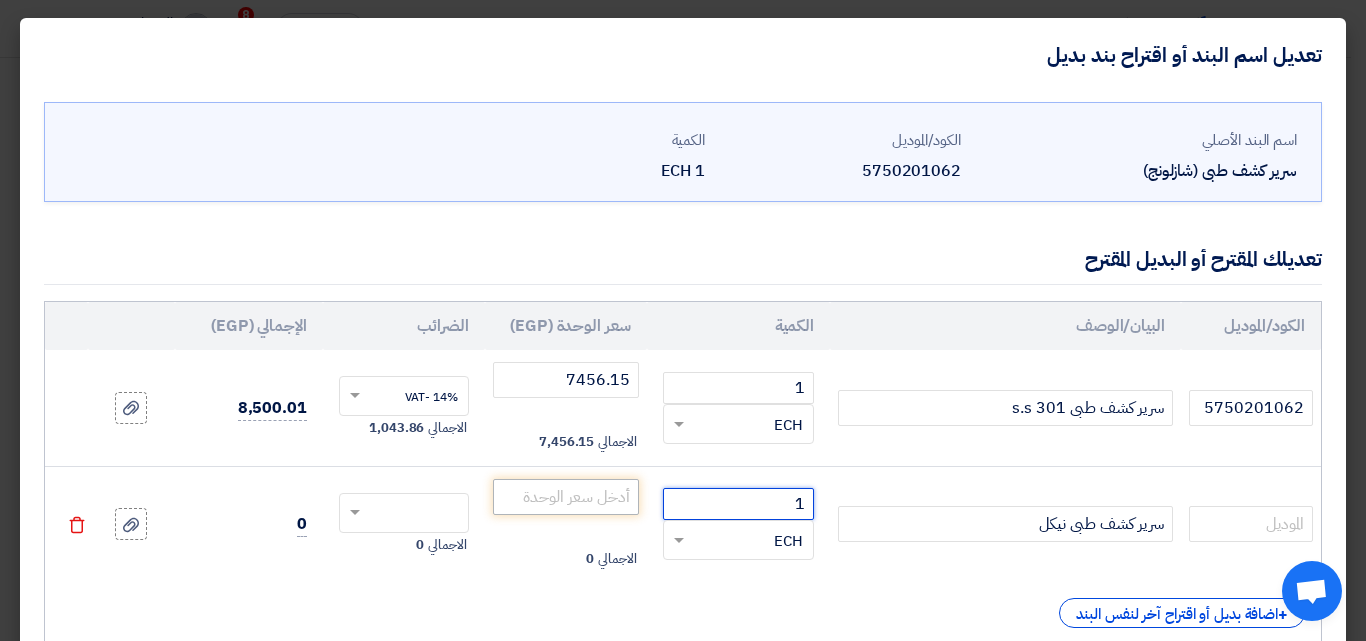 type on "1" 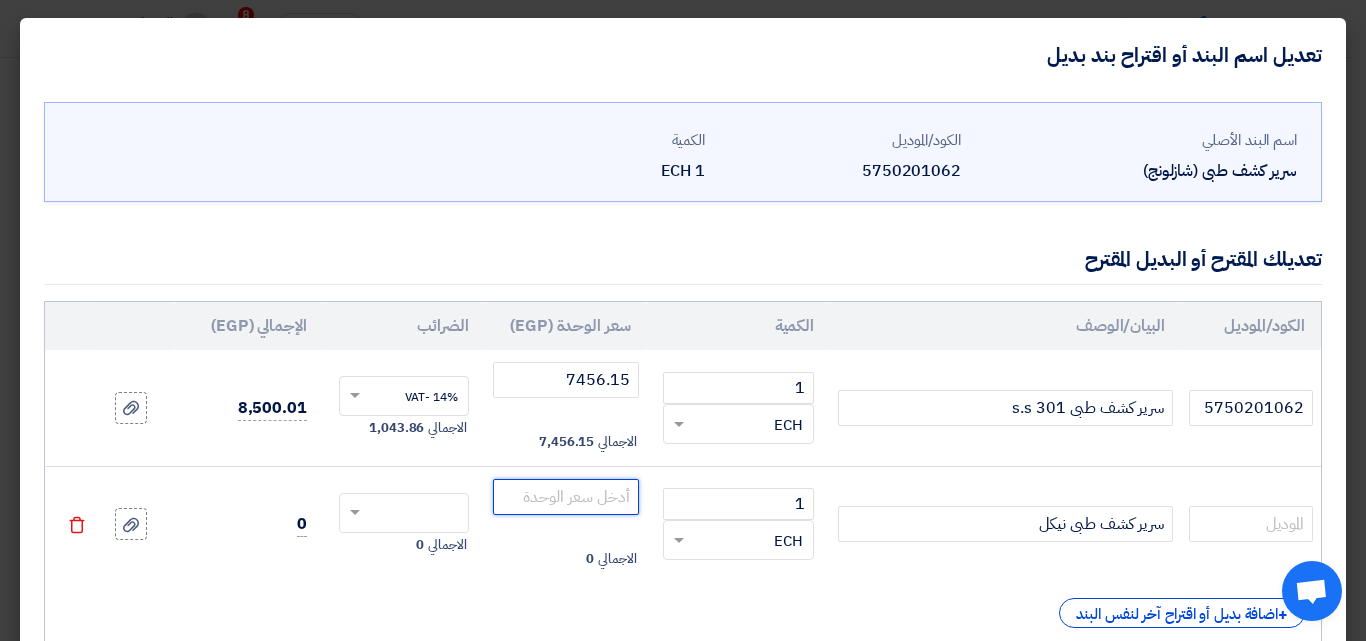 click 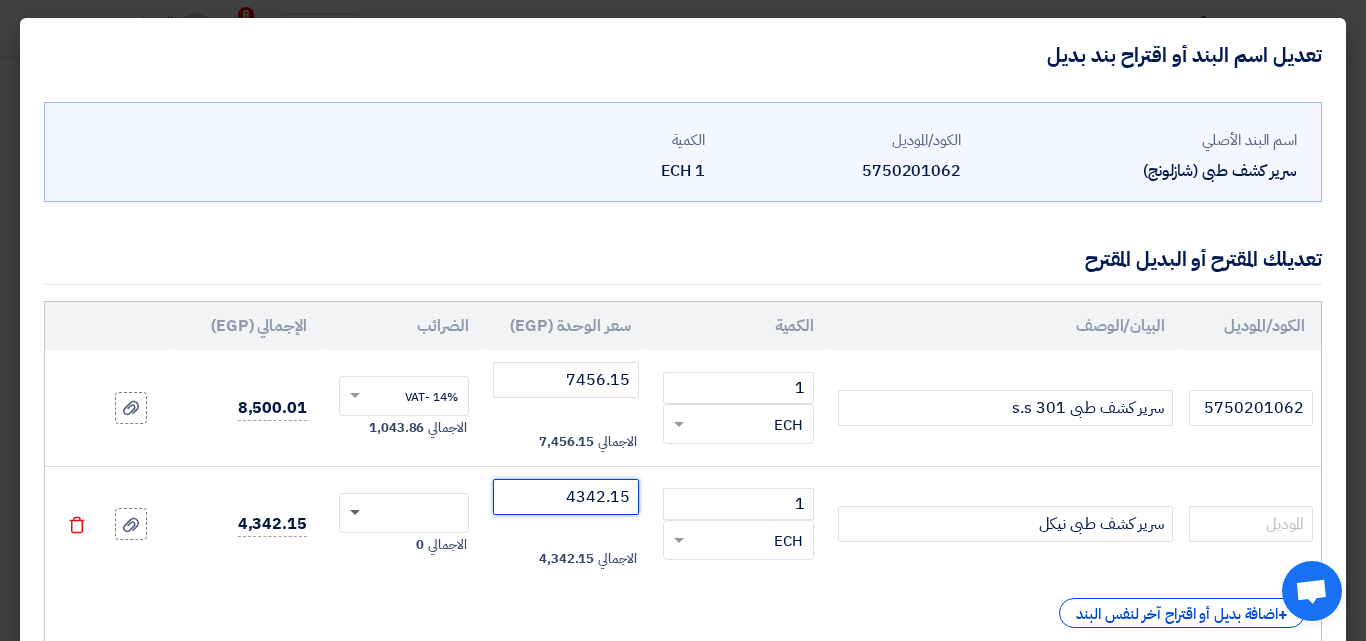 click 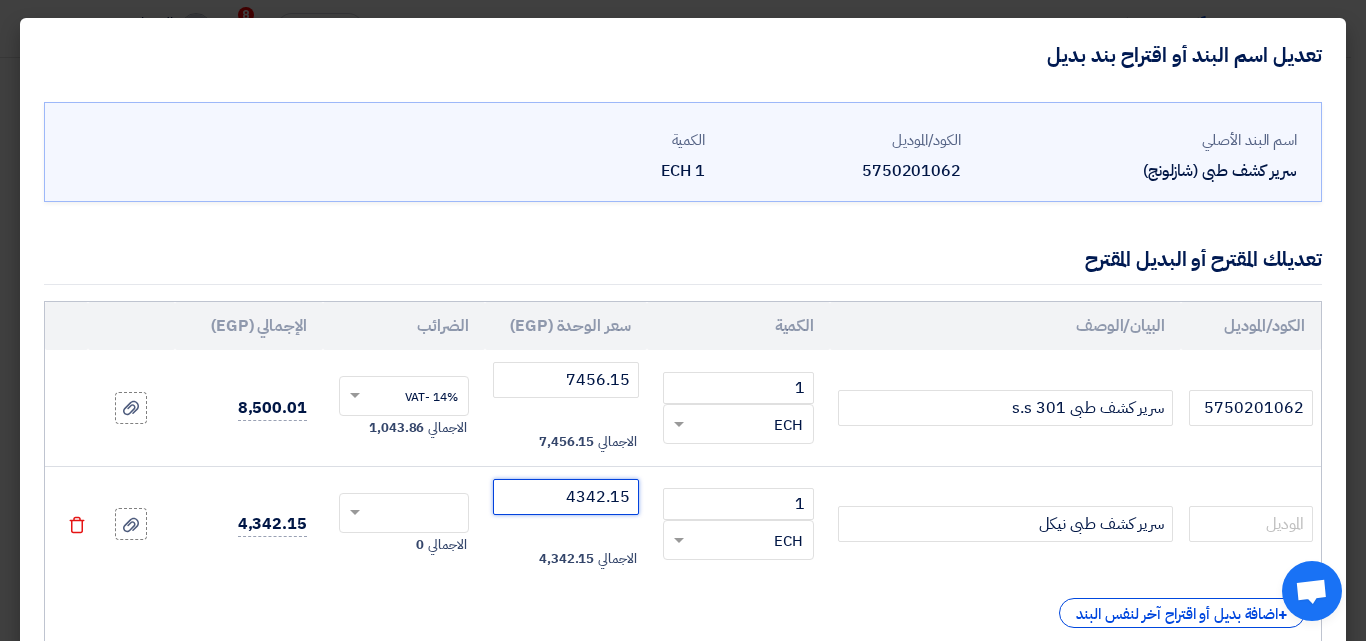 type on "4342.15" 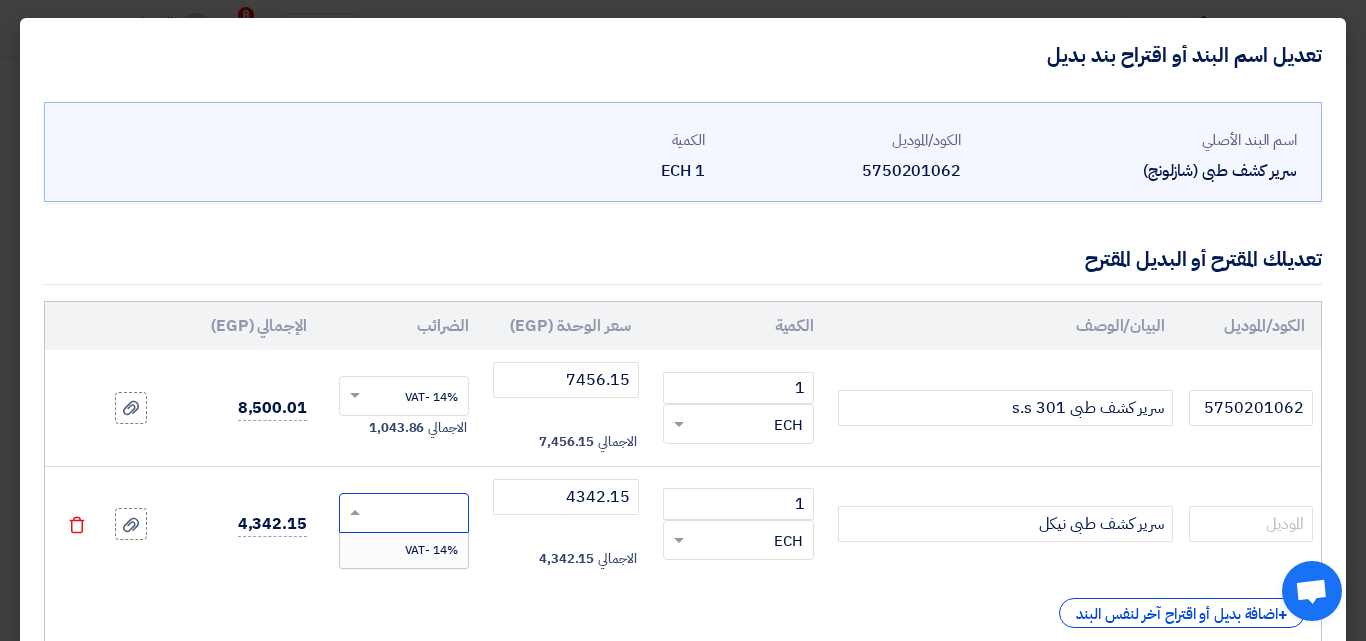 drag, startPoint x: 417, startPoint y: 551, endPoint x: 680, endPoint y: 554, distance: 263.01712 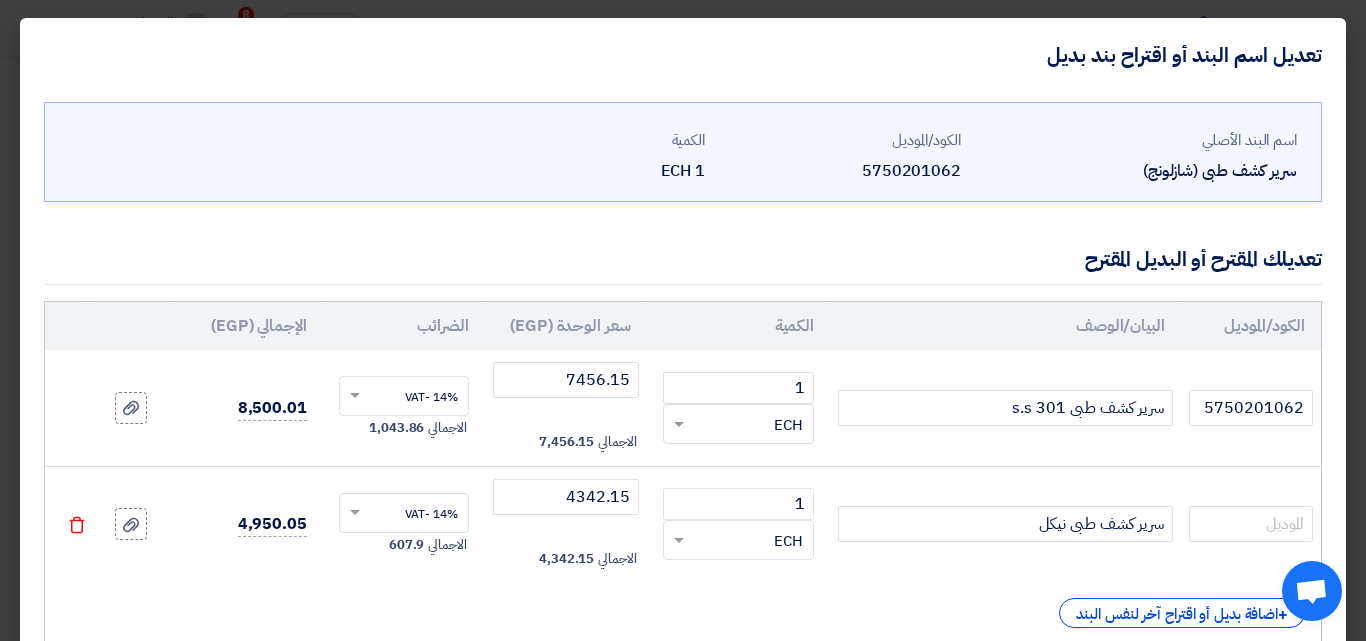 scroll, scrollTop: 134, scrollLeft: 0, axis: vertical 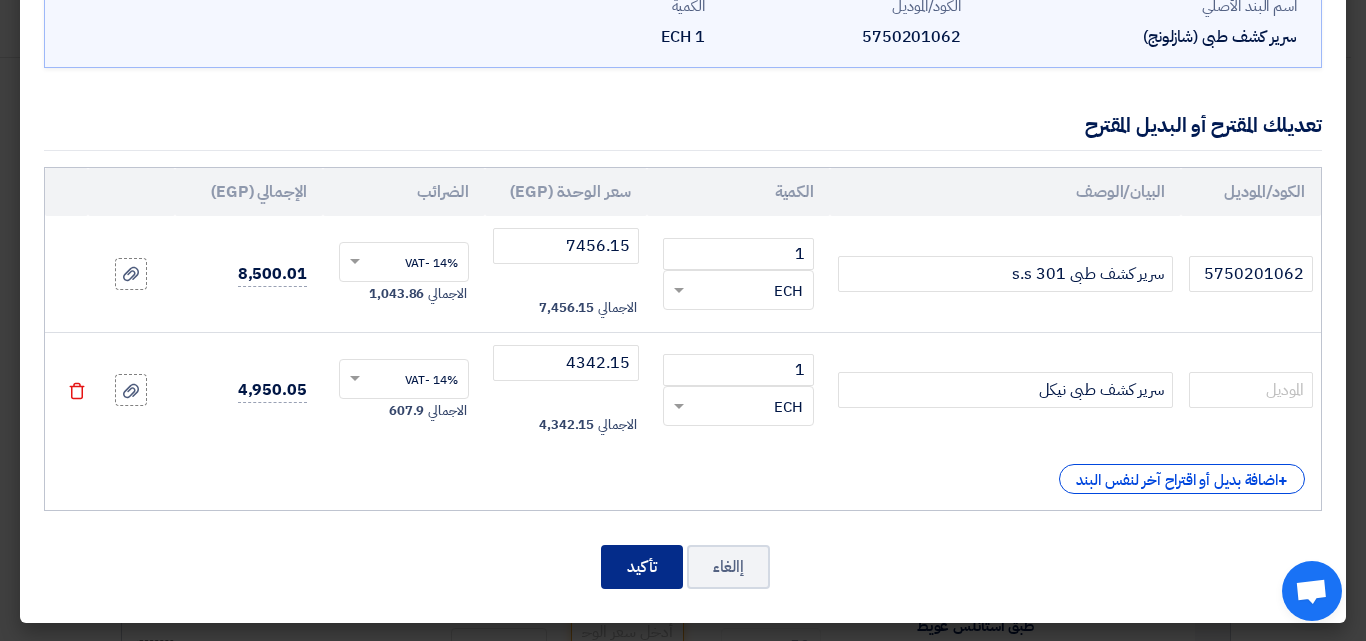 click on "تأكيد" 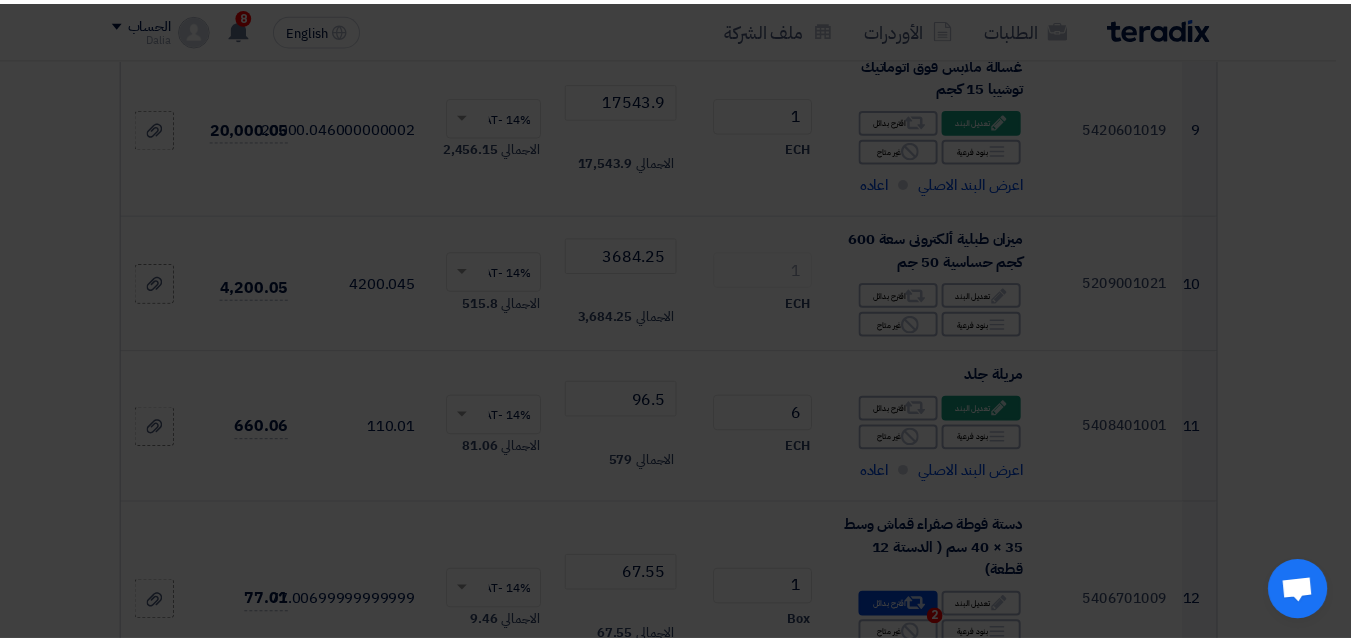 scroll, scrollTop: 3170, scrollLeft: 0, axis: vertical 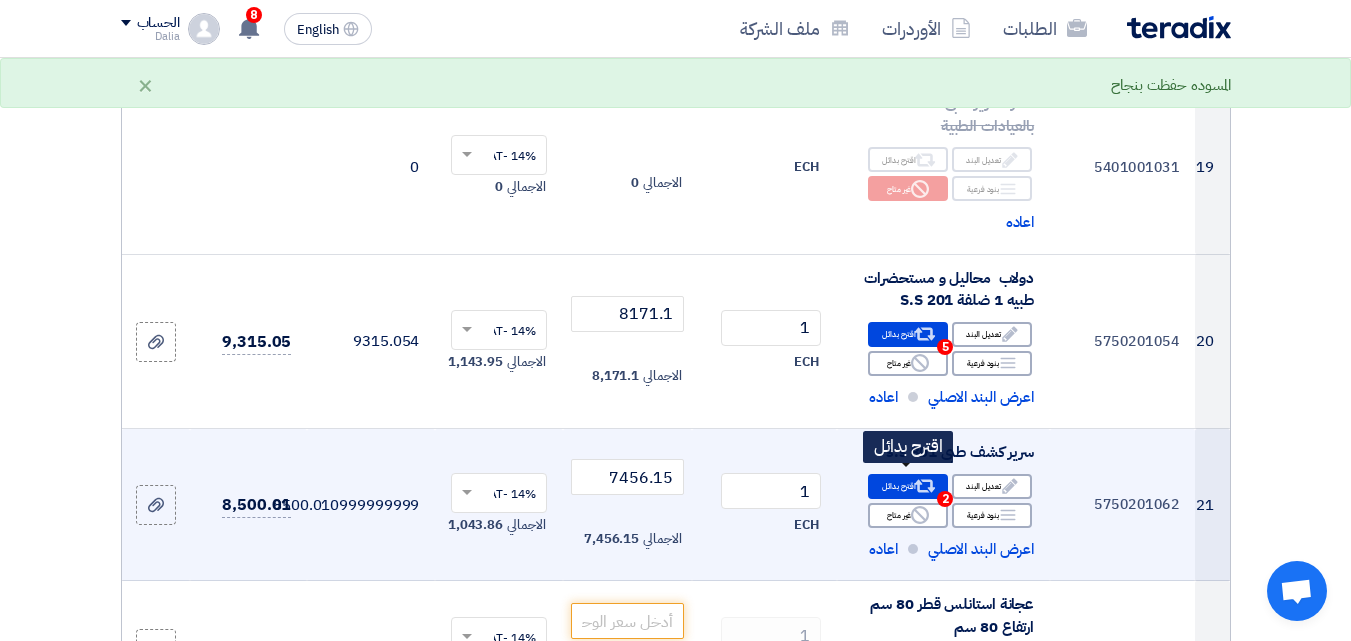 click on "Alternative" 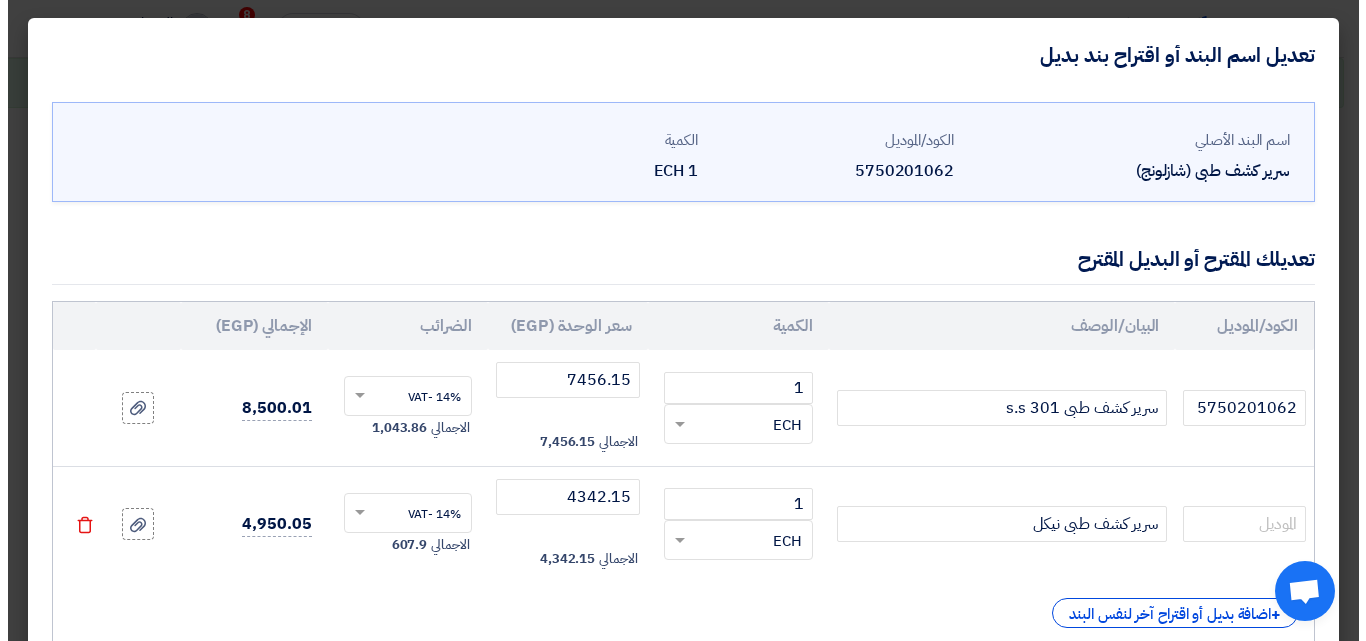 scroll, scrollTop: 1622, scrollLeft: 0, axis: vertical 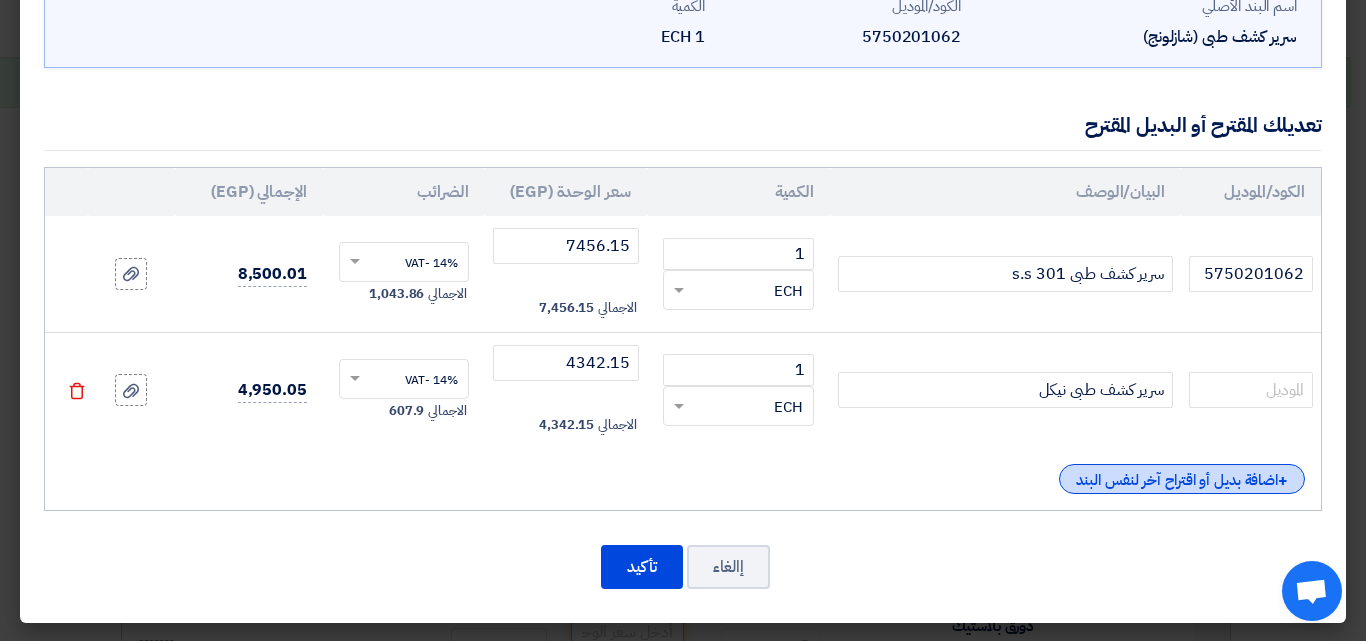 click on "+
اضافة بديل أو اقتراح آخر لنفس البند" 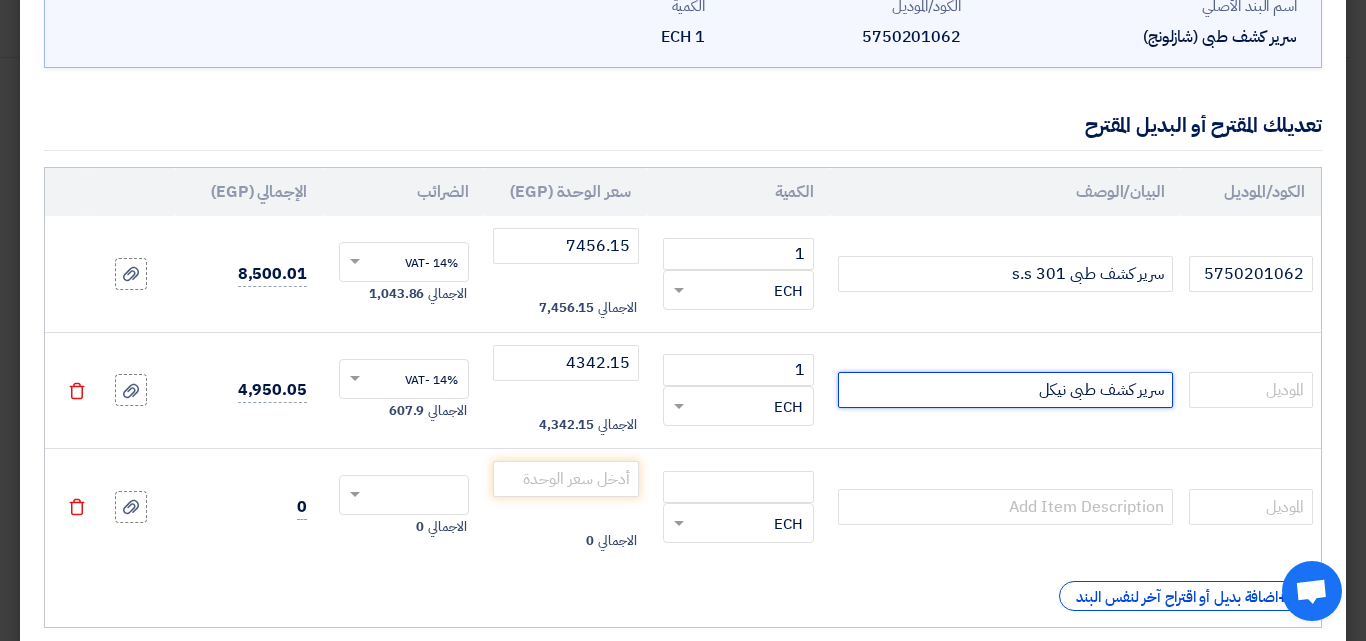 drag, startPoint x: 1163, startPoint y: 395, endPoint x: 1073, endPoint y: 396, distance: 90.005554 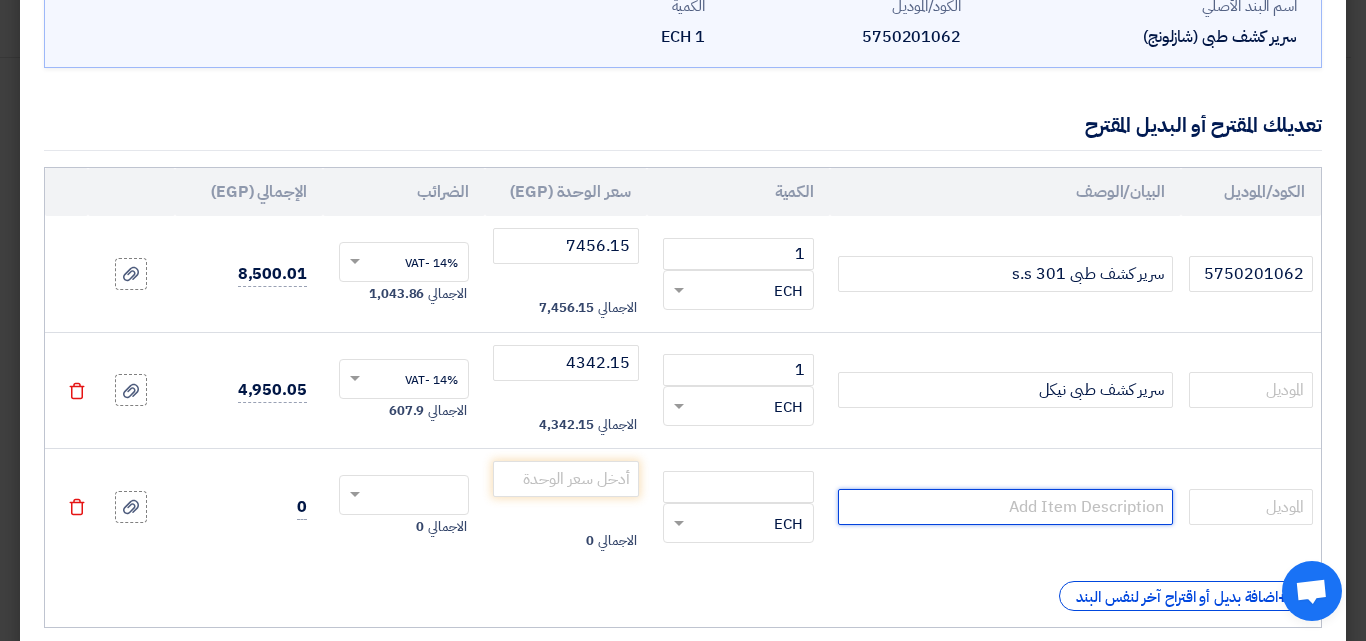 paste on "سرير كشف طبى" 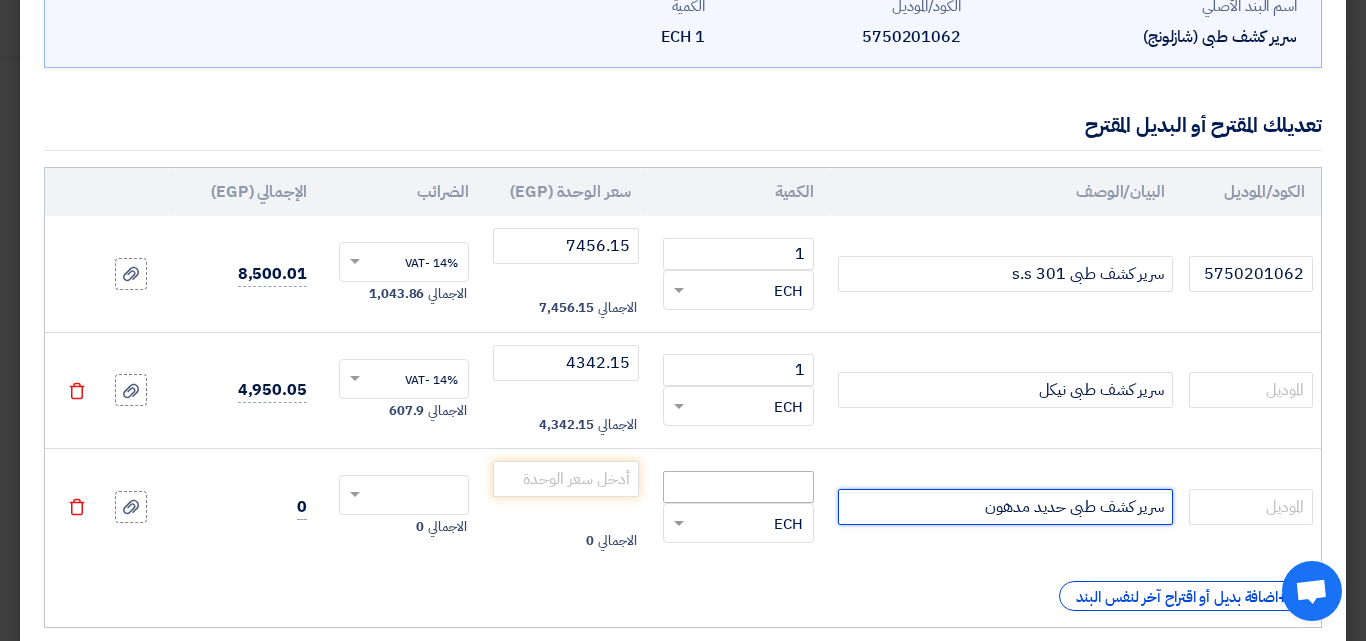 type on "سرير كشف طبى حديد مدهون" 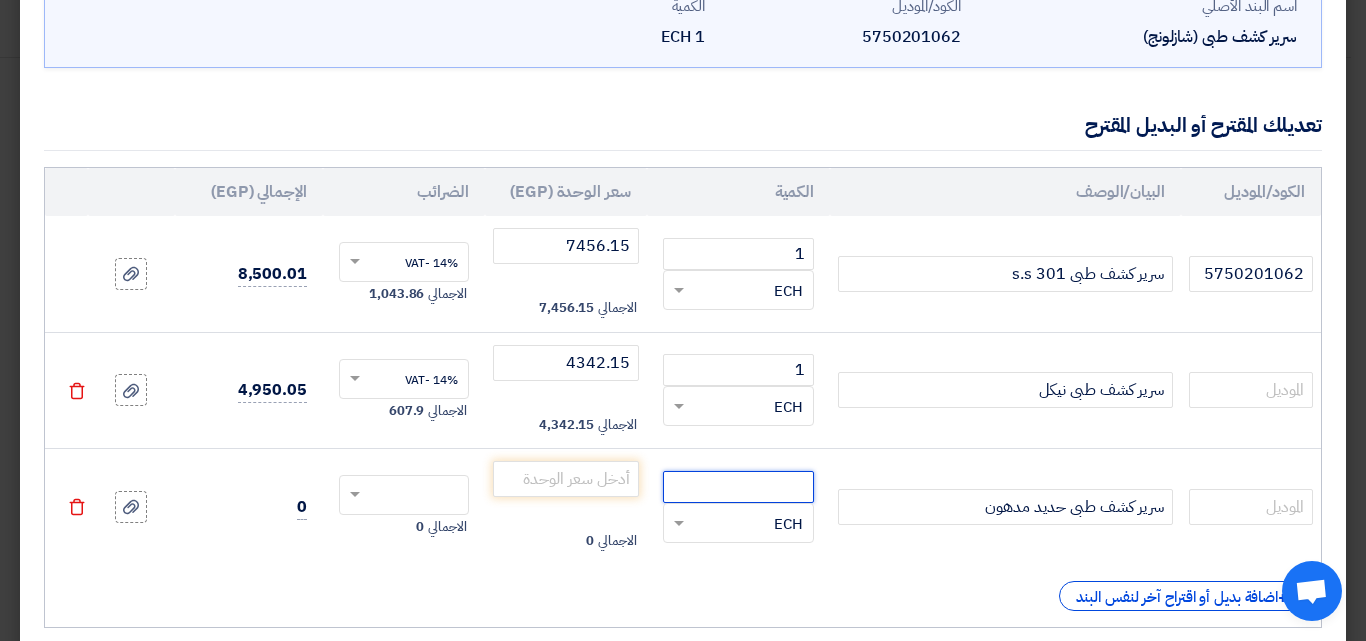 click 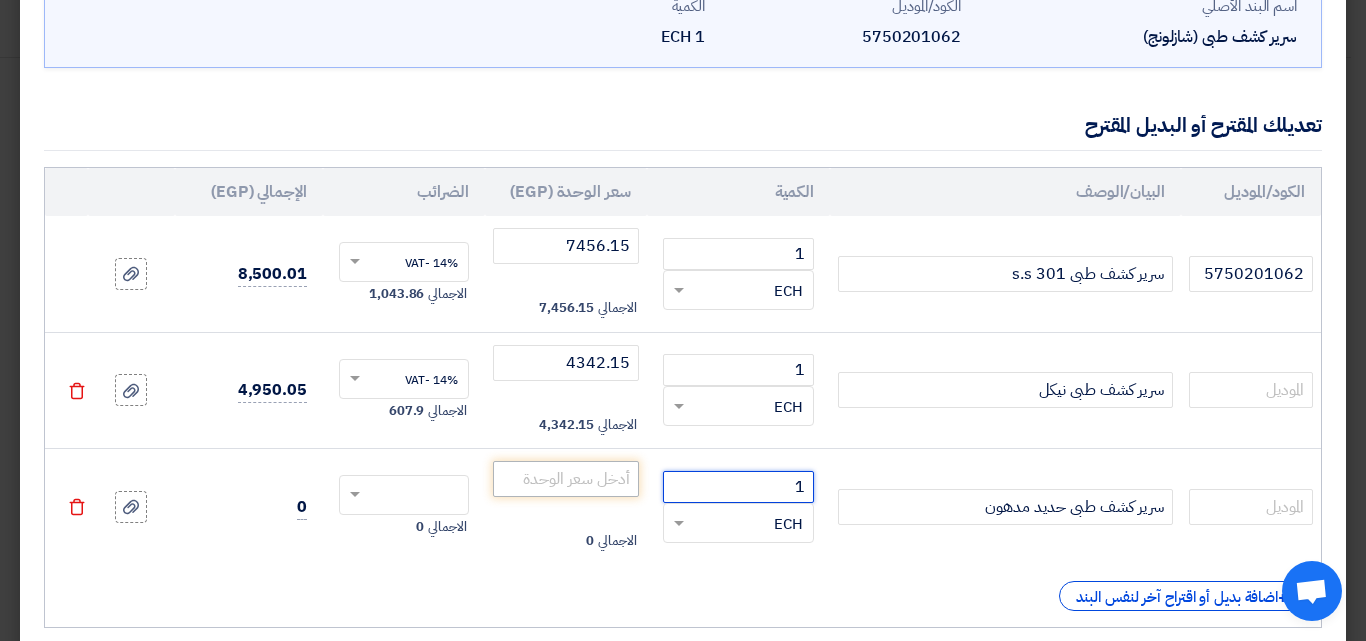 type on "1" 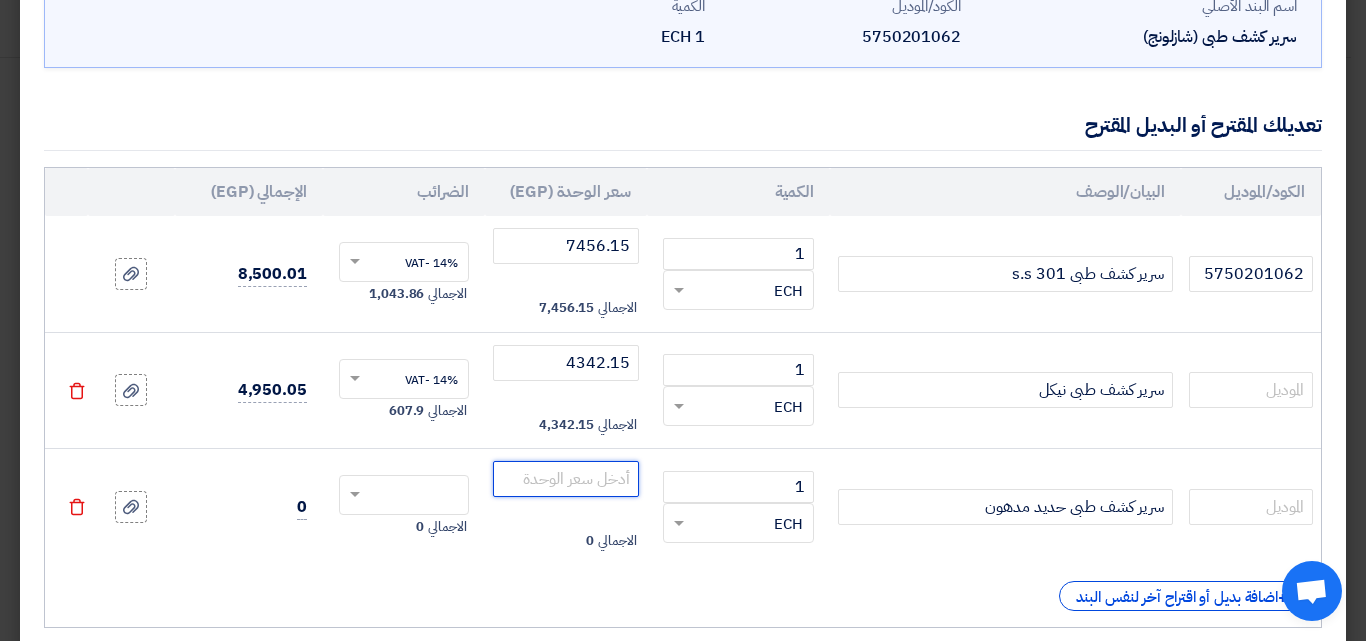 click 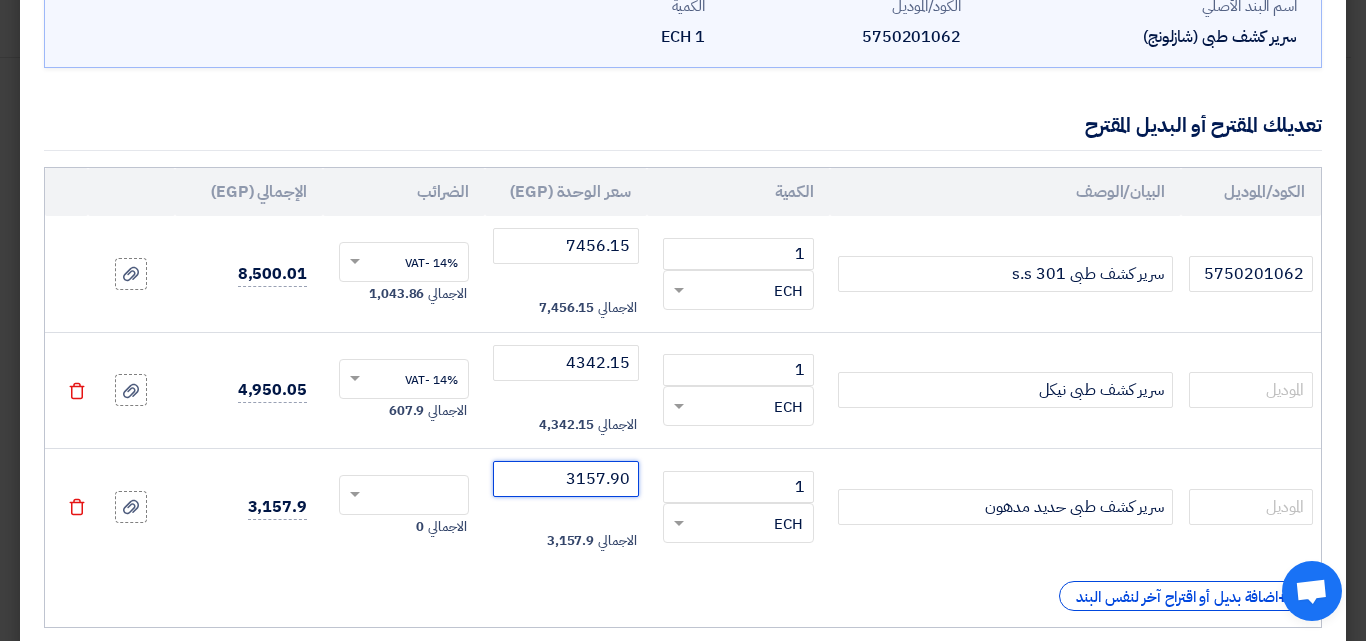 click 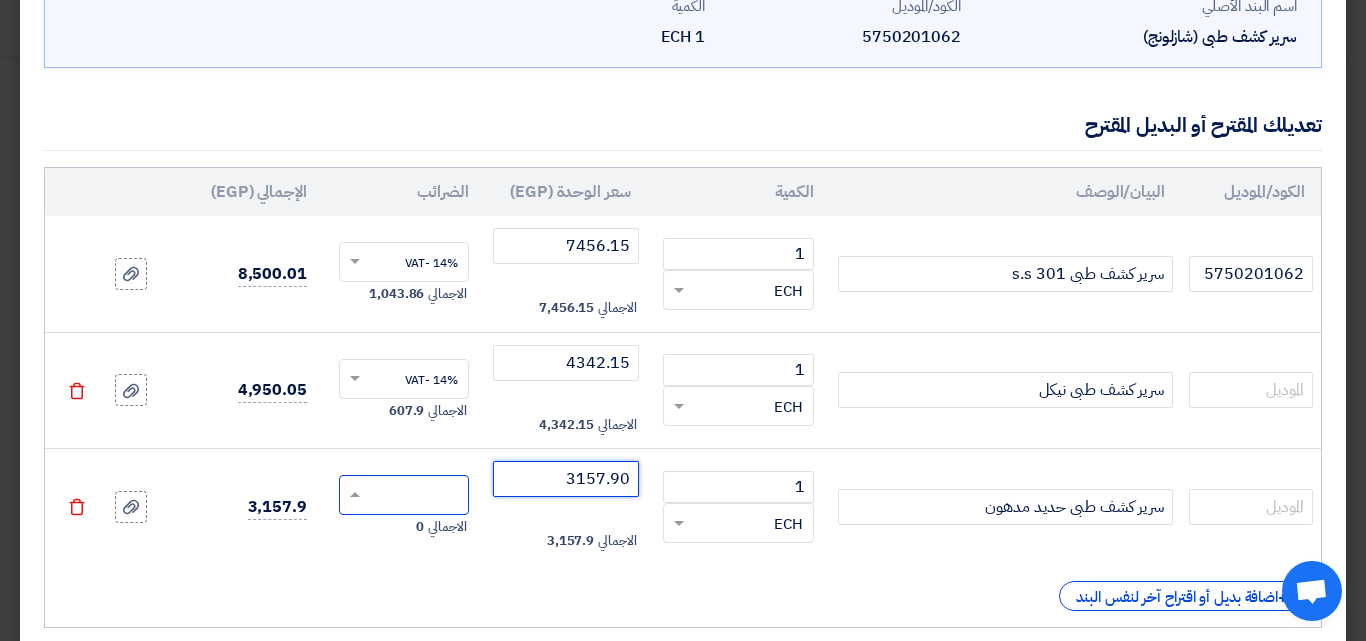 type on "3157.90" 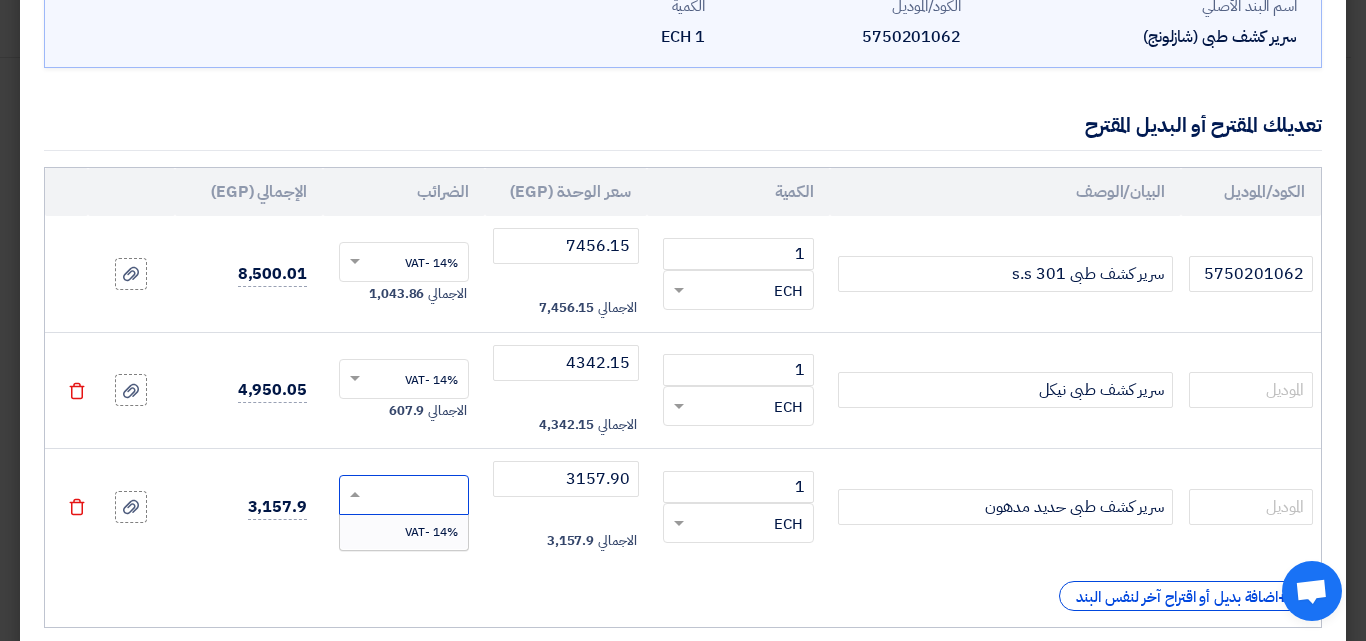 click on "14% -VAT" at bounding box center (404, 532) 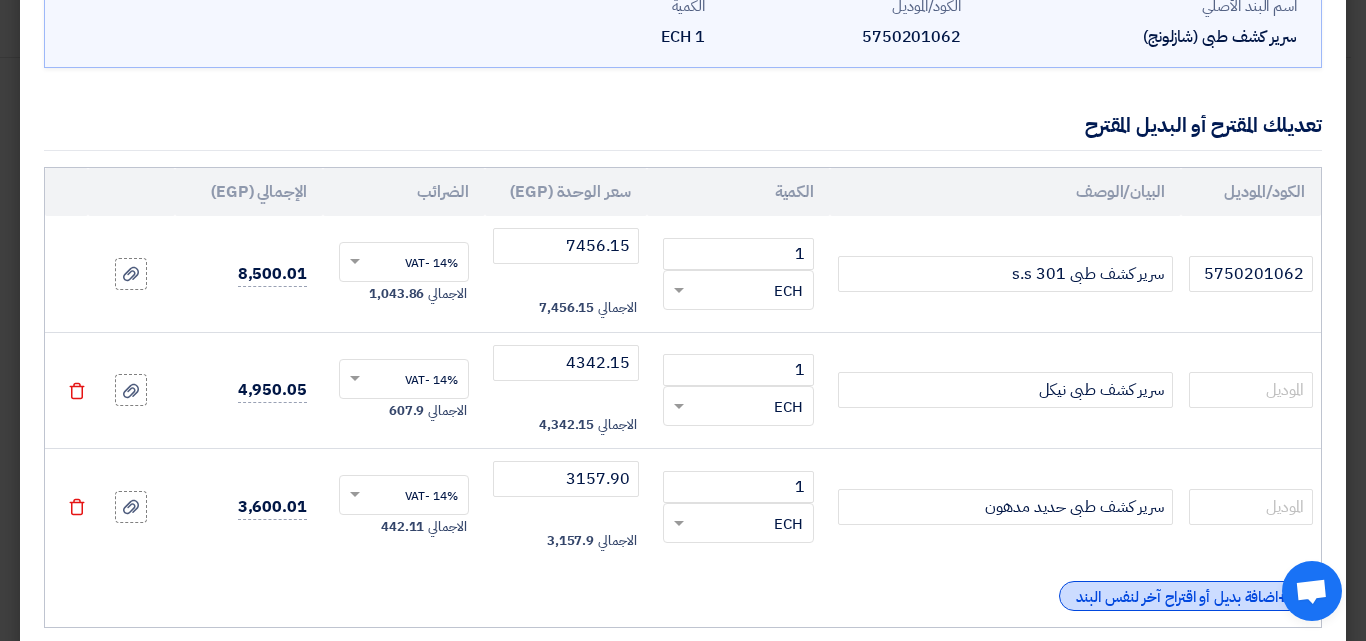 click on "+
اضافة بديل أو اقتراح آخر لنفس البند" 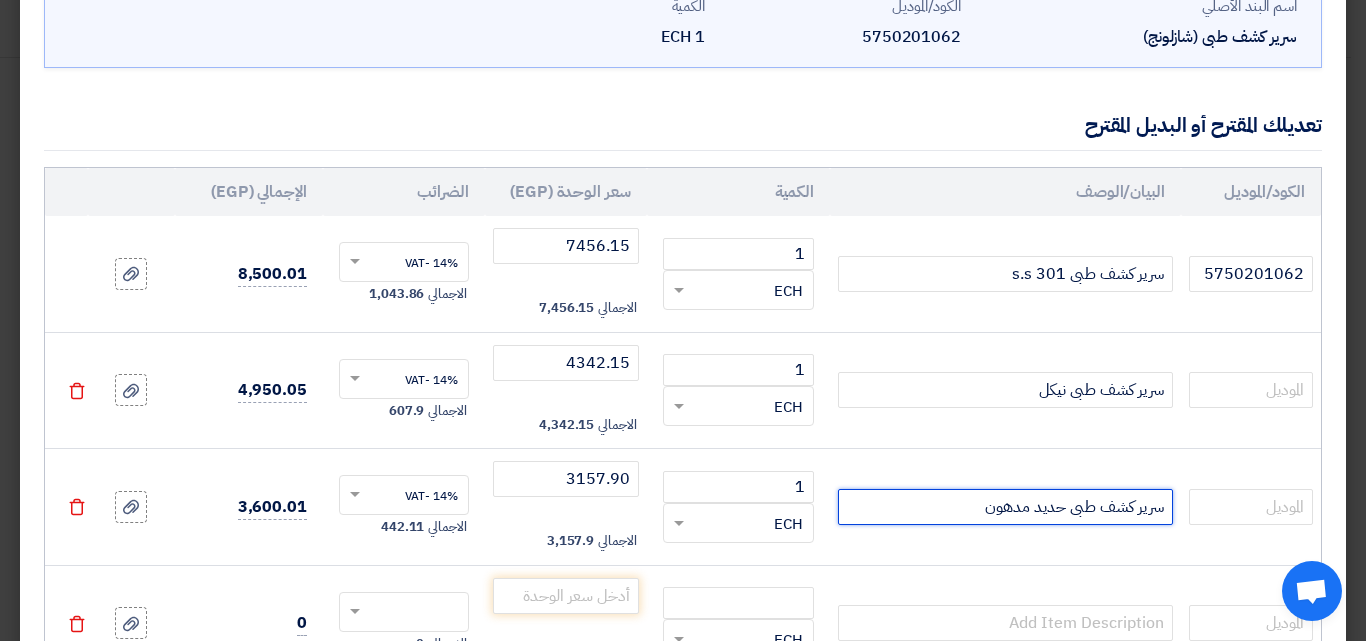 drag, startPoint x: 1078, startPoint y: 508, endPoint x: 985, endPoint y: 509, distance: 93.00538 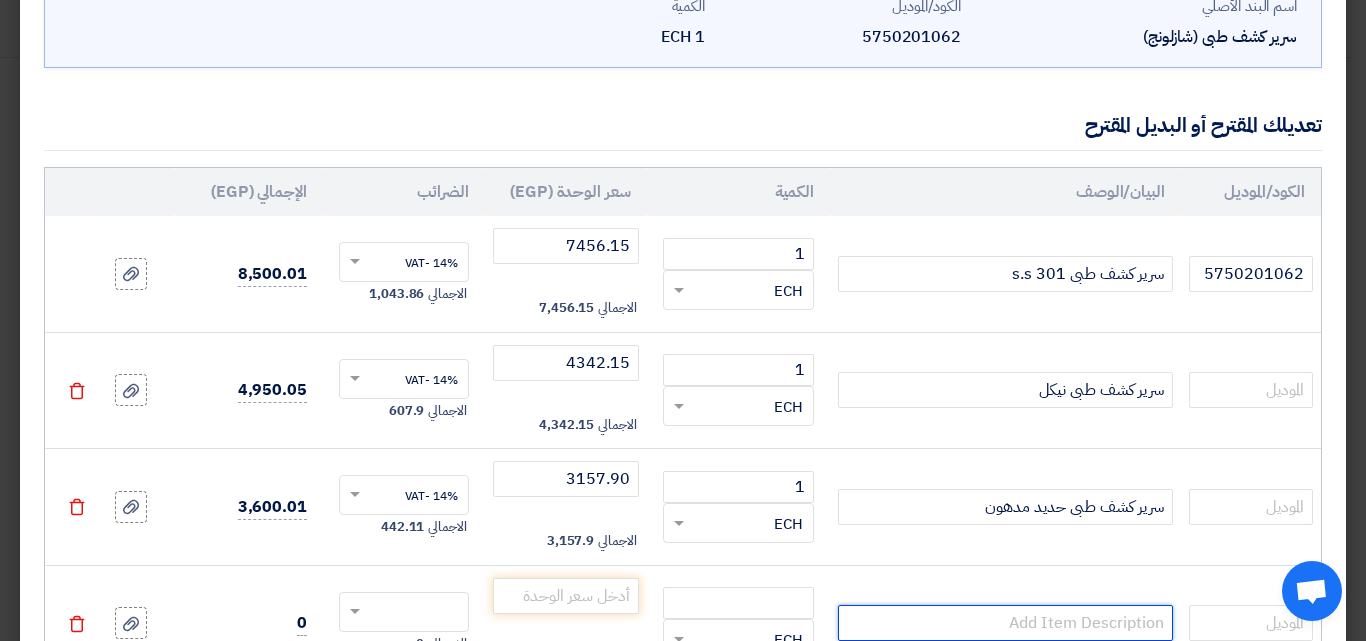 click 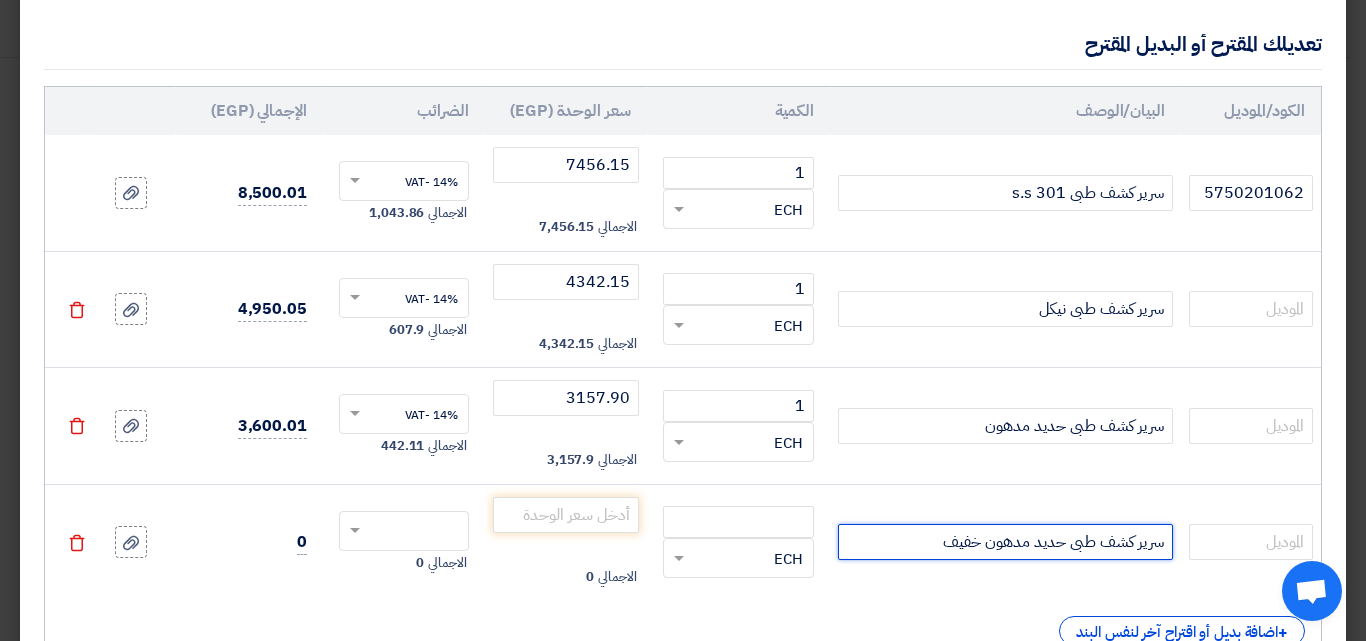 scroll, scrollTop: 367, scrollLeft: 0, axis: vertical 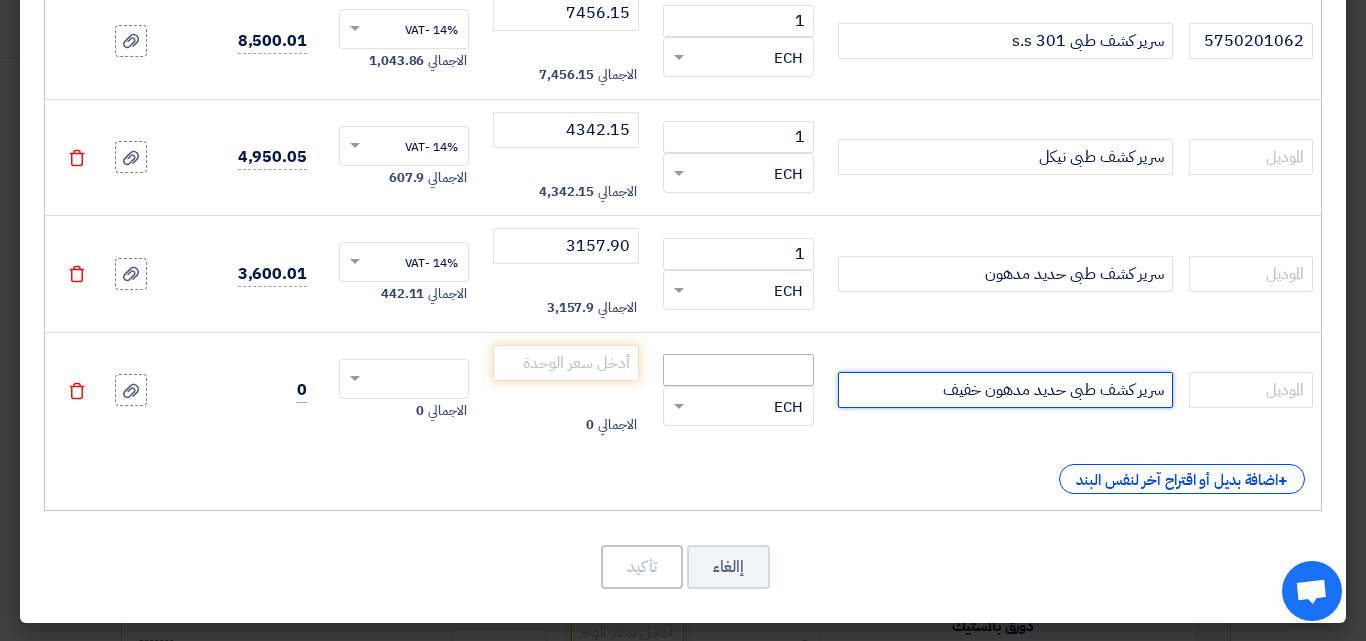 type on "سرير كشف طبى حديد مدهون خفيف" 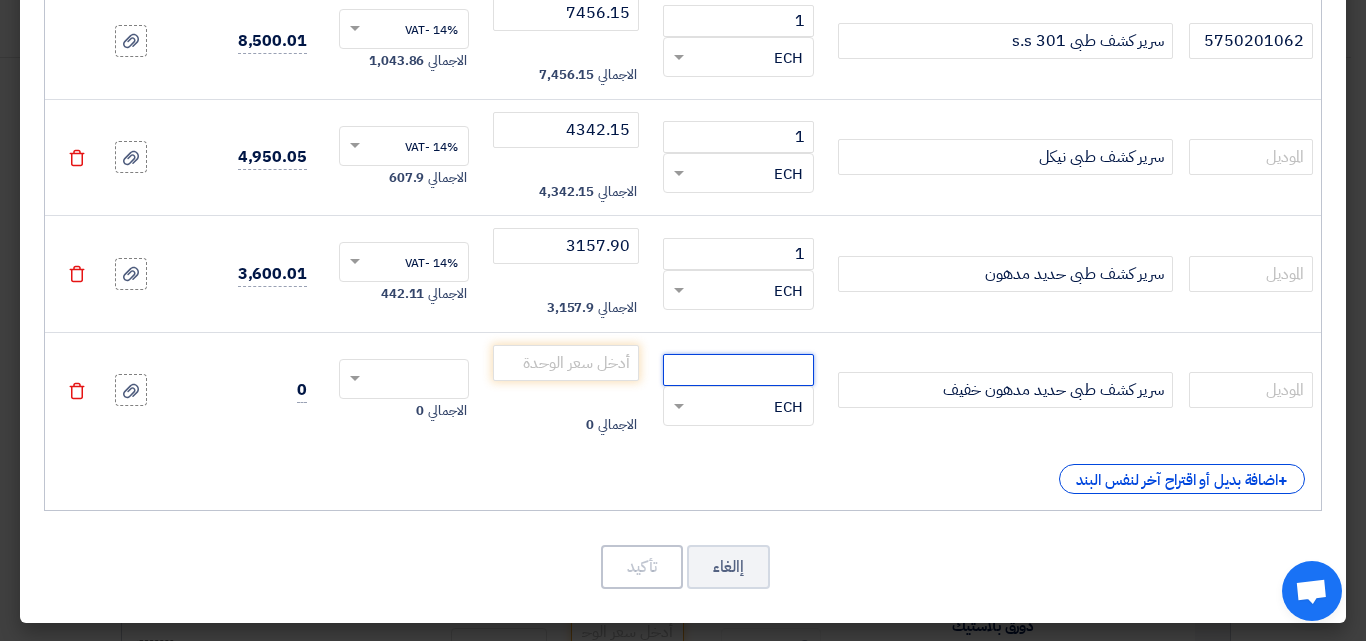 click 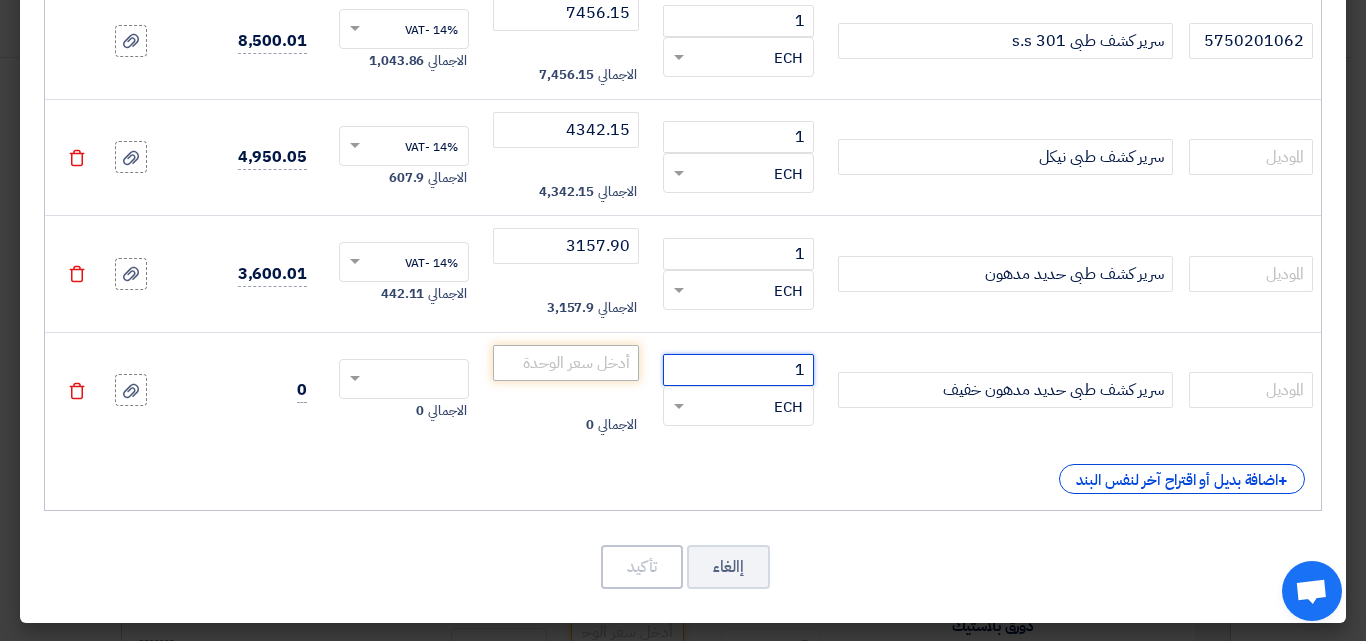 type on "1" 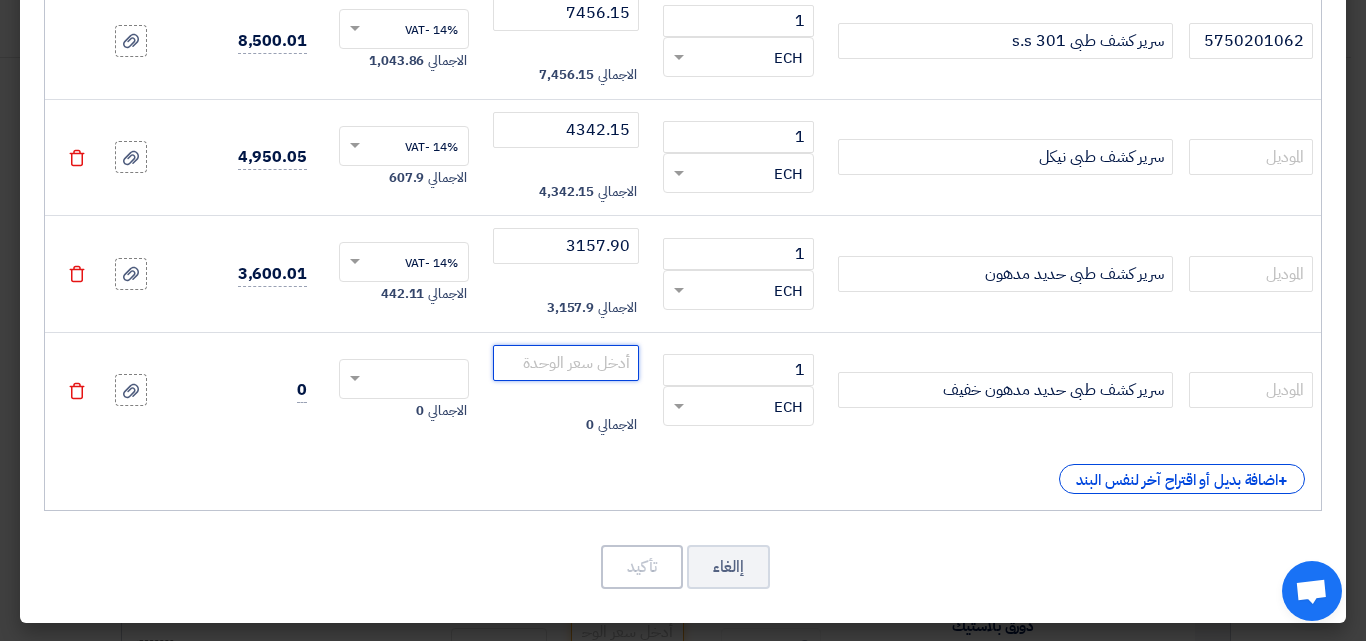 click 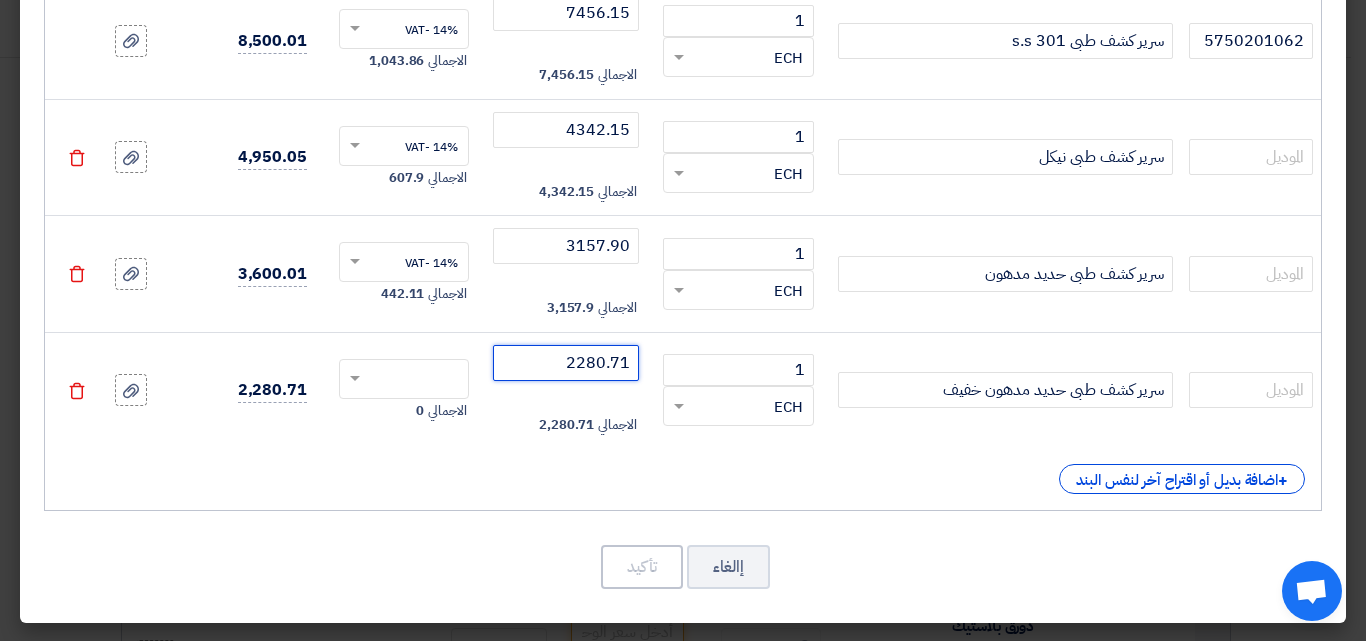 click 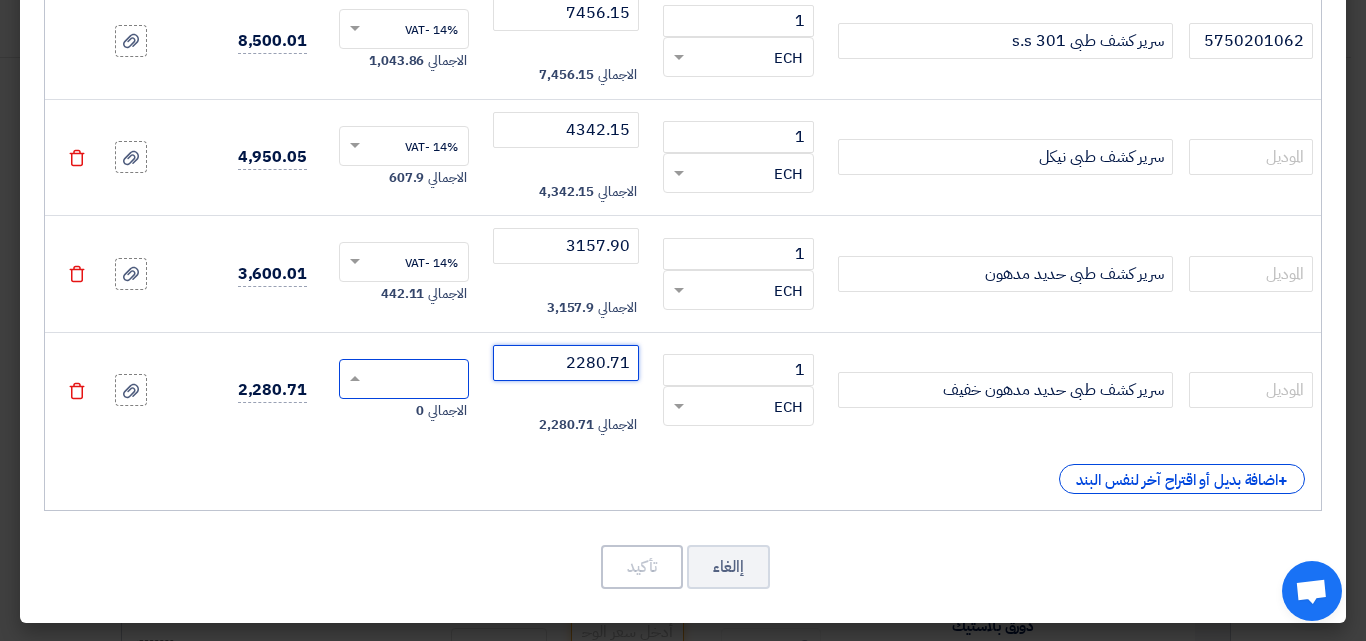 type on "2280.71" 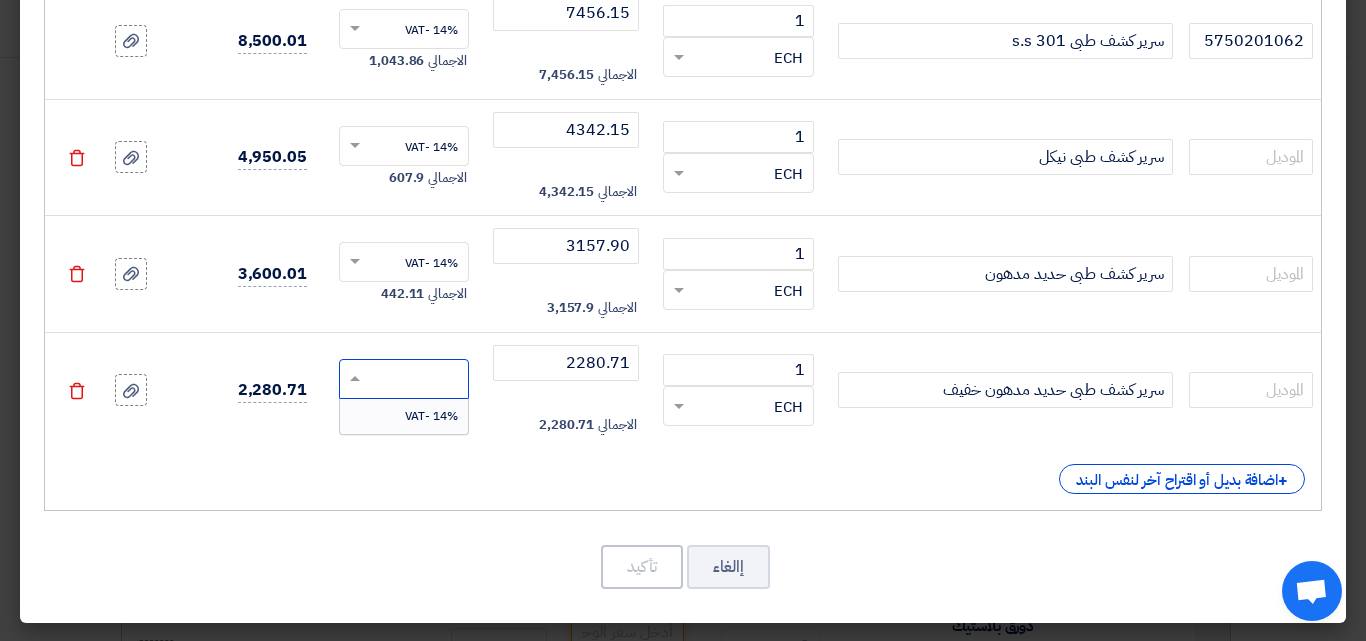 click on "14% -VAT" at bounding box center [431, 416] 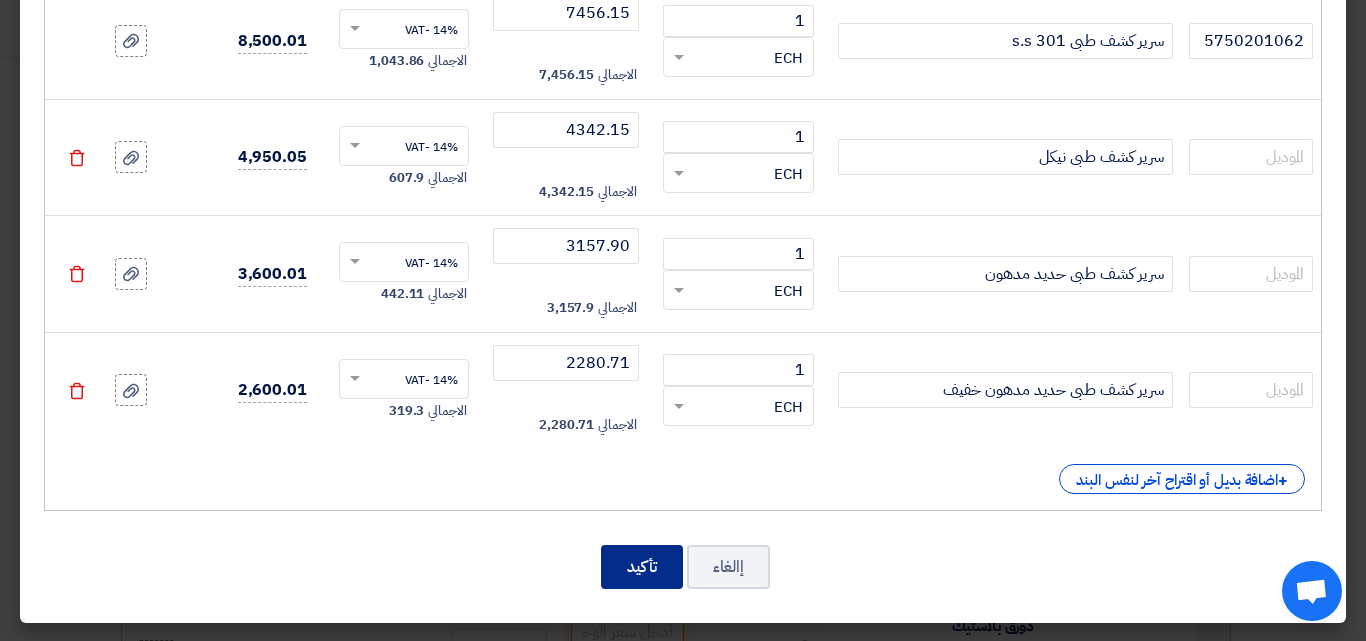 drag, startPoint x: 667, startPoint y: 572, endPoint x: 1031, endPoint y: 495, distance: 372.0551 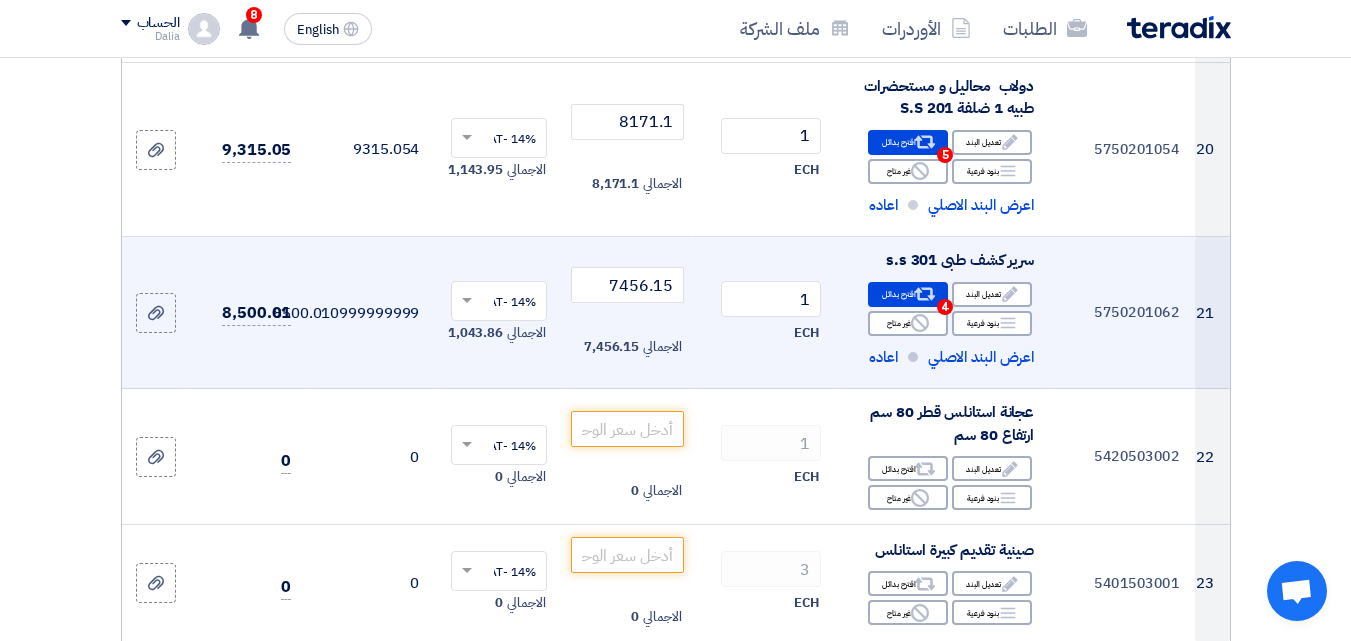 scroll, scrollTop: 3370, scrollLeft: 0, axis: vertical 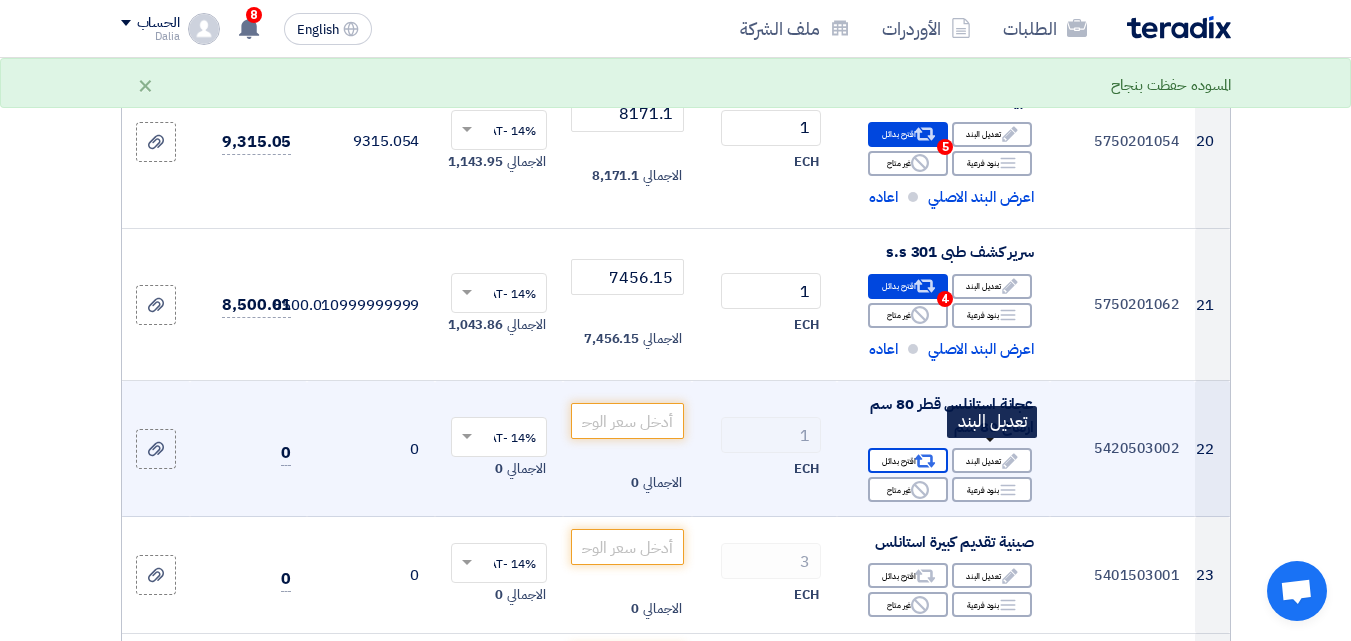 click 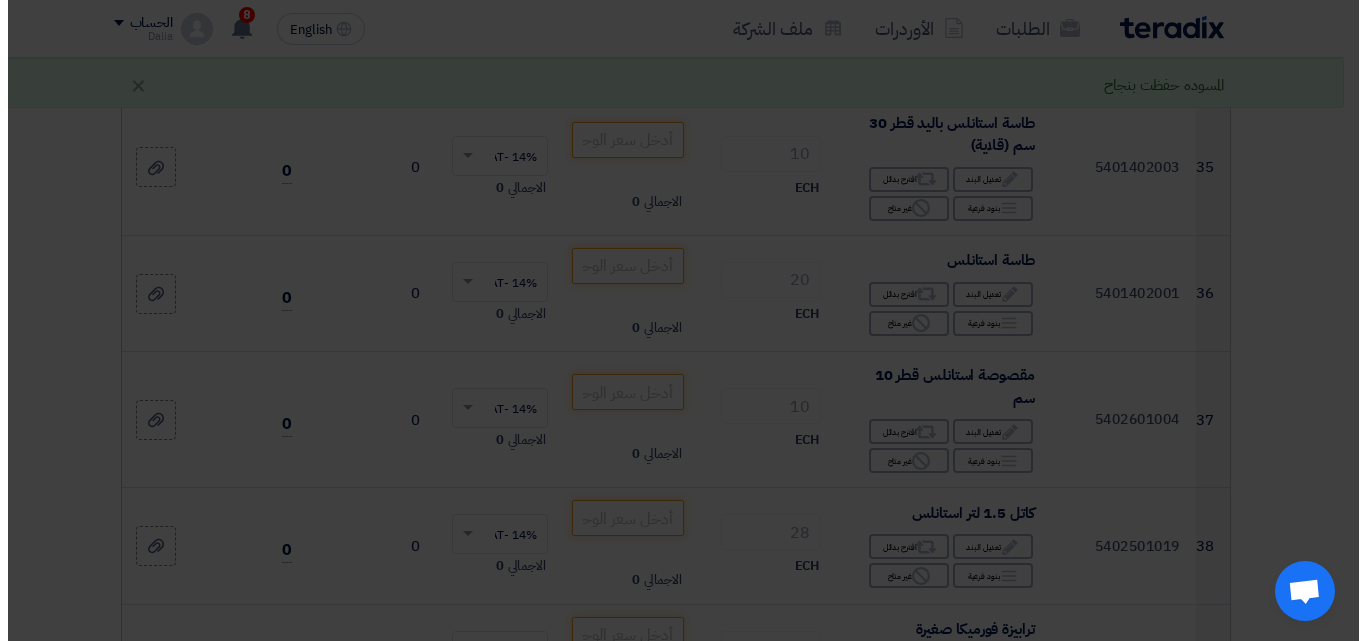 scroll, scrollTop: 1823, scrollLeft: 0, axis: vertical 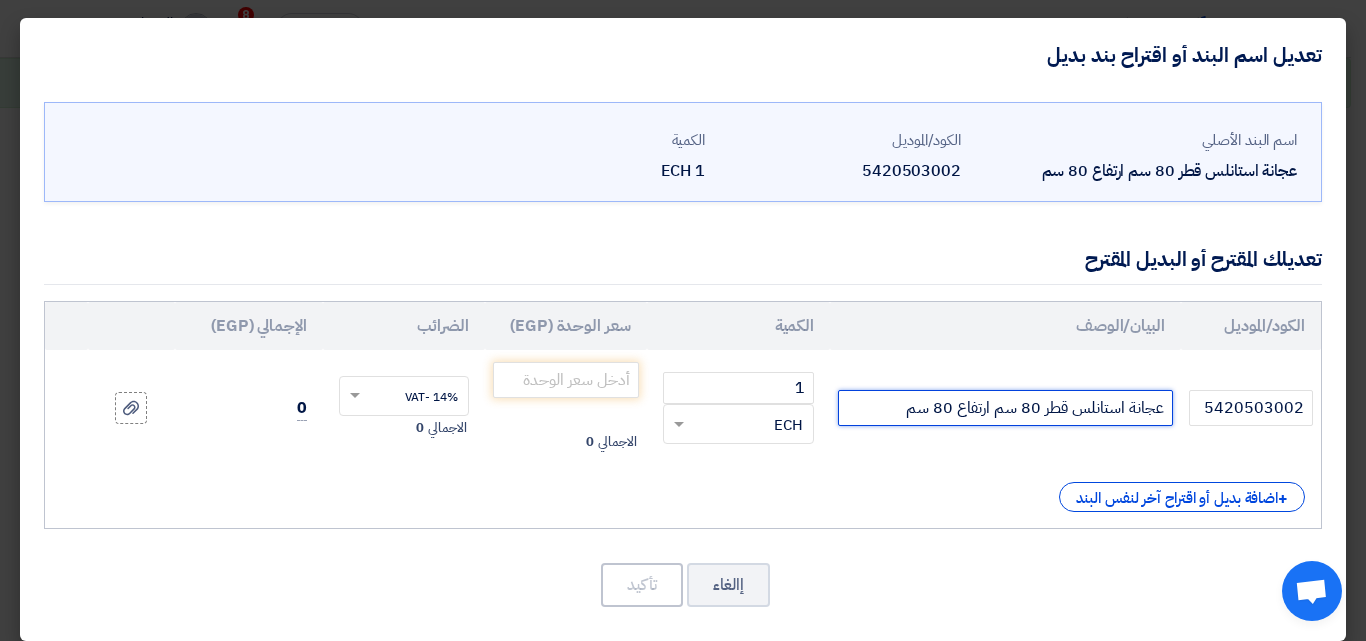 drag, startPoint x: 1068, startPoint y: 404, endPoint x: 879, endPoint y: 412, distance: 189.16924 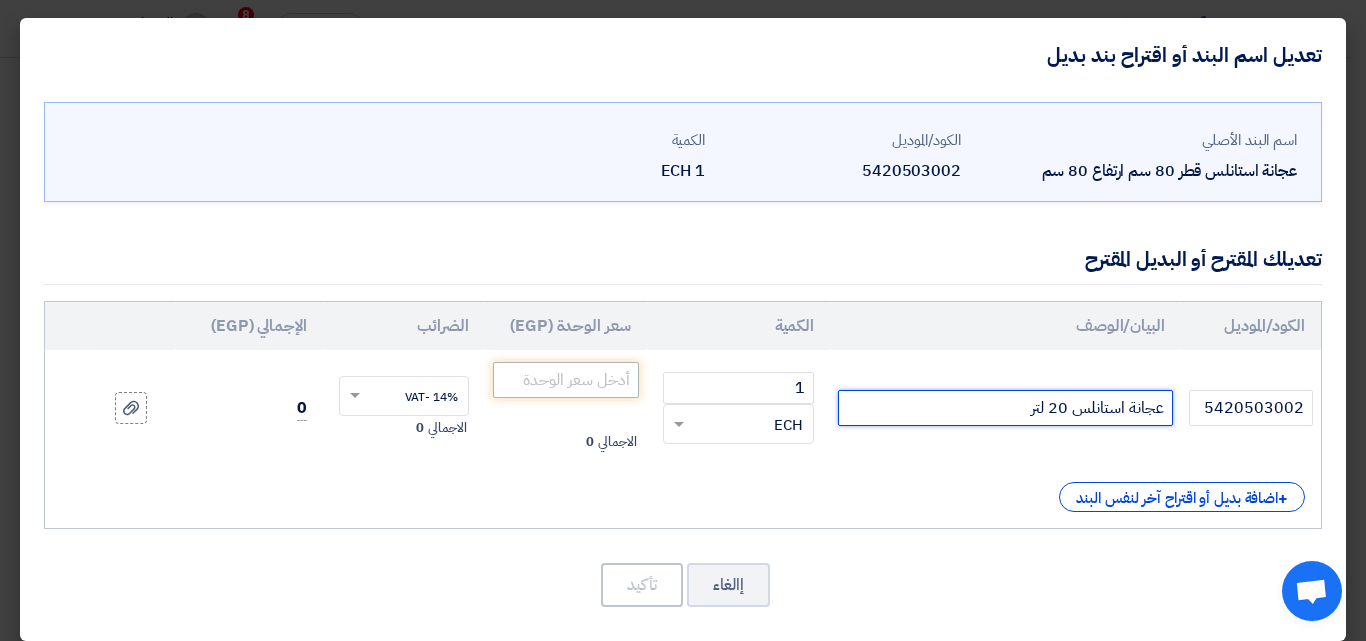 type on "عجانة استانلس 20 لتر" 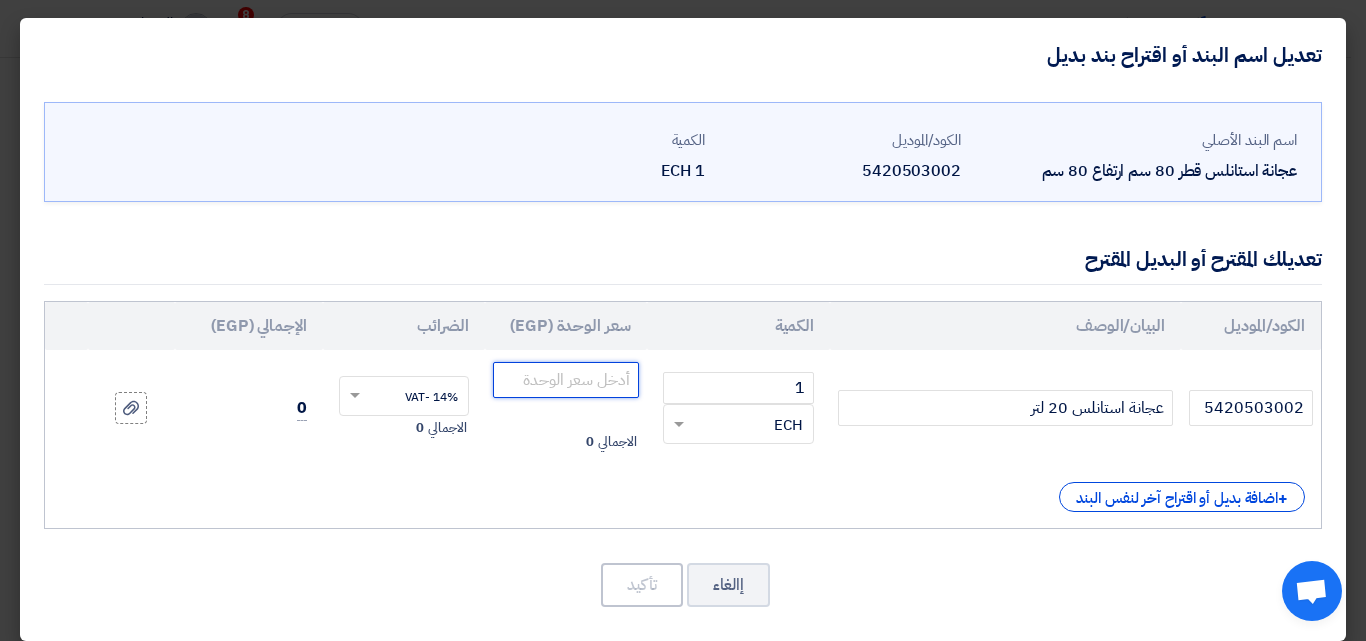 click 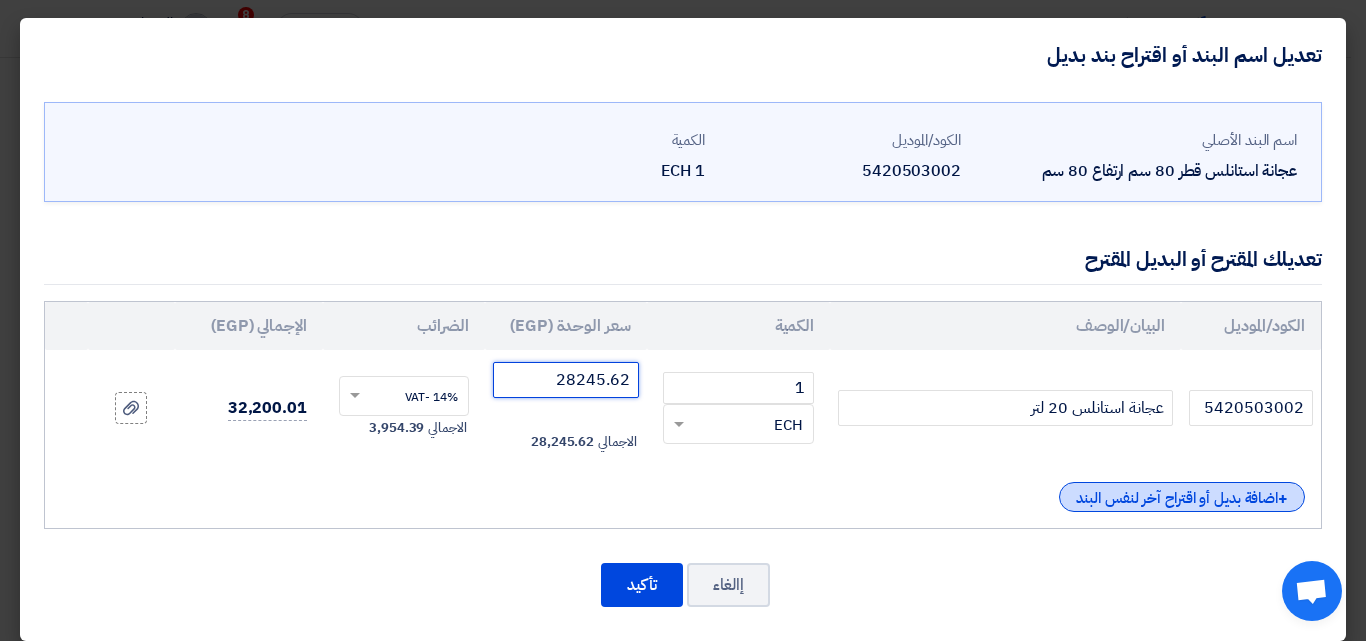 type on "28245.62" 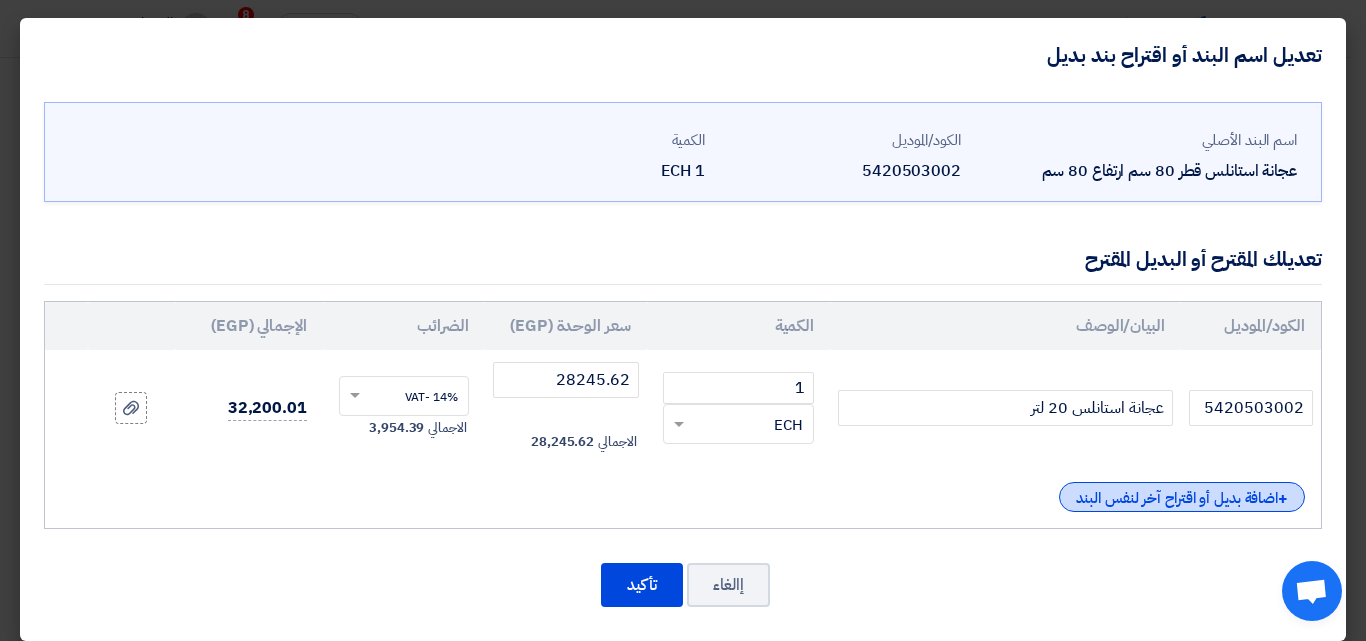 click on "+
اضافة بديل أو اقتراح آخر لنفس البند" 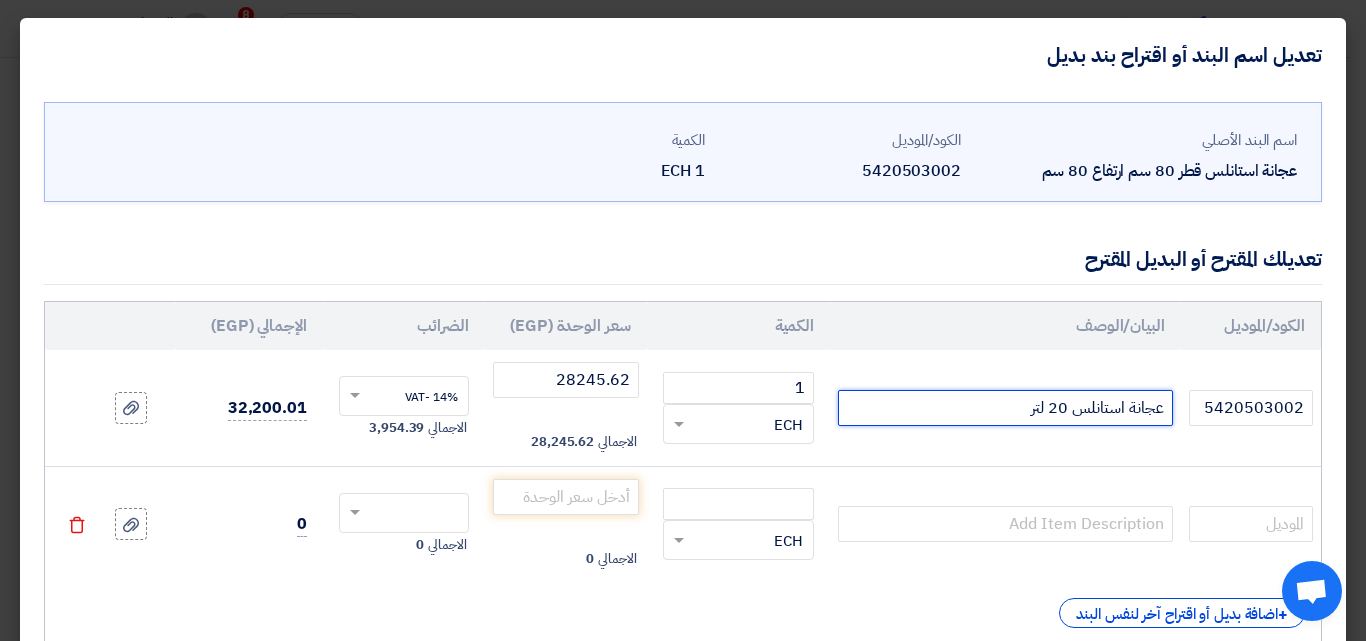 drag, startPoint x: 1169, startPoint y: 408, endPoint x: 1013, endPoint y: 412, distance: 156.05127 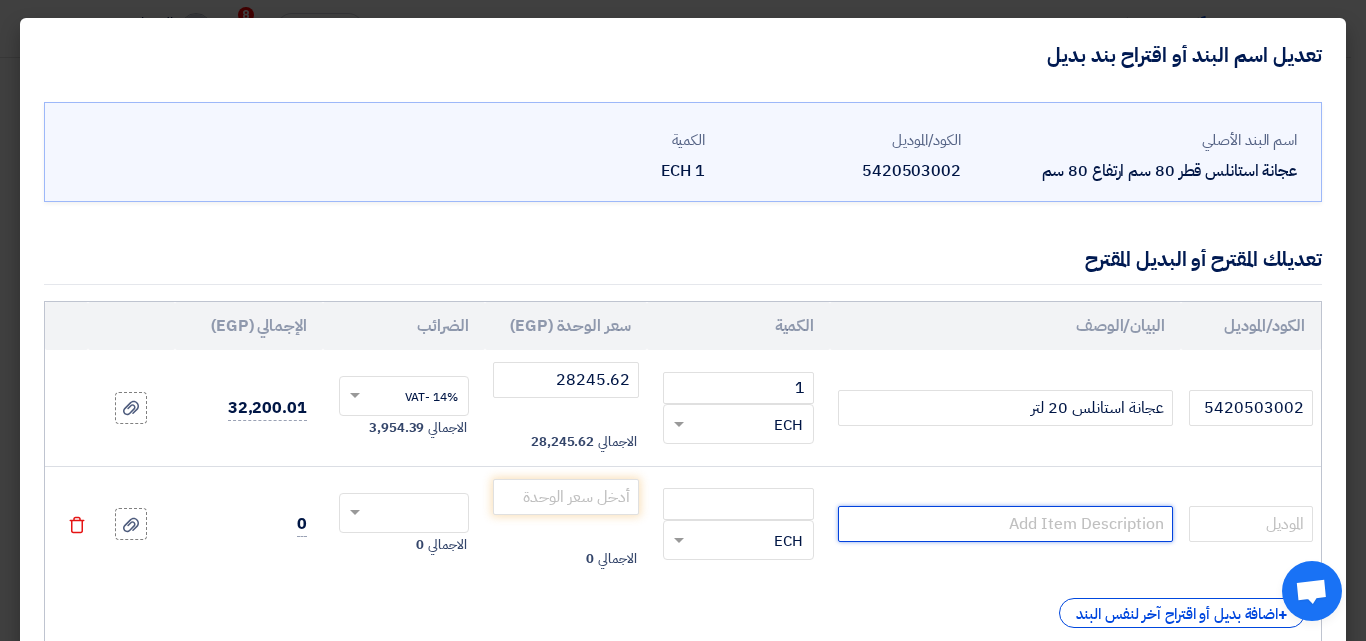 paste on "عجانة استانلس 20 لتر" 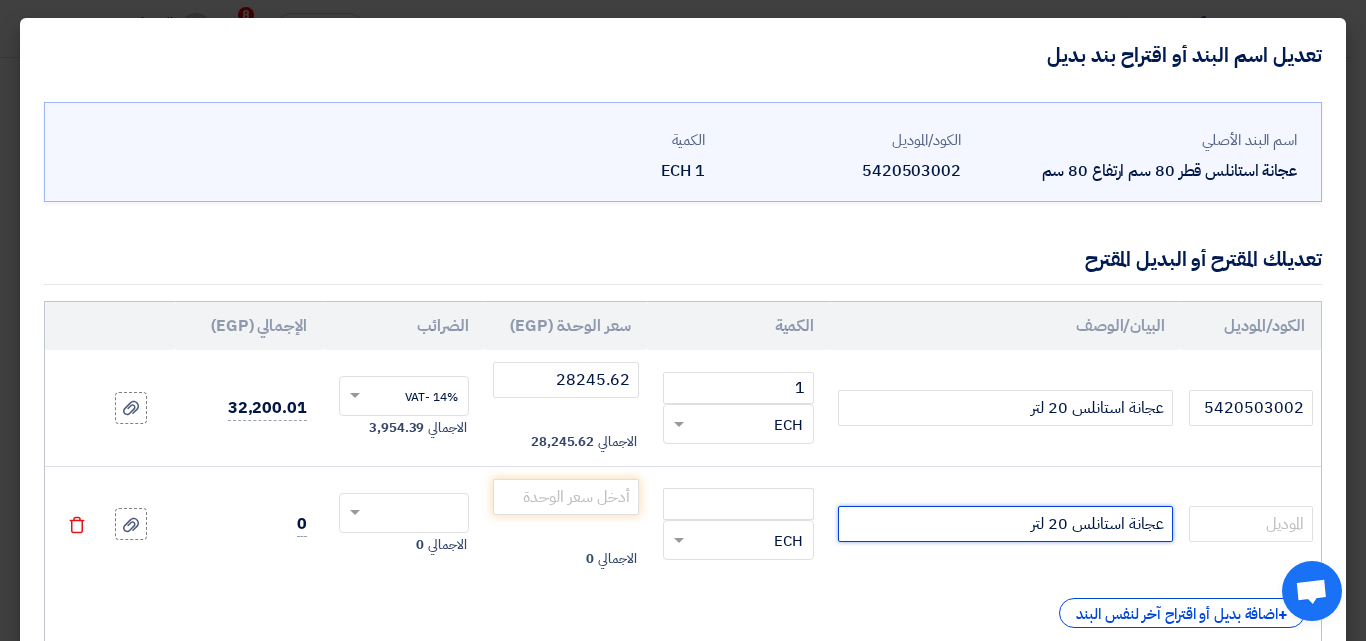 click on "عجانة استانلس 20 لتر" 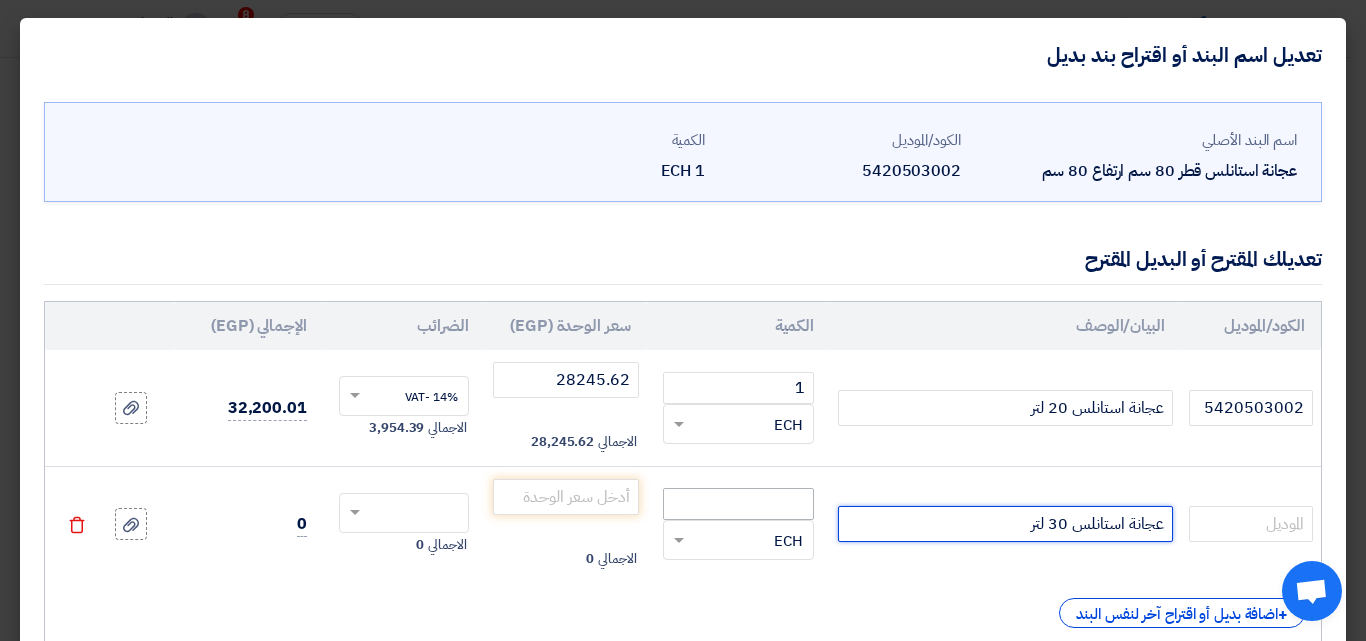 type on "عجانة استانلس 30 لتر" 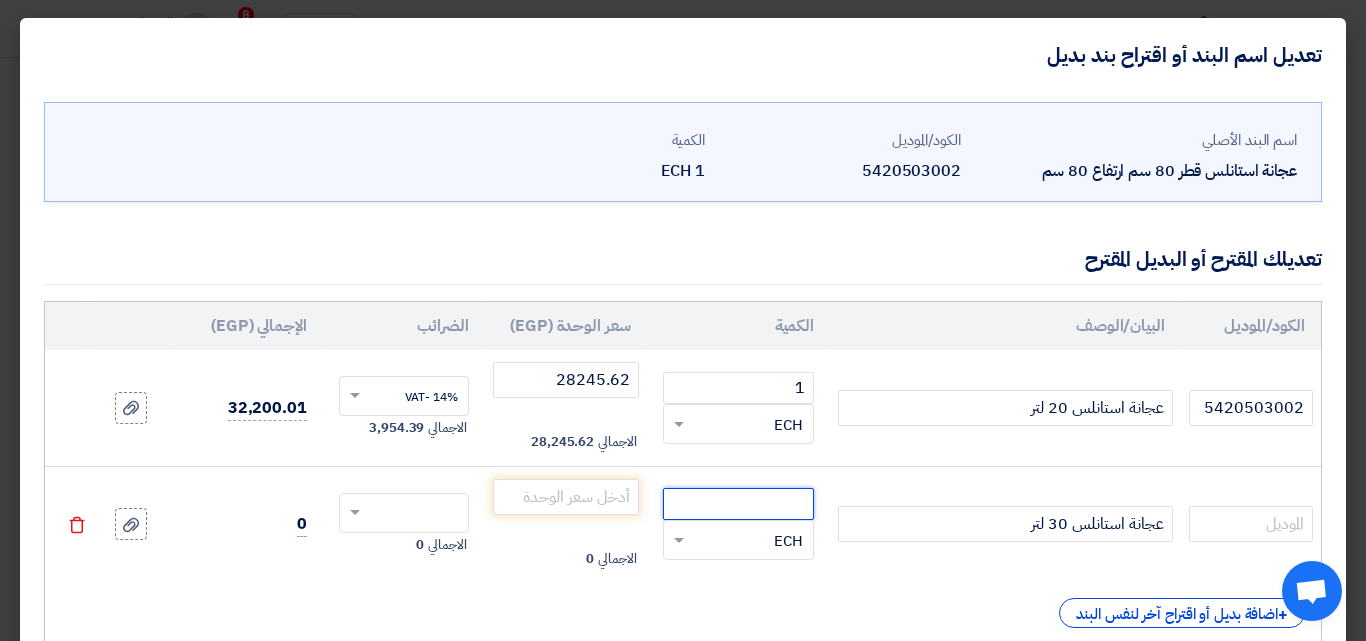 click 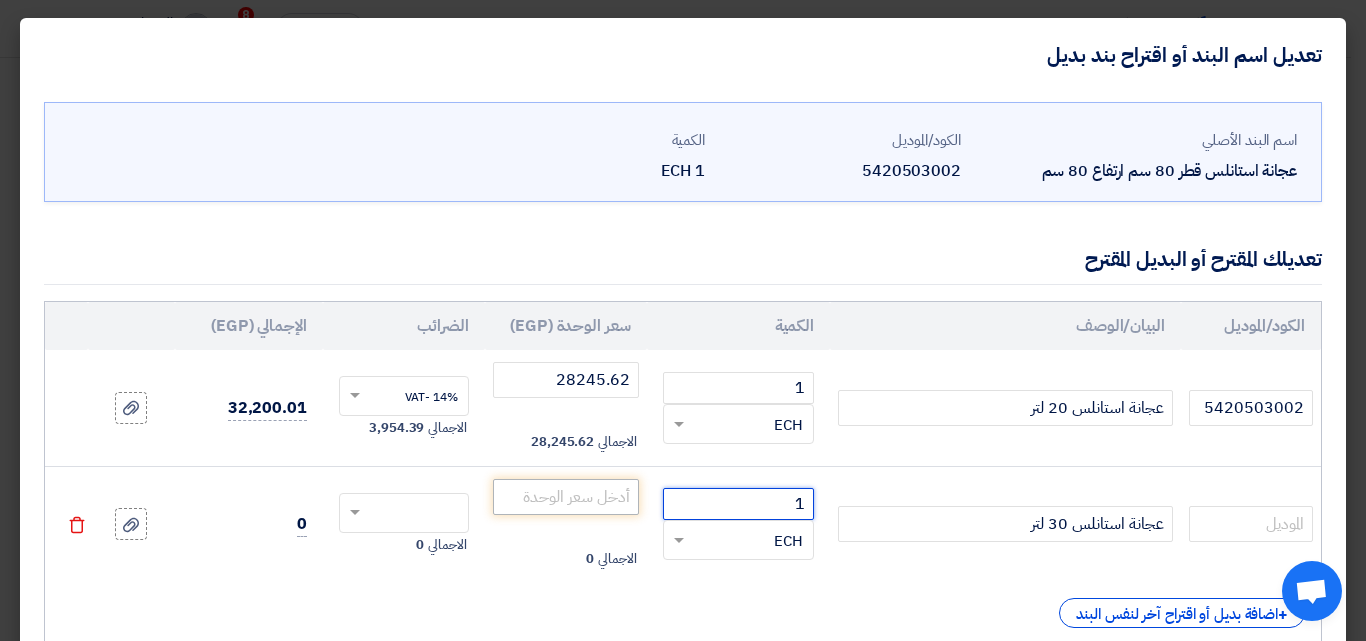 type on "1" 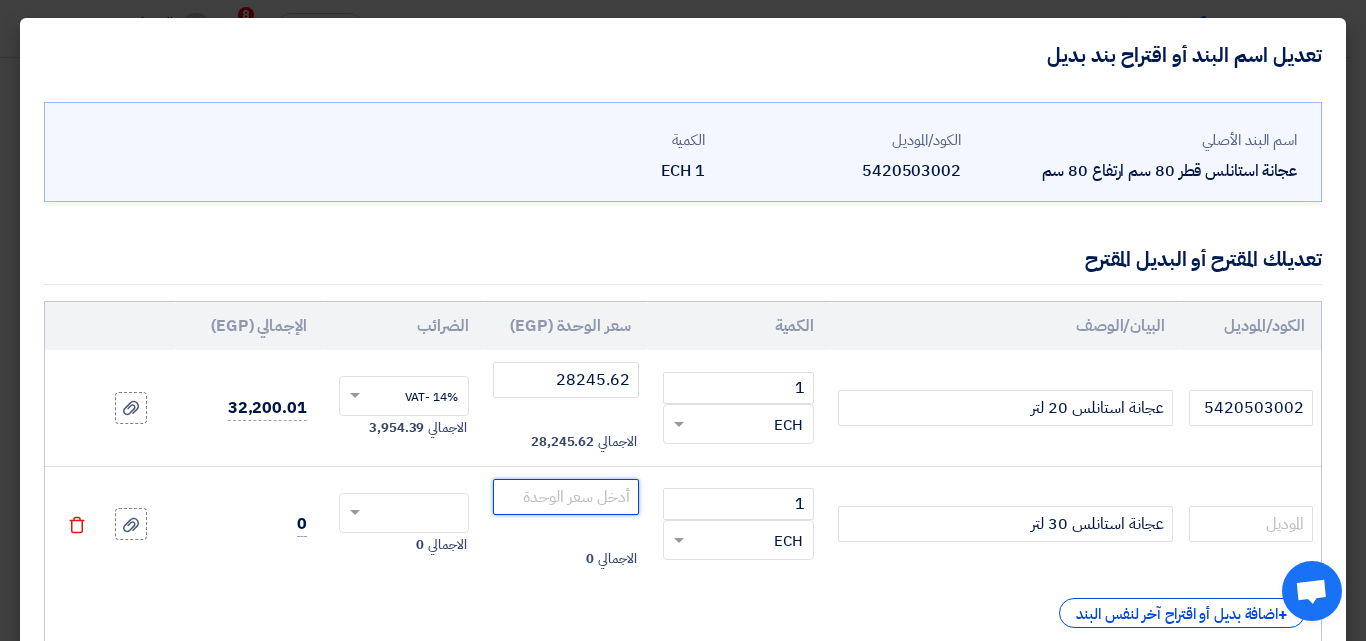 click 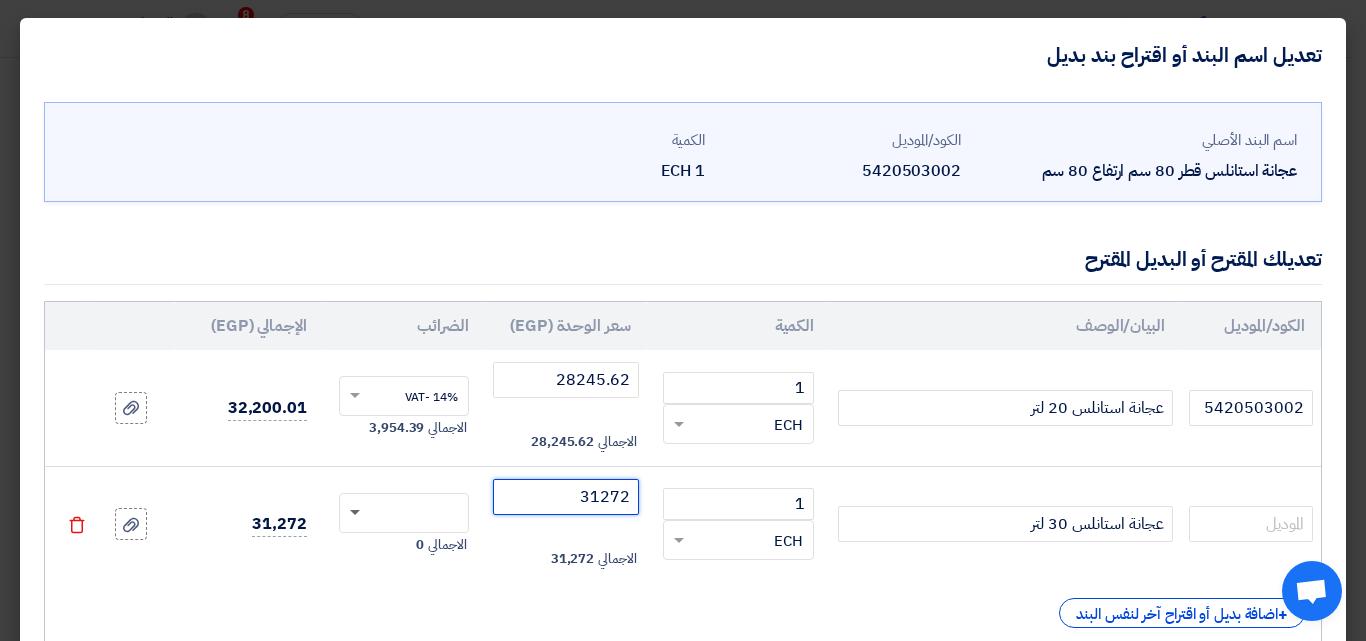click 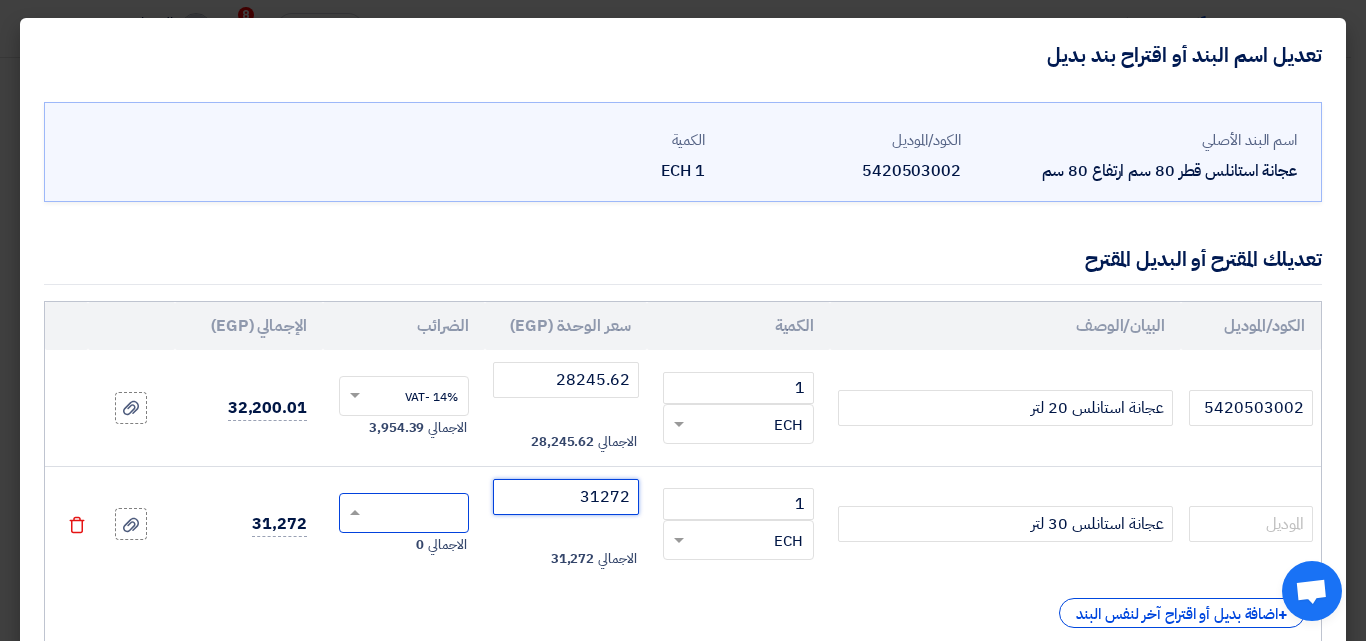 type on "31272" 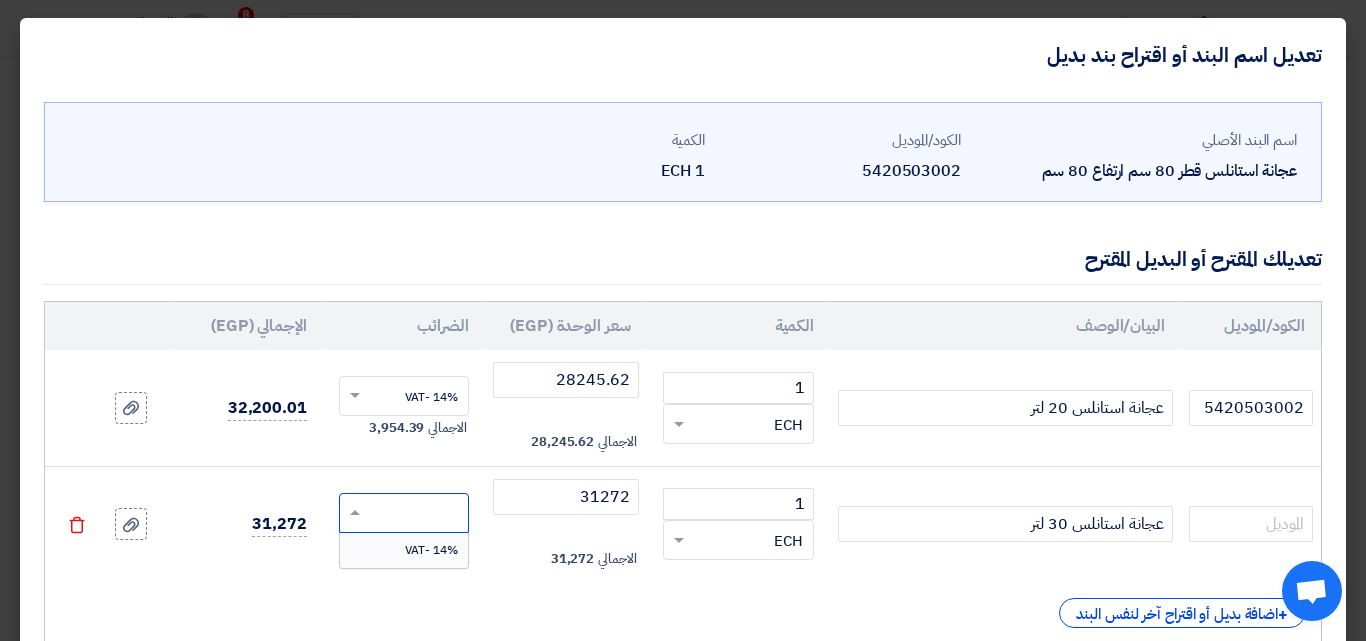 drag, startPoint x: 442, startPoint y: 548, endPoint x: 836, endPoint y: 424, distance: 413.05206 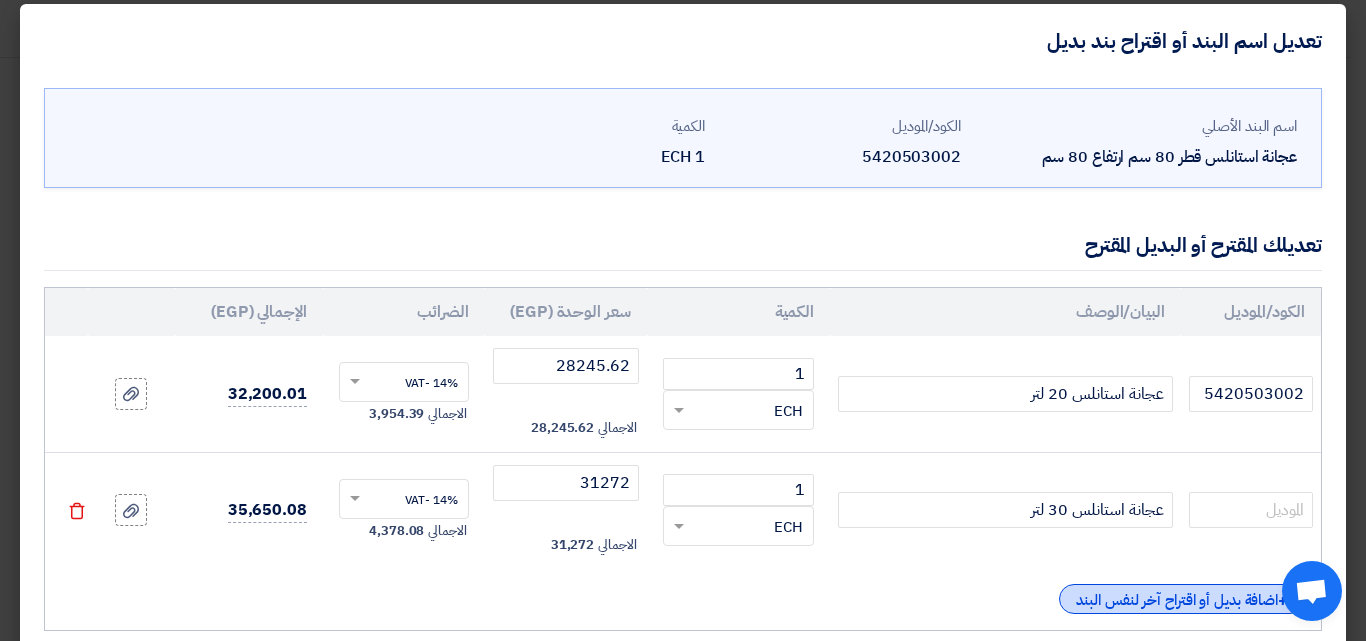 scroll, scrollTop: 17, scrollLeft: 0, axis: vertical 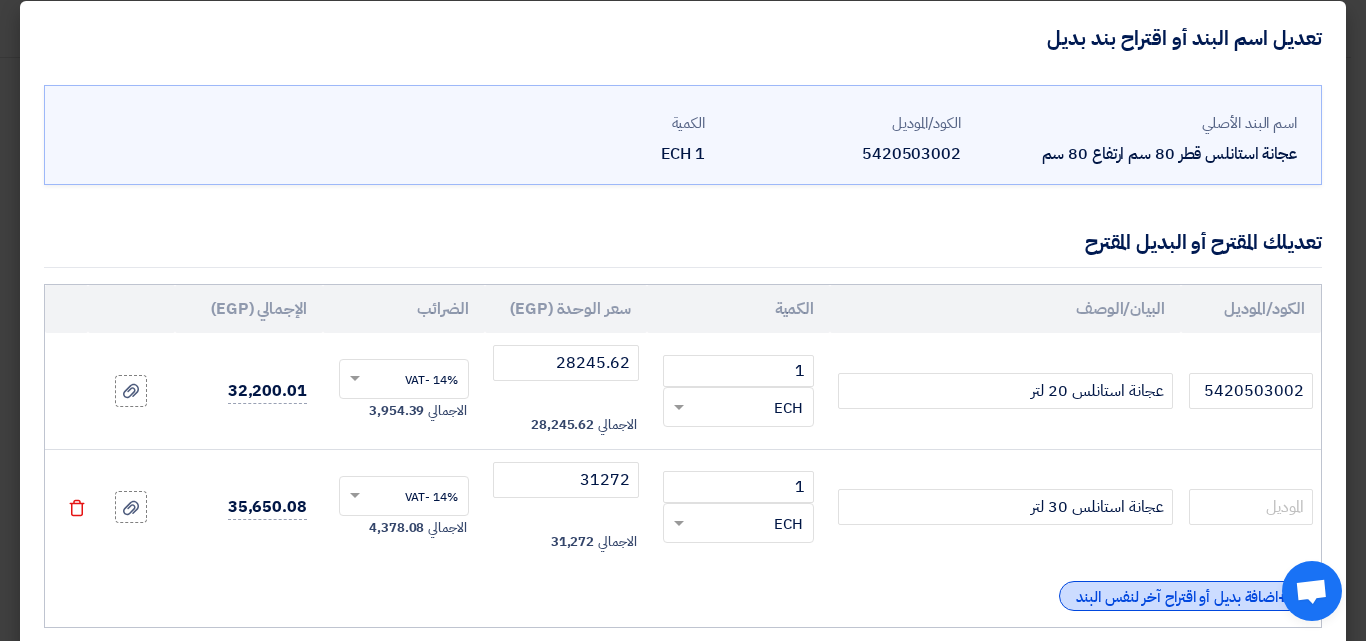 click on "+
اضافة بديل أو اقتراح آخر لنفس البند" 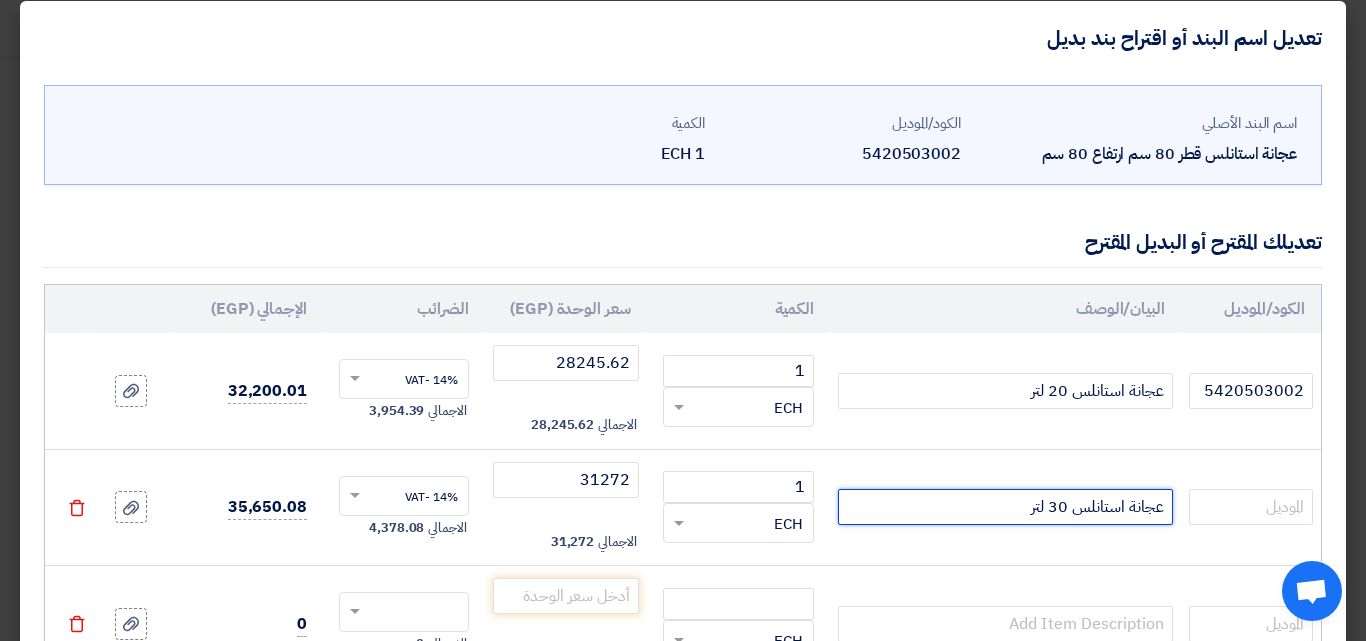 drag, startPoint x: 1155, startPoint y: 502, endPoint x: 997, endPoint y: 515, distance: 158.5339 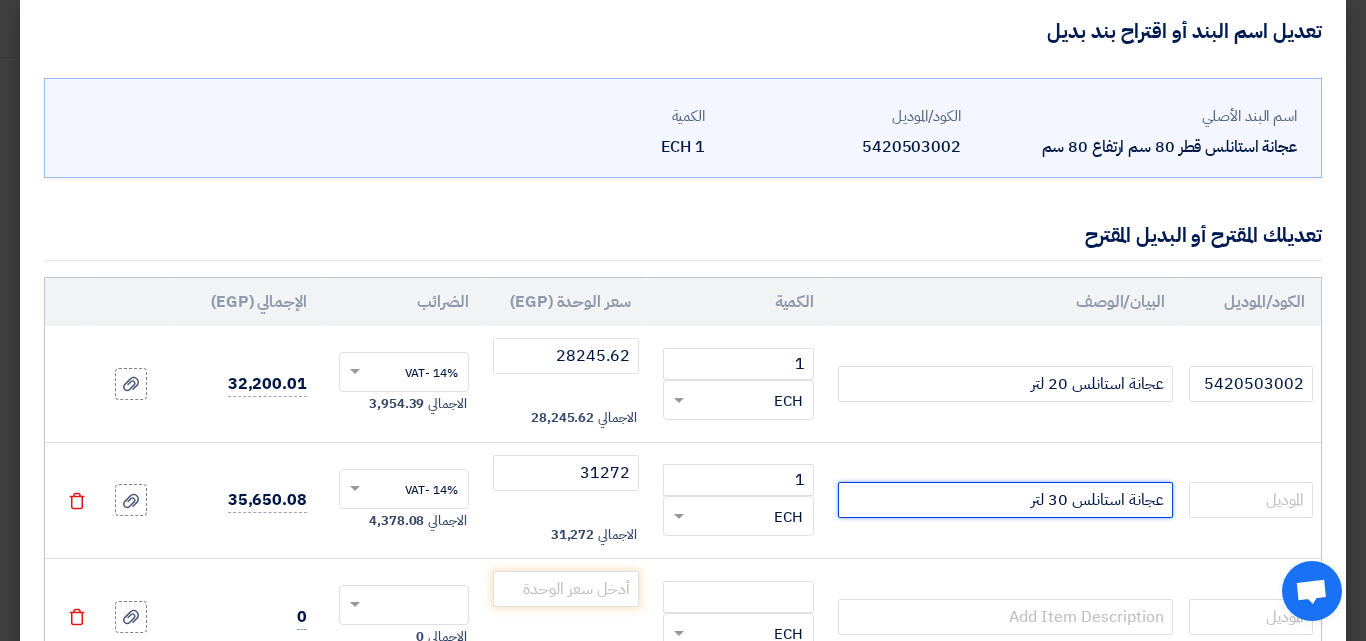 scroll, scrollTop: 50, scrollLeft: 0, axis: vertical 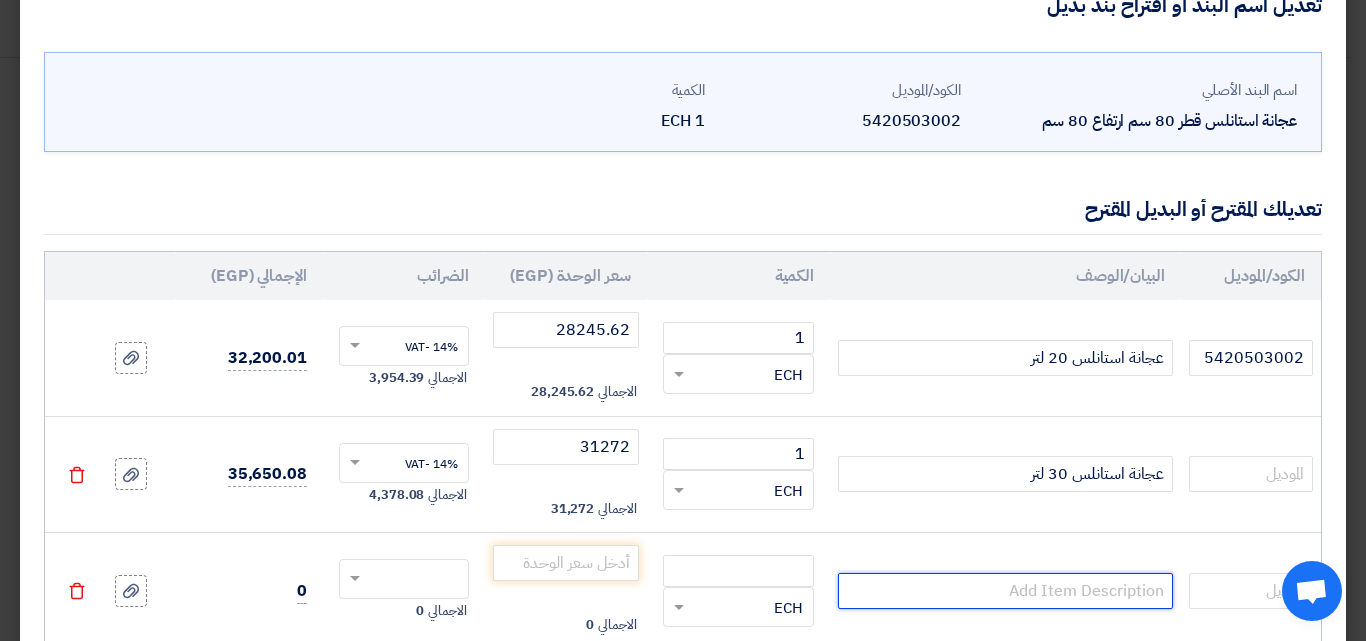 paste on "عجانة استانلس 30 لتر" 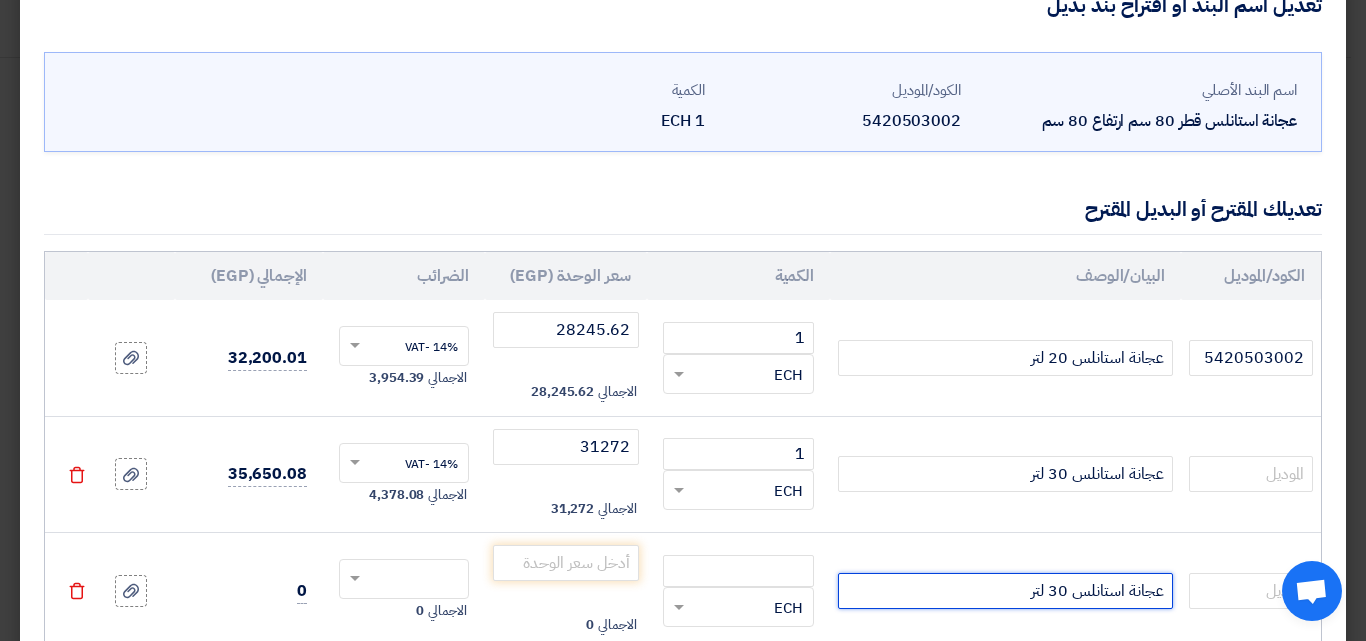 click on "عجانة استانلس 30 لتر" 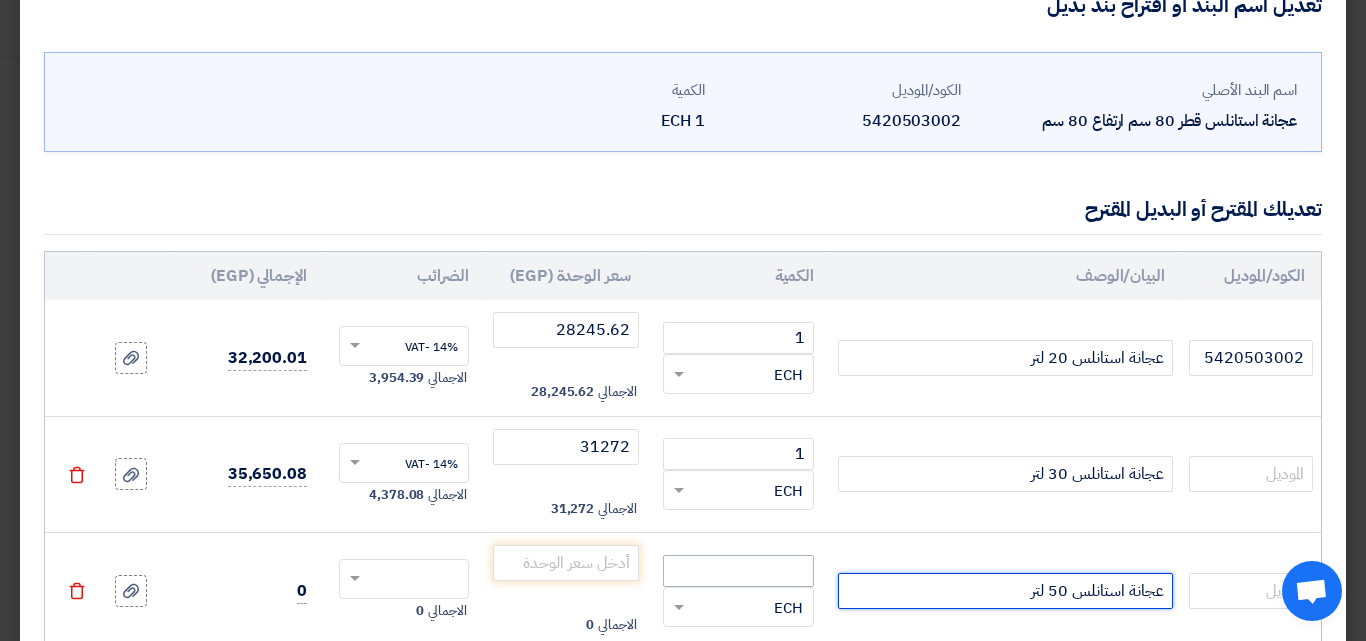 type on "عجانة استانلس 50 لتر" 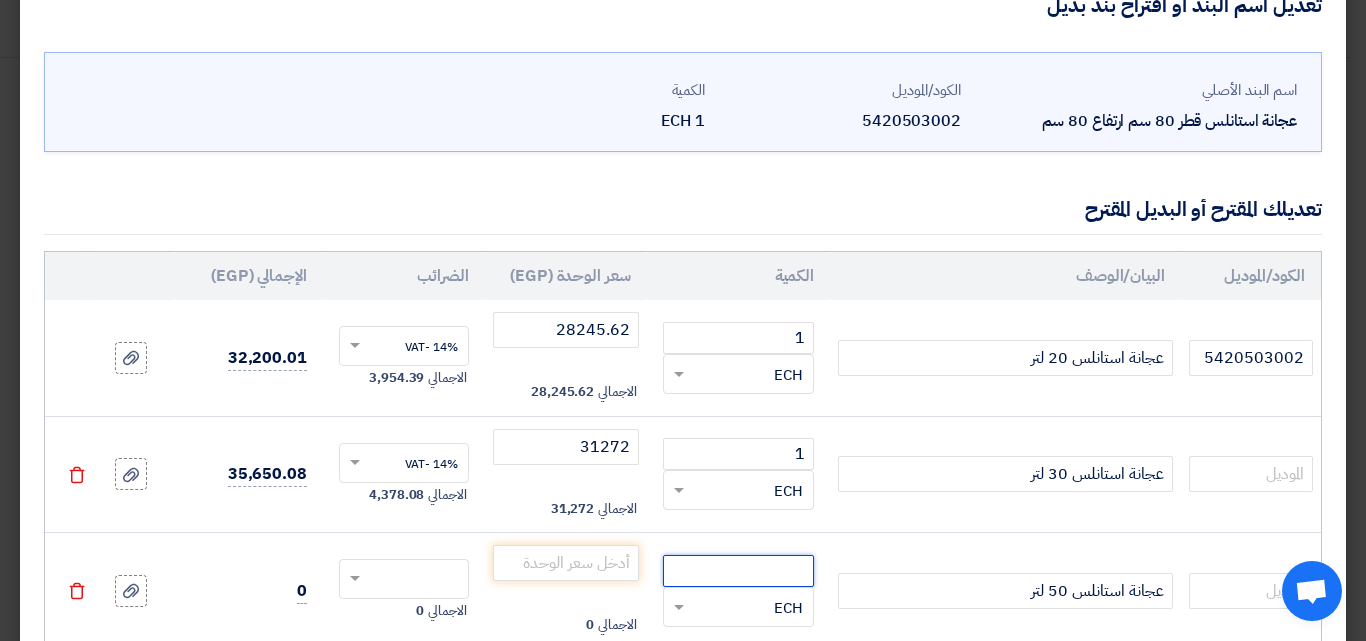 click 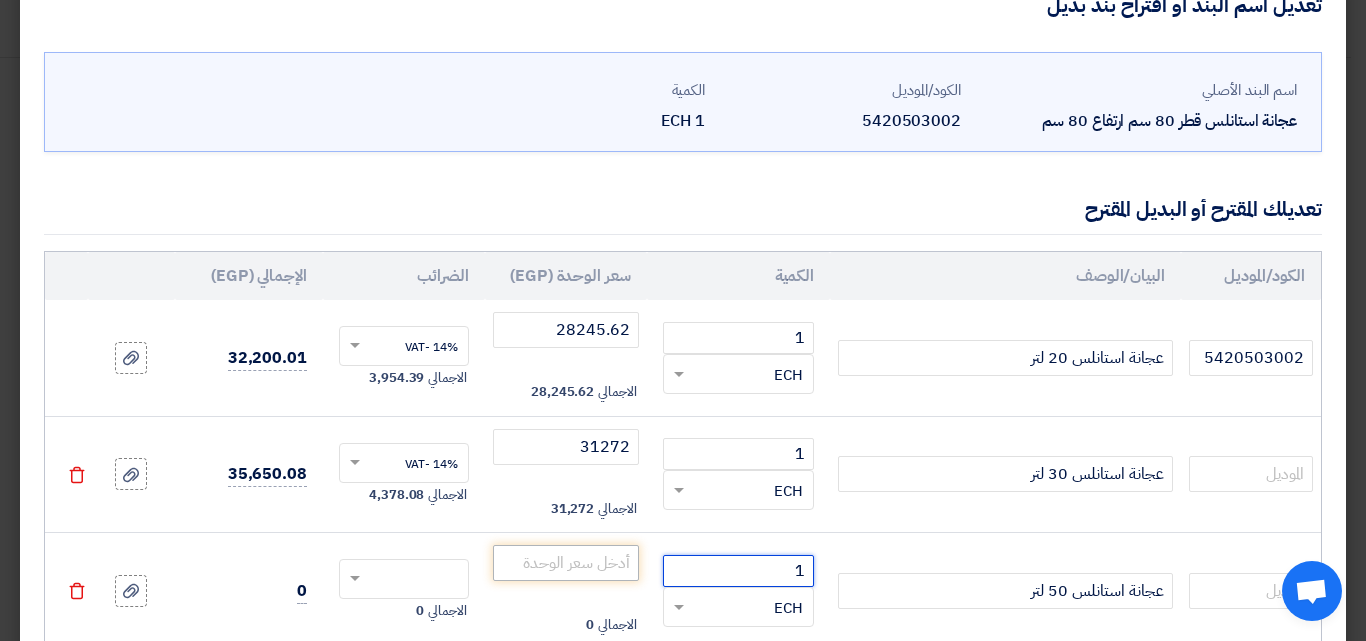 type on "1" 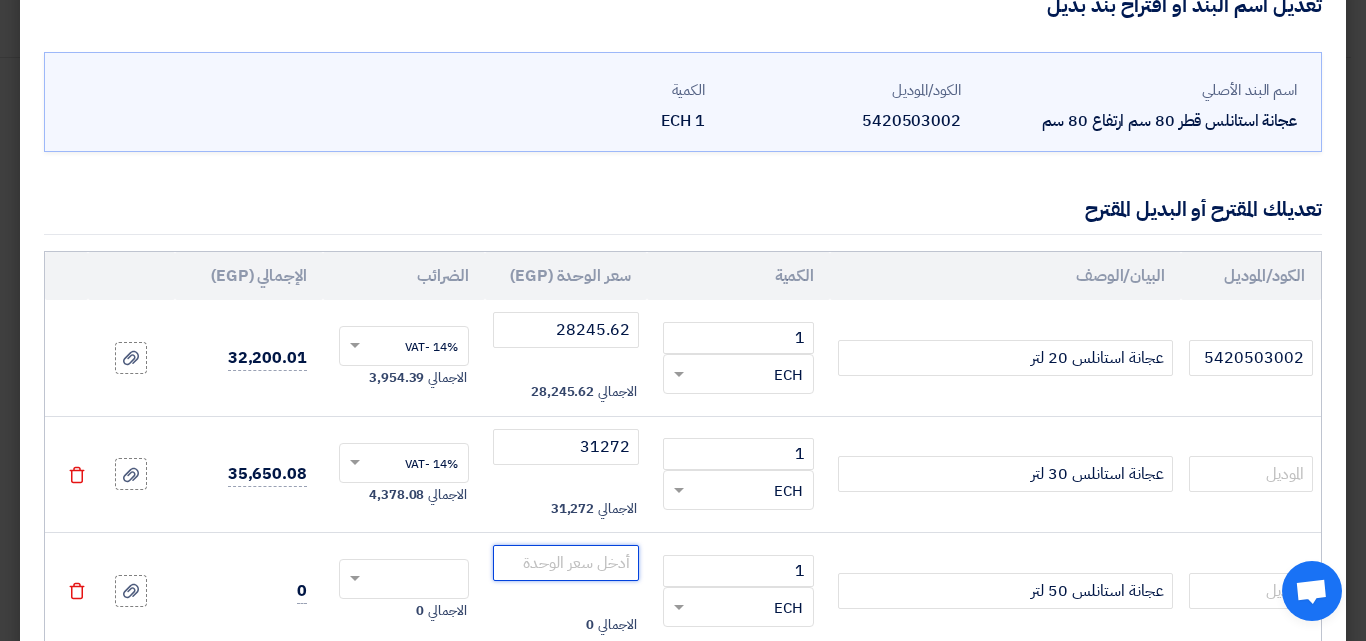 click 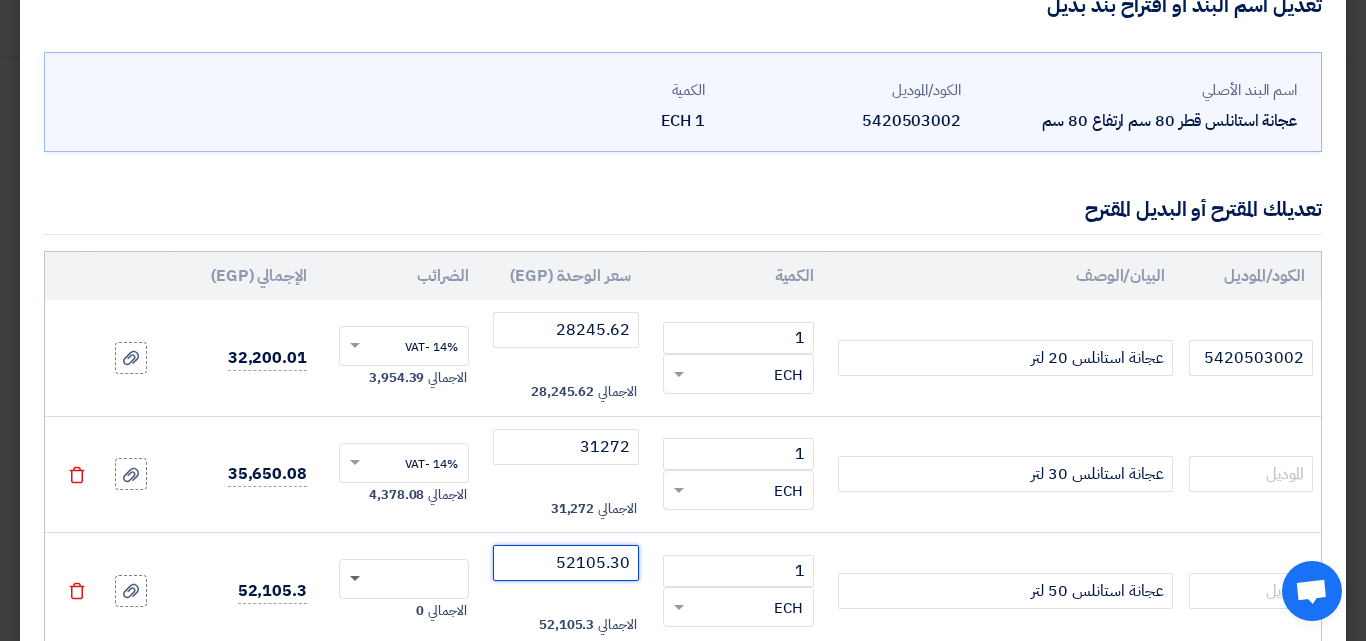 click 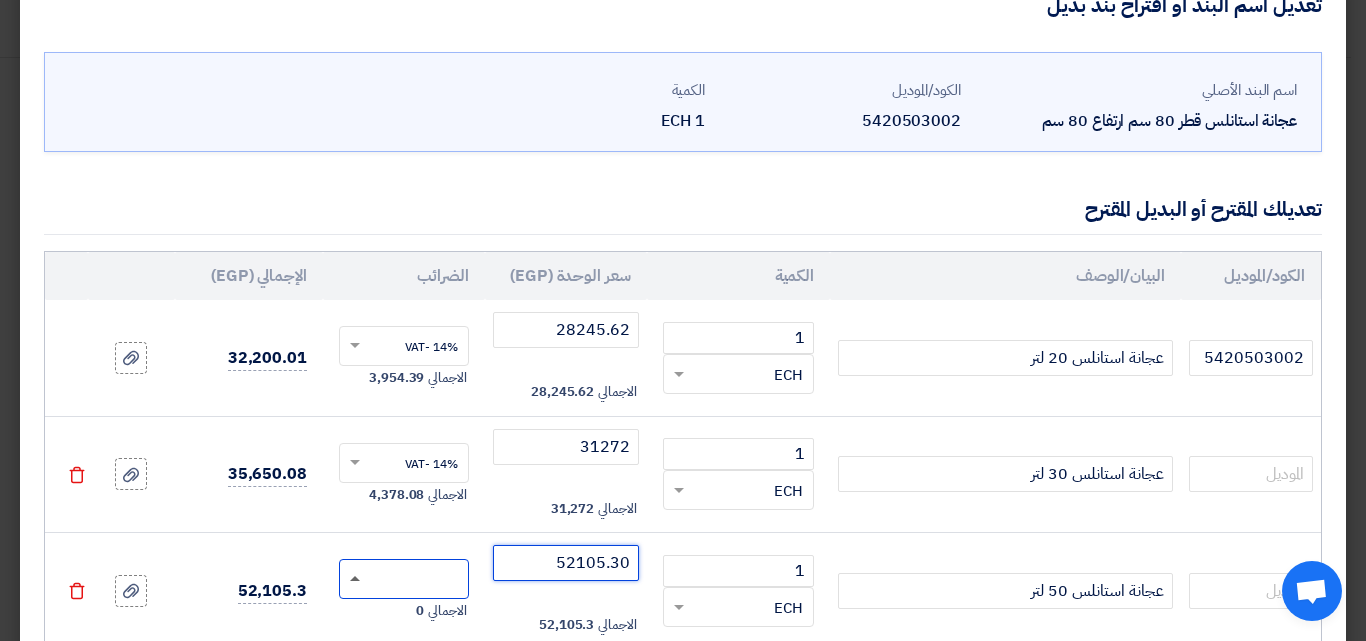 type on "52105.30" 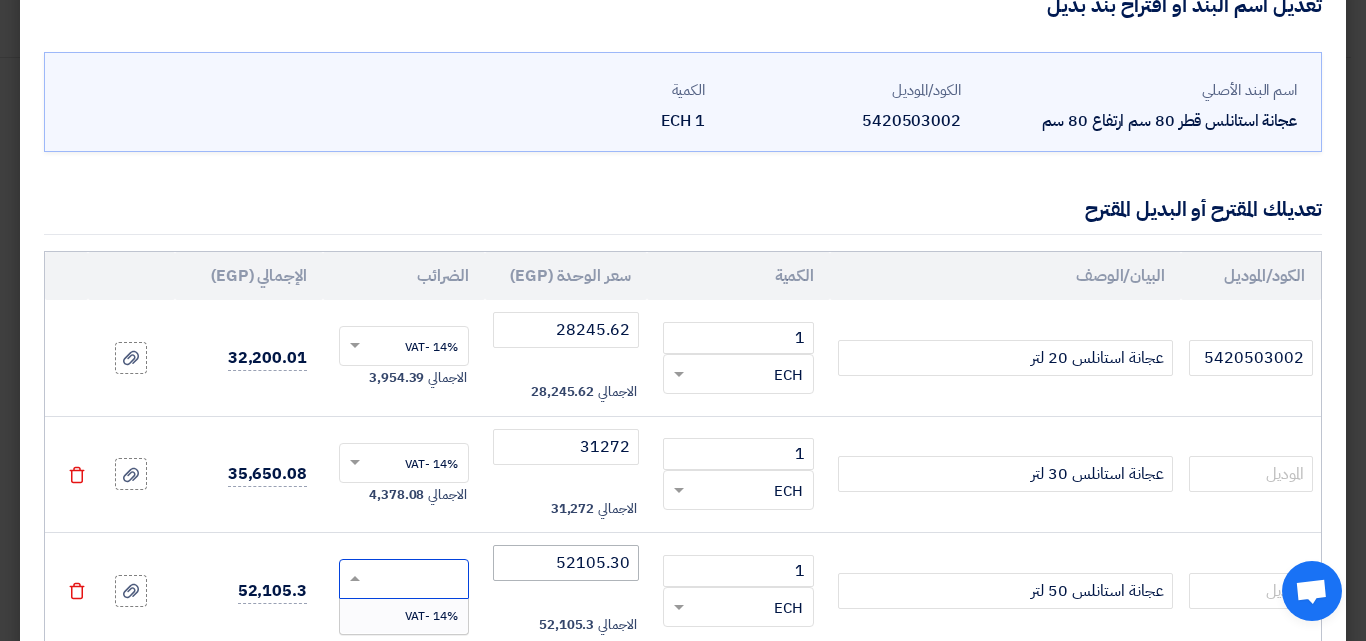 drag, startPoint x: 423, startPoint y: 608, endPoint x: 531, endPoint y: 548, distance: 123.54756 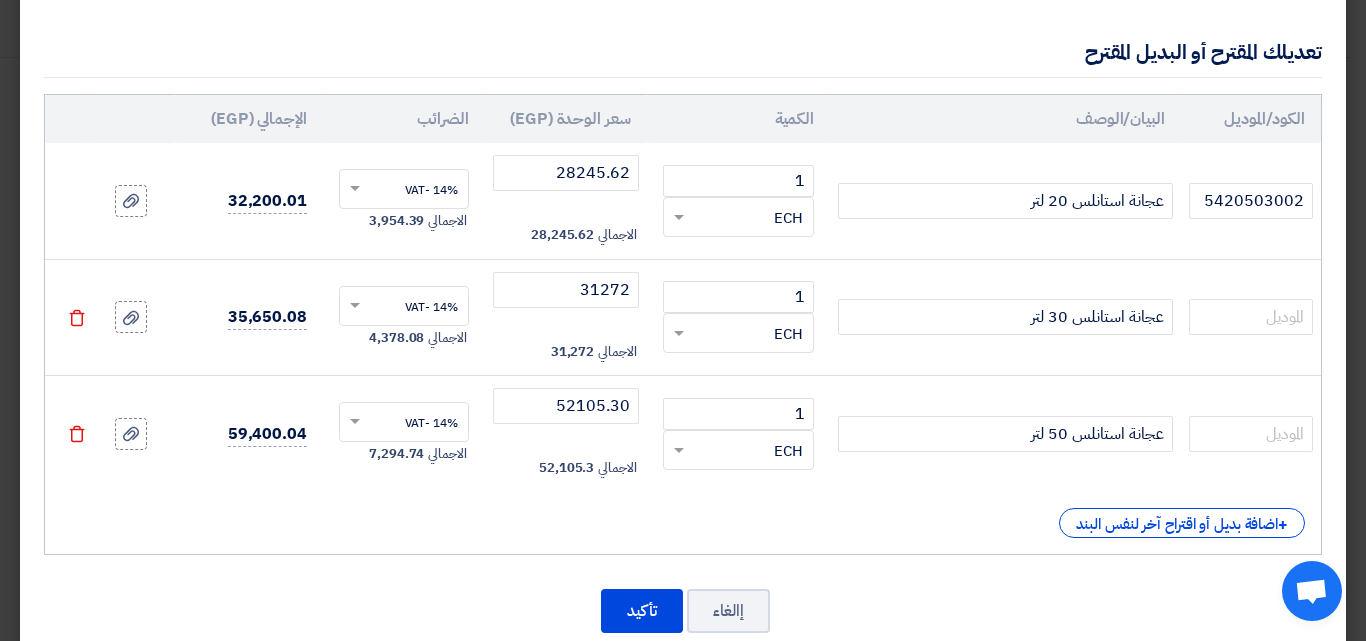 scroll, scrollTop: 208, scrollLeft: 0, axis: vertical 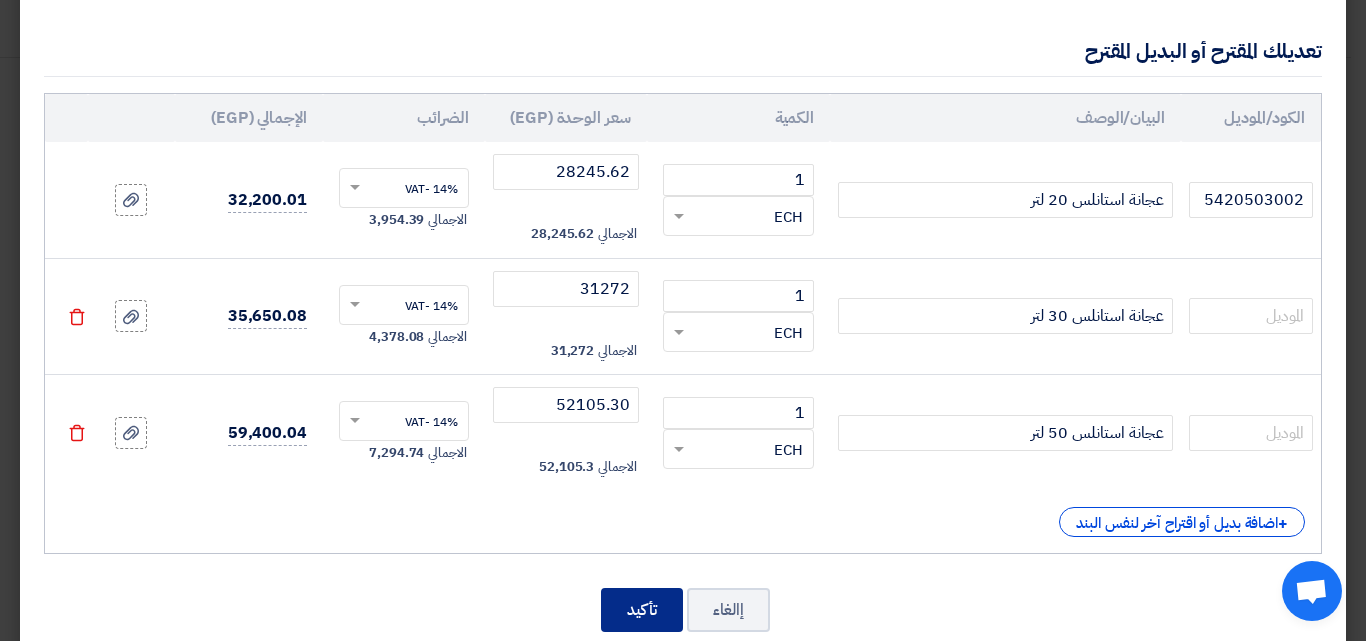 click on "تأكيد" 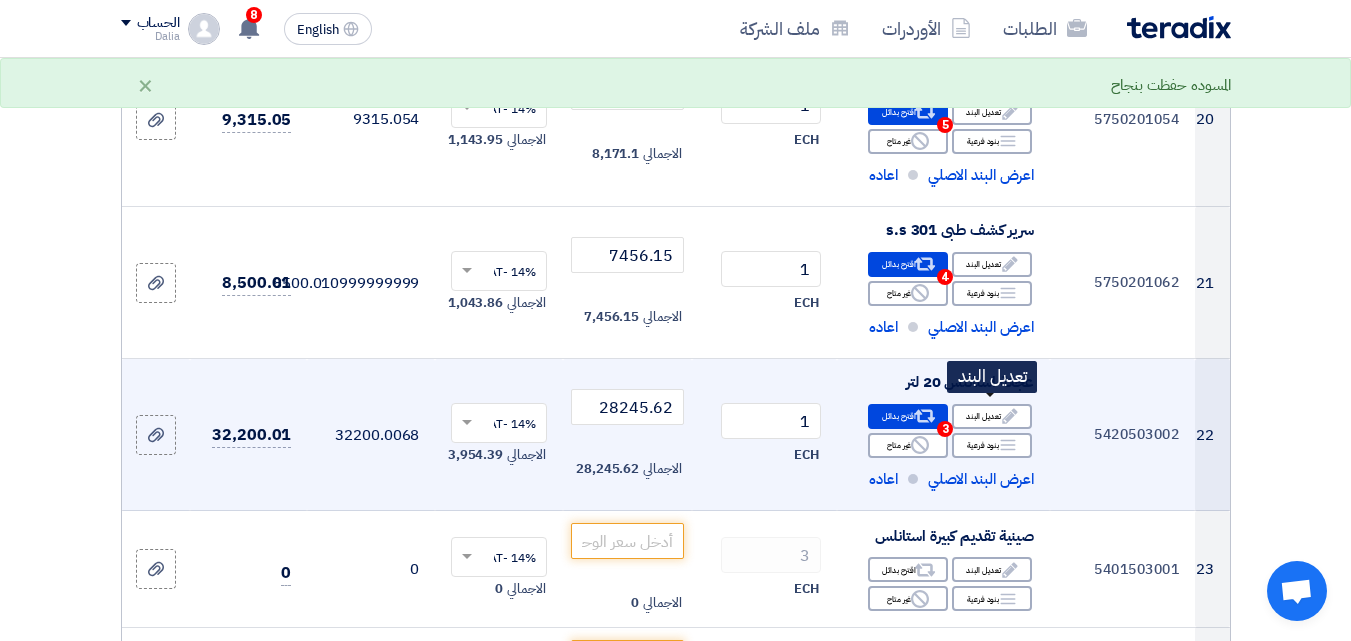 scroll, scrollTop: 3395, scrollLeft: 0, axis: vertical 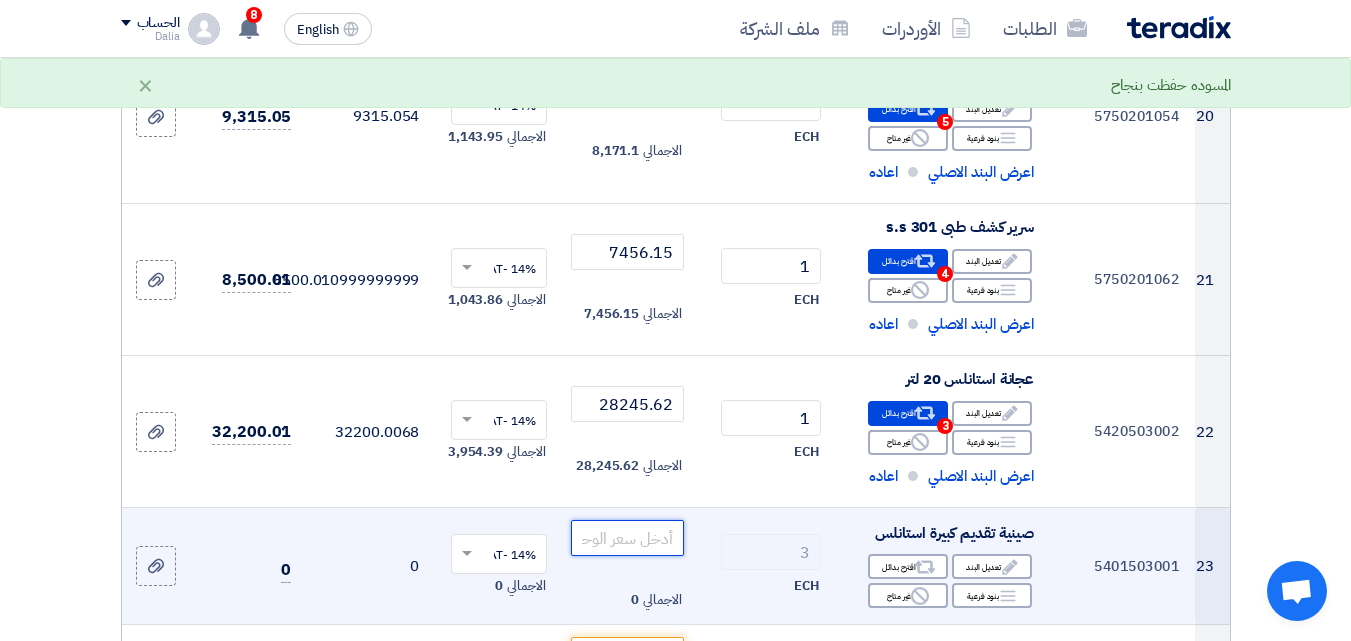 click 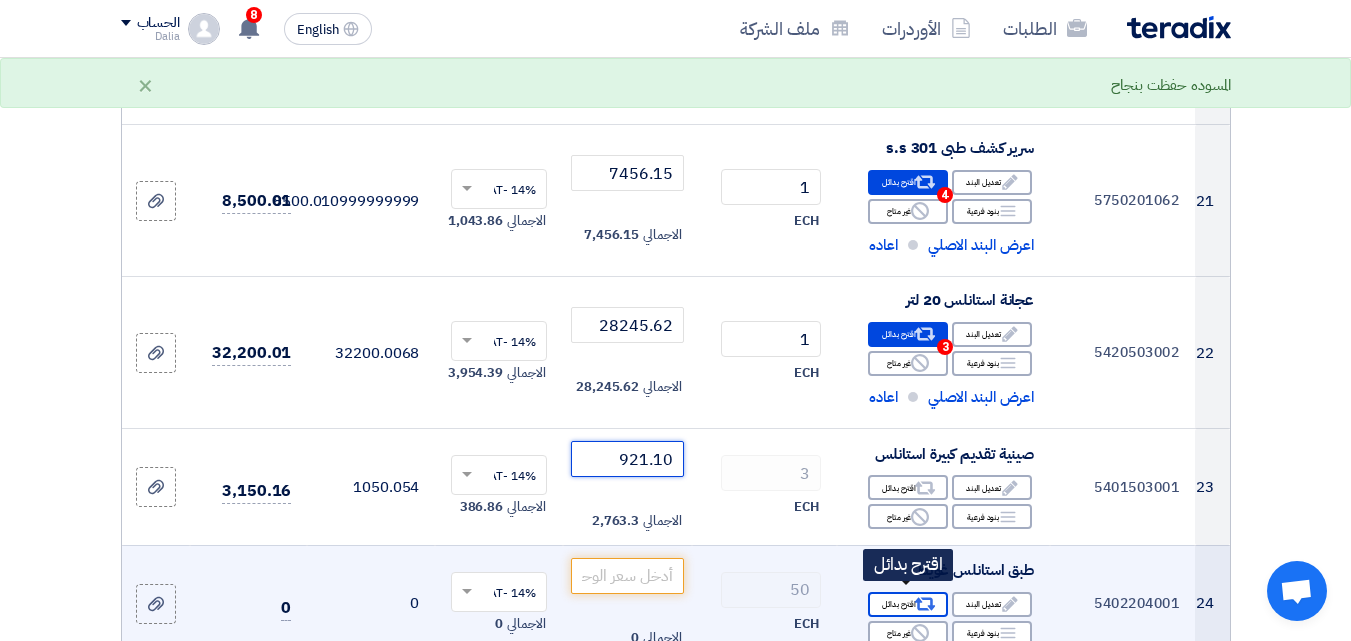 scroll, scrollTop: 3478, scrollLeft: 0, axis: vertical 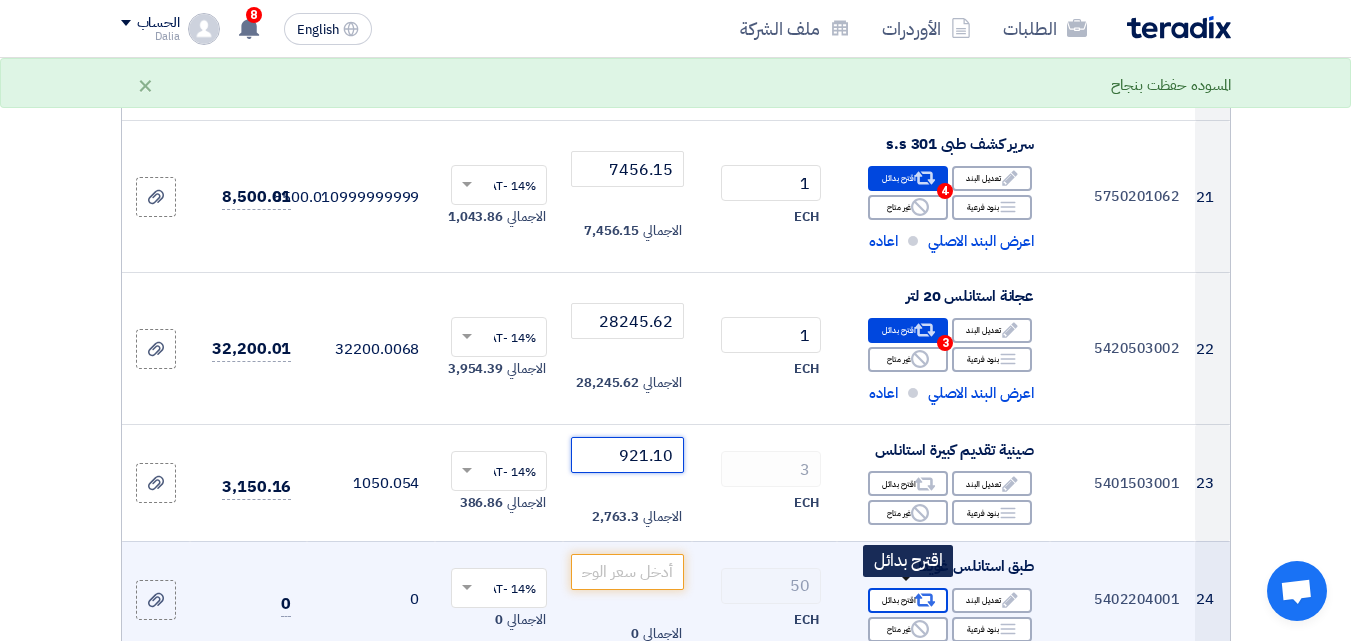 type on "921.10" 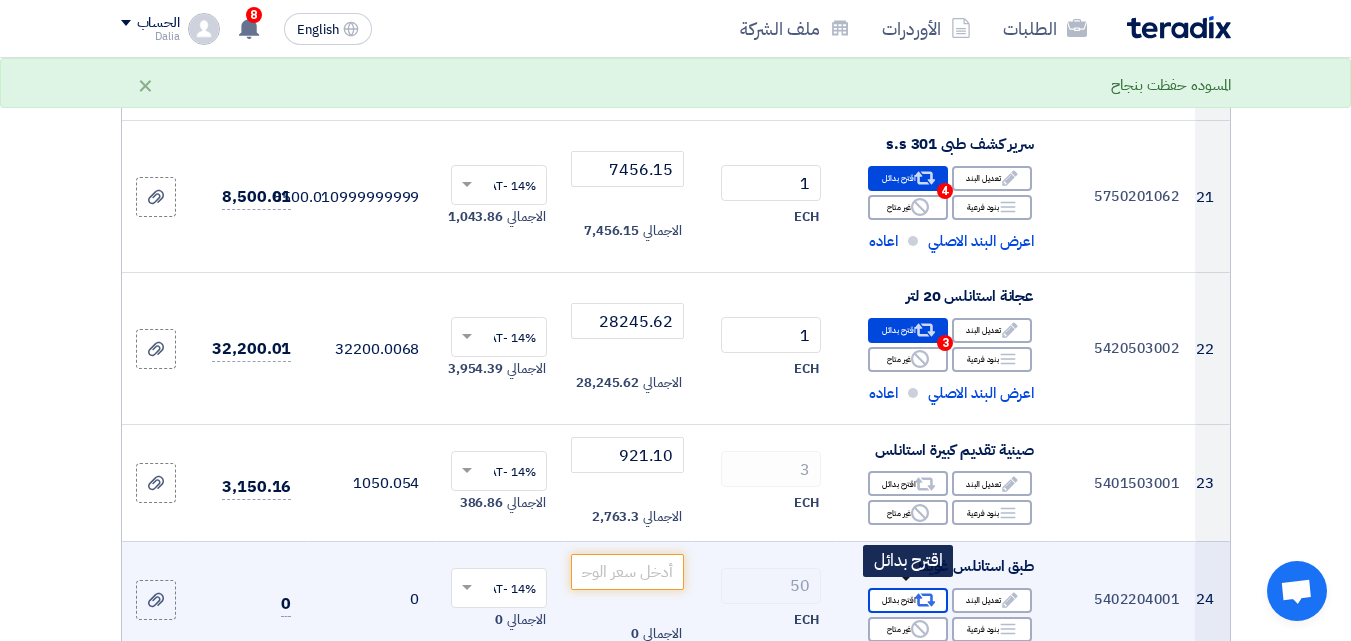 click on "Alternative
اقترح بدائل" 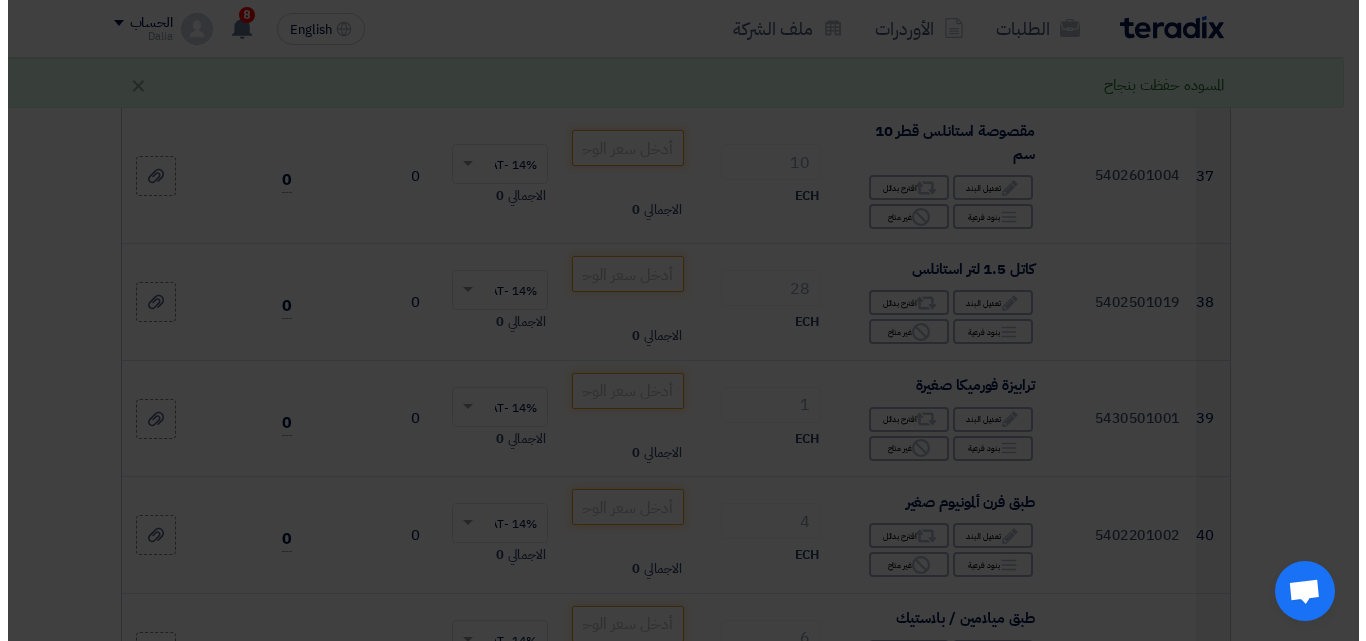 scroll, scrollTop: 1930, scrollLeft: 0, axis: vertical 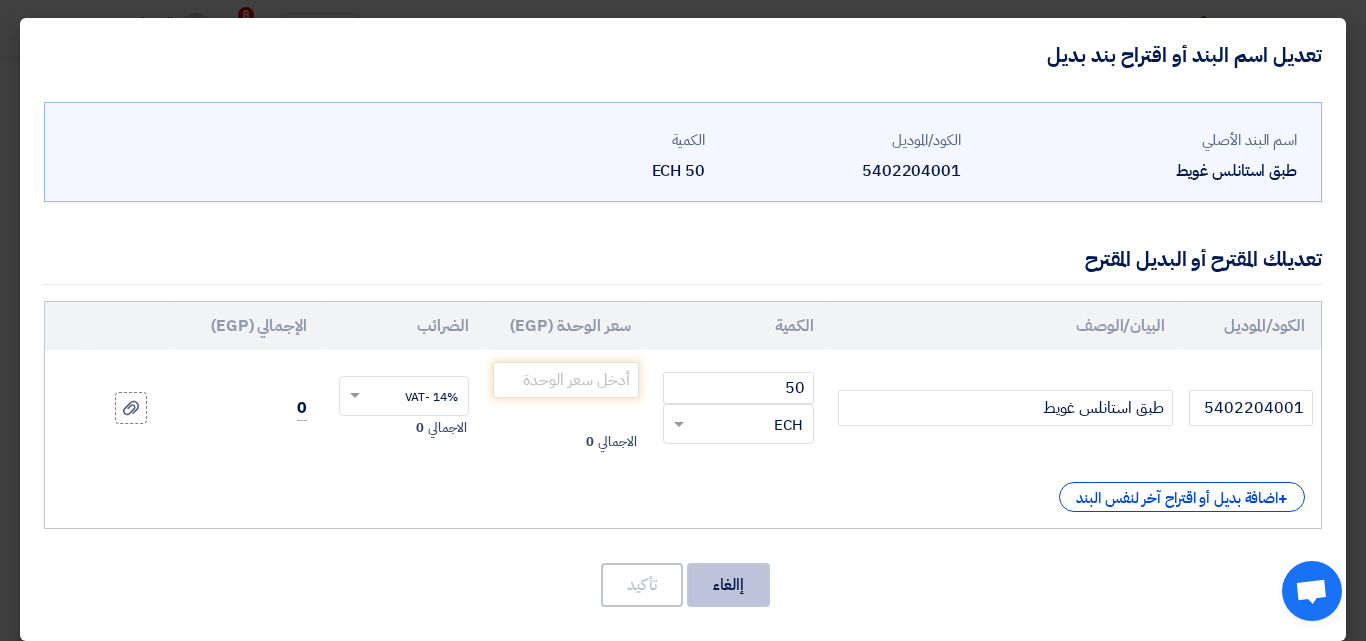 click on "إالغاء" 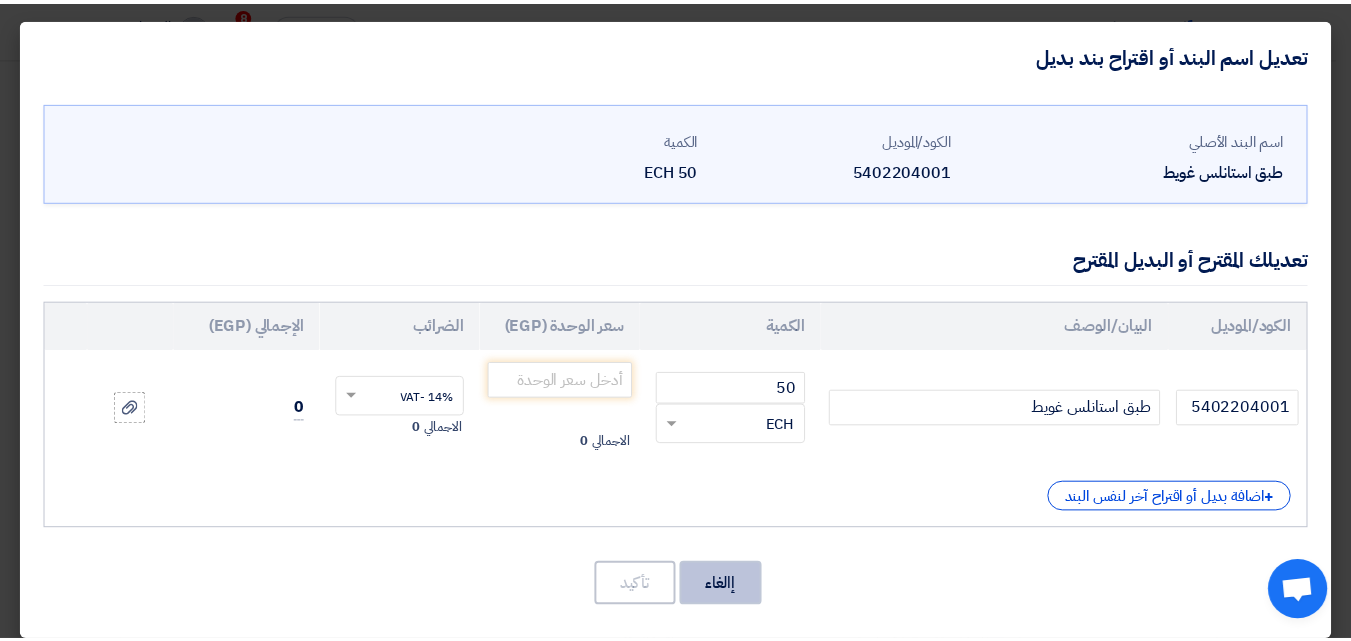 scroll, scrollTop: 3956, scrollLeft: 0, axis: vertical 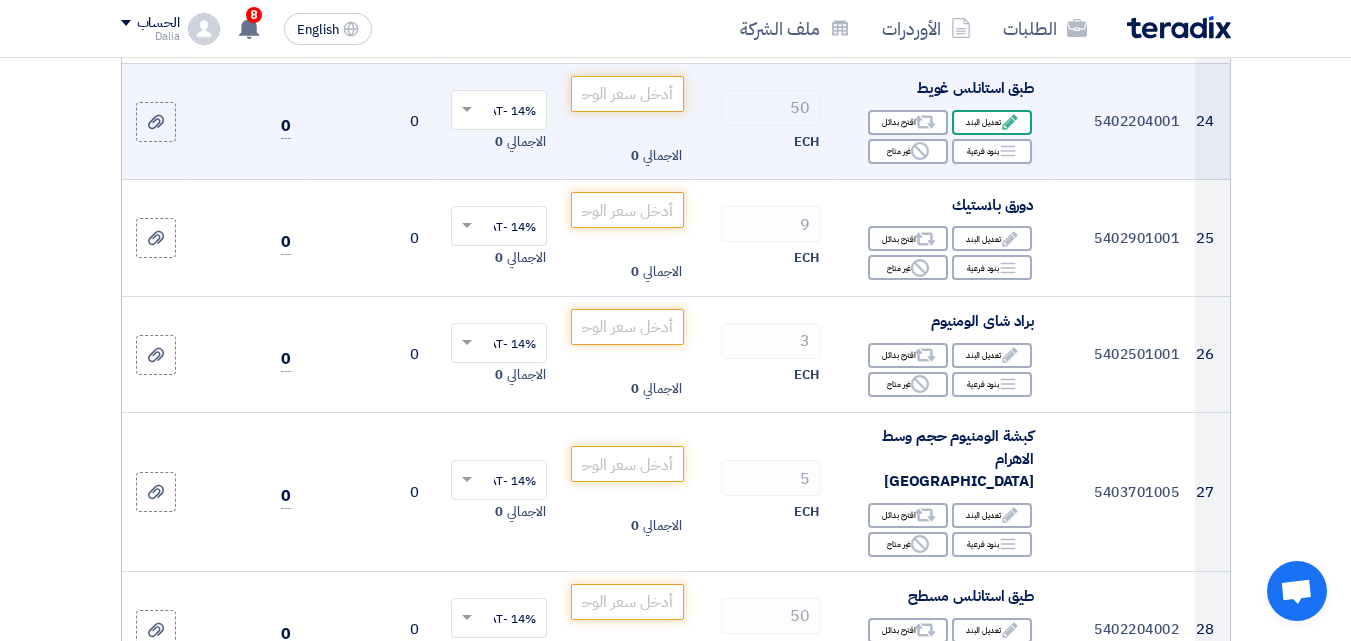 click on "Edit
تعديل البند" 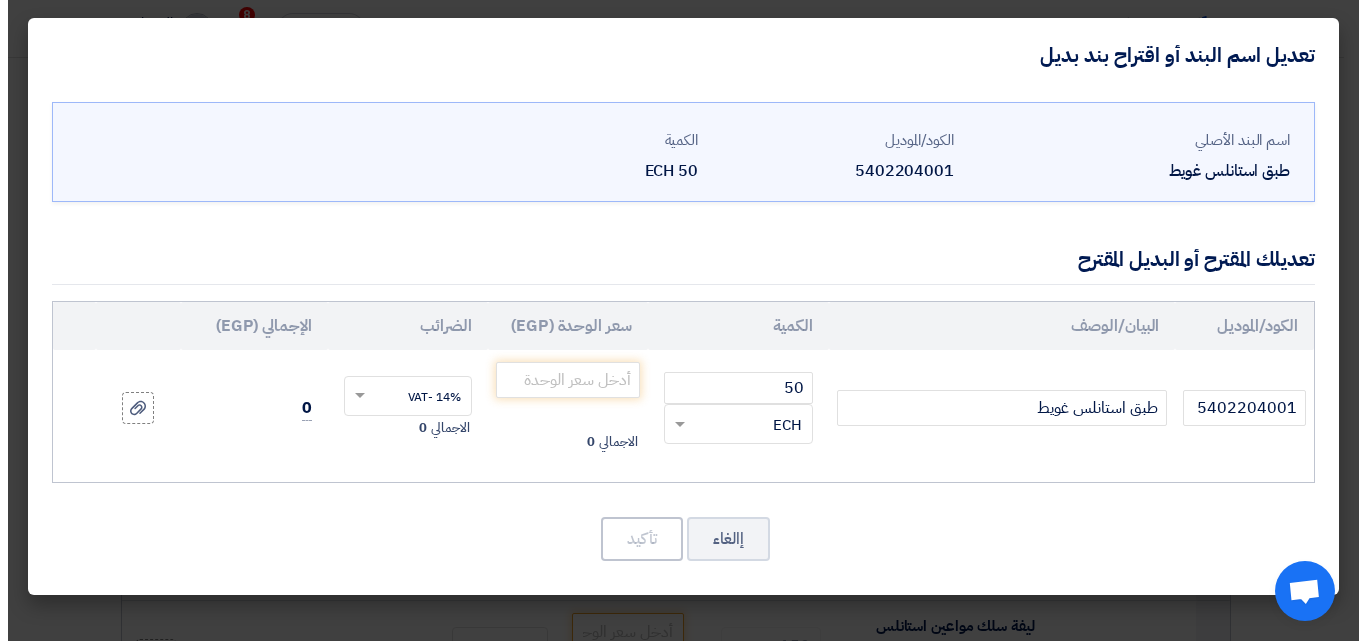 scroll, scrollTop: 1930, scrollLeft: 0, axis: vertical 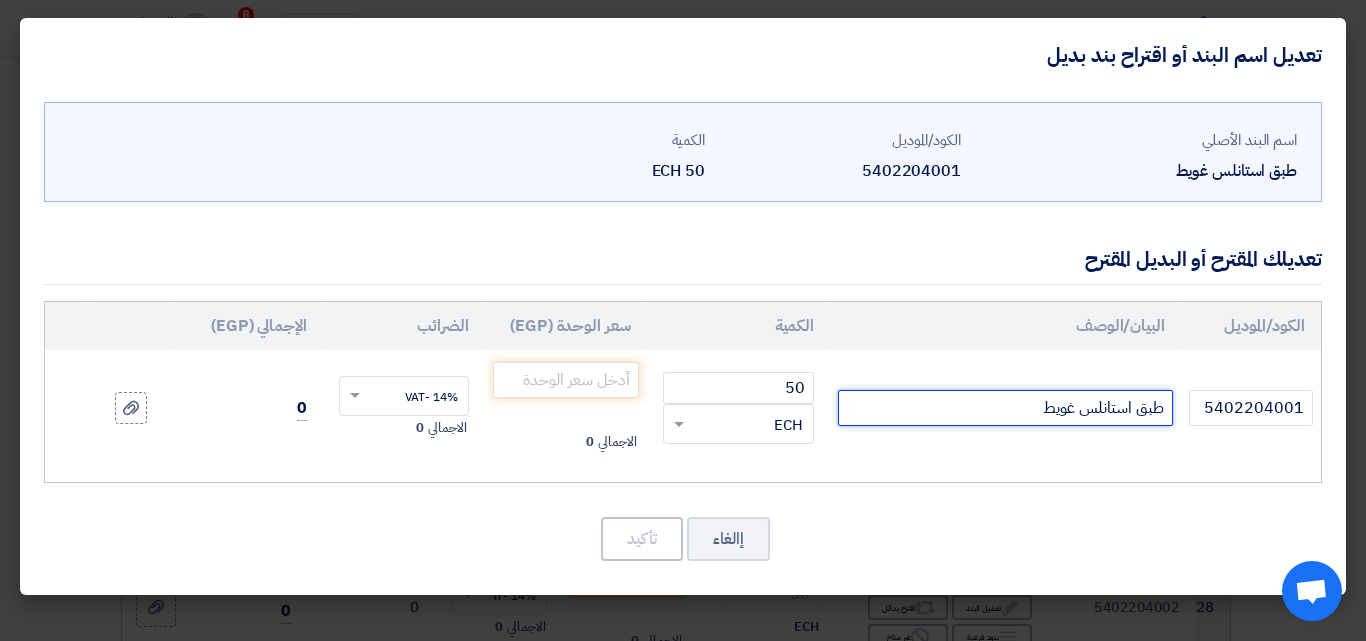 click on "طبق استانلس غويط" 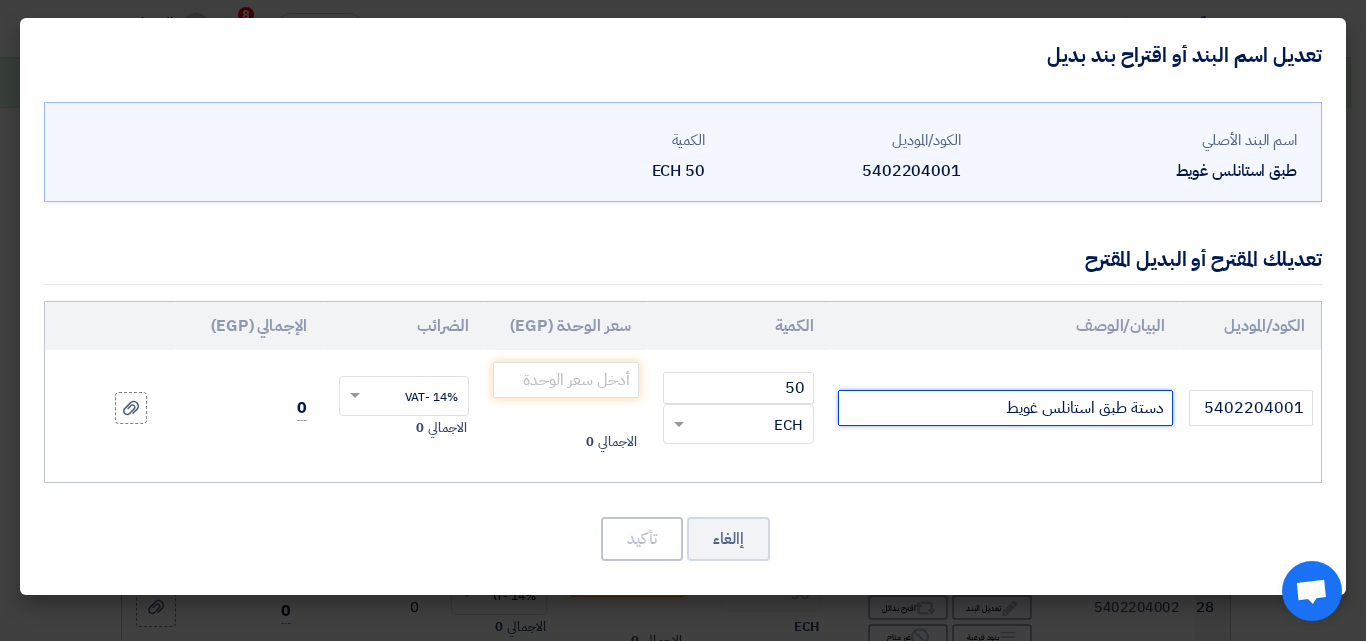 drag, startPoint x: 1036, startPoint y: 411, endPoint x: 1000, endPoint y: 393, distance: 40.24922 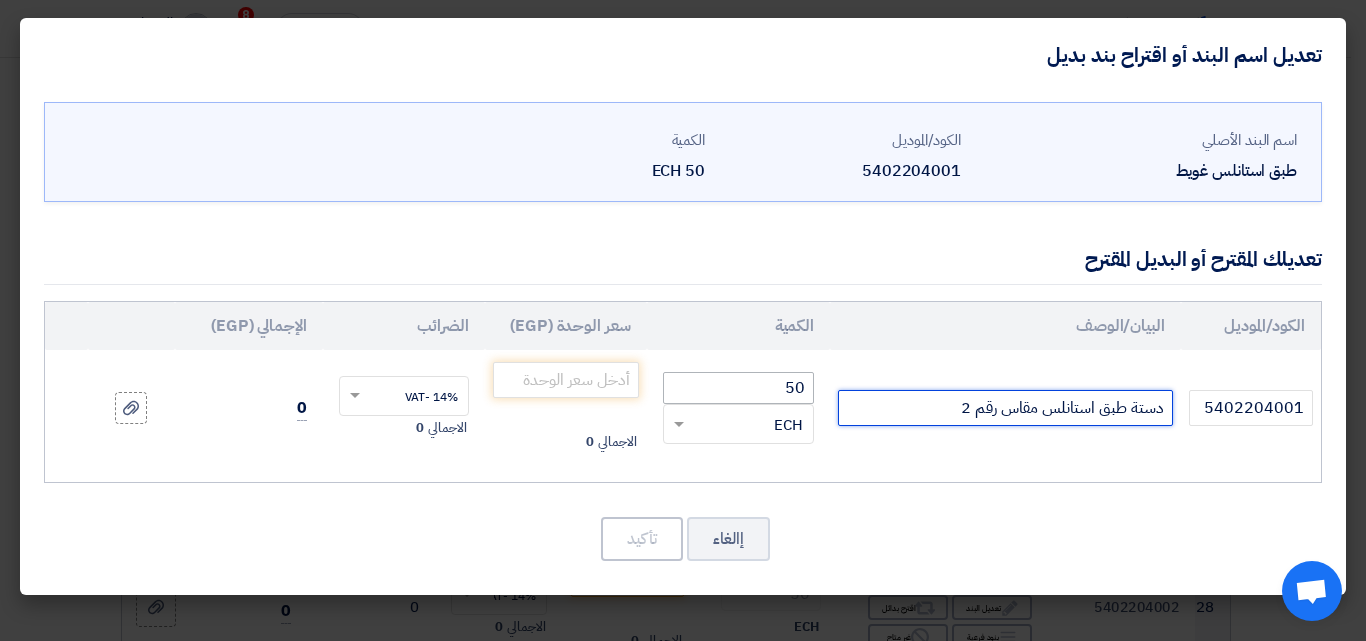 type on "دستة طبق استانلس مقاس رقم 2" 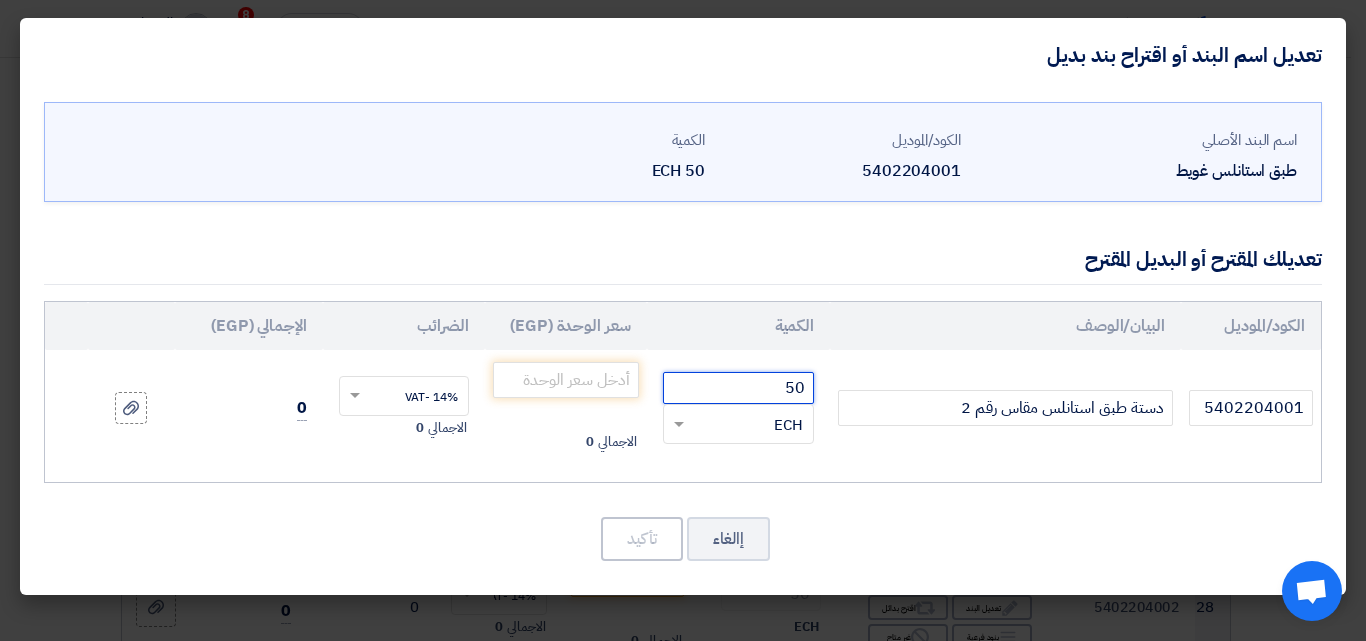 drag, startPoint x: 777, startPoint y: 385, endPoint x: 809, endPoint y: 381, distance: 32.24903 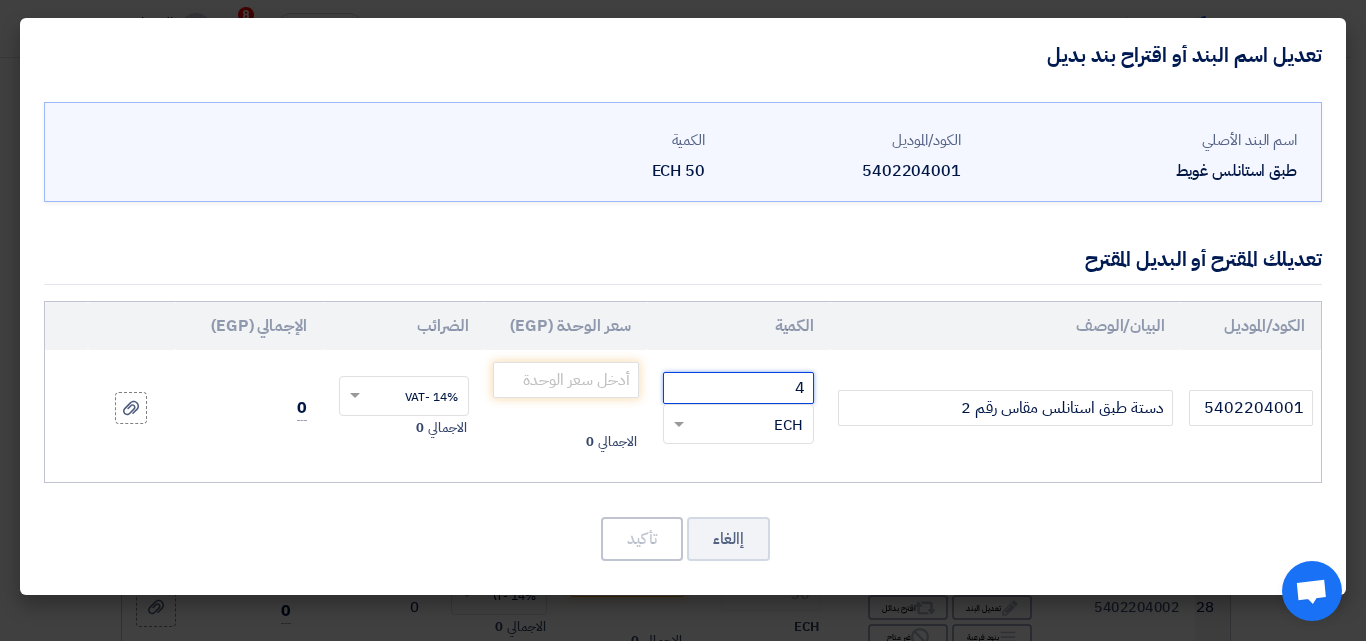 click 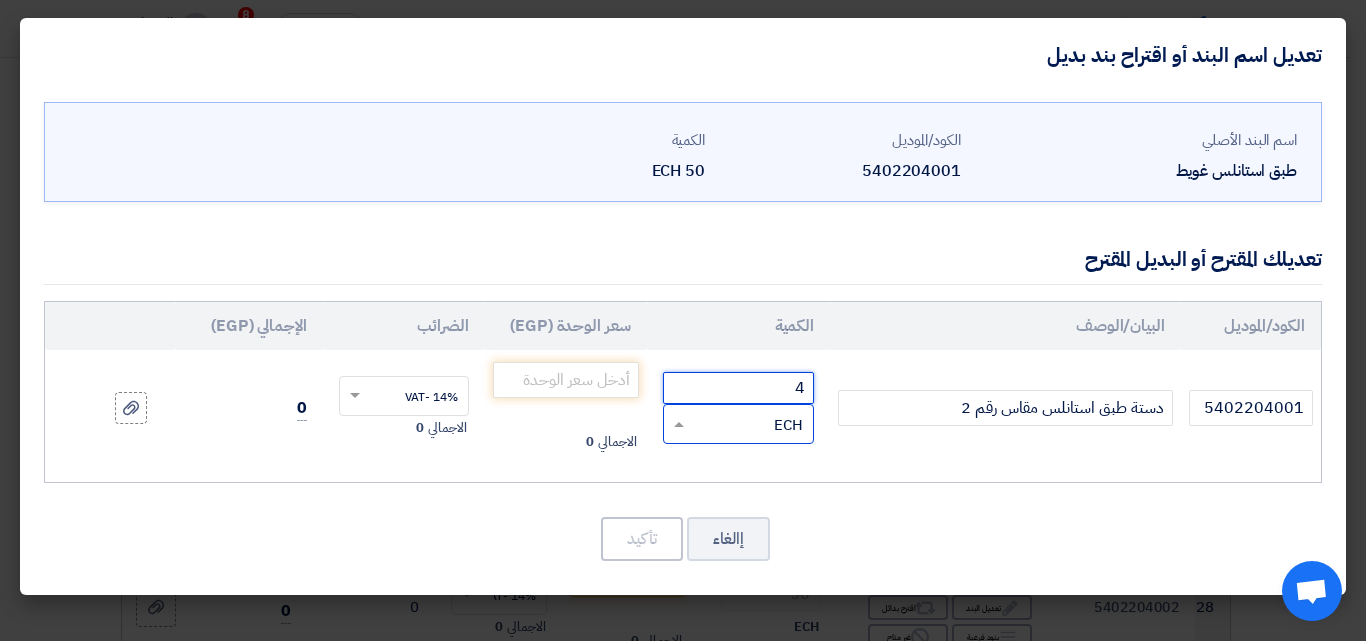 type on "4" 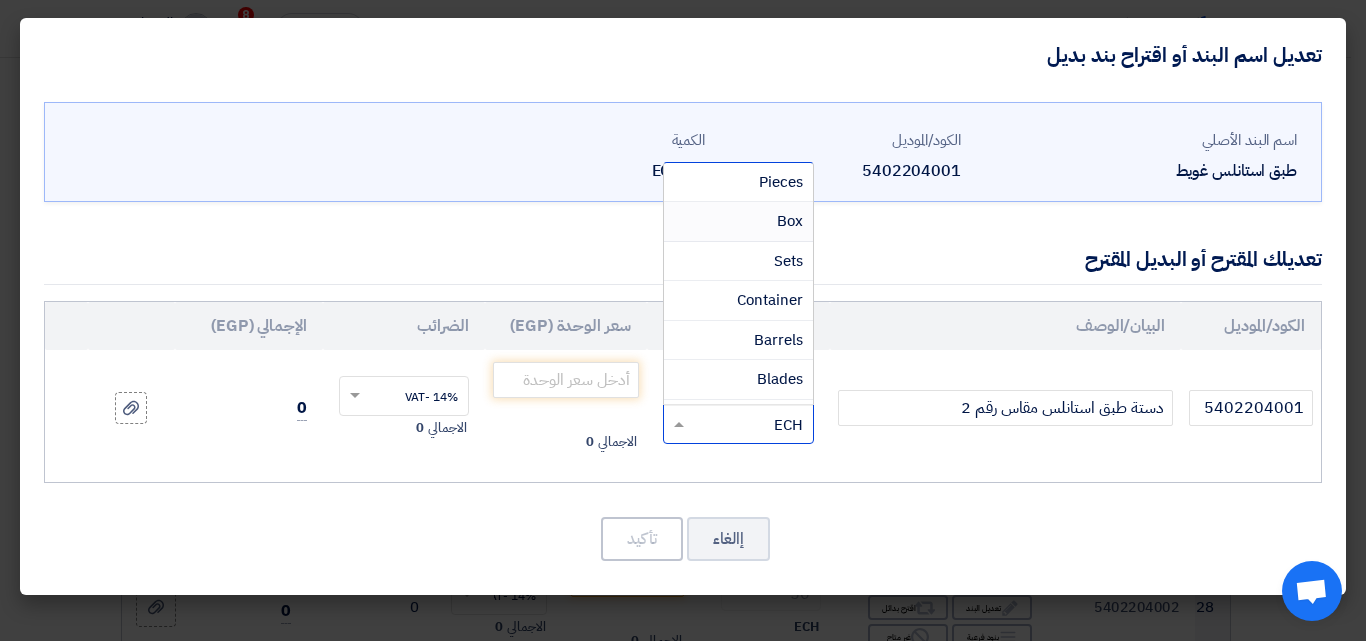 click on "Box" at bounding box center [738, 222] 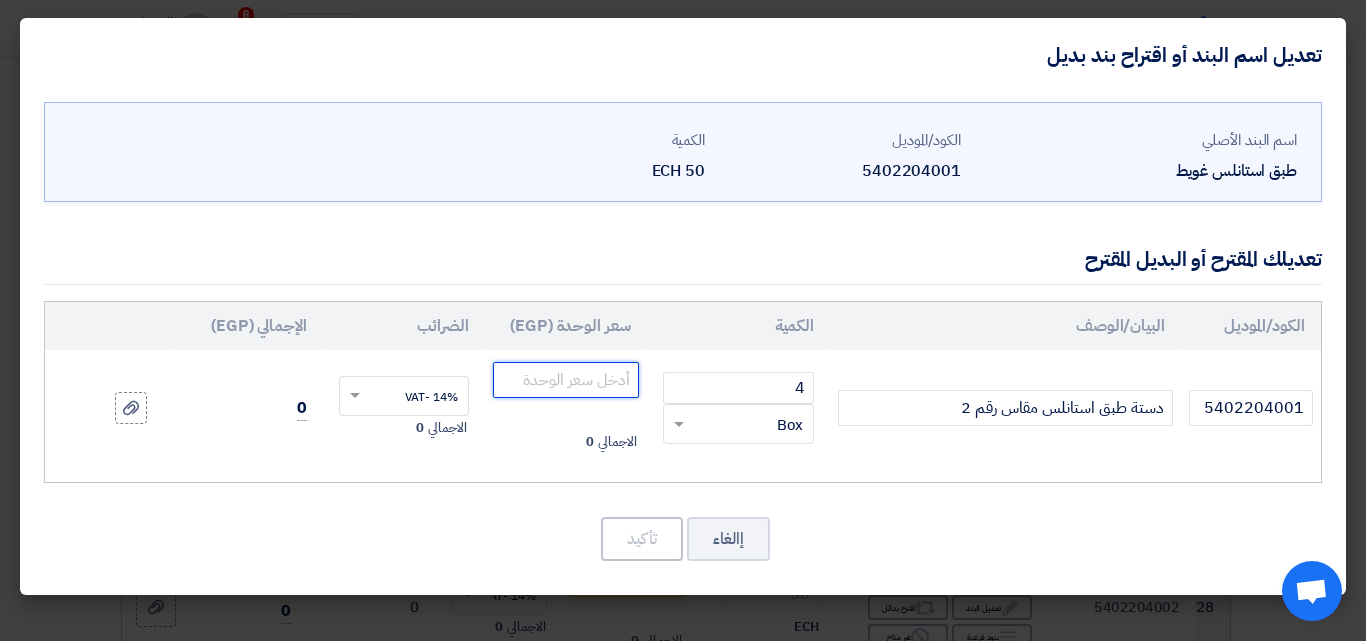 click 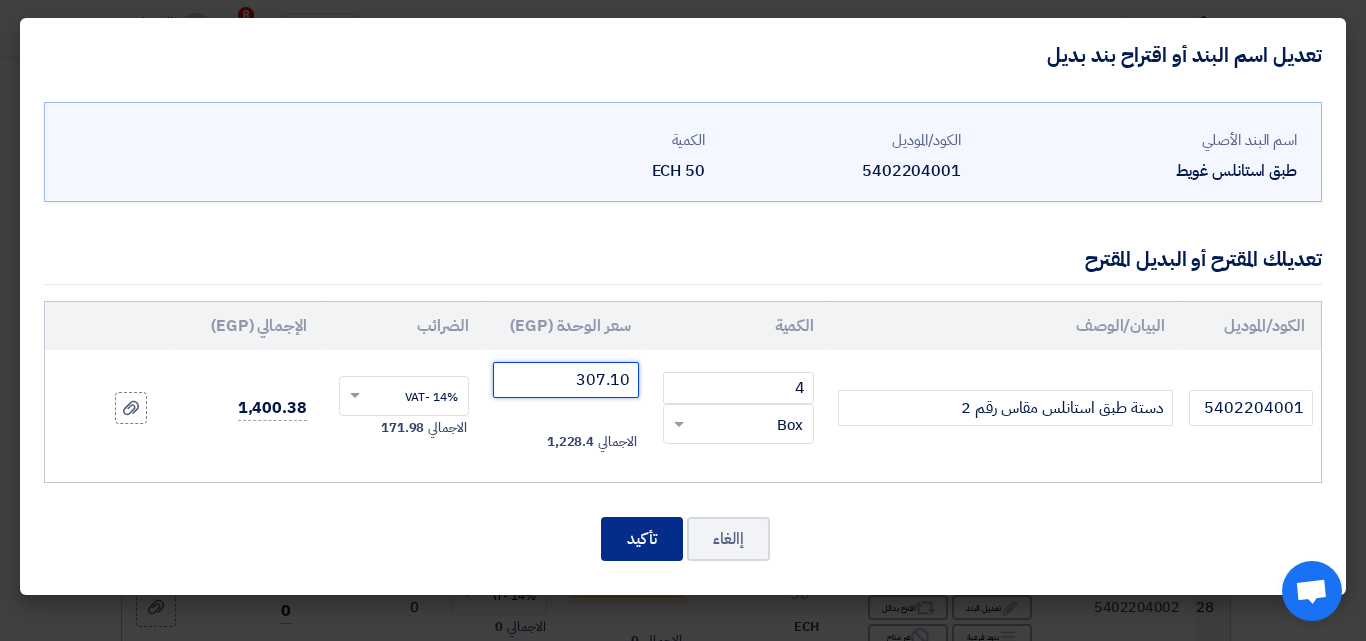type on "307.10" 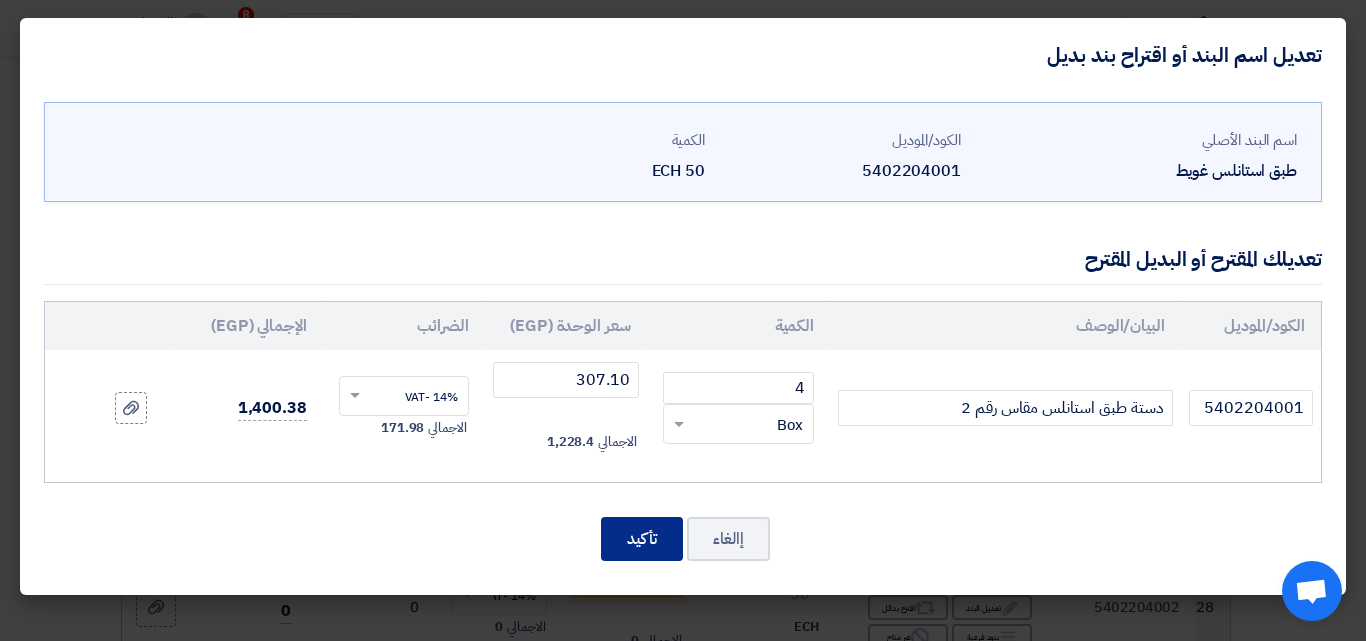 click on "تأكيد" 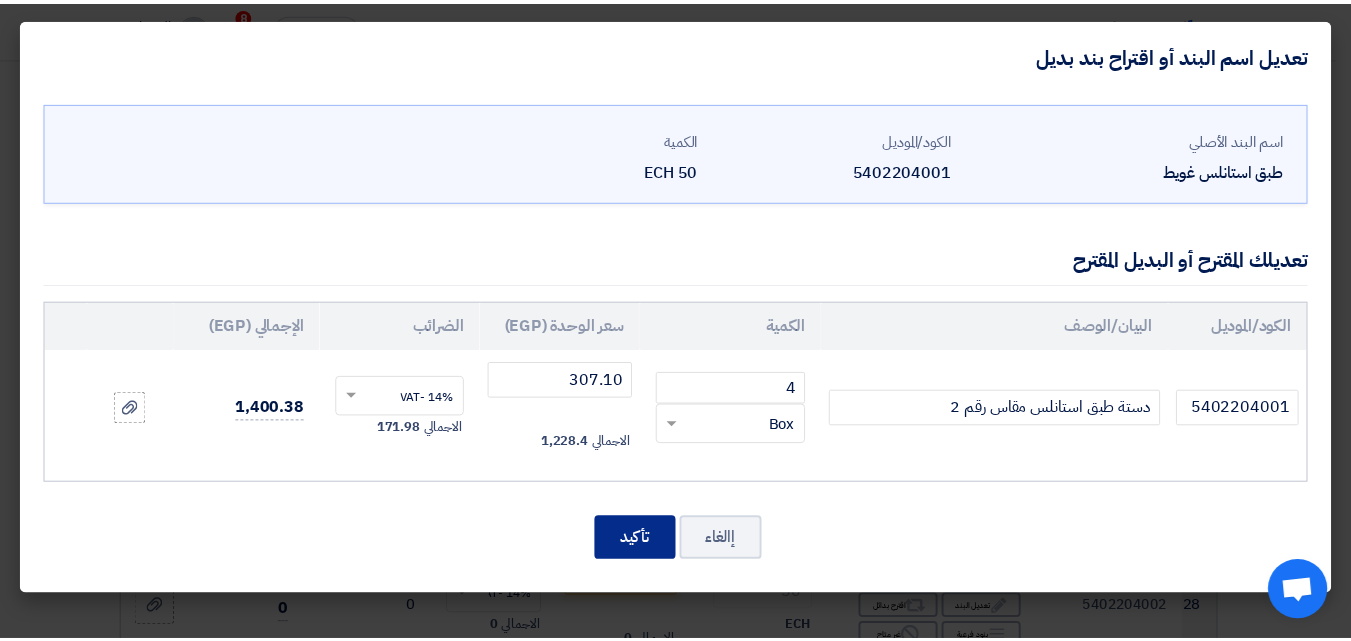 scroll, scrollTop: 3956, scrollLeft: 0, axis: vertical 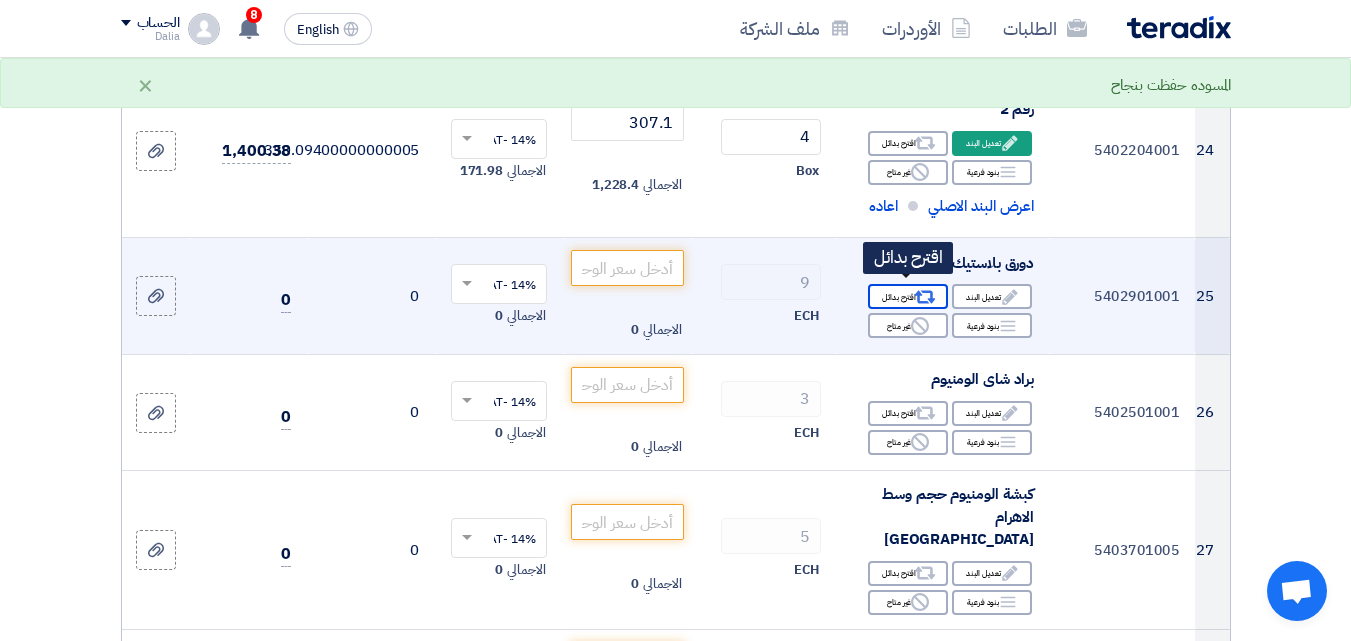 click on "Alternative" 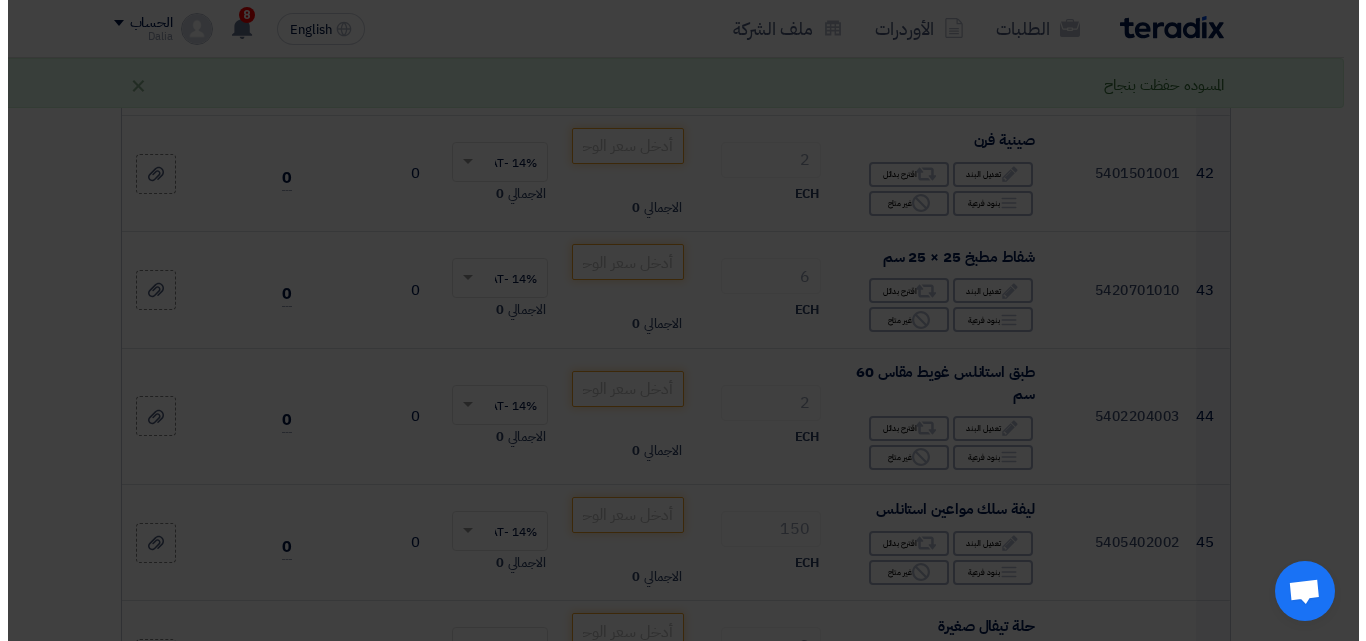 scroll, scrollTop: 1930, scrollLeft: 0, axis: vertical 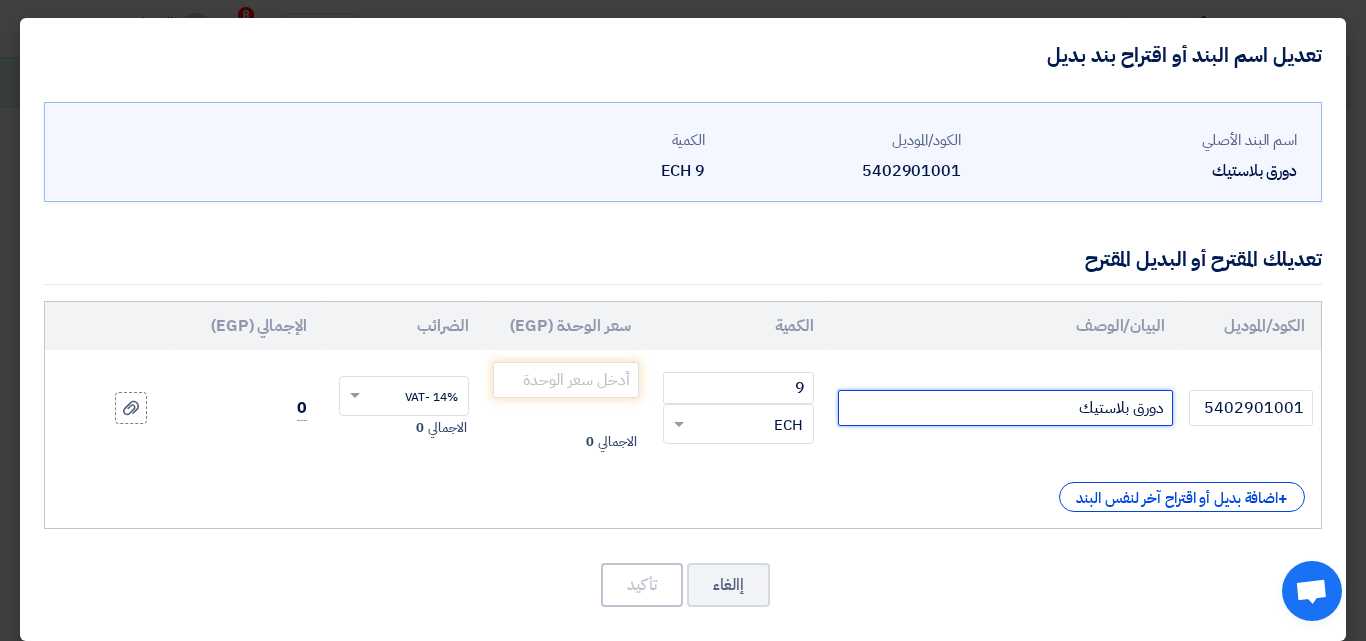 click on "دورق بلاستيك" 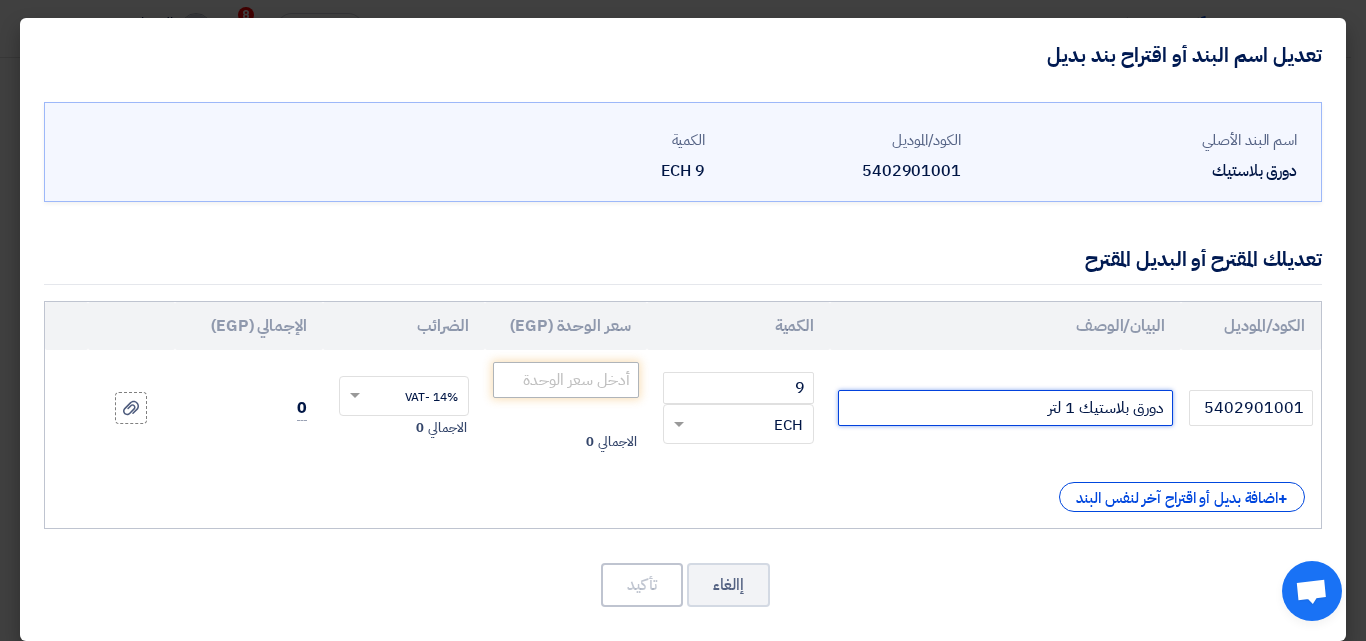 type on "دورق بلاستيك 1 لتر" 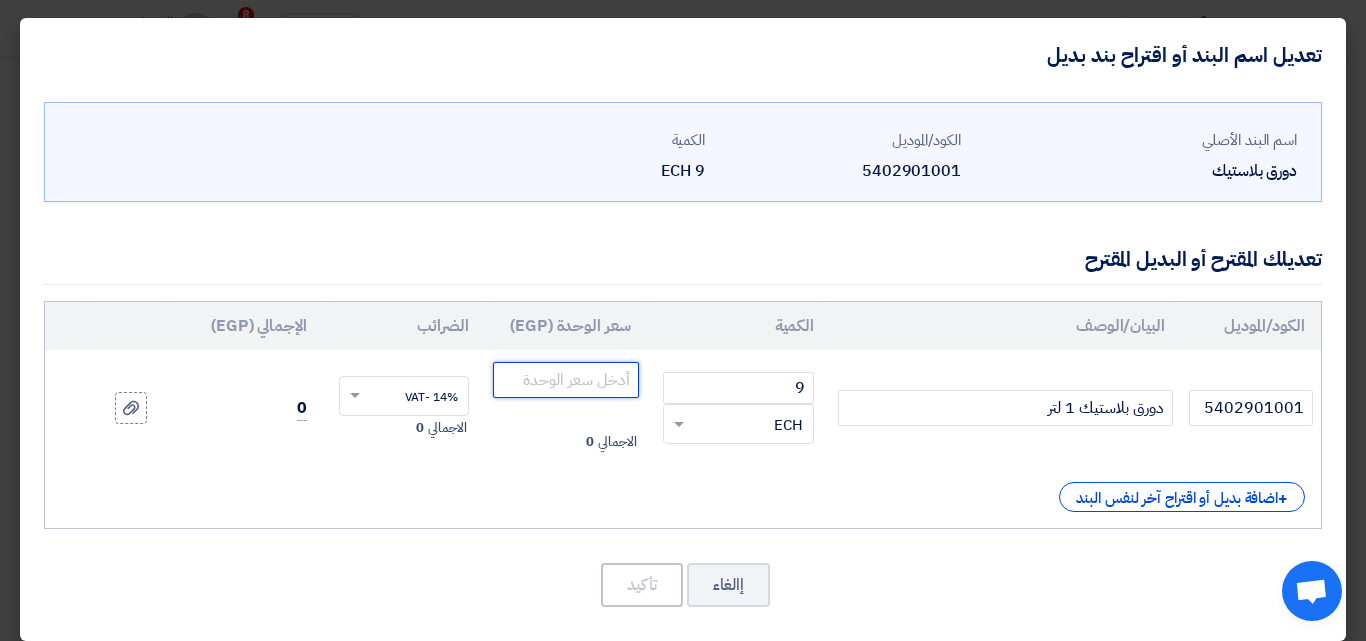 click 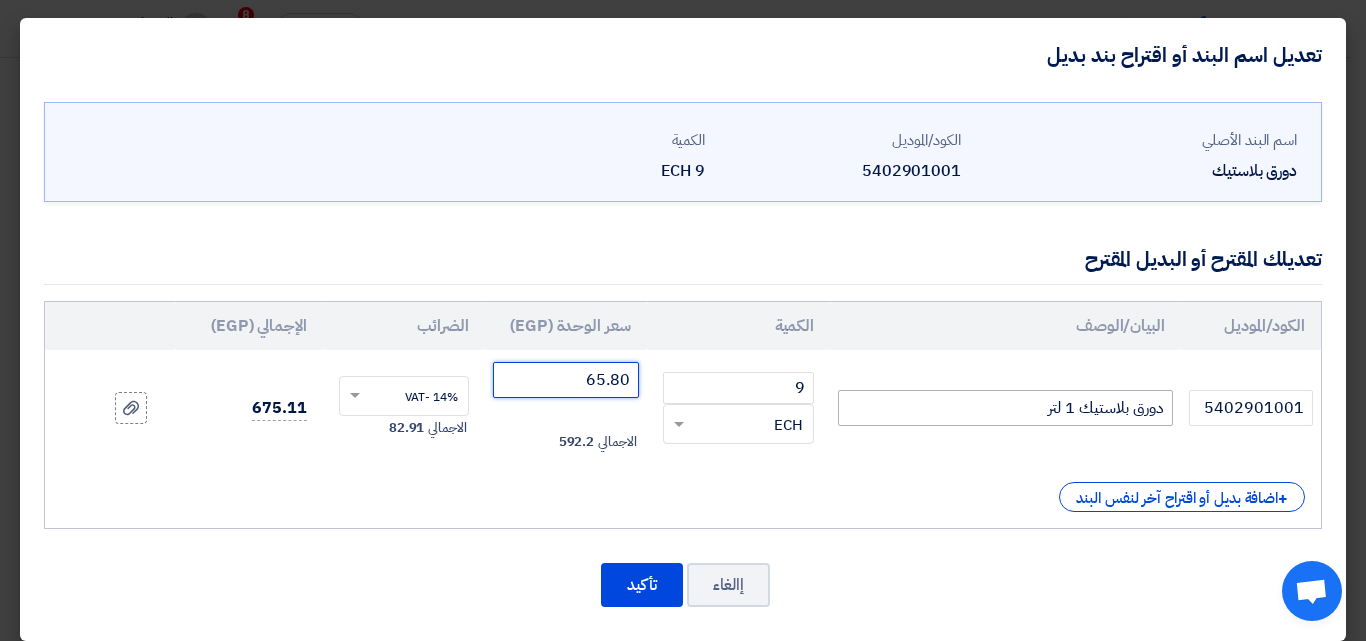 type on "65.80" 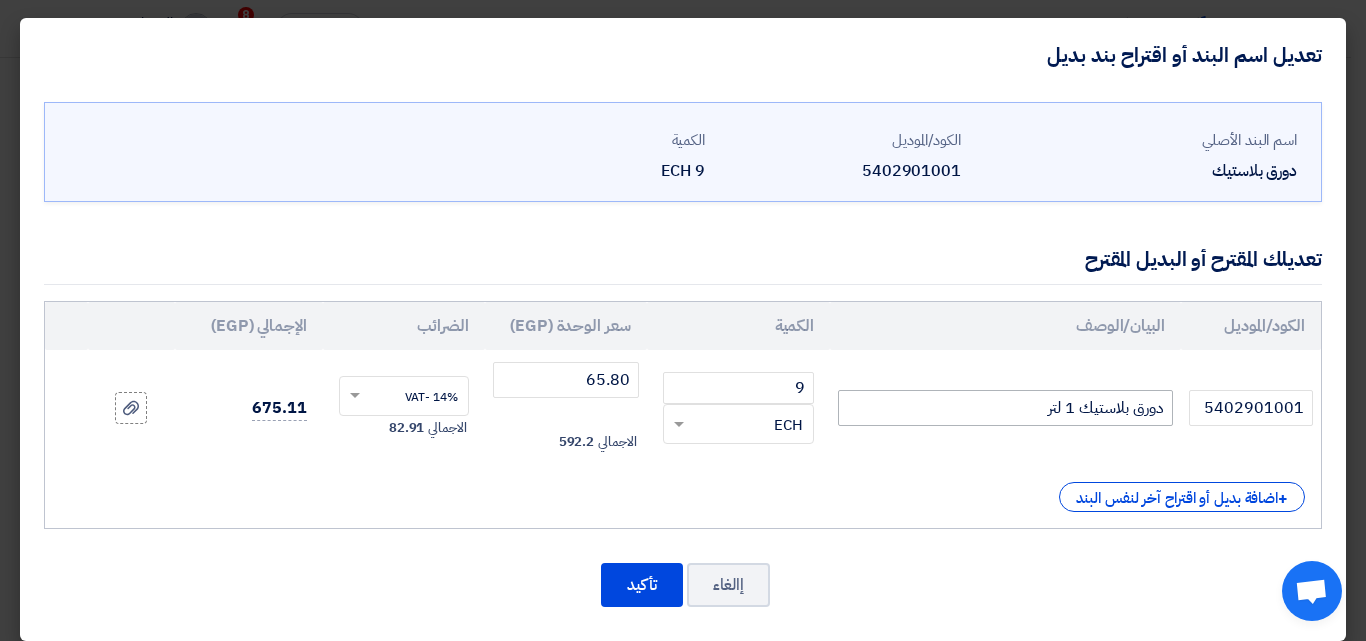click on "+
اضافة بديل أو اقتراح آخر لنفس البند" 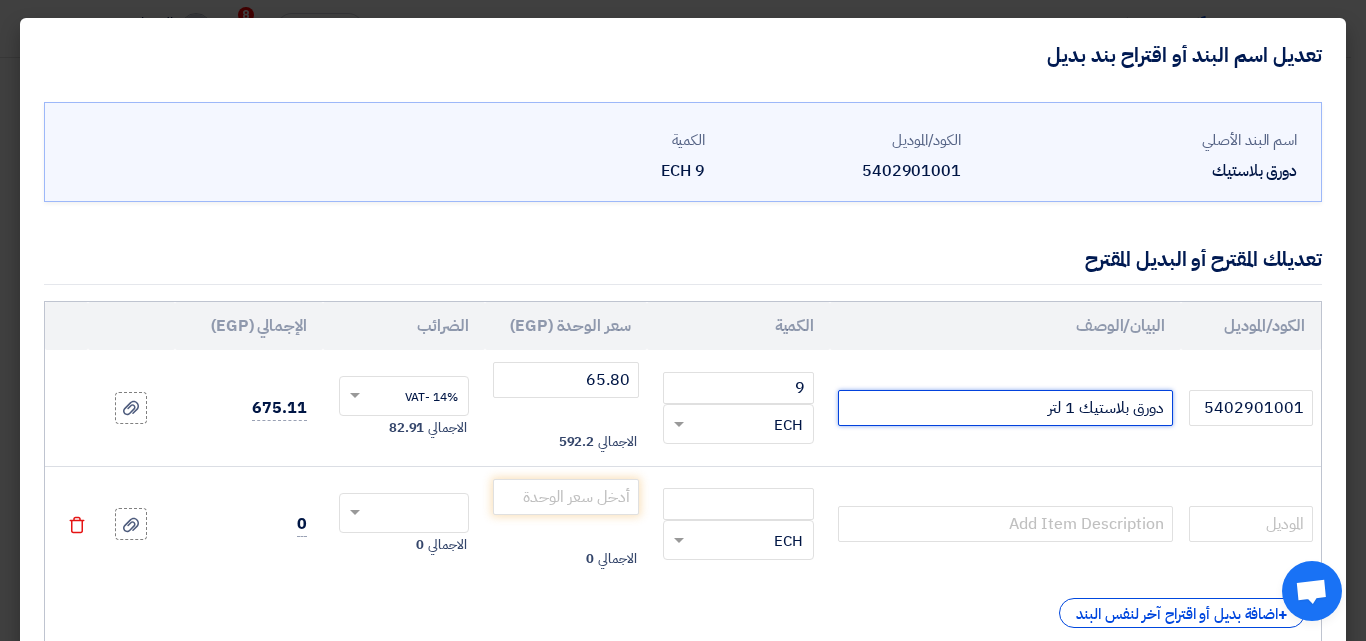 drag, startPoint x: 1119, startPoint y: 414, endPoint x: 1043, endPoint y: 401, distance: 77.10383 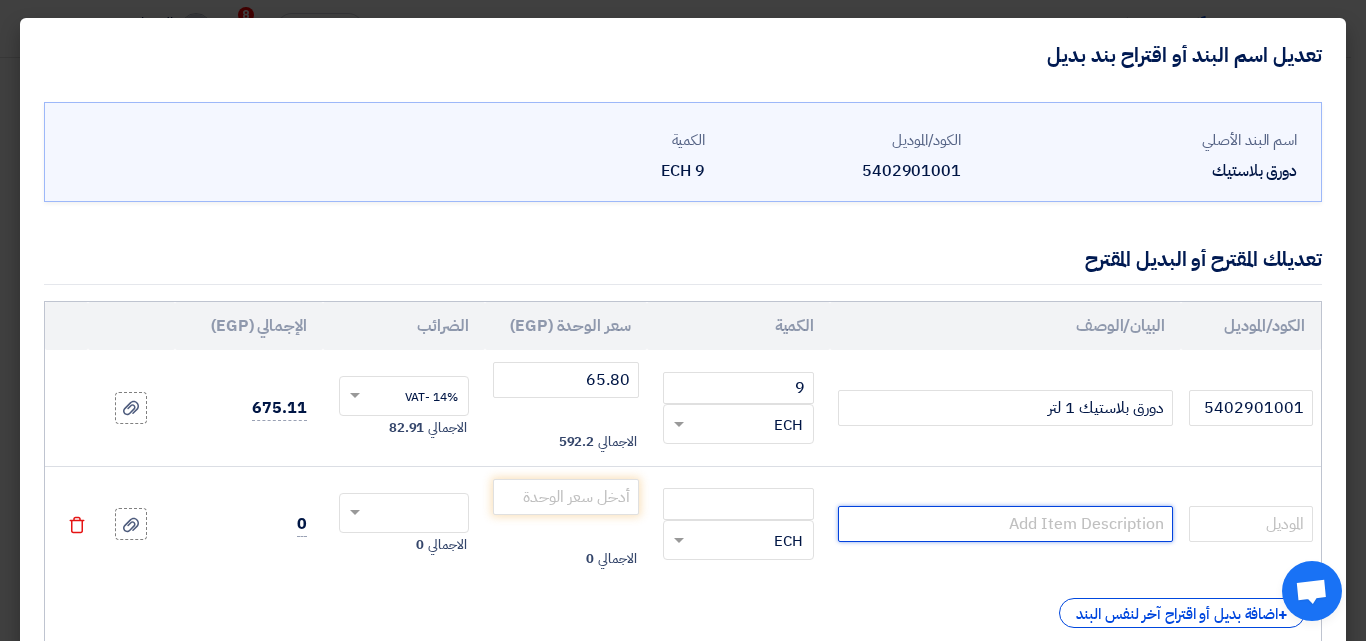 paste on "دورق بلاستيك 1 لتر" 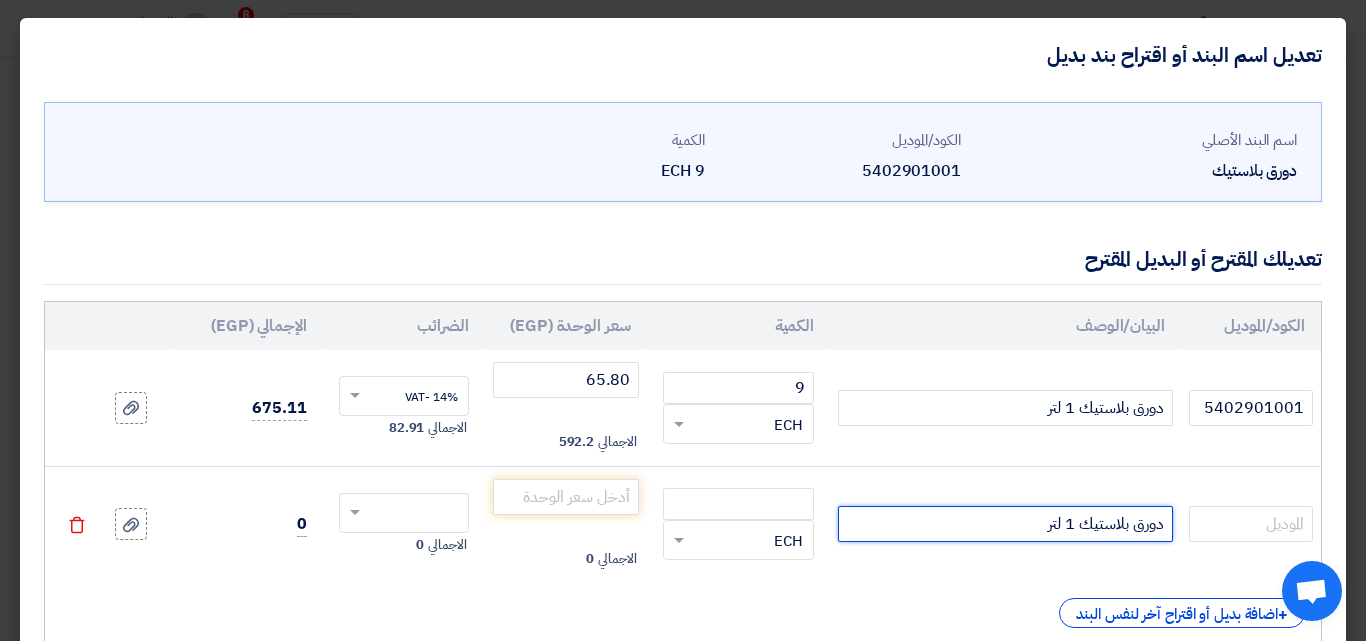 click on "دورق بلاستيك 1 لتر" 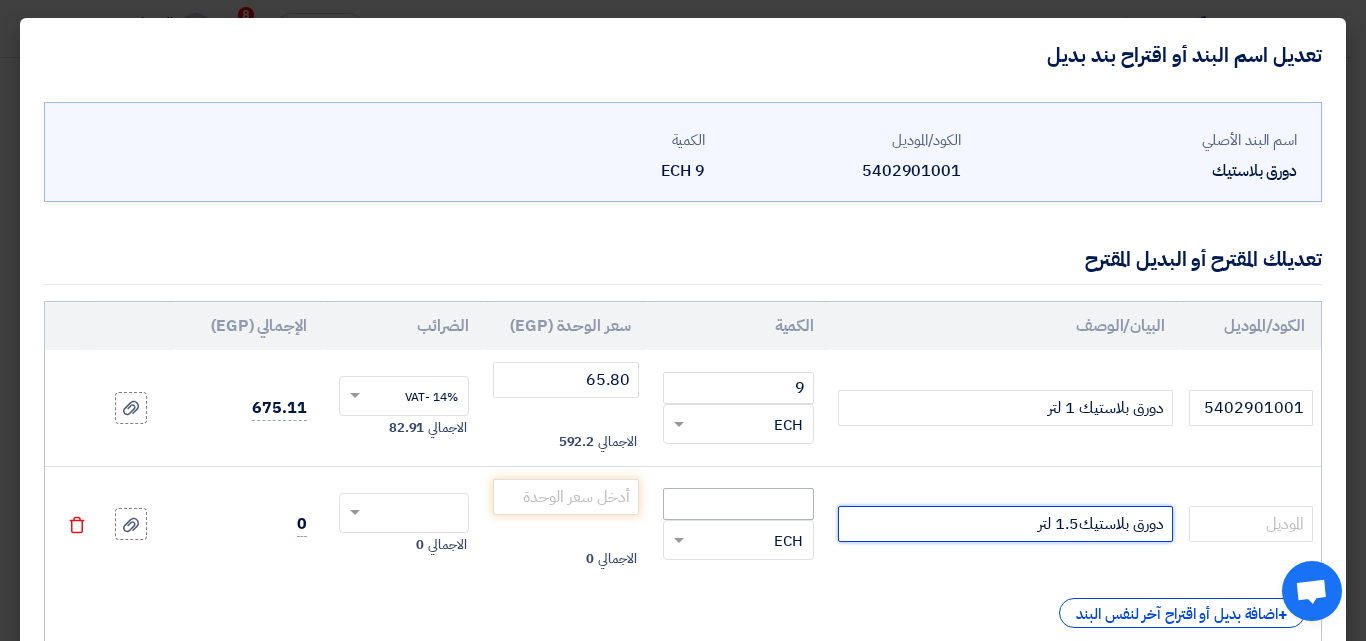 type on "دورق بلاستيك1.5 لتر" 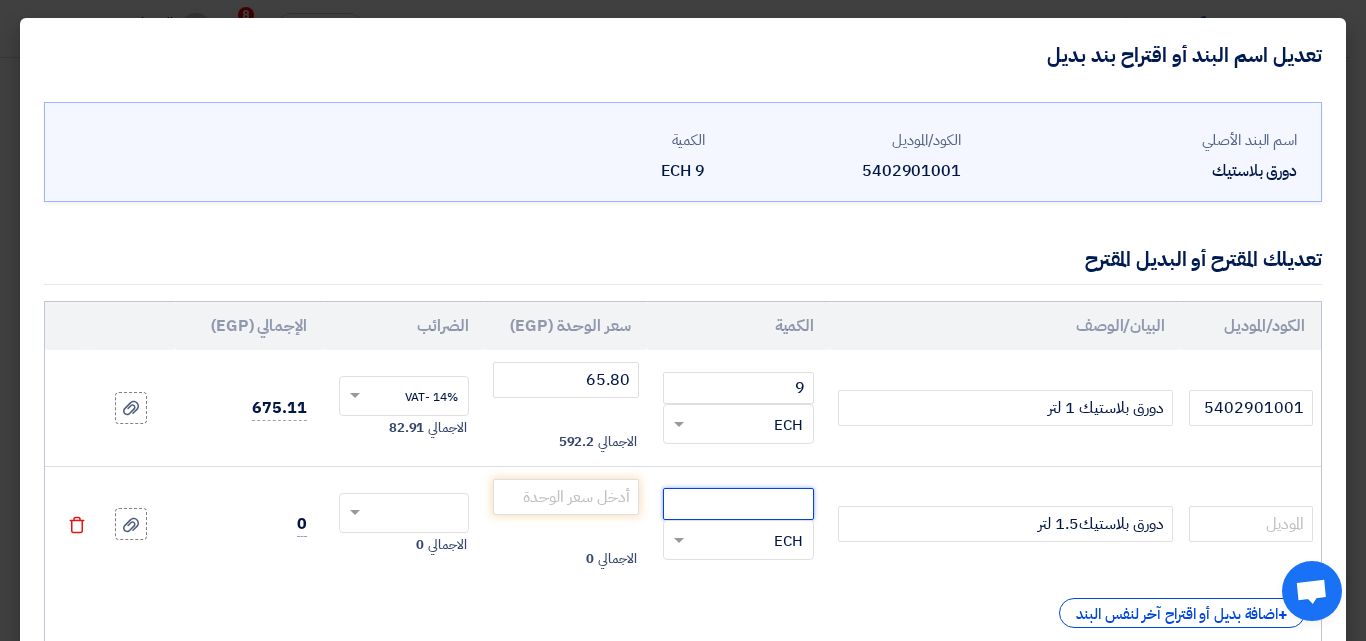 click 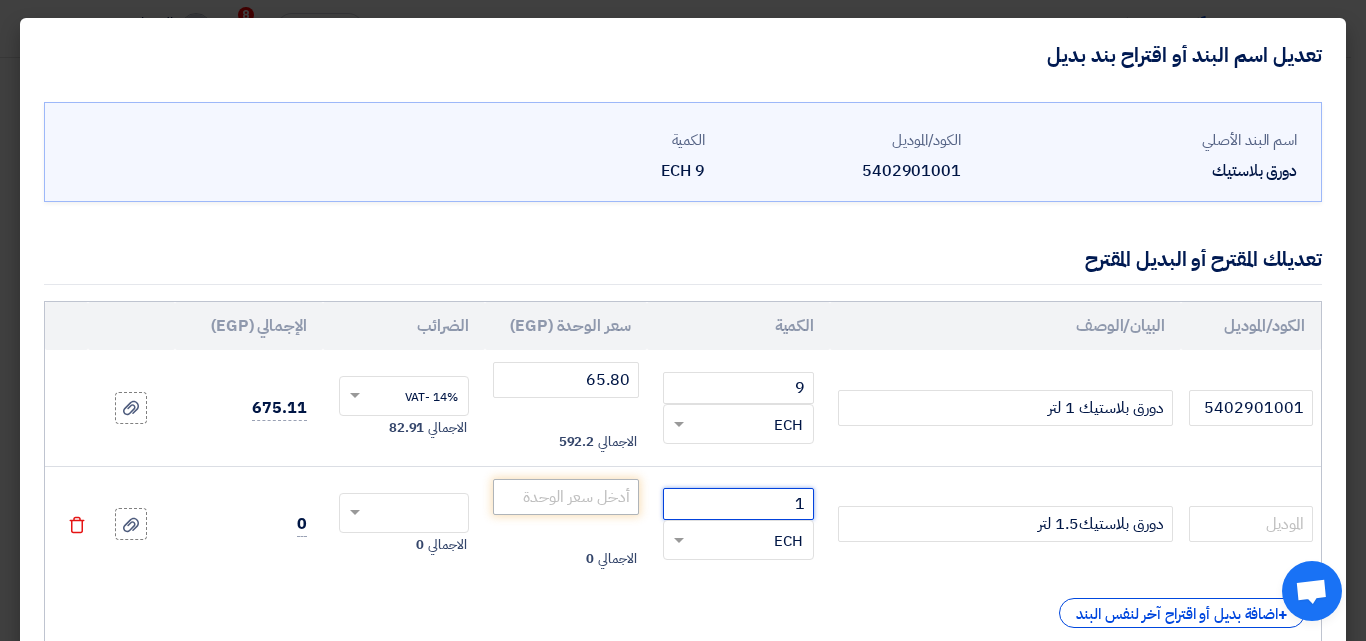 type on "1" 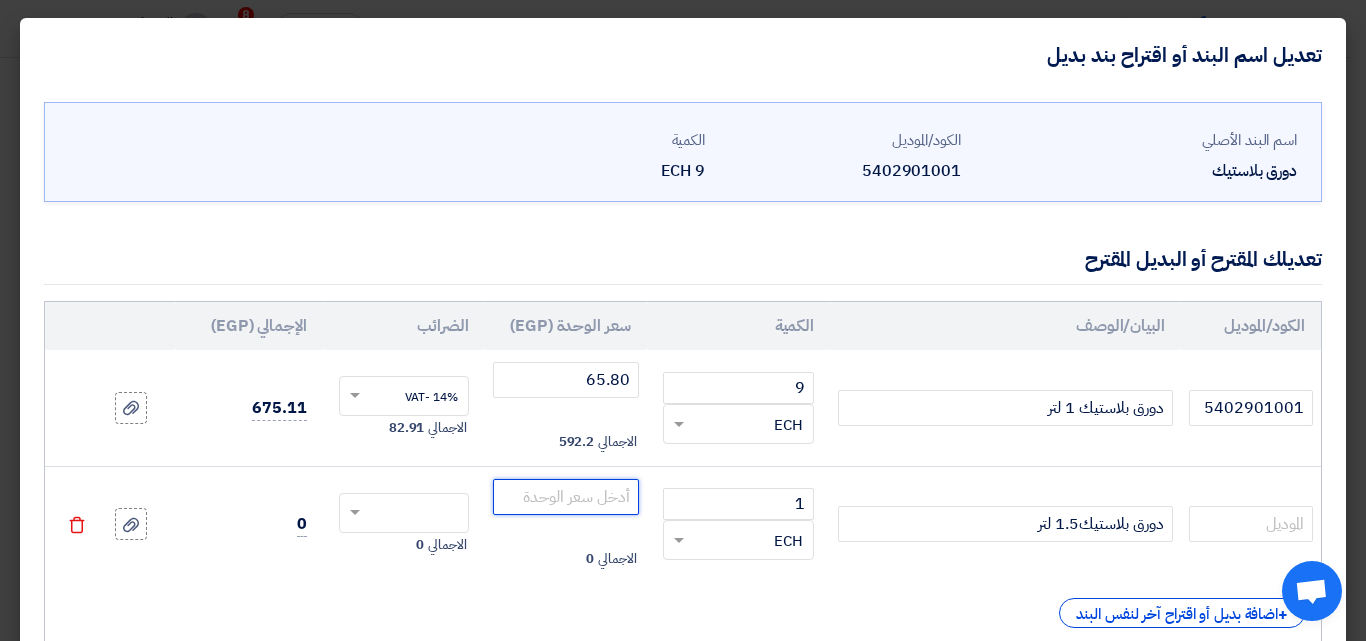 click 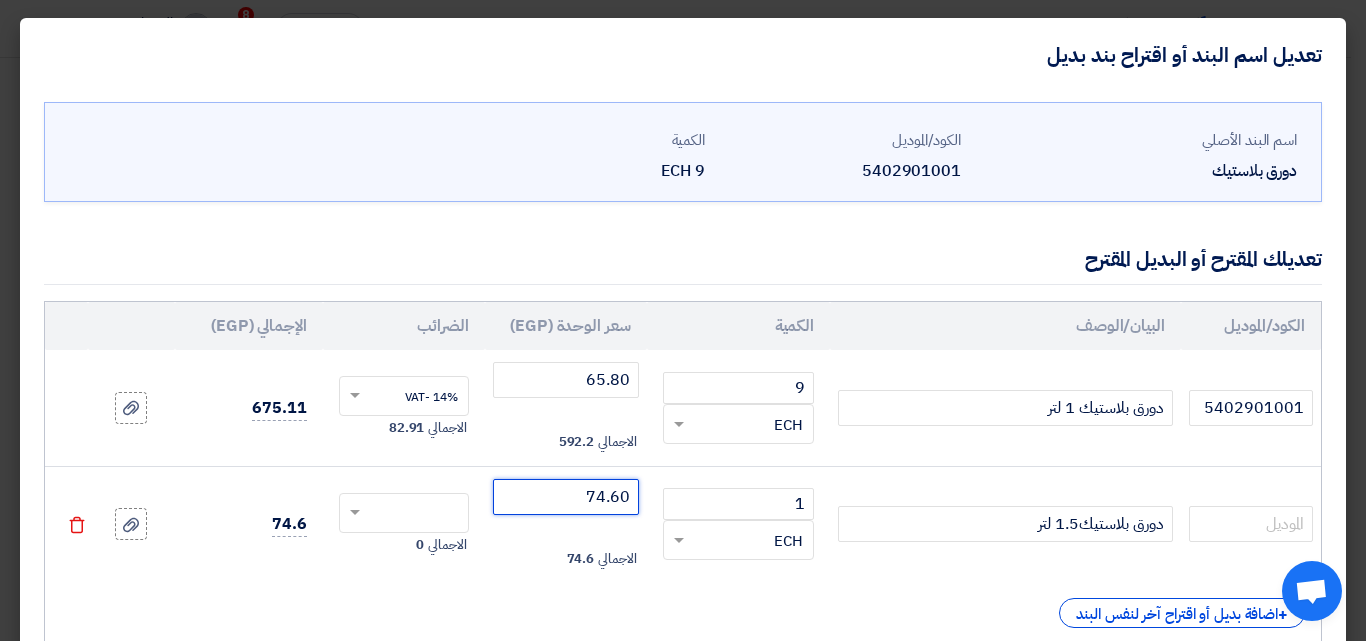 click 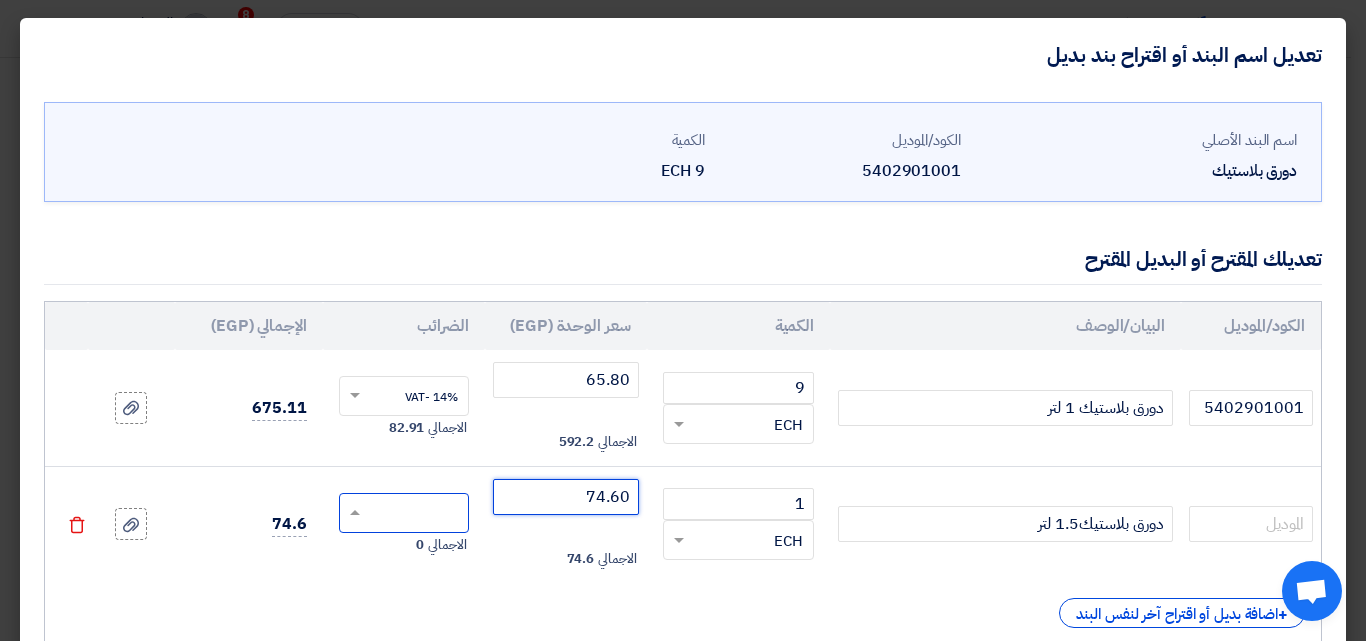 type on "74.60" 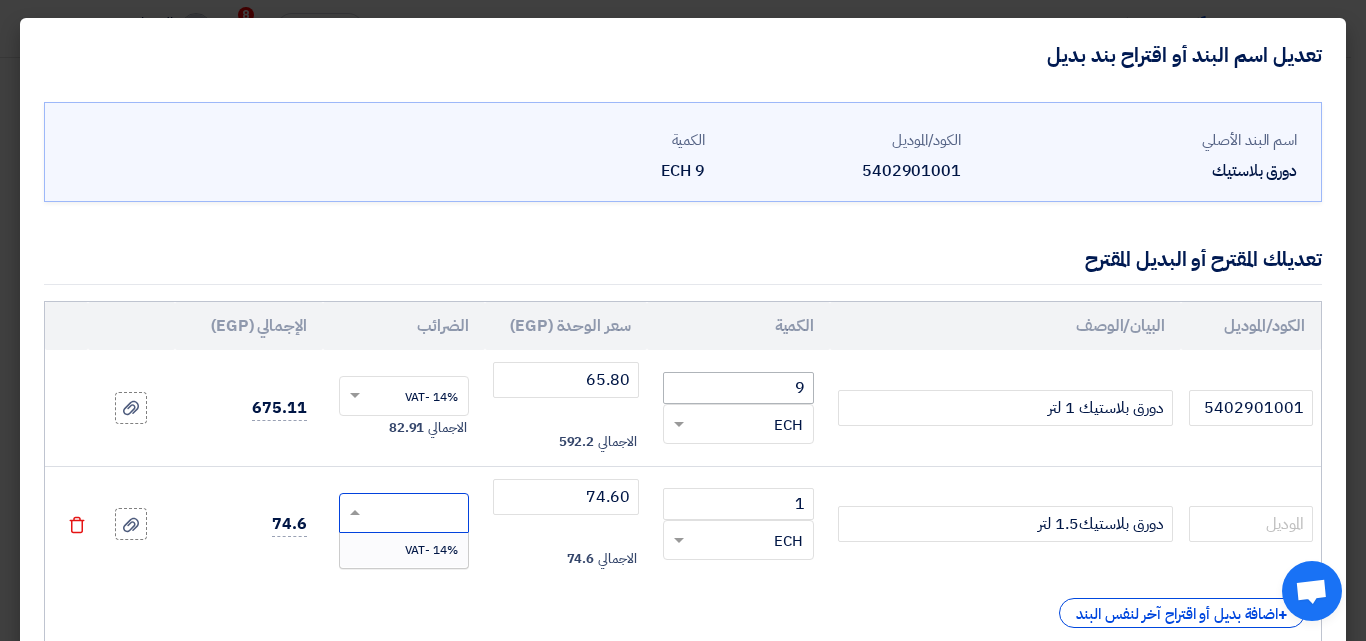 click on "14% -VAT" at bounding box center (431, 550) 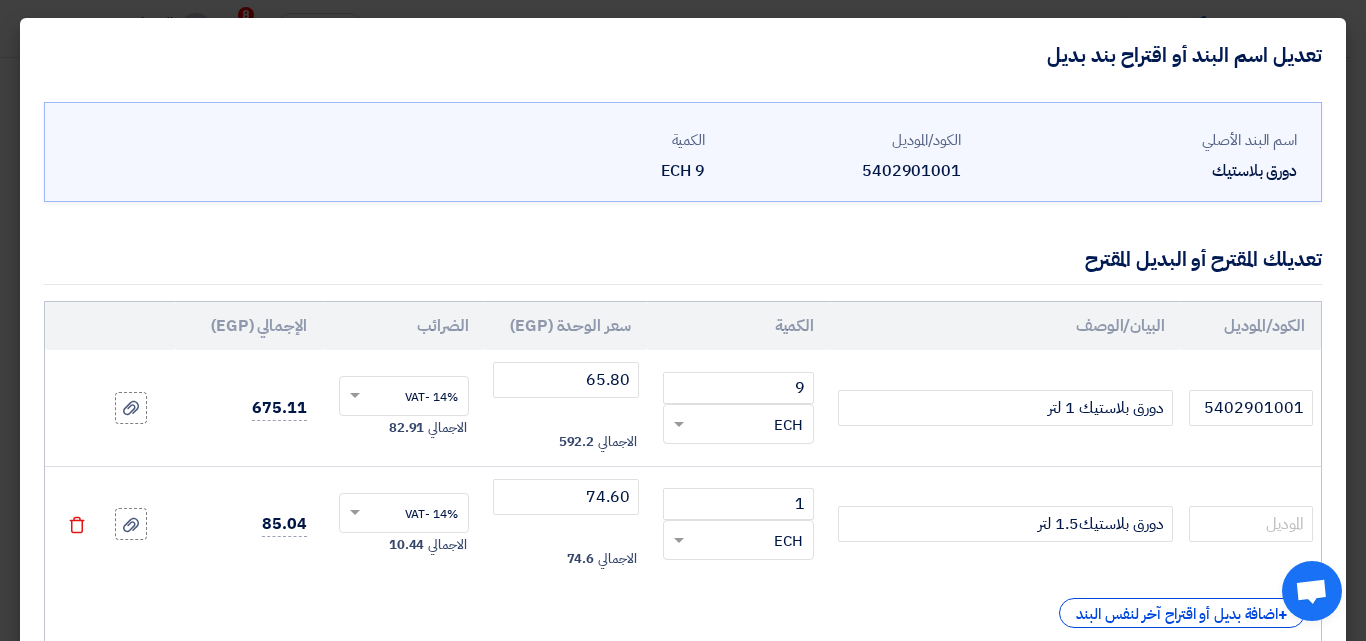 scroll, scrollTop: 134, scrollLeft: 0, axis: vertical 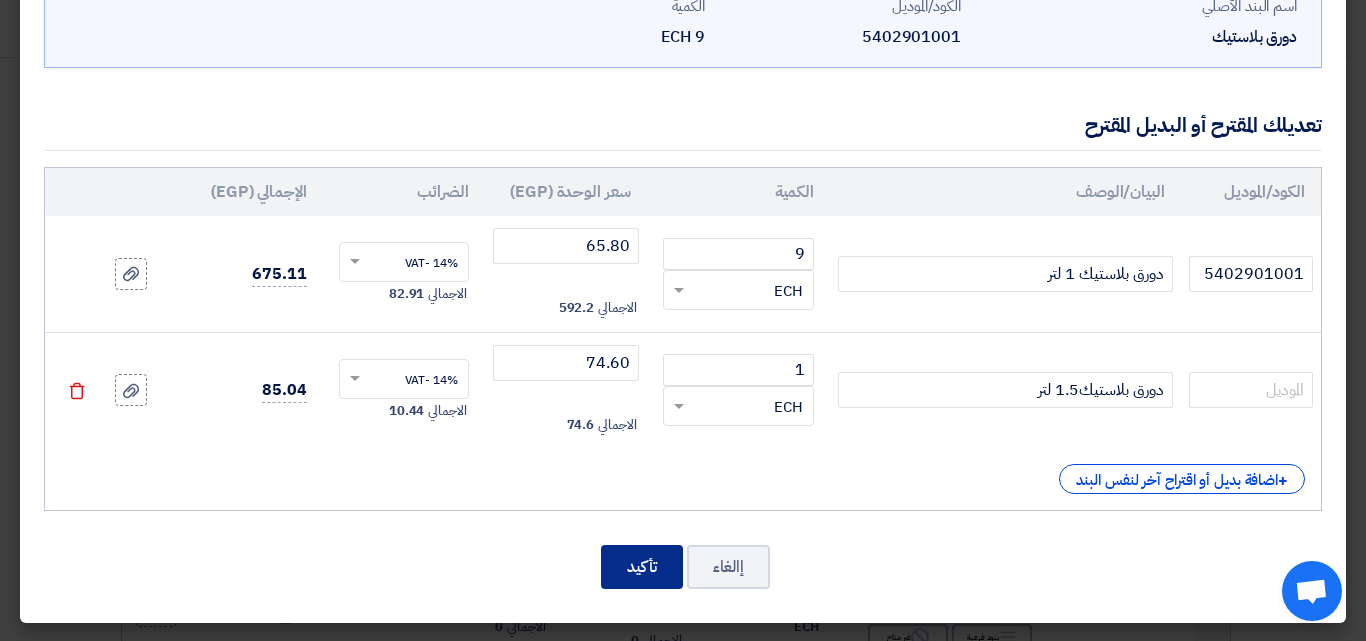 click on "تأكيد" 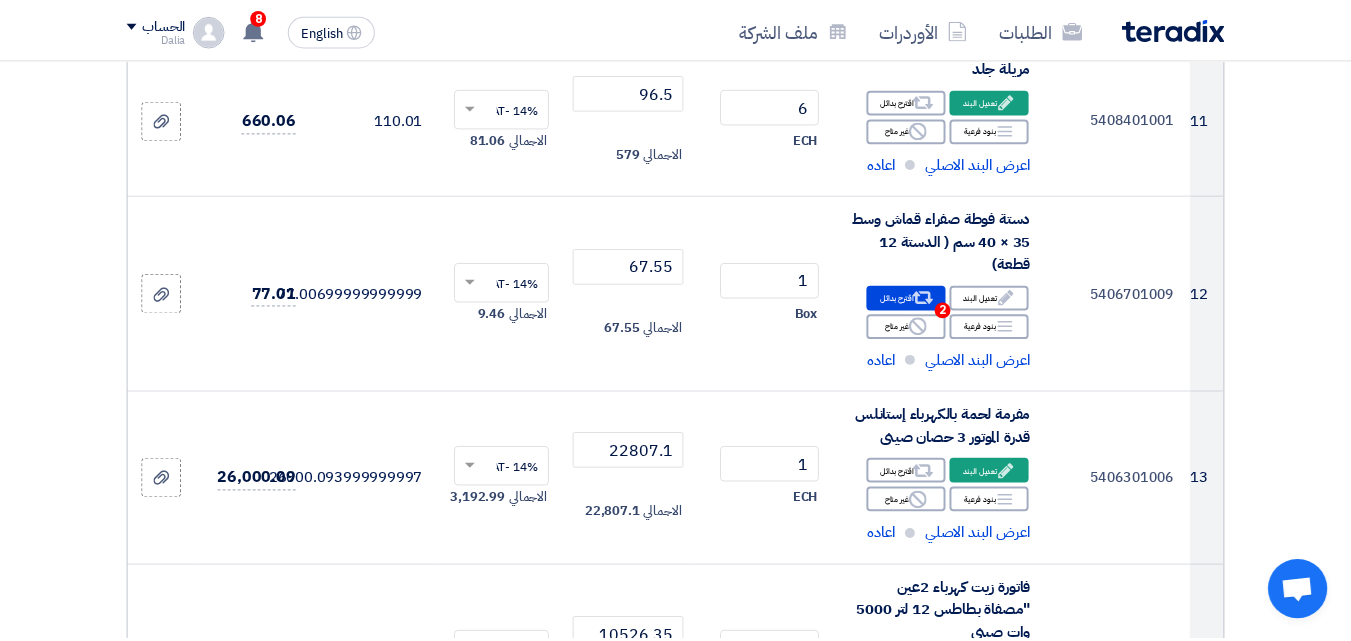 scroll, scrollTop: 3956, scrollLeft: 0, axis: vertical 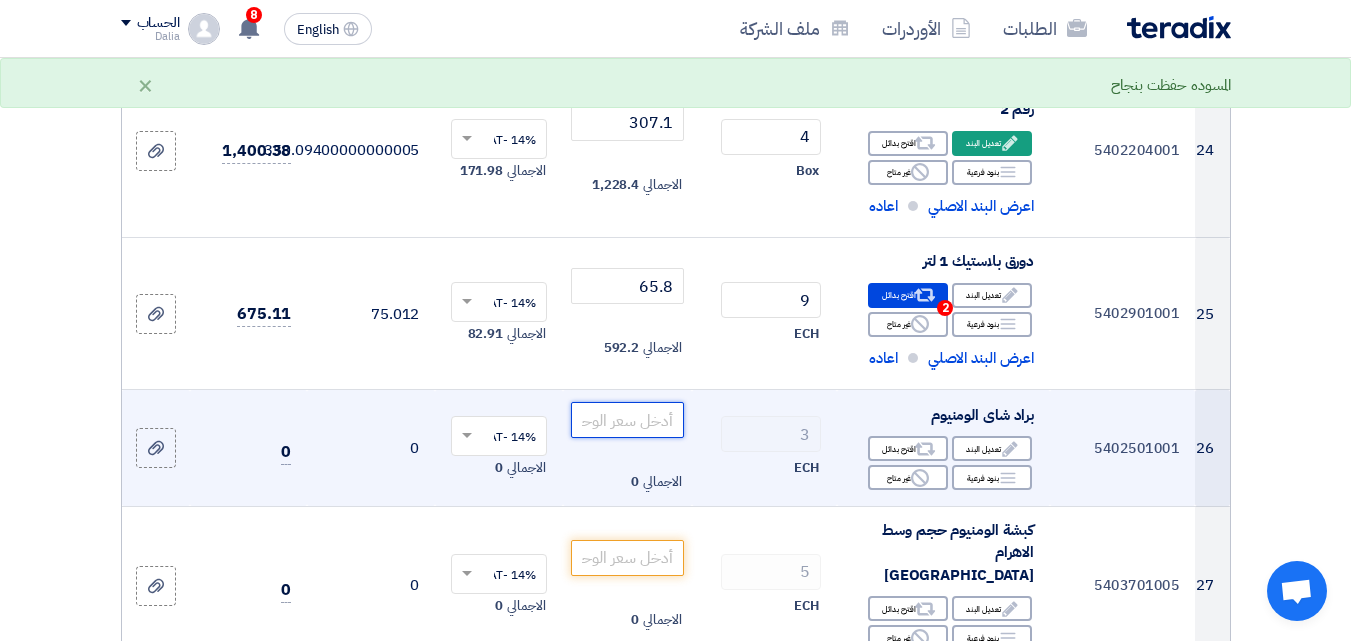 click 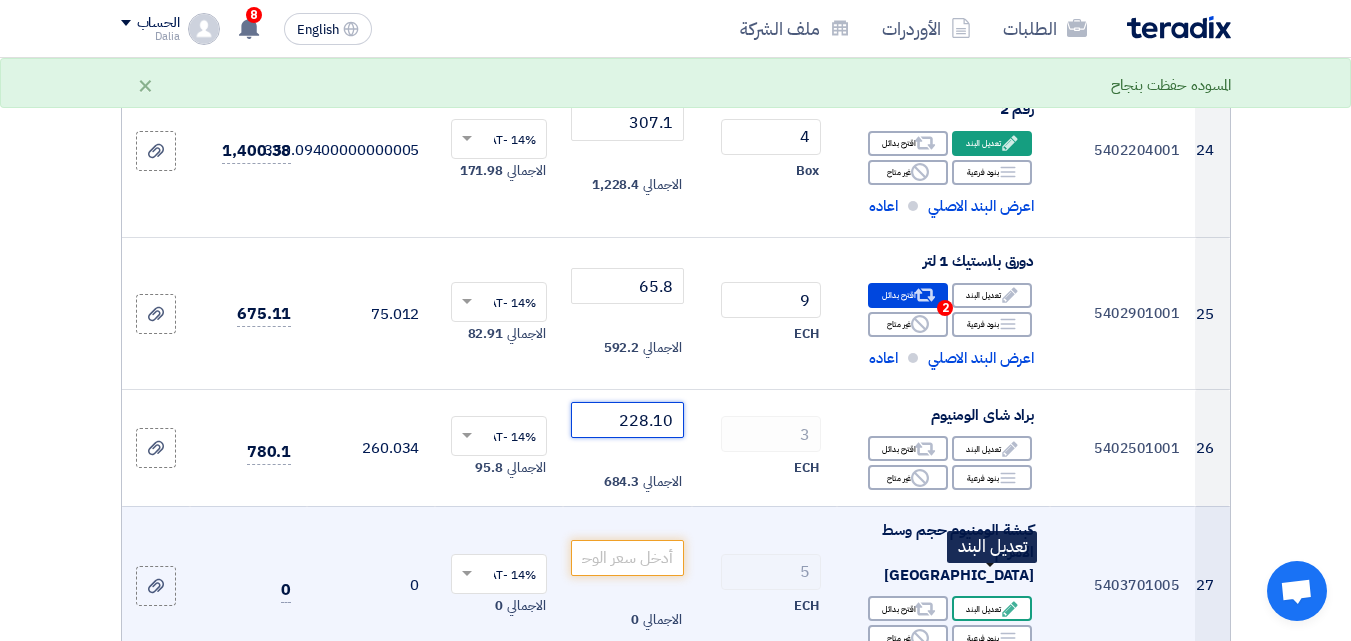 type on "228.10" 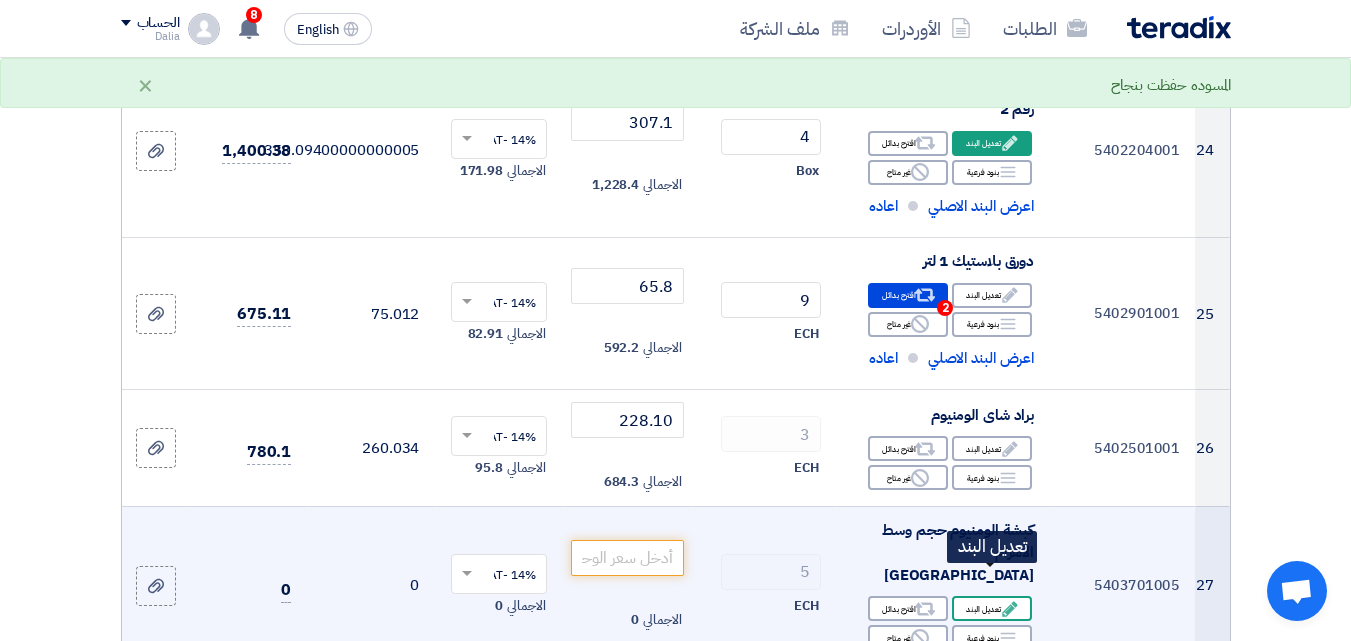 click on "Edit
تعديل البند" 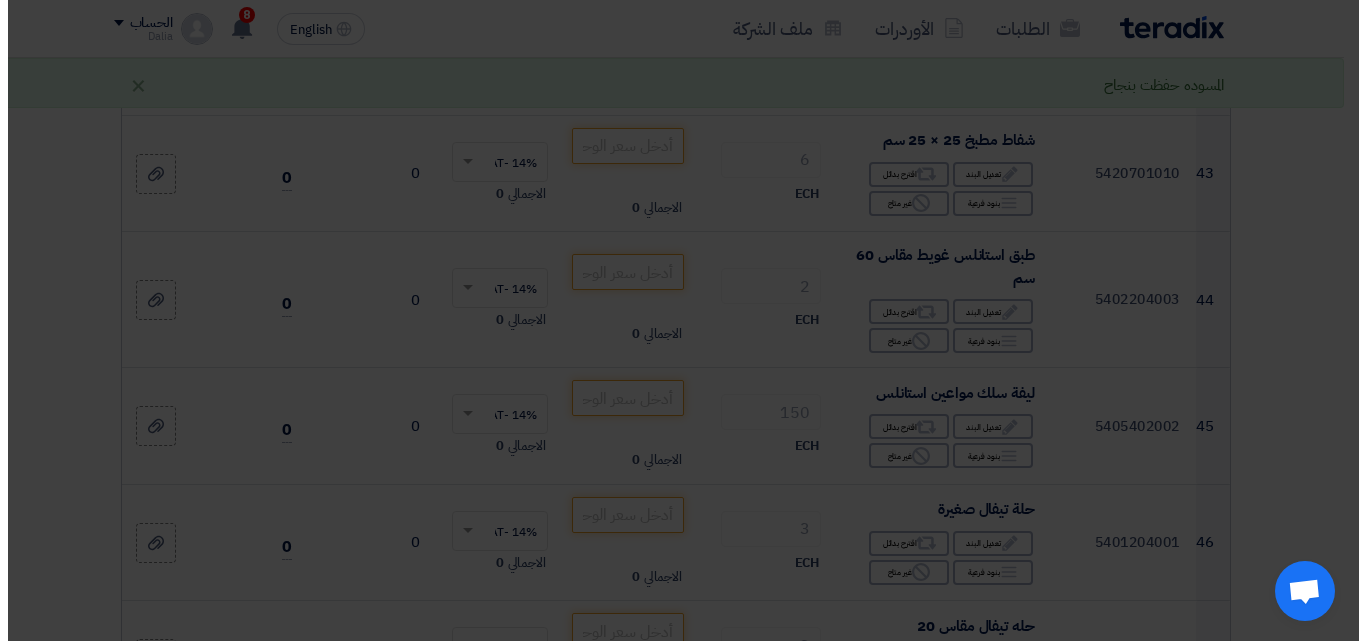 scroll, scrollTop: 1930, scrollLeft: 0, axis: vertical 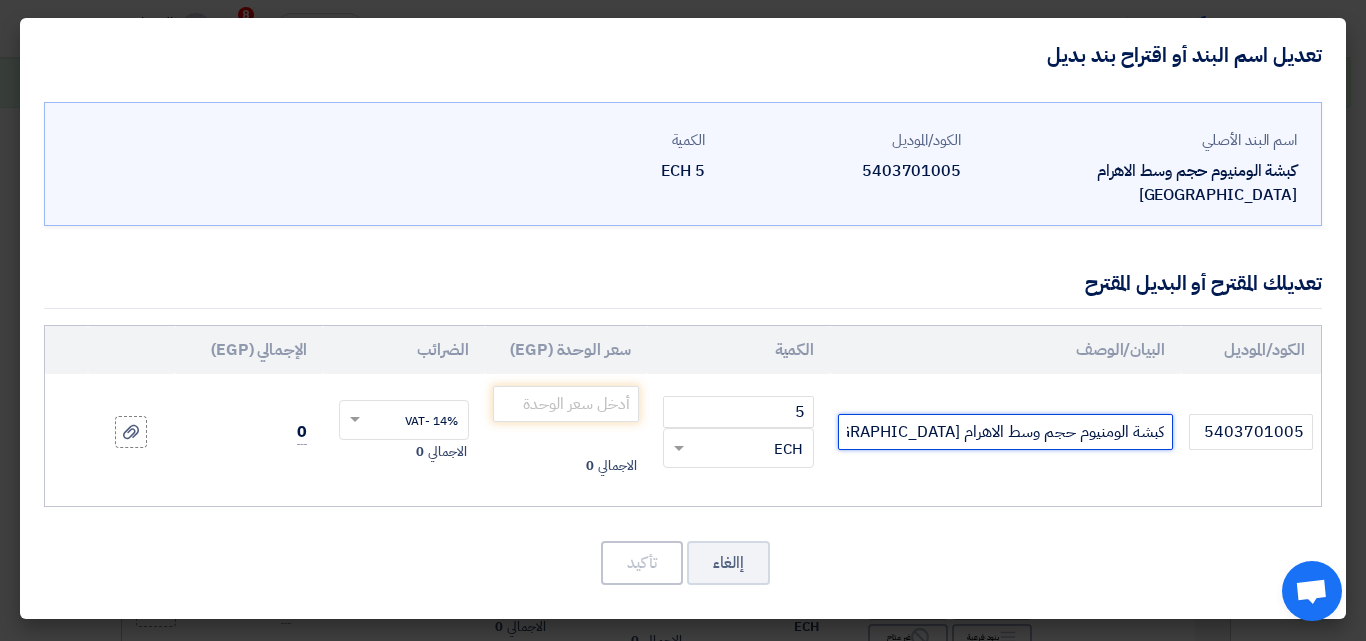 drag, startPoint x: 1127, startPoint y: 405, endPoint x: 1071, endPoint y: 404, distance: 56.008926 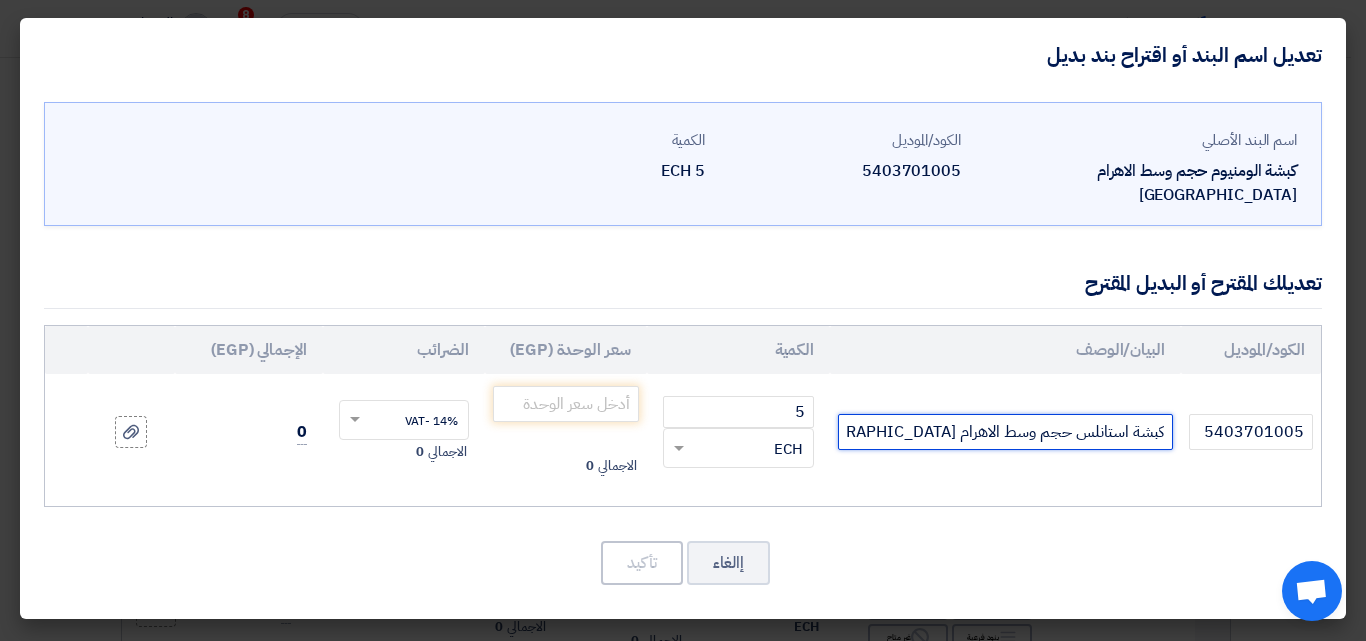 drag, startPoint x: 998, startPoint y: 407, endPoint x: 920, endPoint y: 410, distance: 78.05767 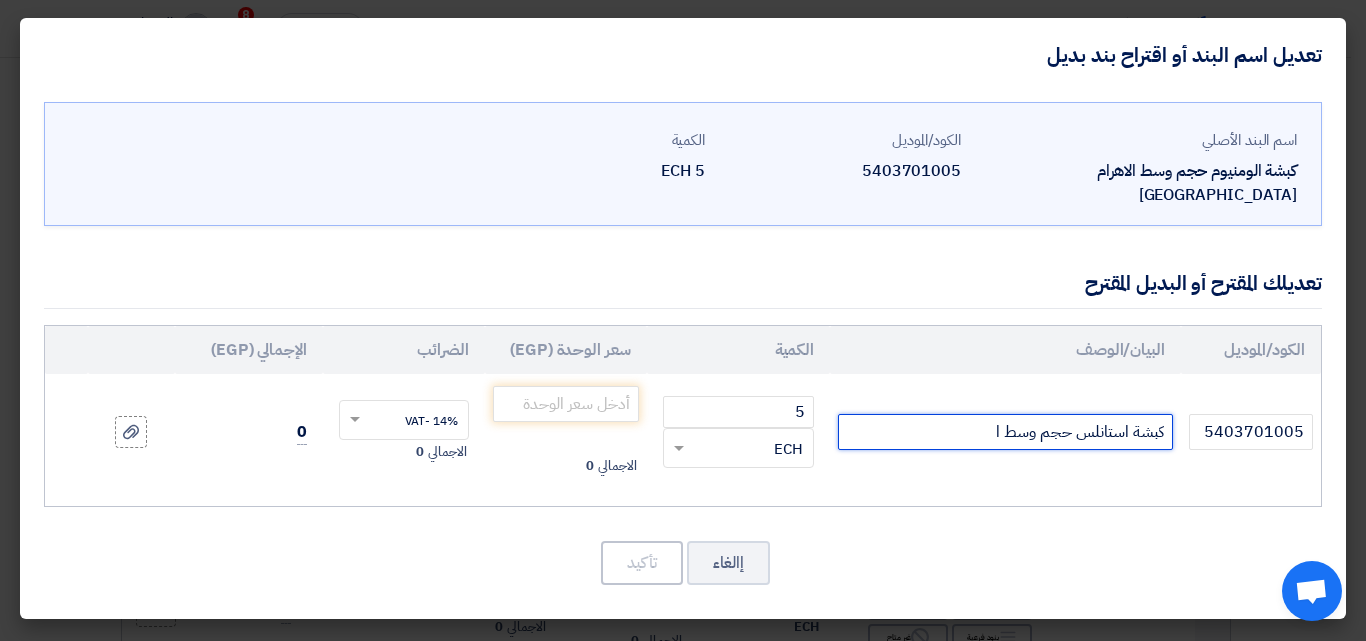 click on "كبشة استانلس حجم وسط ا" 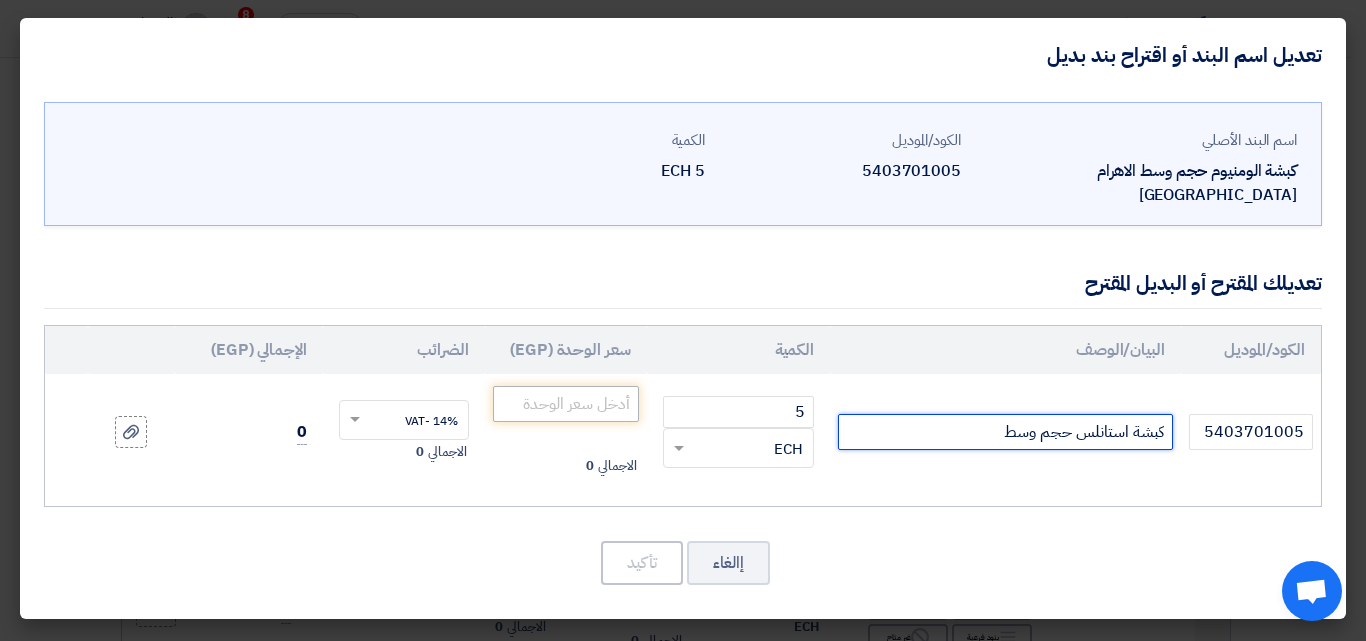 type on "كبشة استانلس حجم وسط" 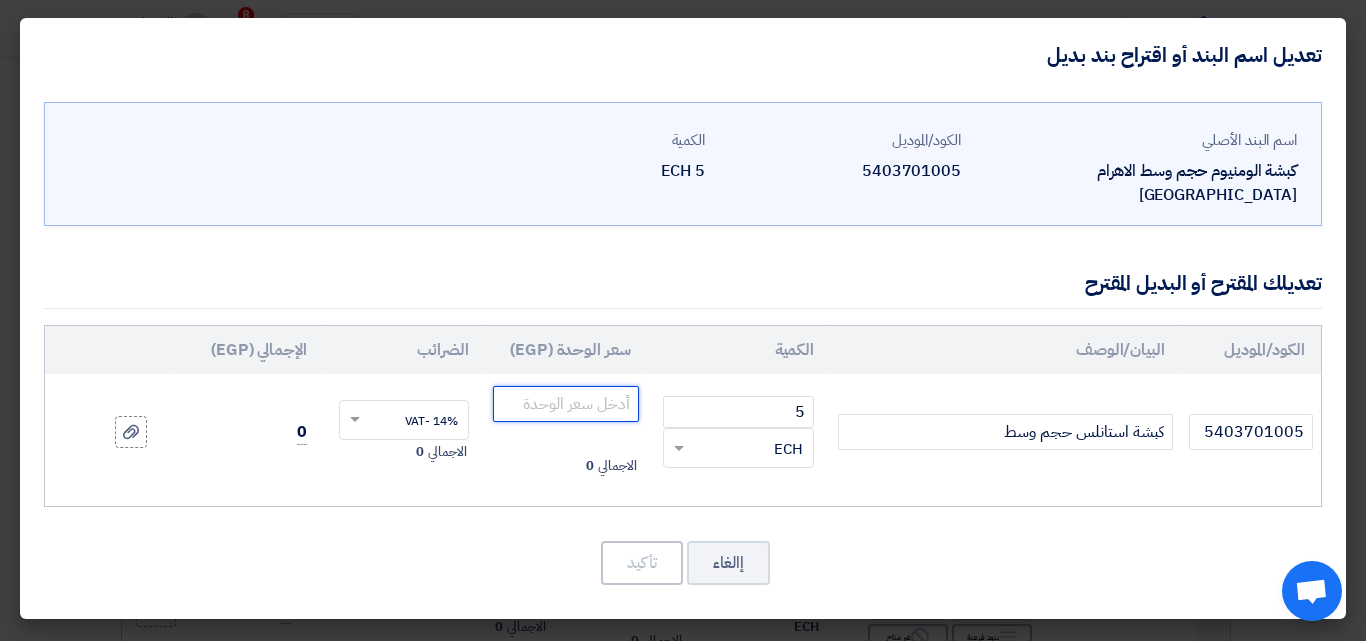 click 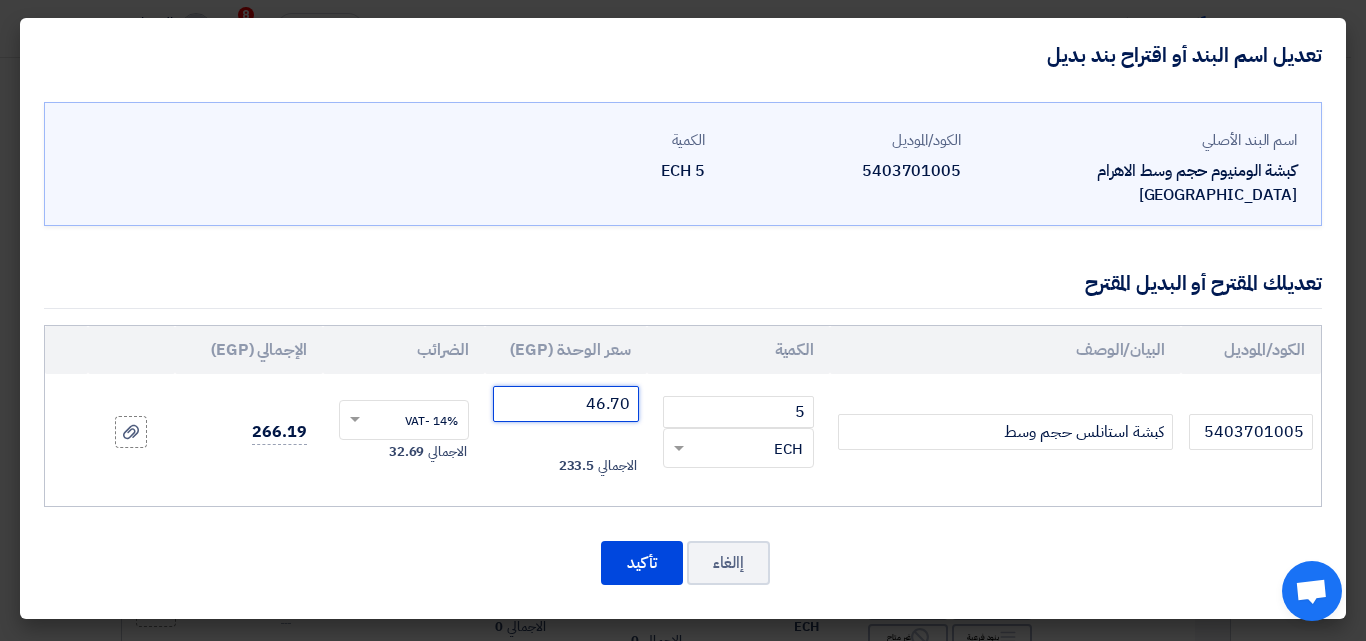drag, startPoint x: 623, startPoint y: 375, endPoint x: 635, endPoint y: 373, distance: 12.165525 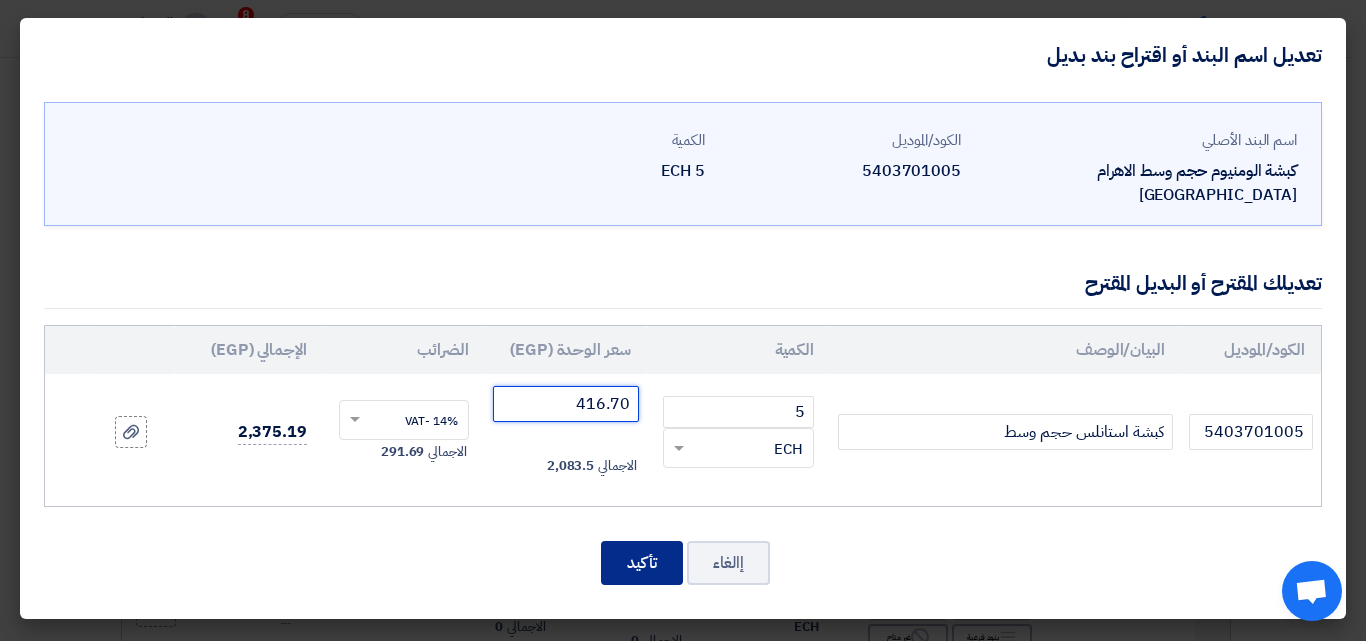 type on "416.70" 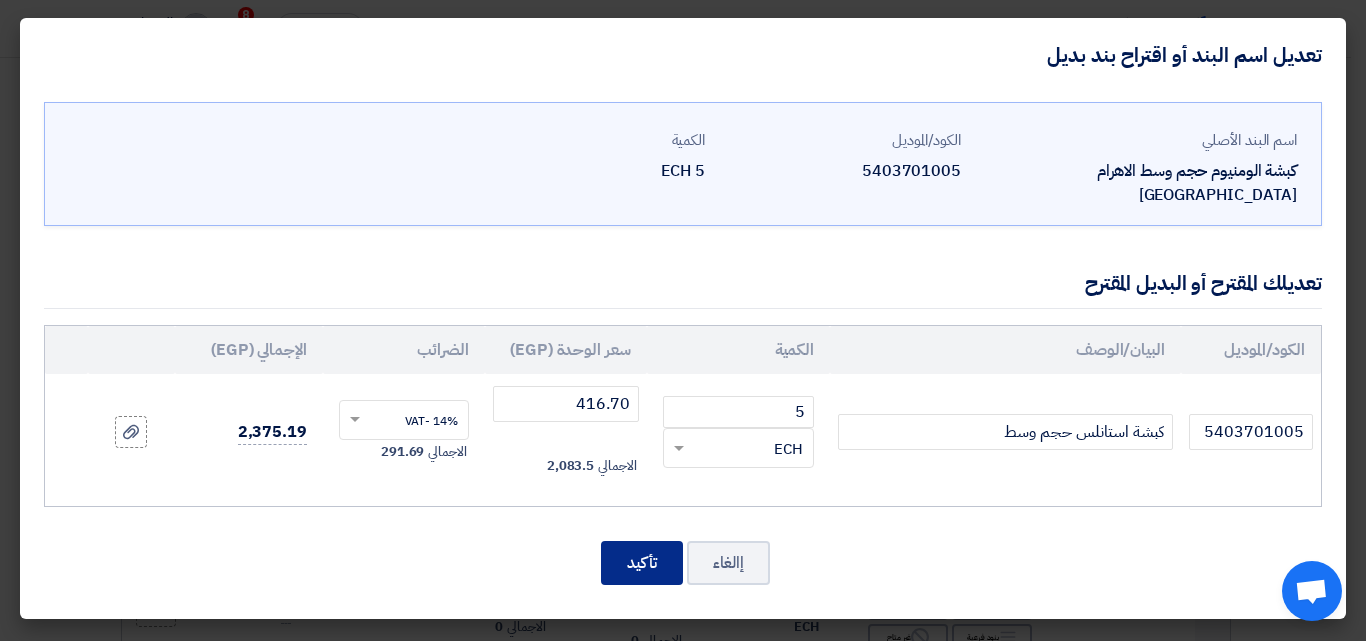 click on "تأكيد" 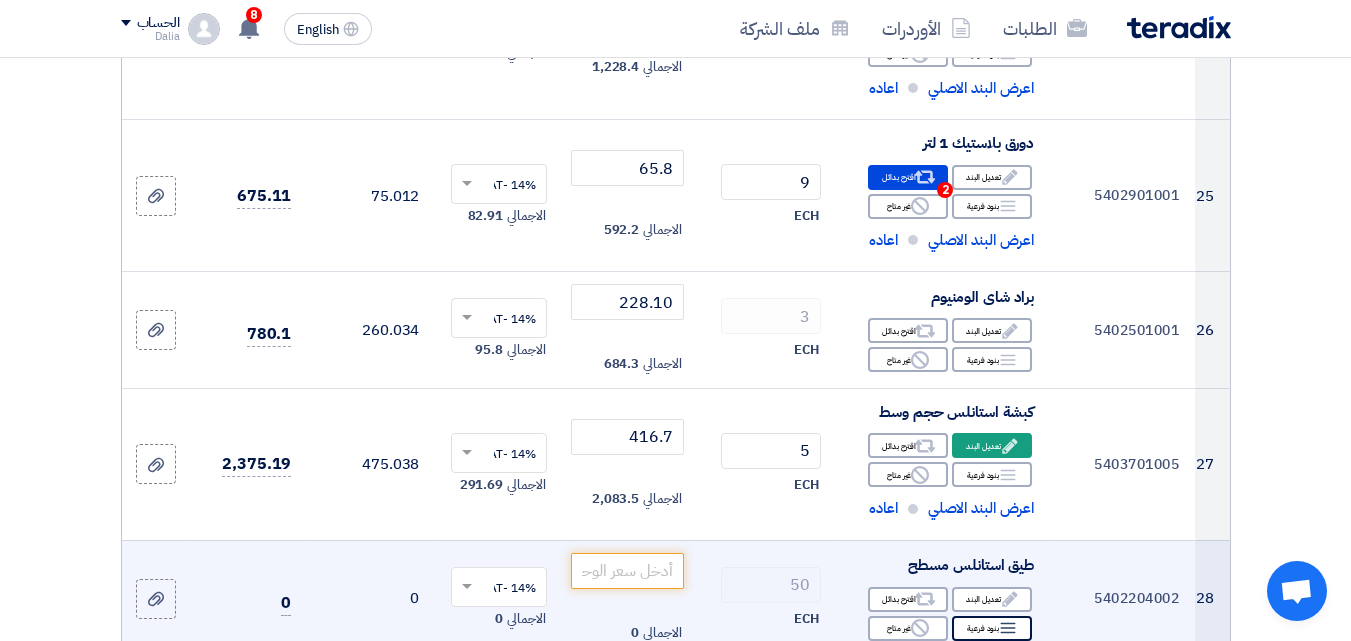 scroll, scrollTop: 4356, scrollLeft: 0, axis: vertical 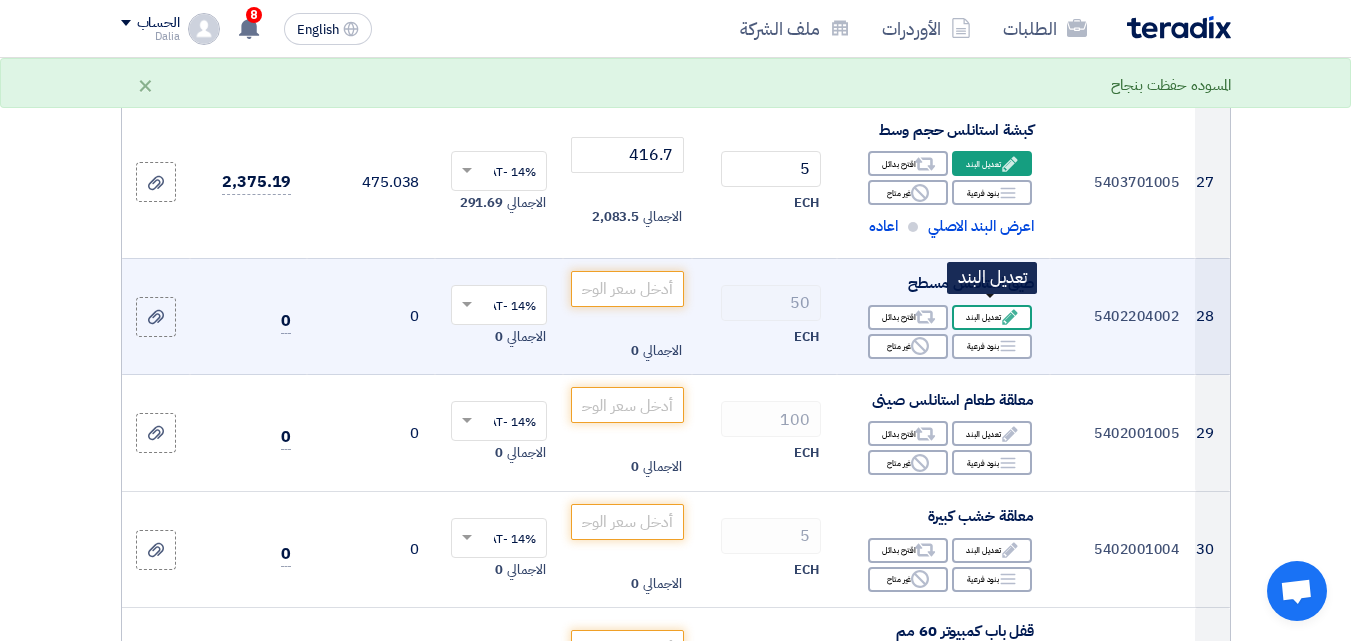 click on "Edit
تعديل البند" 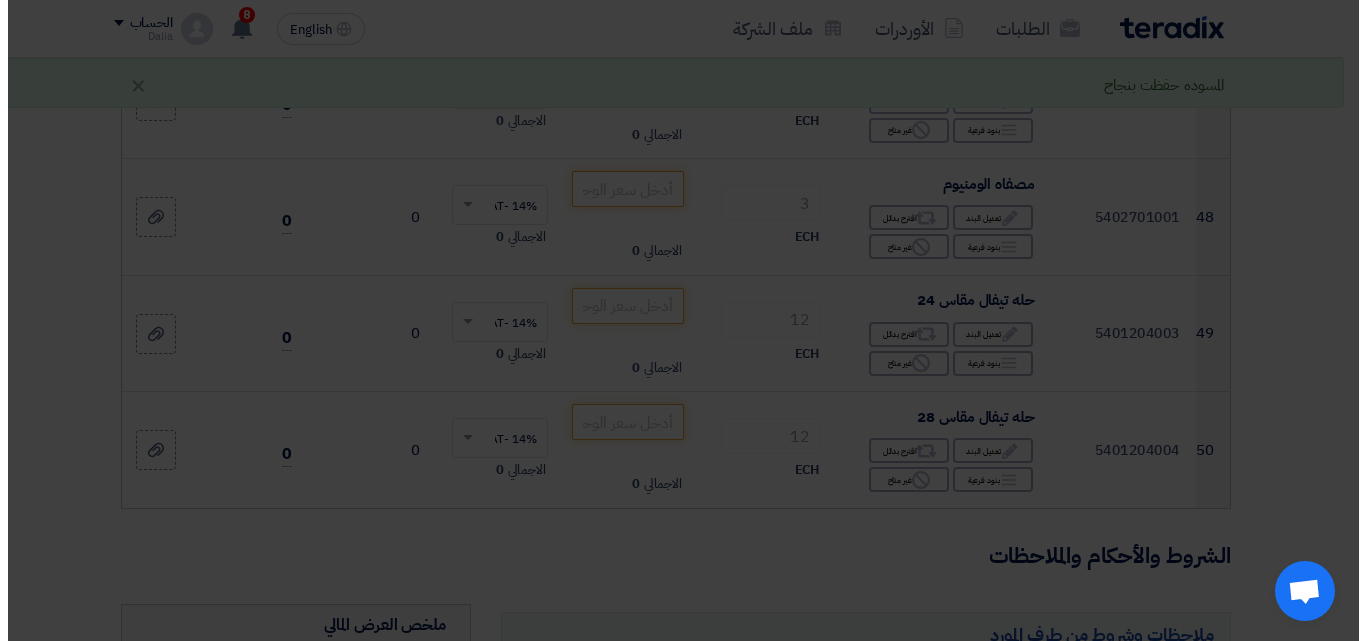 scroll, scrollTop: 2004, scrollLeft: 0, axis: vertical 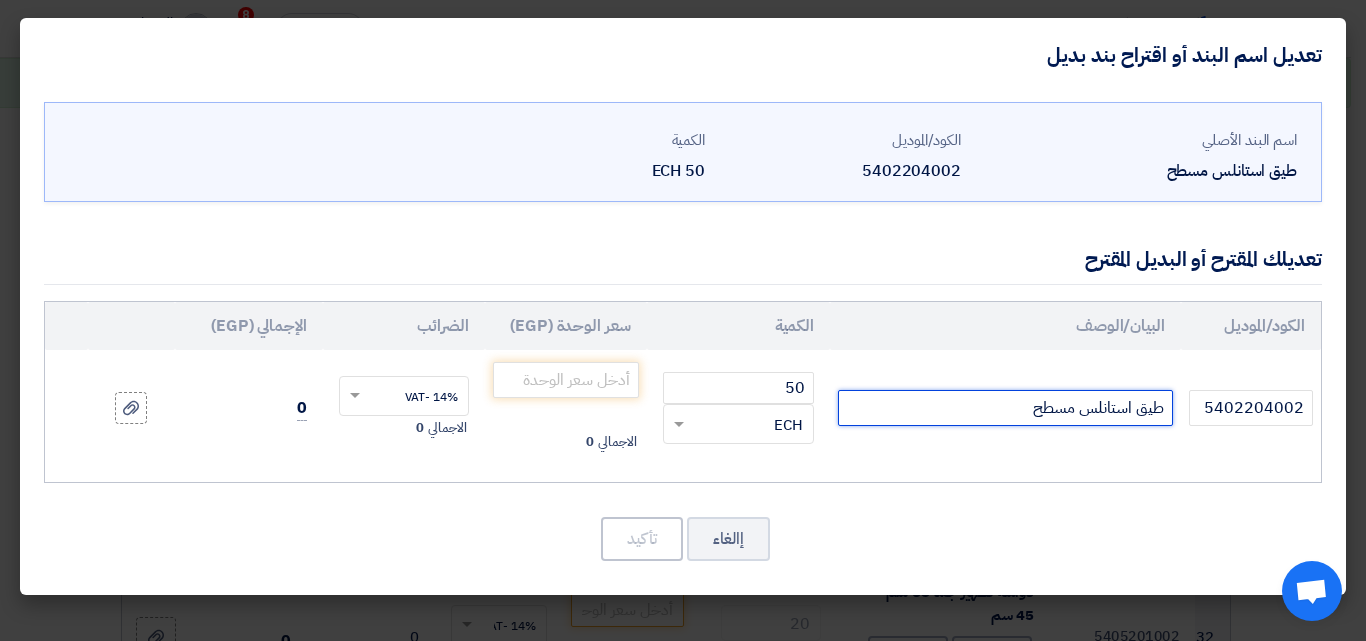 click on "طيق استانلس مسطح" 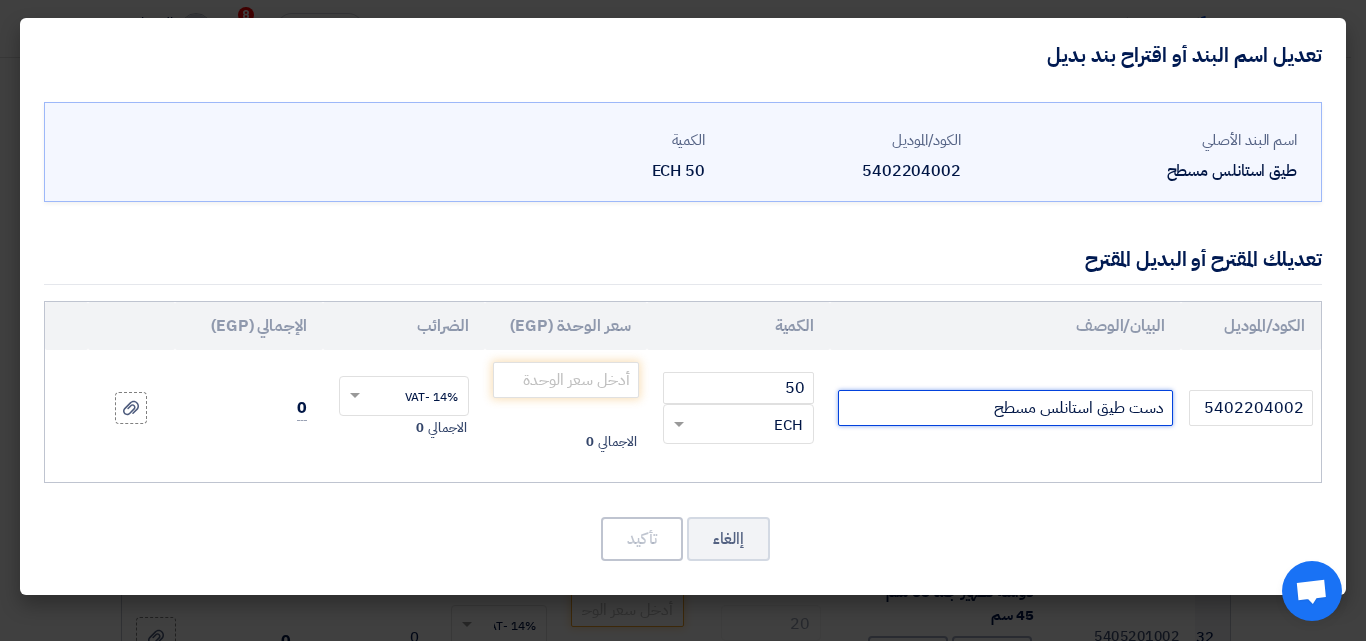 drag, startPoint x: 987, startPoint y: 410, endPoint x: 977, endPoint y: 404, distance: 11.661903 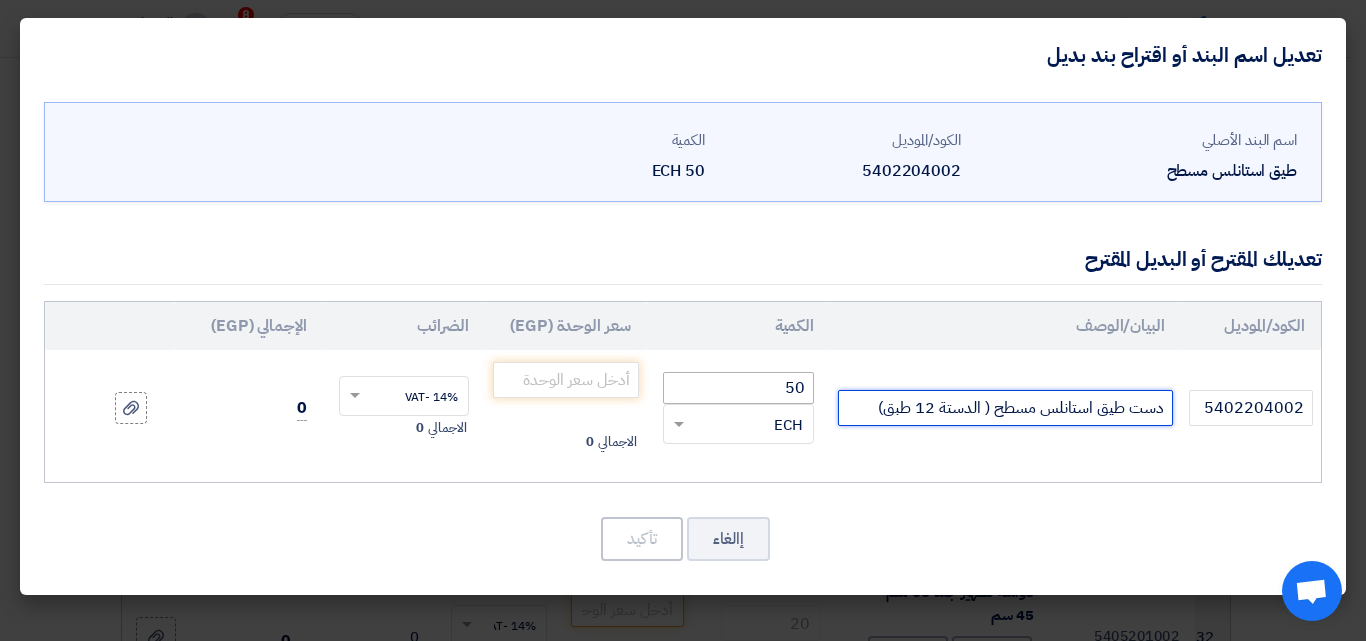 type on "دست طيق استانلس مسطح ( الدستة 12 طبق)" 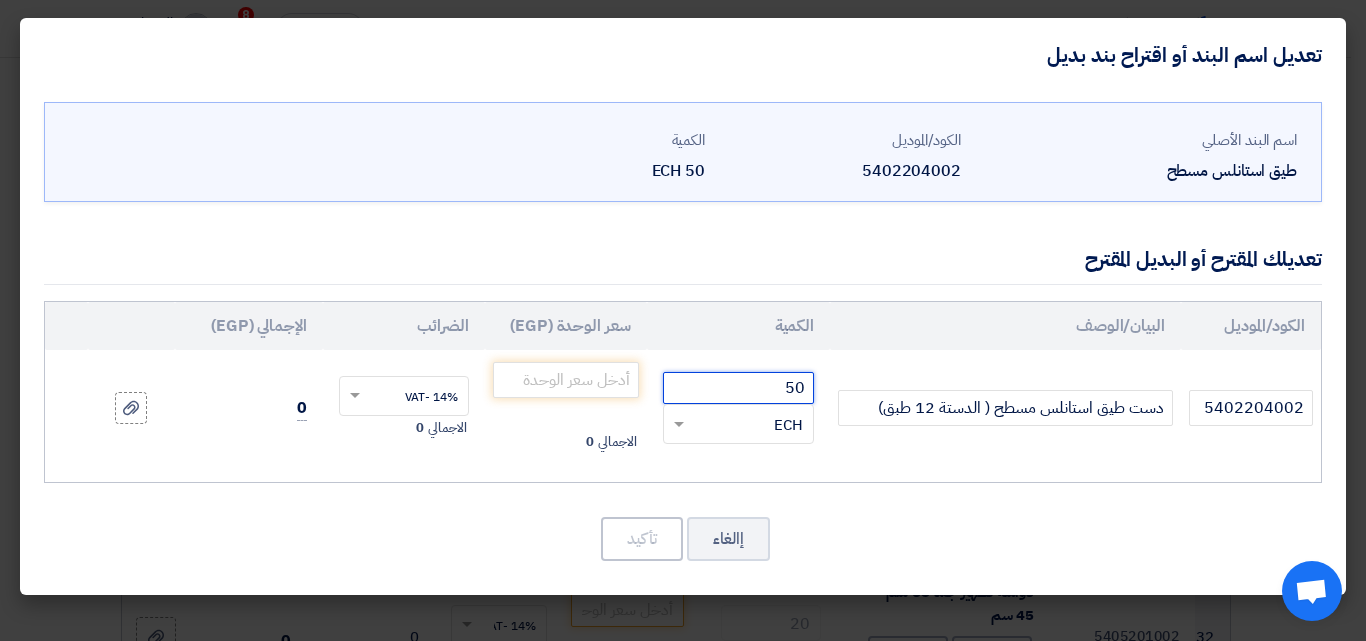 drag, startPoint x: 783, startPoint y: 395, endPoint x: 777, endPoint y: 354, distance: 41.4367 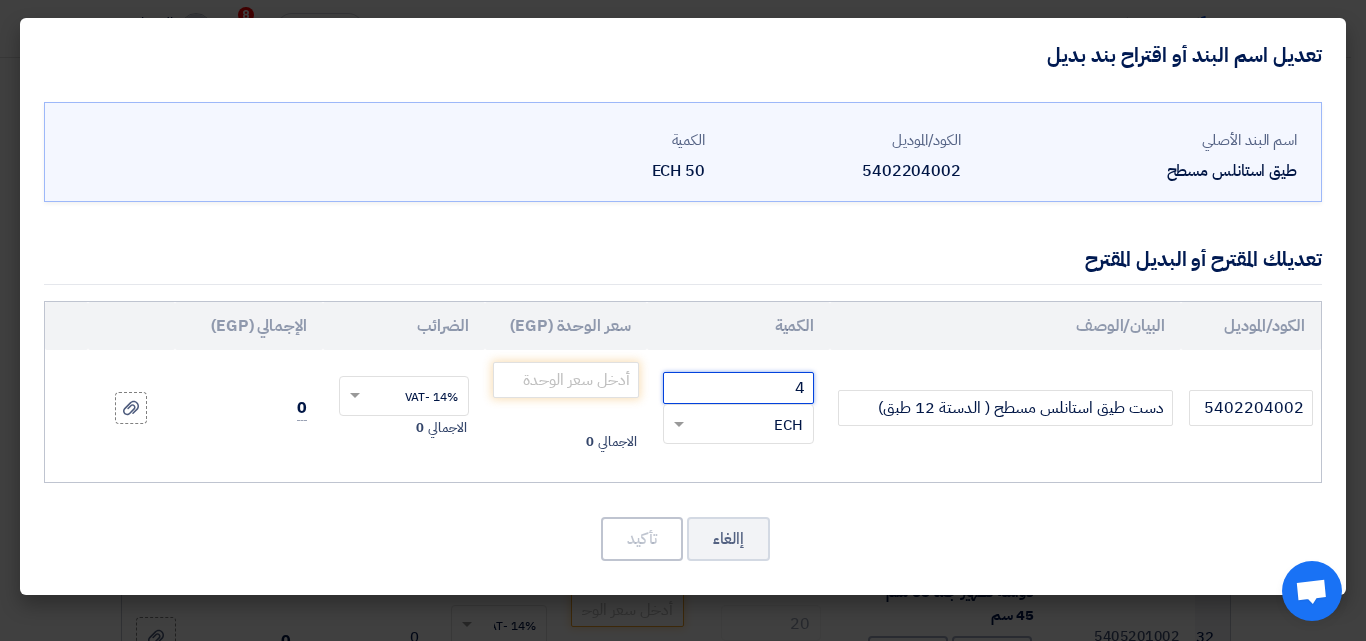 click 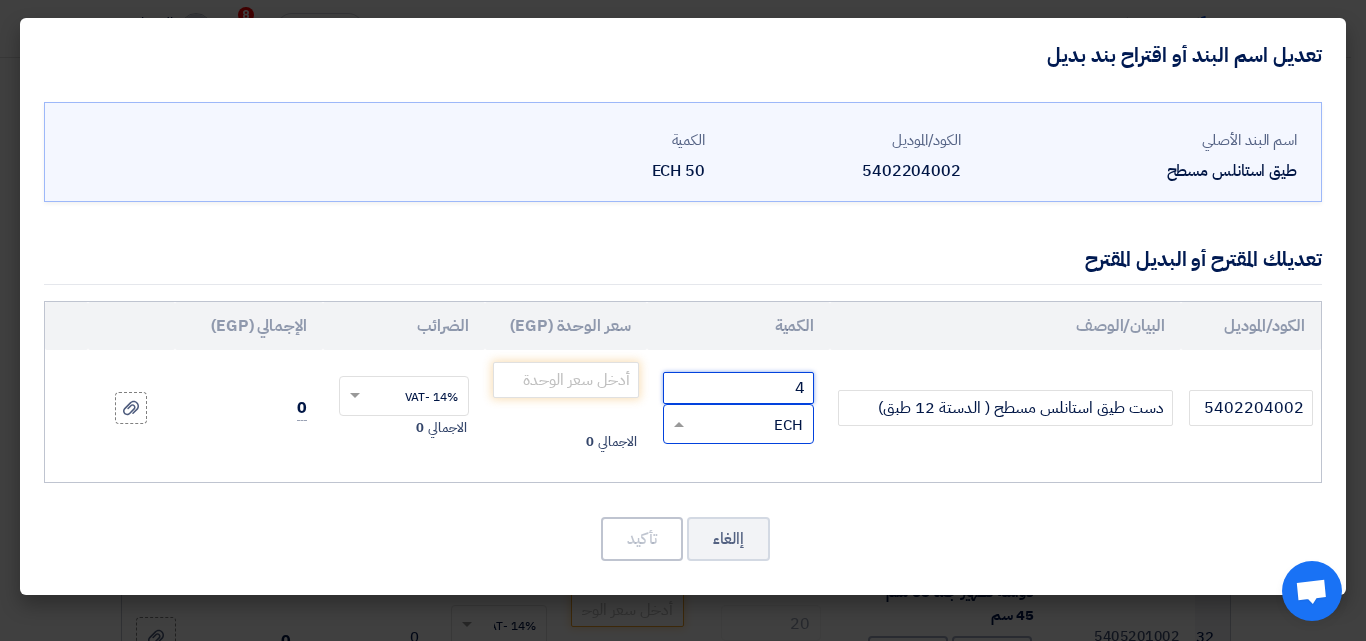 type on "4" 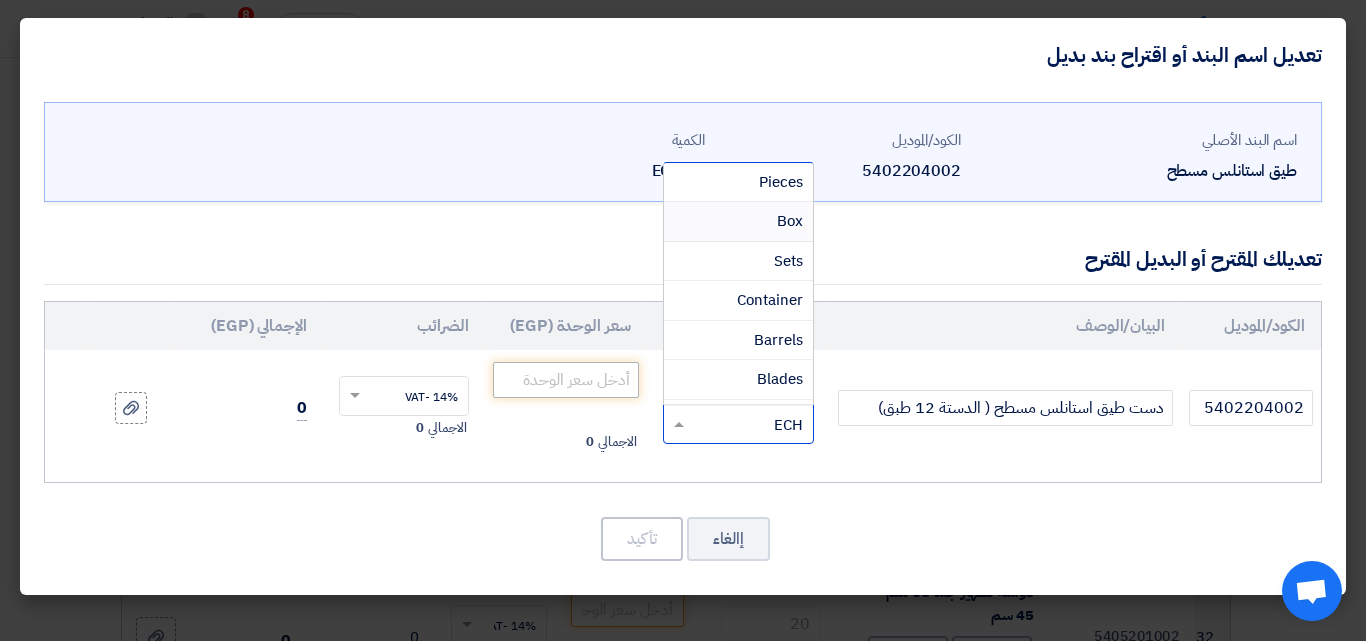 click on "Box" at bounding box center [790, 221] 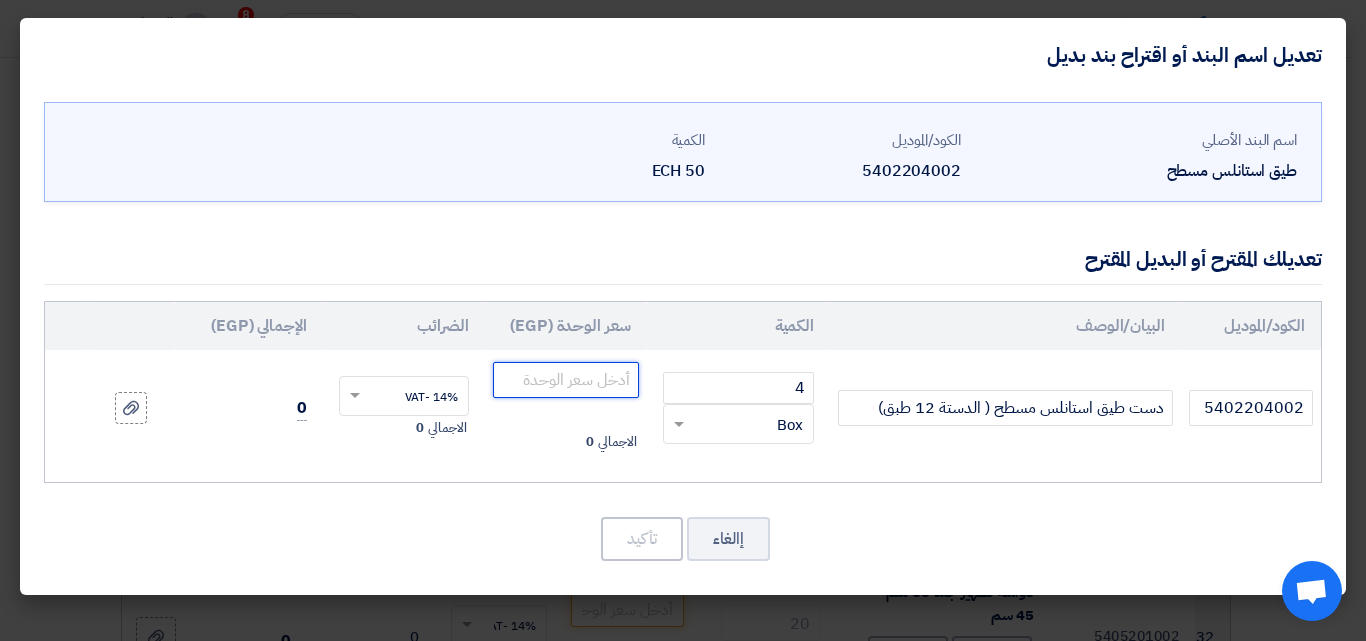 click 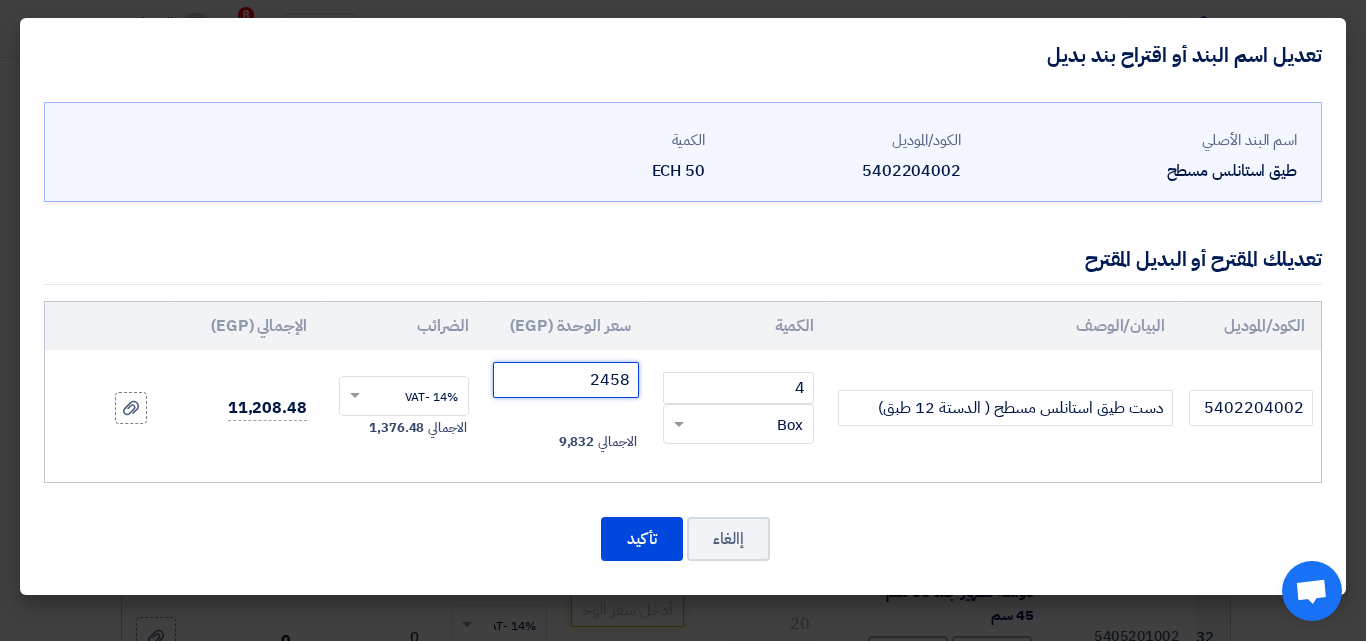 click on "2458" 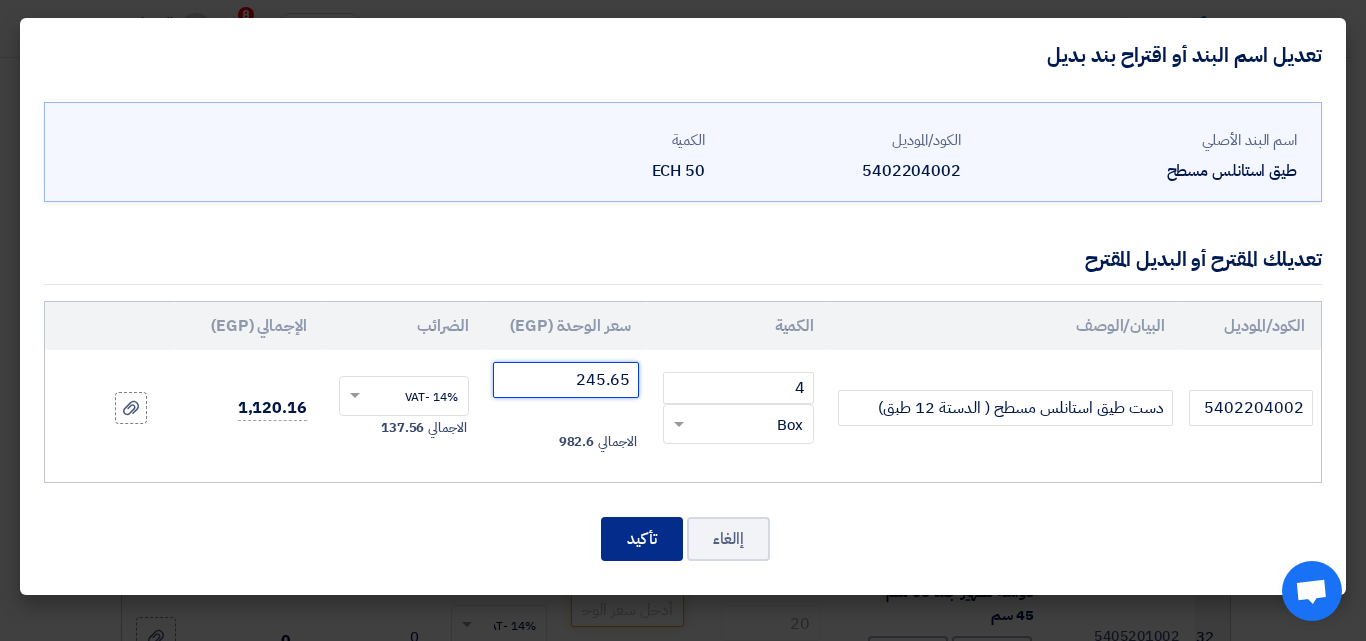 type on "245.65" 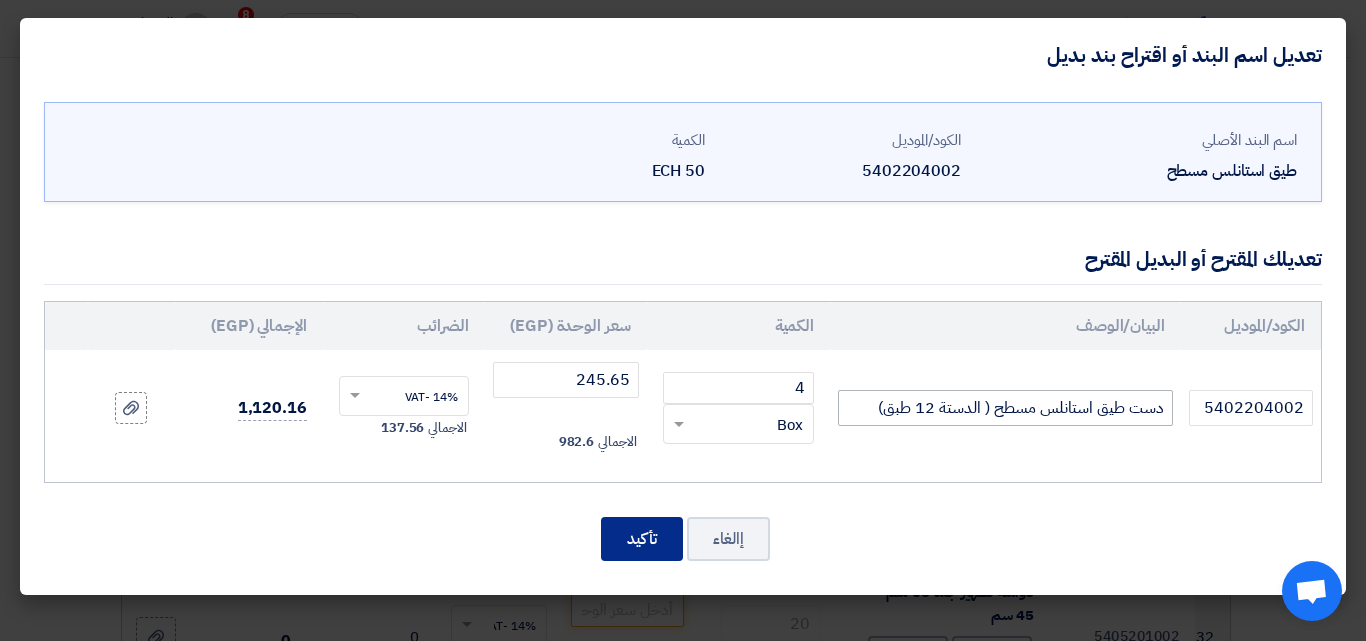 drag, startPoint x: 618, startPoint y: 530, endPoint x: 951, endPoint y: 415, distance: 352.29816 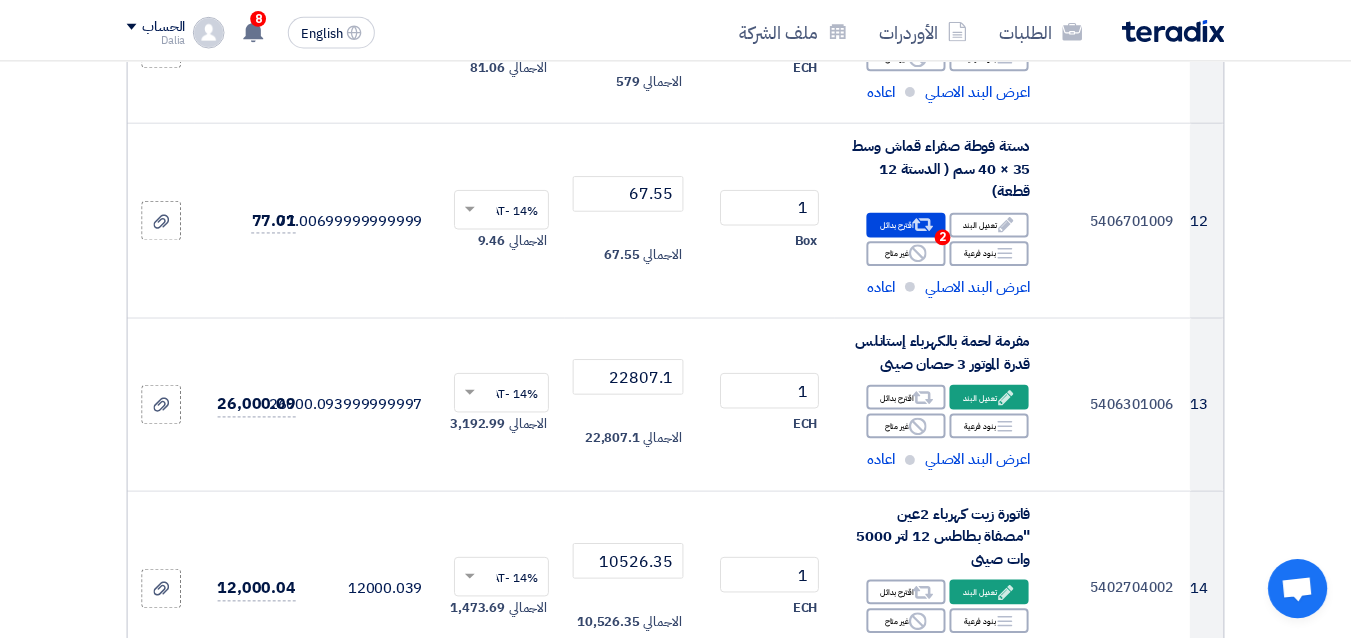 scroll, scrollTop: 4356, scrollLeft: 0, axis: vertical 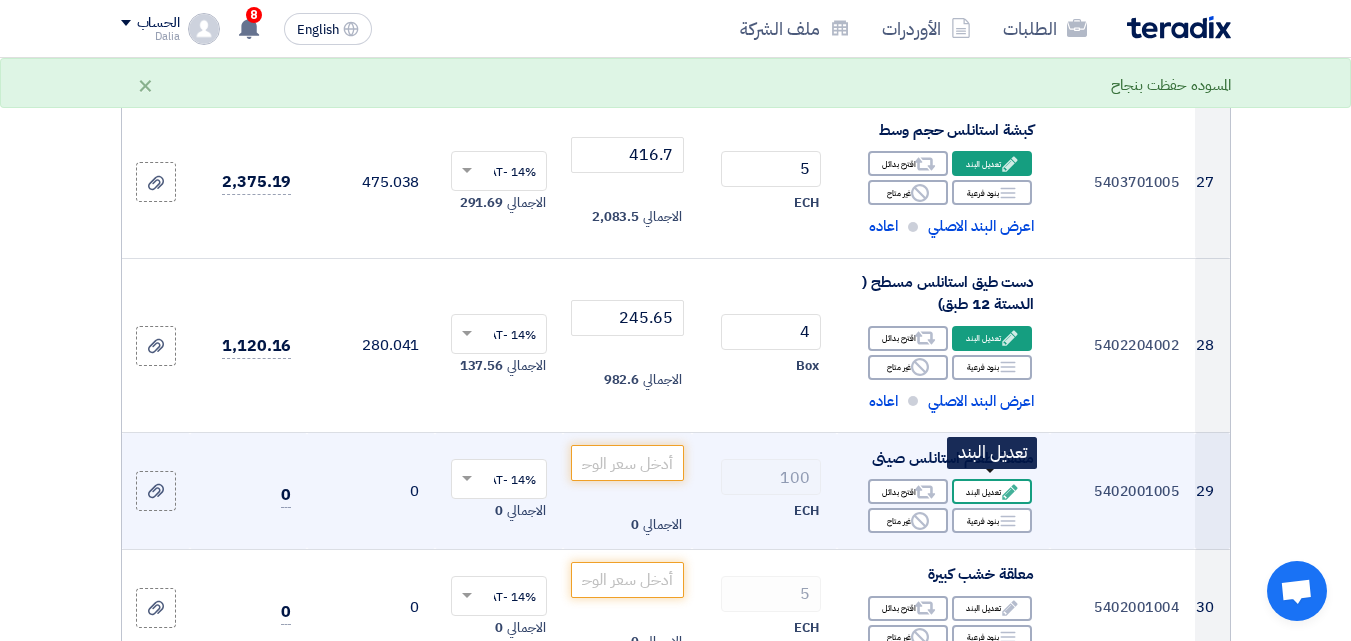 click on "Edit
تعديل البند" 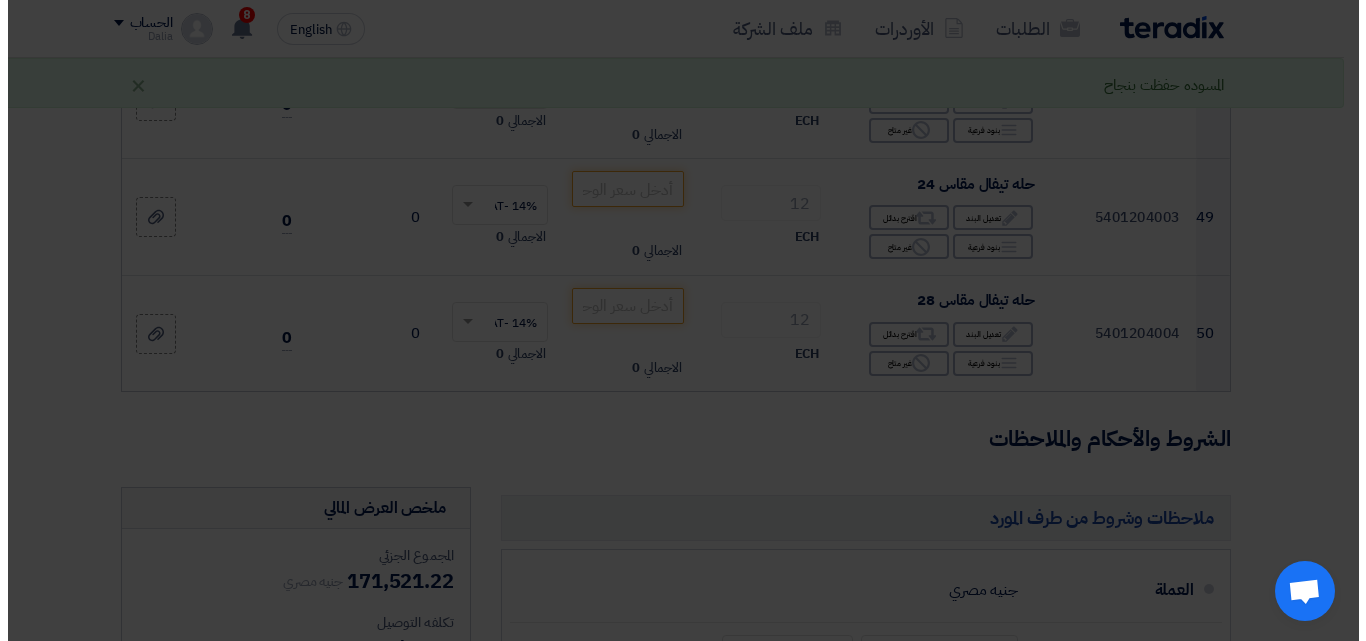 scroll, scrollTop: 2004, scrollLeft: 0, axis: vertical 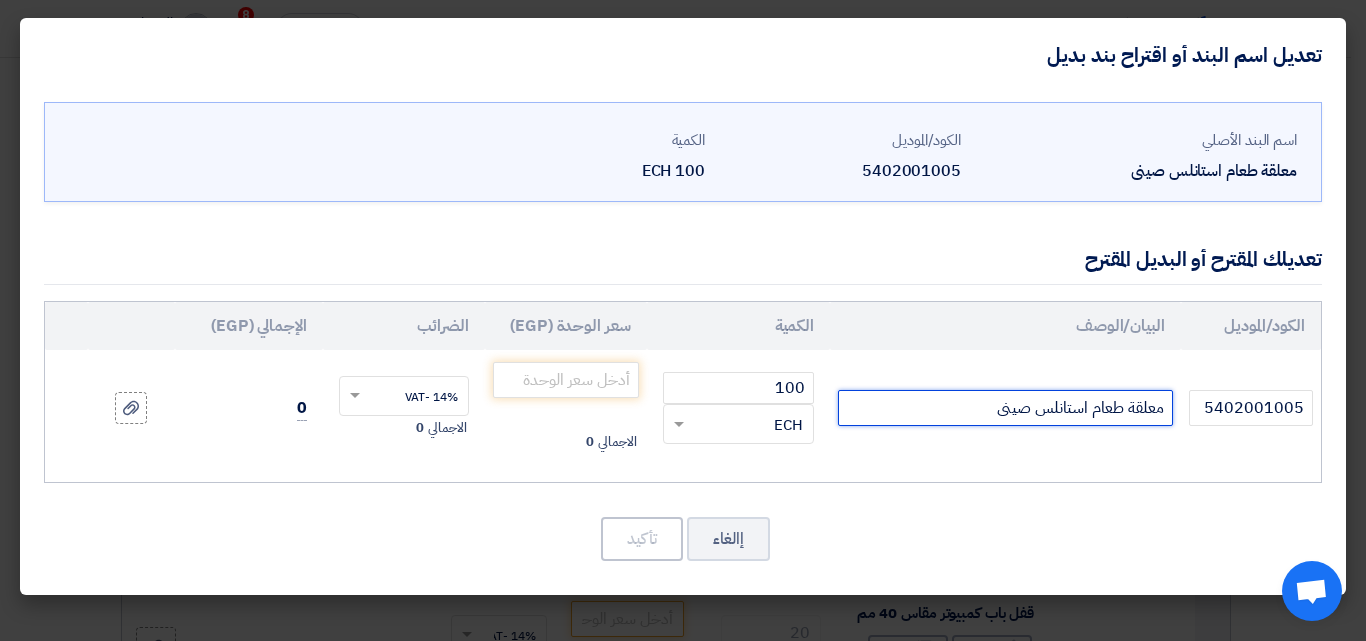 drag, startPoint x: 1161, startPoint y: 412, endPoint x: 1137, endPoint y: 442, distance: 38.418747 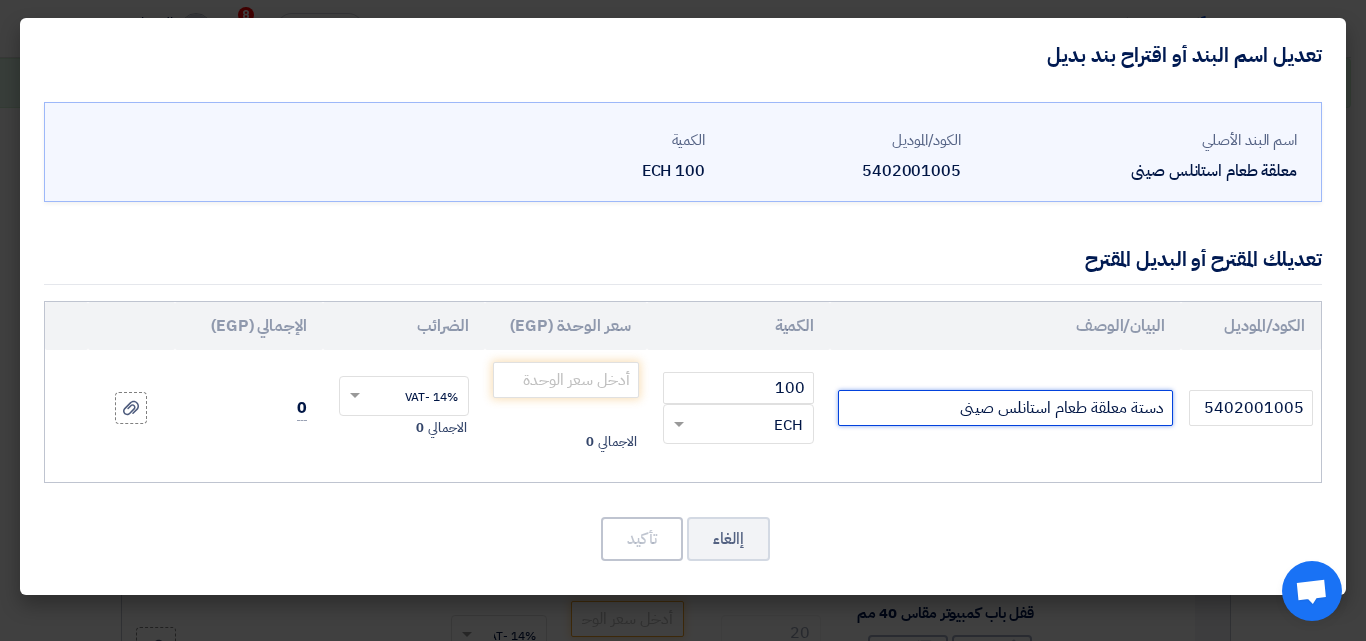 click on "دستة معلقة طعام استانلس صينى" 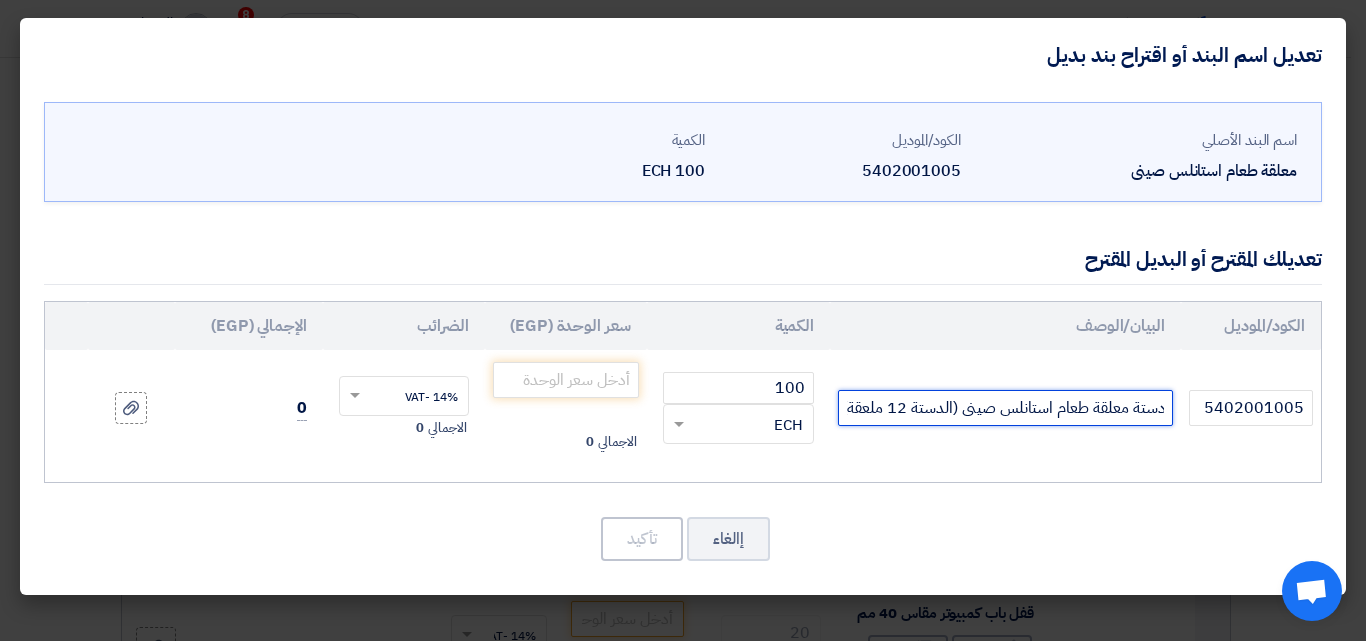 scroll, scrollTop: 0, scrollLeft: -7, axis: horizontal 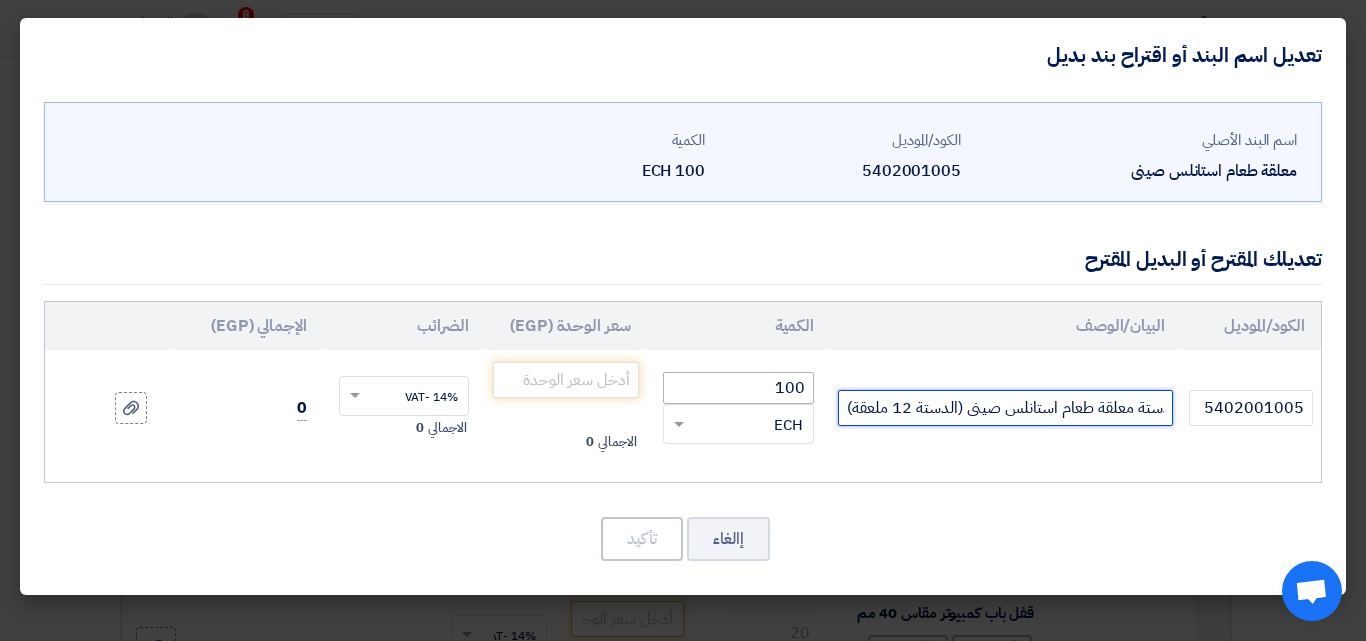 type on "دستة معلقة طعام استانلس صينى (الدستة 12 ملعقة)" 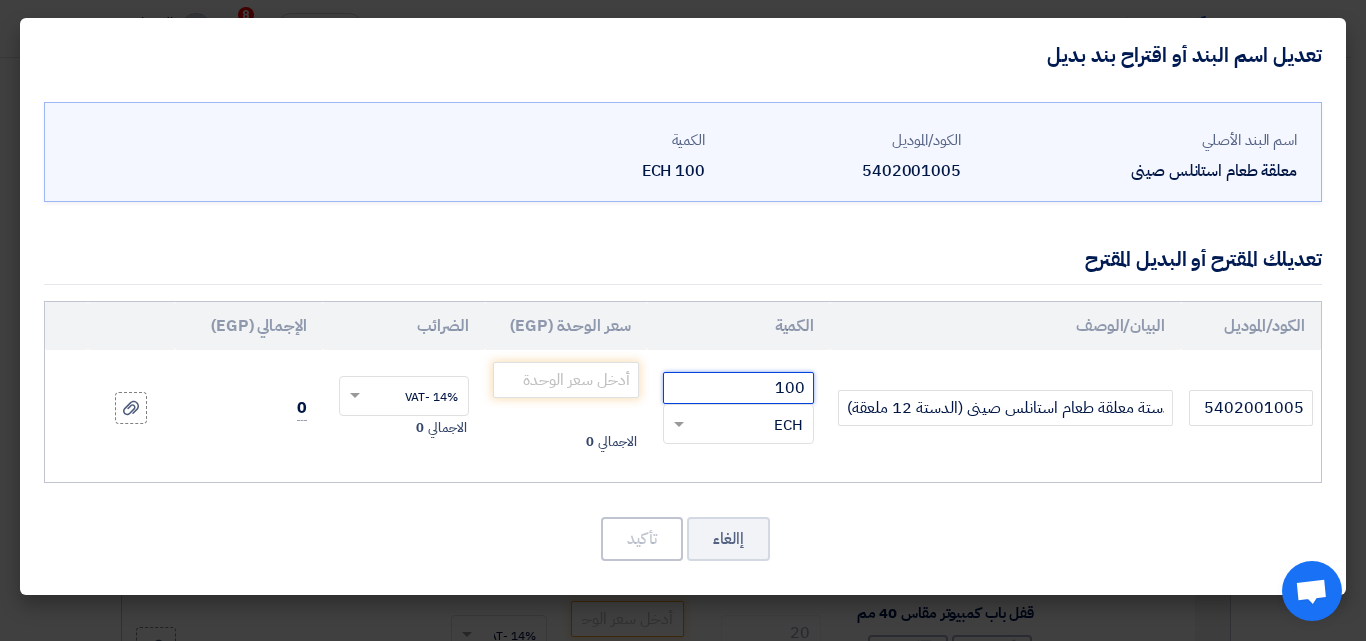 scroll, scrollTop: 0, scrollLeft: 0, axis: both 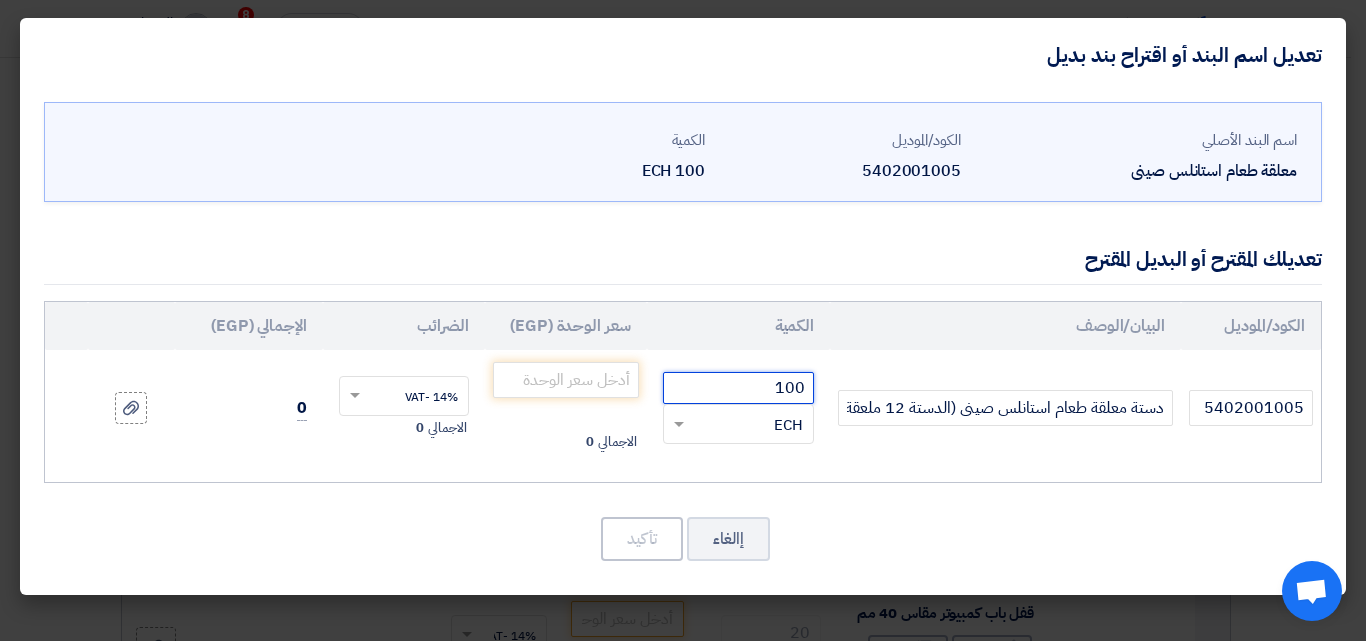 drag, startPoint x: 779, startPoint y: 388, endPoint x: 810, endPoint y: 386, distance: 31.06445 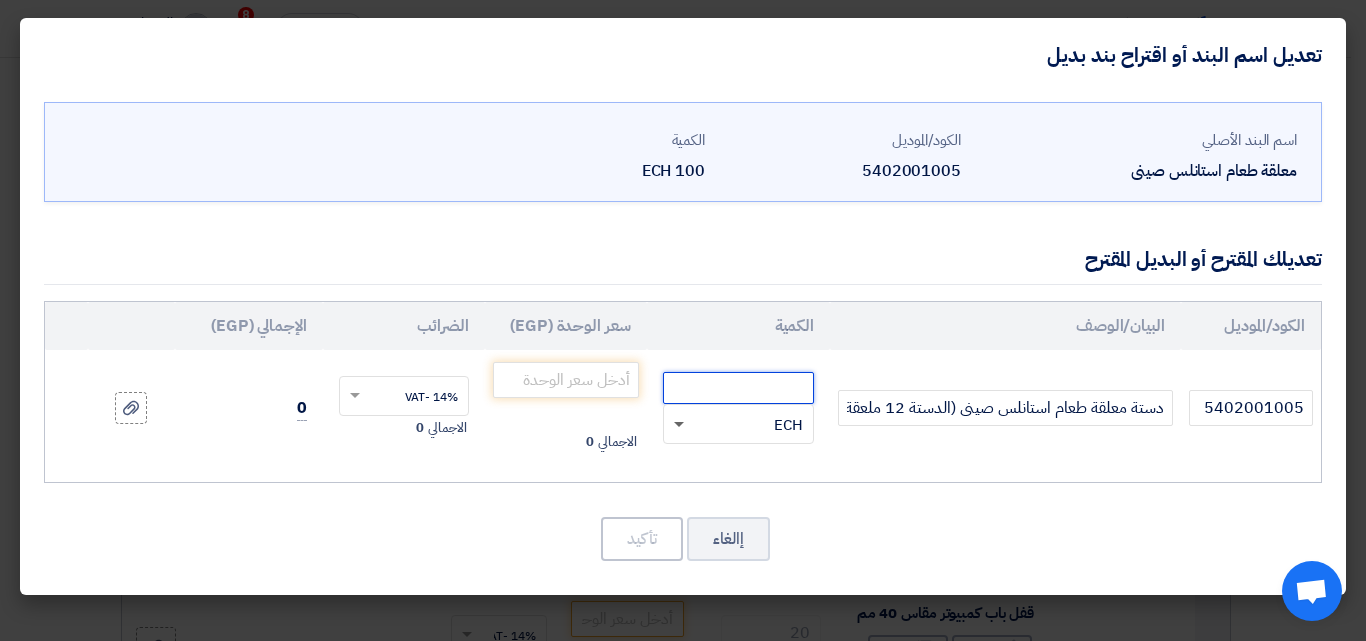 click 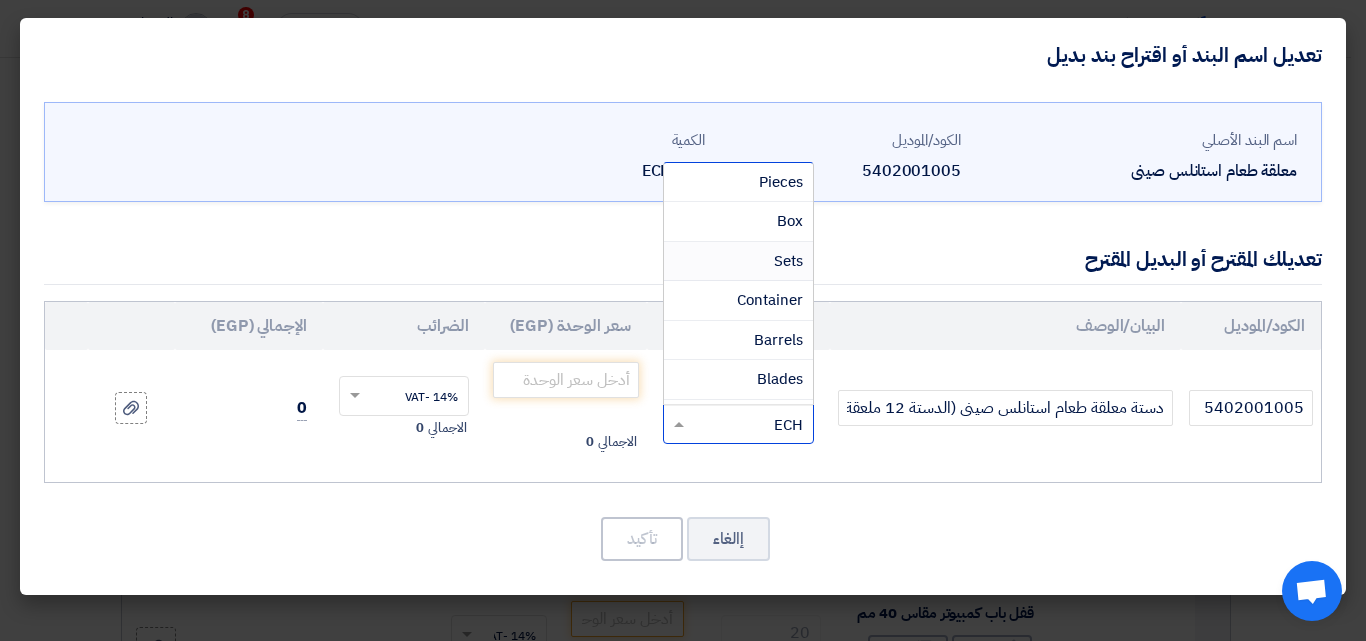 click on "Sets" at bounding box center (738, 262) 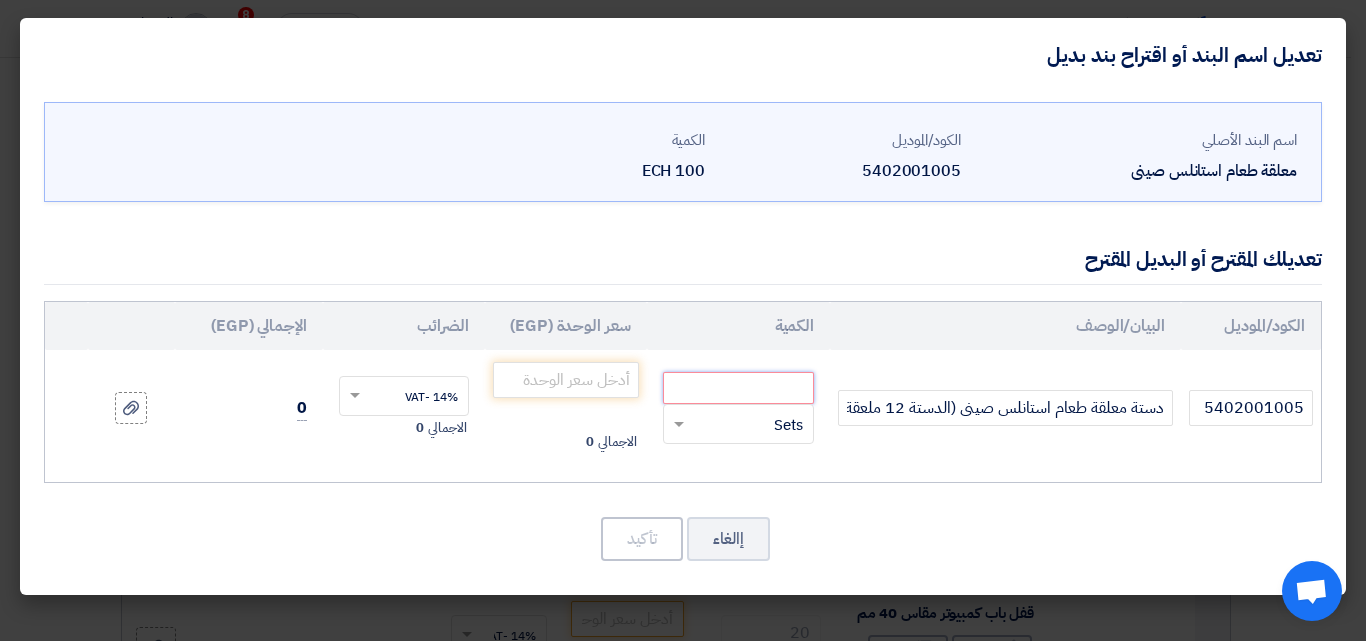 click 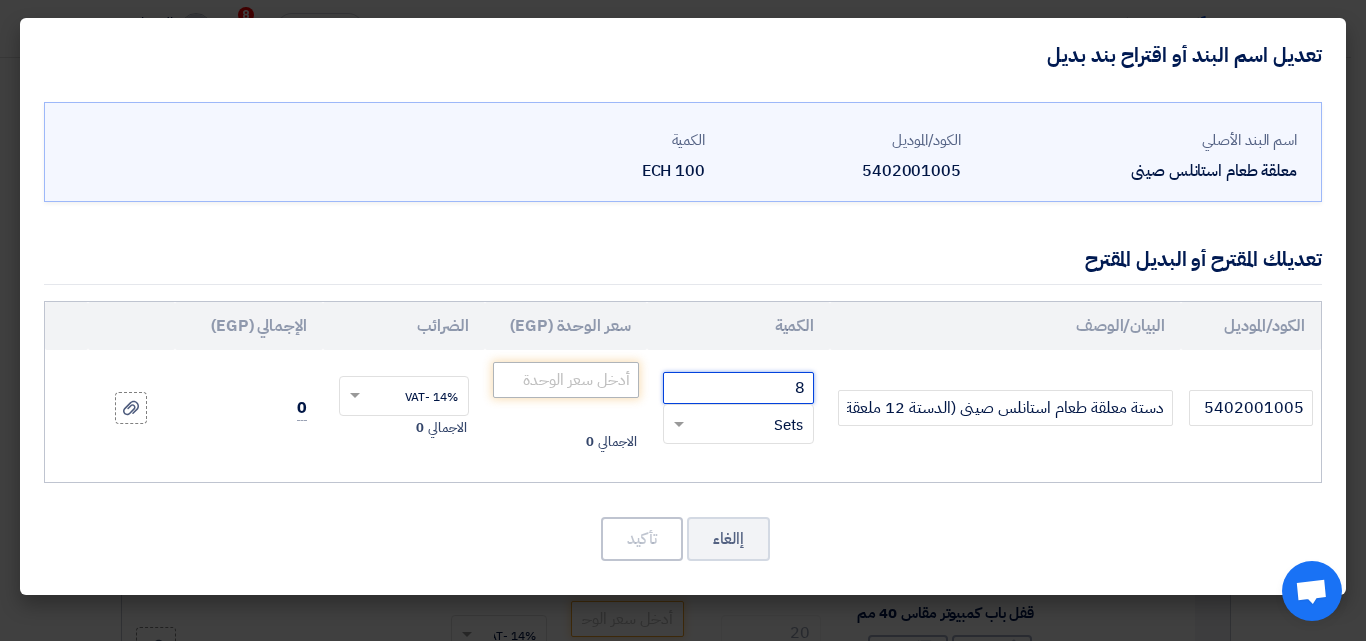 type on "8" 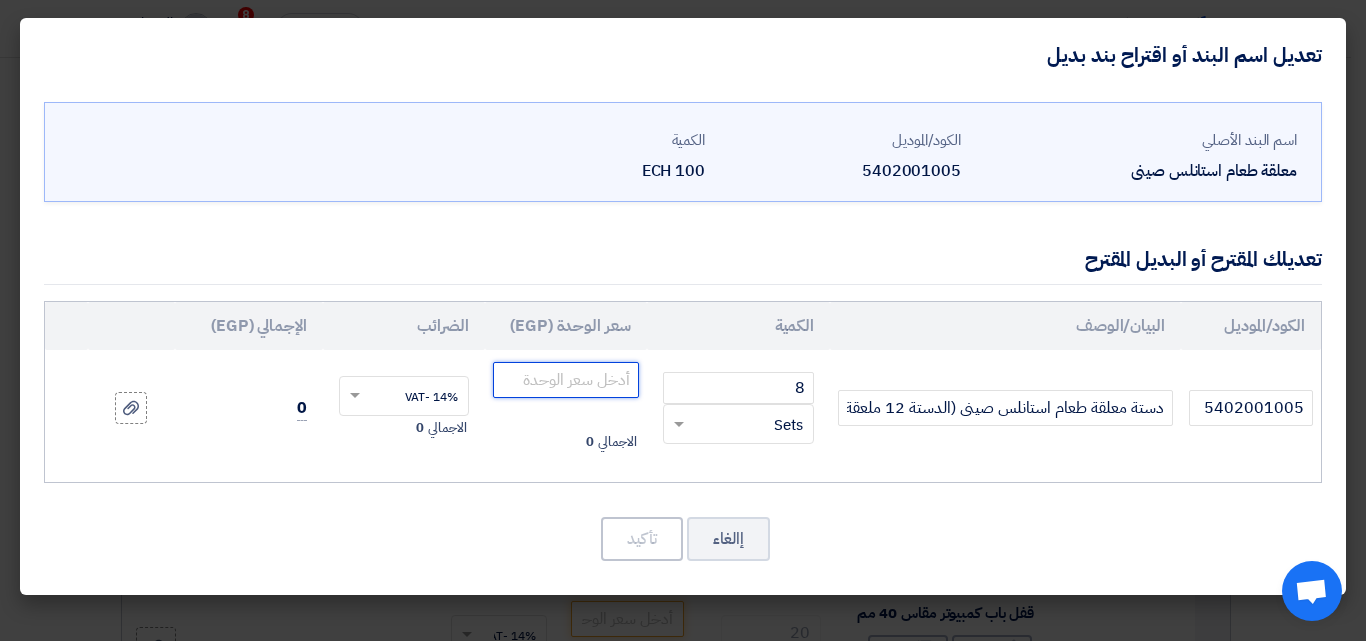 click 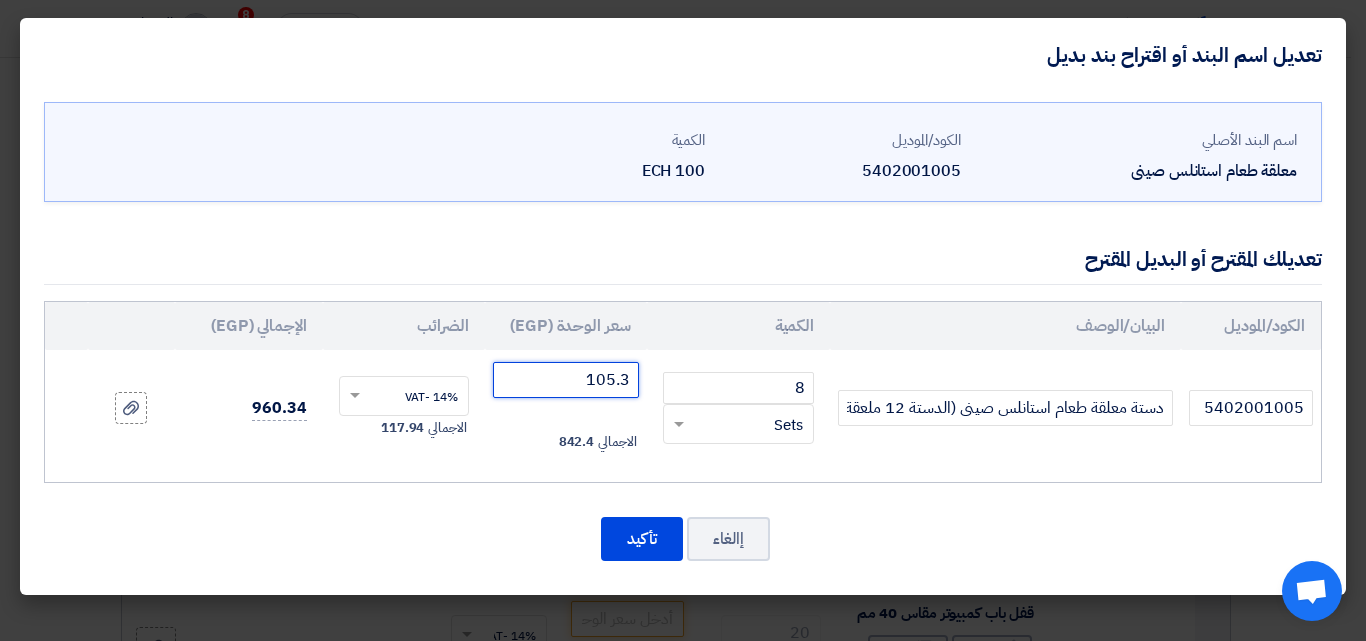 type on "105.30" 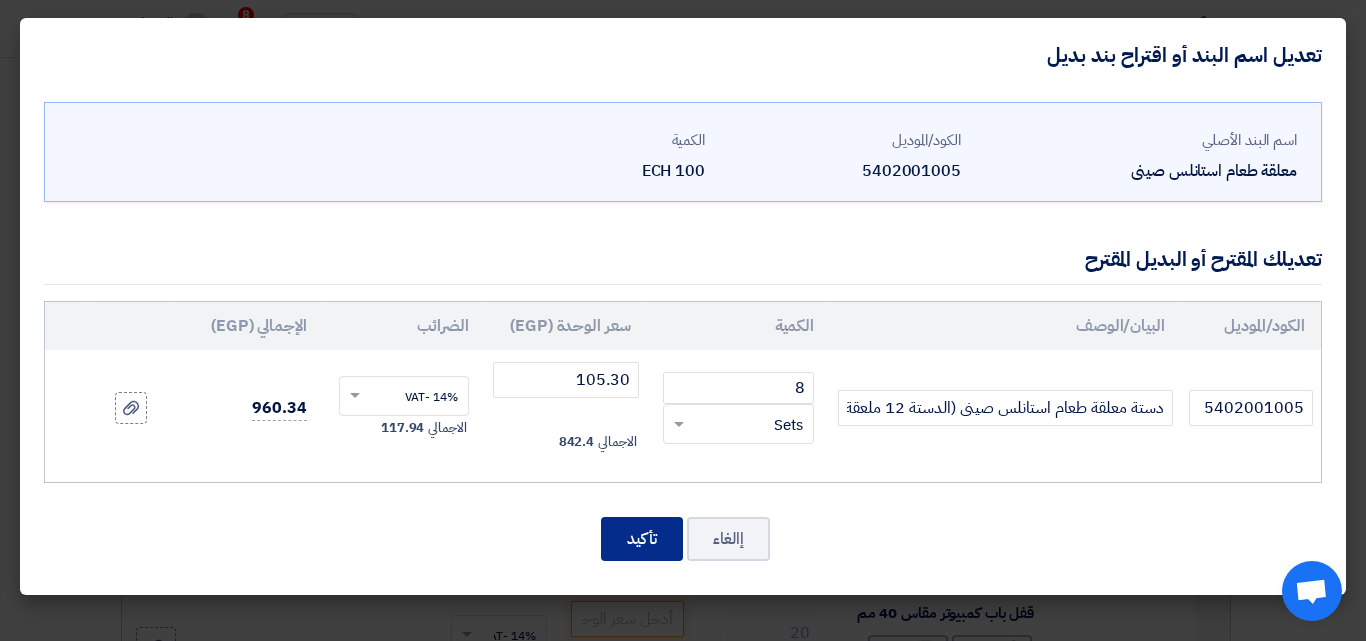 click on "تأكيد" 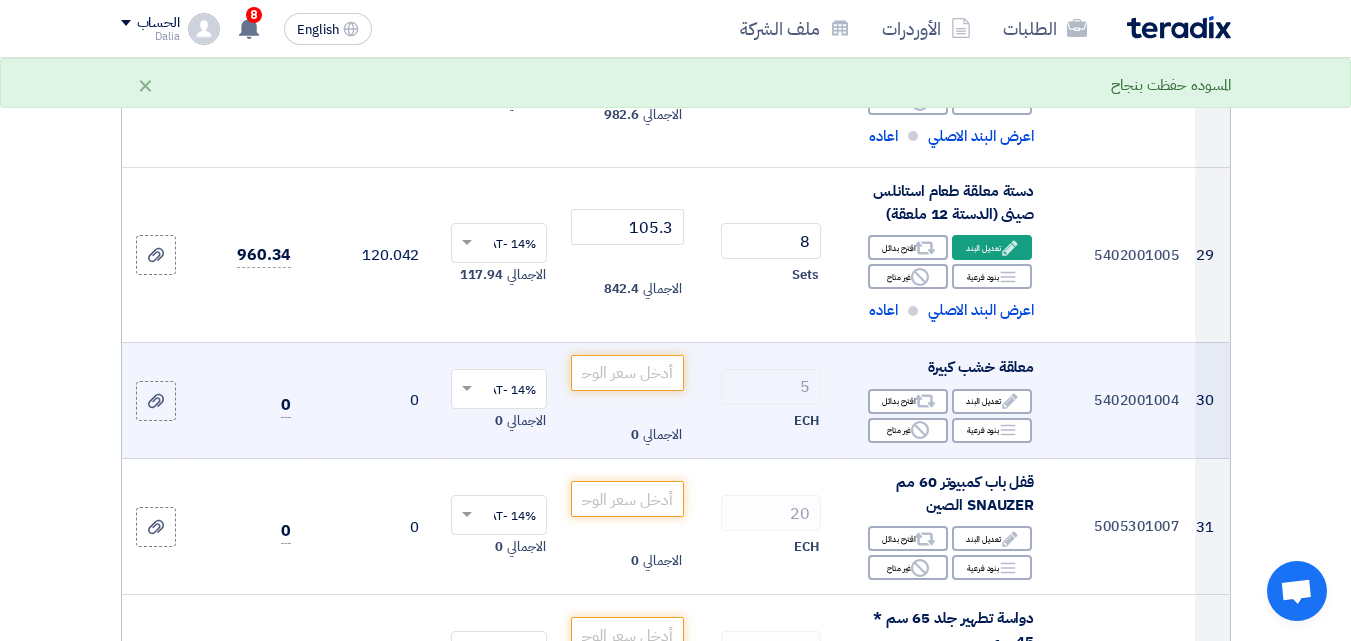 scroll, scrollTop: 4656, scrollLeft: 0, axis: vertical 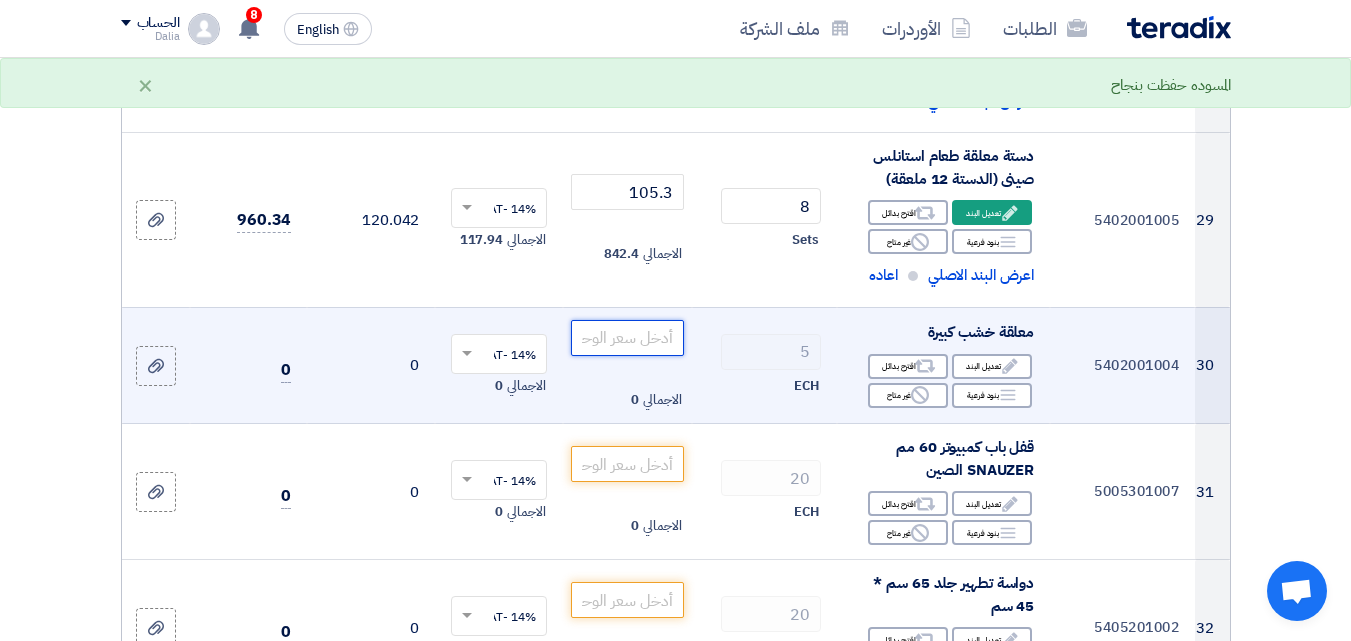 click 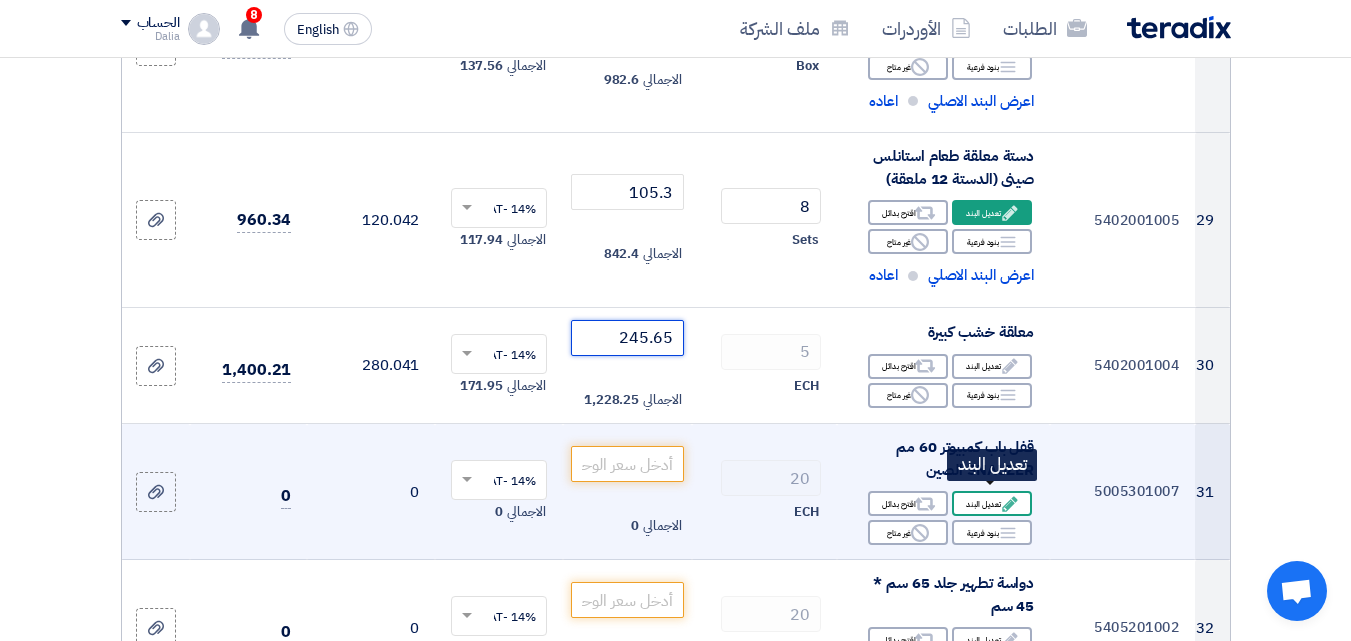 type on "245.65" 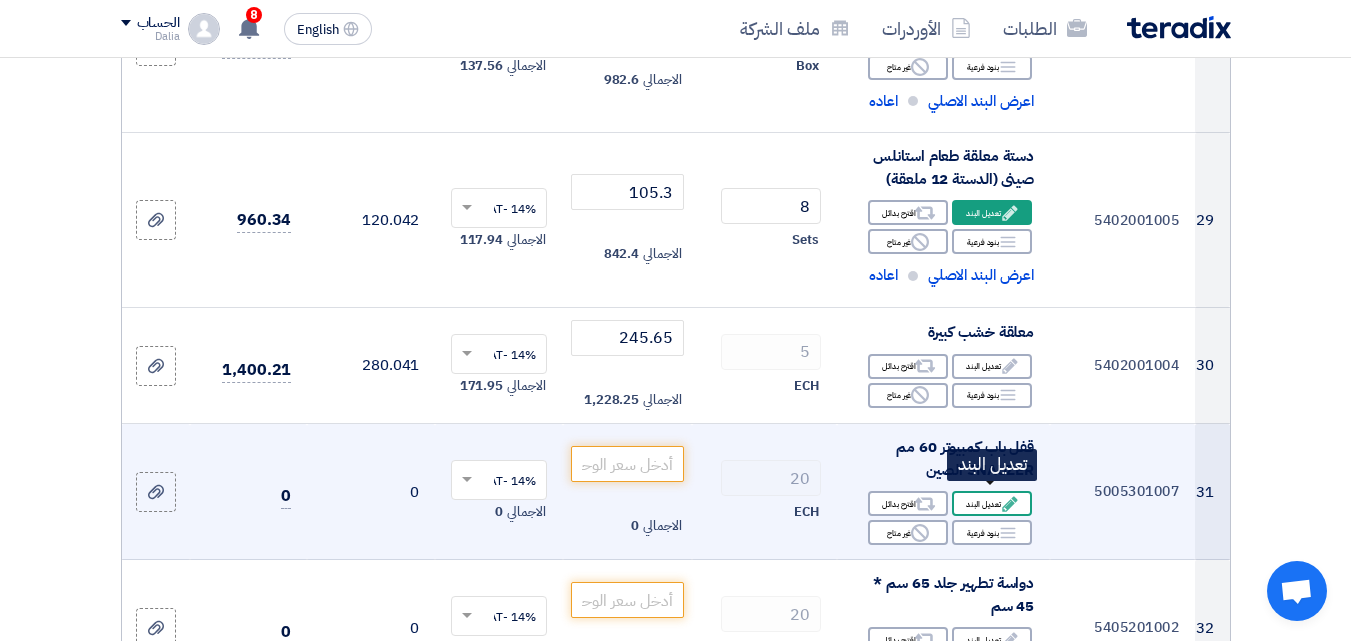 click on "Edit
تعديل البند" 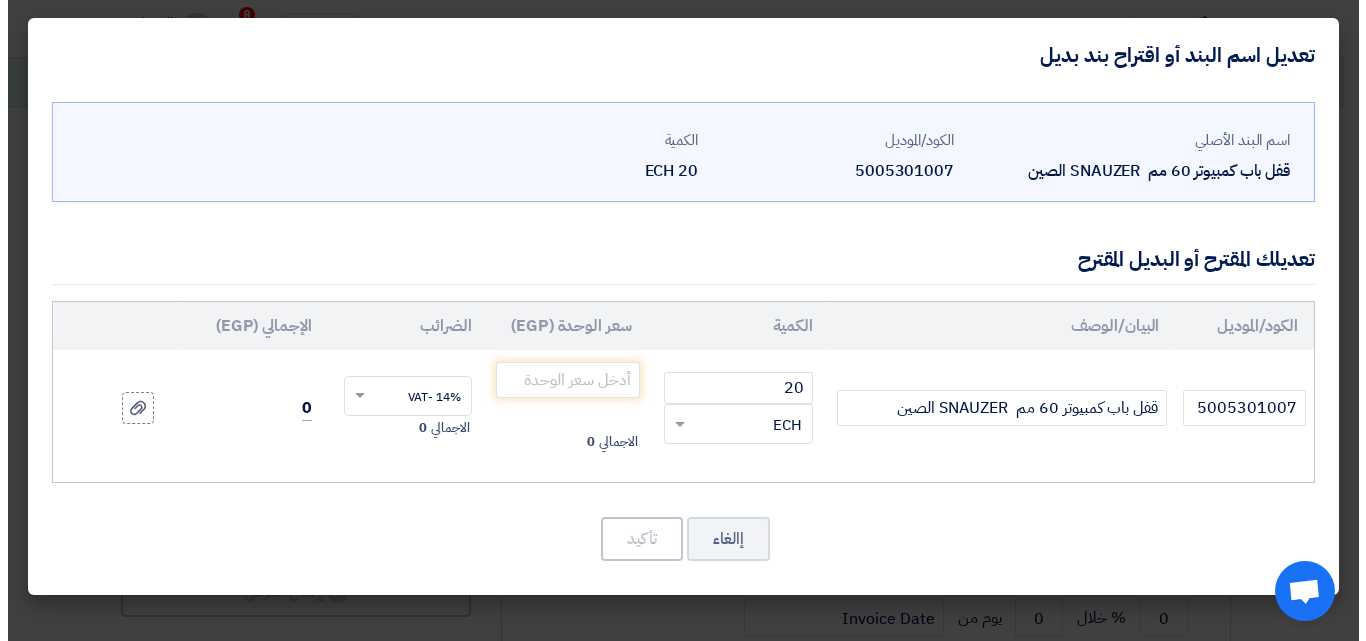 scroll, scrollTop: 2151, scrollLeft: 0, axis: vertical 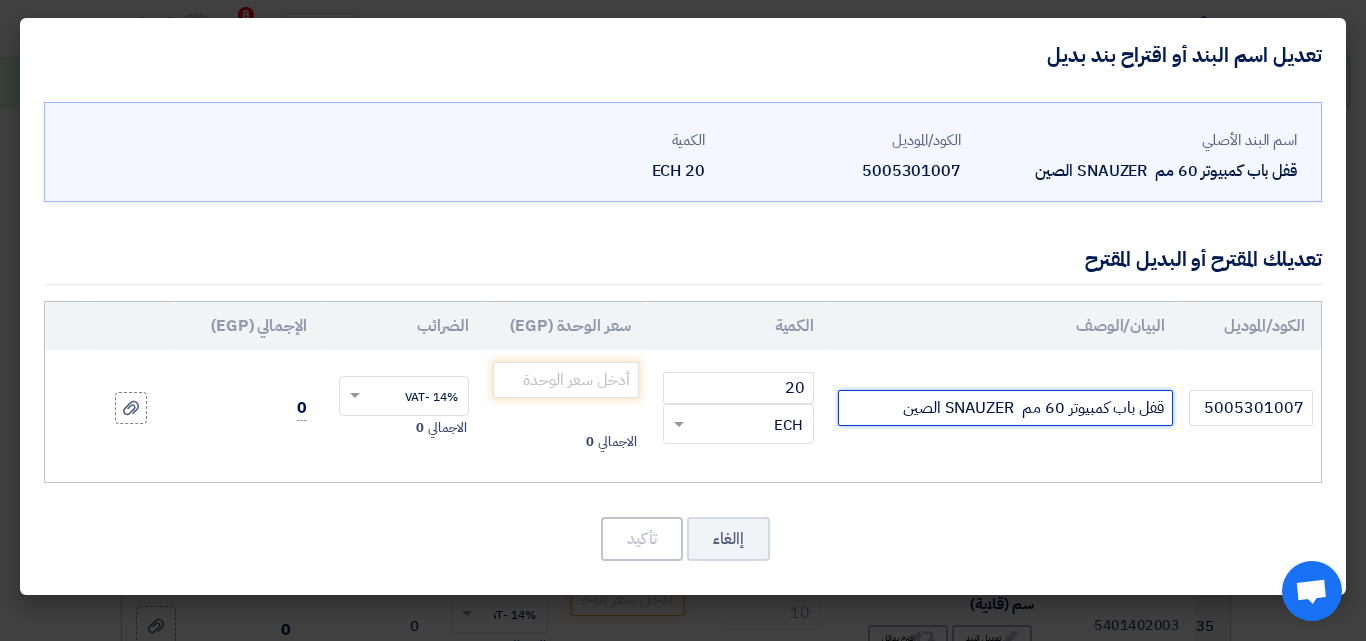 drag, startPoint x: 1014, startPoint y: 407, endPoint x: 938, endPoint y: 407, distance: 76 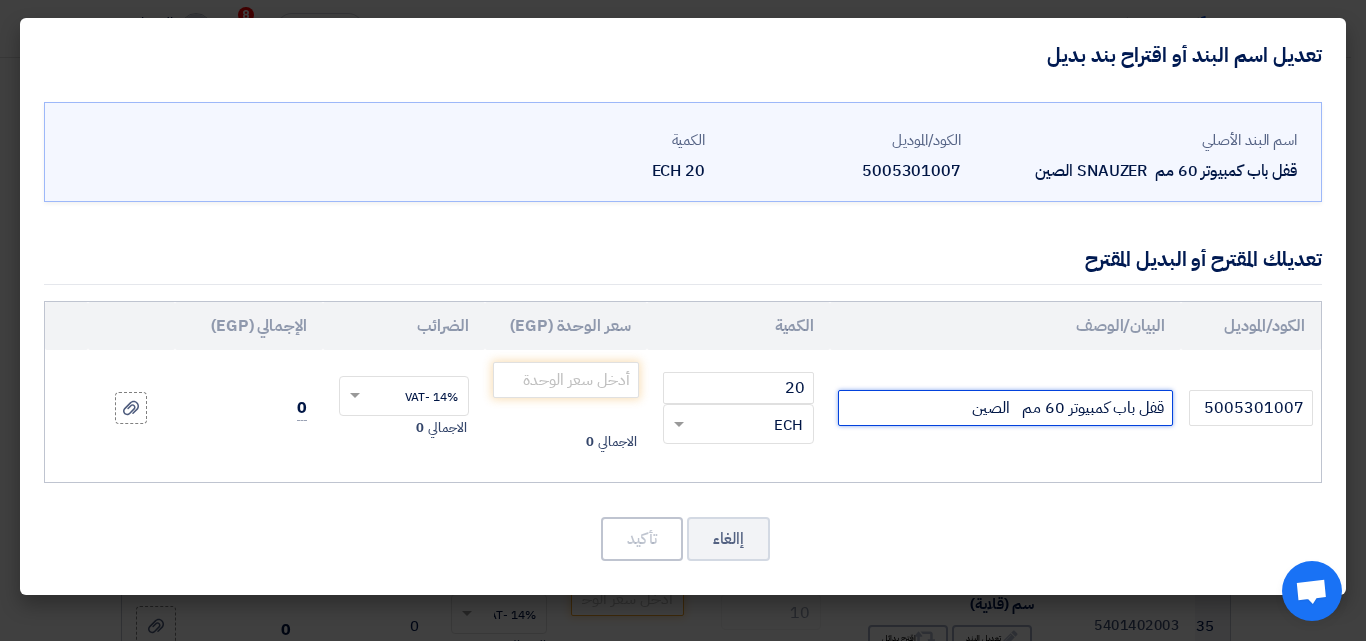 drag, startPoint x: 972, startPoint y: 408, endPoint x: 1015, endPoint y: 400, distance: 43.737854 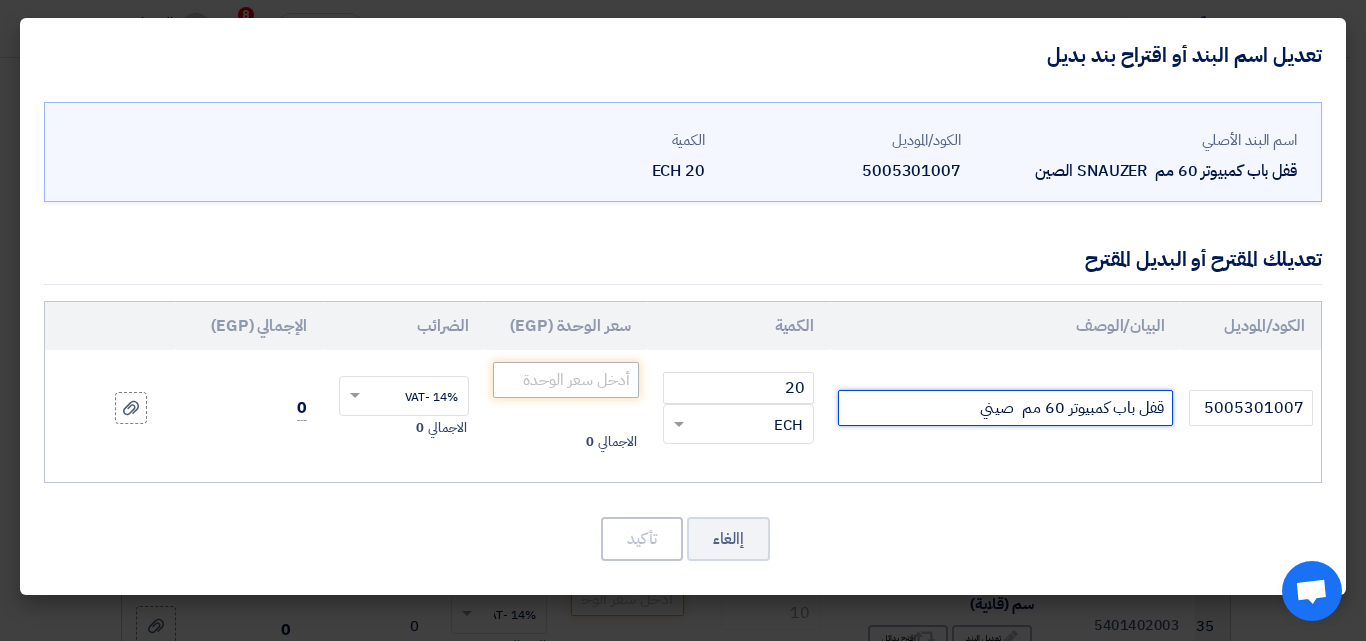 type on "قفل باب كمبيوتر 60 مم  صيني" 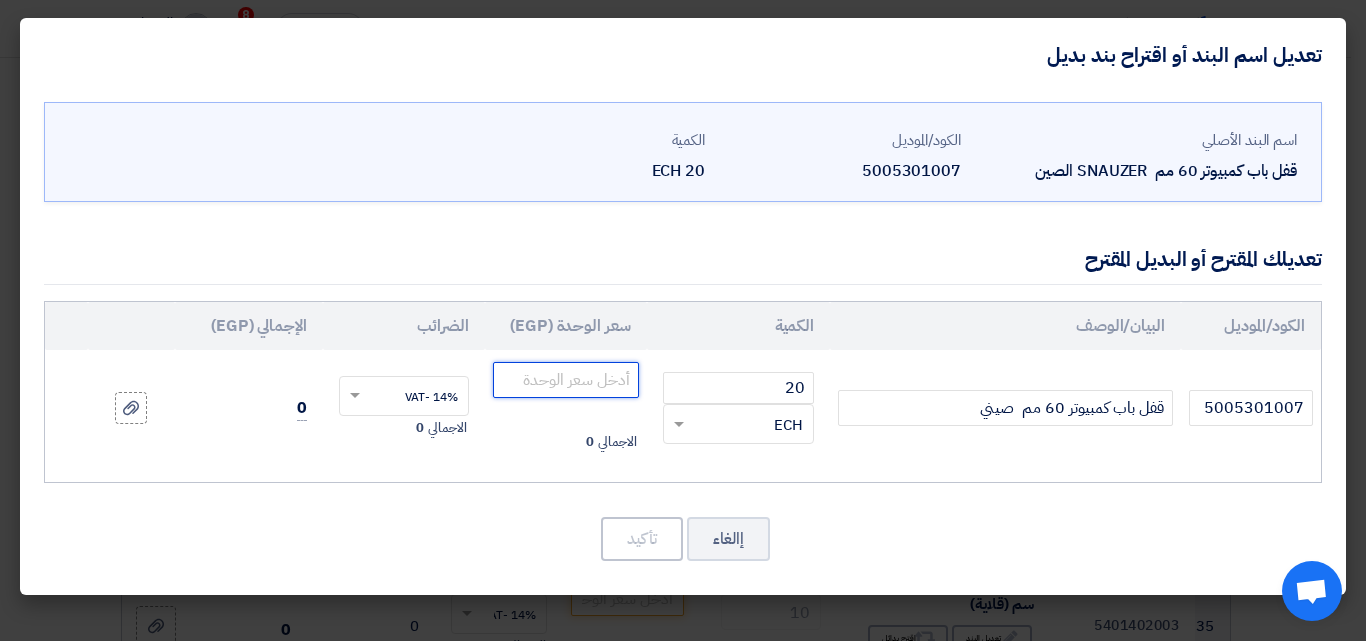 click 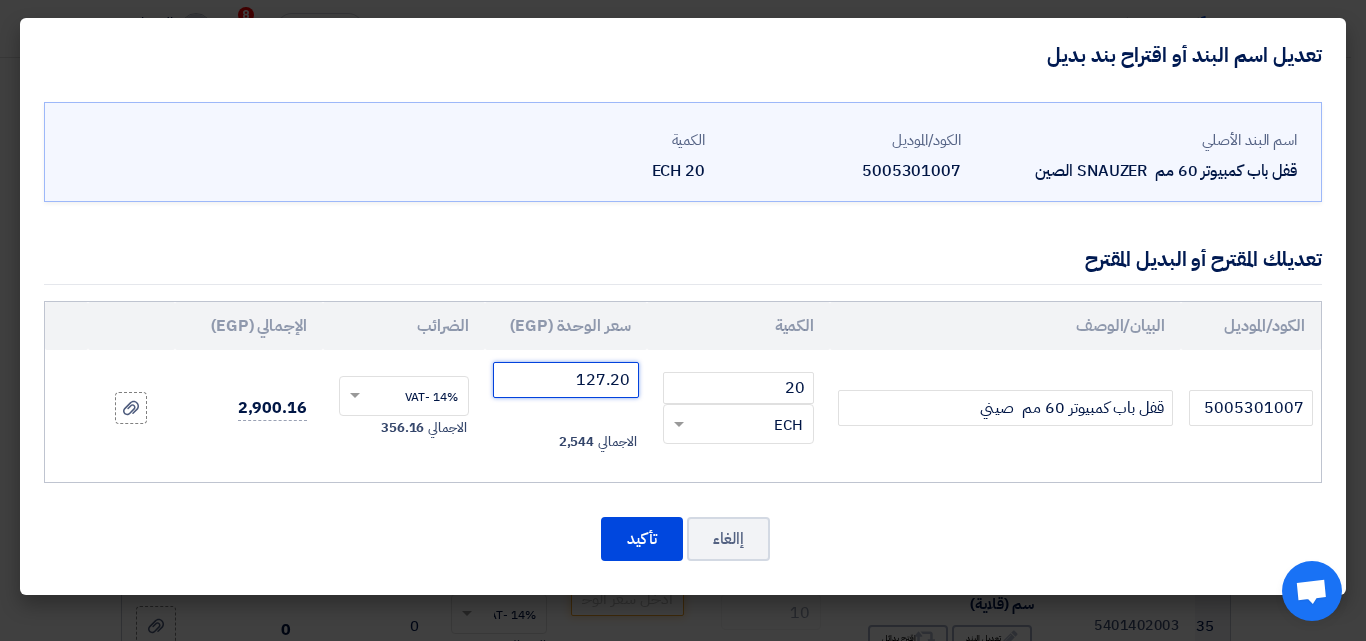 type on "127.20" 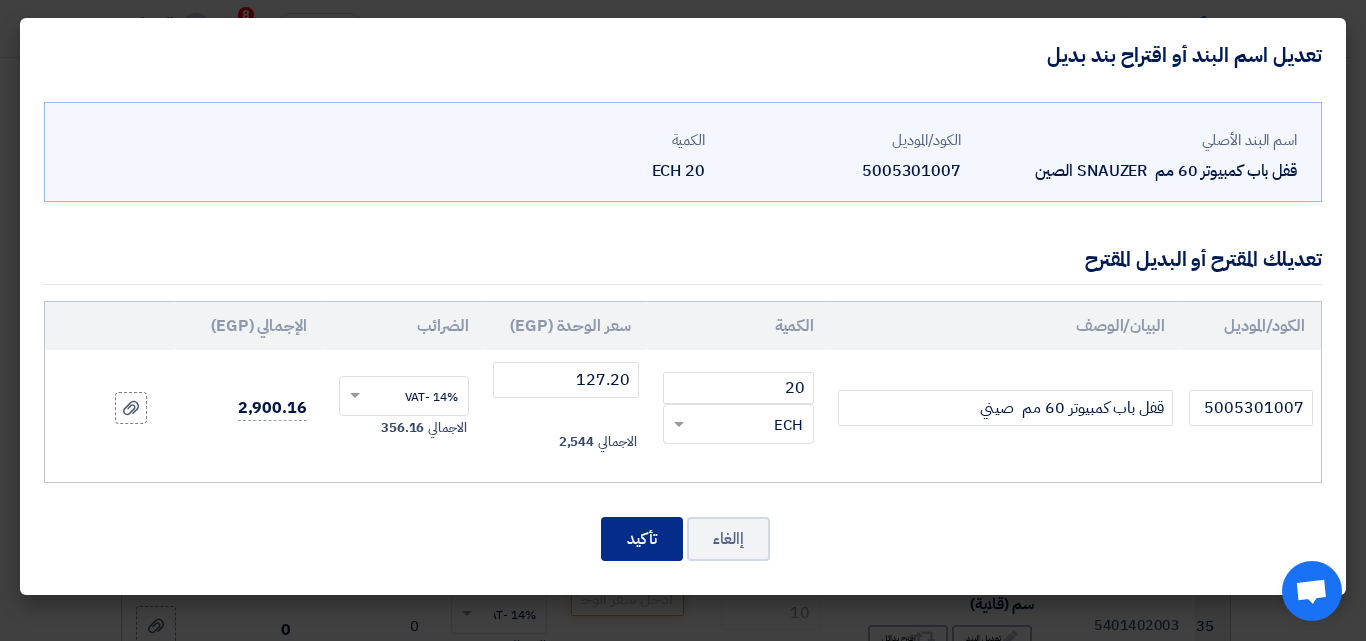 click on "تأكيد" 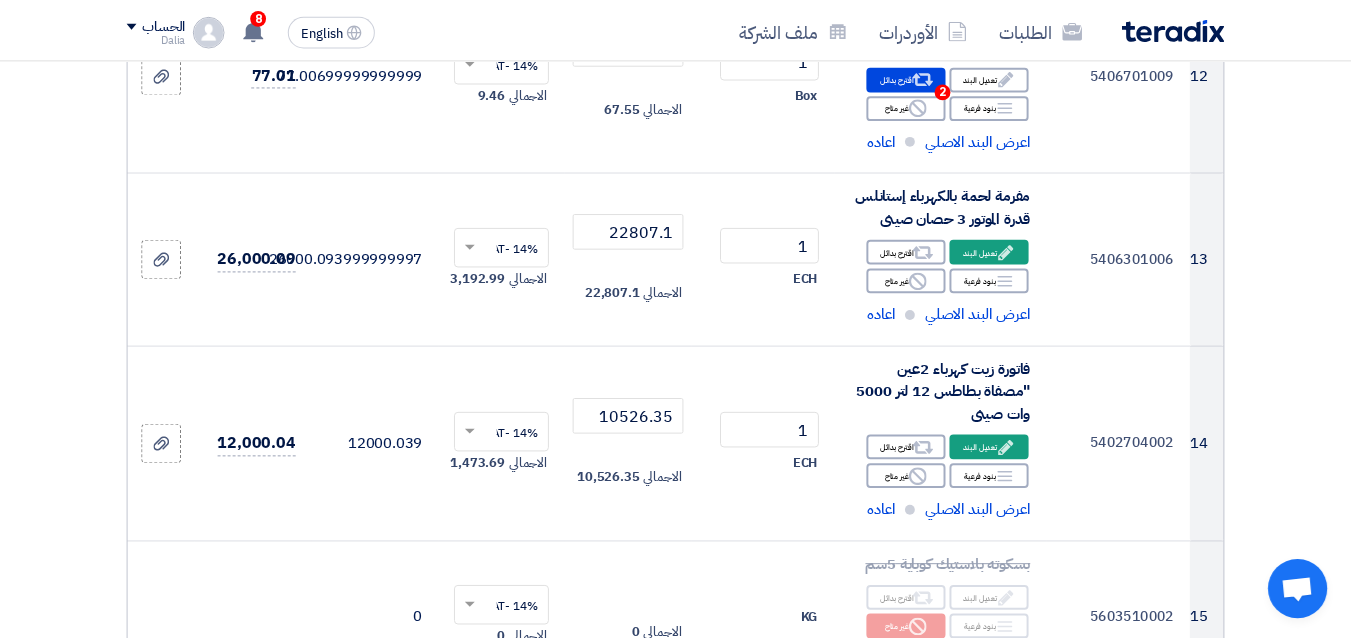 scroll, scrollTop: 5005, scrollLeft: 0, axis: vertical 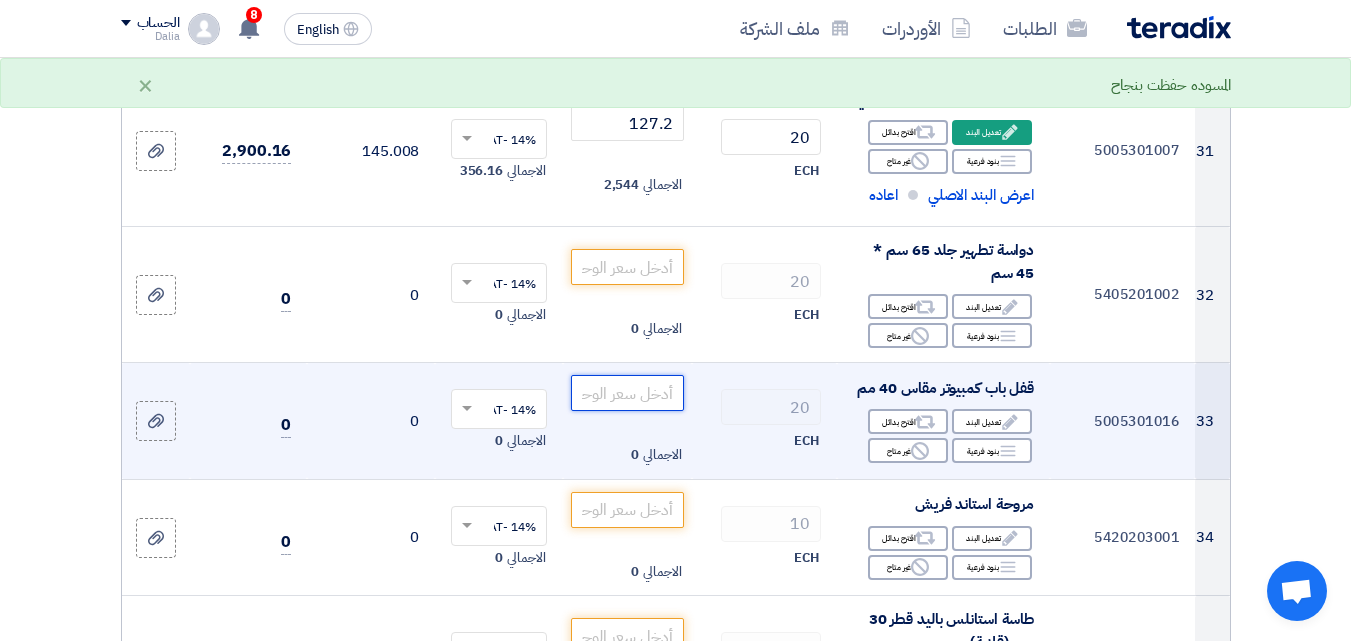 click 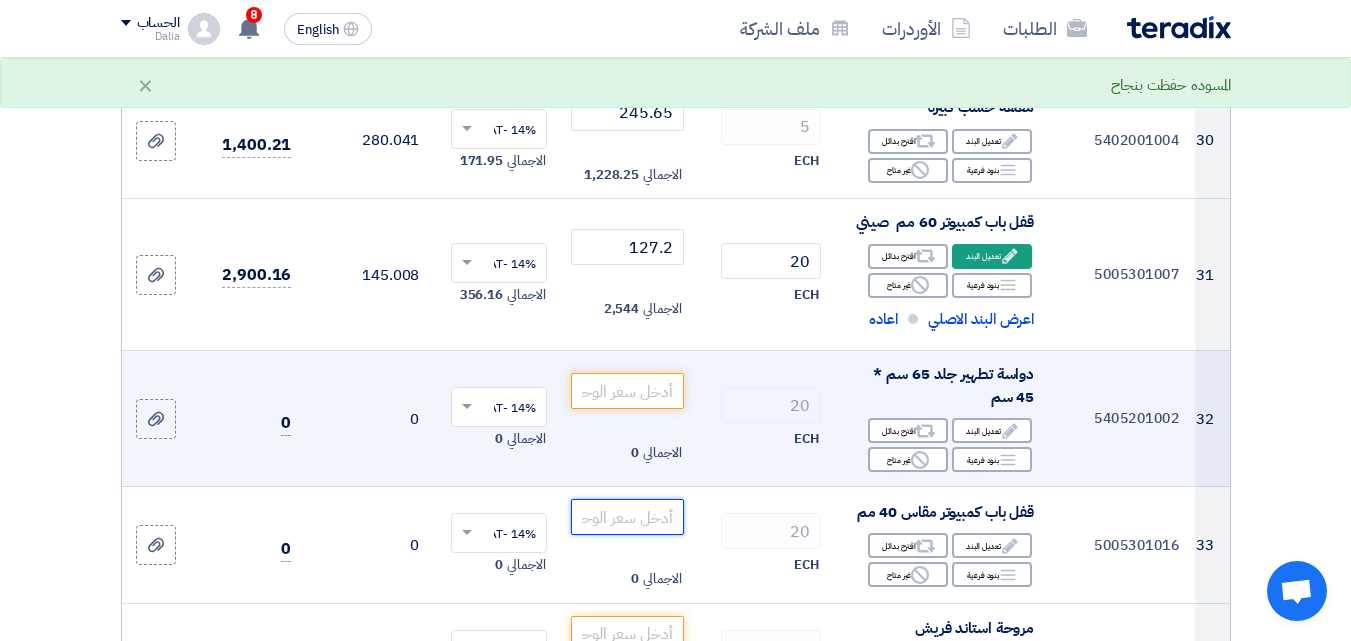 scroll, scrollTop: 4805, scrollLeft: 0, axis: vertical 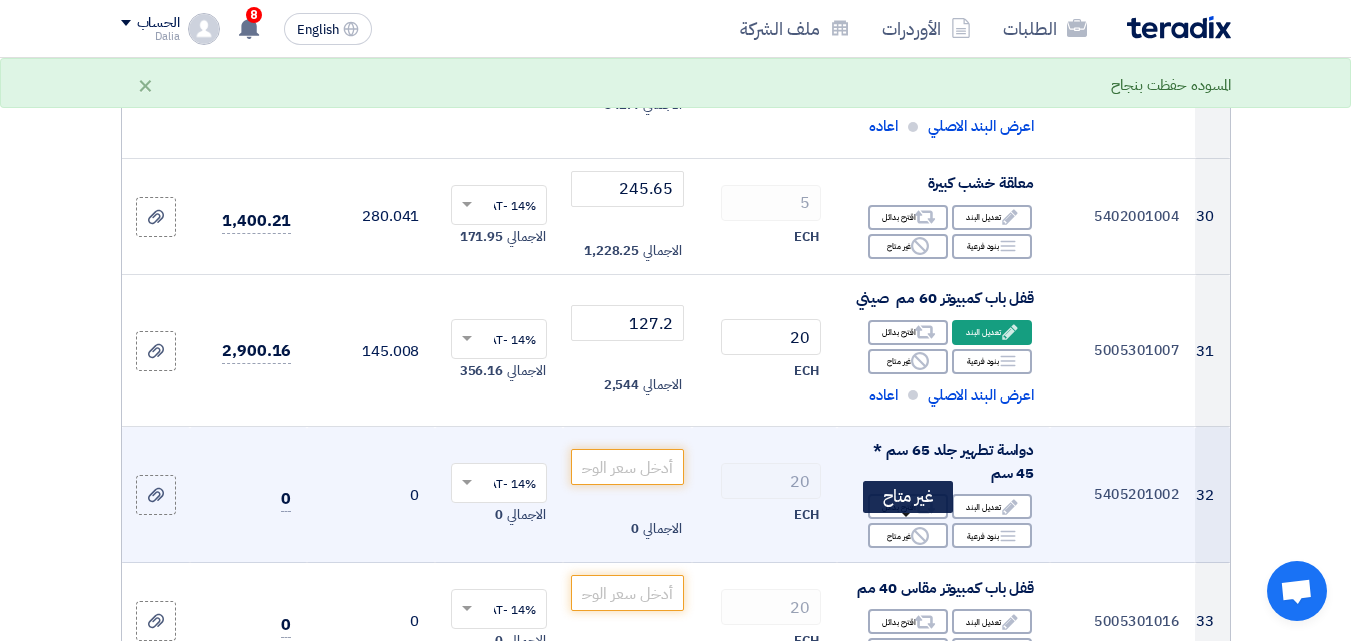 drag, startPoint x: 913, startPoint y: 526, endPoint x: 751, endPoint y: 532, distance: 162.11107 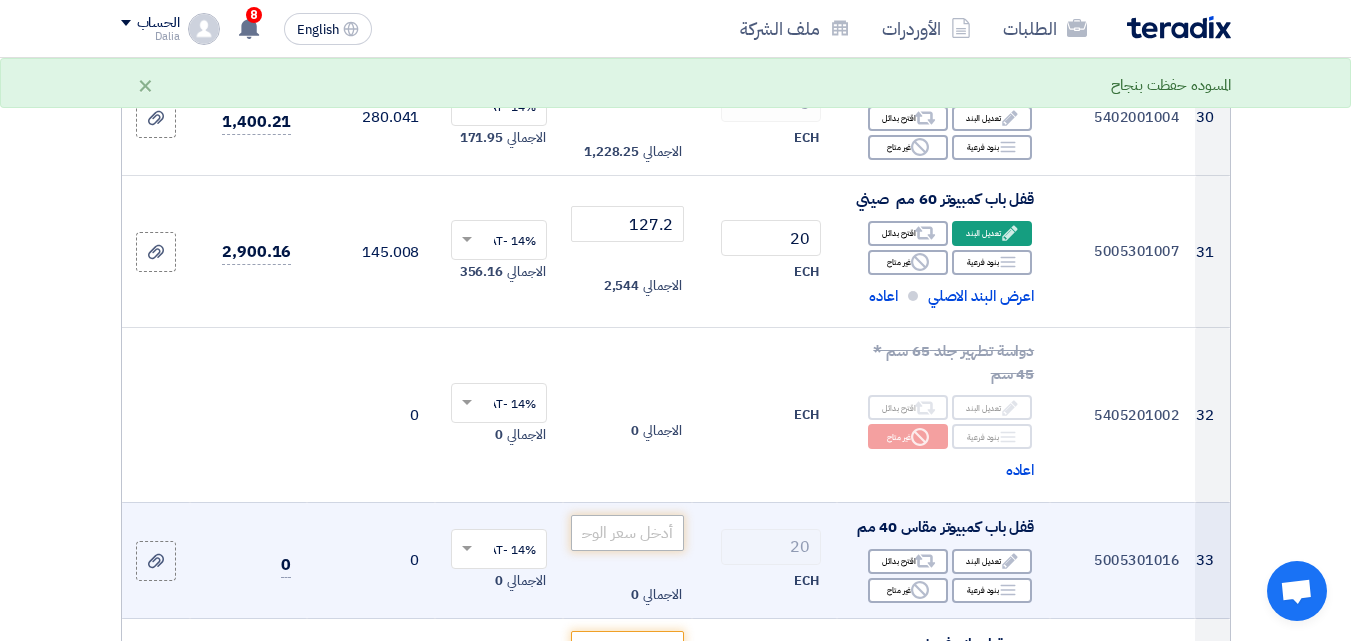 scroll, scrollTop: 5005, scrollLeft: 0, axis: vertical 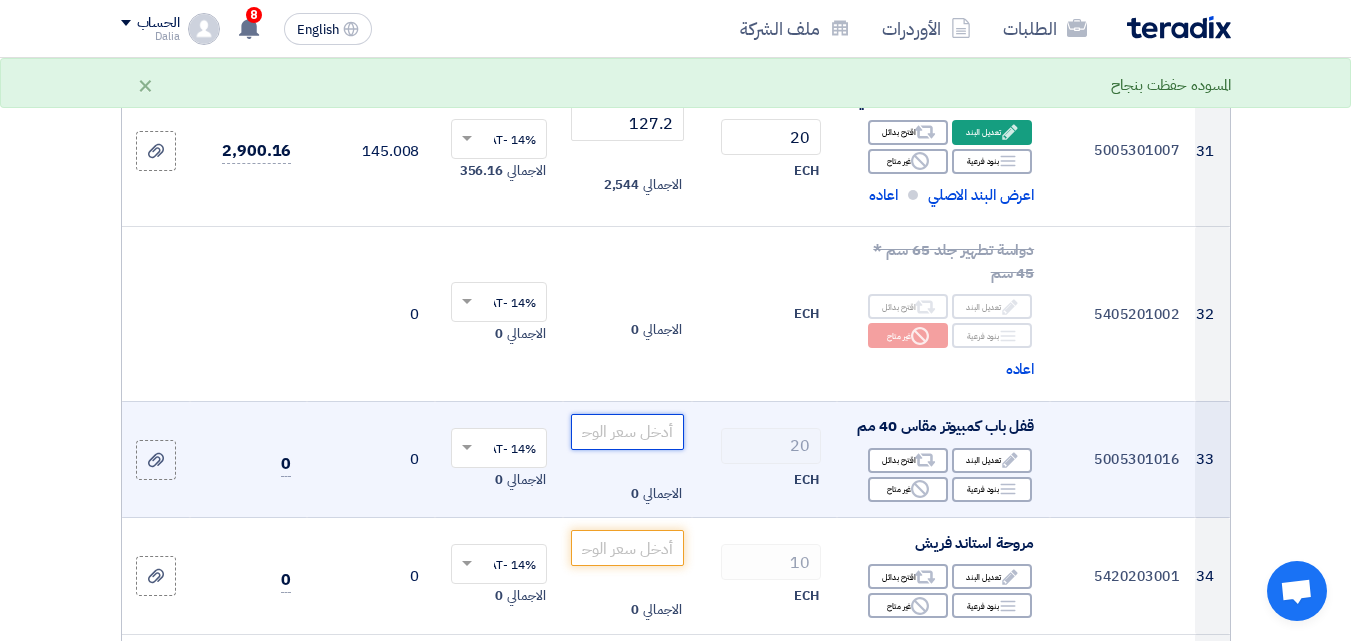 click 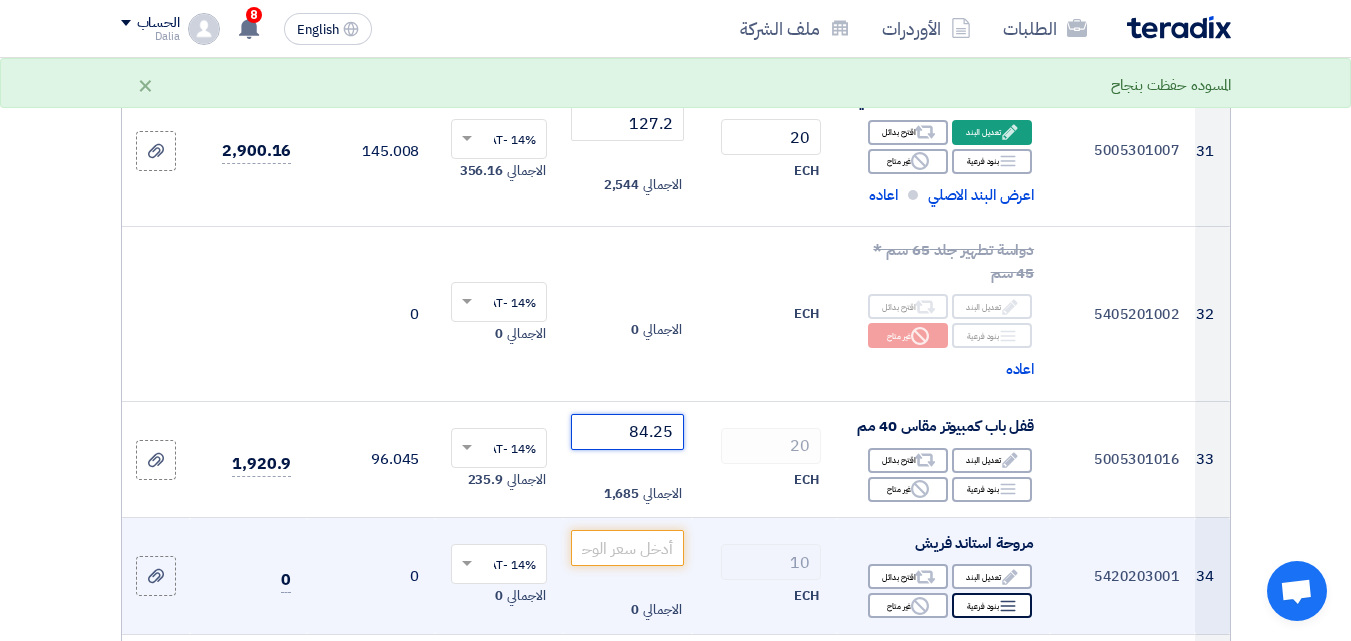 scroll, scrollTop: 5205, scrollLeft: 0, axis: vertical 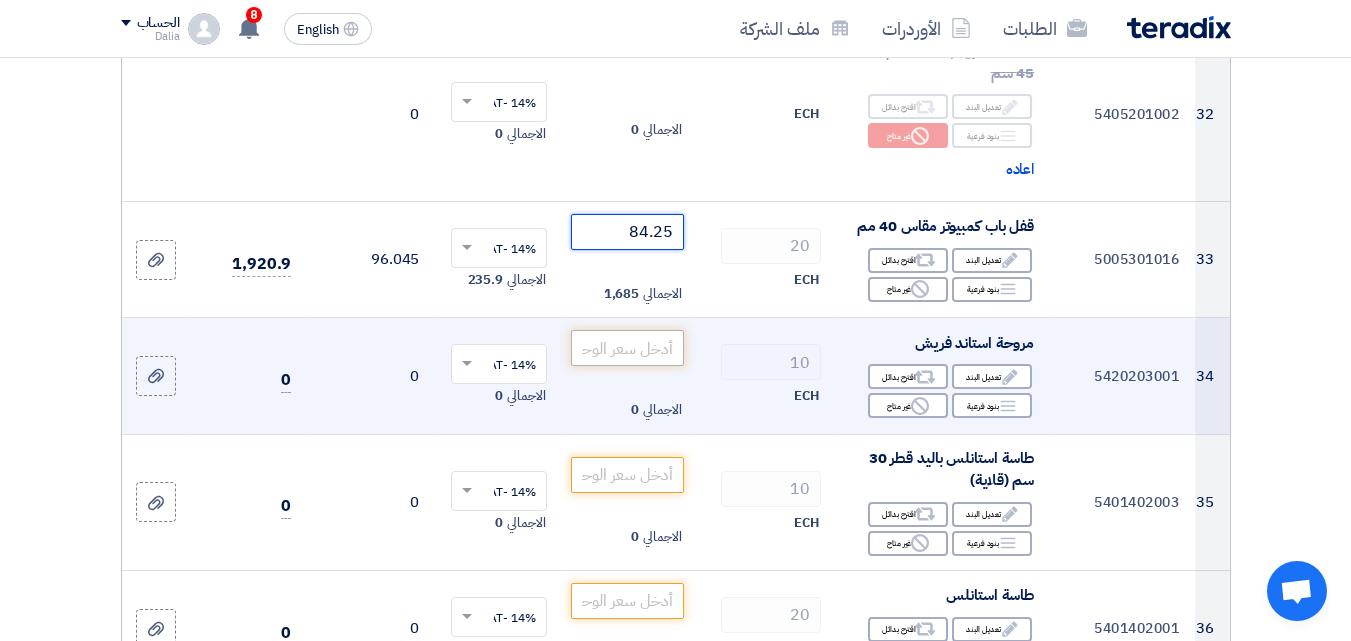 type on "84.25" 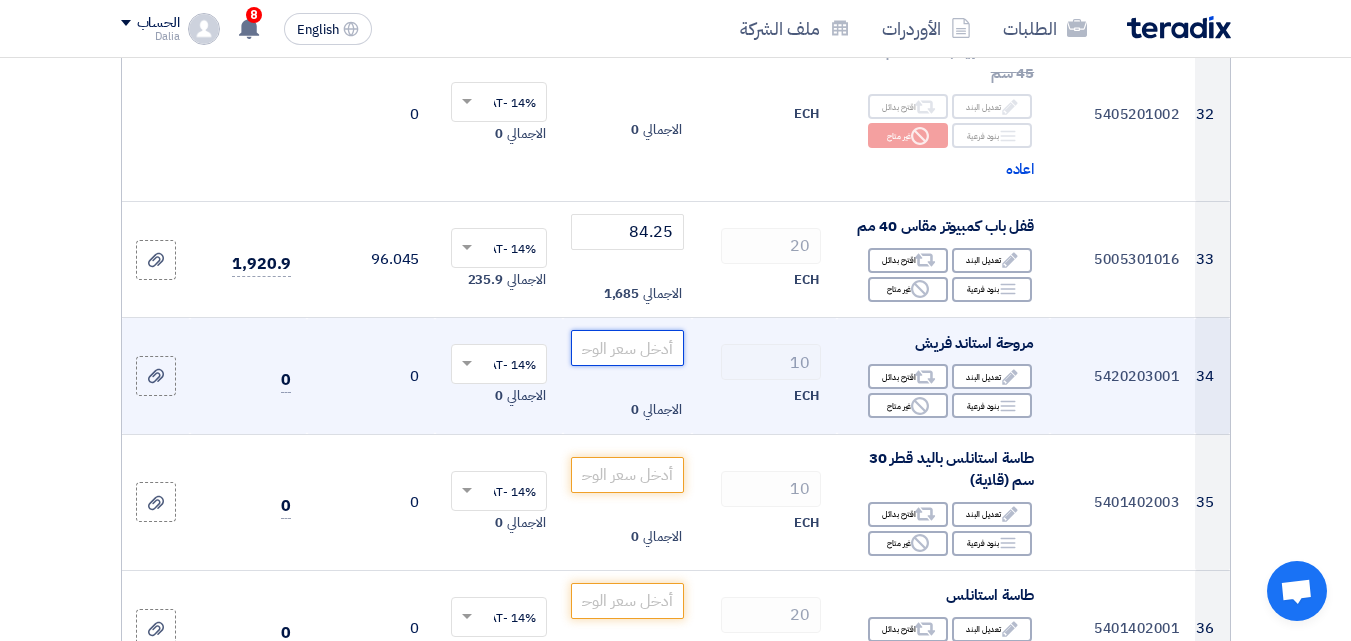 click 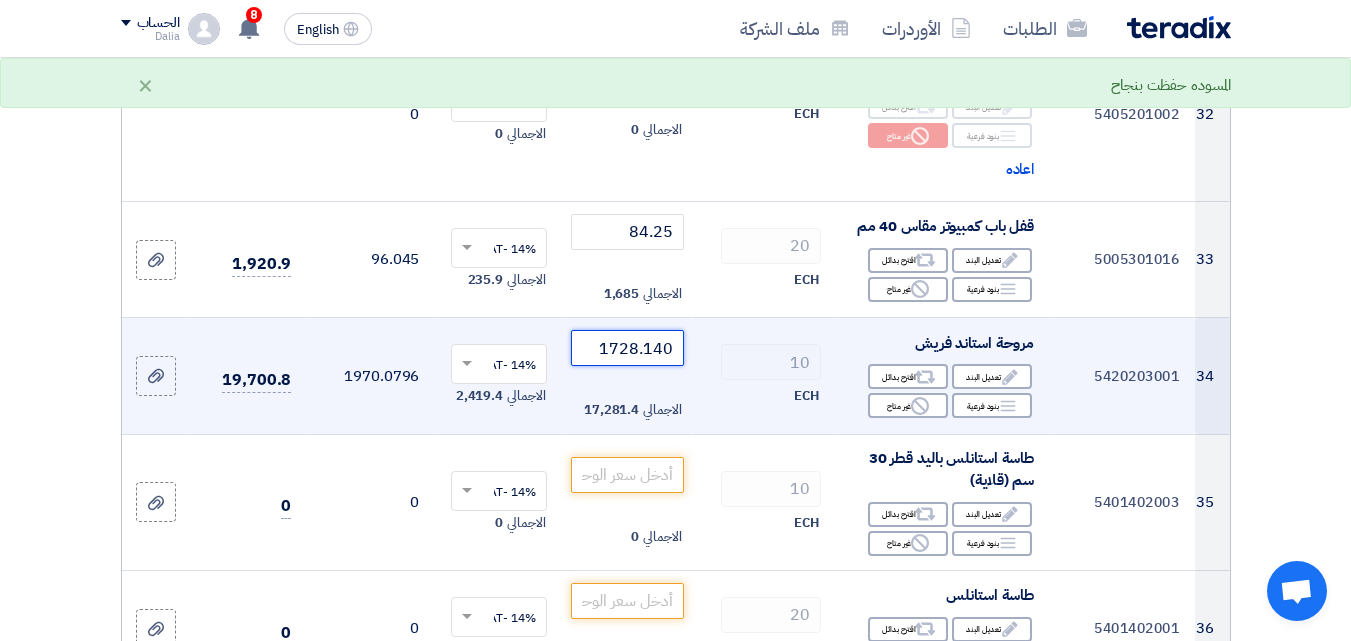 click on "34
5420203001
مروحة استاند [GEOGRAPHIC_DATA]
Edit
تعديل البند
Alternative
اقترح بدائل
Breakdown
Reject 10 ×" 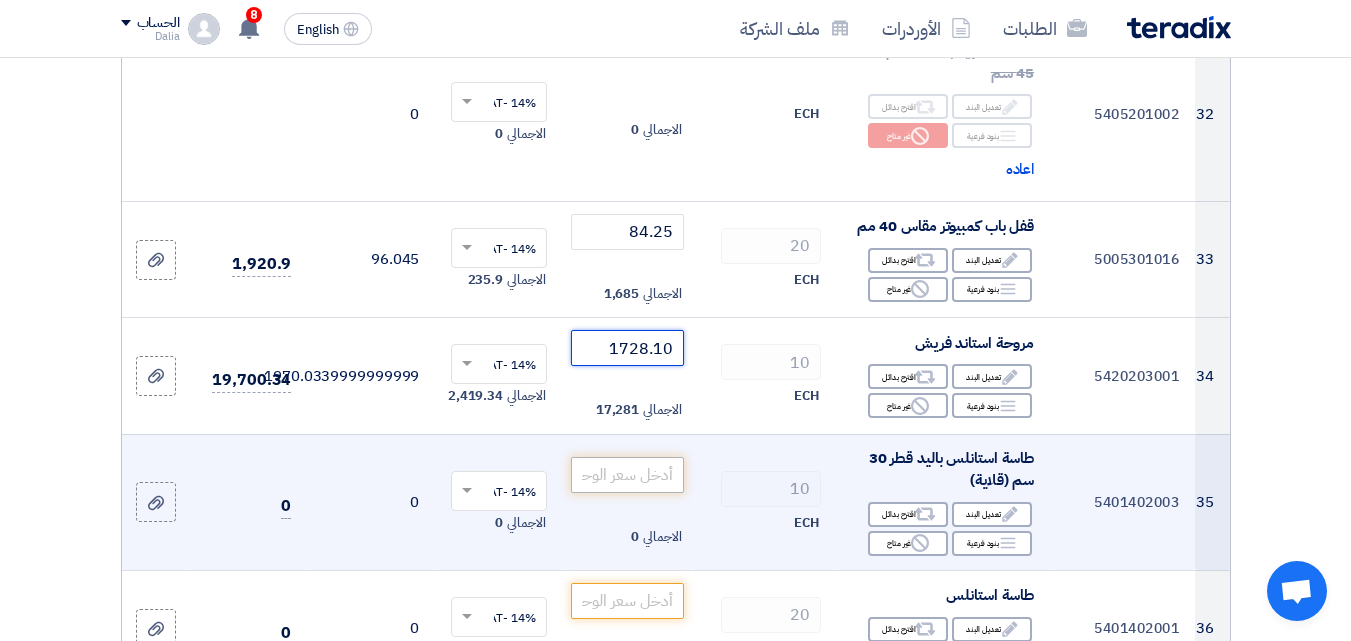 type on "1728.10" 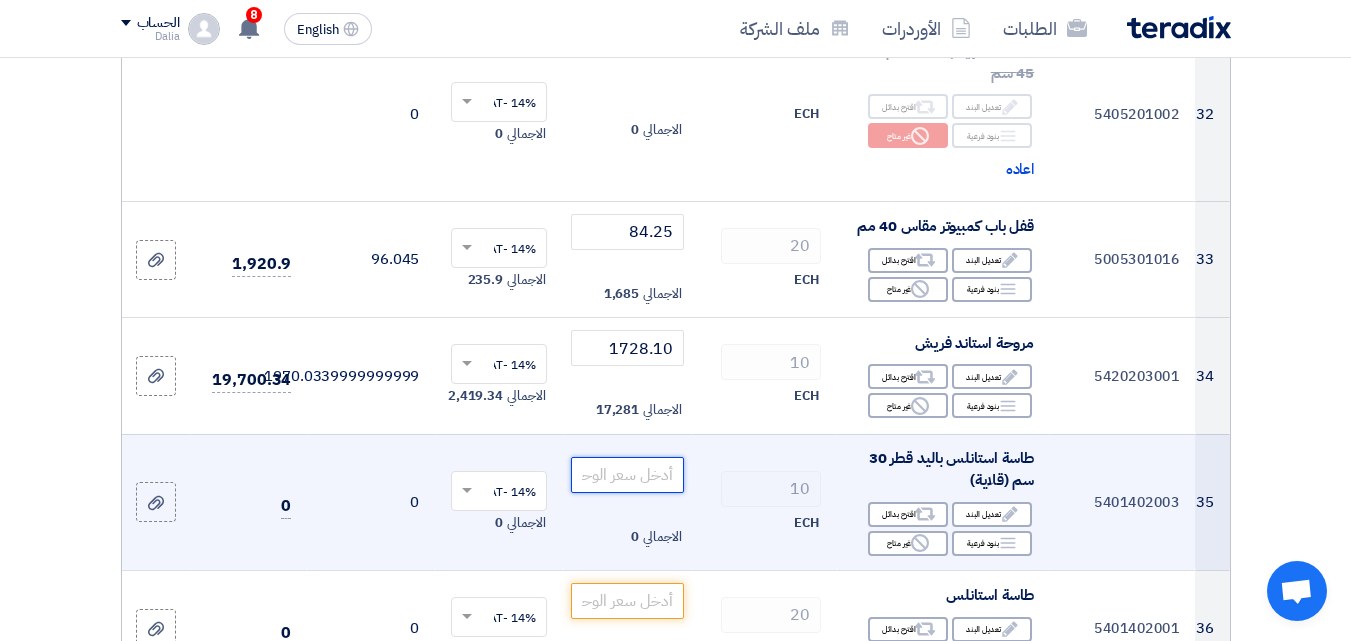 click 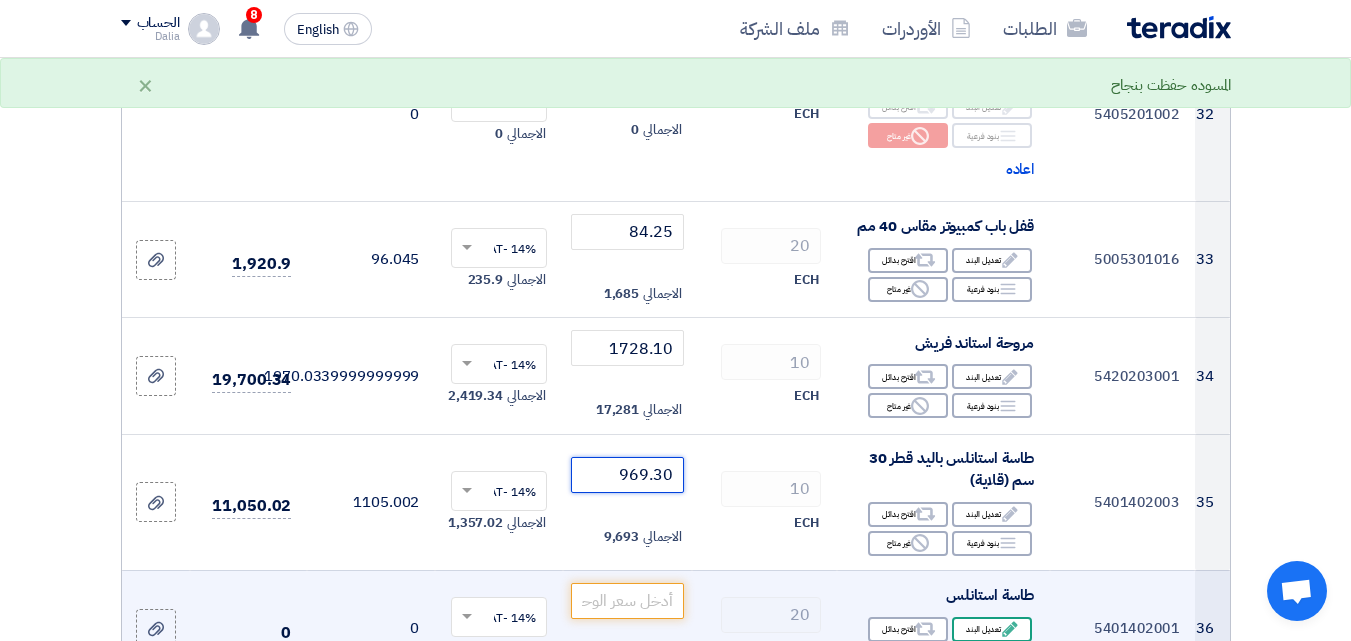 scroll, scrollTop: 5305, scrollLeft: 0, axis: vertical 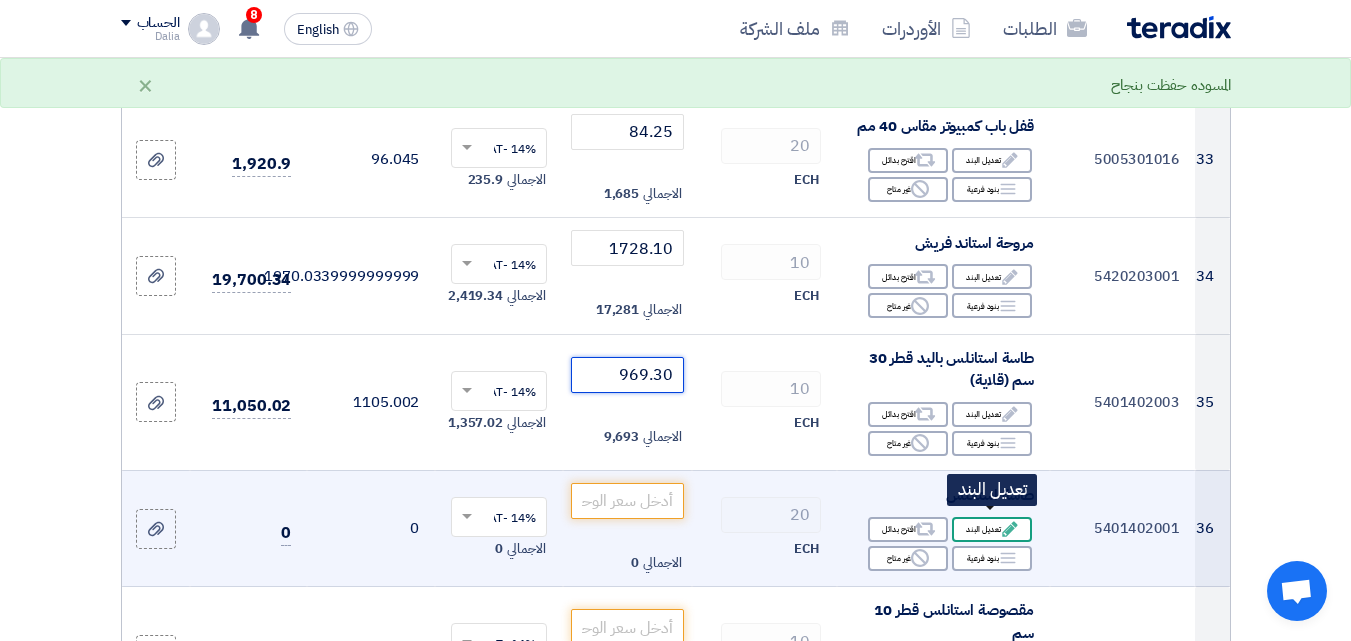 type on "969.30" 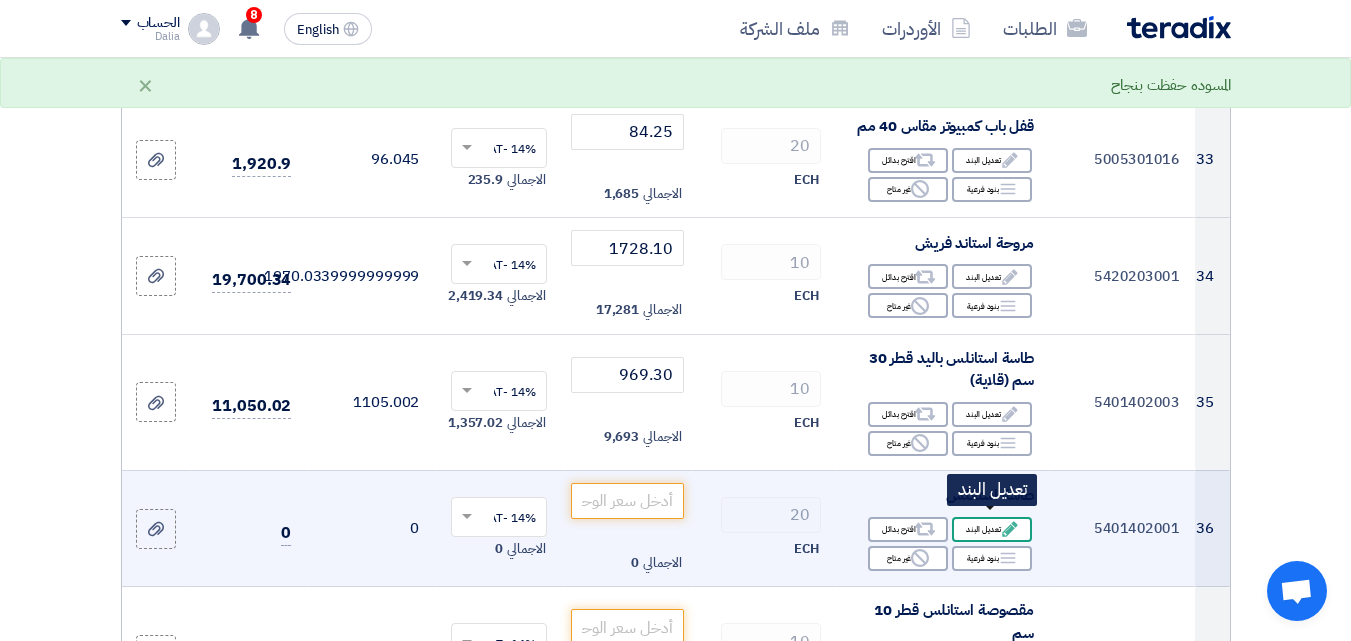 click on "Edit
تعديل البند" 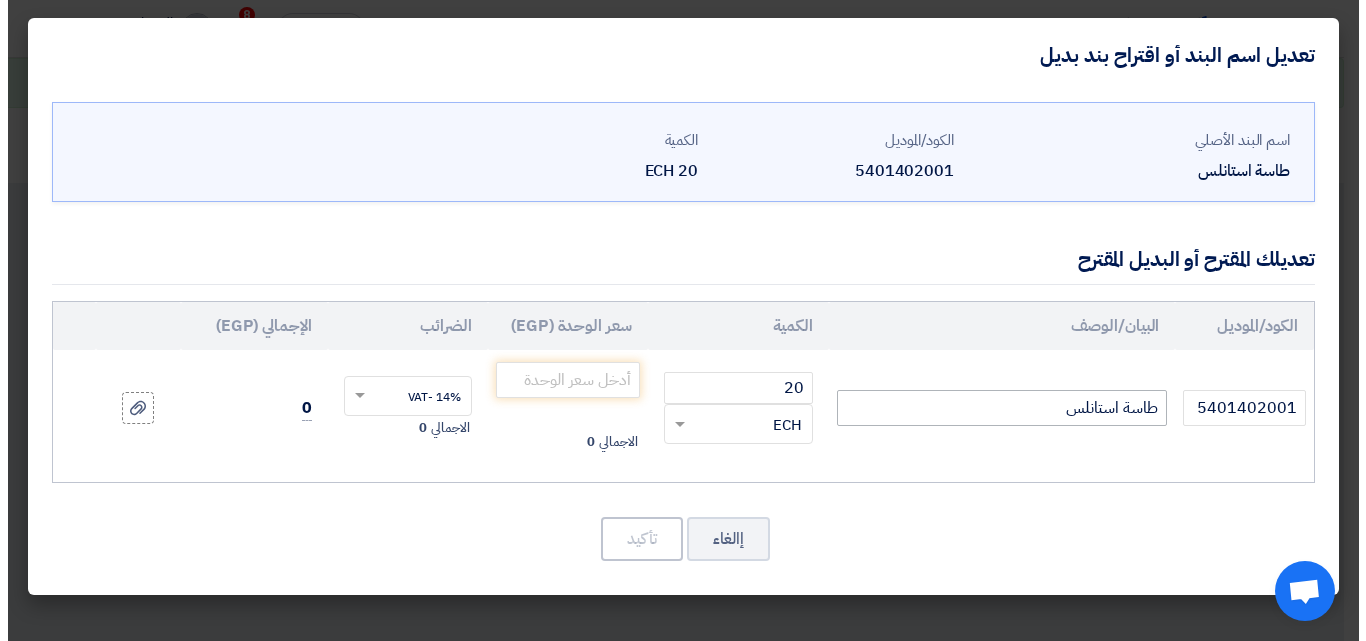 scroll, scrollTop: 2300, scrollLeft: 0, axis: vertical 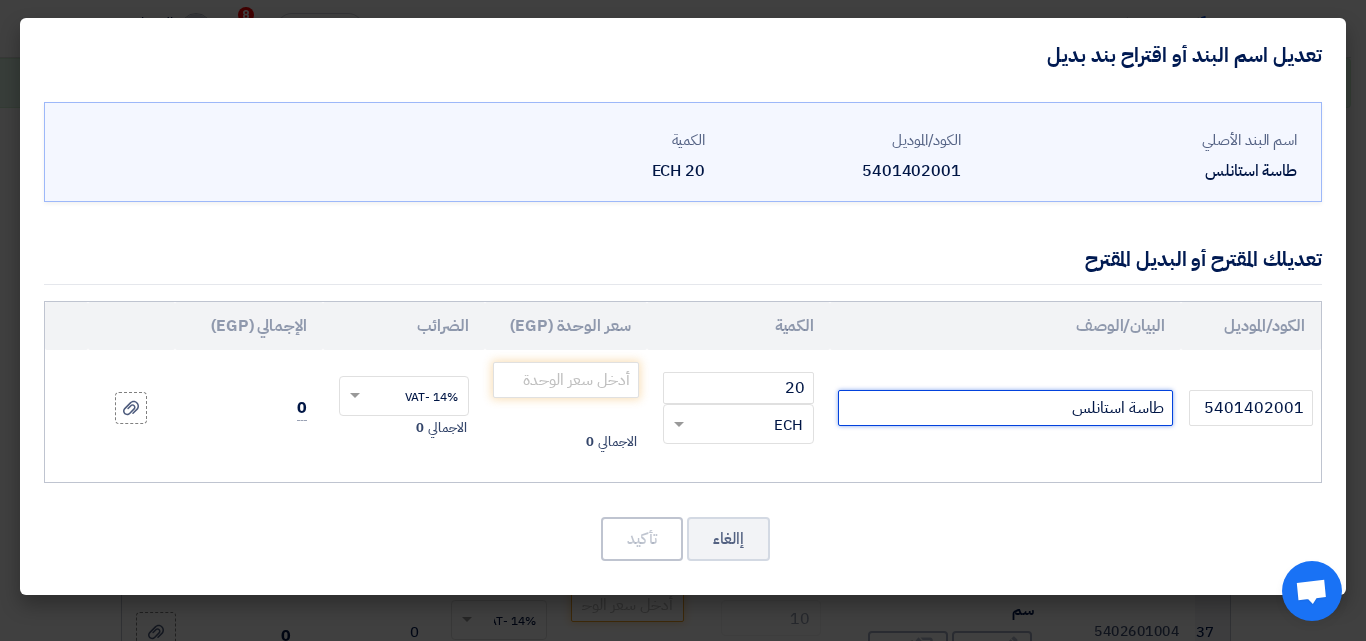 click on "طاسة استانلس" 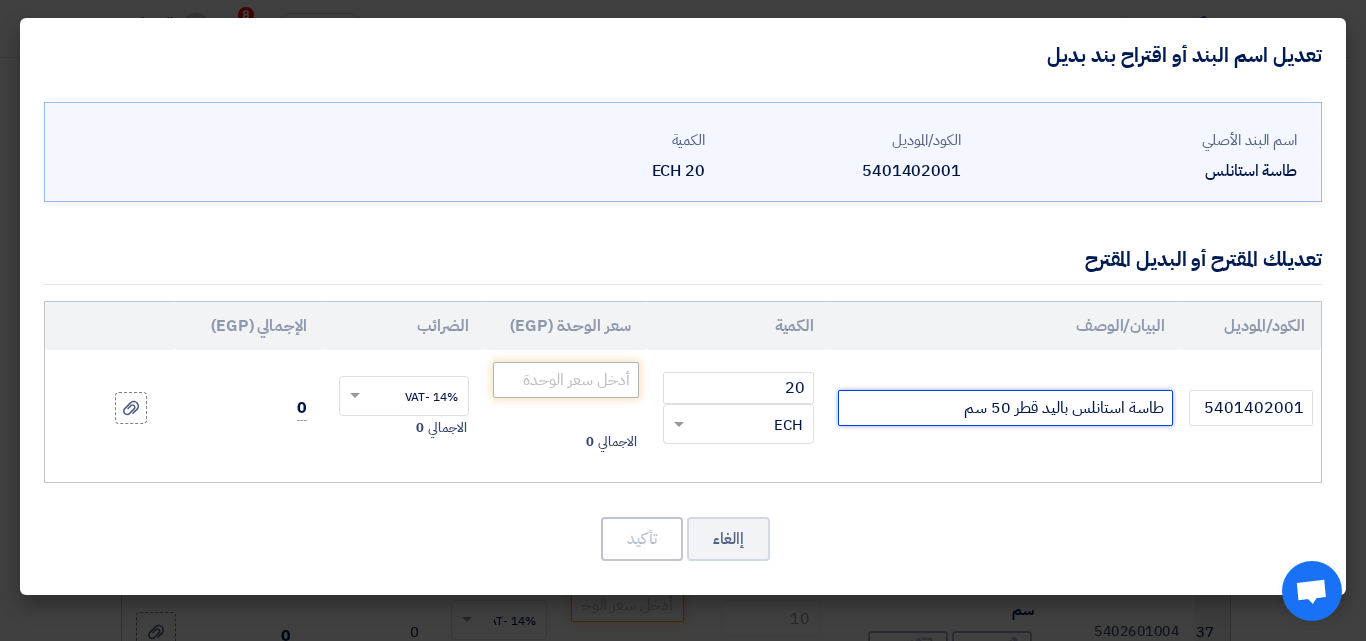 type on "طاسة استانلس باليد قطر 50 سم" 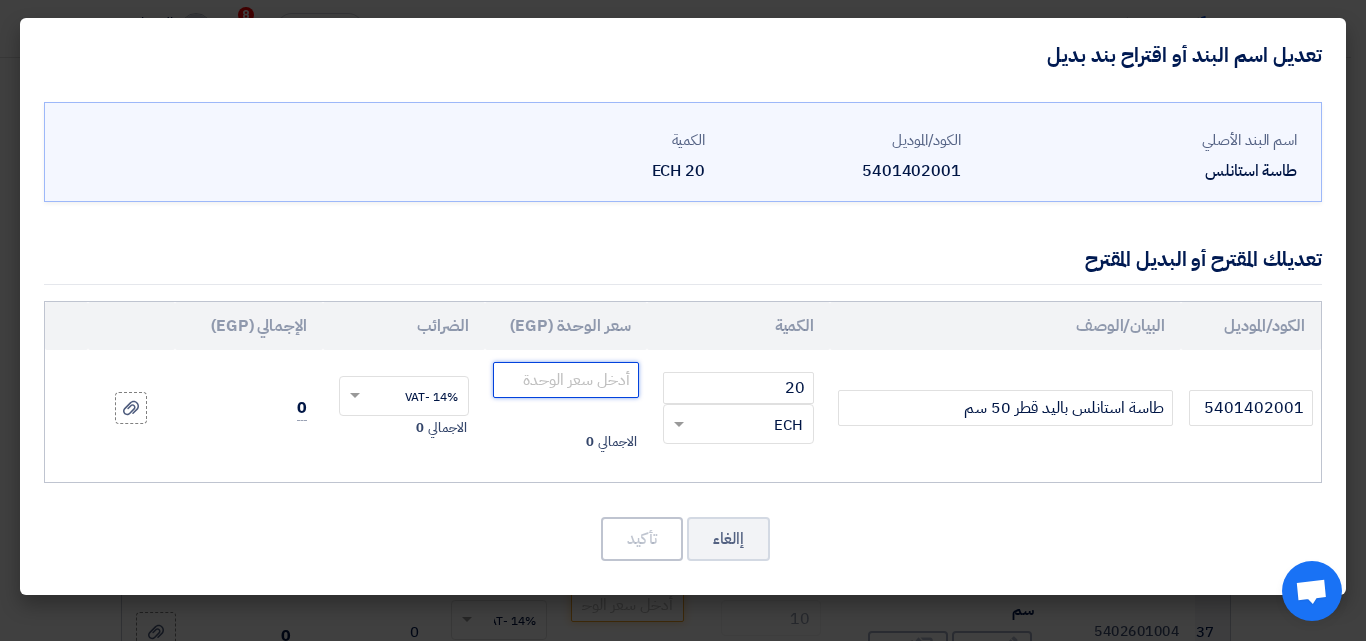 click 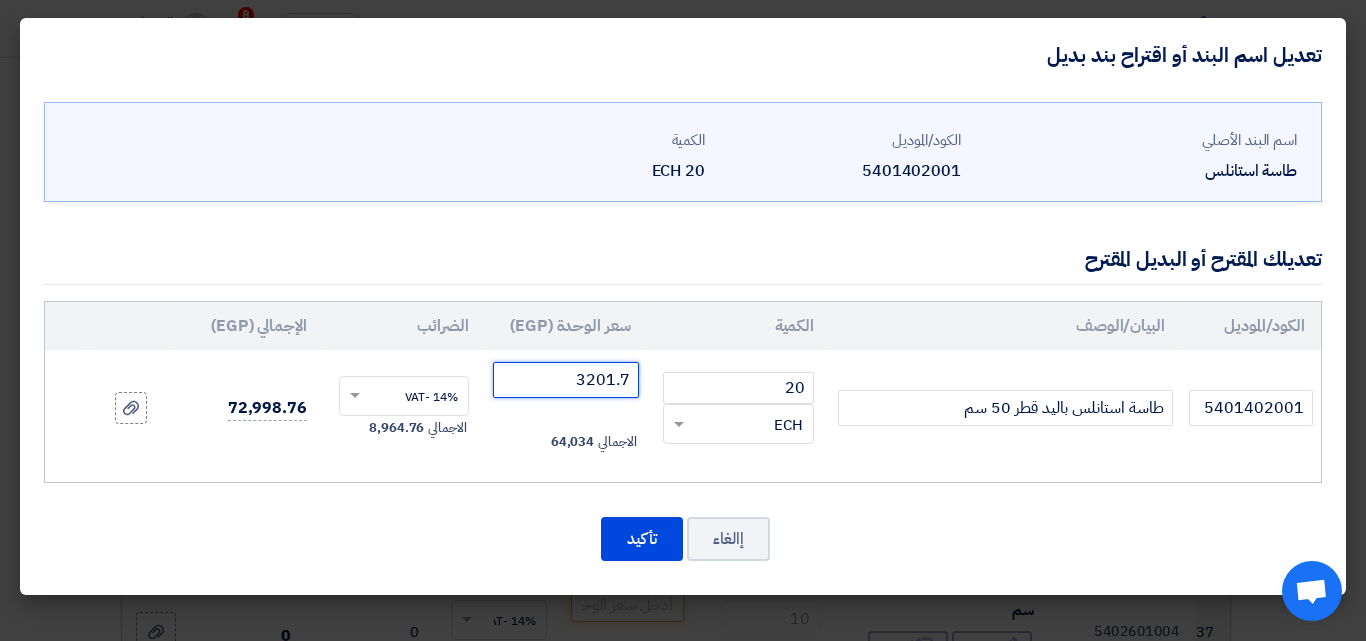 type on "3201.76" 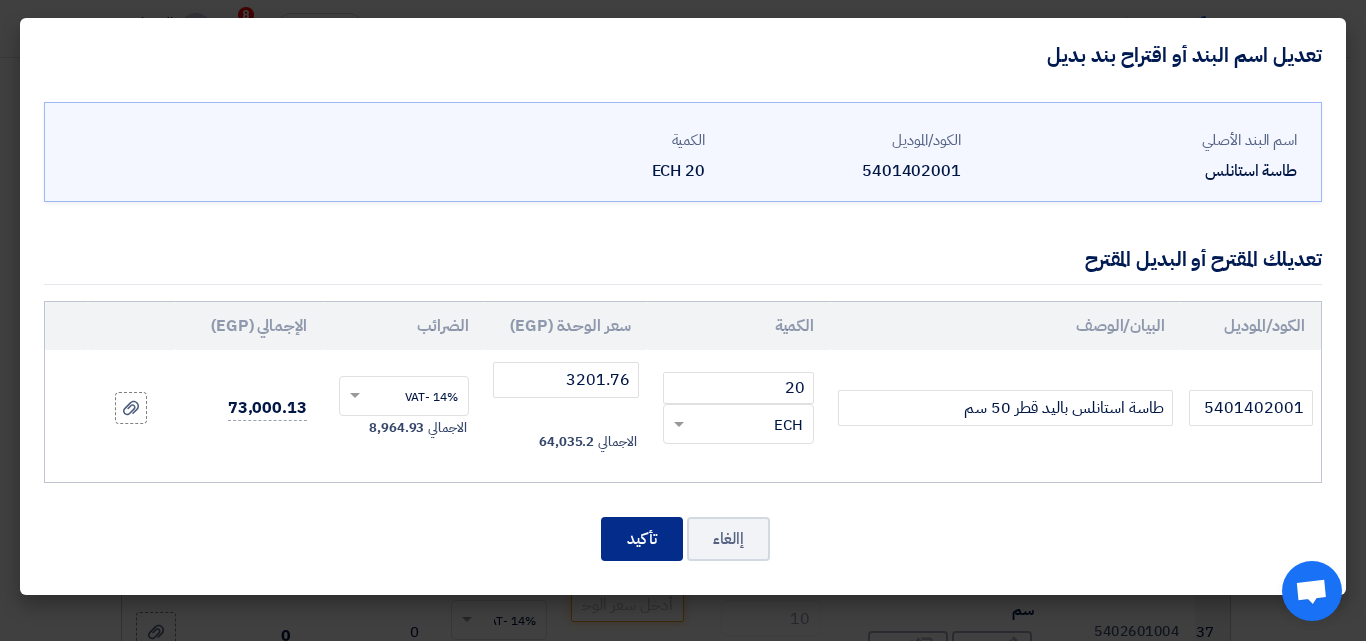 click on "تأكيد" 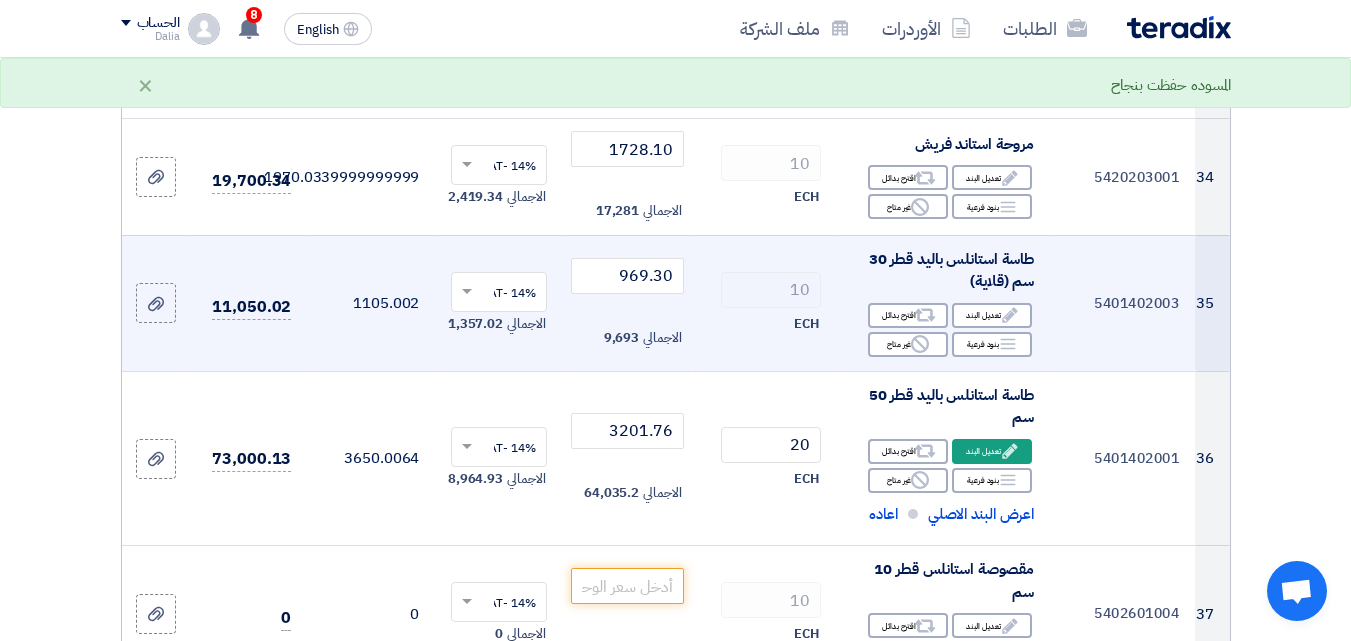 scroll, scrollTop: 5505, scrollLeft: 0, axis: vertical 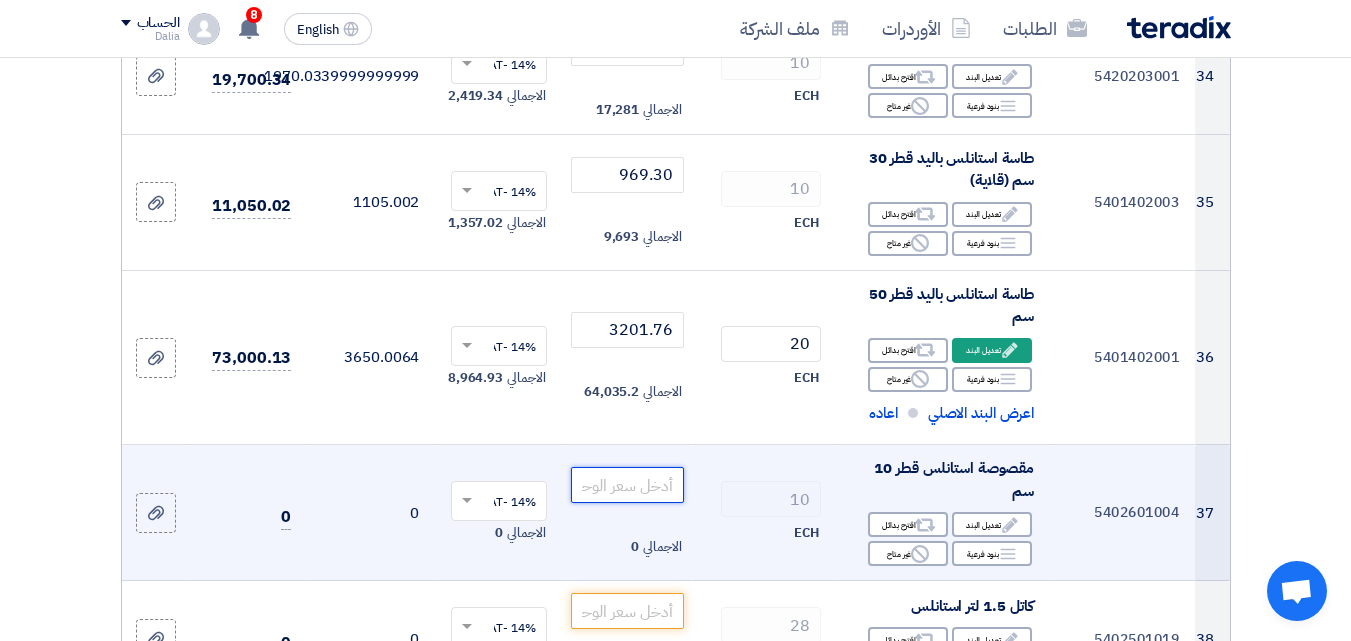 click 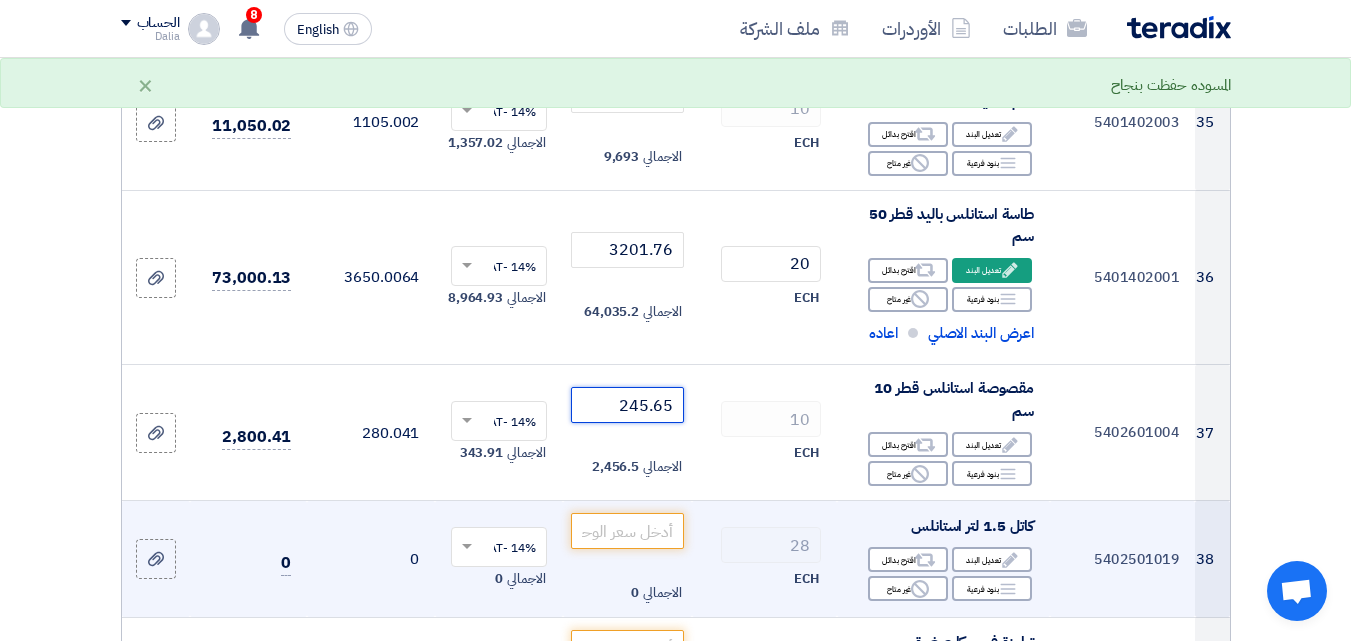 scroll, scrollTop: 5805, scrollLeft: 0, axis: vertical 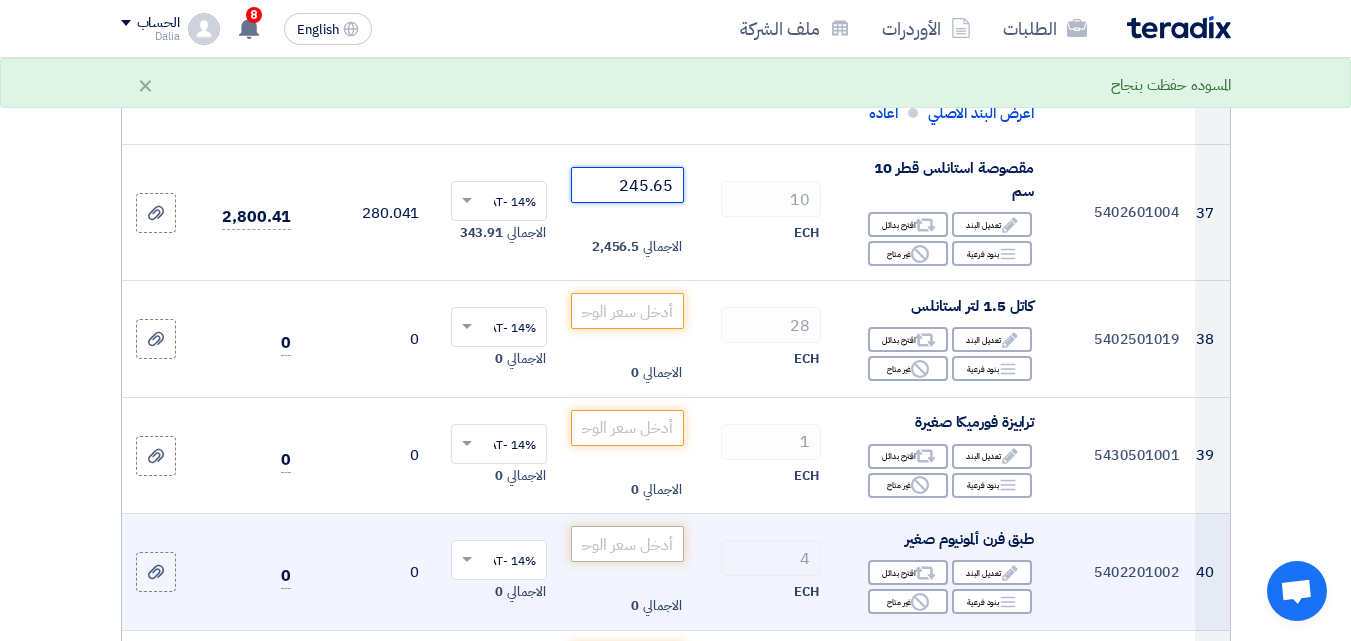 type on "245.65" 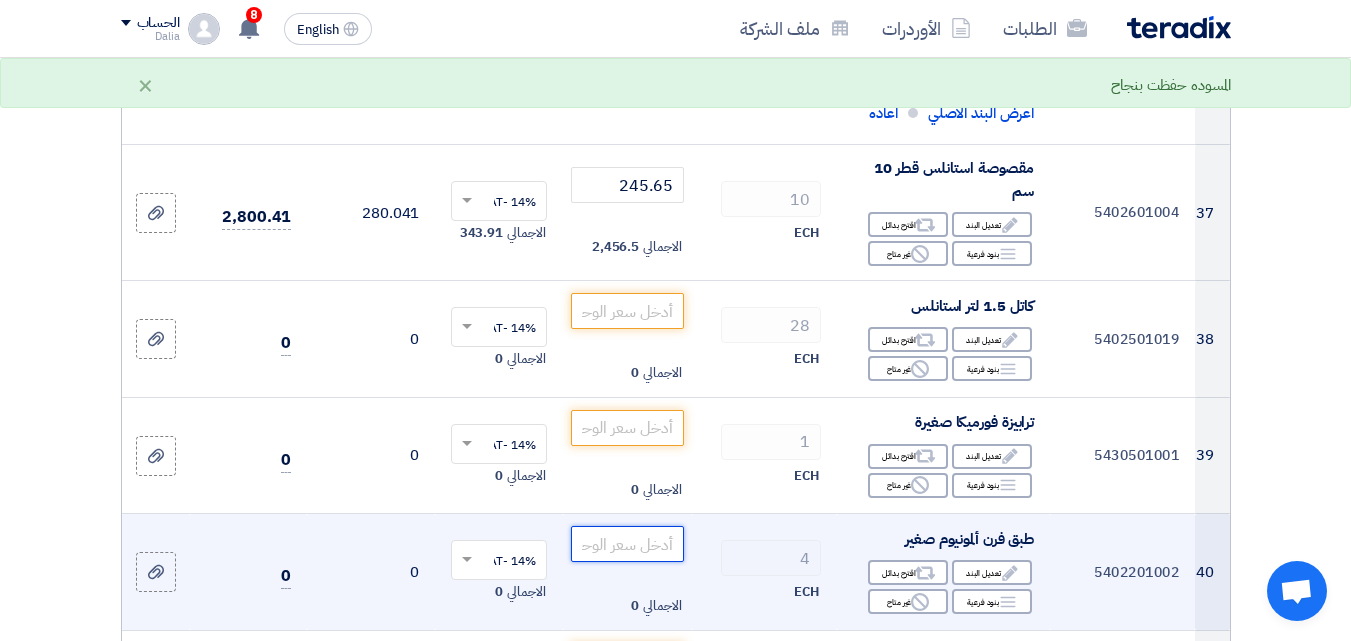 click 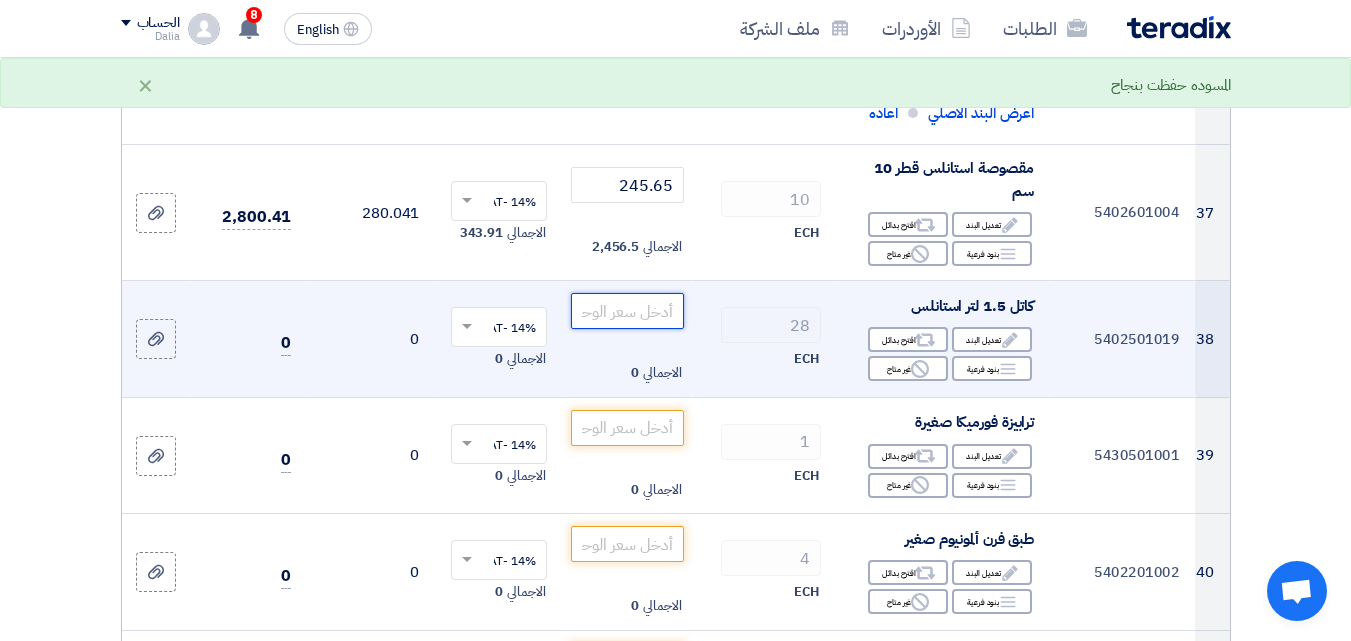 click 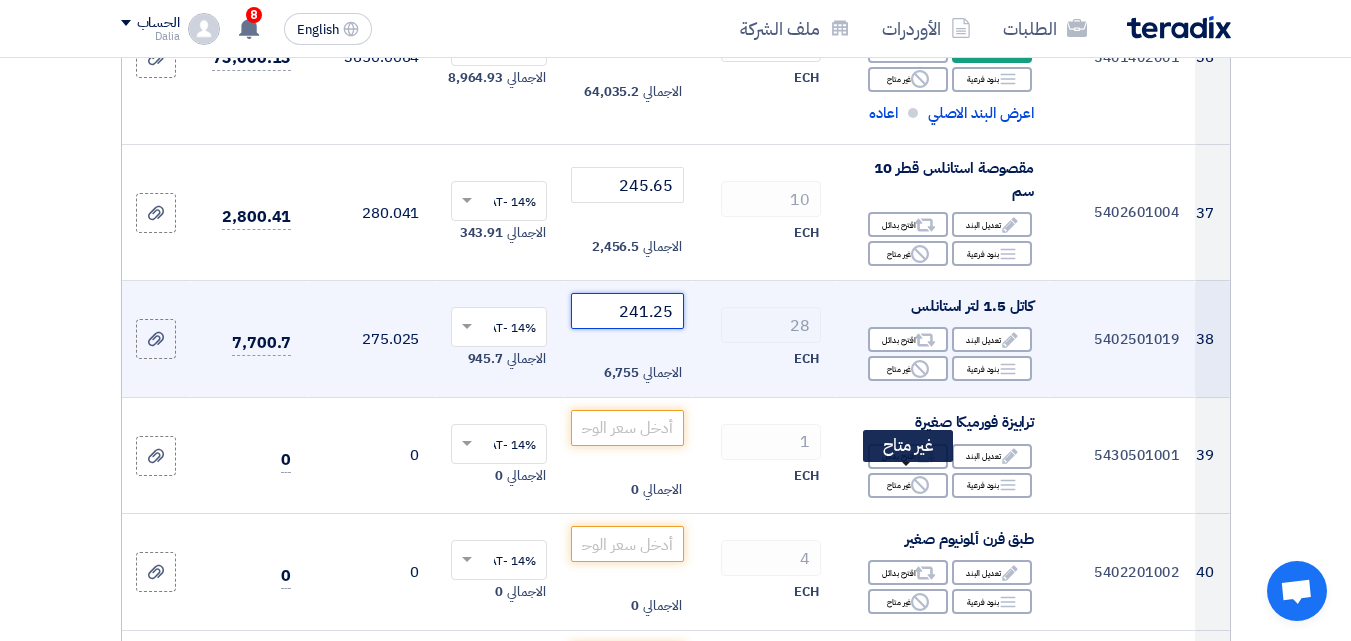 type on "241.25" 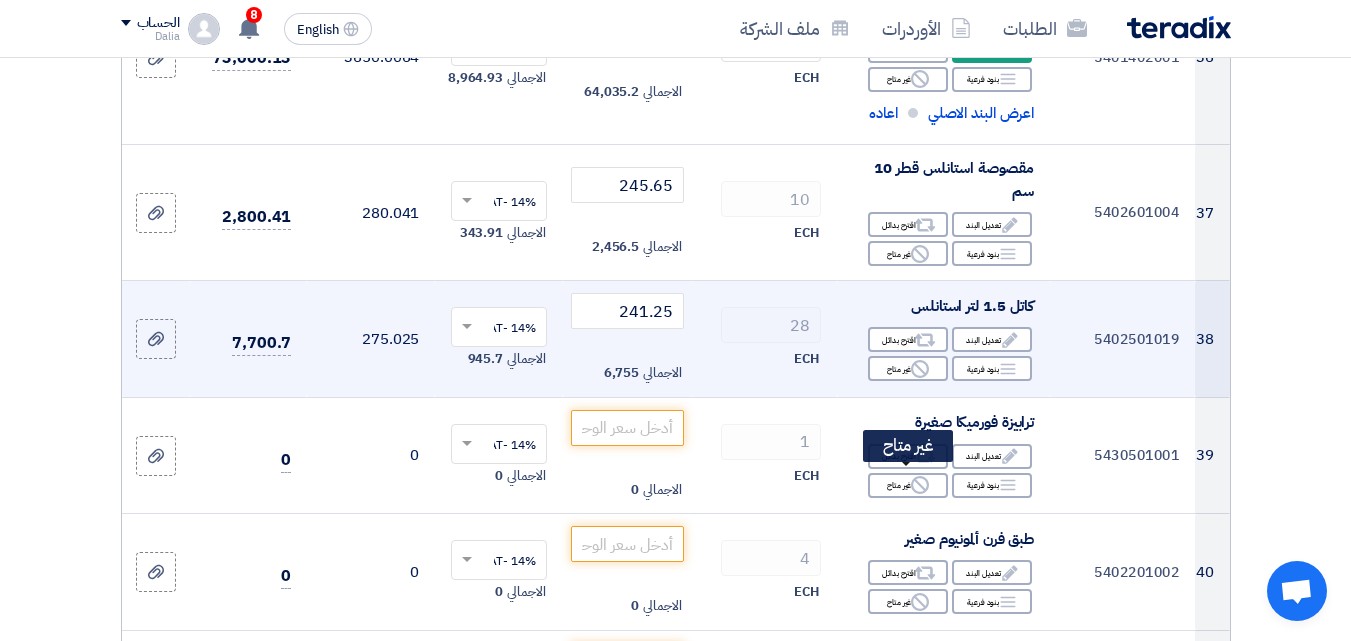 click on "Reject
غير متاح" 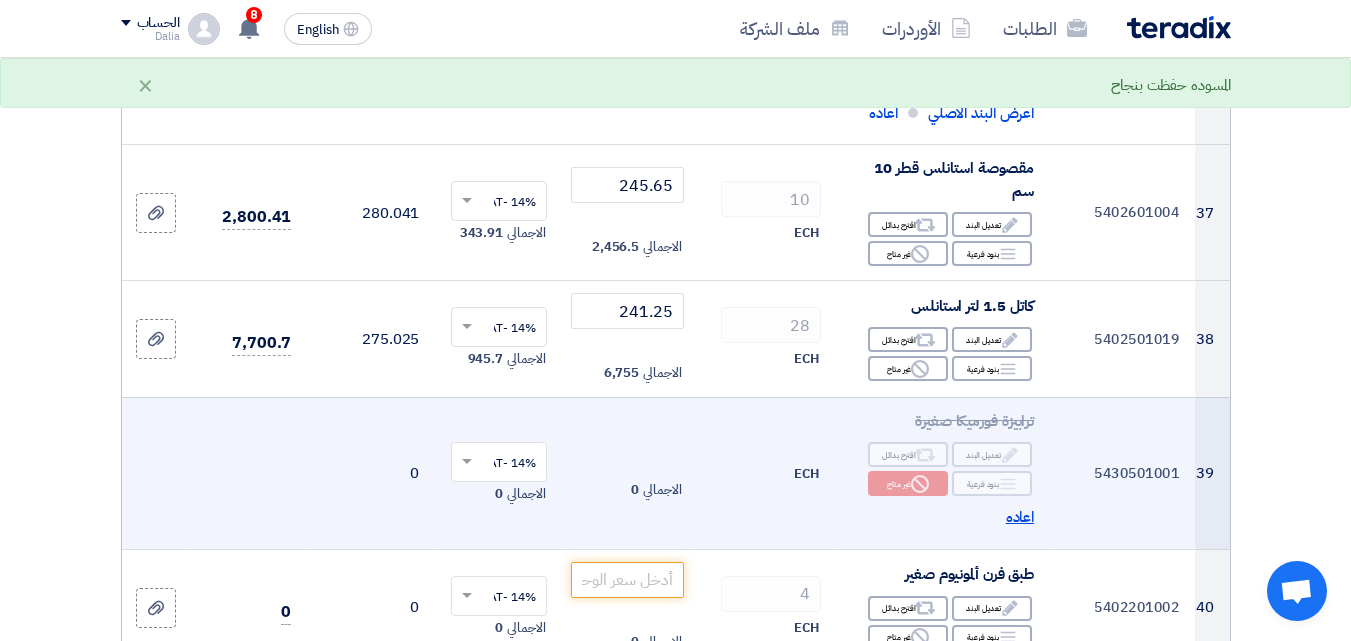 scroll, scrollTop: 6005, scrollLeft: 0, axis: vertical 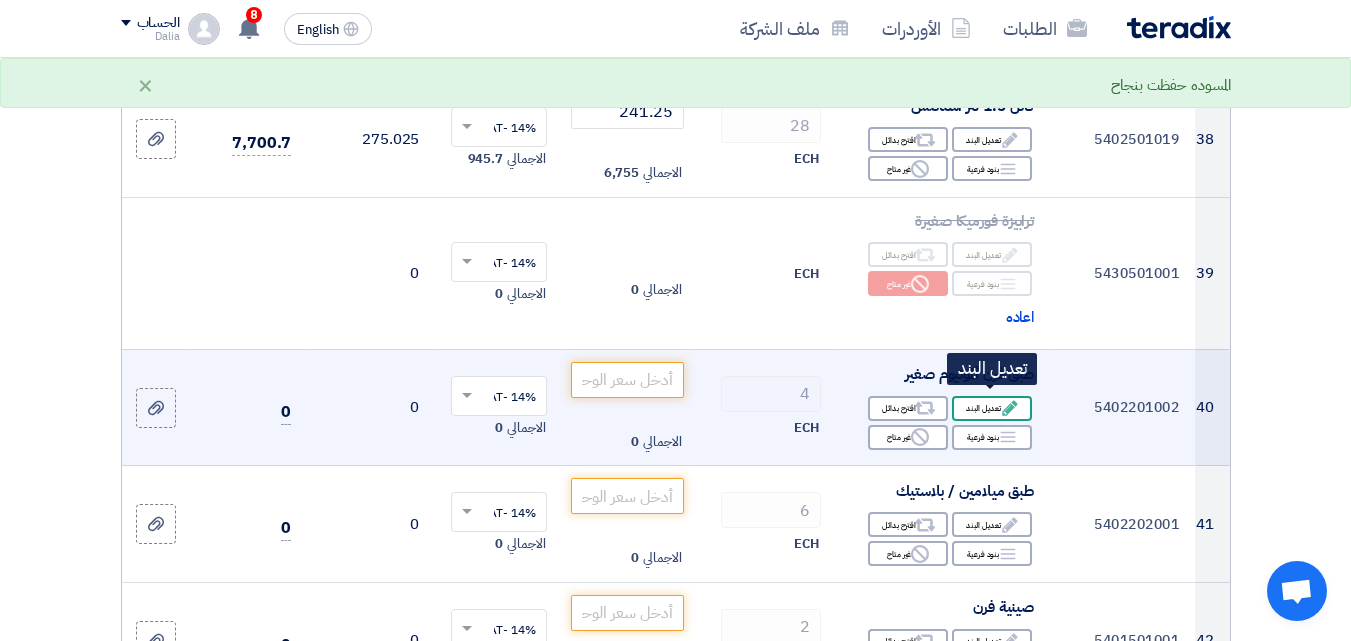 click on "Edit
تعديل البند" 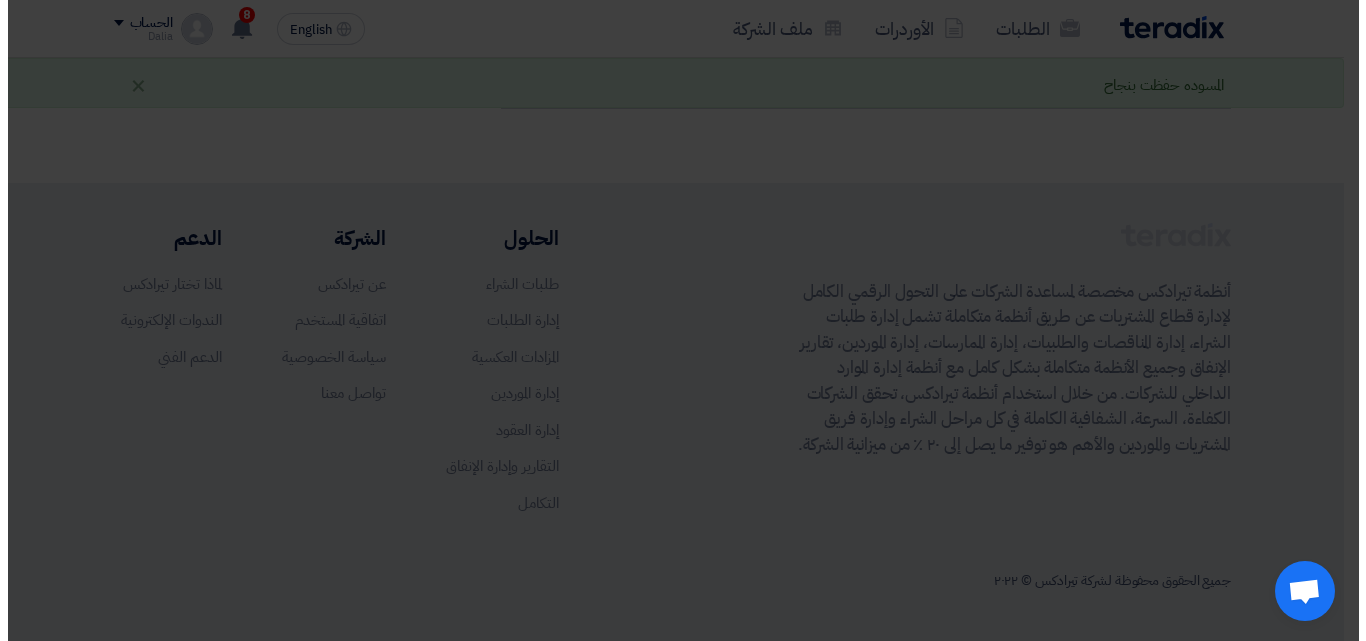 scroll, scrollTop: 2825, scrollLeft: 0, axis: vertical 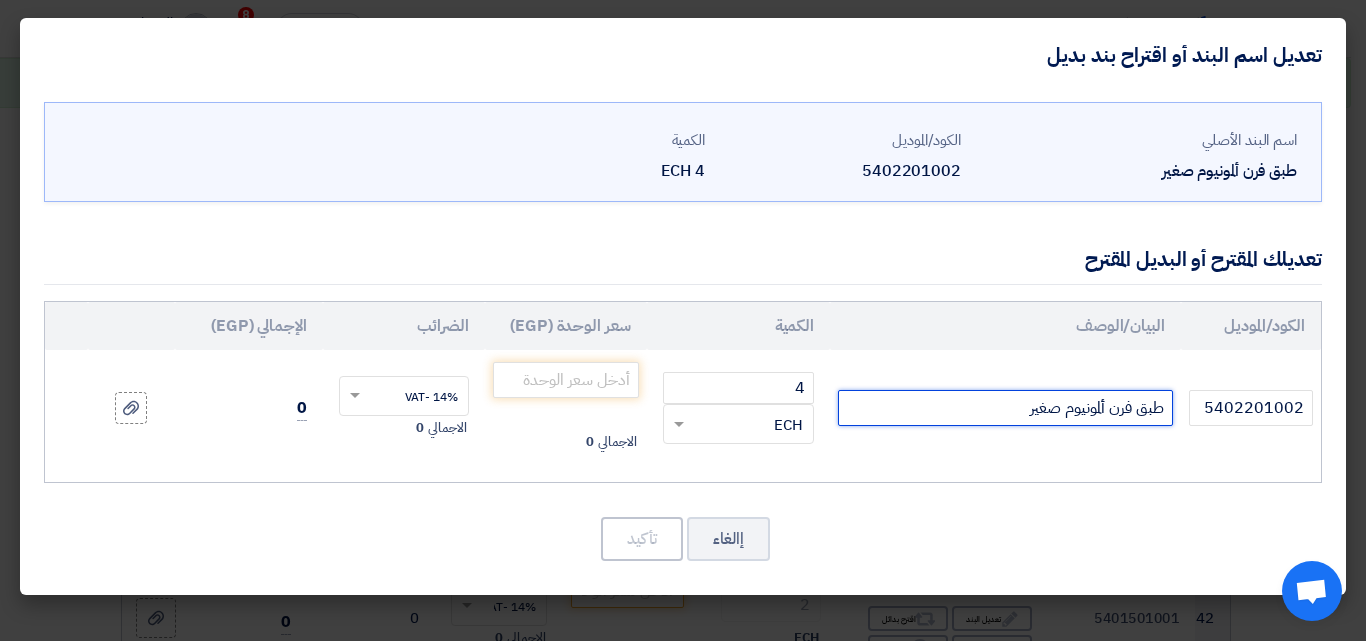 click on "طبق فرن ألمونيوم صغير" 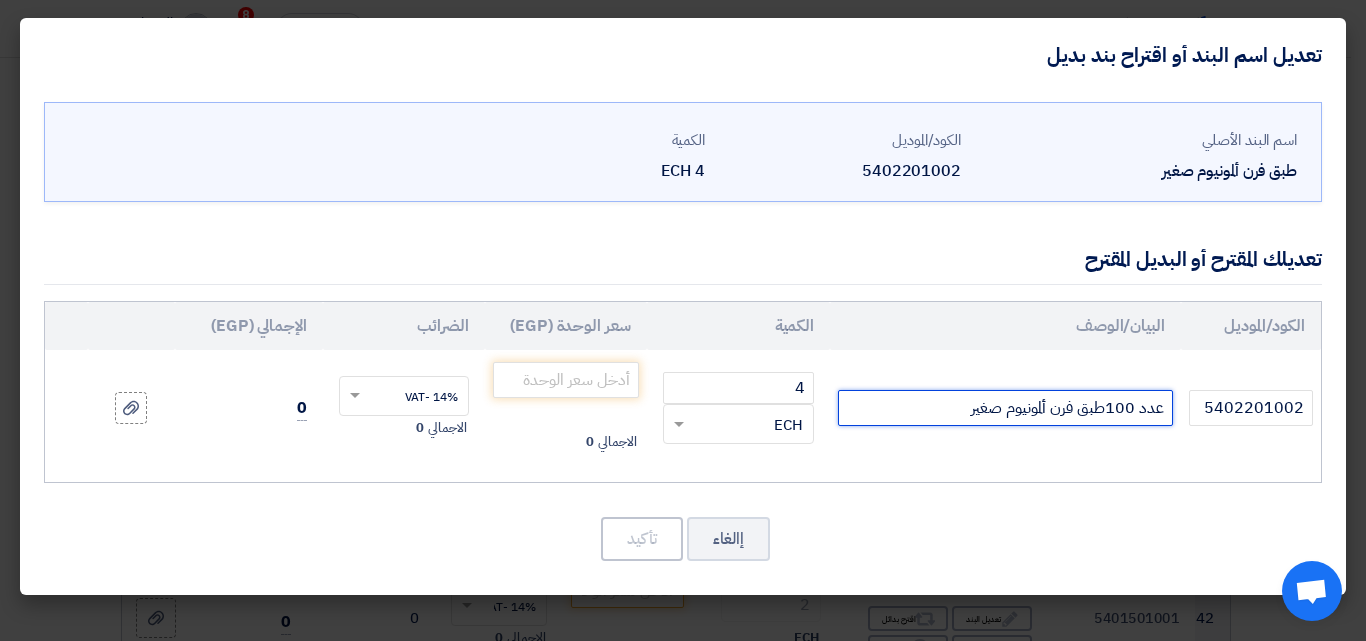 click on "عدد 100طبق فرن ألمونيوم صغير" 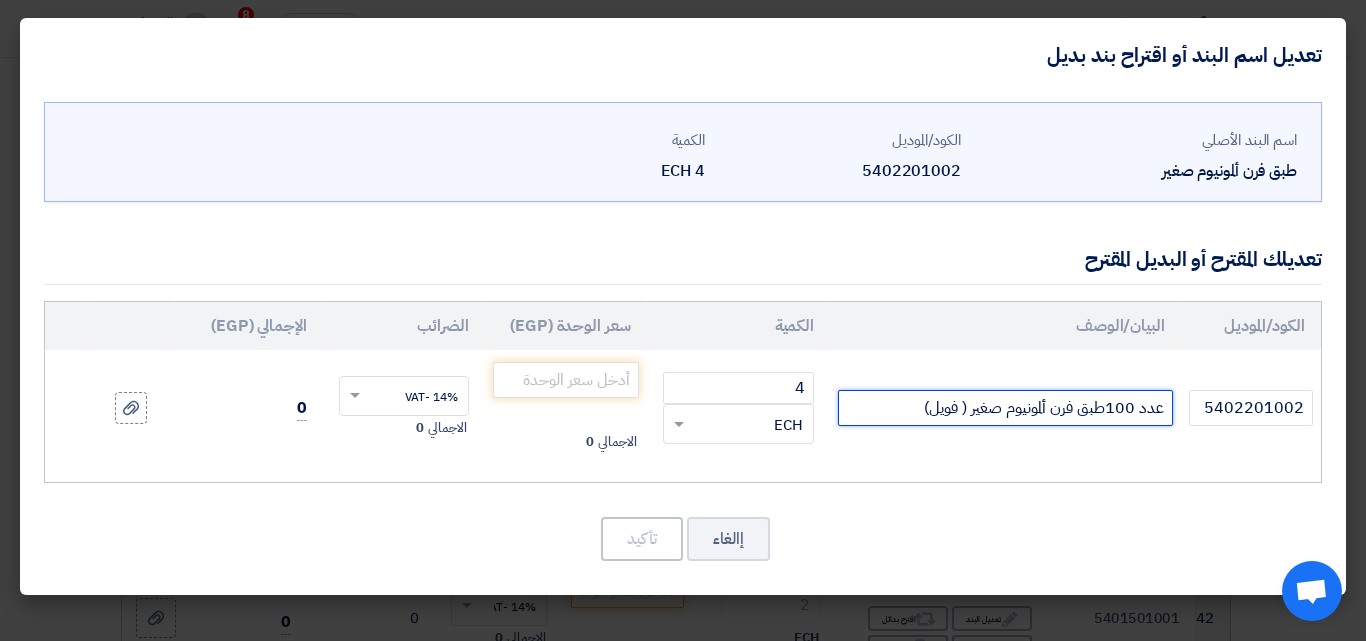 drag, startPoint x: 1014, startPoint y: 404, endPoint x: 1047, endPoint y: 402, distance: 33.06055 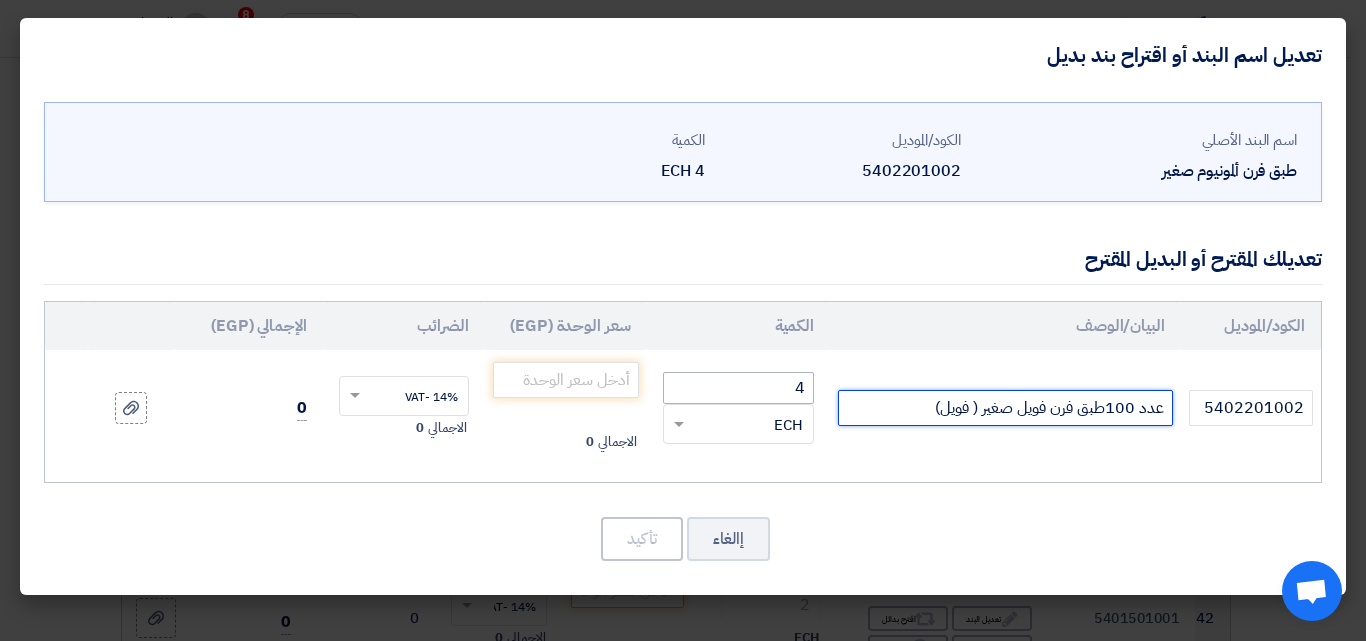 type on "عدد 100طبق فرن فويل صغير ( فويل)" 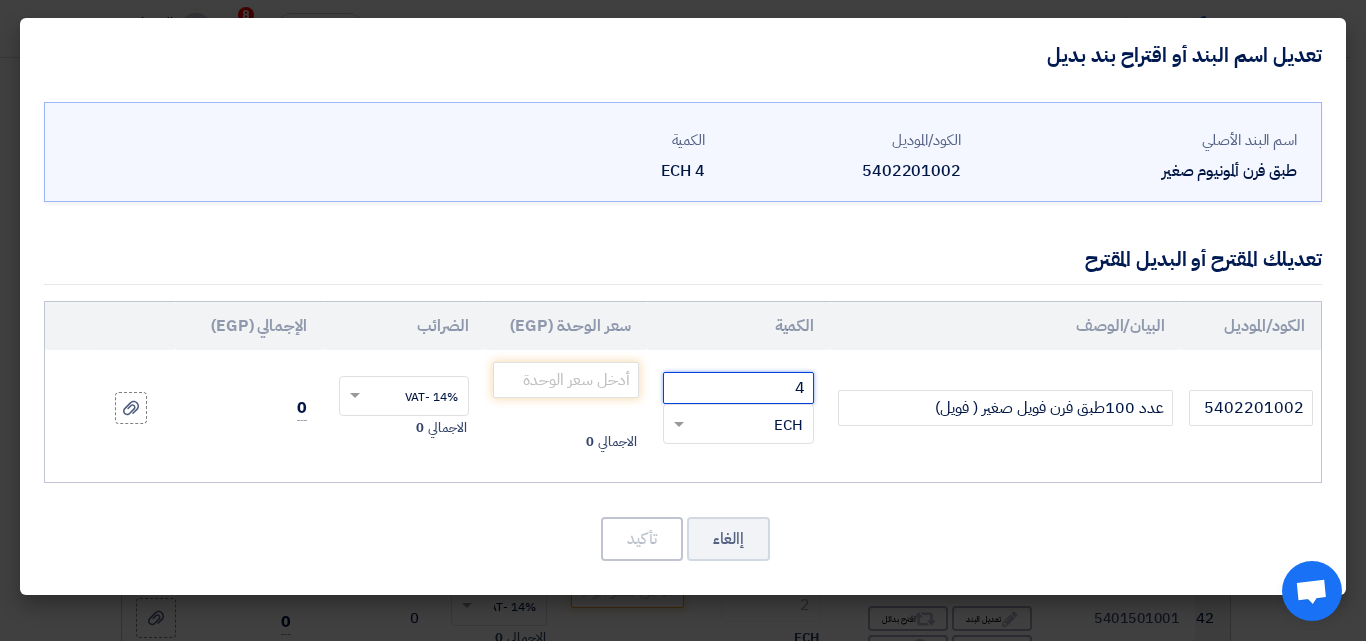 drag, startPoint x: 785, startPoint y: 385, endPoint x: 810, endPoint y: 361, distance: 34.655445 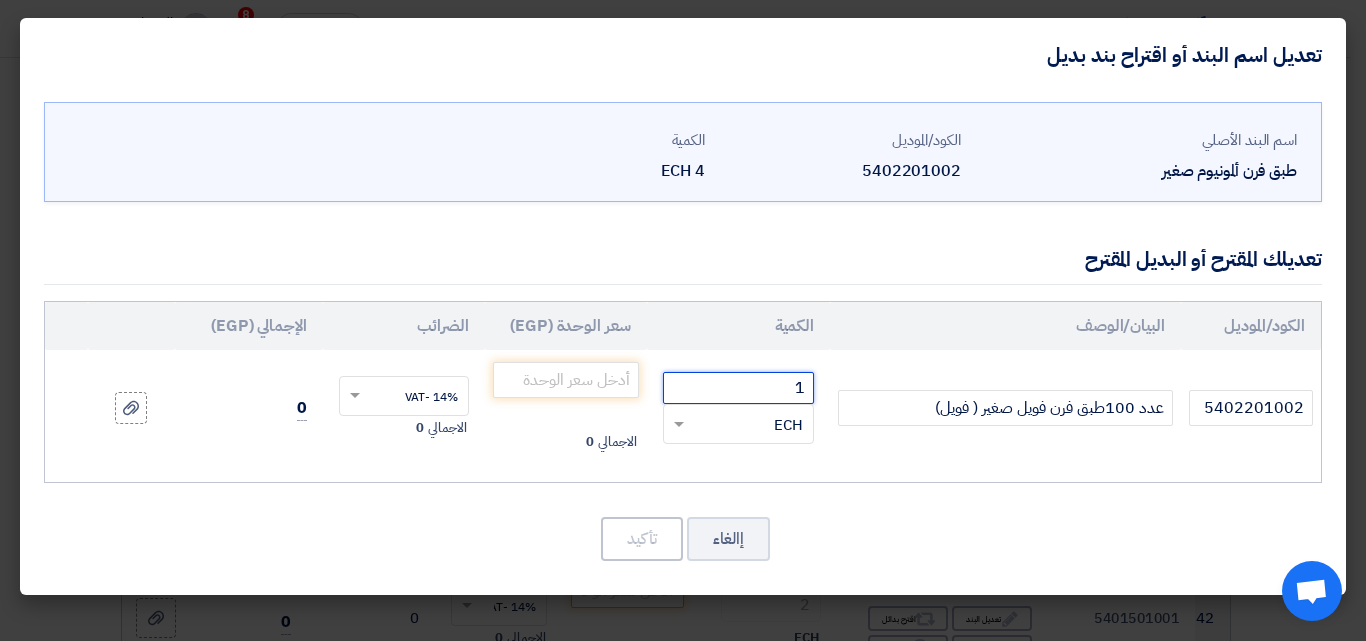 click 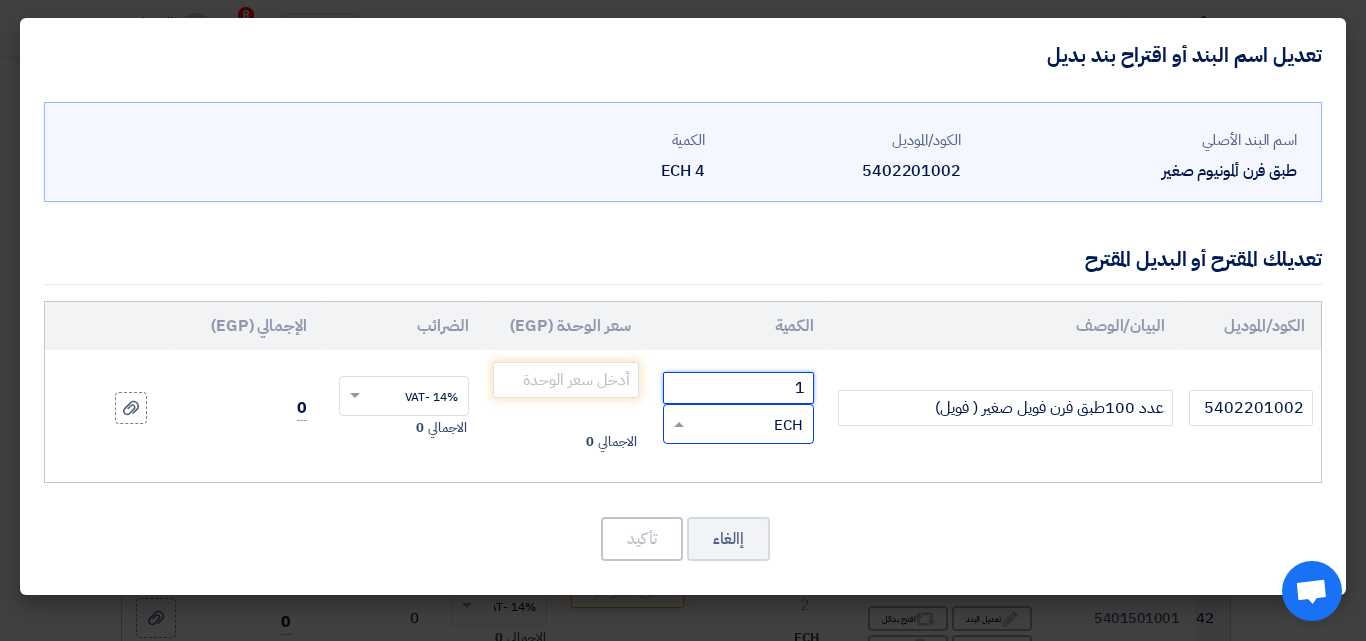 type on "1" 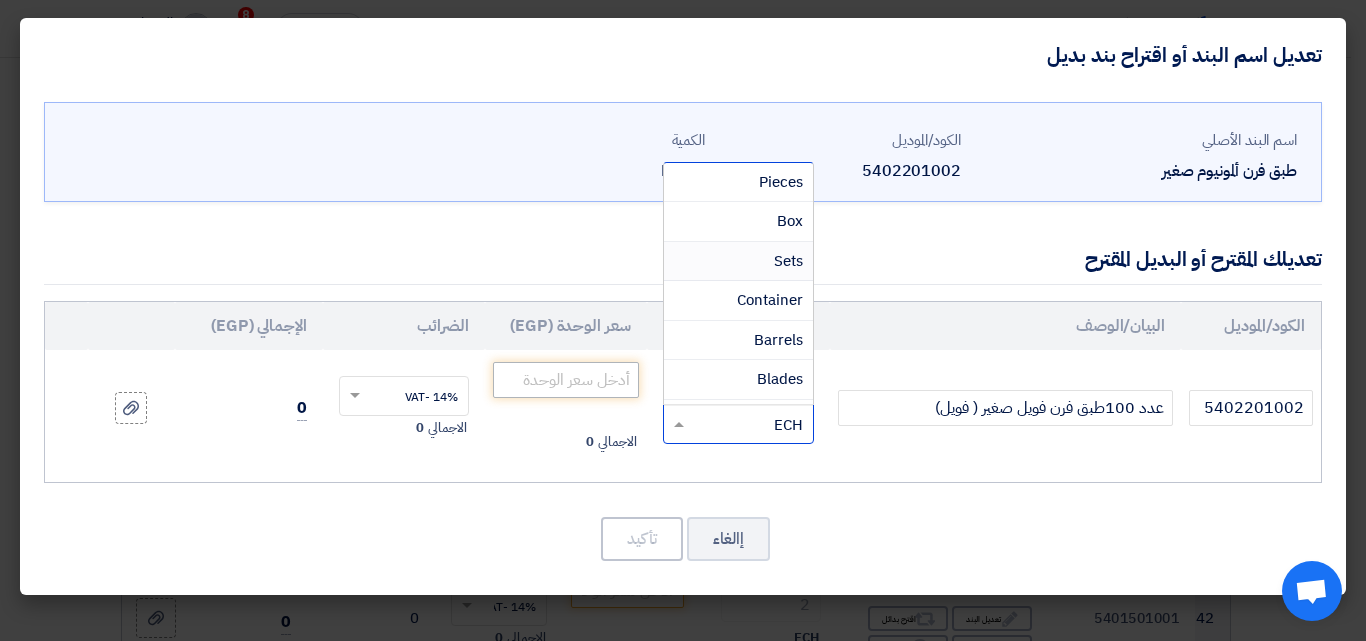 click on "Sets" at bounding box center [738, 262] 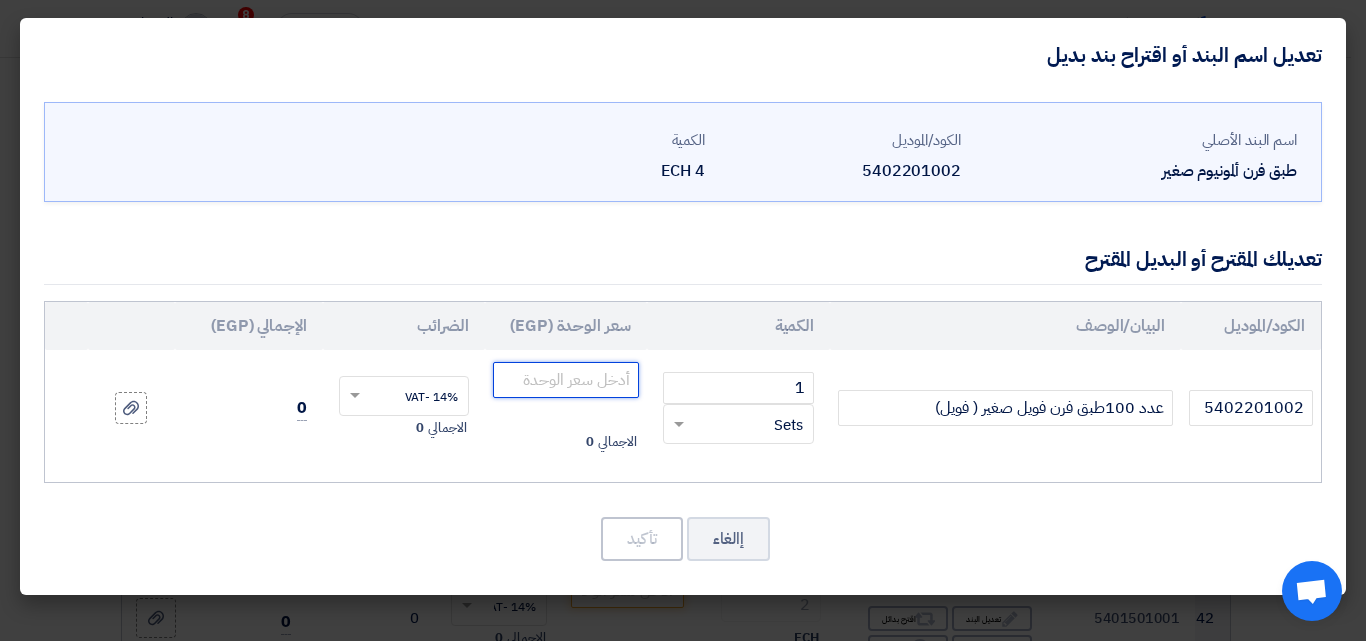 click 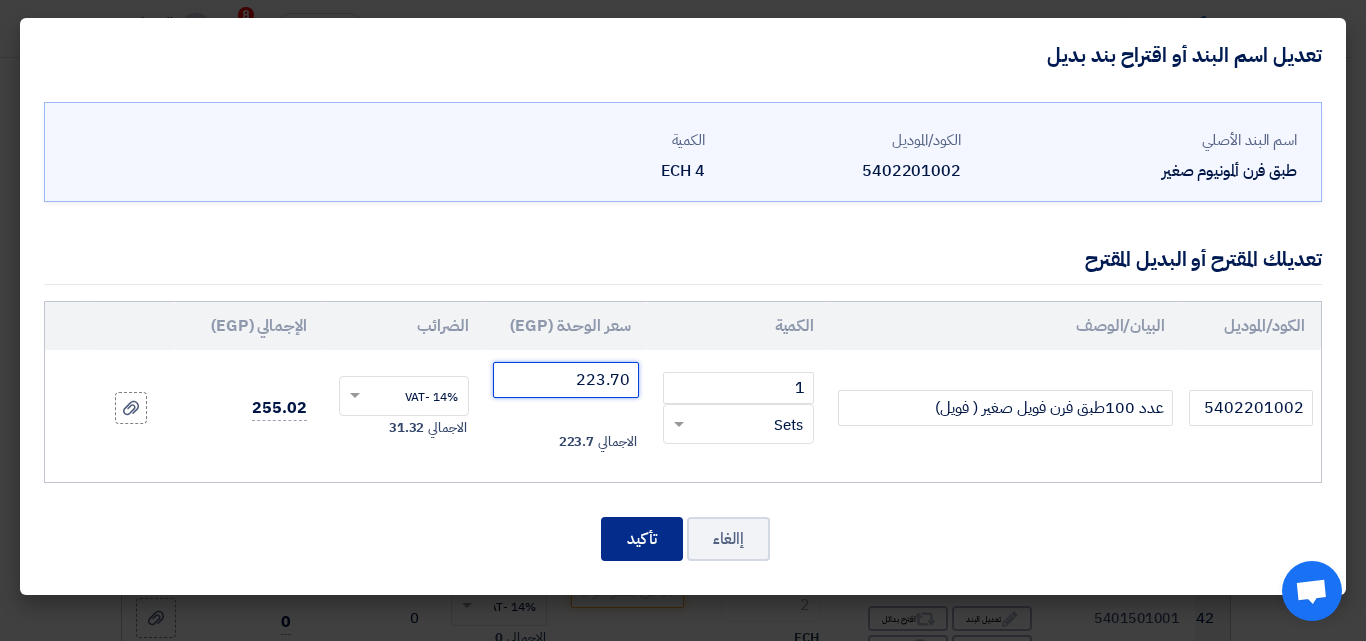type on "223.70" 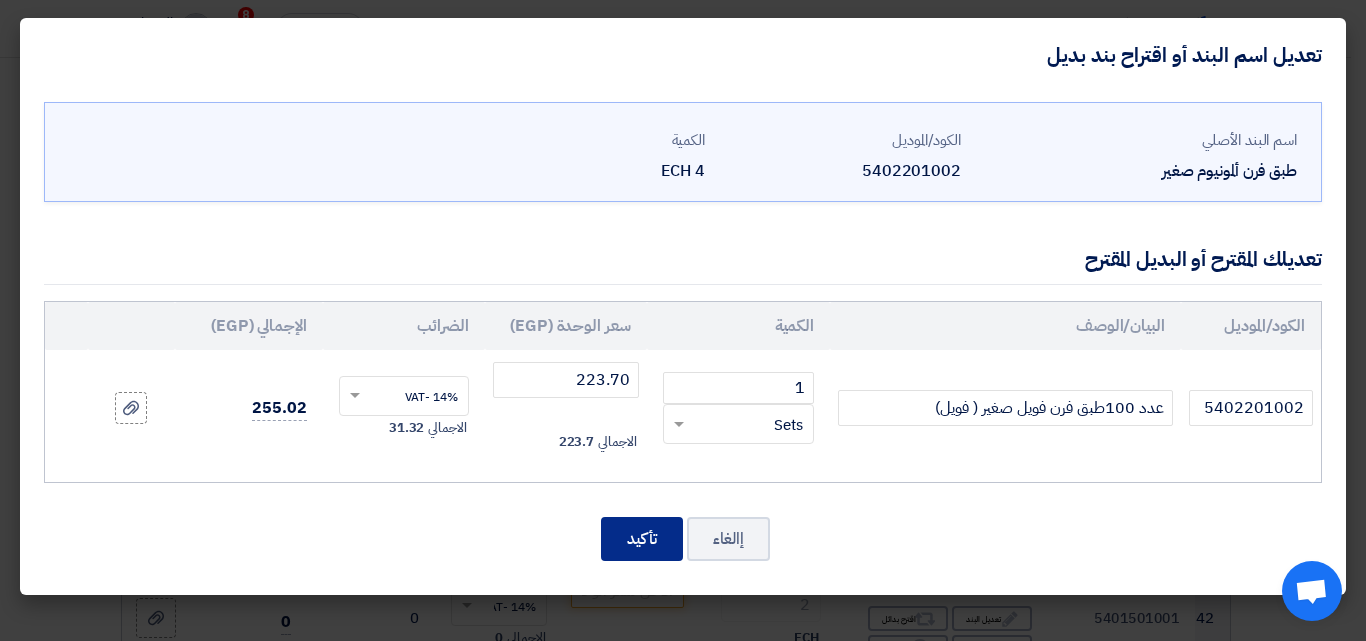 click on "تأكيد" 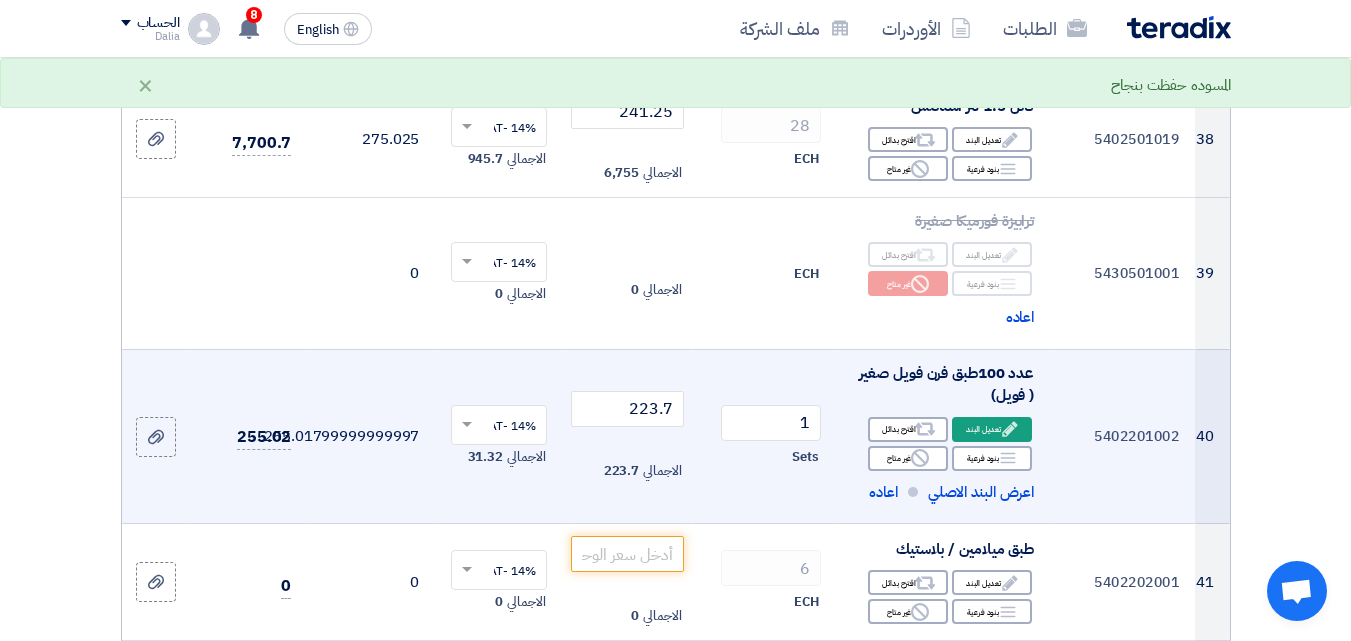scroll, scrollTop: 6105, scrollLeft: 0, axis: vertical 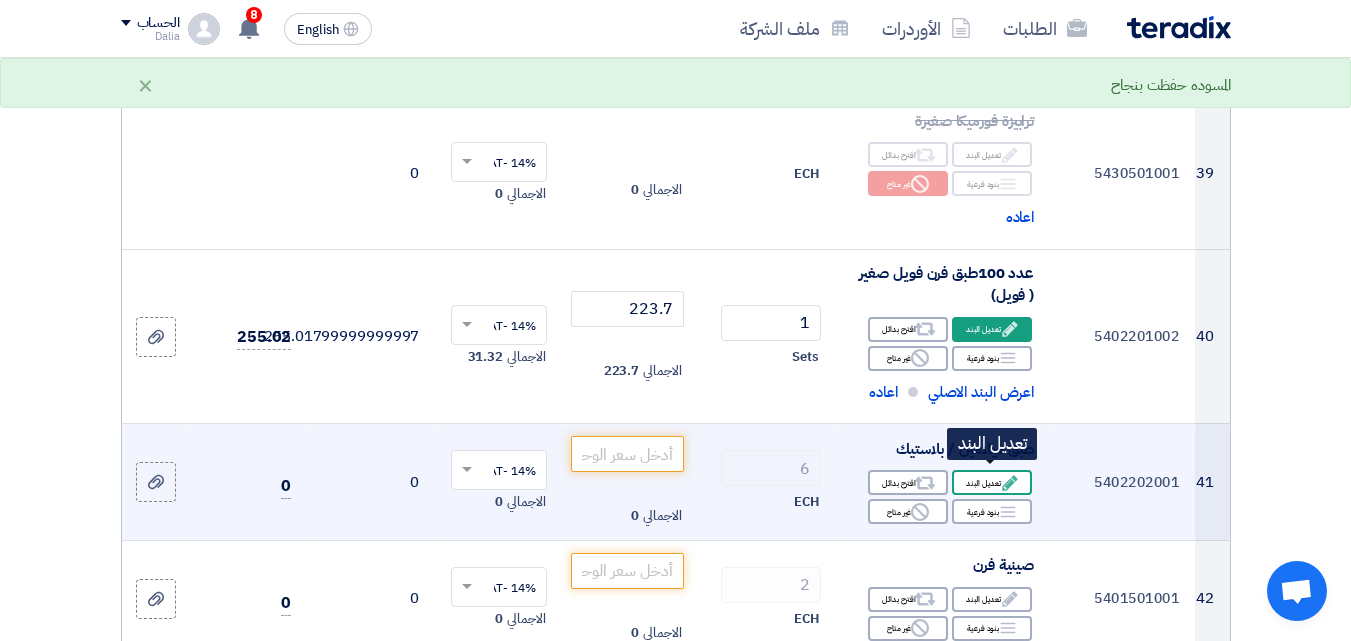 click on "Edit
تعديل البند" 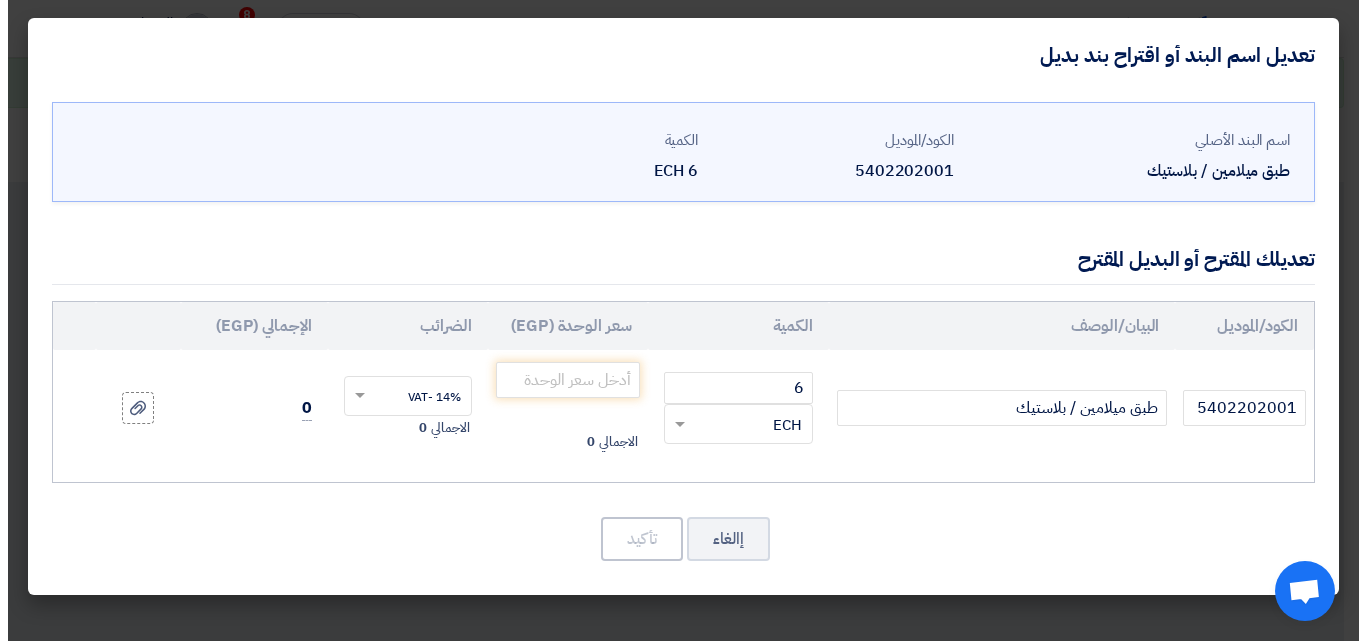 scroll, scrollTop: 2925, scrollLeft: 0, axis: vertical 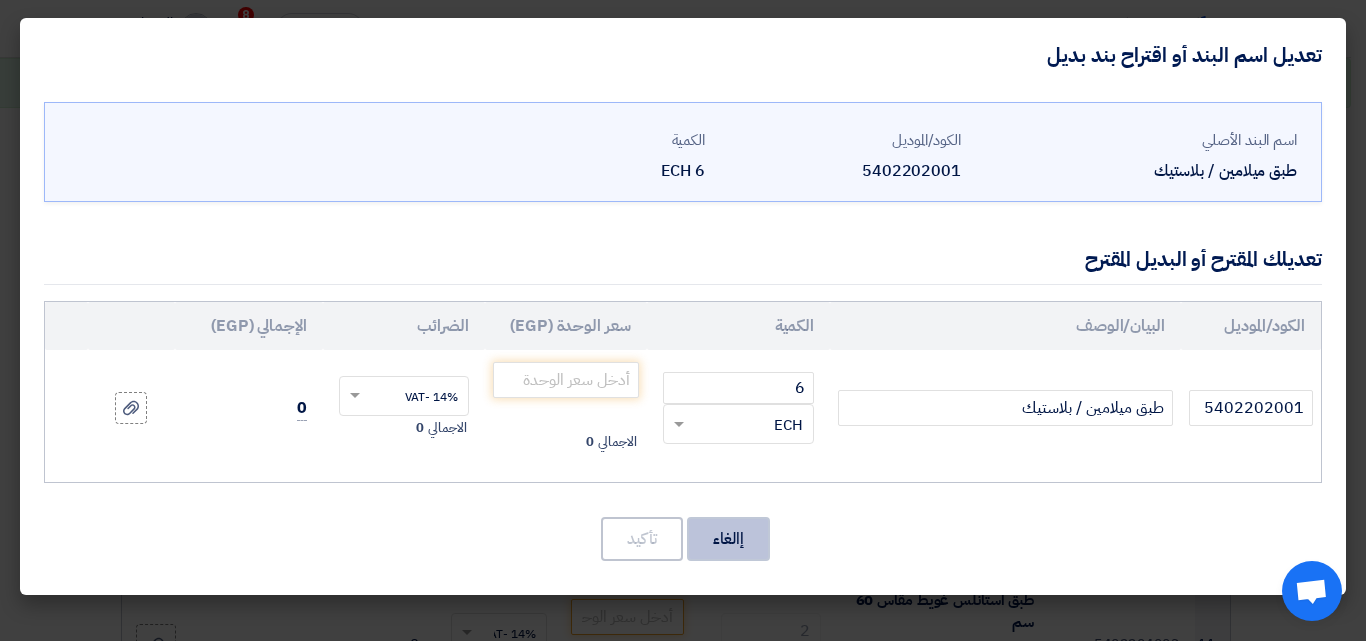 click on "إالغاء" 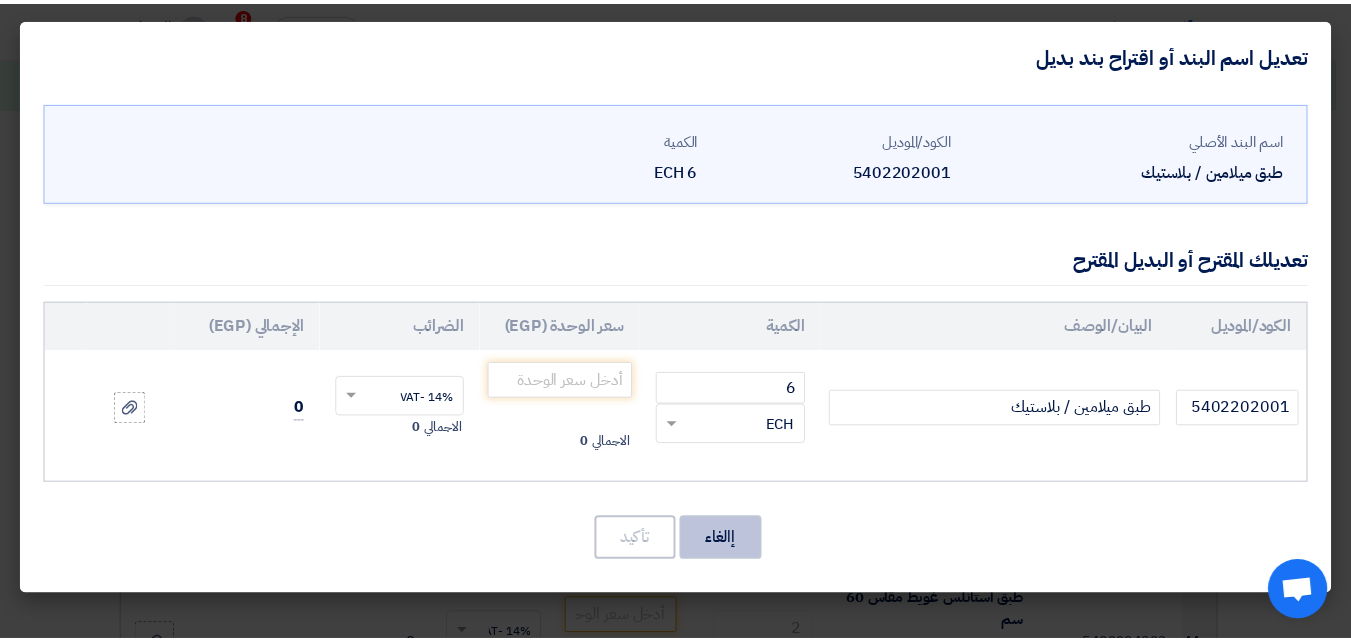 scroll, scrollTop: 6105, scrollLeft: 0, axis: vertical 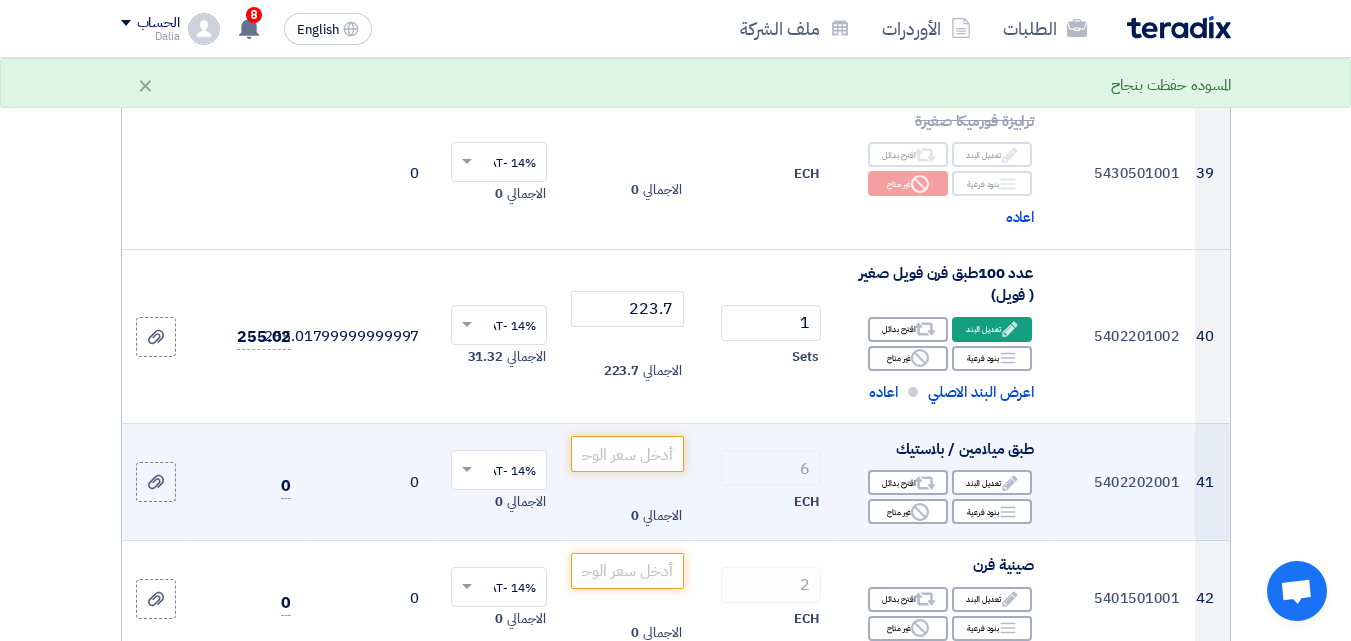 click on "طبق ميلامين / بلاستيك" 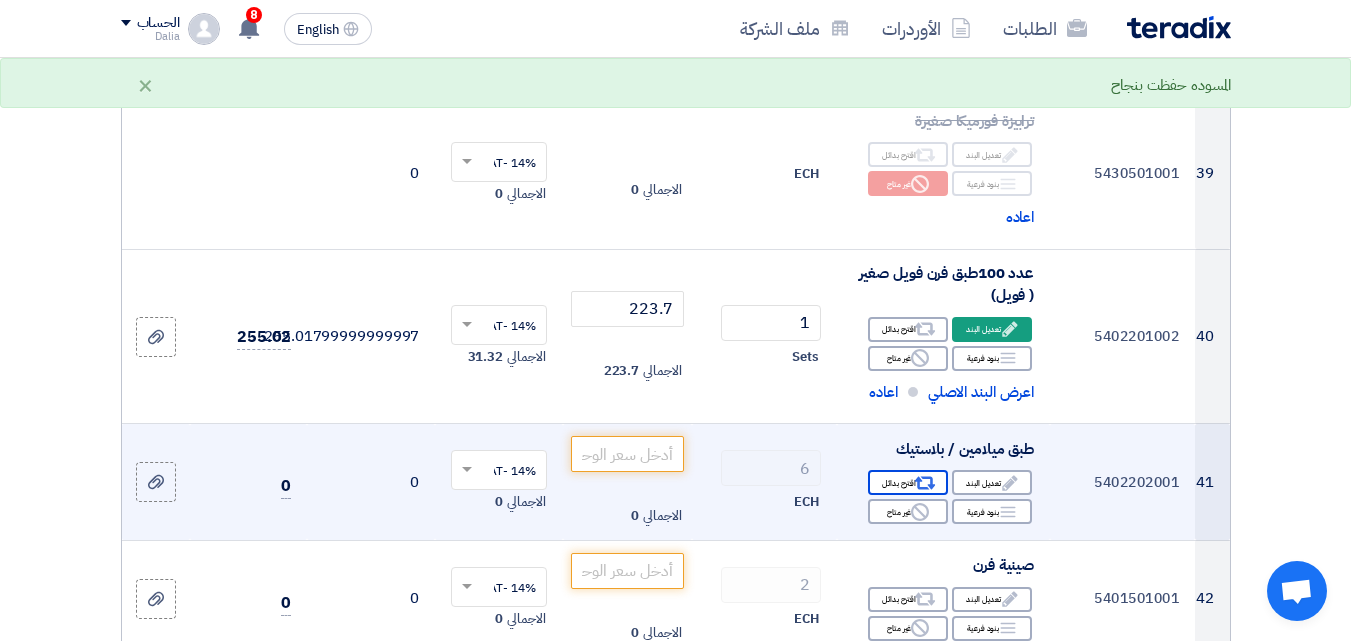 click on "Alternative
اقترح بدائل" 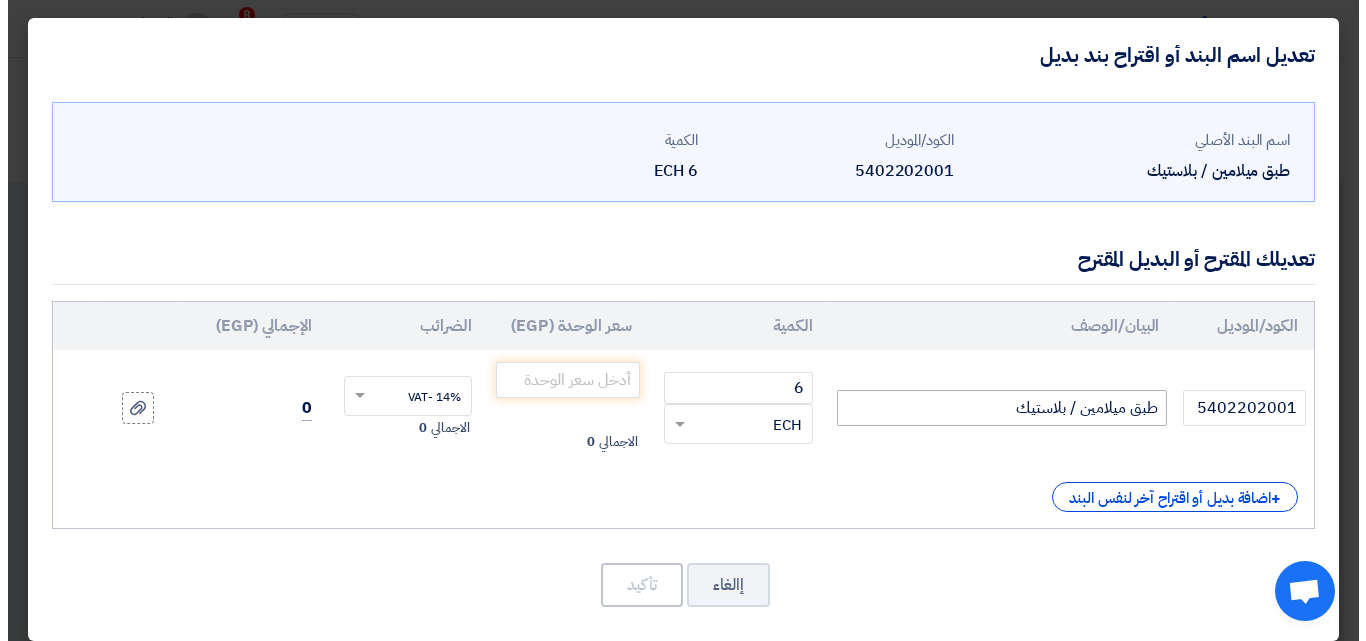 scroll, scrollTop: 2925, scrollLeft: 0, axis: vertical 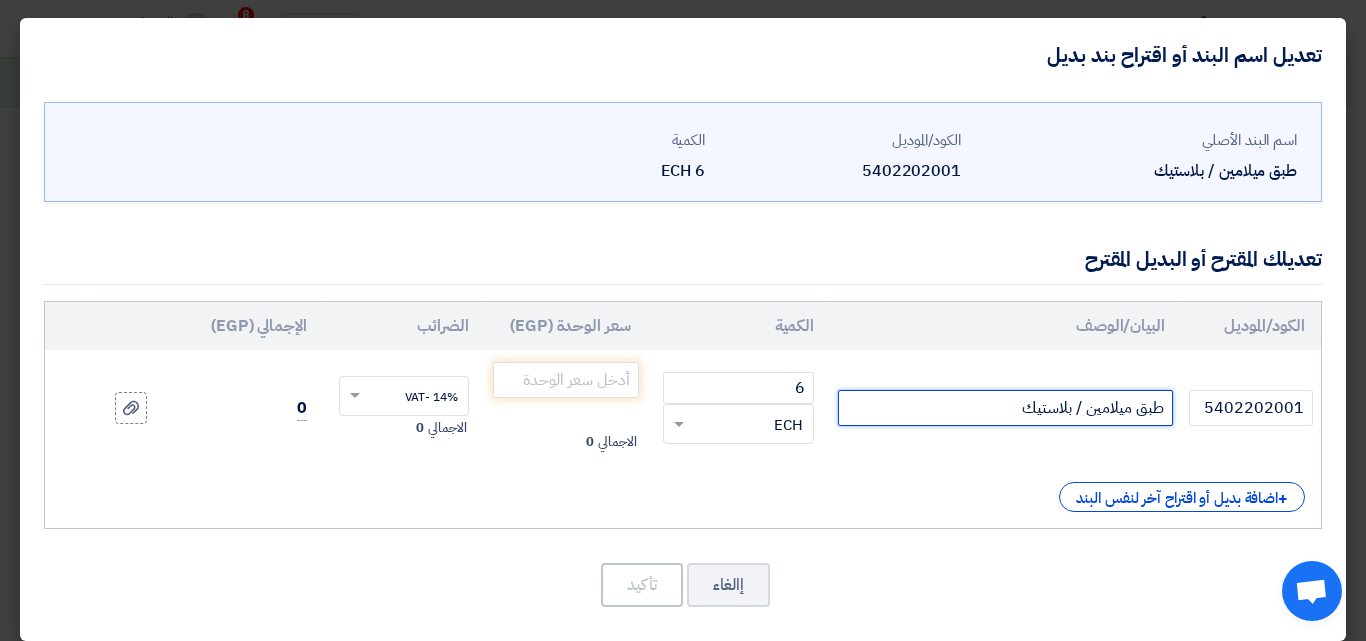drag, startPoint x: 1081, startPoint y: 407, endPoint x: 1092, endPoint y: 409, distance: 11.18034 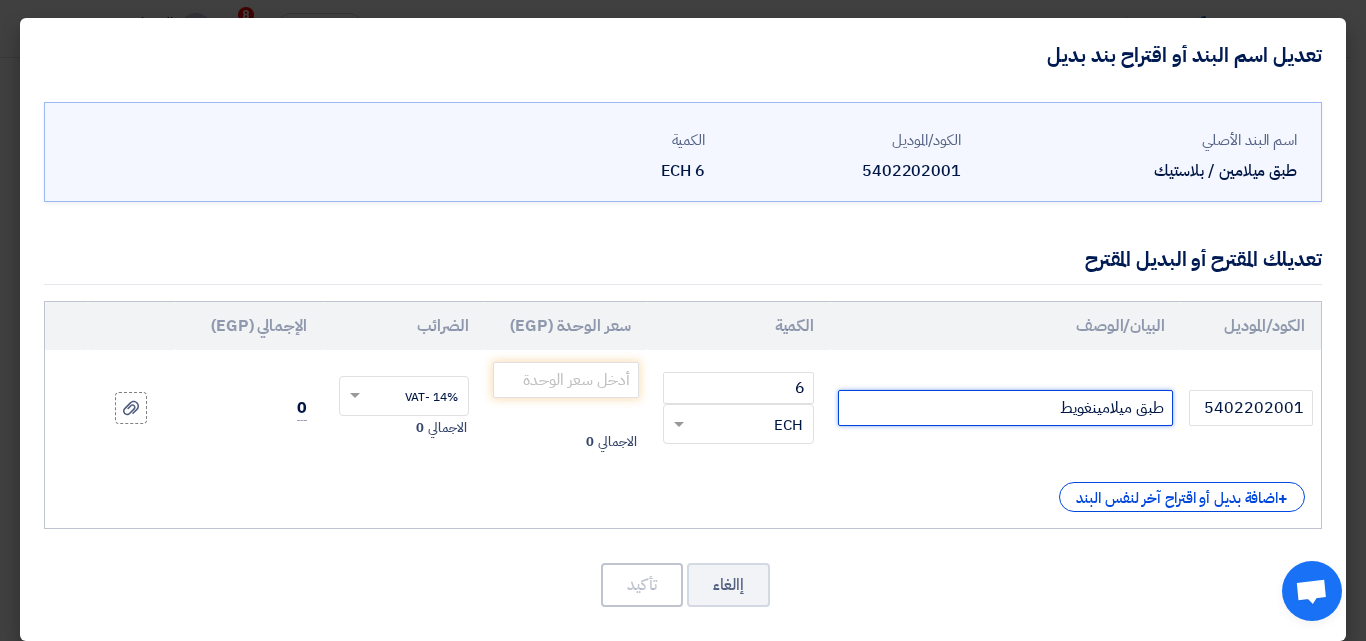 drag, startPoint x: 1092, startPoint y: 406, endPoint x: 1089, endPoint y: 435, distance: 29.15476 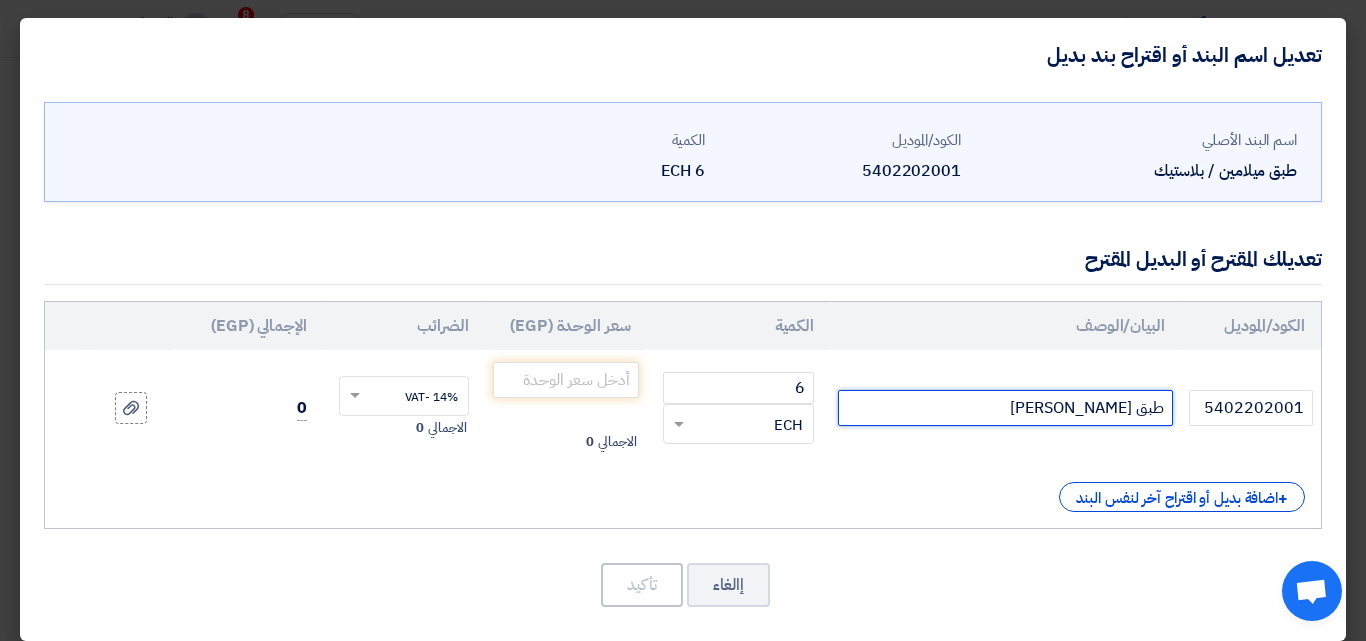 click on "طبق [PERSON_NAME]" 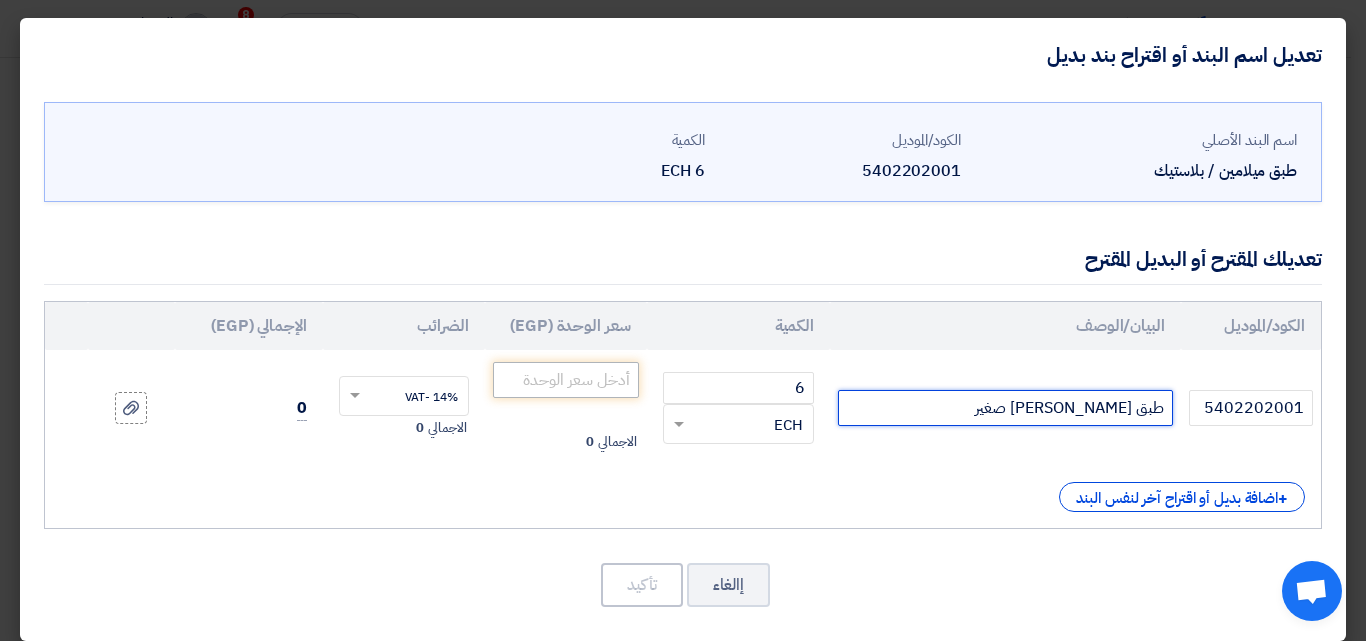 type on "طبق [PERSON_NAME] صغير" 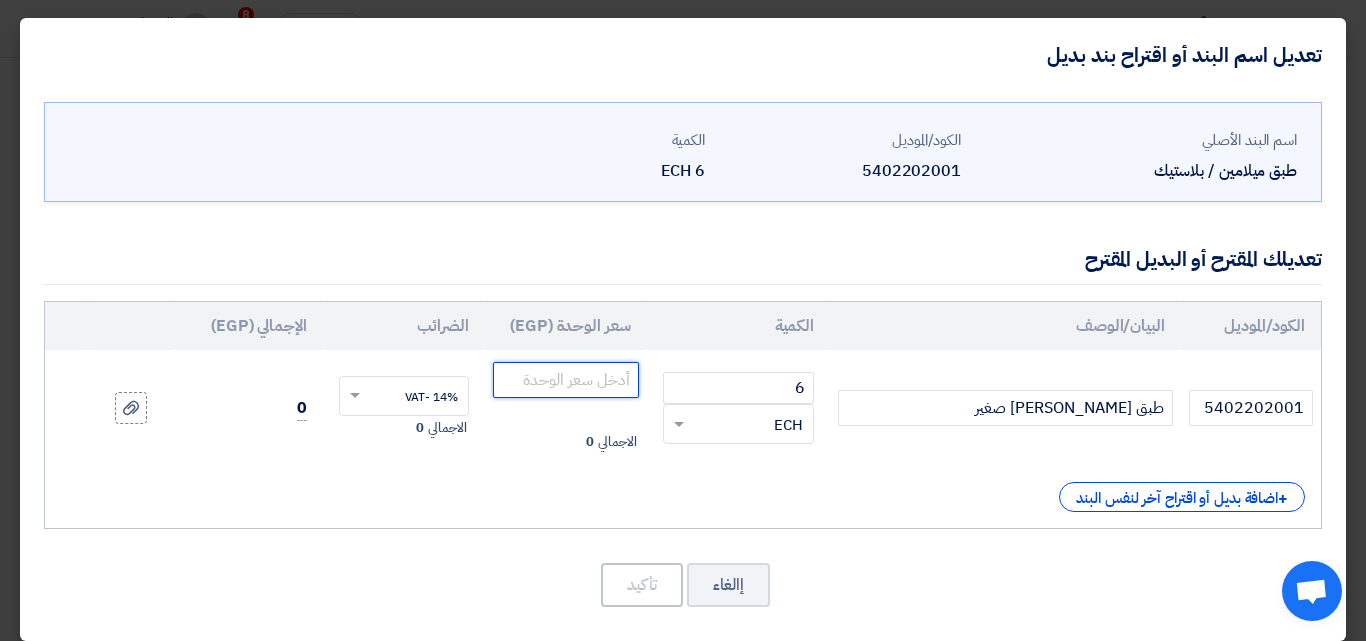 click 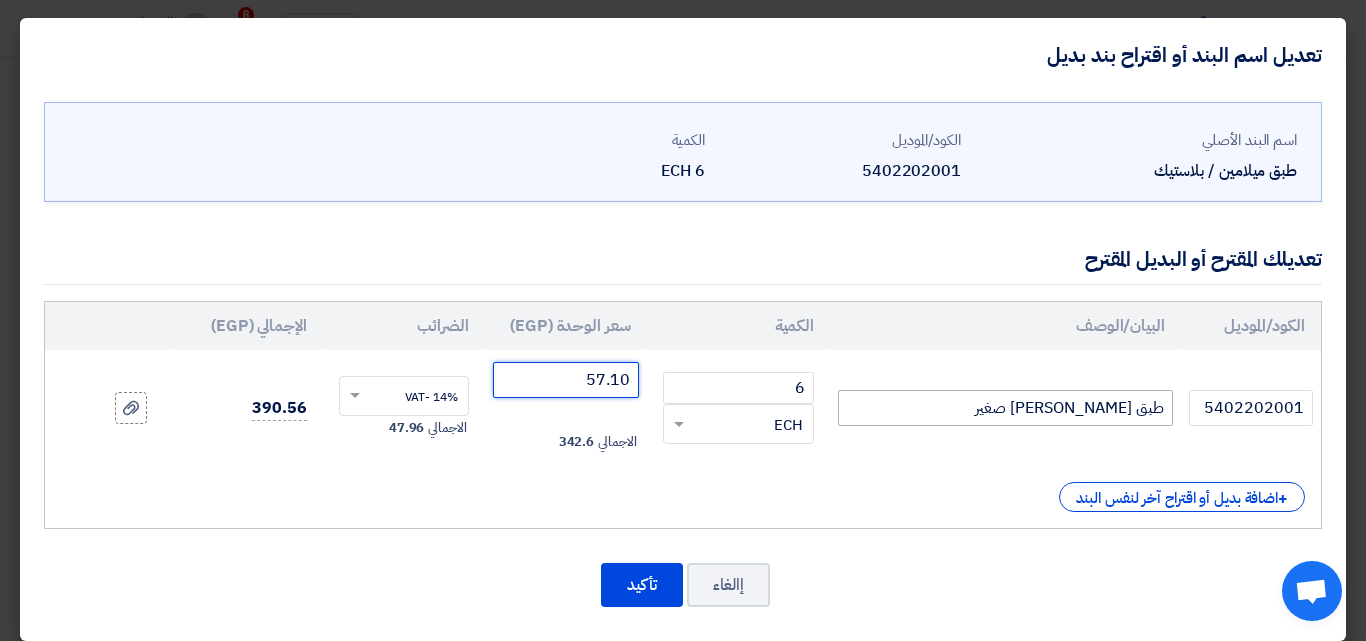 type on "57.10" 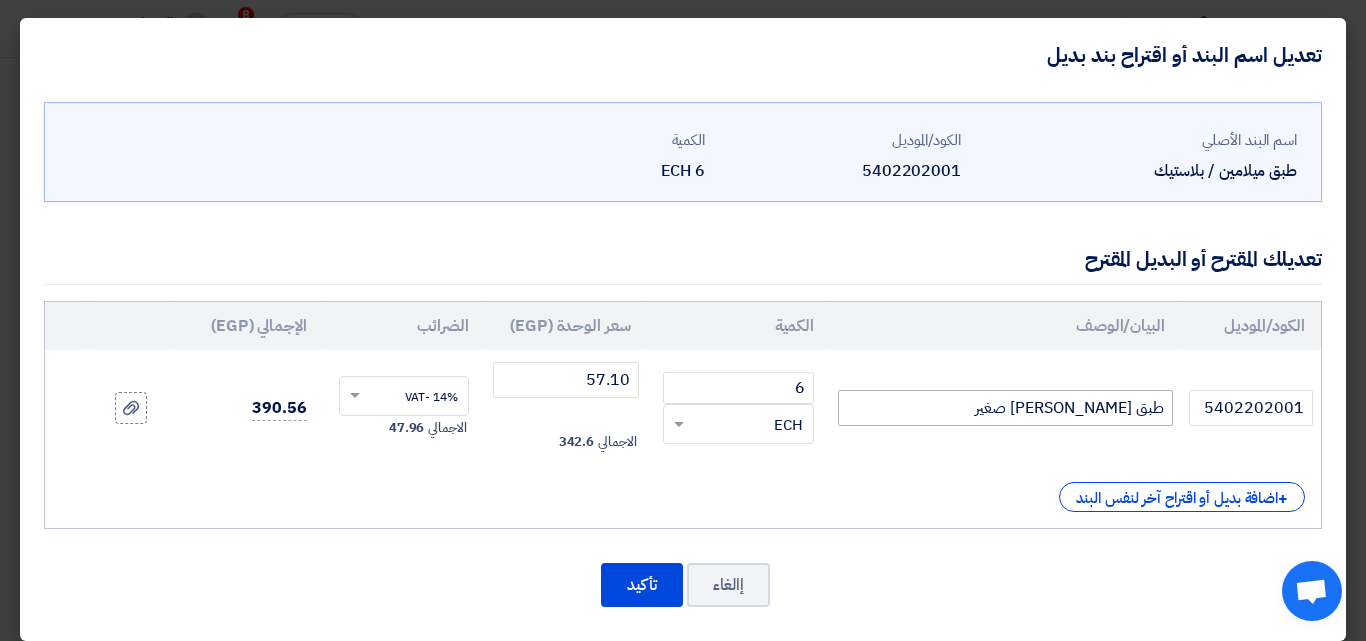 click on "+
اضافة بديل أو اقتراح آخر لنفس البند" 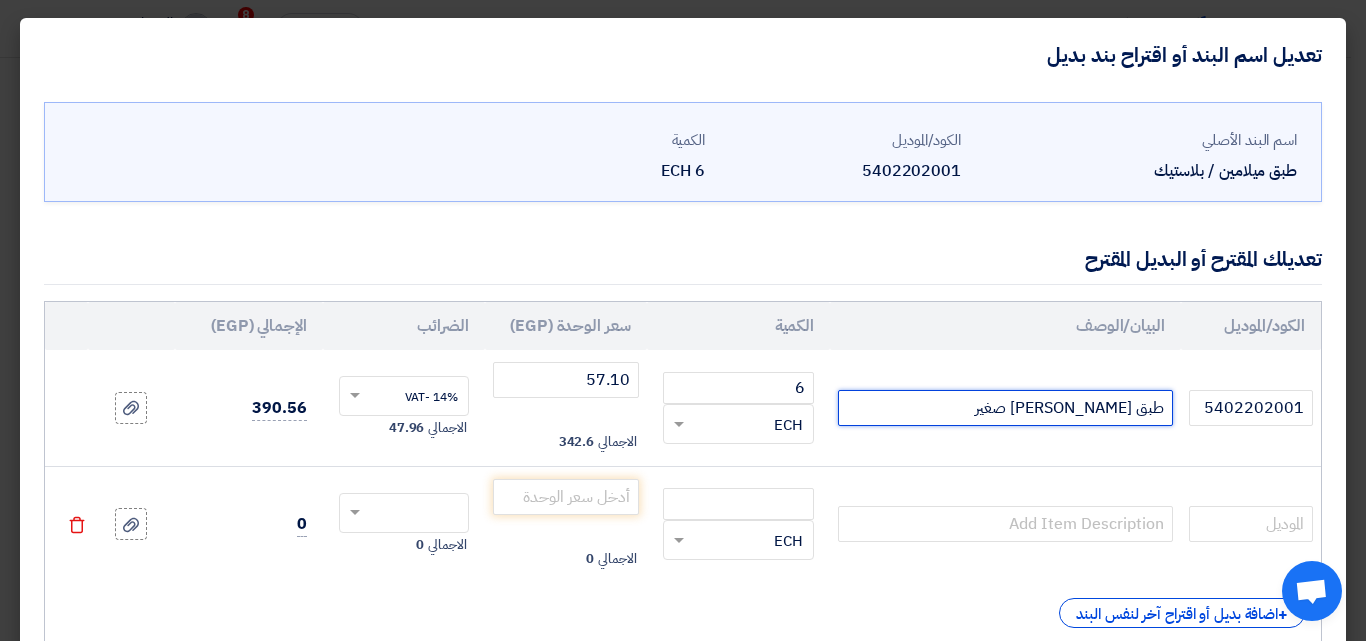 drag, startPoint x: 1163, startPoint y: 404, endPoint x: 1057, endPoint y: 419, distance: 107.05606 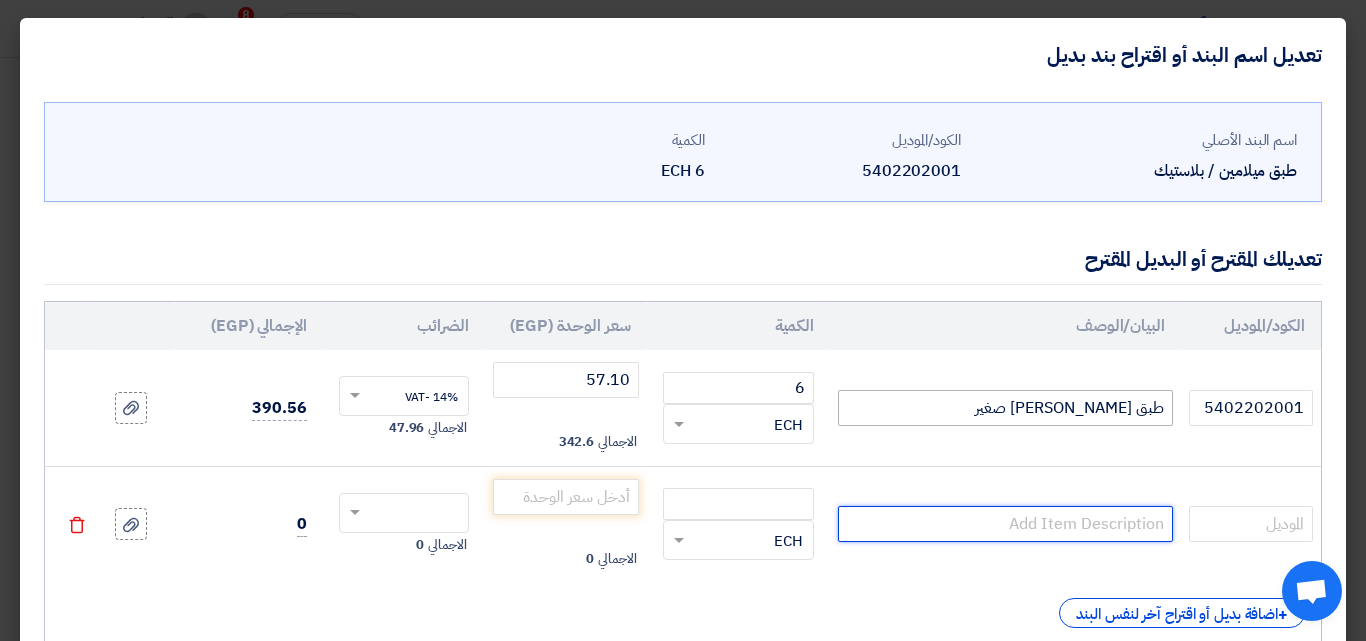 paste on "طبق [PERSON_NAME]" 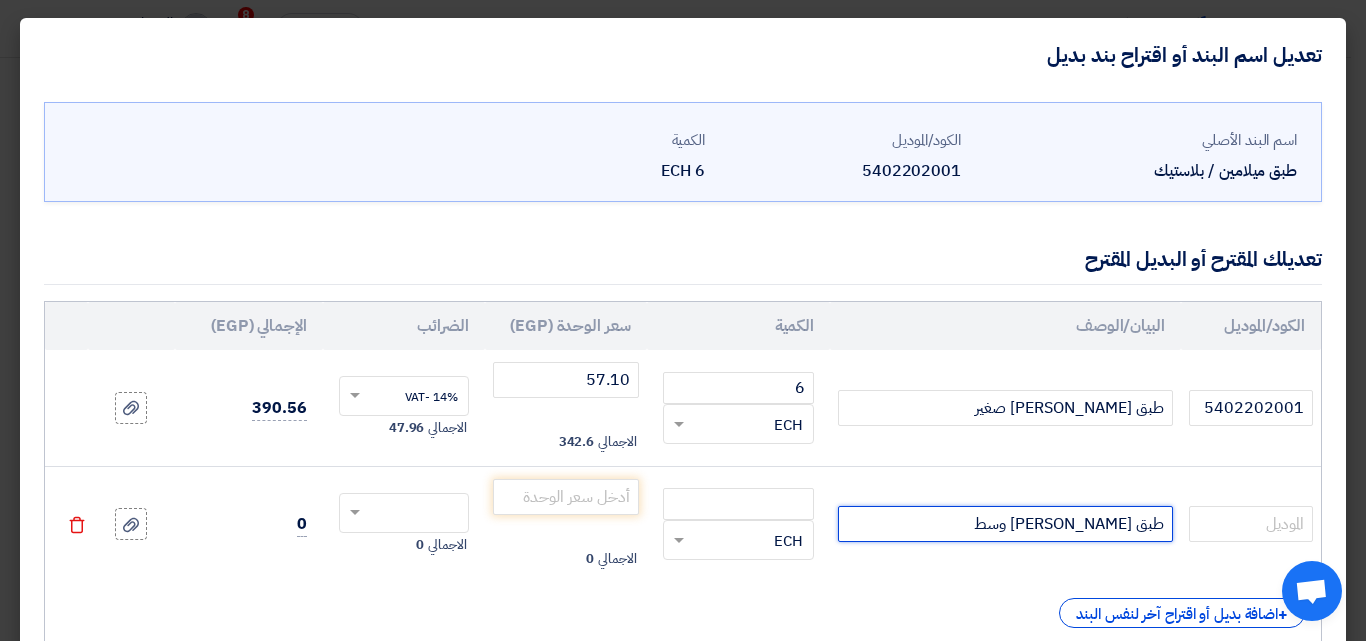 type on "طبق [PERSON_NAME] وسط" 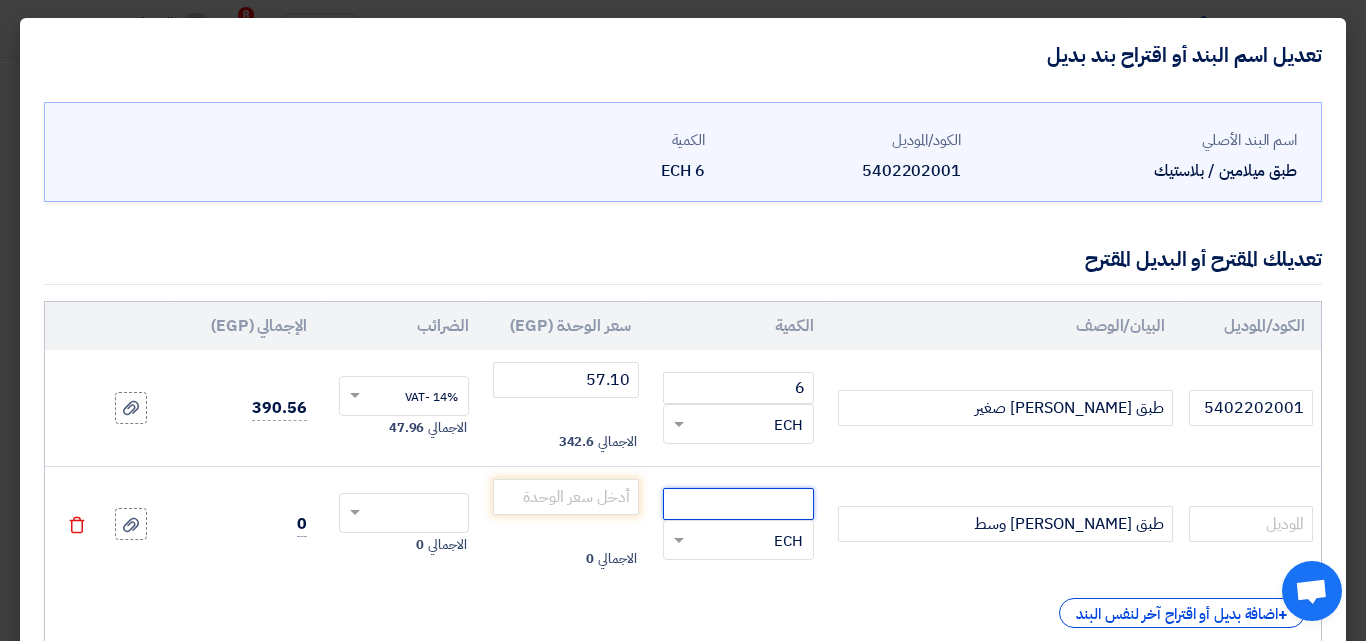 click 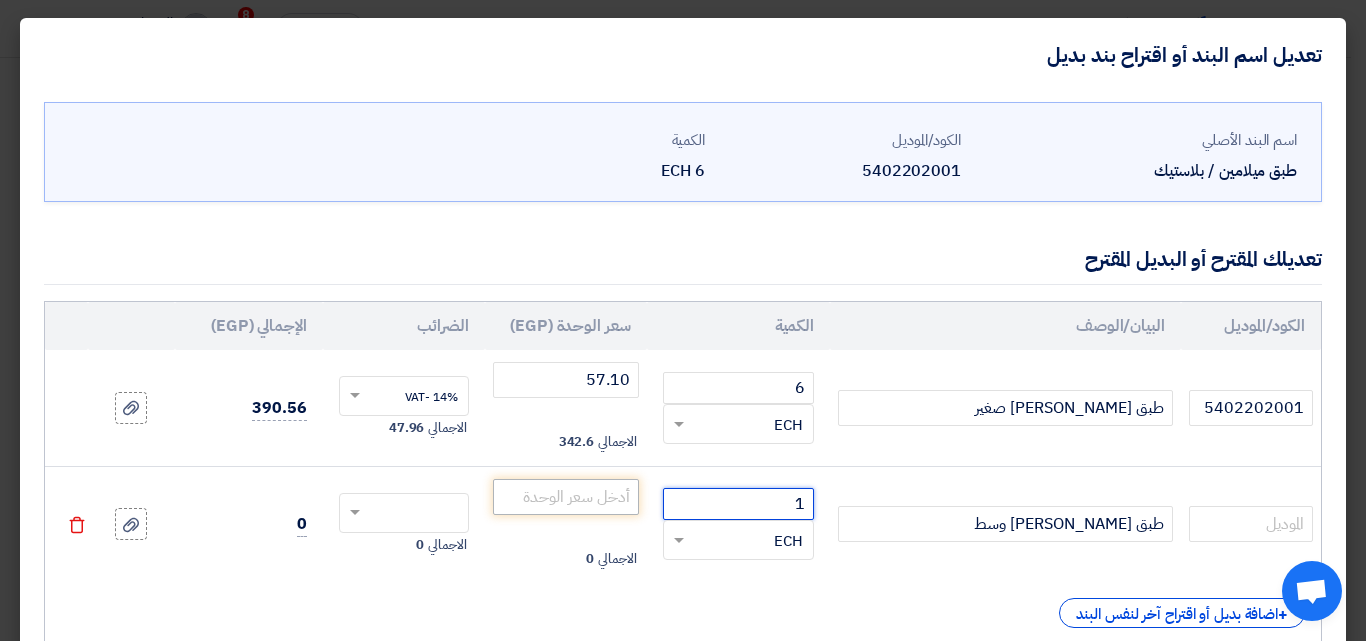 type on "1" 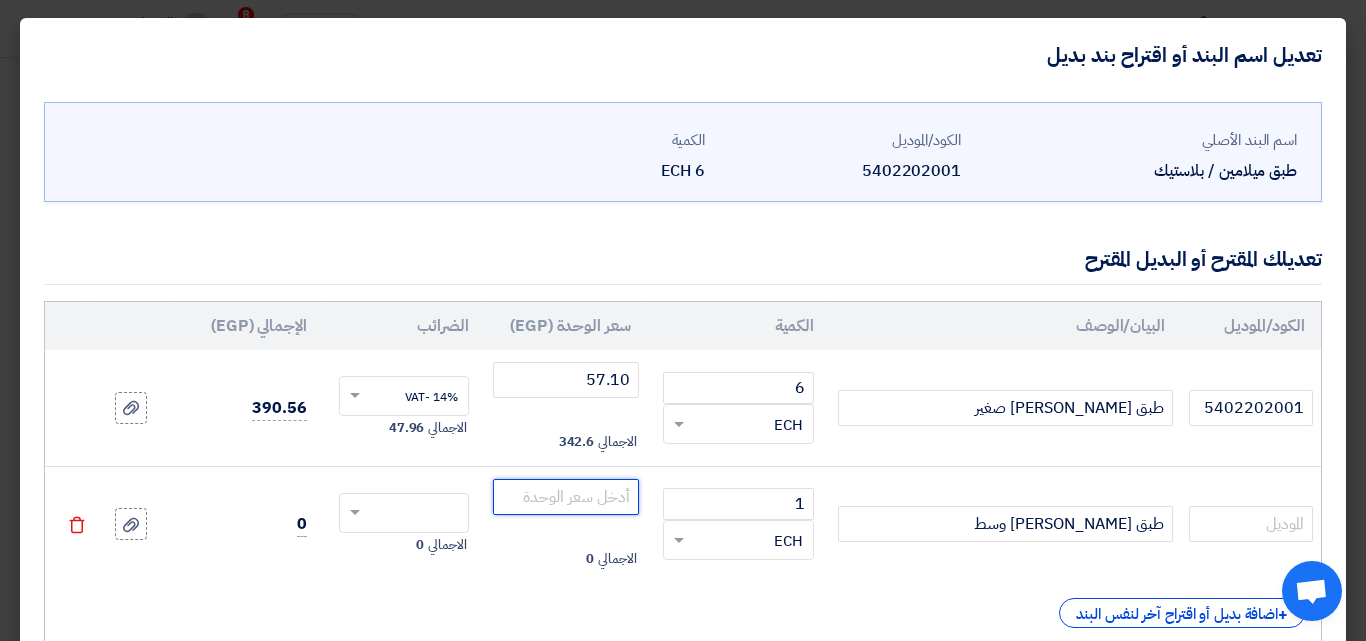 click 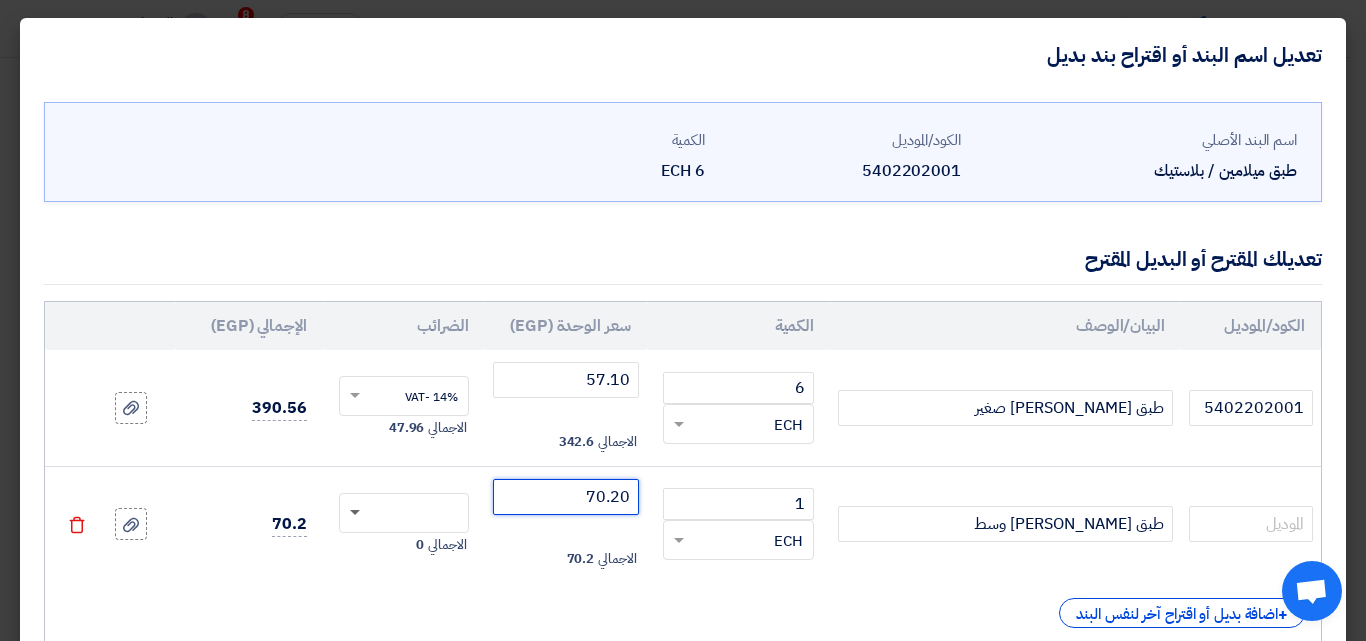 click 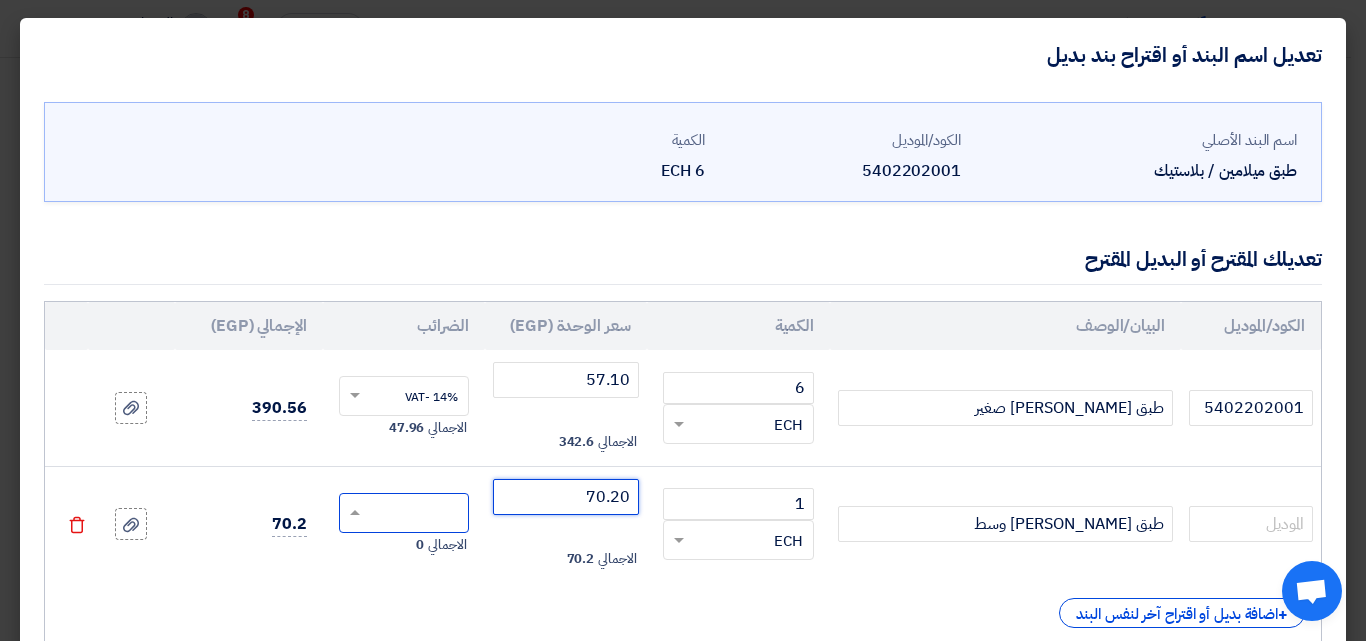 type on "70.20" 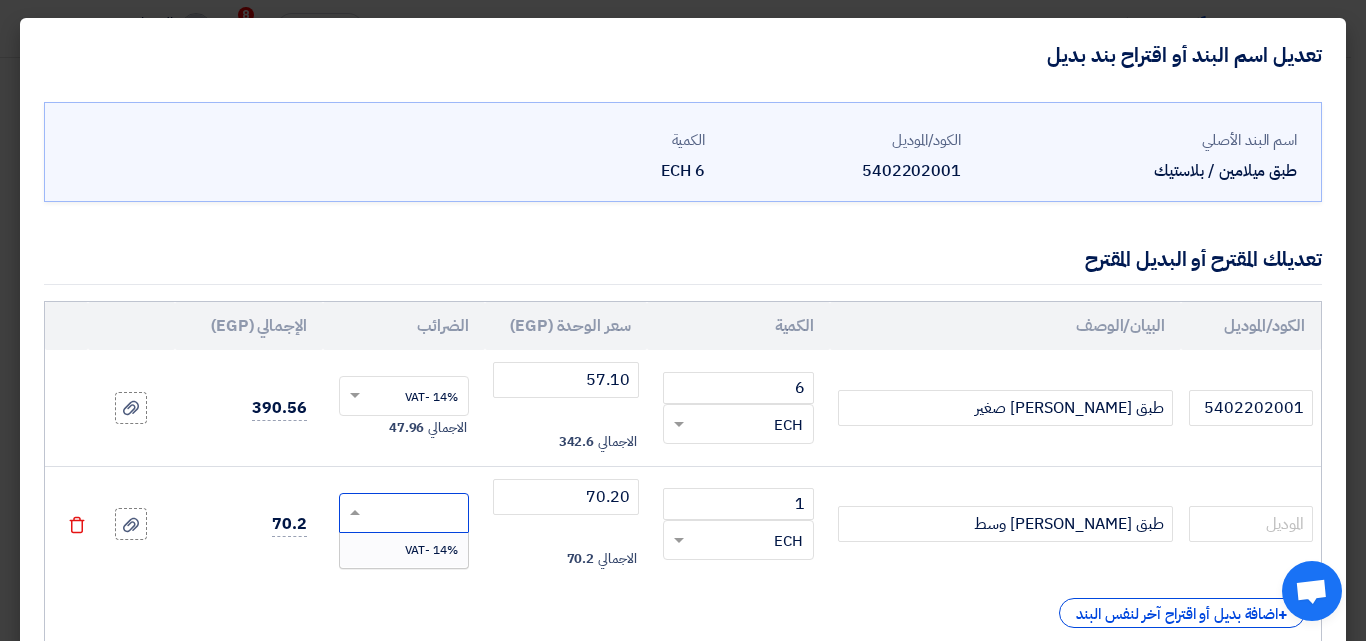 click on "14% -VAT" at bounding box center (431, 550) 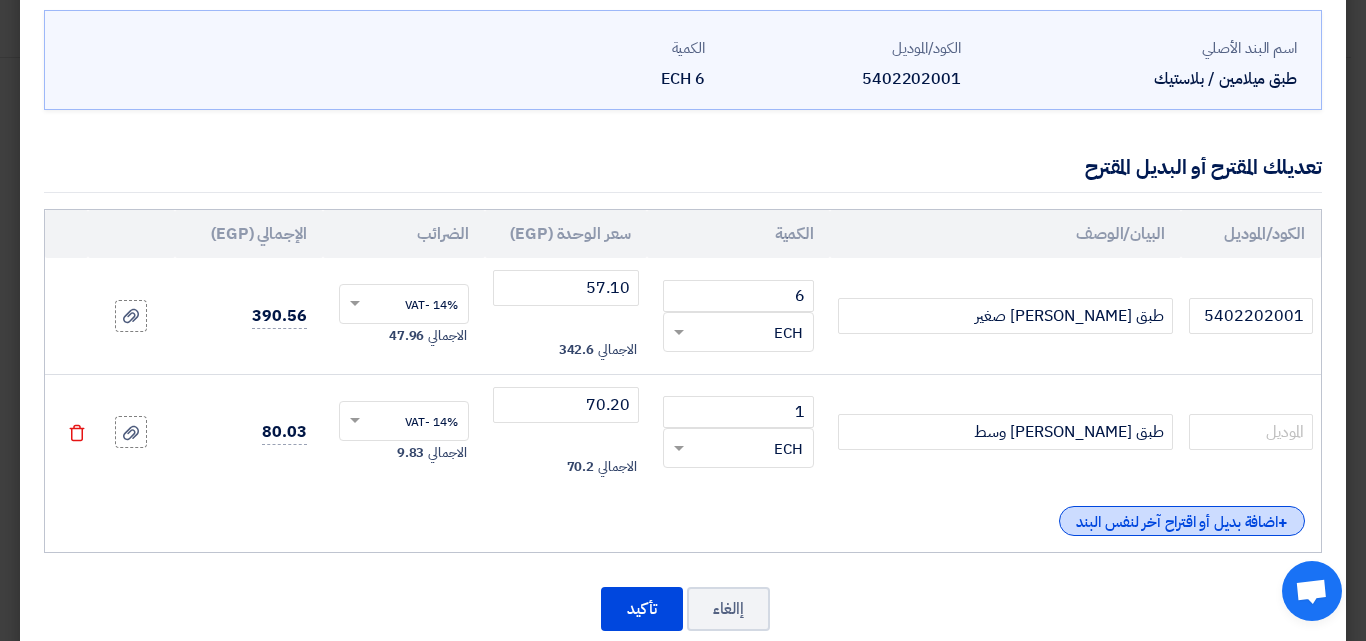 scroll, scrollTop: 134, scrollLeft: 0, axis: vertical 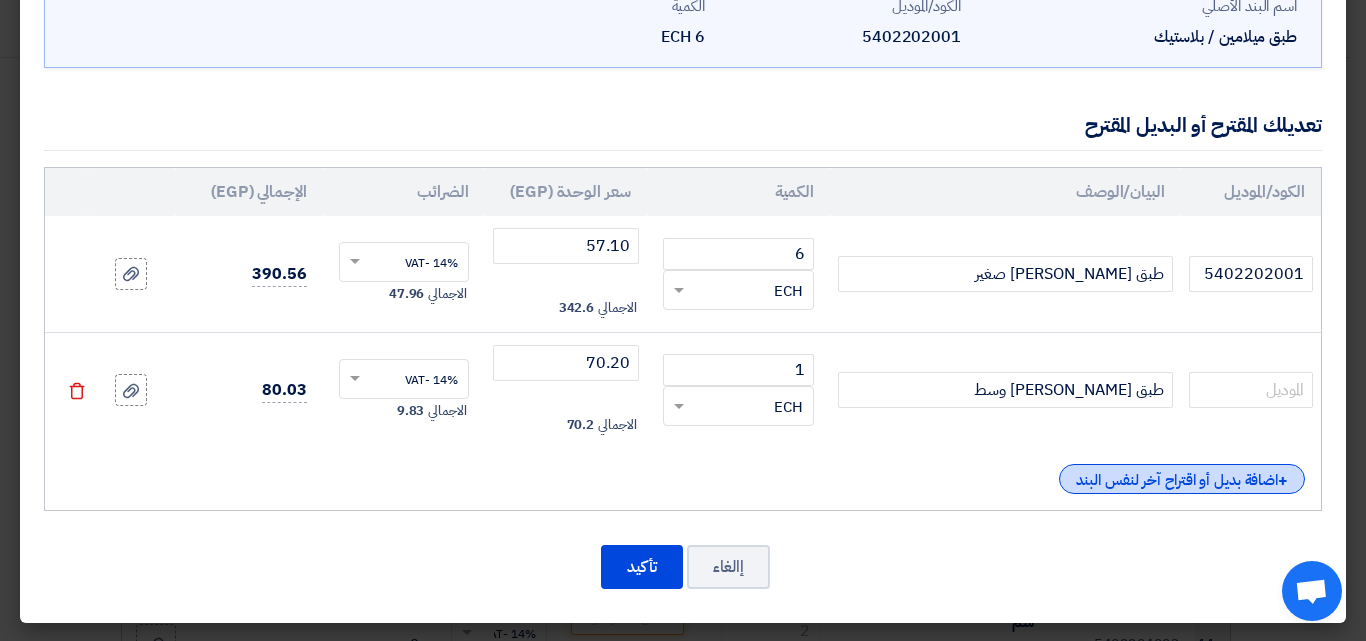 click on "+
اضافة بديل أو اقتراح آخر لنفس البند" 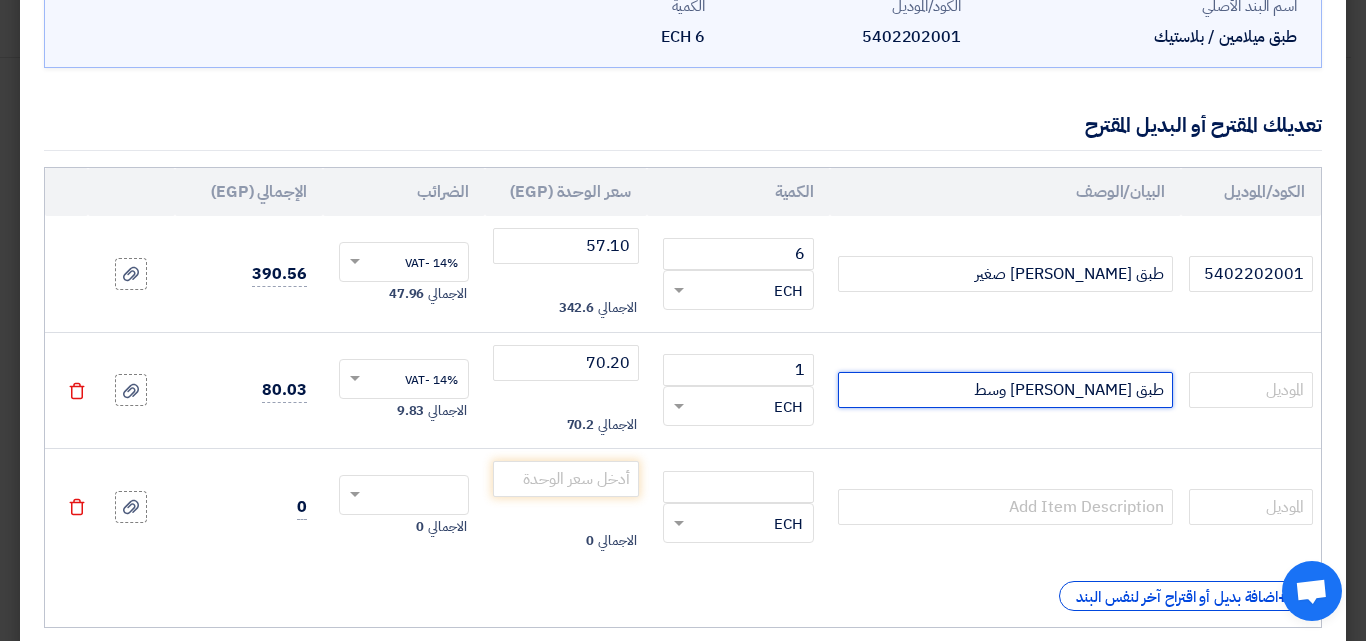 drag, startPoint x: 1163, startPoint y: 392, endPoint x: 1054, endPoint y: 381, distance: 109.55364 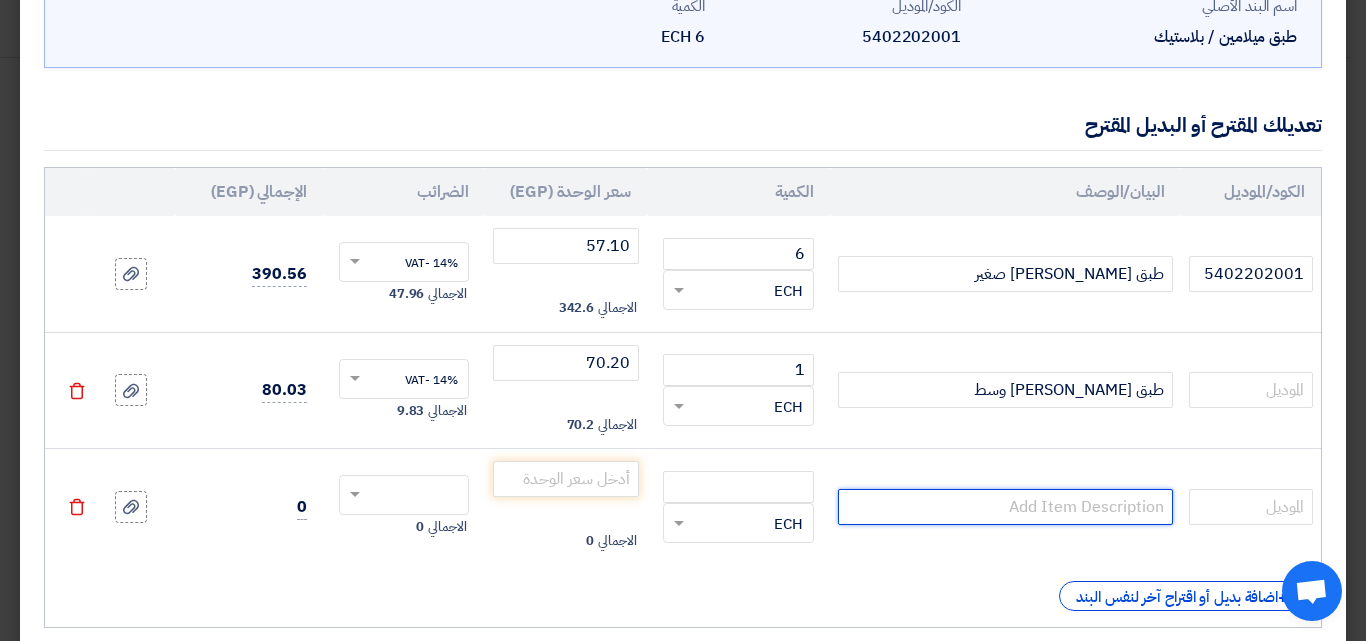 paste on "طبق [PERSON_NAME]" 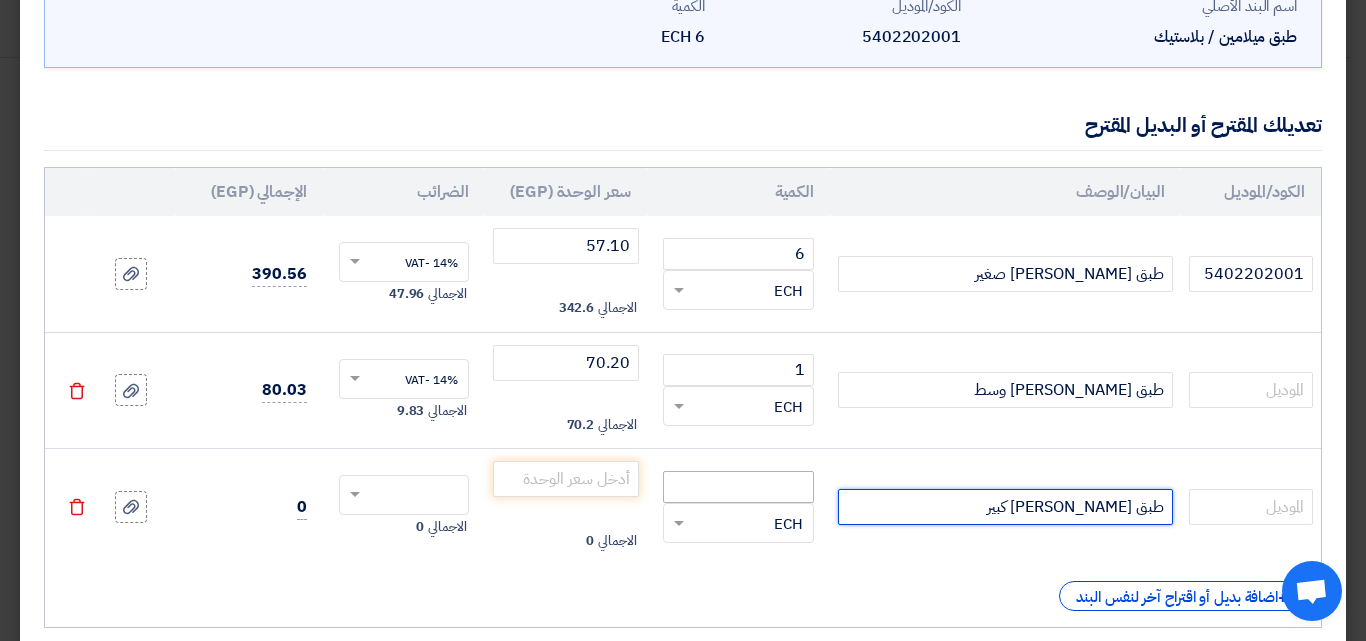 type on "طبق [PERSON_NAME] كبير" 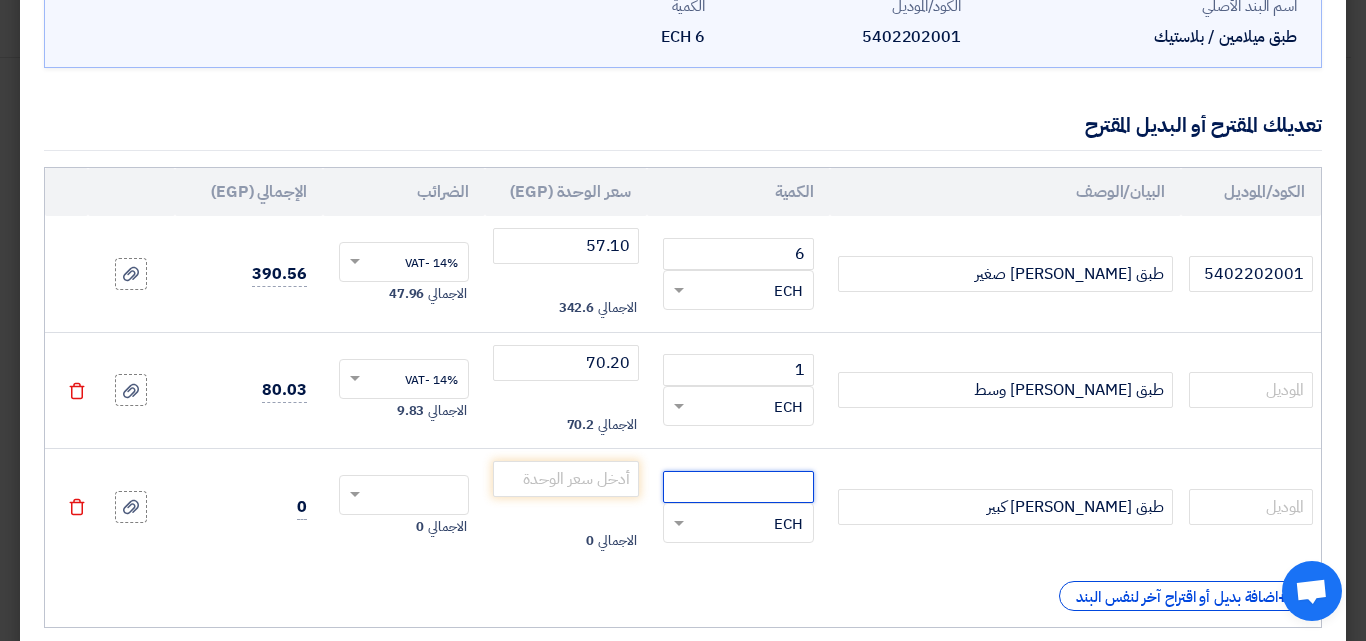 click 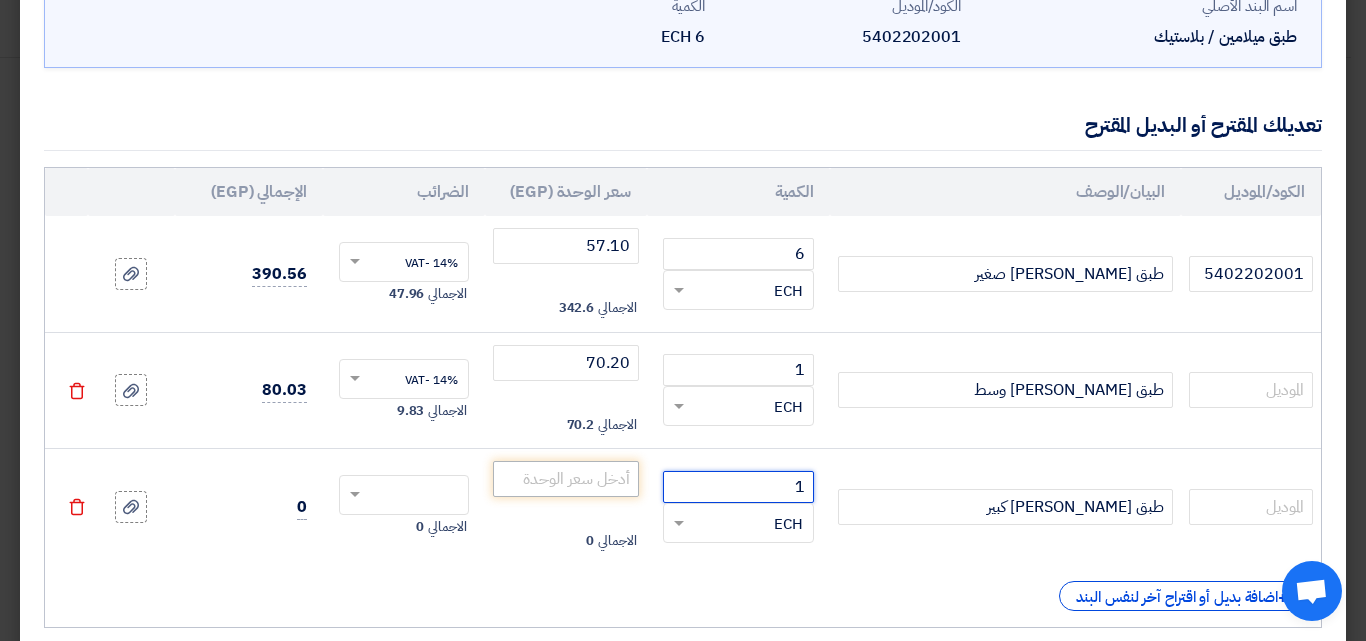 type on "1" 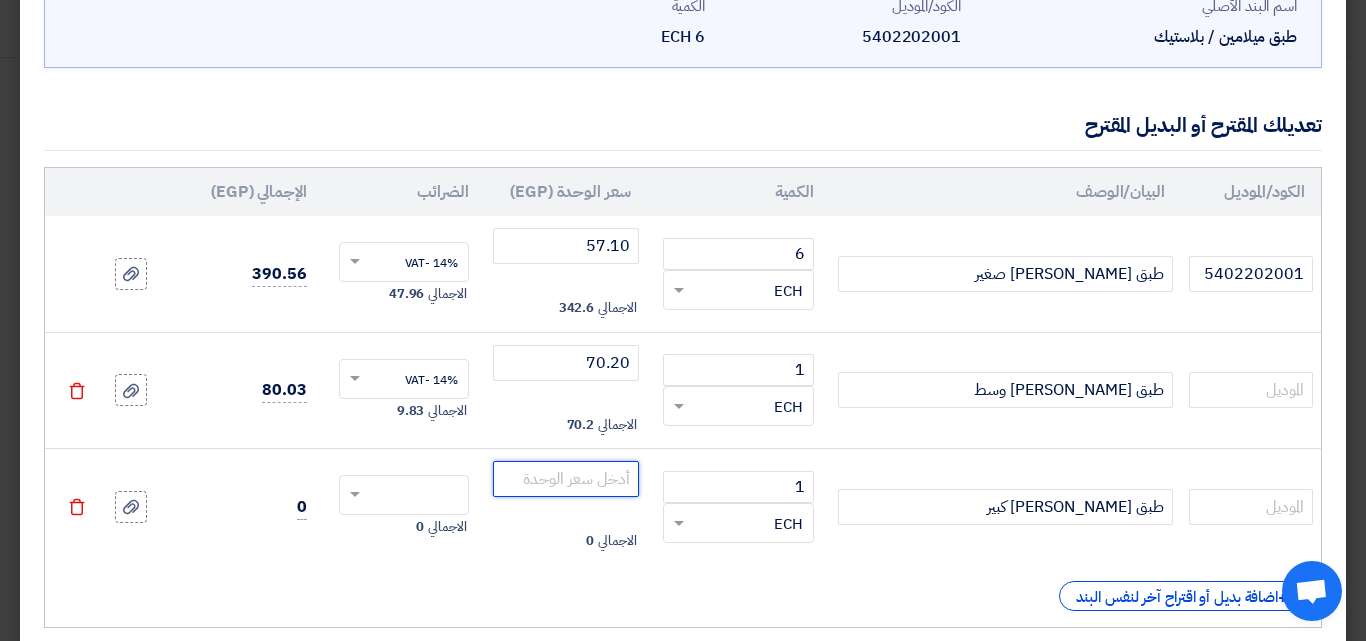 click 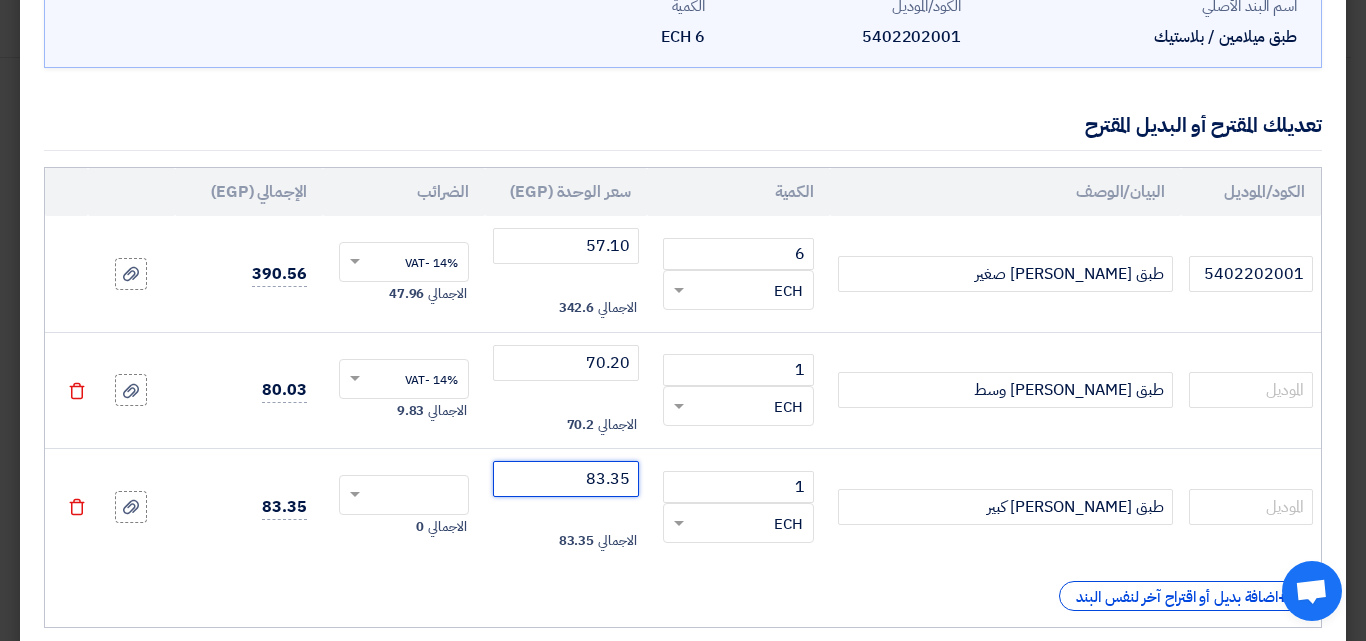 click 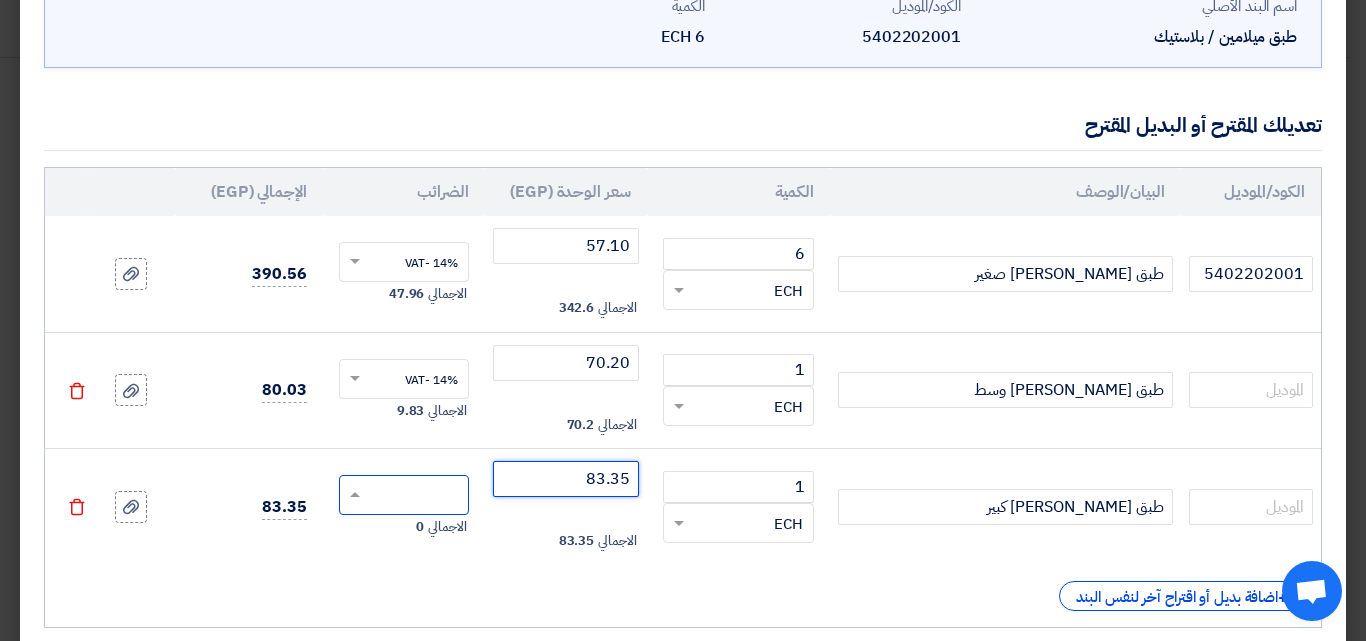type on "83.35" 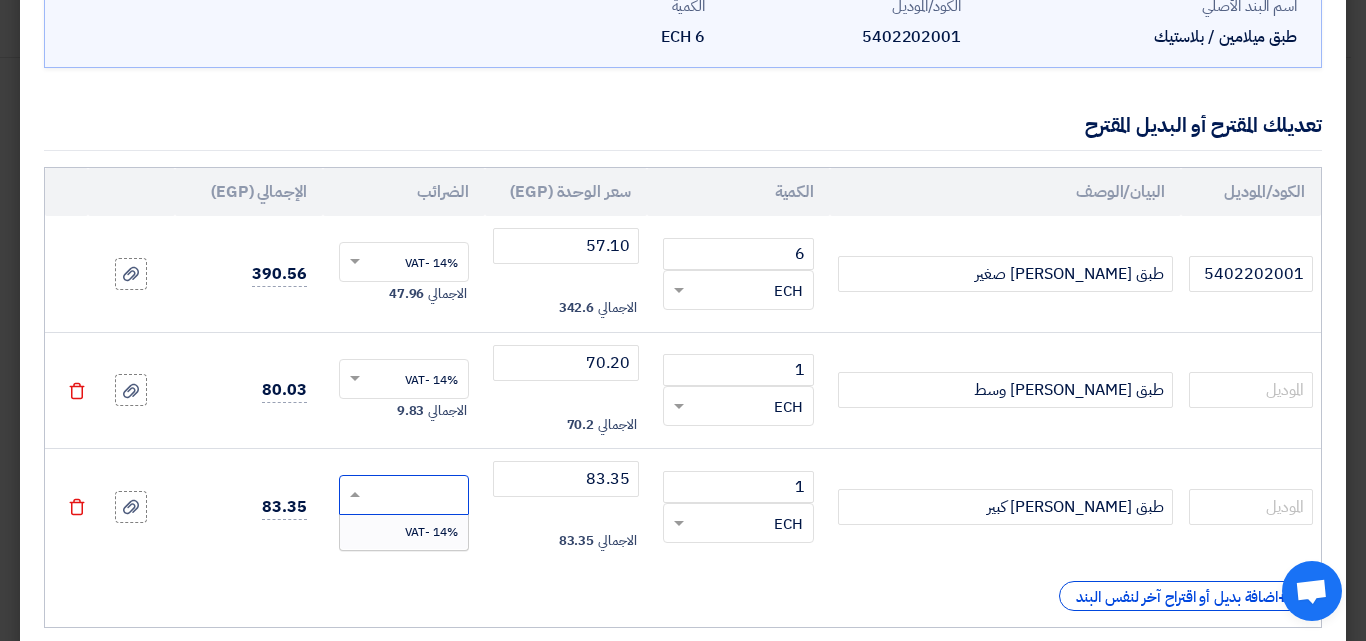 click on "14% -VAT" at bounding box center (431, 532) 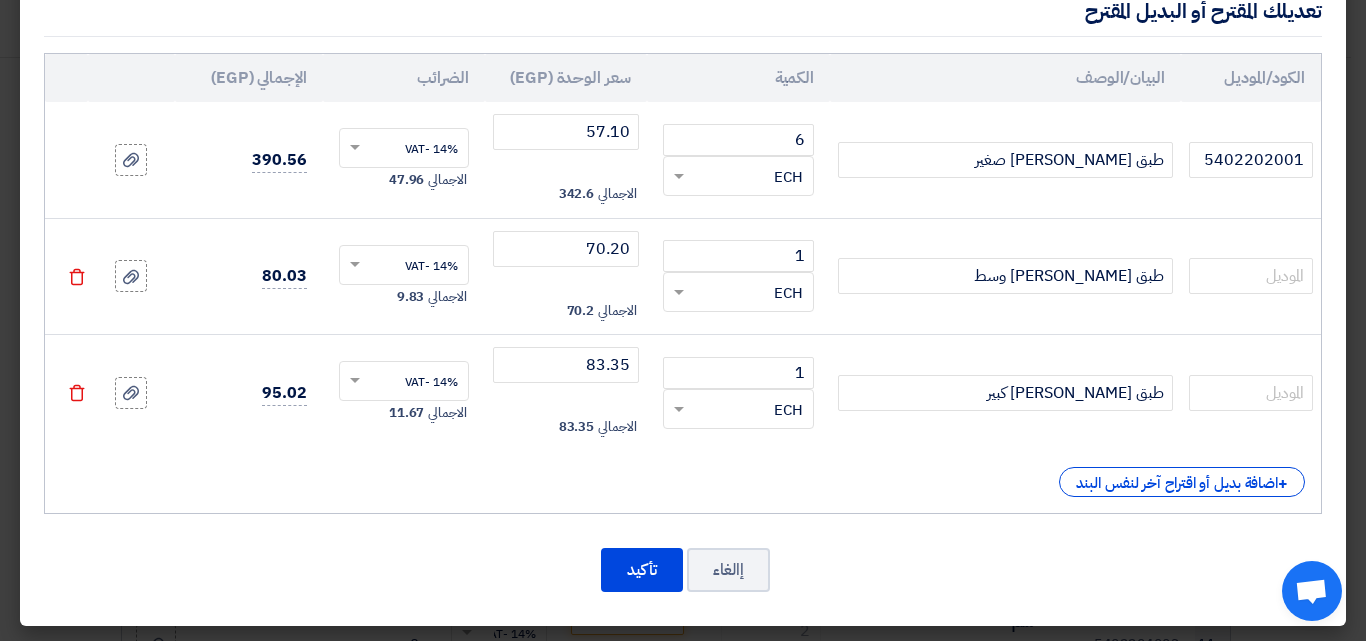scroll, scrollTop: 250, scrollLeft: 0, axis: vertical 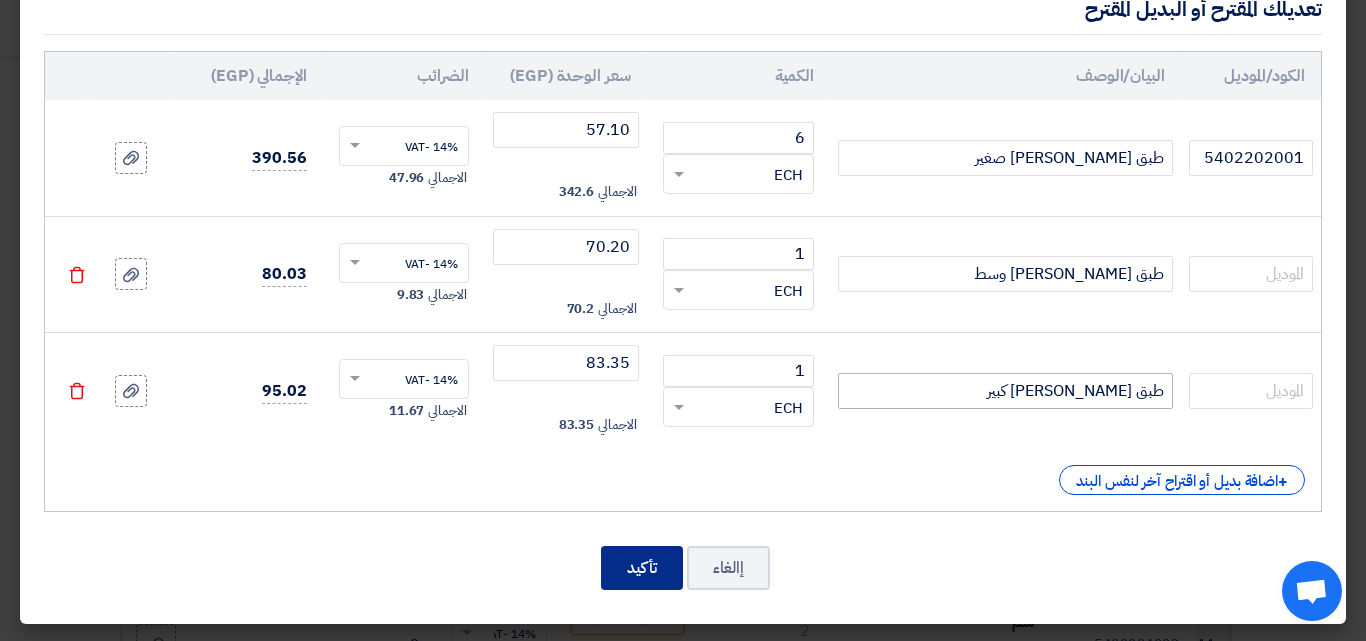 click on "تأكيد" 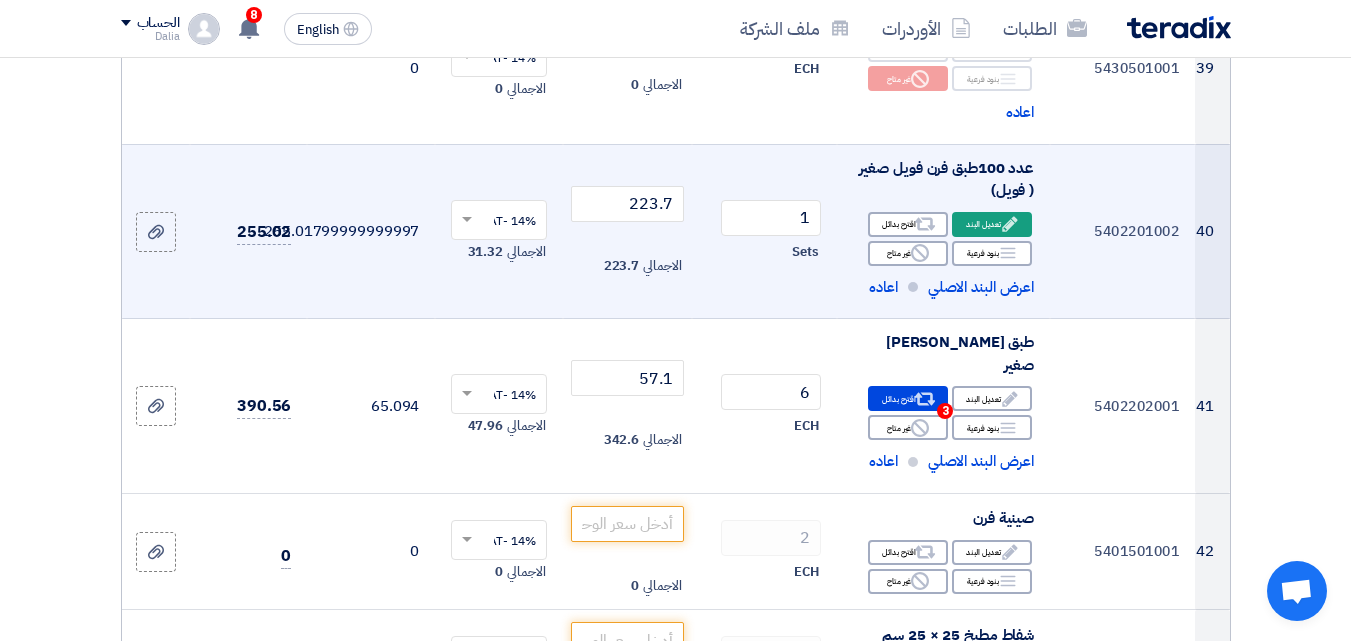 scroll, scrollTop: 6405, scrollLeft: 0, axis: vertical 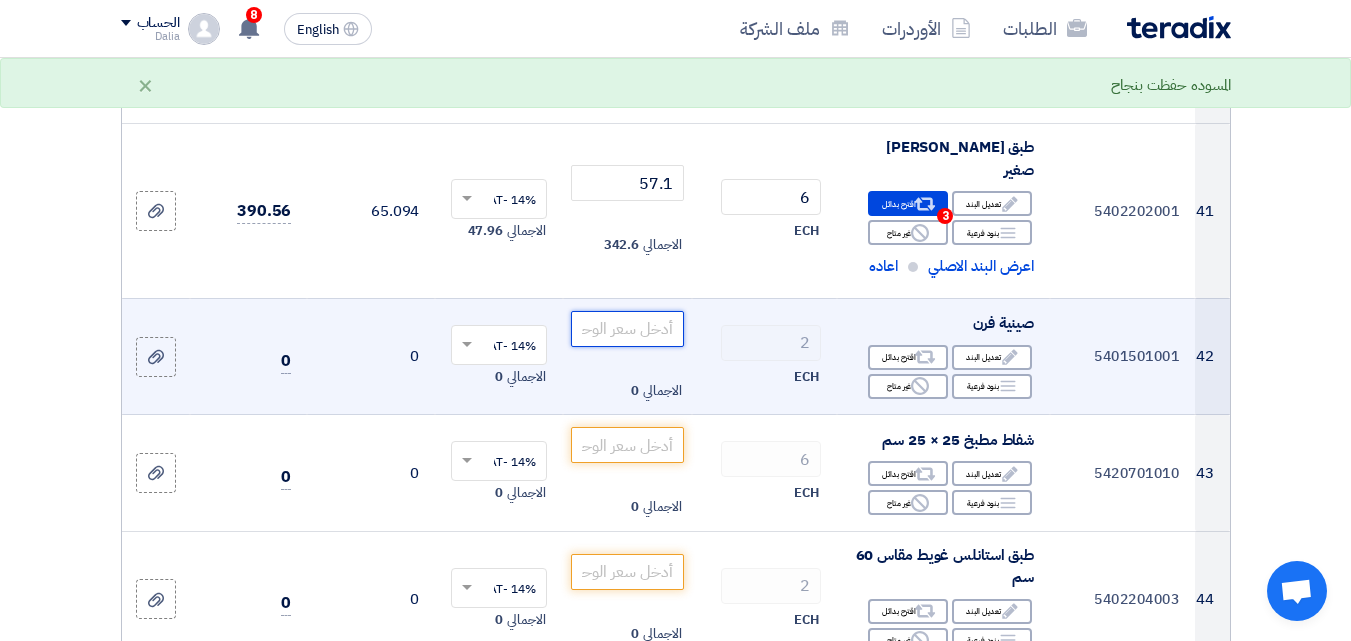 click 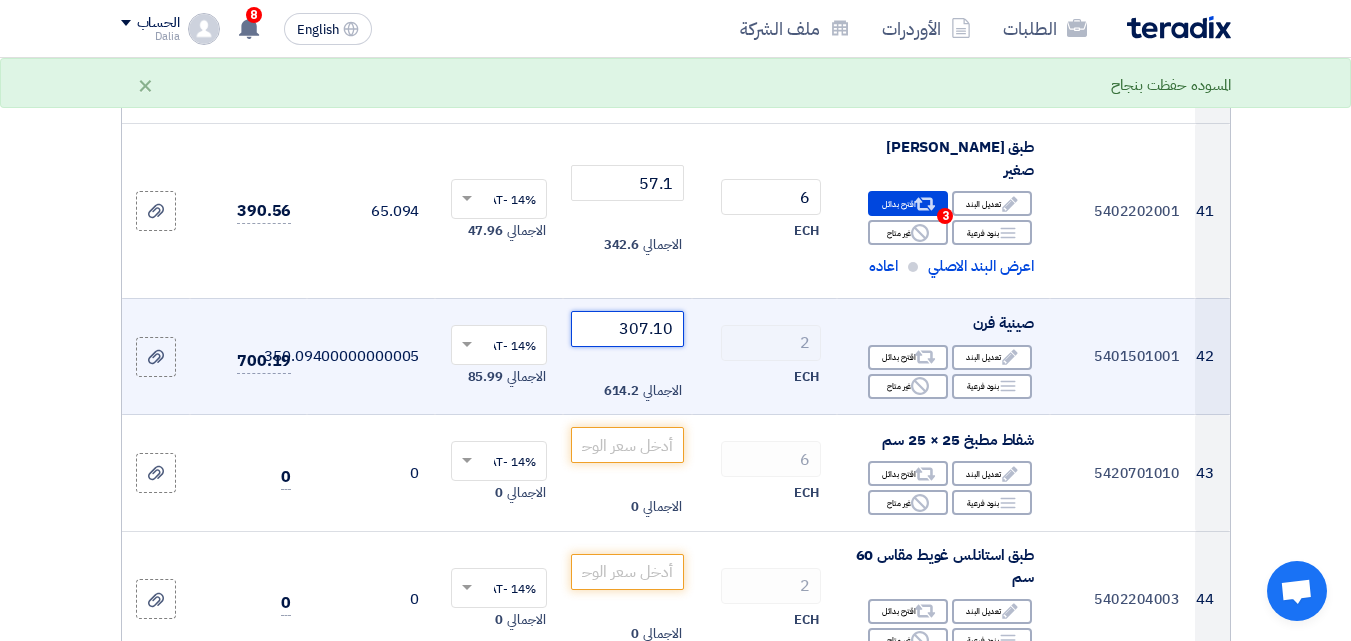drag, startPoint x: 596, startPoint y: 303, endPoint x: 695, endPoint y: 289, distance: 99.985 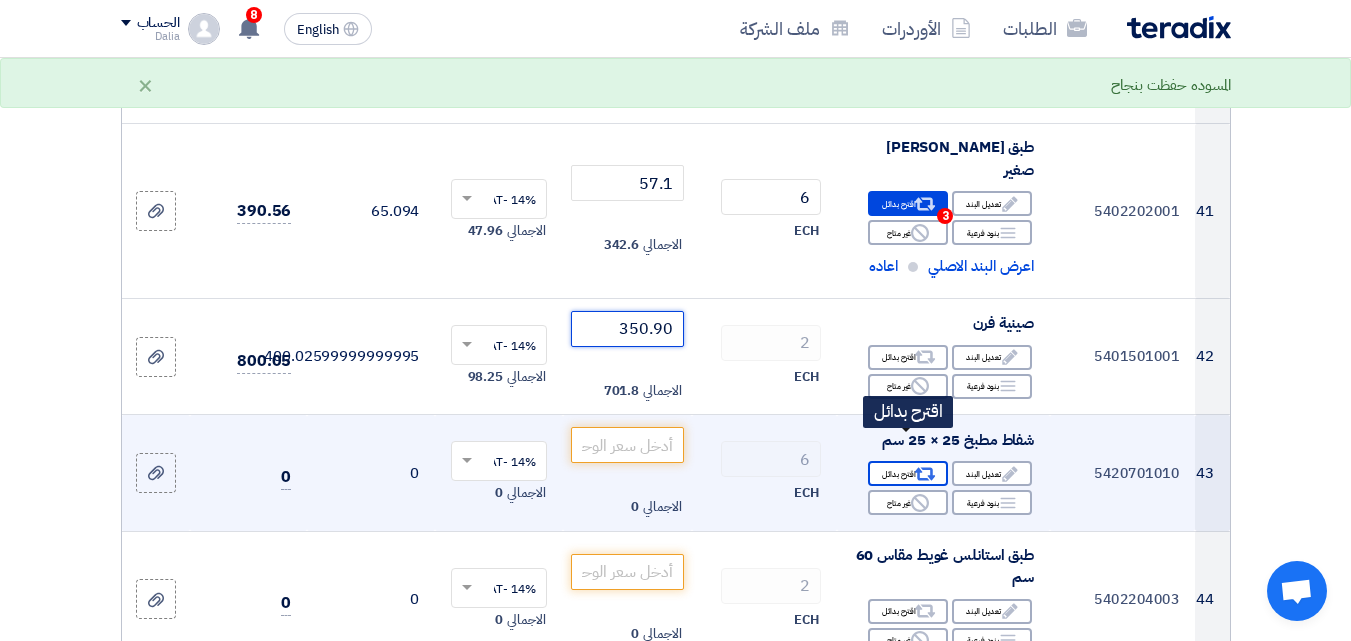 type on "350.90" 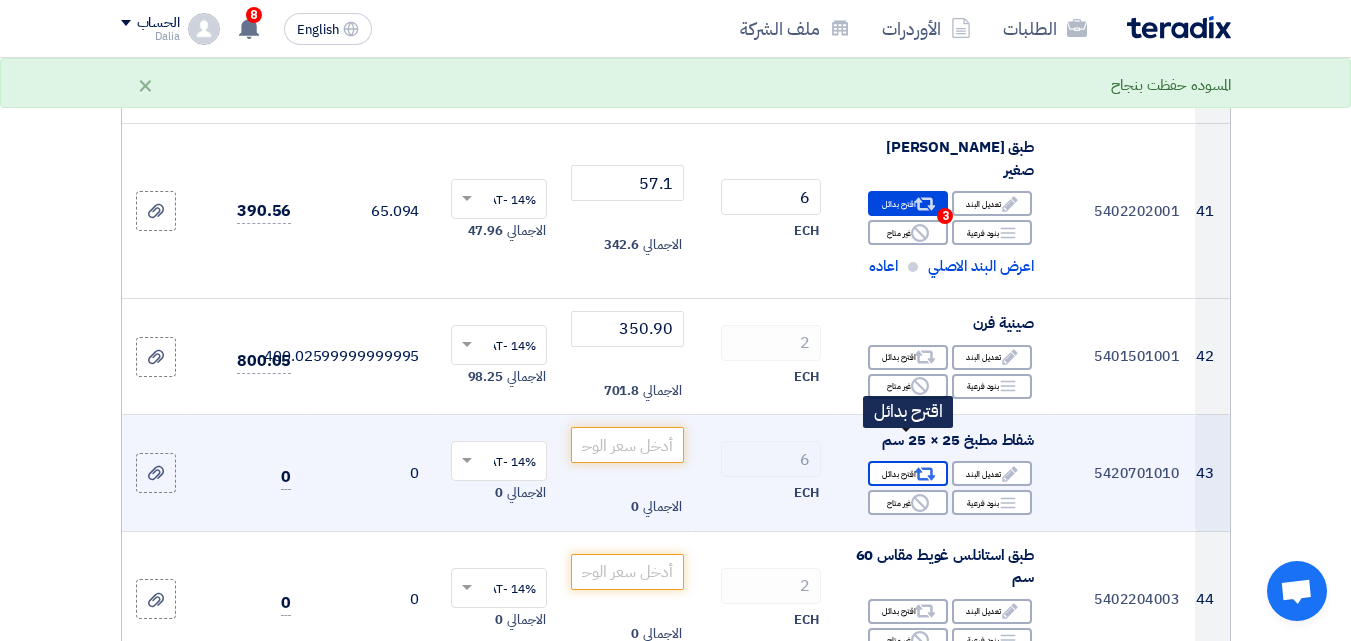 click on "Alternative
اقترح بدائل" 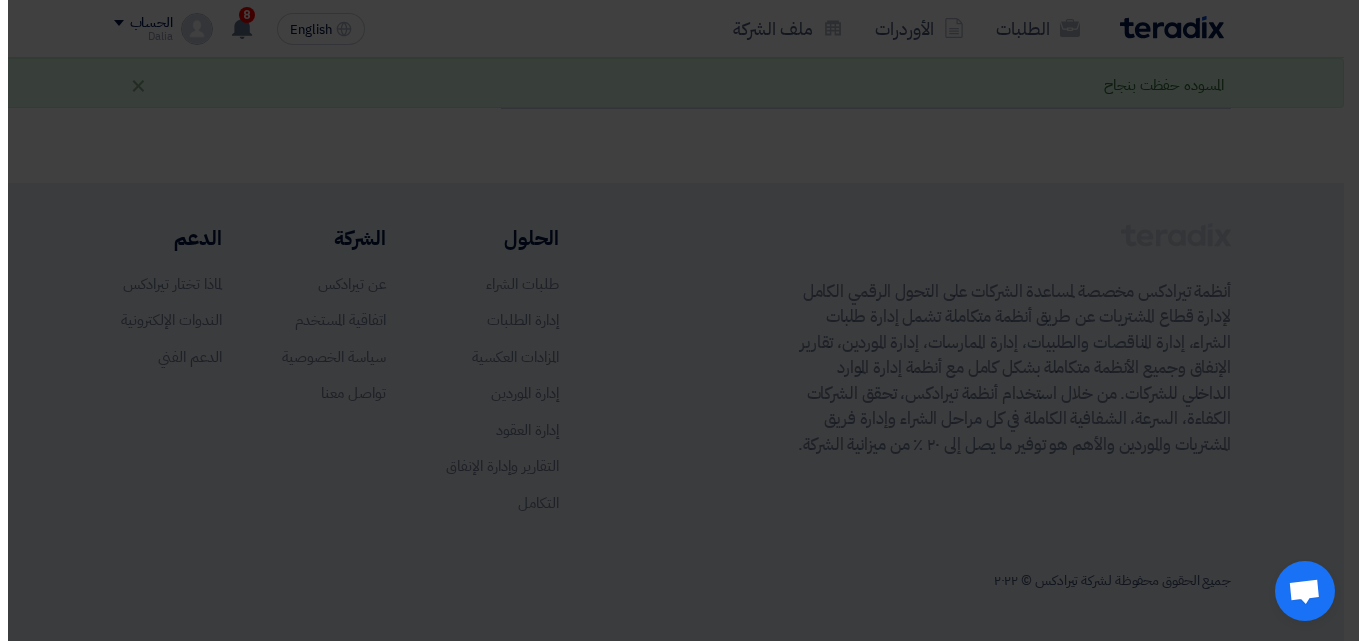 scroll, scrollTop: 3225, scrollLeft: 0, axis: vertical 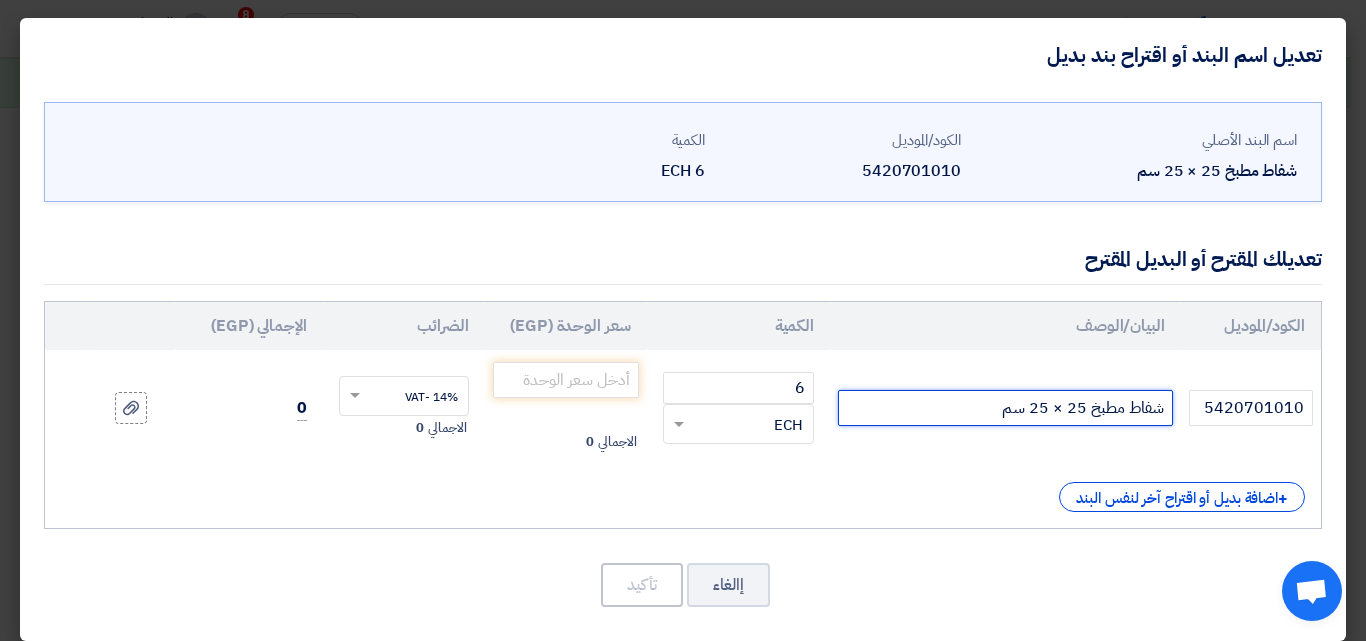 click on "شفاط مطبخ 25 × 25 سم" 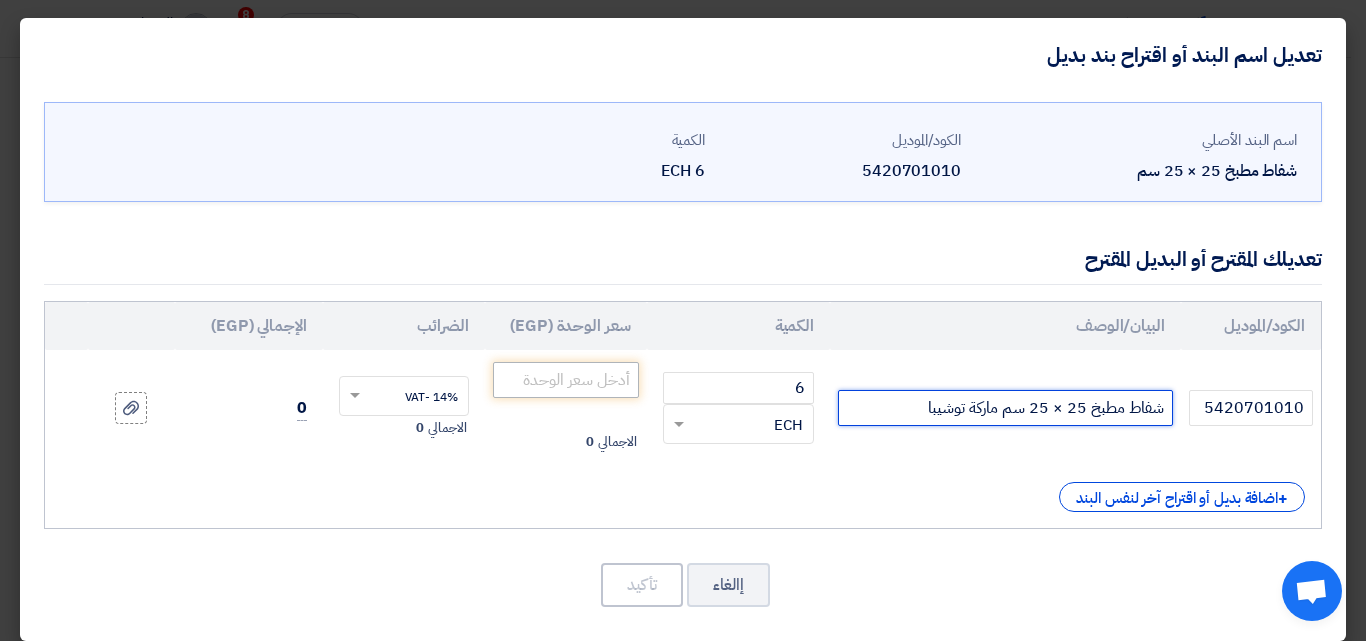 type on "شفاط مطبخ 25 × 25 سم ماركة توشيبا" 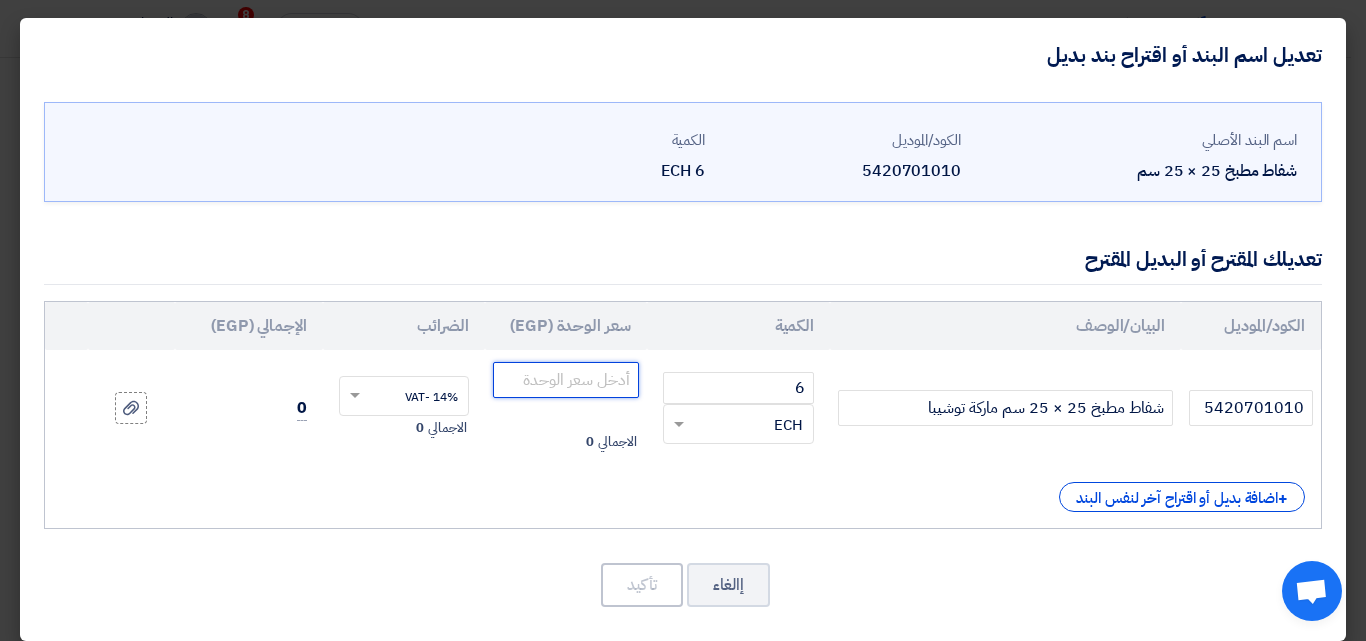 click 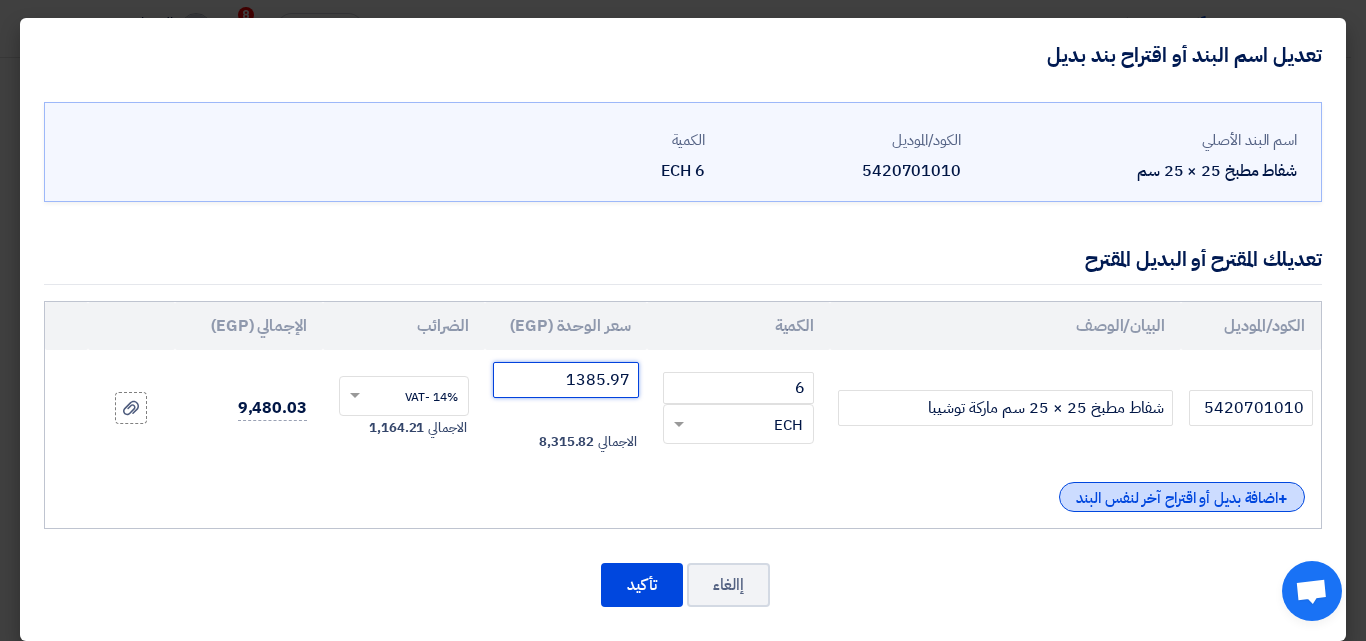 type on "1385.97" 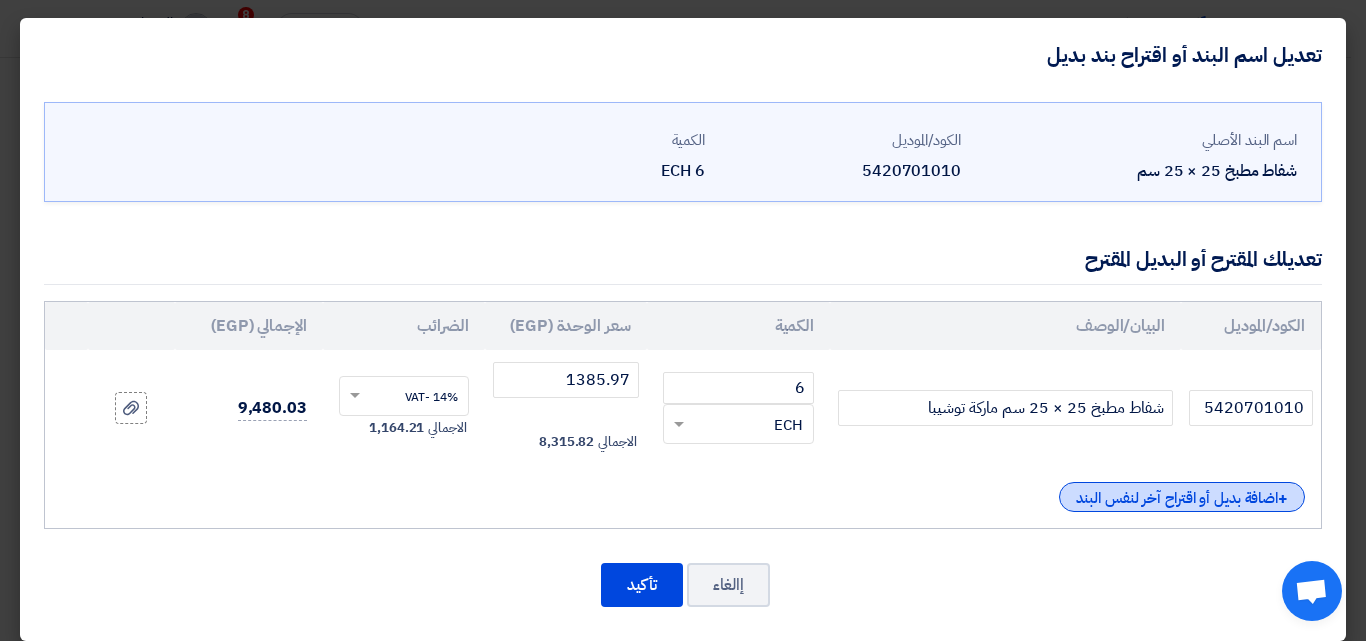 click on "+
اضافة بديل أو اقتراح آخر لنفس البند" 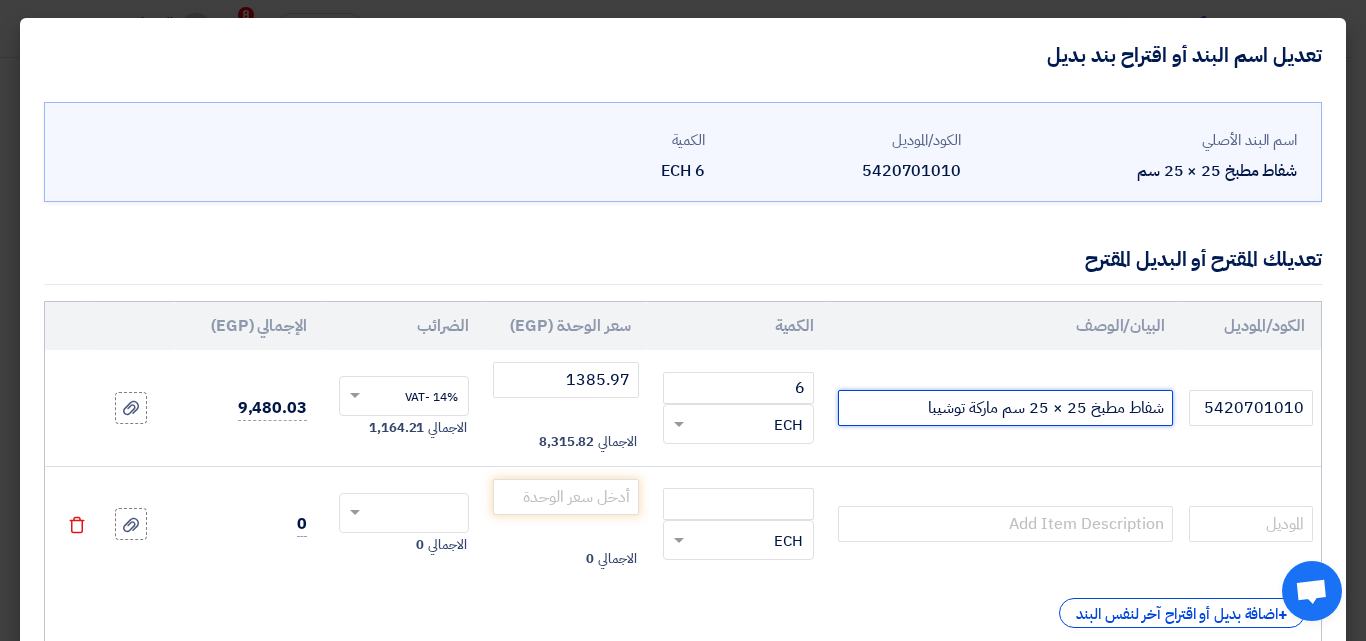 drag, startPoint x: 1167, startPoint y: 405, endPoint x: 973, endPoint y: 415, distance: 194.25757 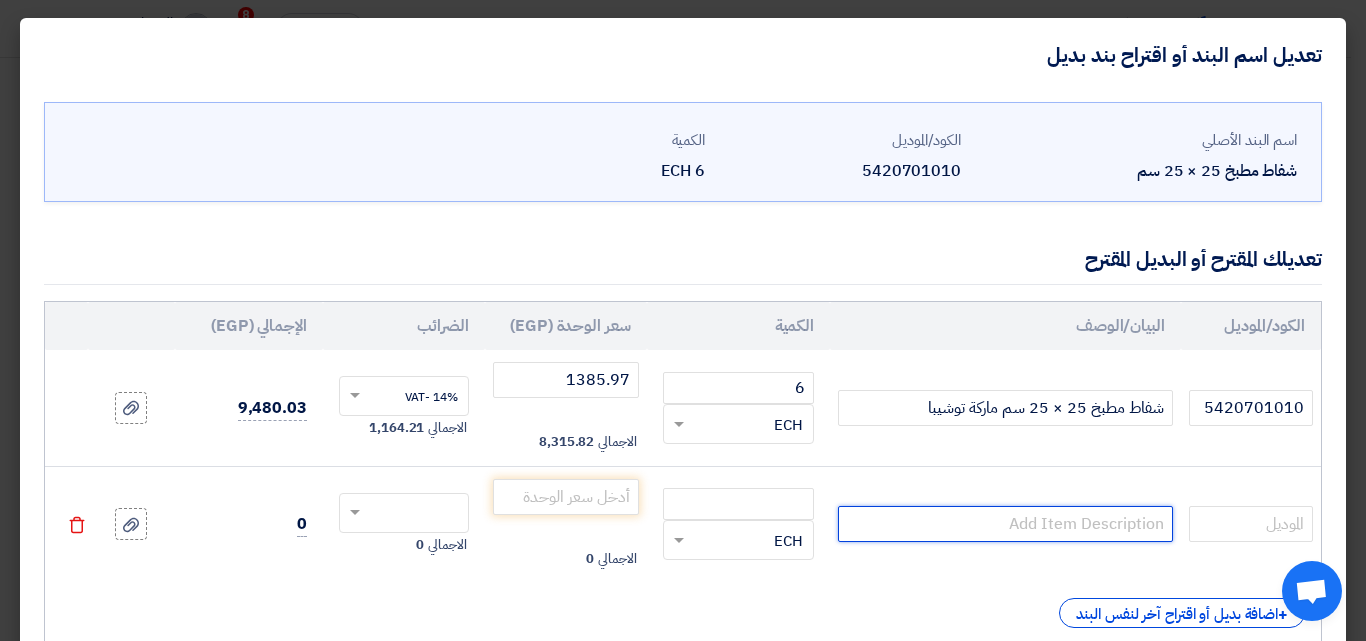 paste on "شفاط مطبخ 25 × 25 سم ماركة" 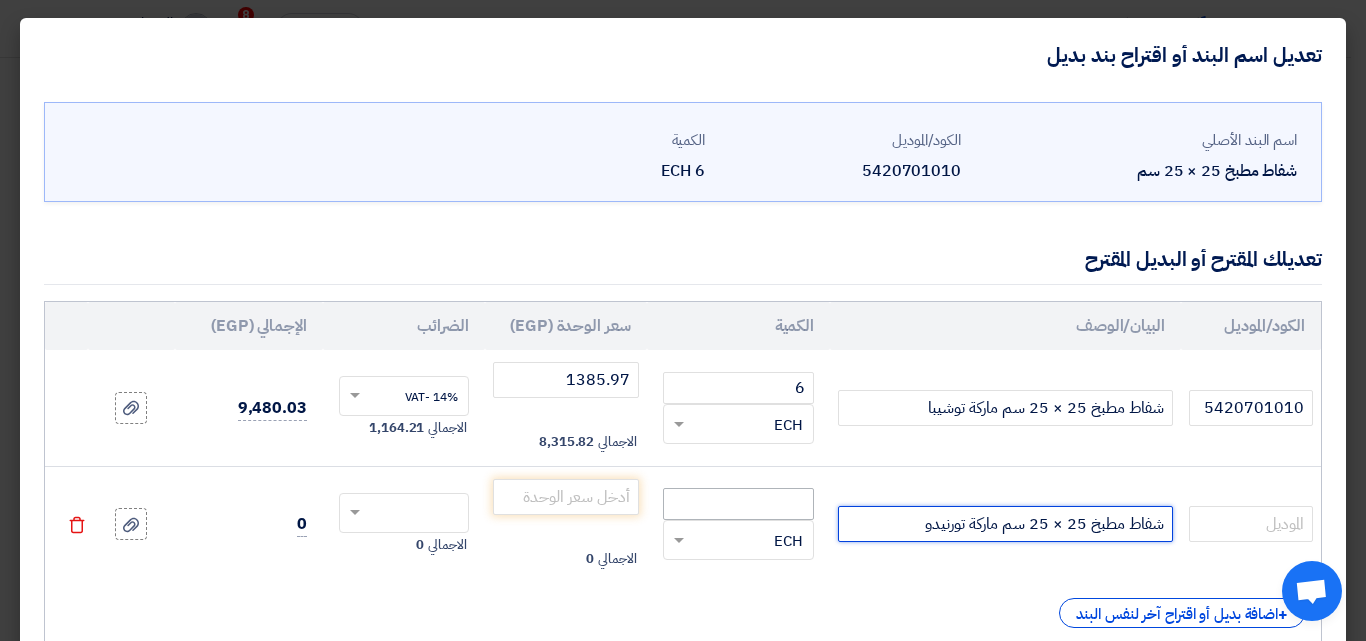 type on "شفاط مطبخ 25 × 25 سم ماركة تورنيدو" 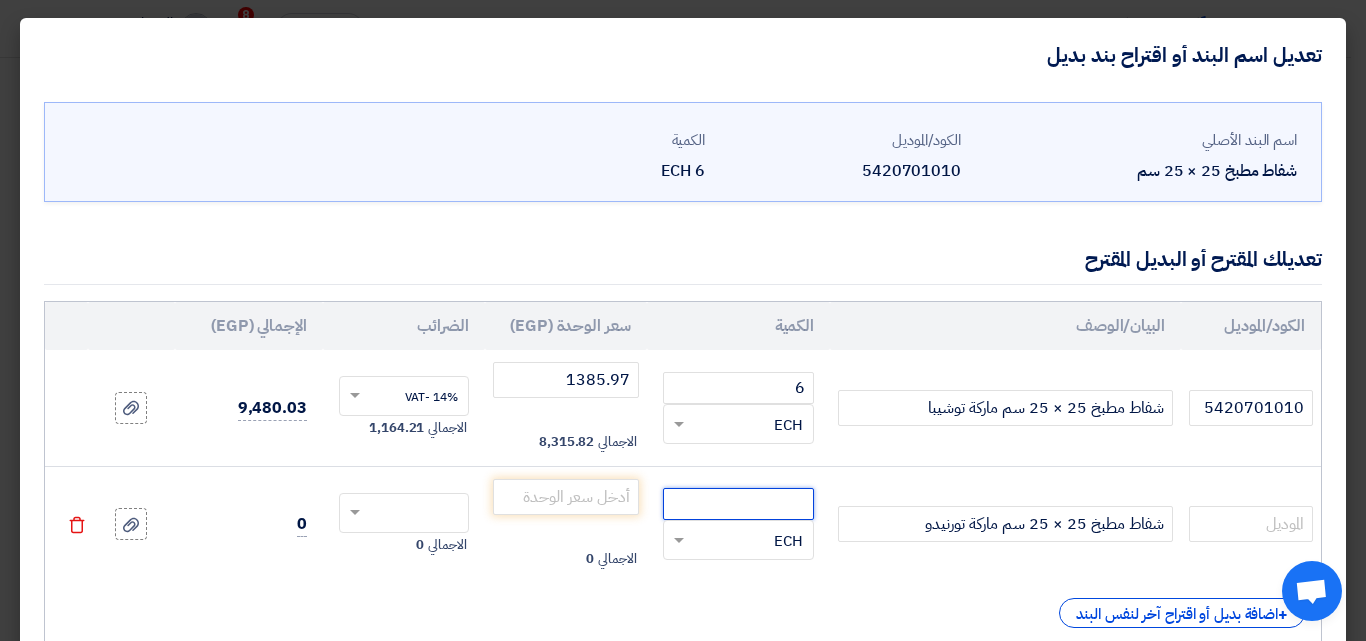 click 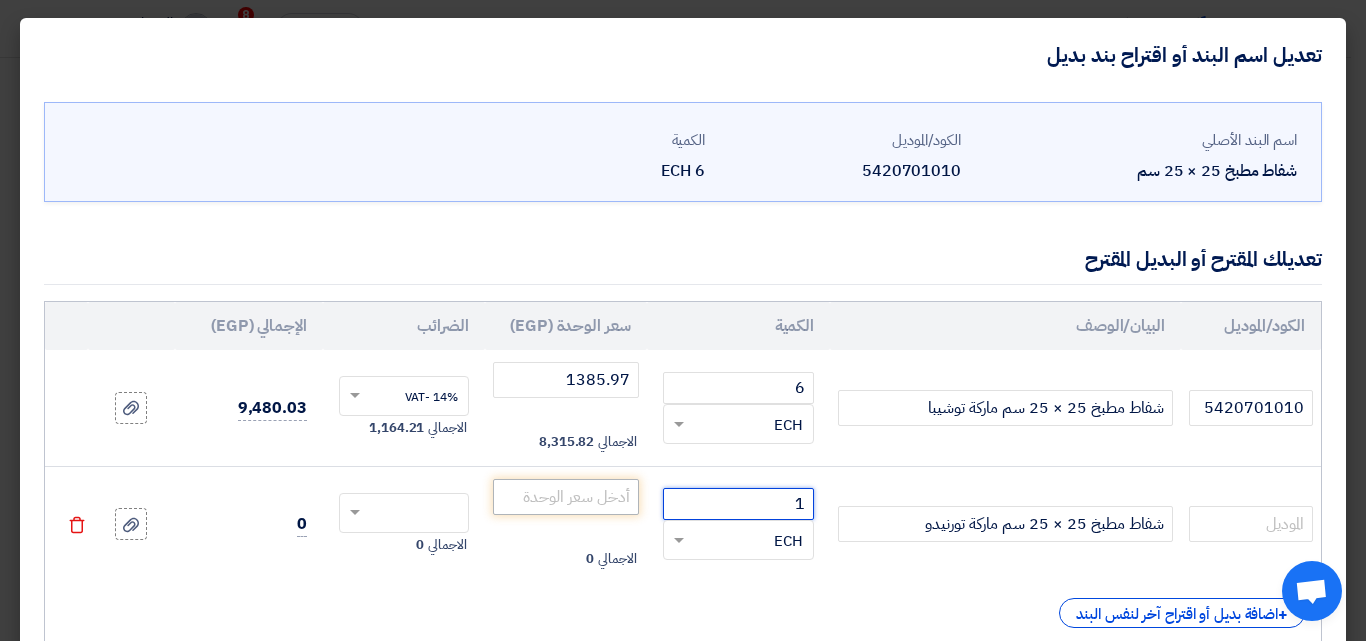 type on "1" 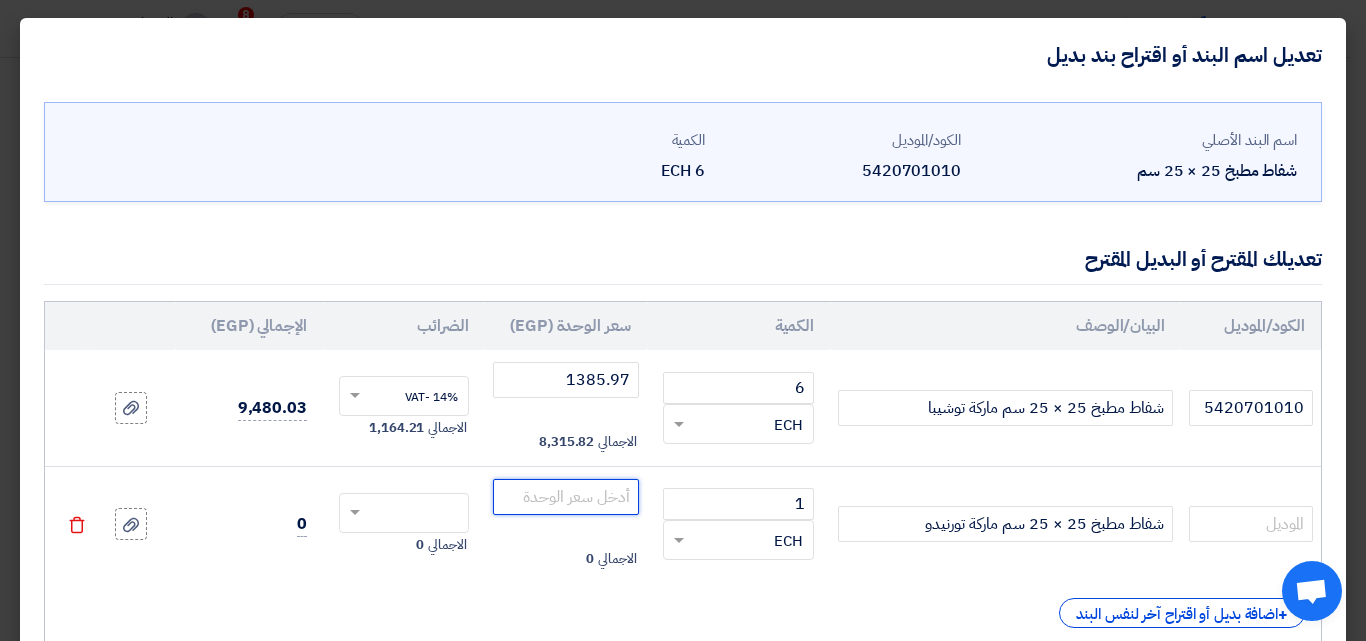 click 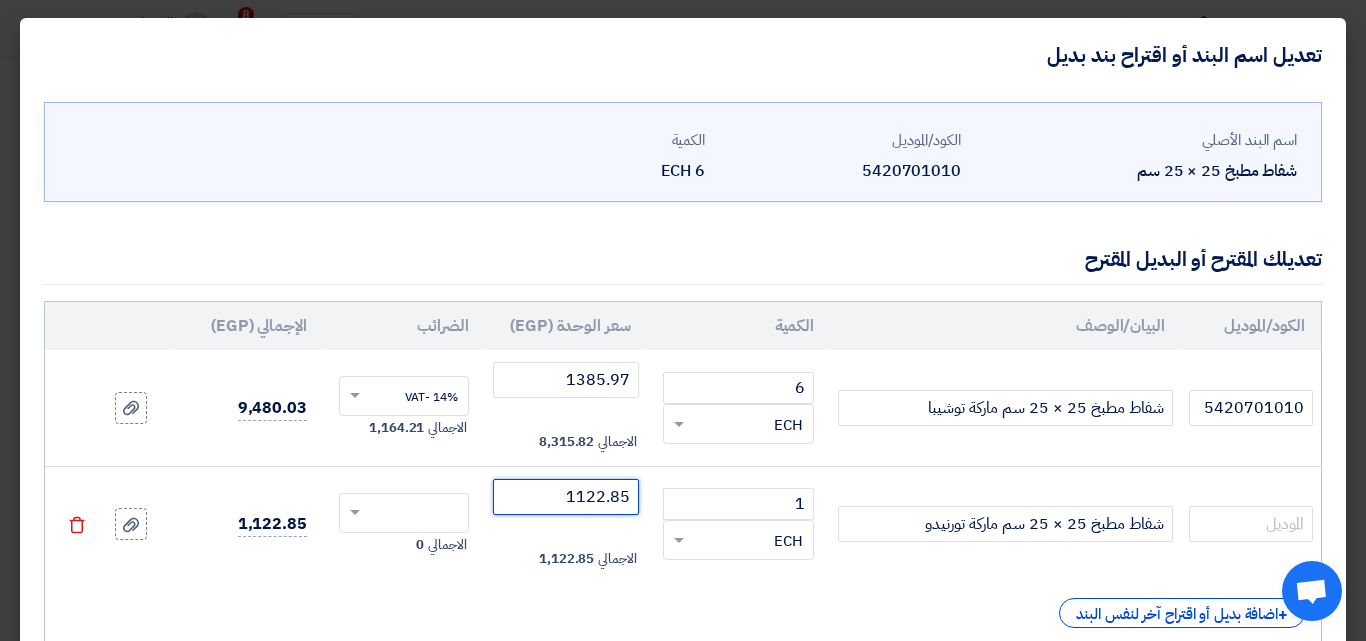 click 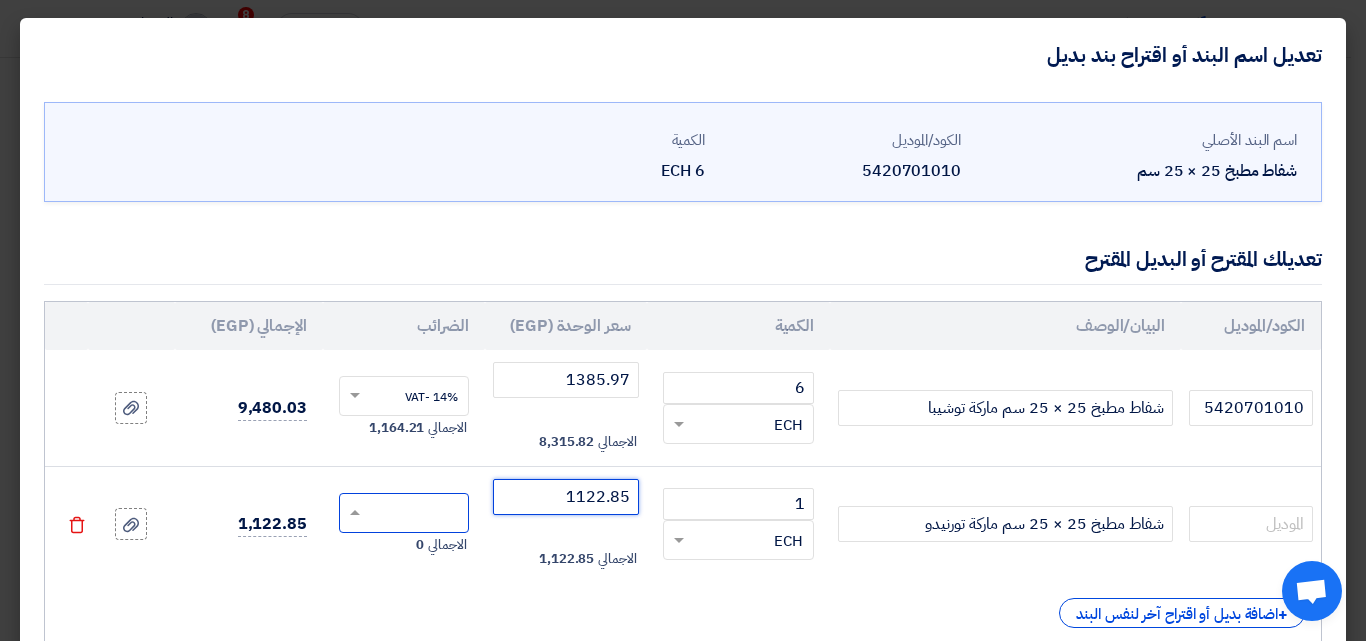 type on "1122.85" 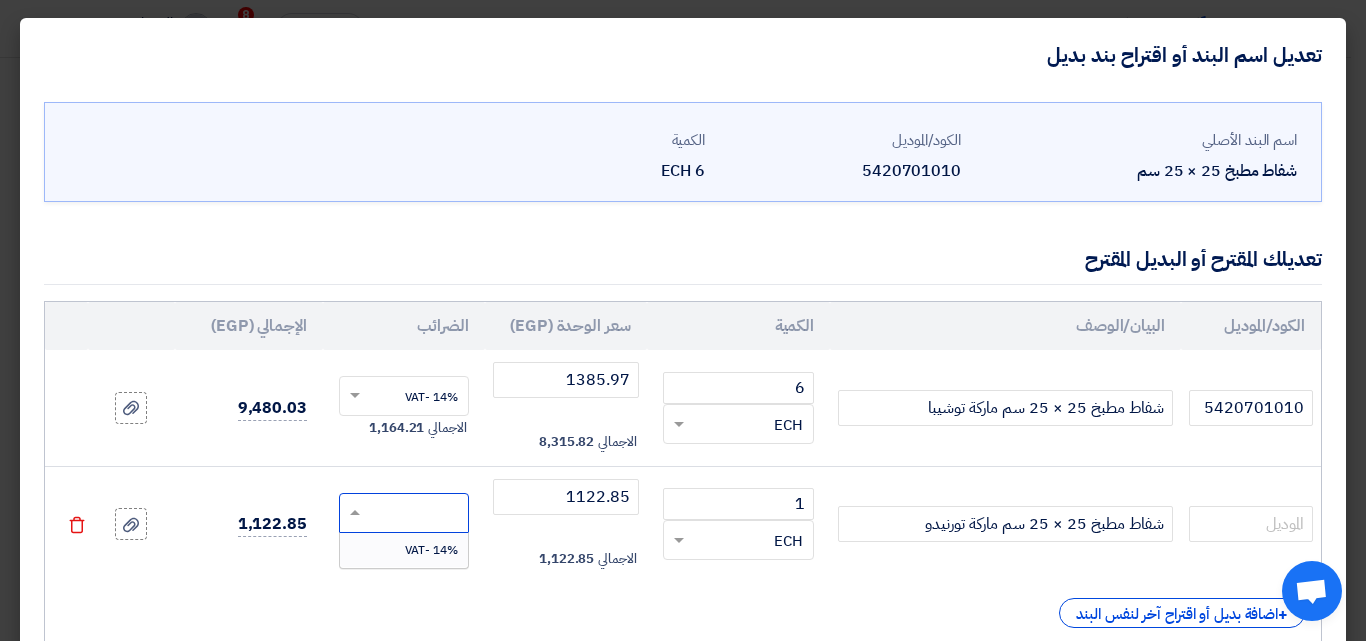 click on "14% -VAT" at bounding box center [431, 550] 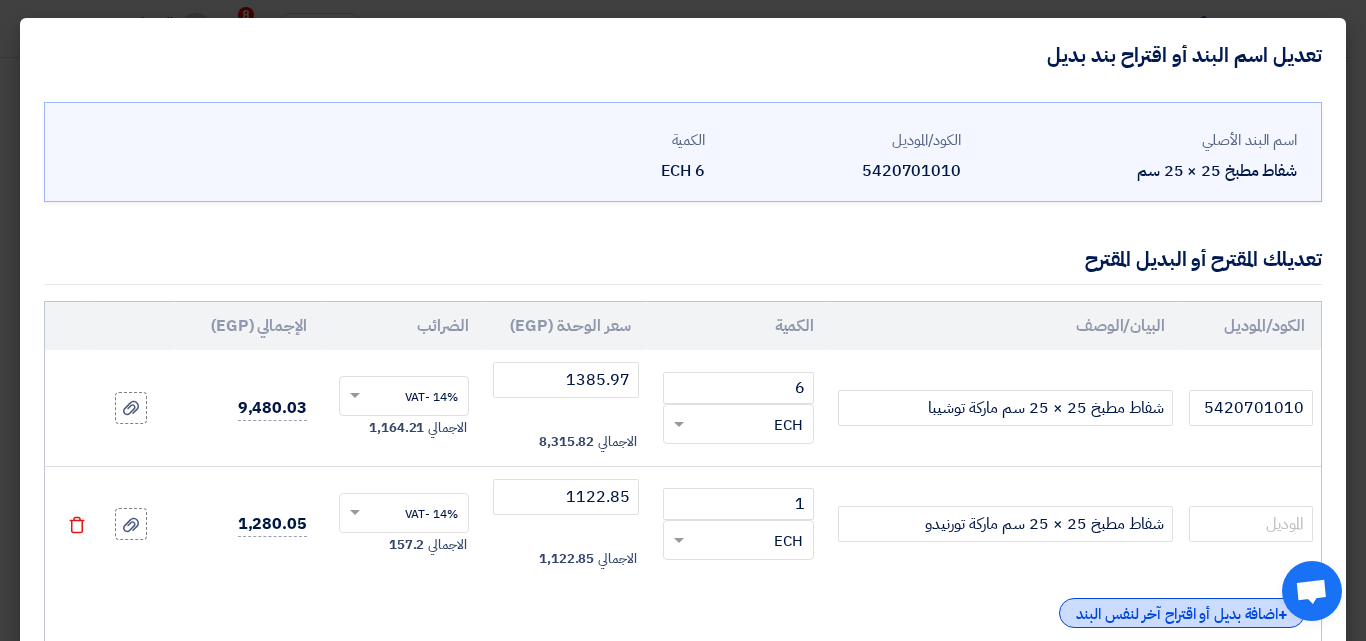 click on "+
اضافة بديل أو اقتراح آخر لنفس البند" 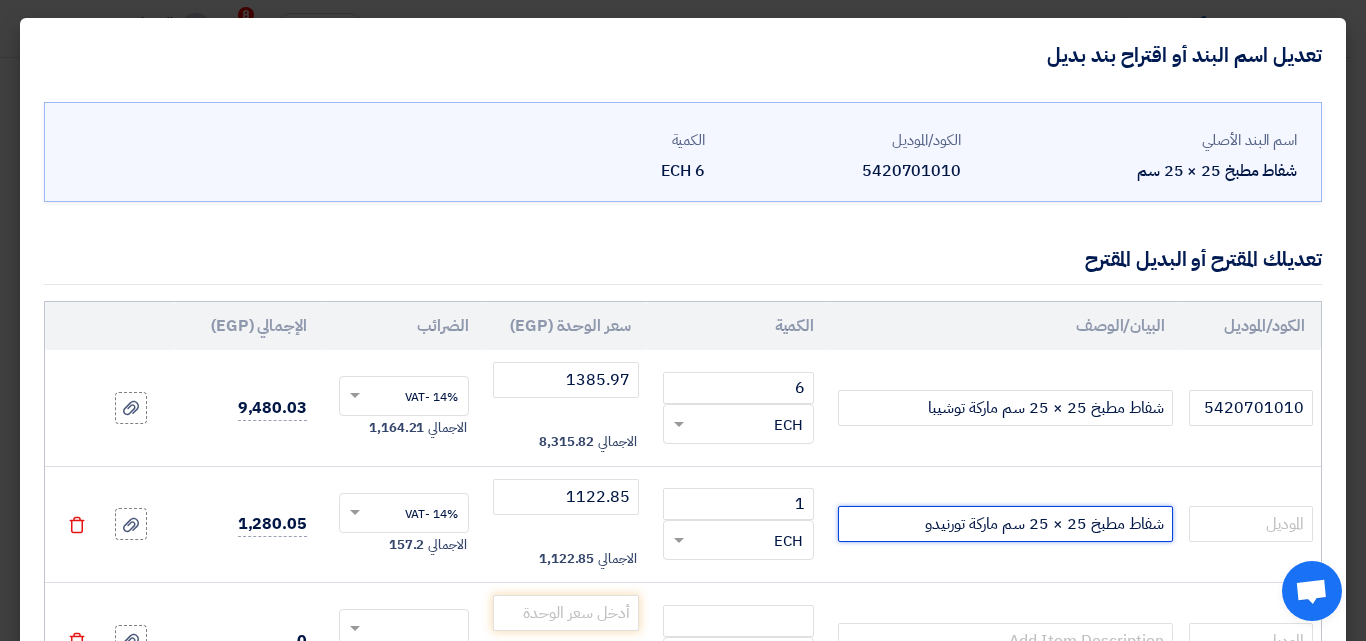 drag, startPoint x: 1168, startPoint y: 520, endPoint x: 971, endPoint y: 522, distance: 197.01015 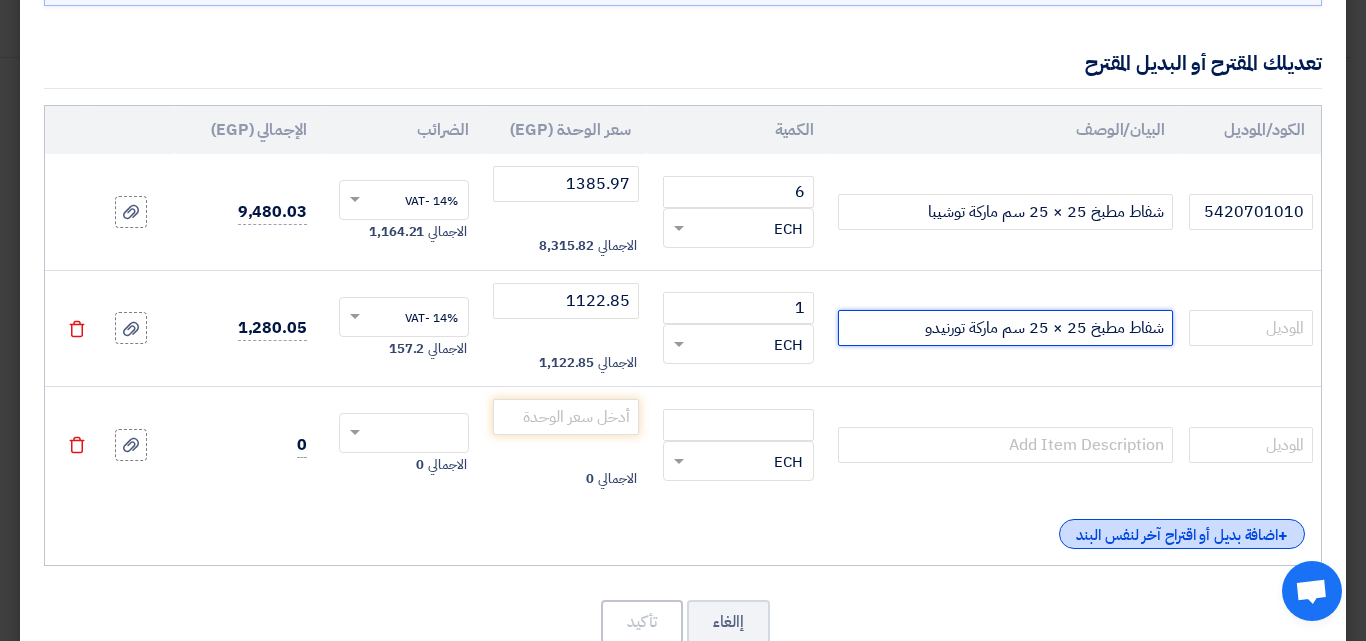 scroll, scrollTop: 250, scrollLeft: 0, axis: vertical 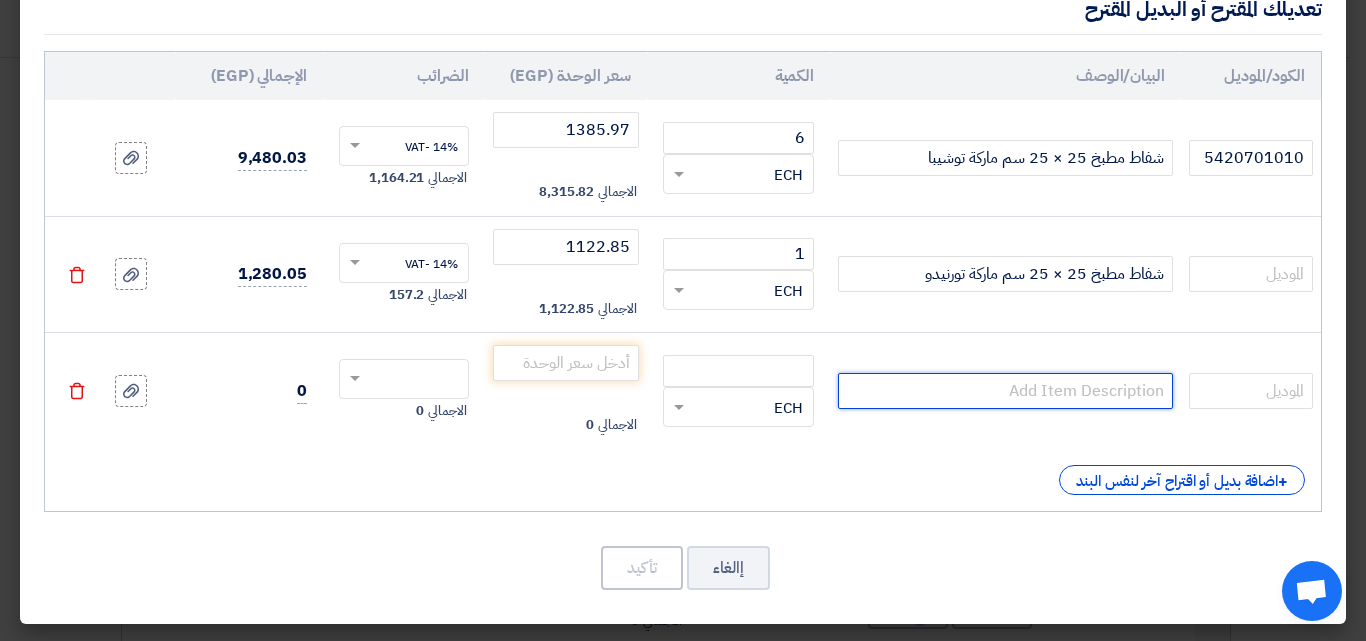 paste on "شفاط مطبخ 25 × 25 سم ماركة" 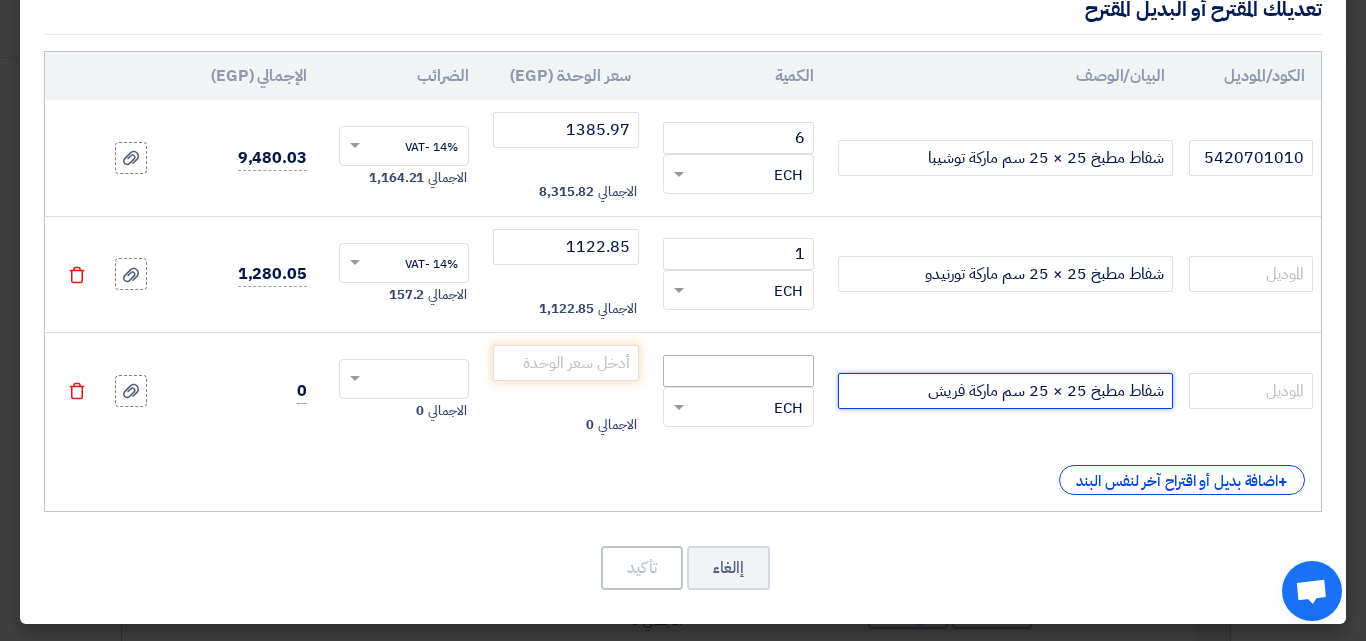 type on "شفاط مطبخ 25 × 25 سم ماركة فريش" 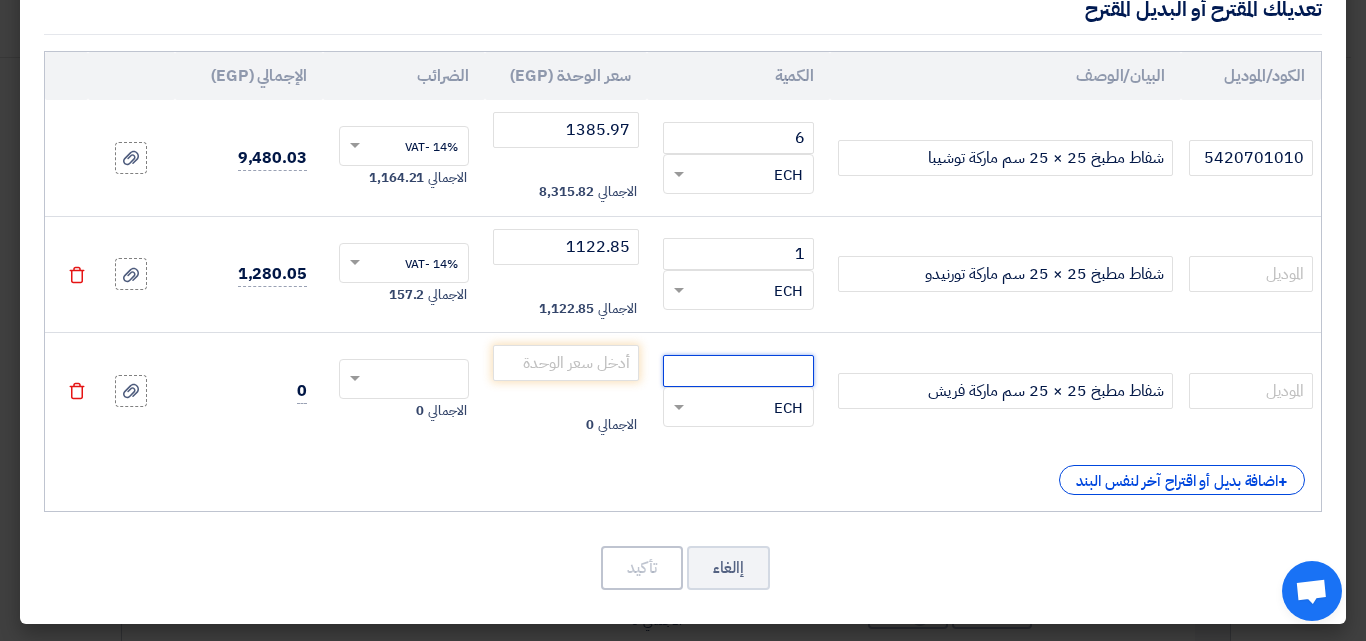 drag, startPoint x: 770, startPoint y: 381, endPoint x: 781, endPoint y: 369, distance: 16.27882 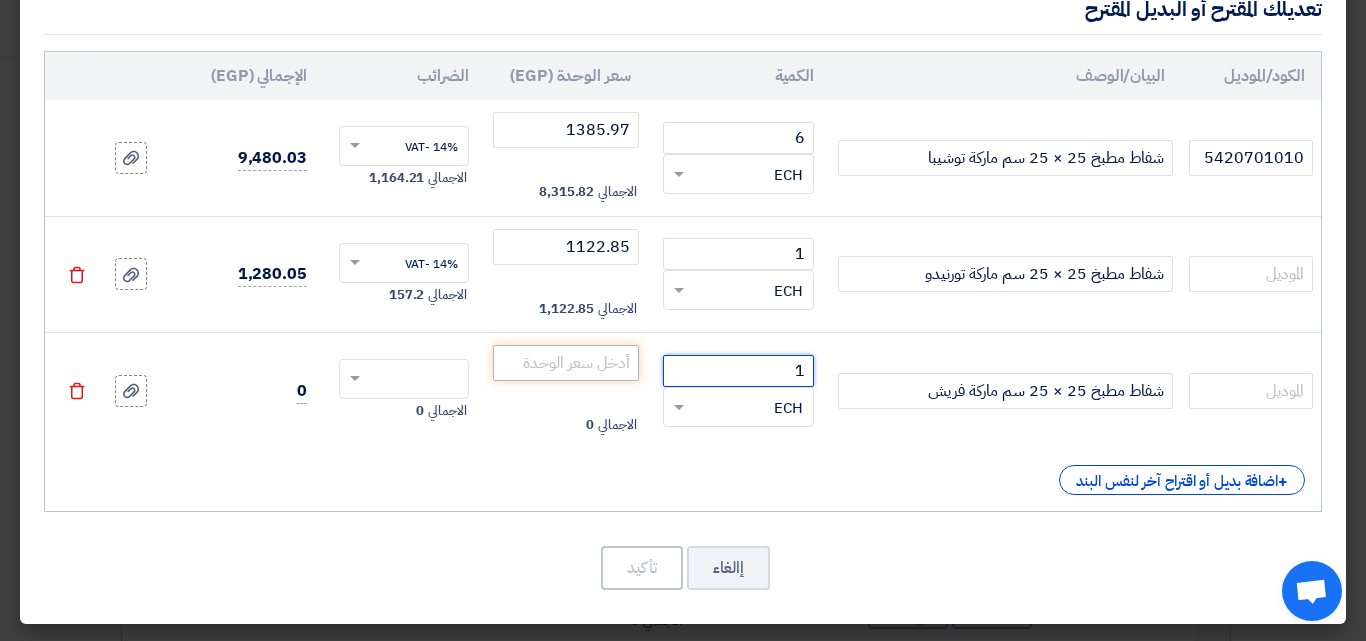 type on "1" 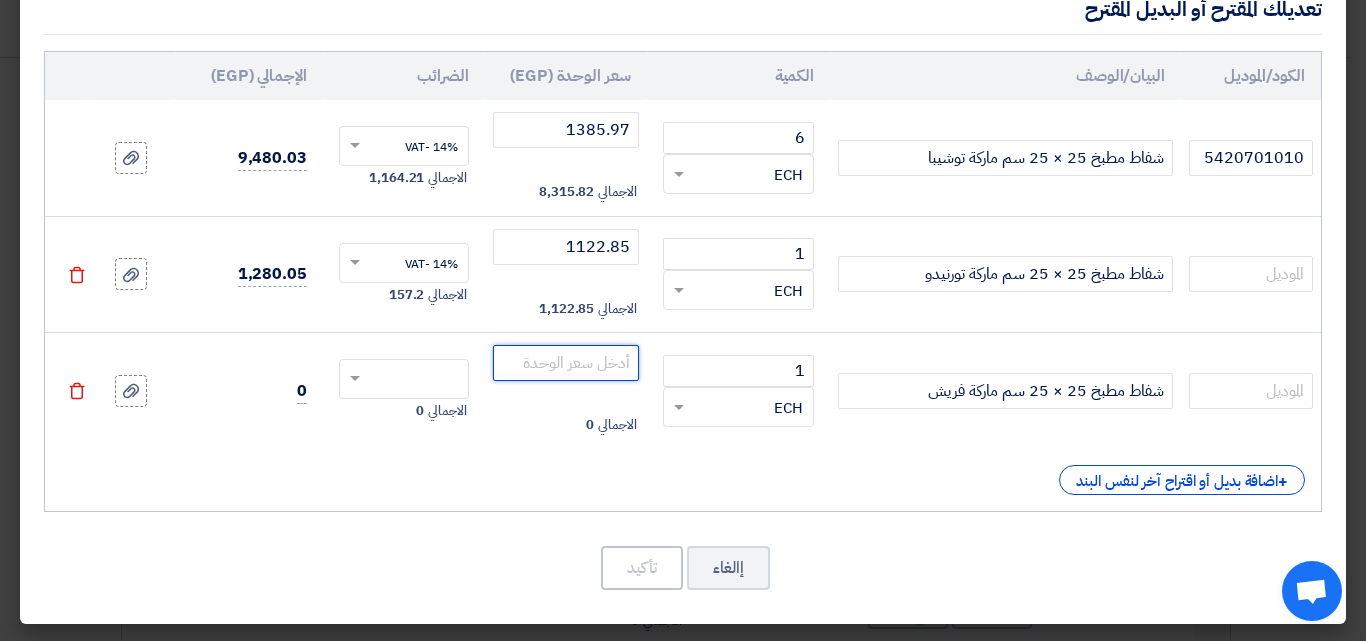 drag, startPoint x: 597, startPoint y: 360, endPoint x: 358, endPoint y: 373, distance: 239.3533 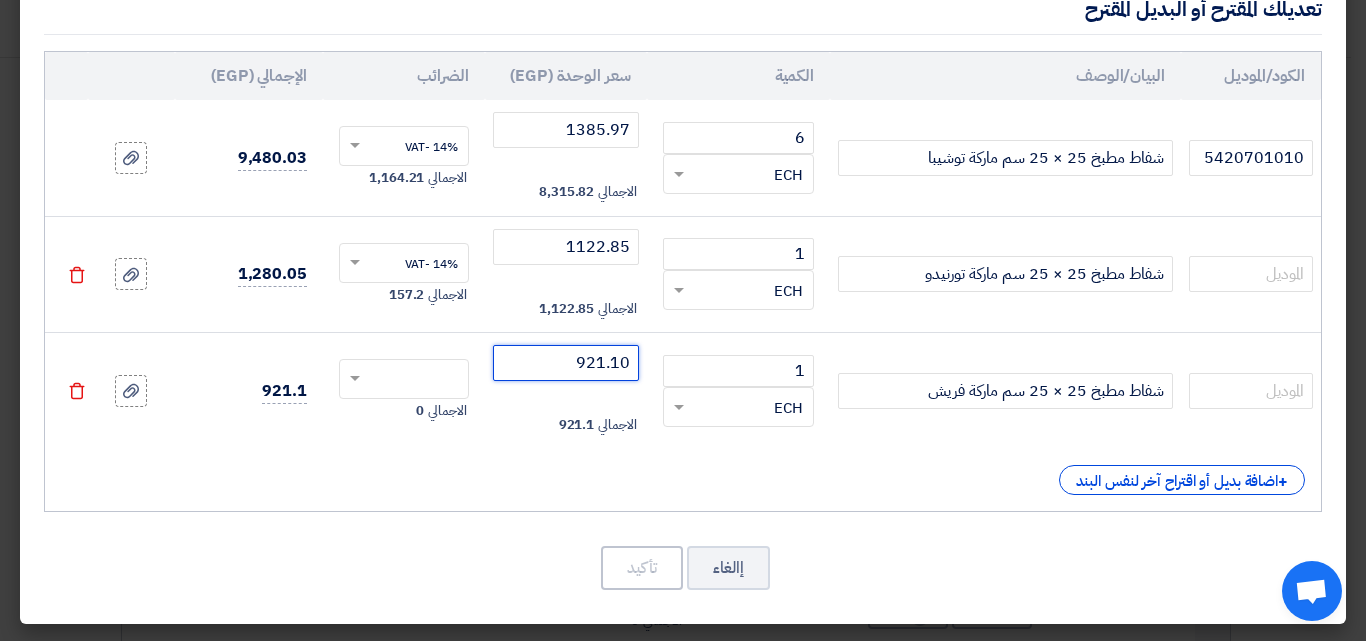 click 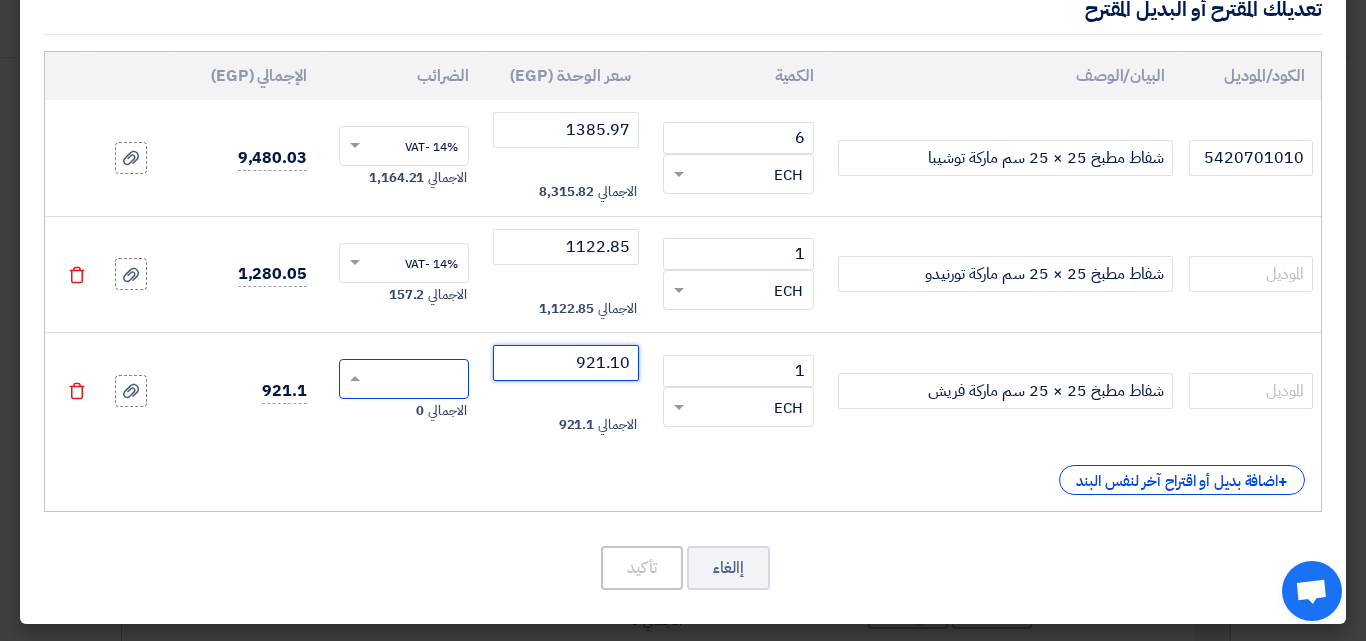type on "921.10" 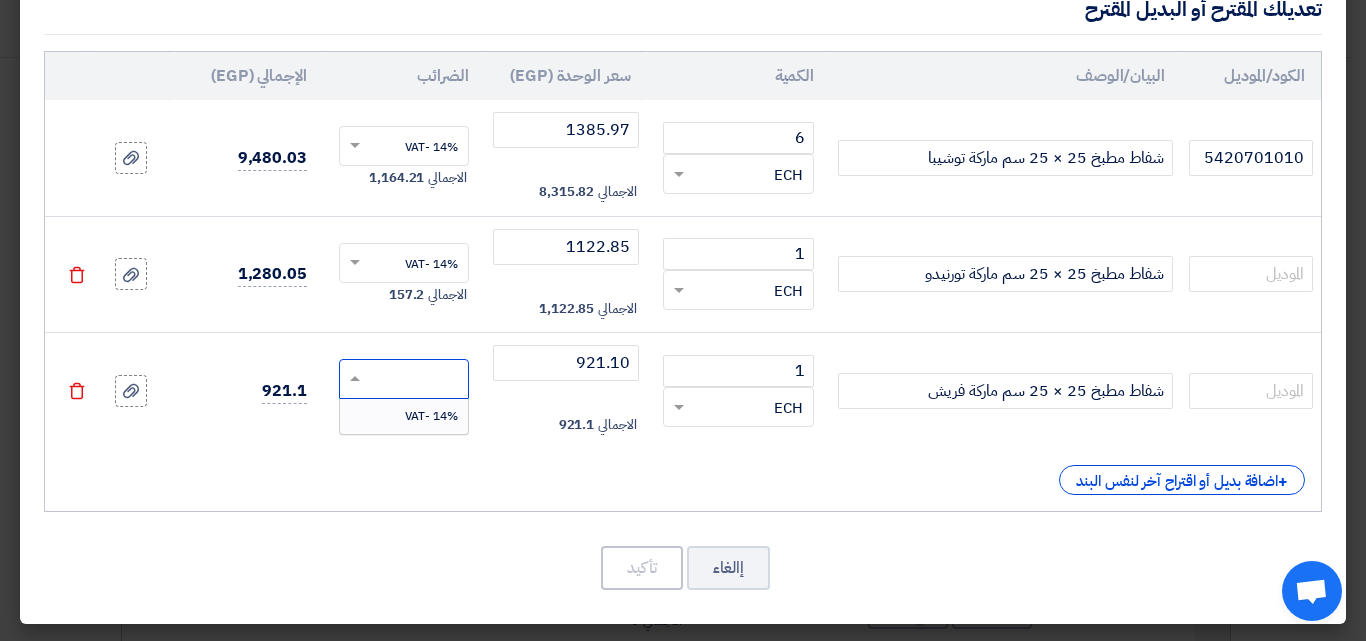 drag, startPoint x: 416, startPoint y: 414, endPoint x: 522, endPoint y: 513, distance: 145.04137 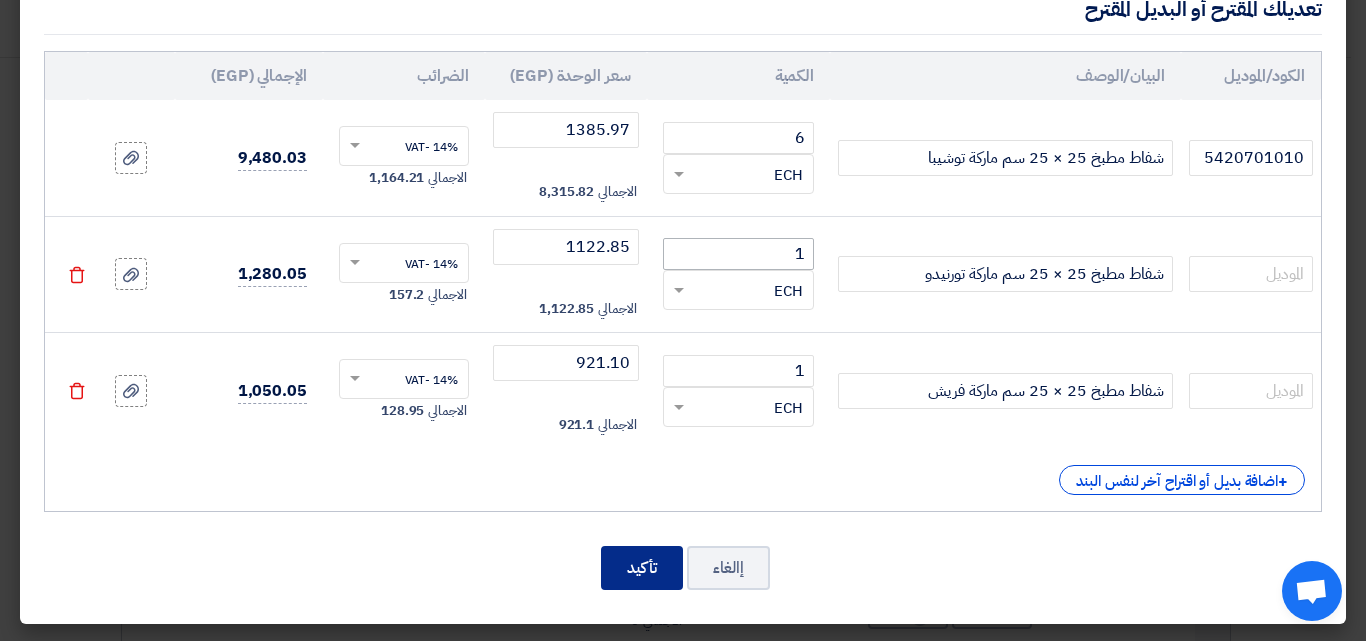 drag, startPoint x: 635, startPoint y: 567, endPoint x: 772, endPoint y: 259, distance: 337.09494 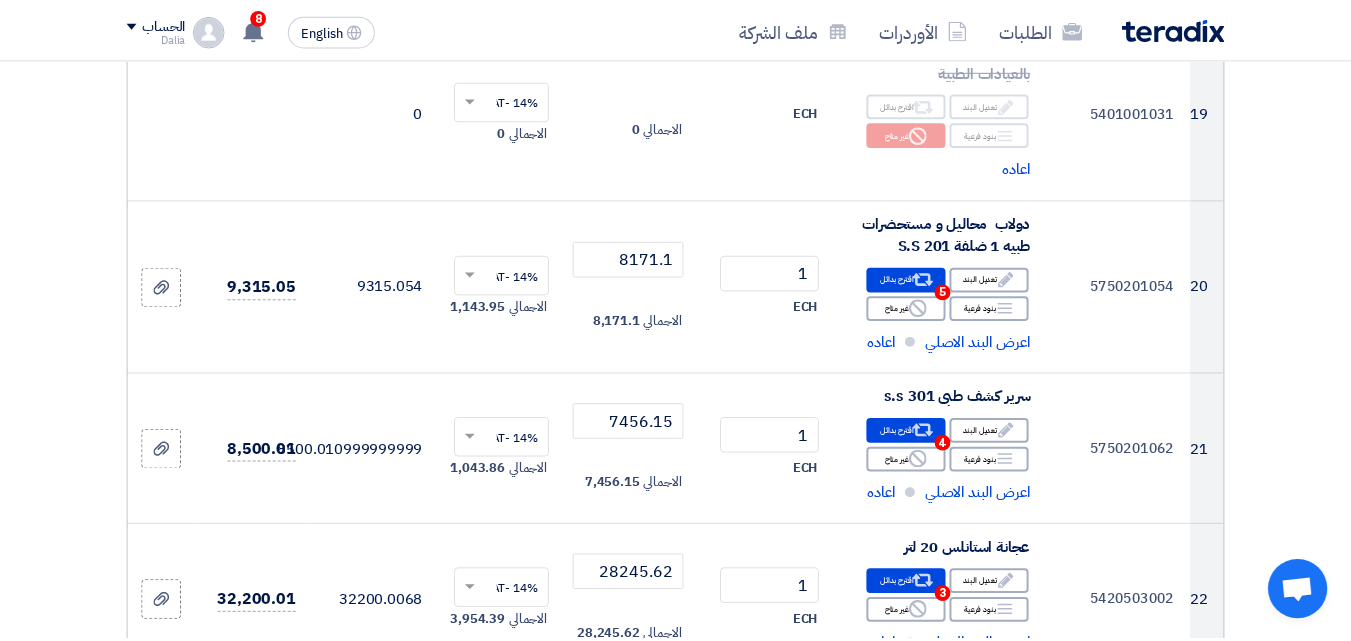scroll, scrollTop: 6731, scrollLeft: 0, axis: vertical 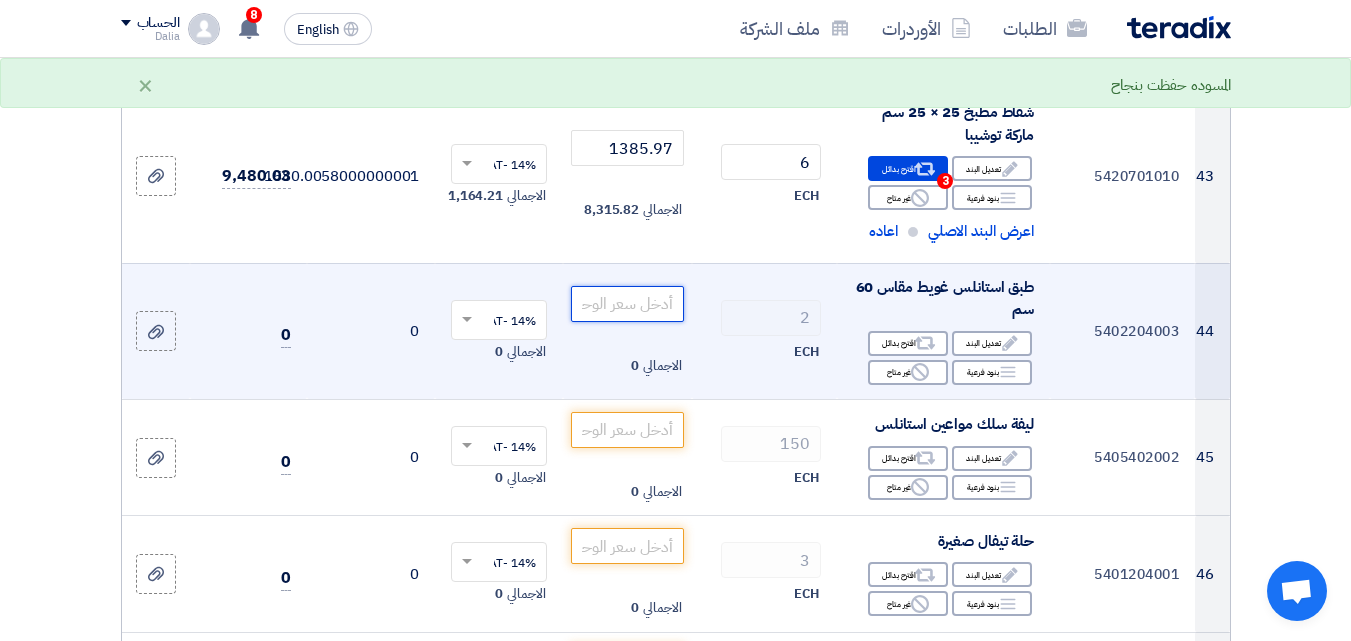 click 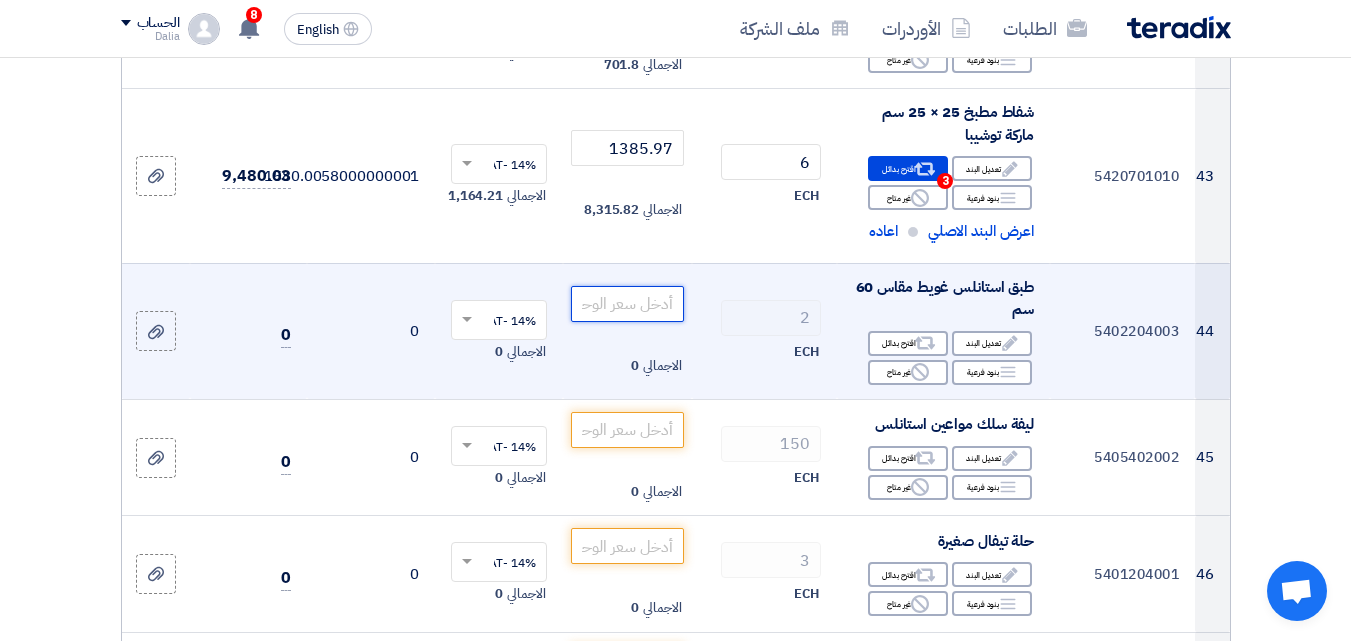 click 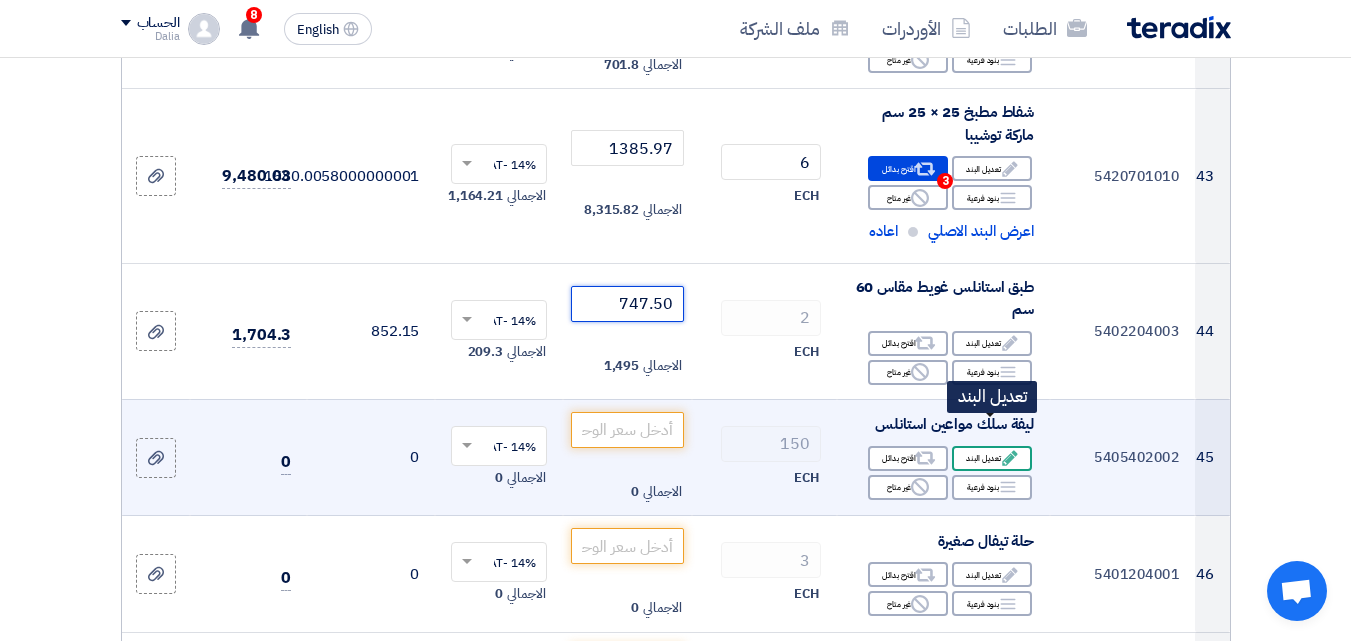 type on "747.50" 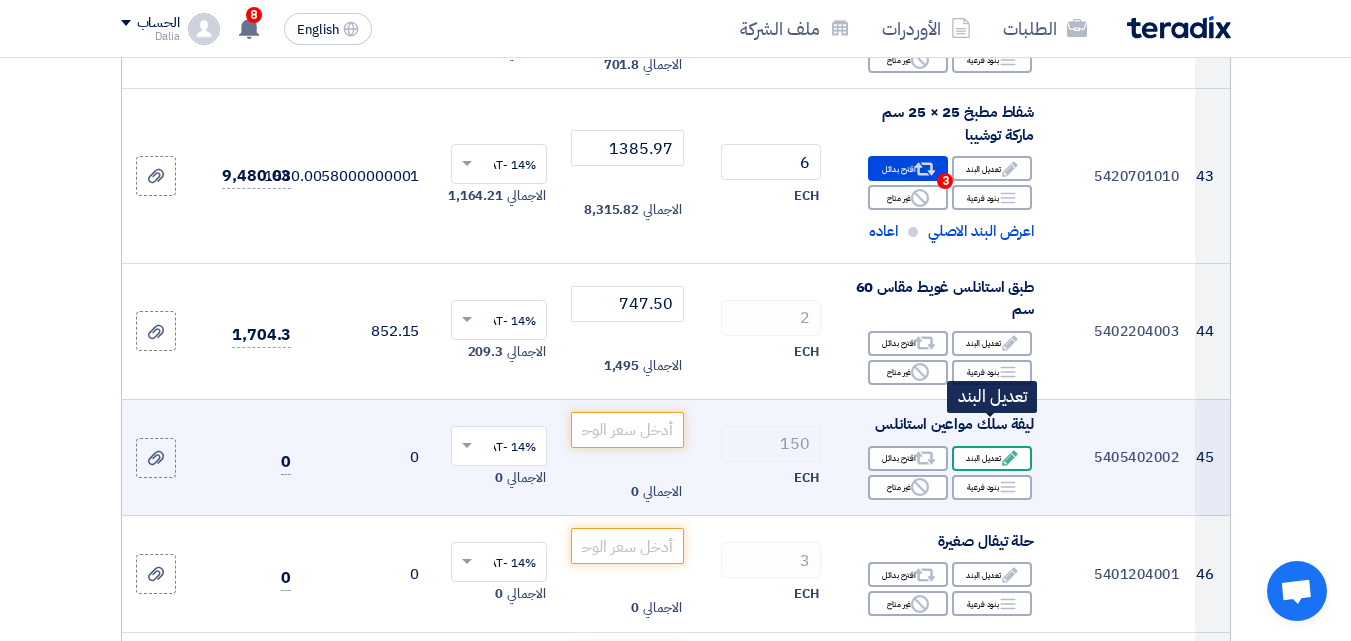 click on "Edit
تعديل البند" 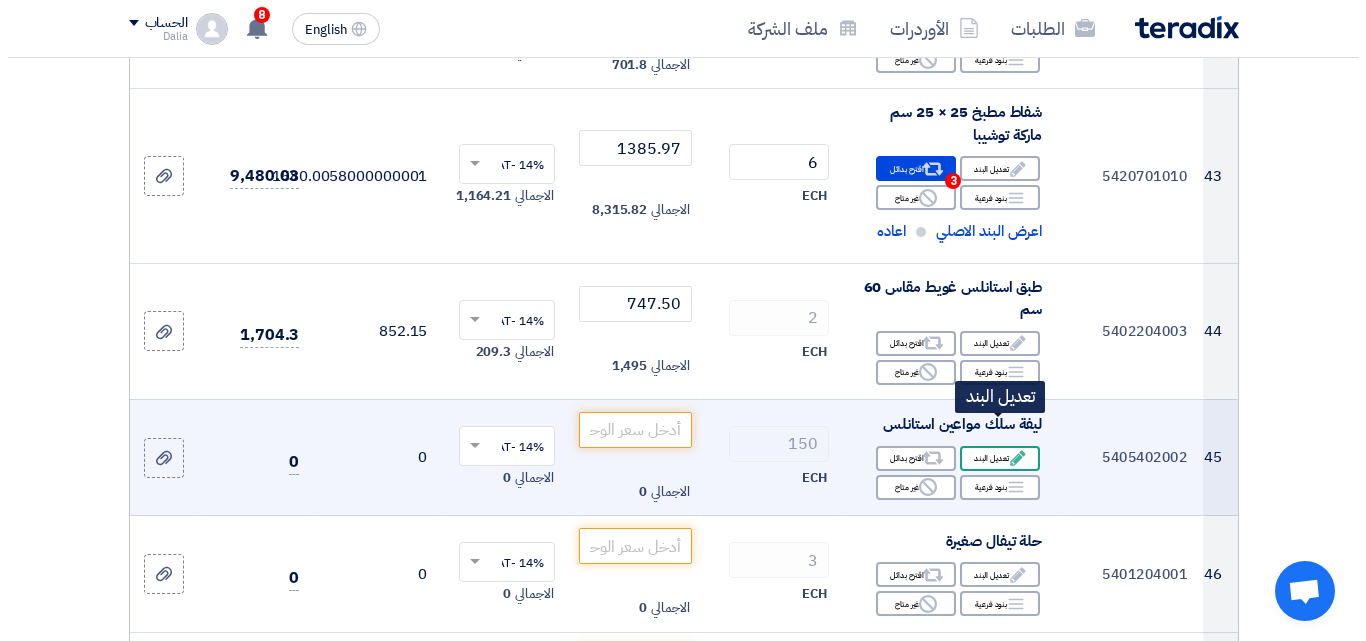 scroll, scrollTop: 3225, scrollLeft: 0, axis: vertical 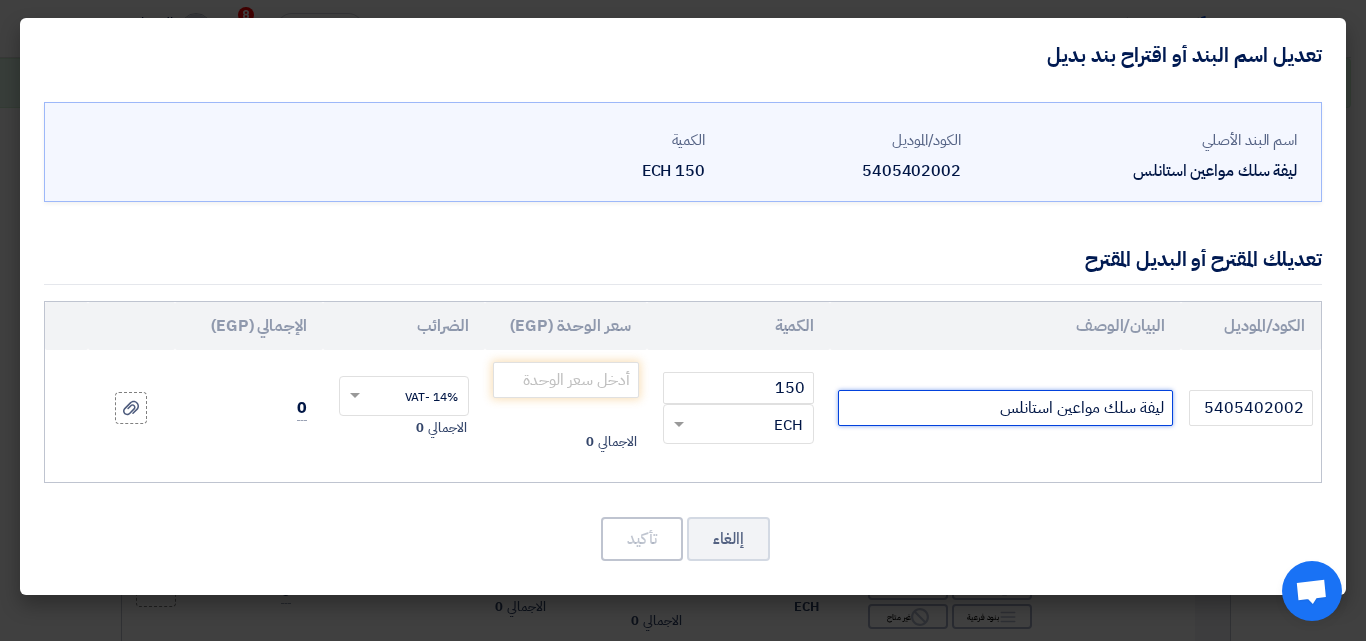 drag, startPoint x: 1149, startPoint y: 405, endPoint x: 1171, endPoint y: 402, distance: 22.203604 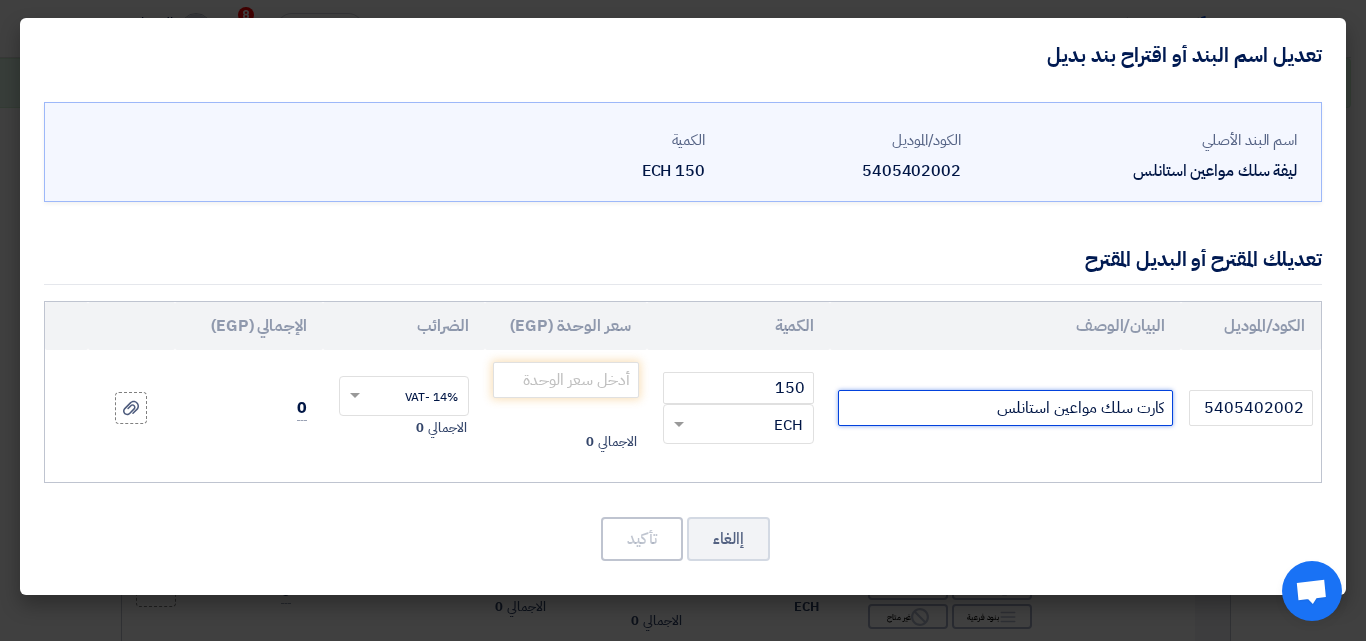 click on "كارت سلك مواعين استانلس" 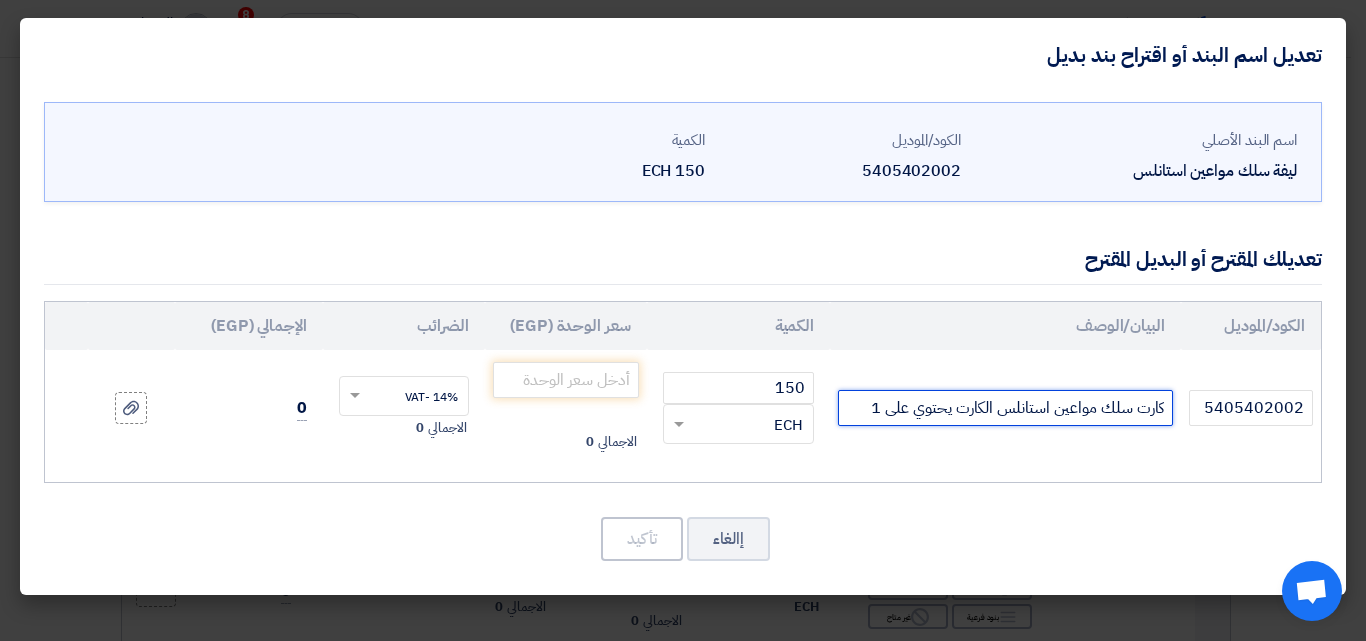 drag, startPoint x: 872, startPoint y: 406, endPoint x: 883, endPoint y: 400, distance: 12.529964 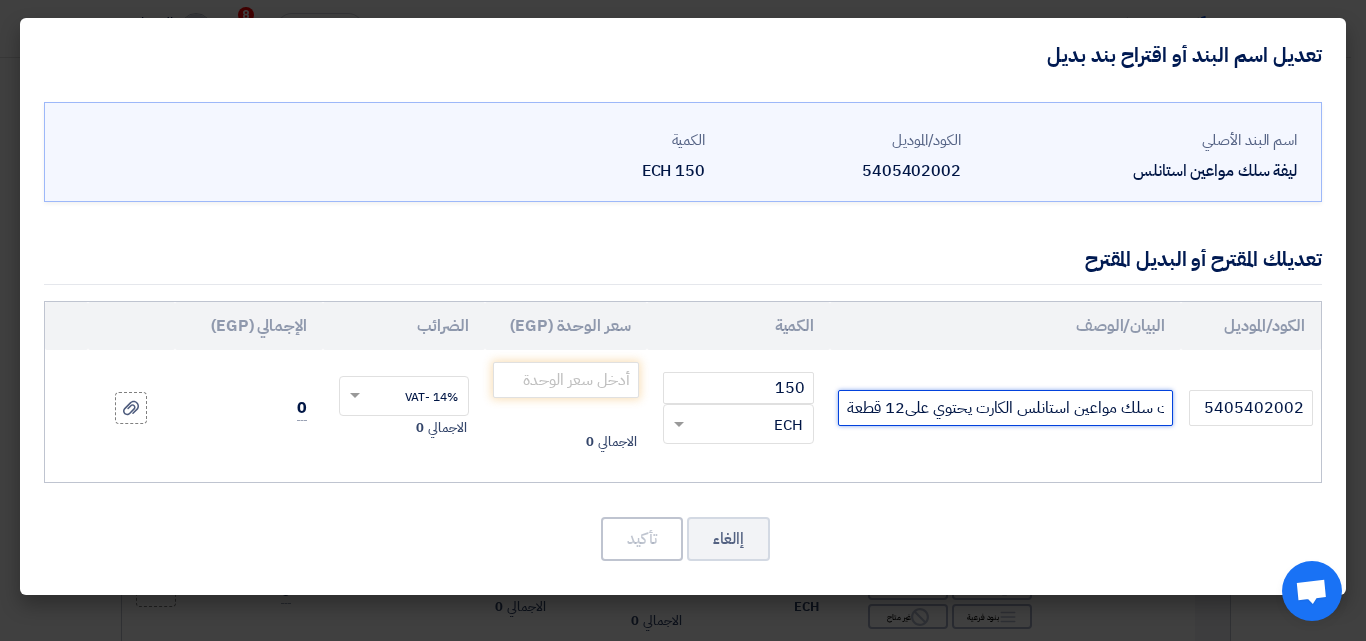 scroll, scrollTop: 0, scrollLeft: -24, axis: horizontal 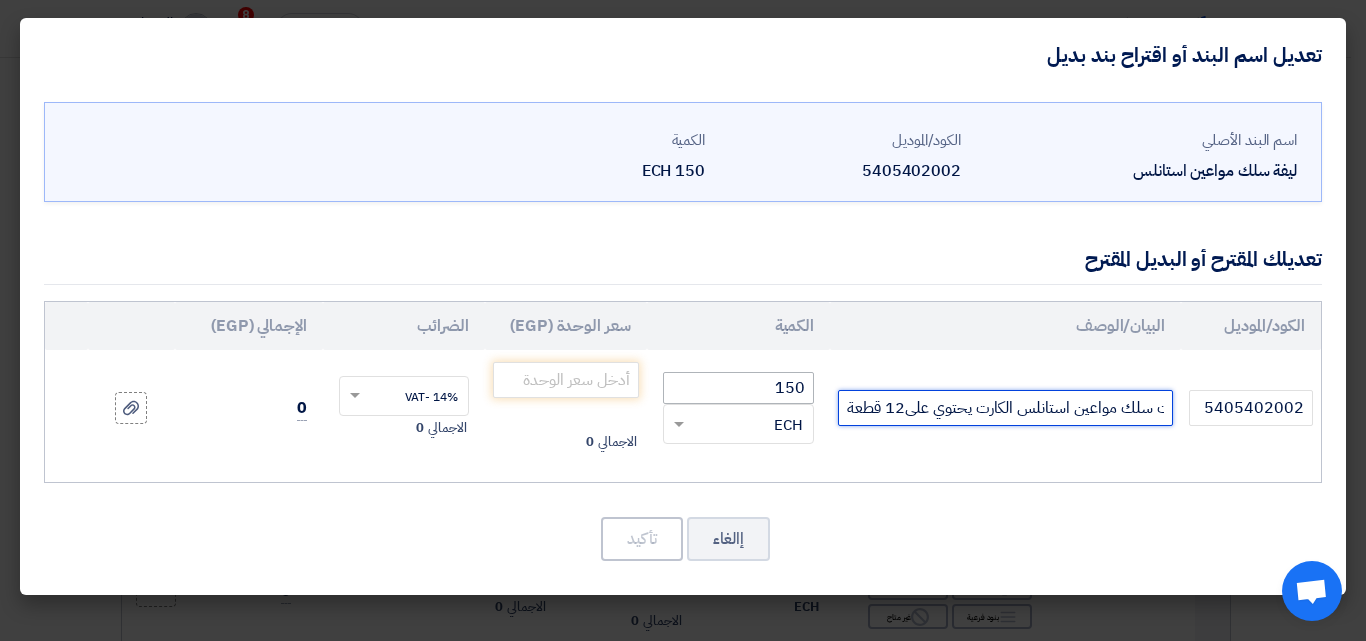 type on "كارت سلك مواعين استانلس الكارت يحتوي على12 قطعة" 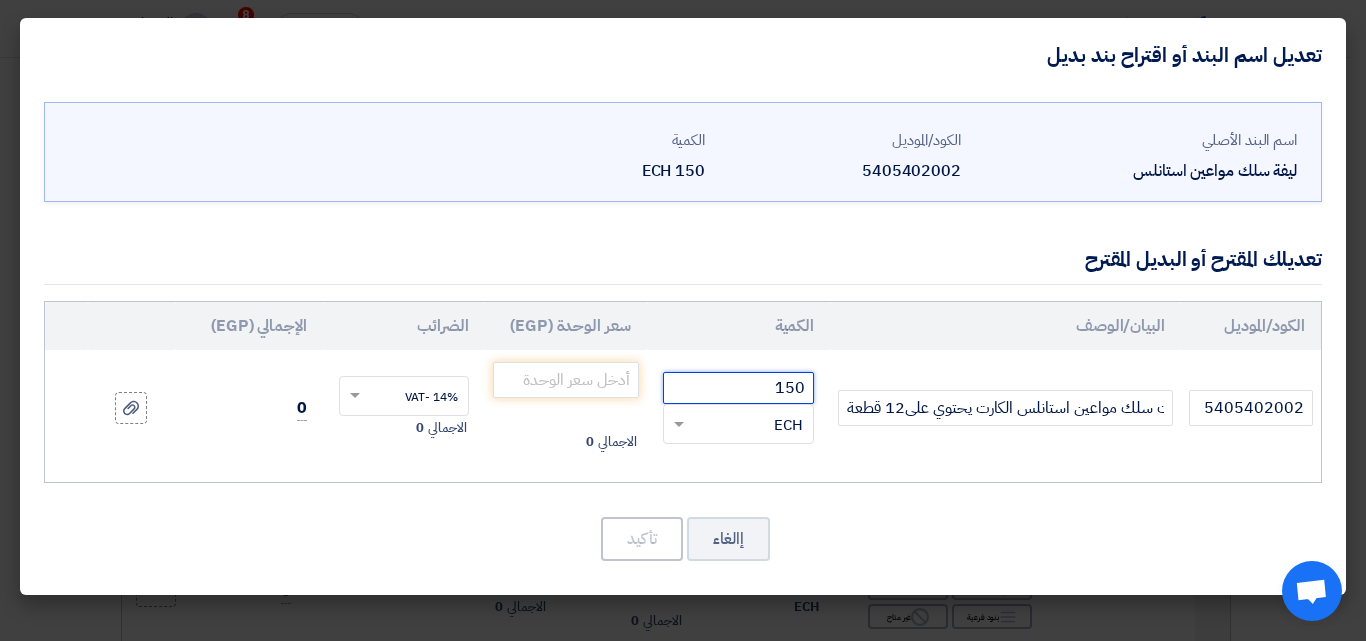 scroll, scrollTop: 0, scrollLeft: 0, axis: both 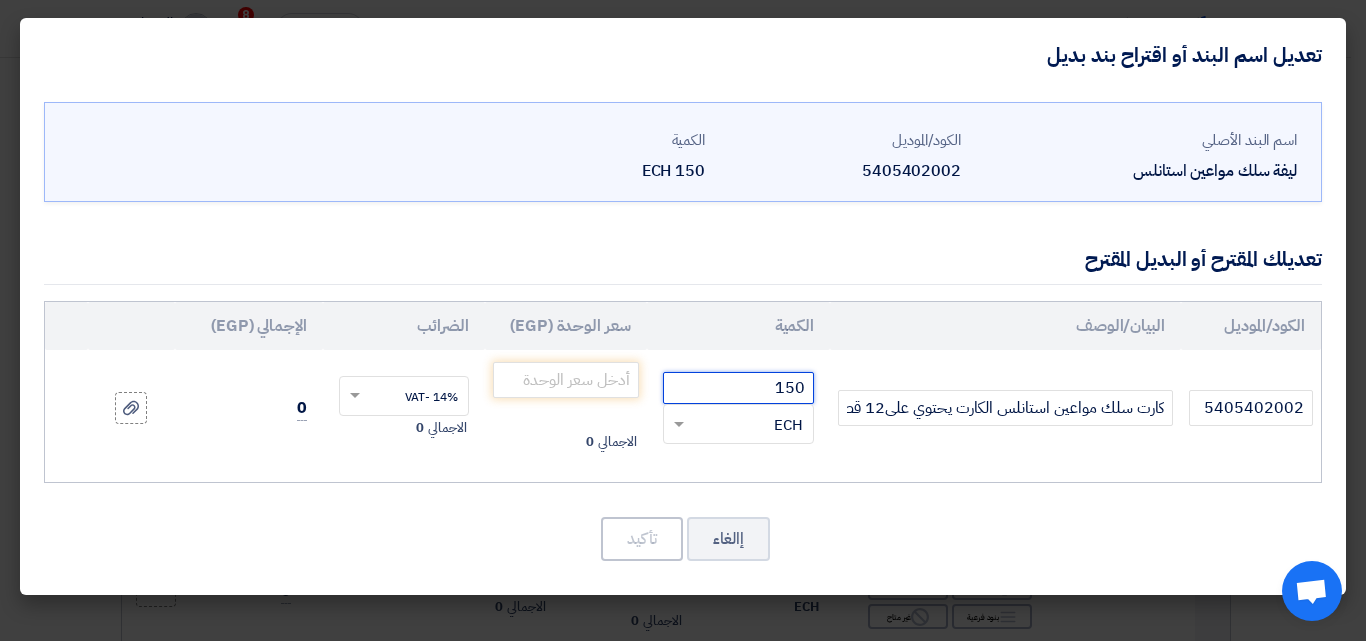 drag, startPoint x: 774, startPoint y: 390, endPoint x: 805, endPoint y: 382, distance: 32.01562 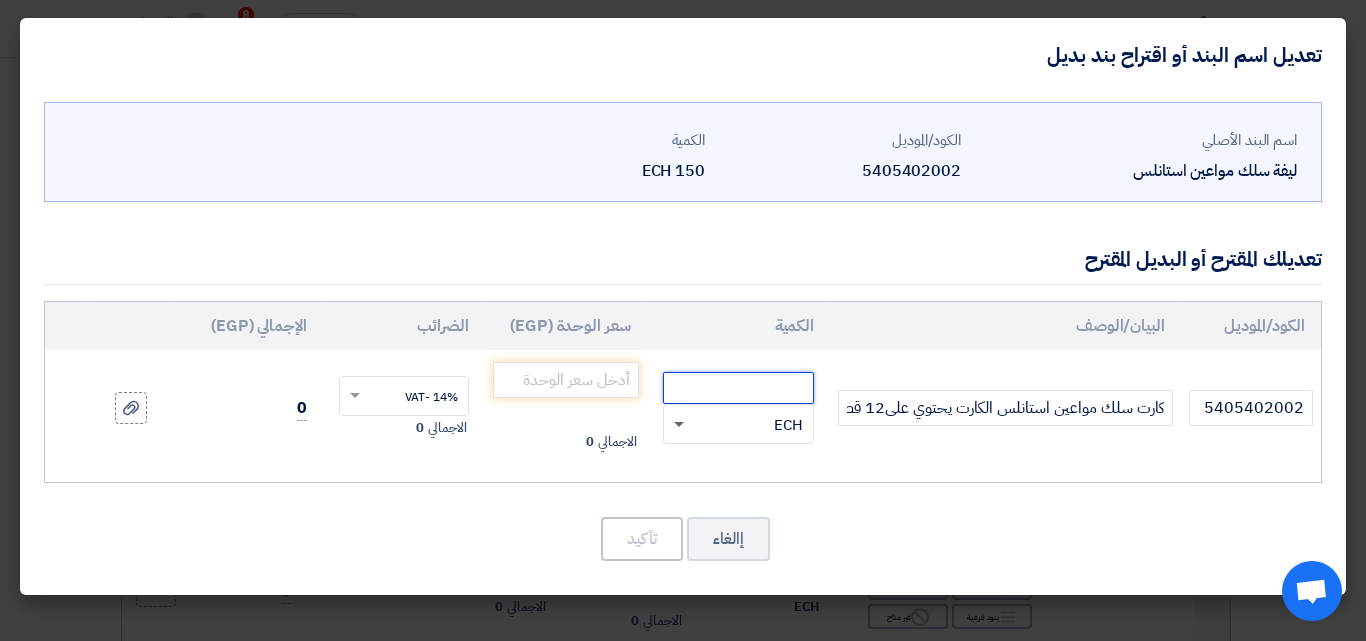 click 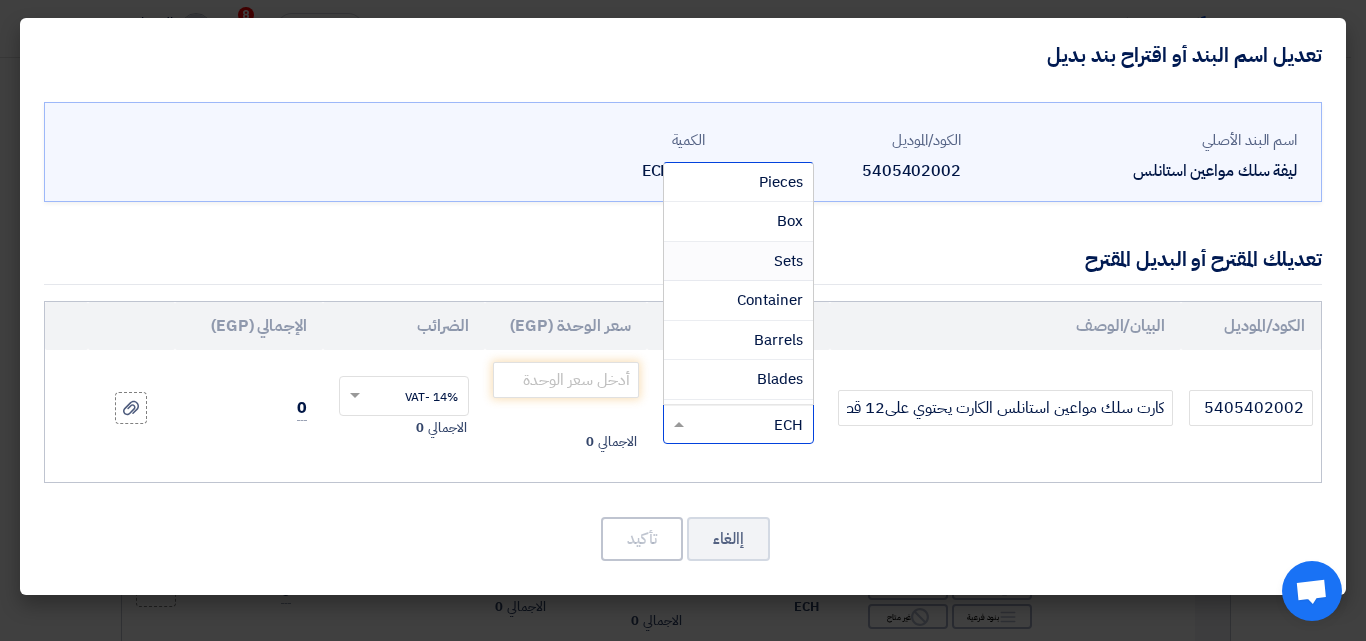 click on "Sets" at bounding box center (788, 261) 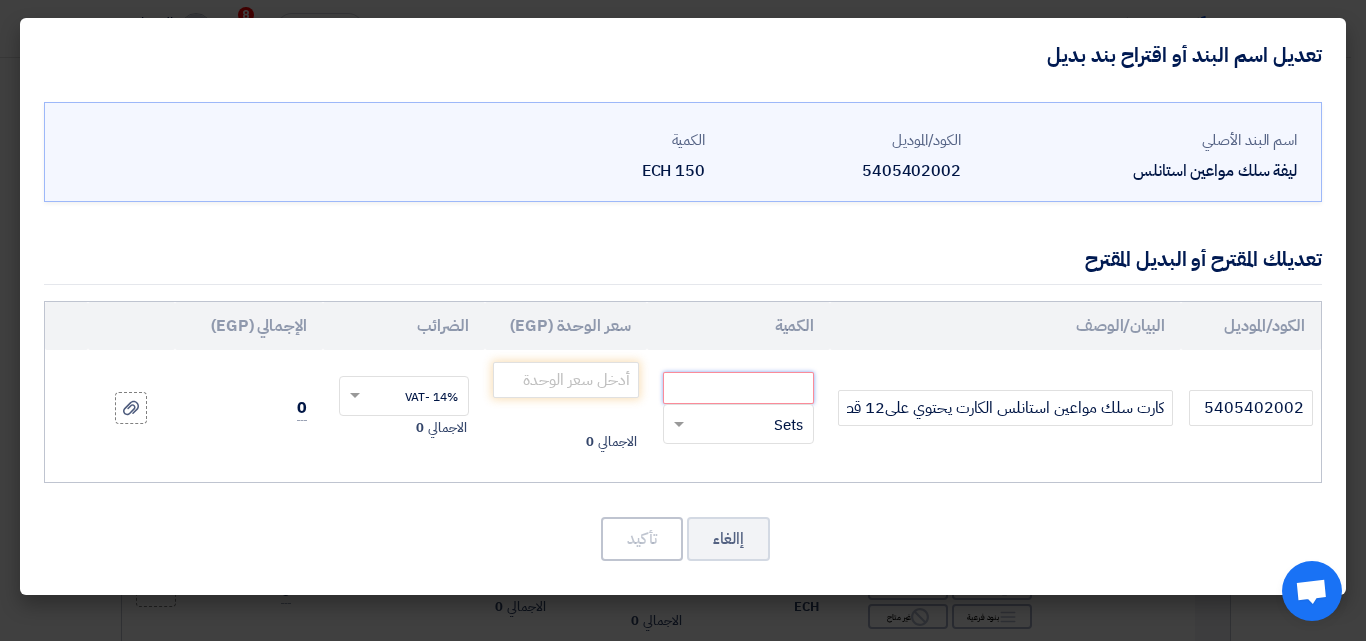 click 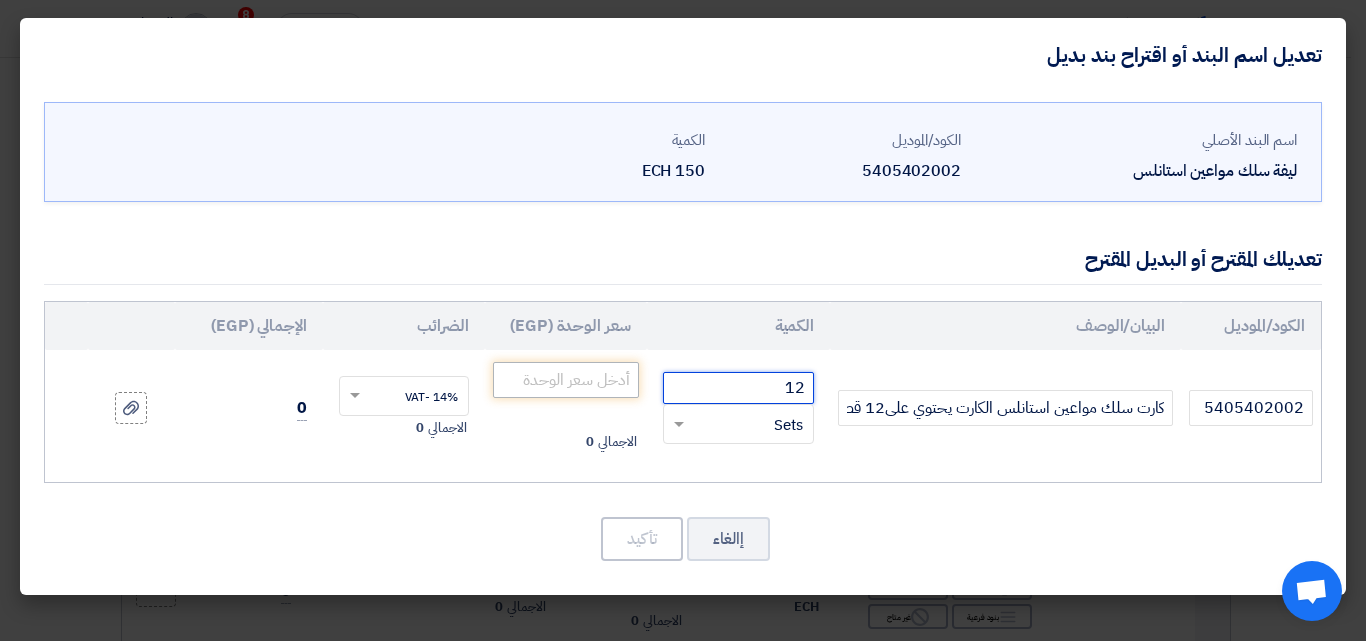 type on "12" 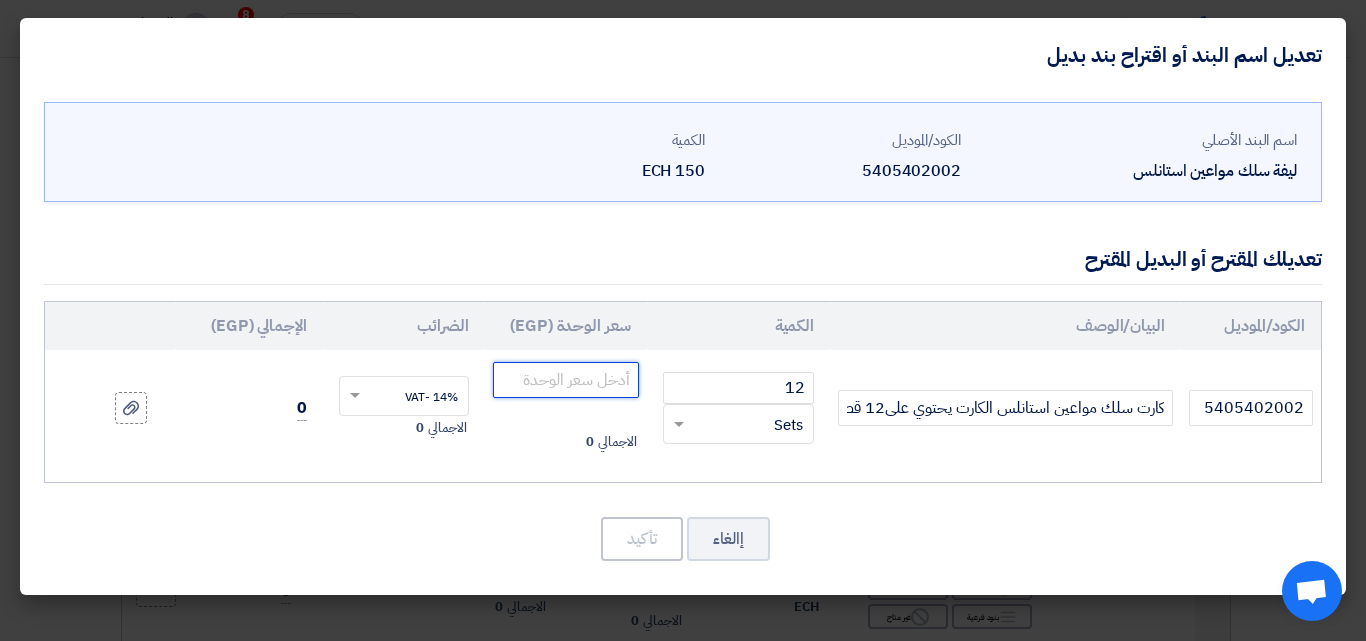 click 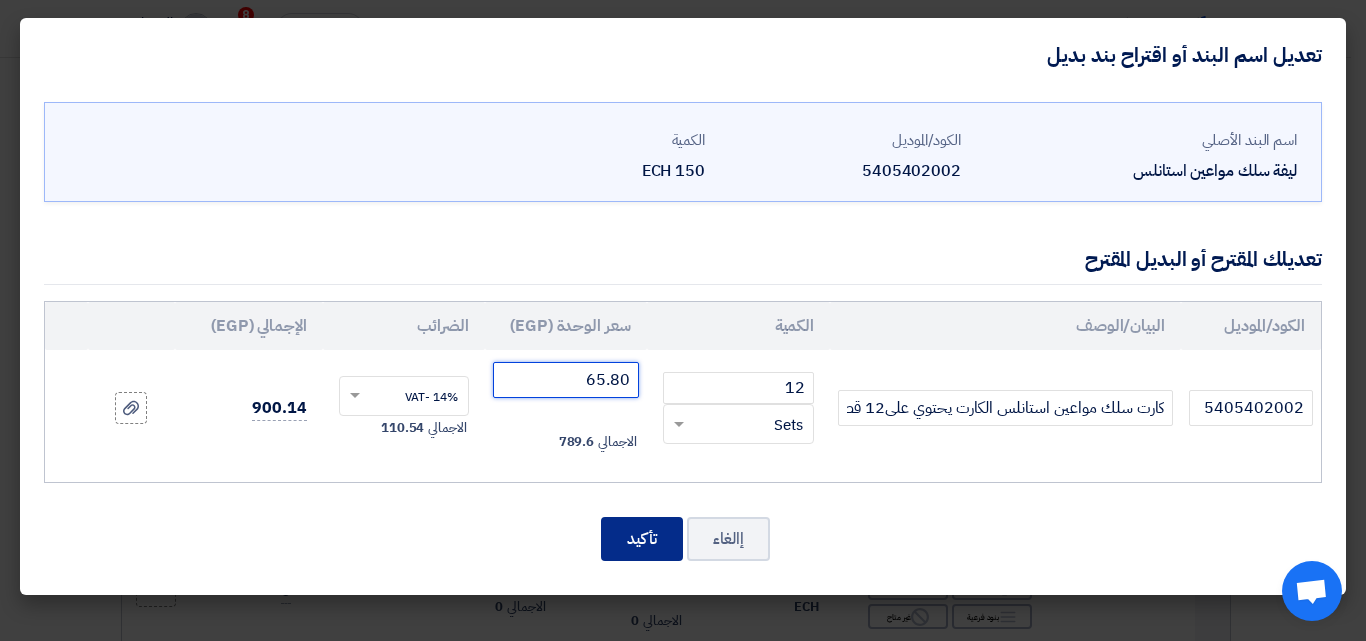 type on "65.80" 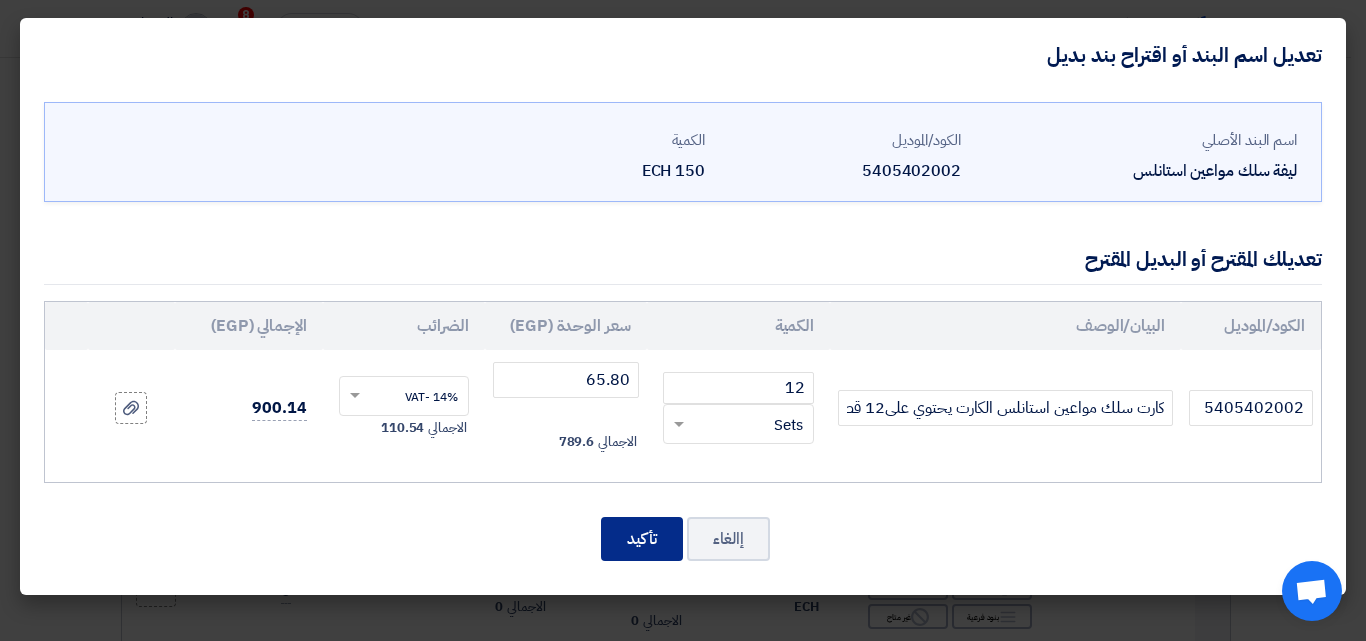click on "تأكيد" 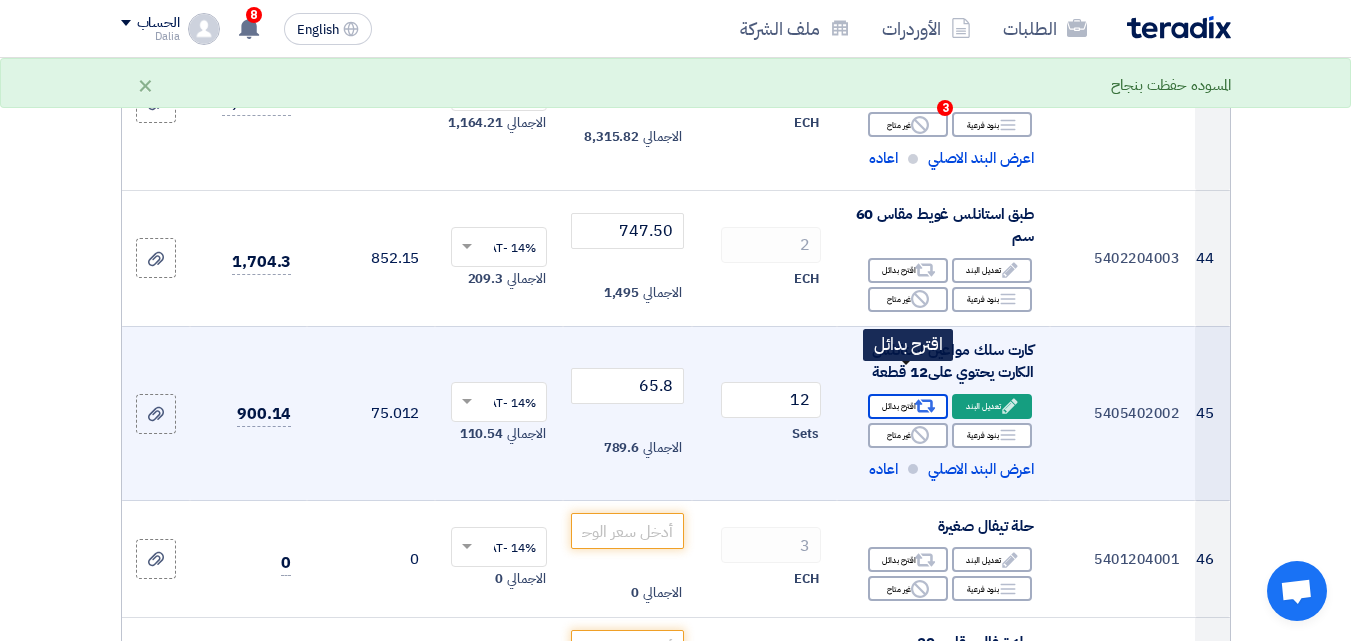 scroll, scrollTop: 6831, scrollLeft: 0, axis: vertical 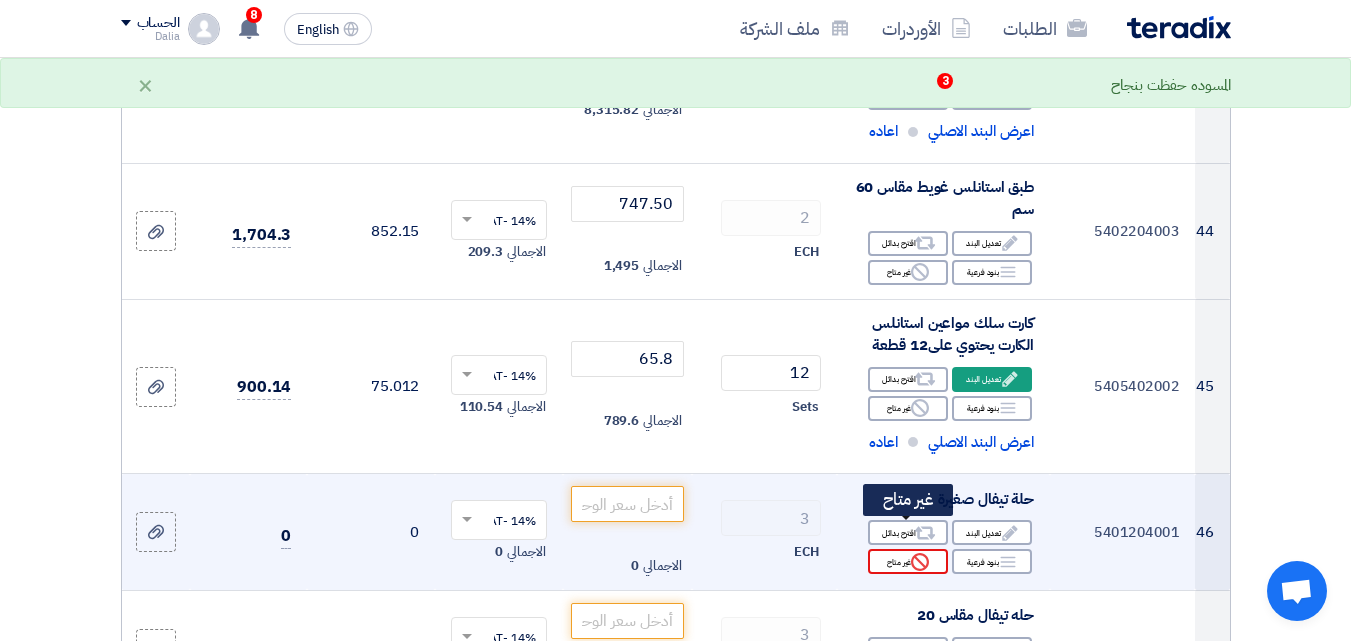click on "Reject
غير متاح" 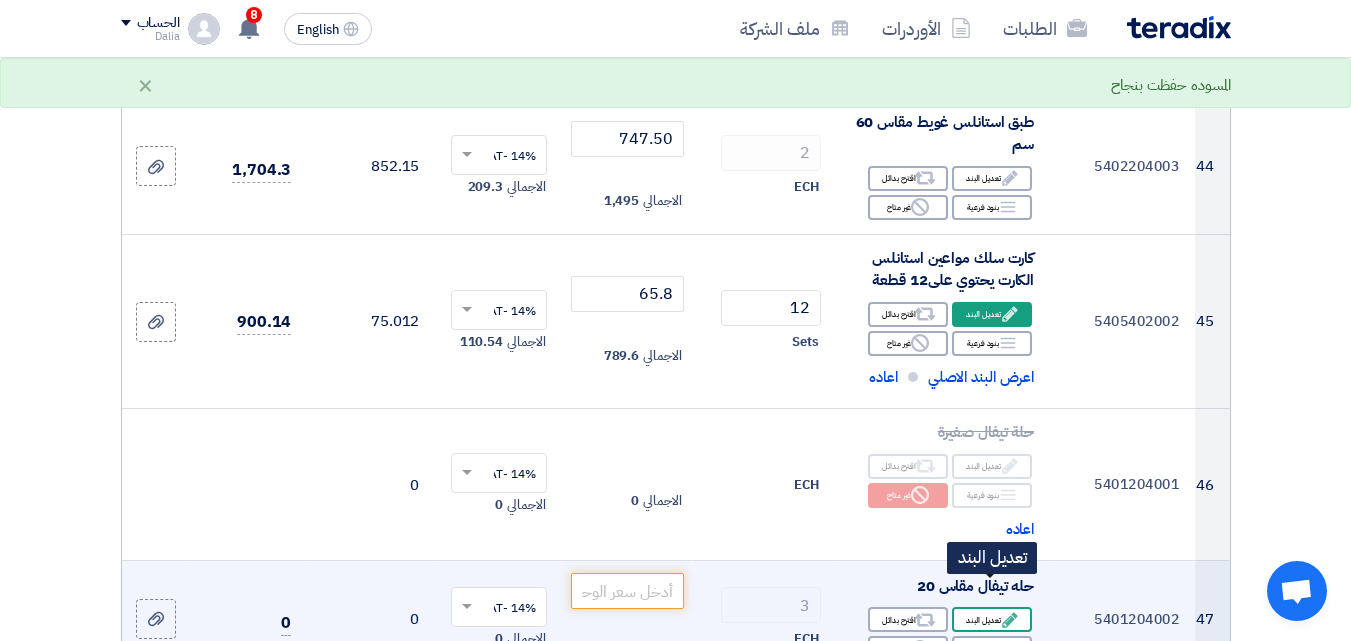 scroll, scrollTop: 7031, scrollLeft: 0, axis: vertical 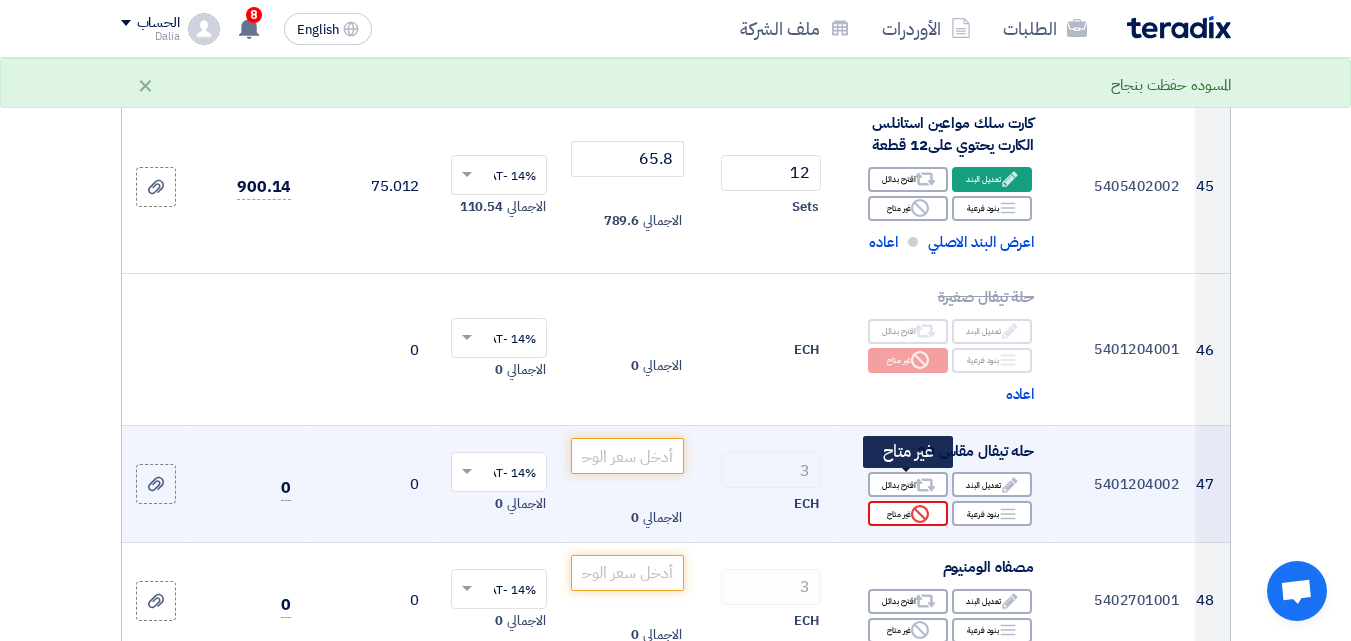 click 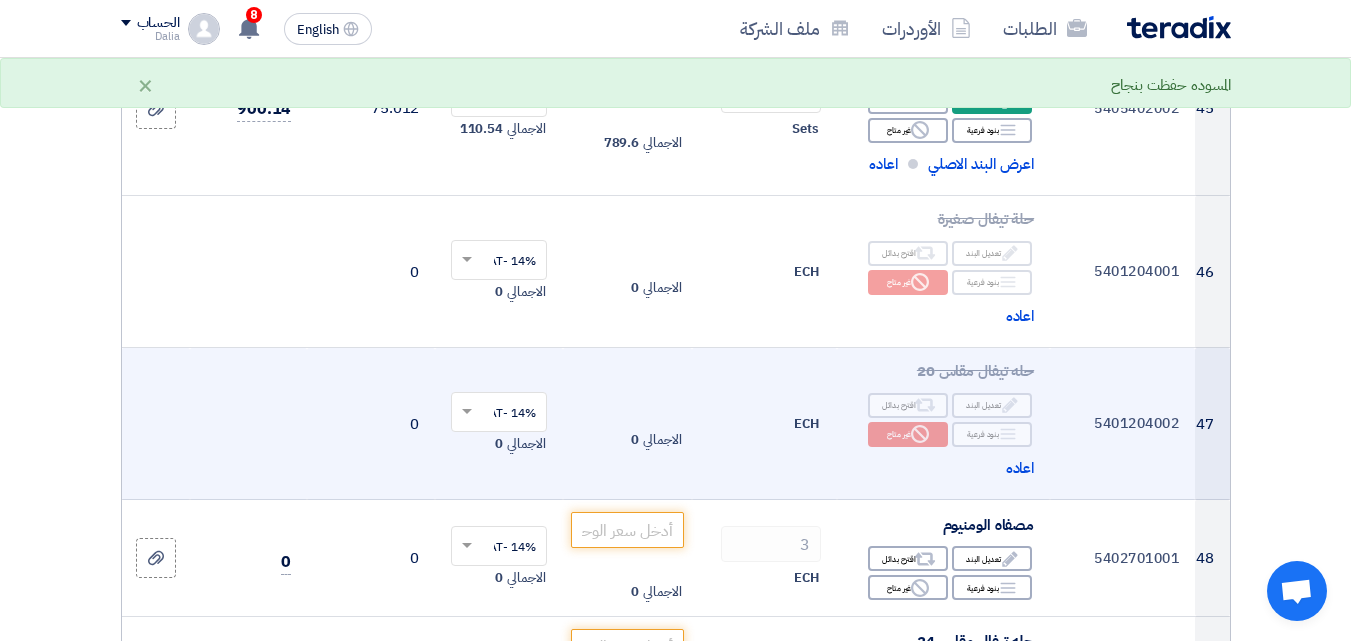 scroll, scrollTop: 7131, scrollLeft: 0, axis: vertical 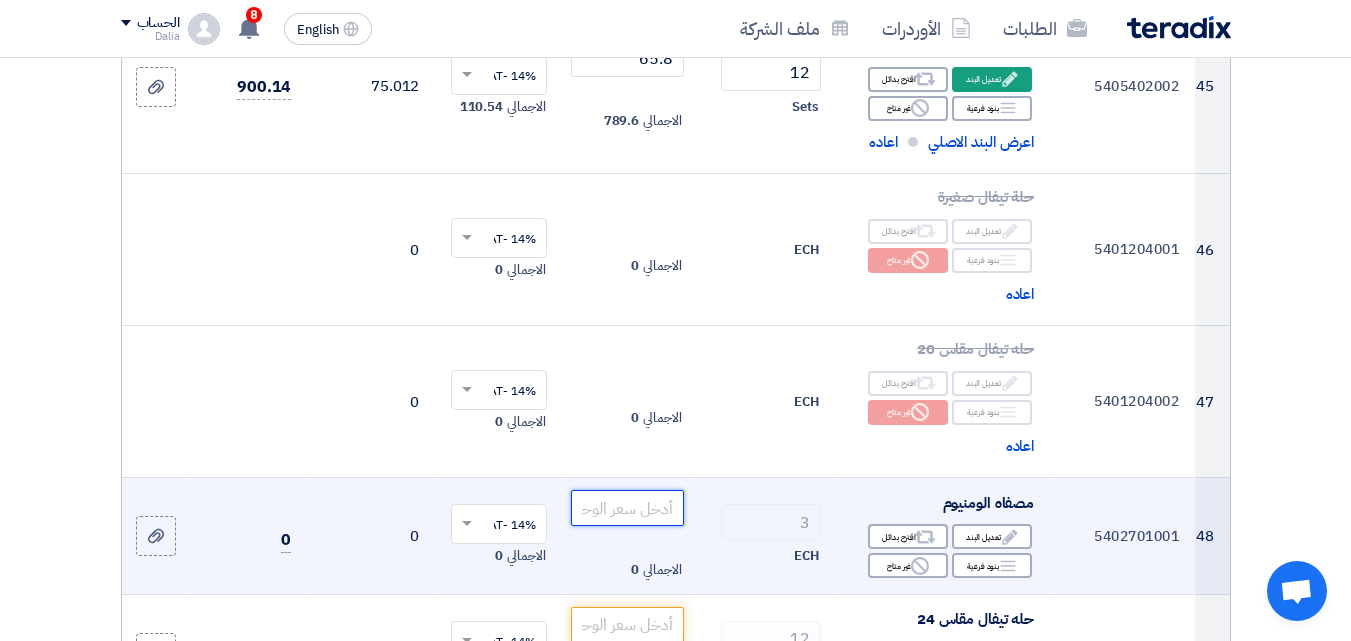 click 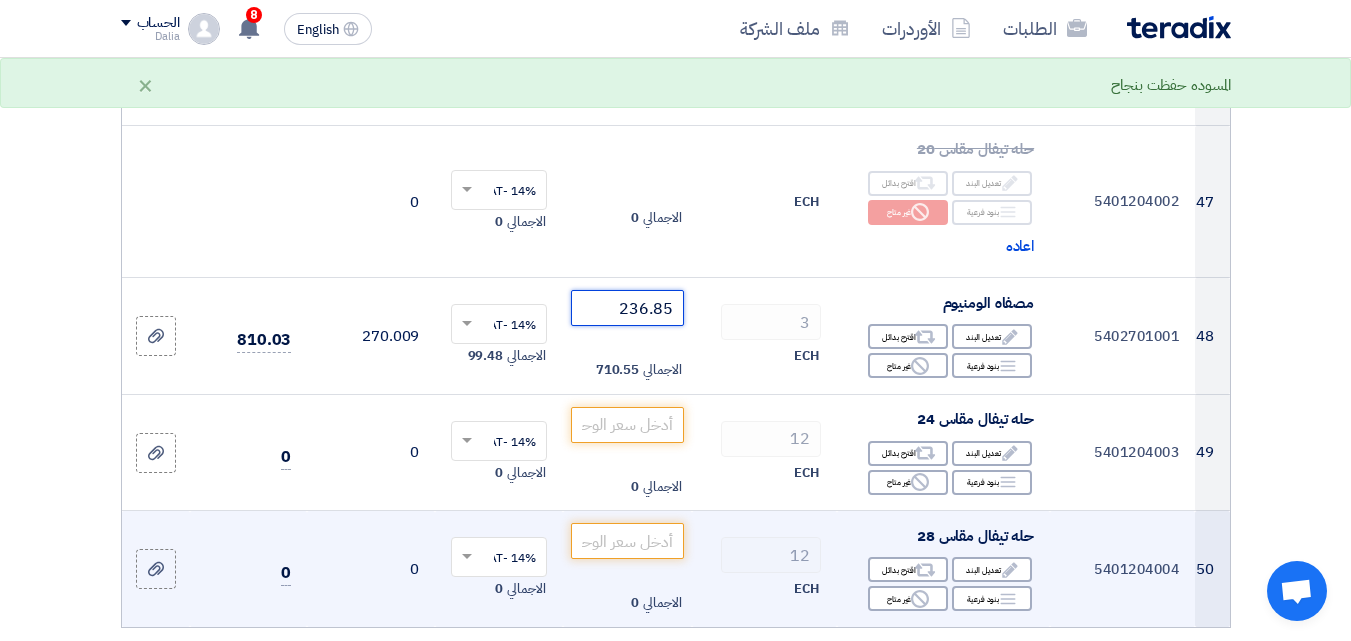scroll, scrollTop: 7531, scrollLeft: 0, axis: vertical 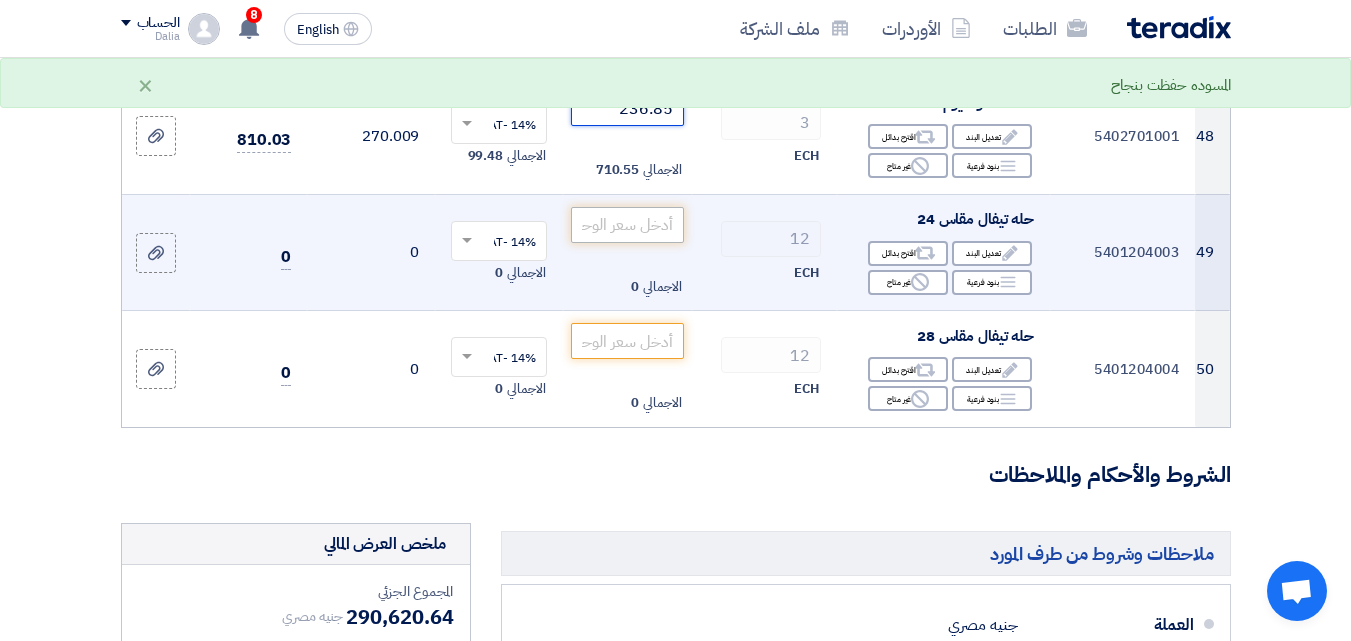 type on "236.85" 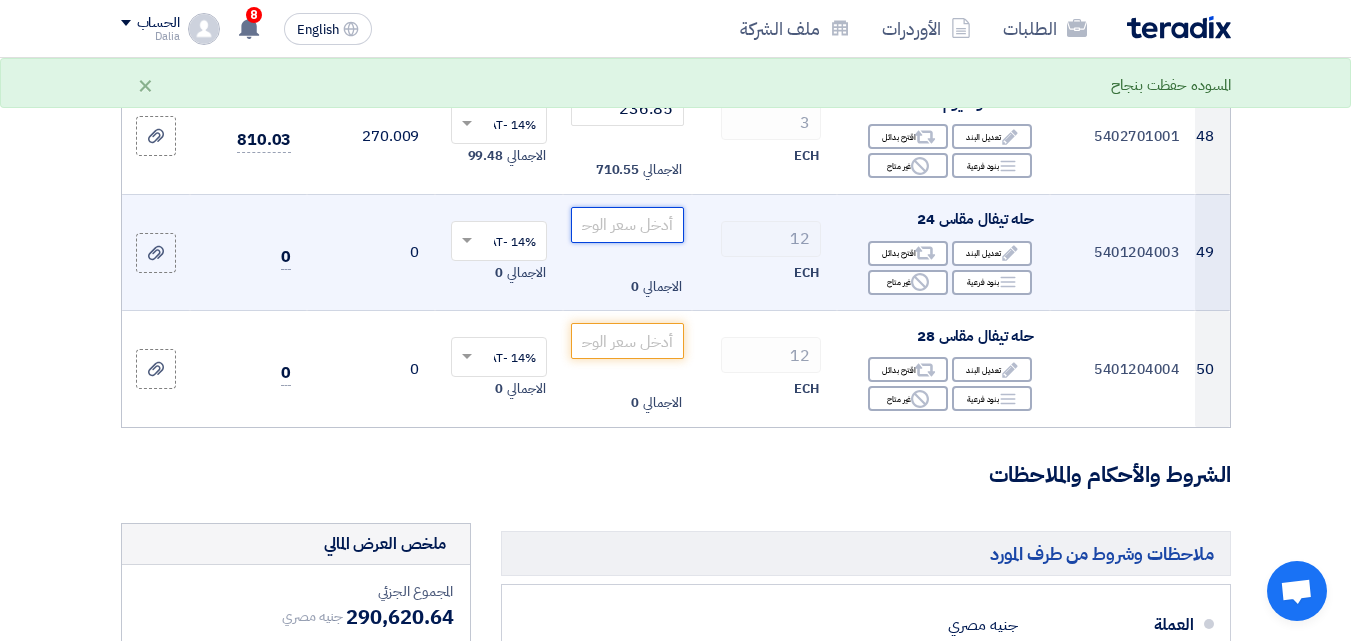 click 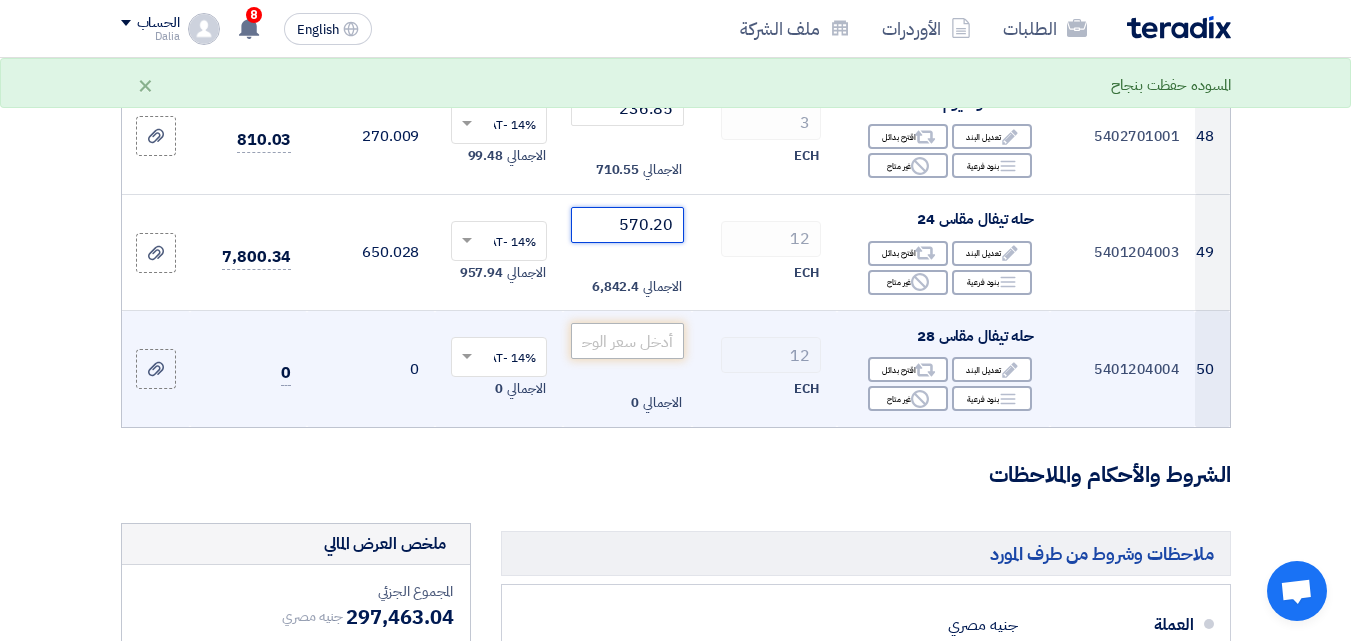 type on "570.20" 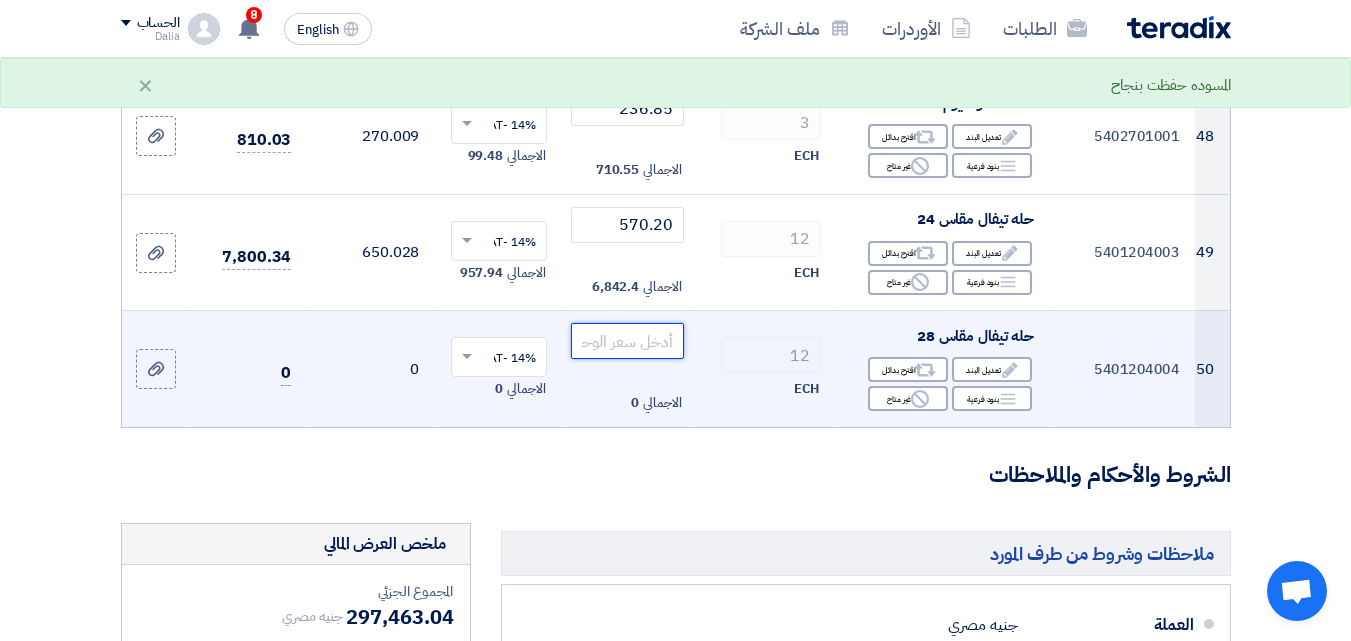 click 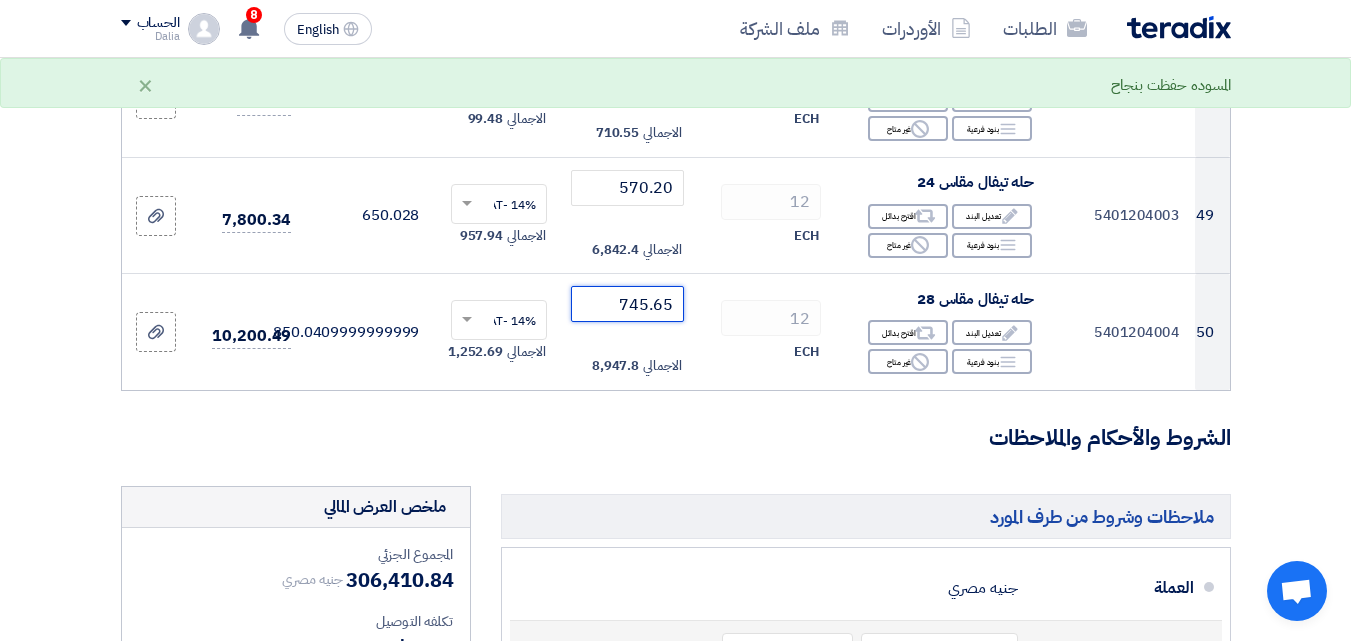 scroll, scrollTop: 8031, scrollLeft: 0, axis: vertical 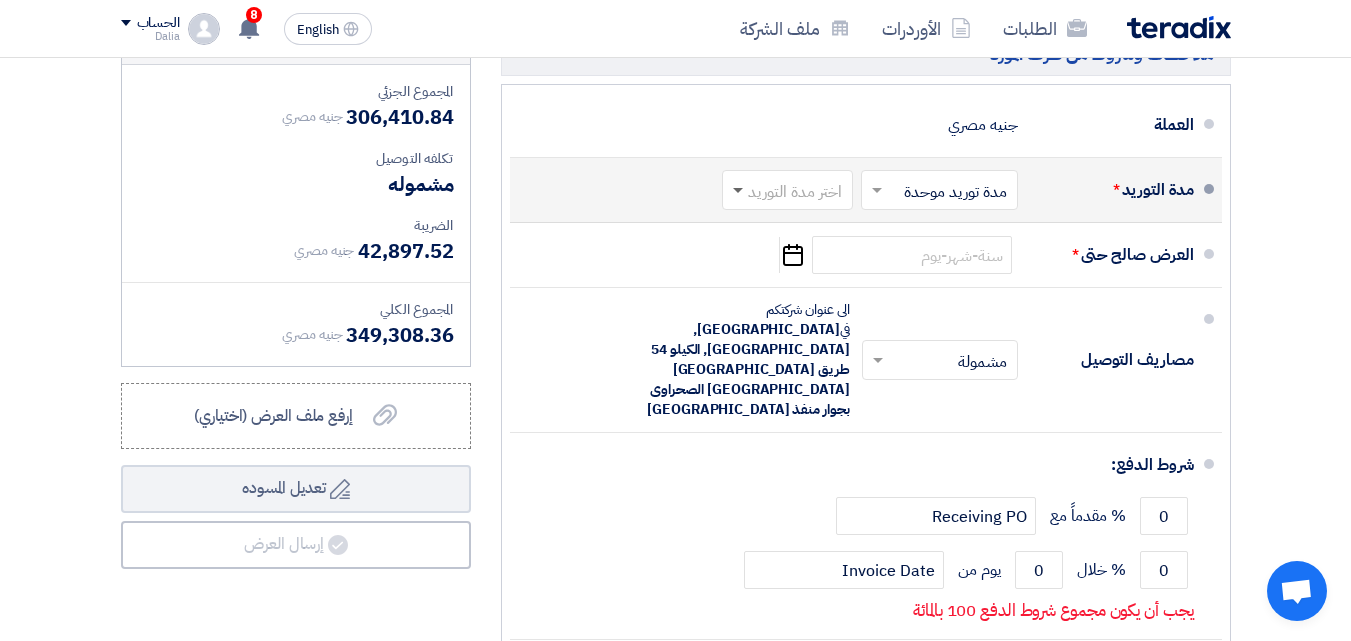click 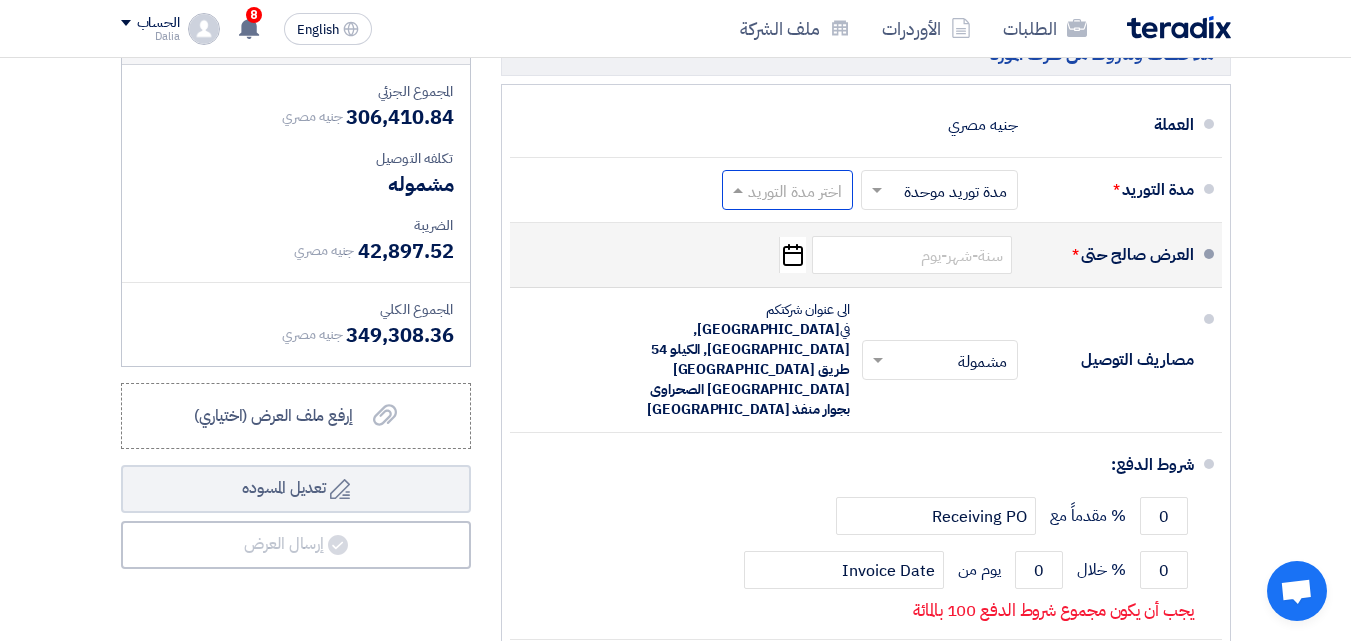 type on "745.65" 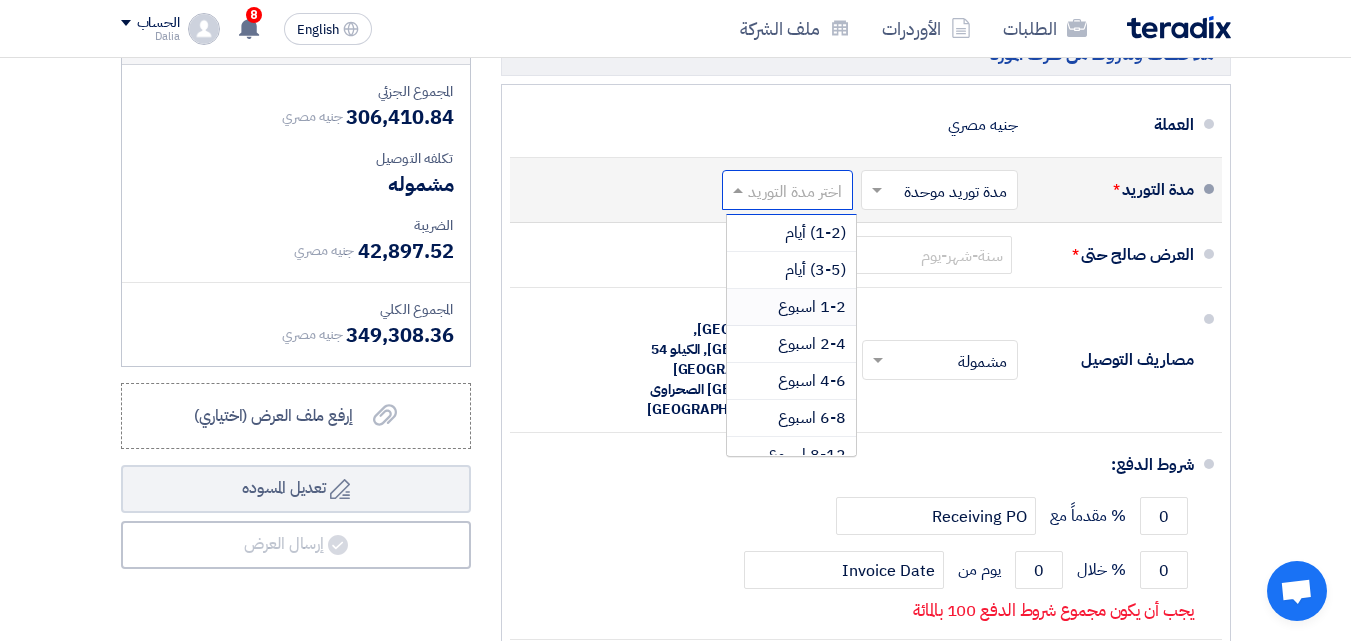 click on "1-2 اسبوع" at bounding box center (812, 307) 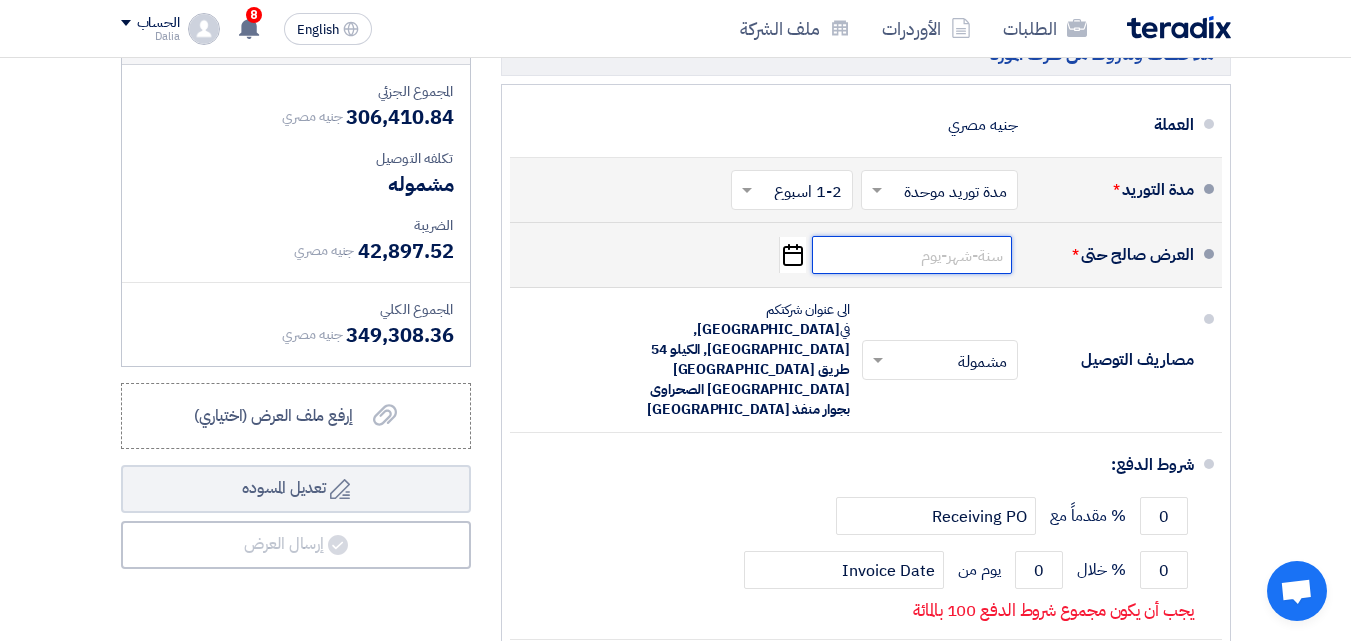 click 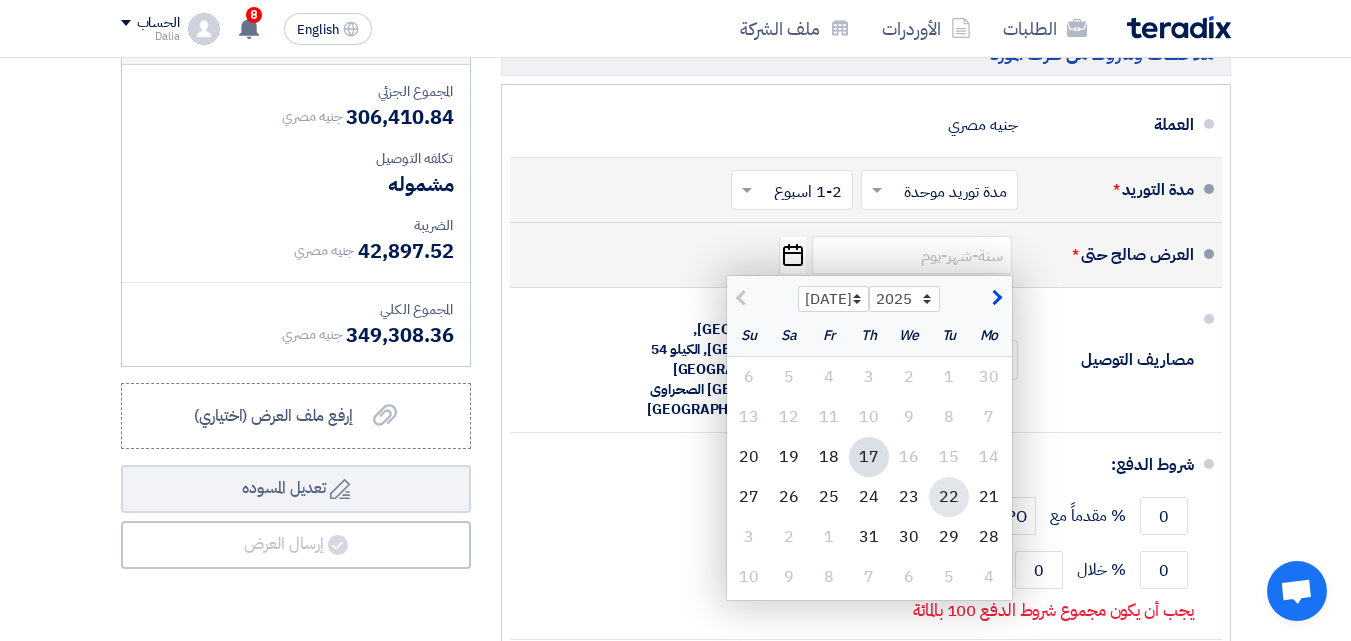 click on "22" 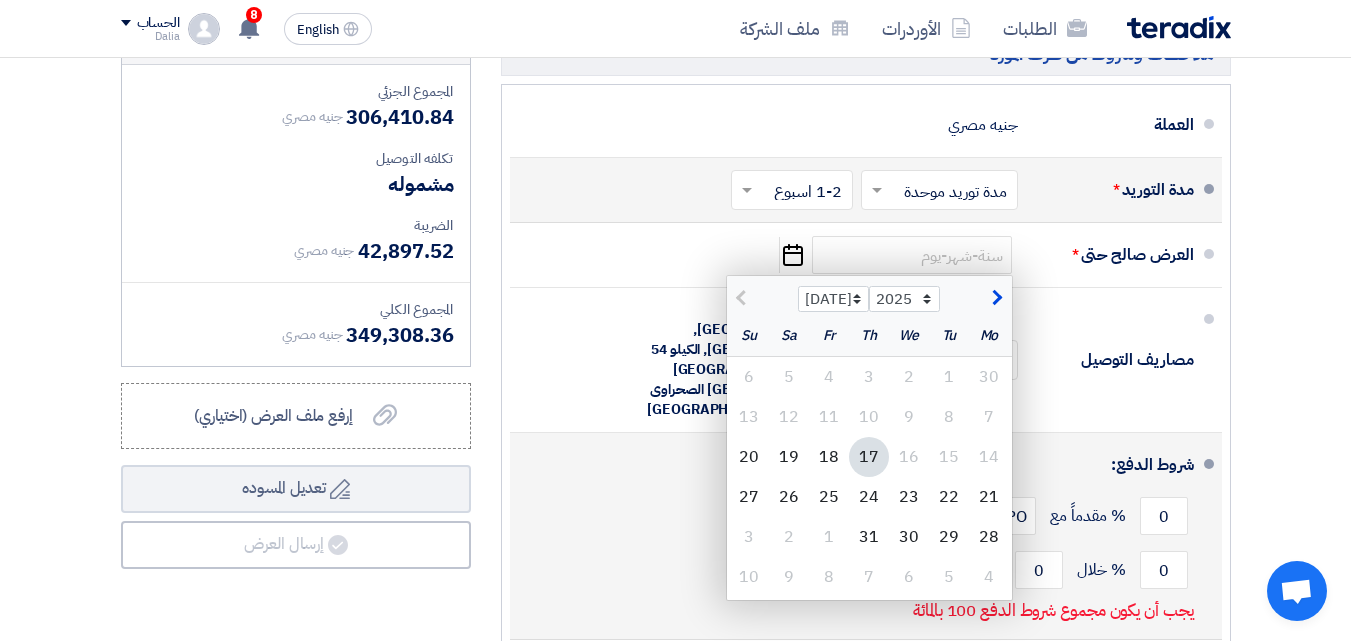 type on "[DATE]" 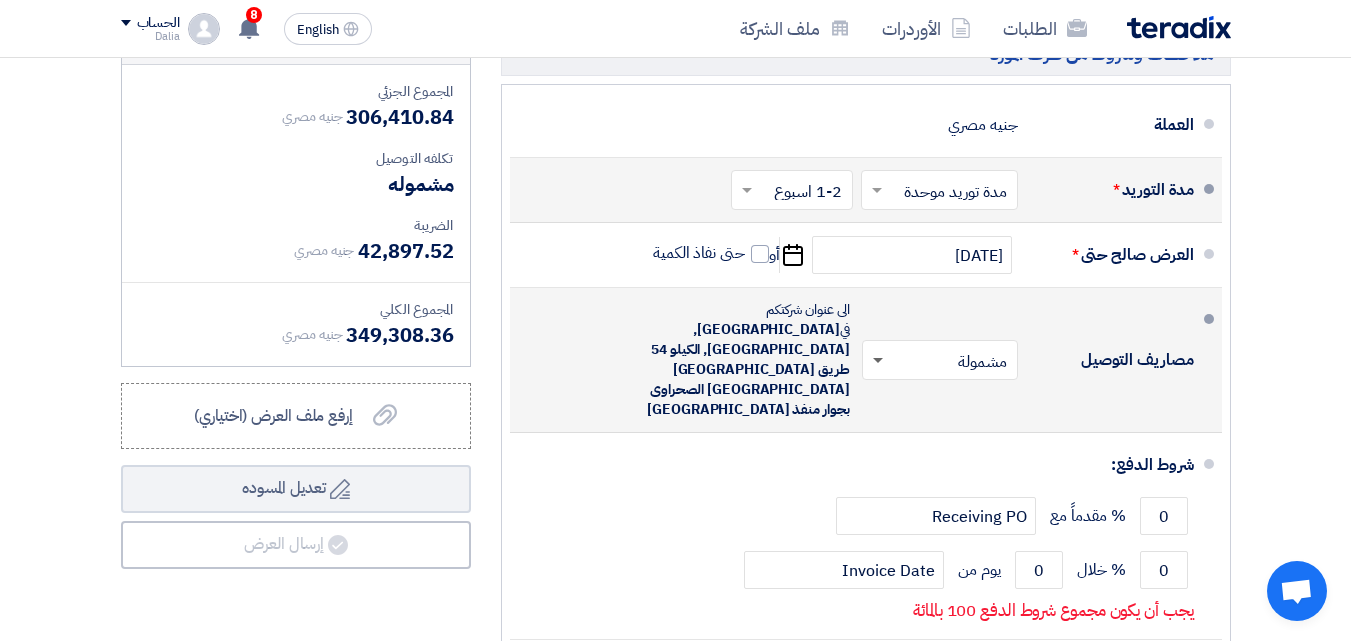 click 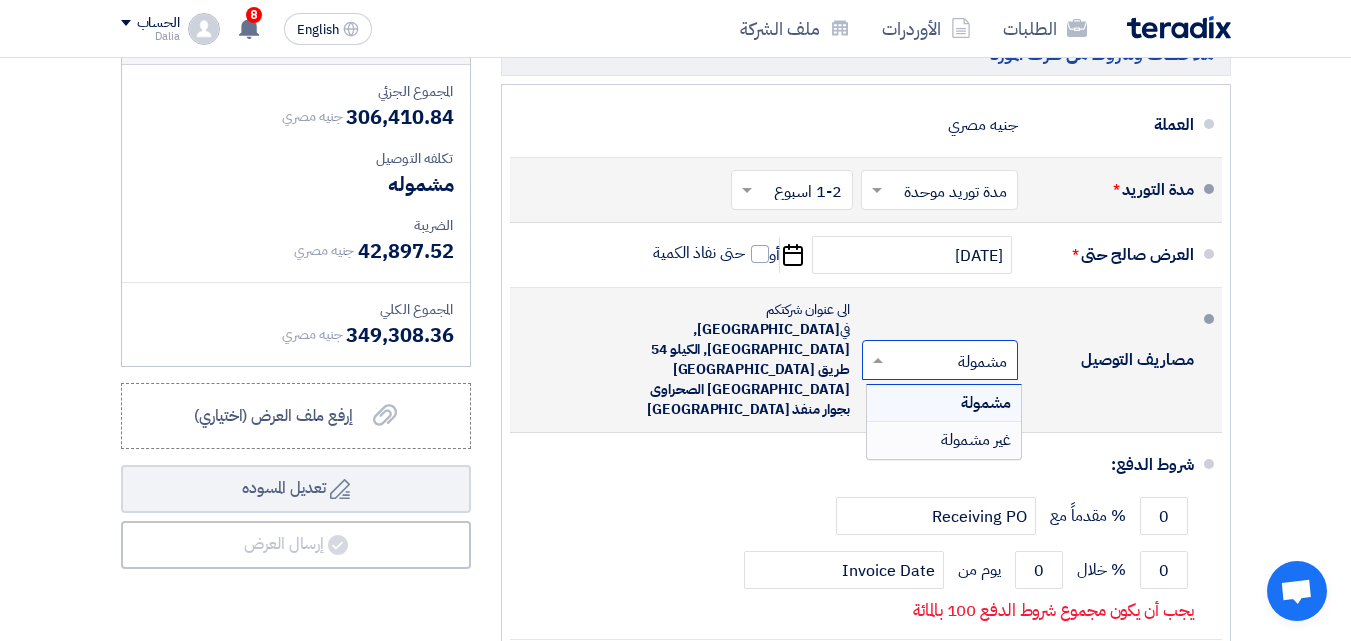 click on "غير مشمولة" at bounding box center (976, 440) 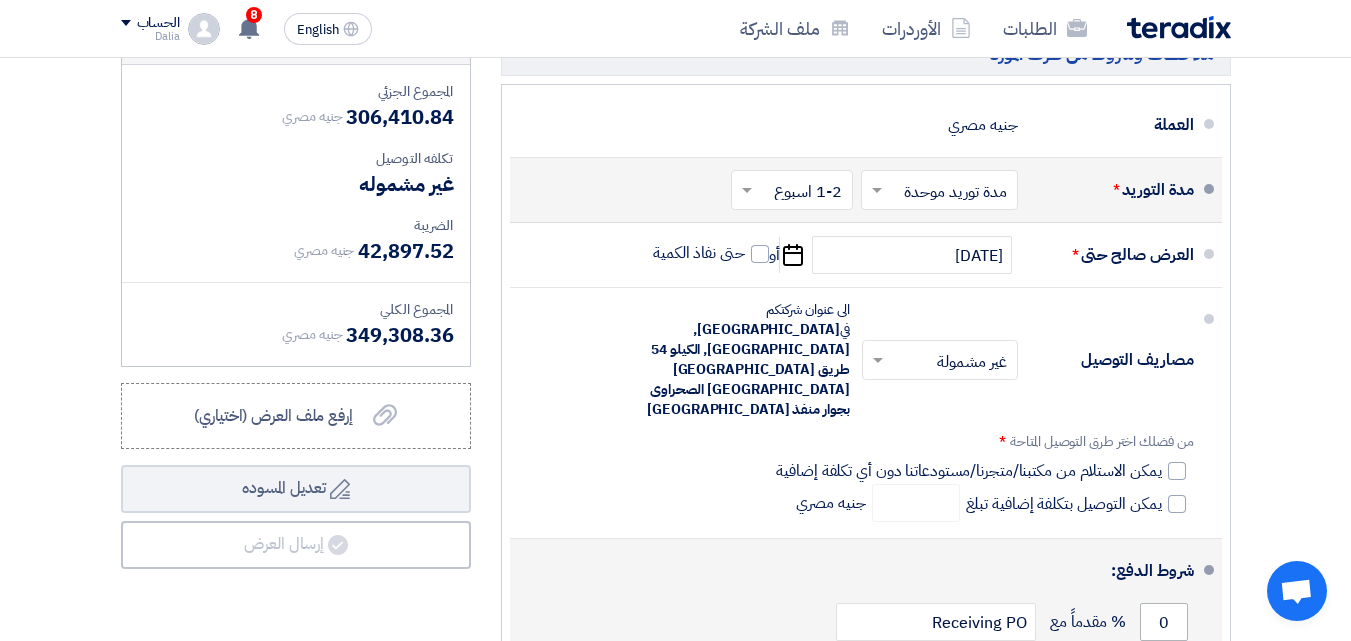 drag, startPoint x: 1174, startPoint y: 387, endPoint x: 1162, endPoint y: 519, distance: 132.54433 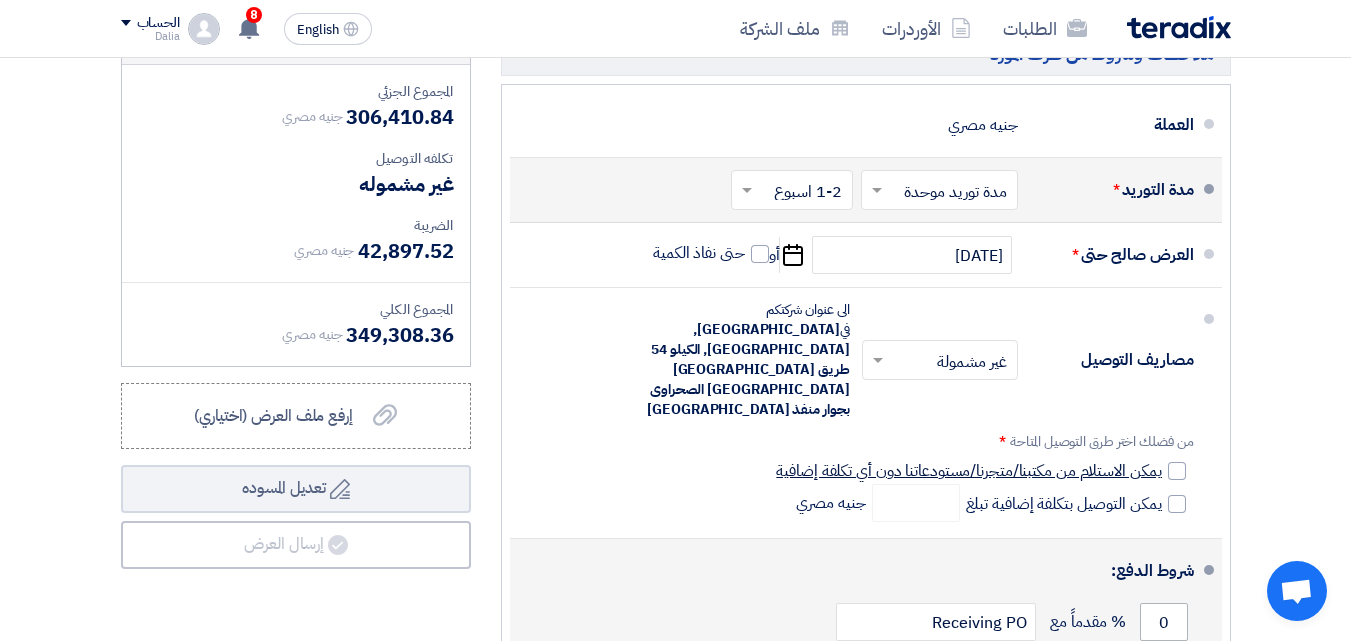 click on "يمكن الاستلام من مكتبنا/متجرنا/مستودعاتنا دون أي تكلفة إضافية" 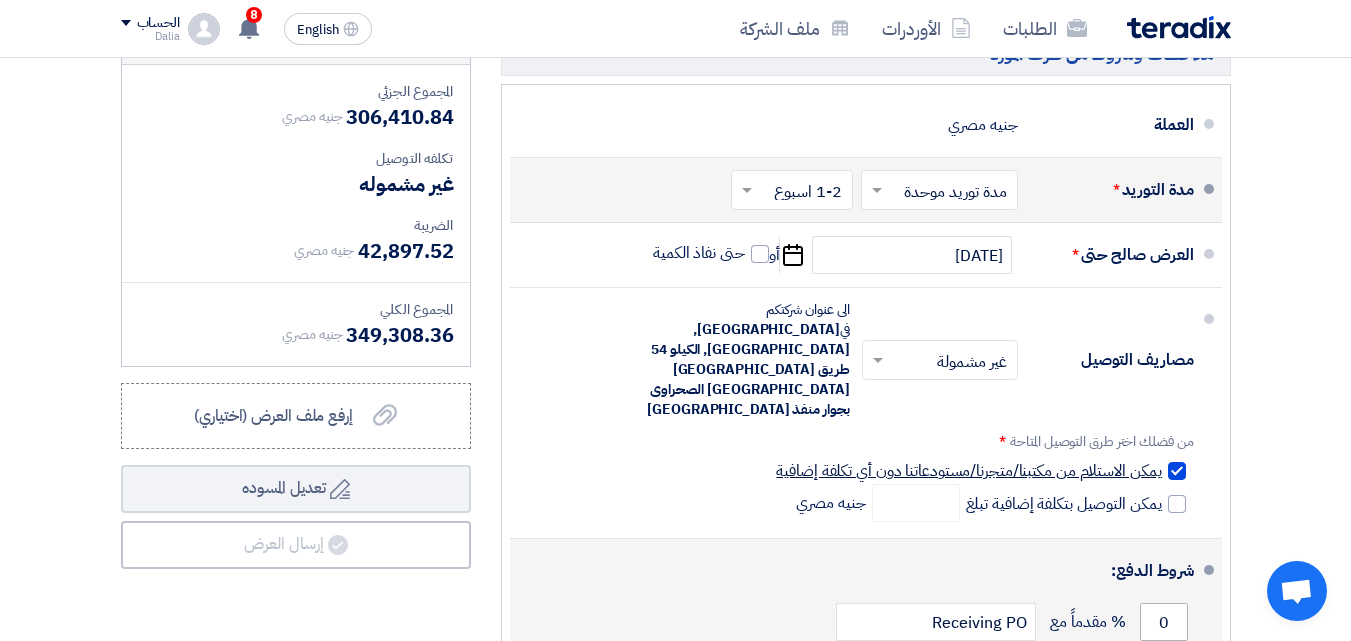 checkbox on "true" 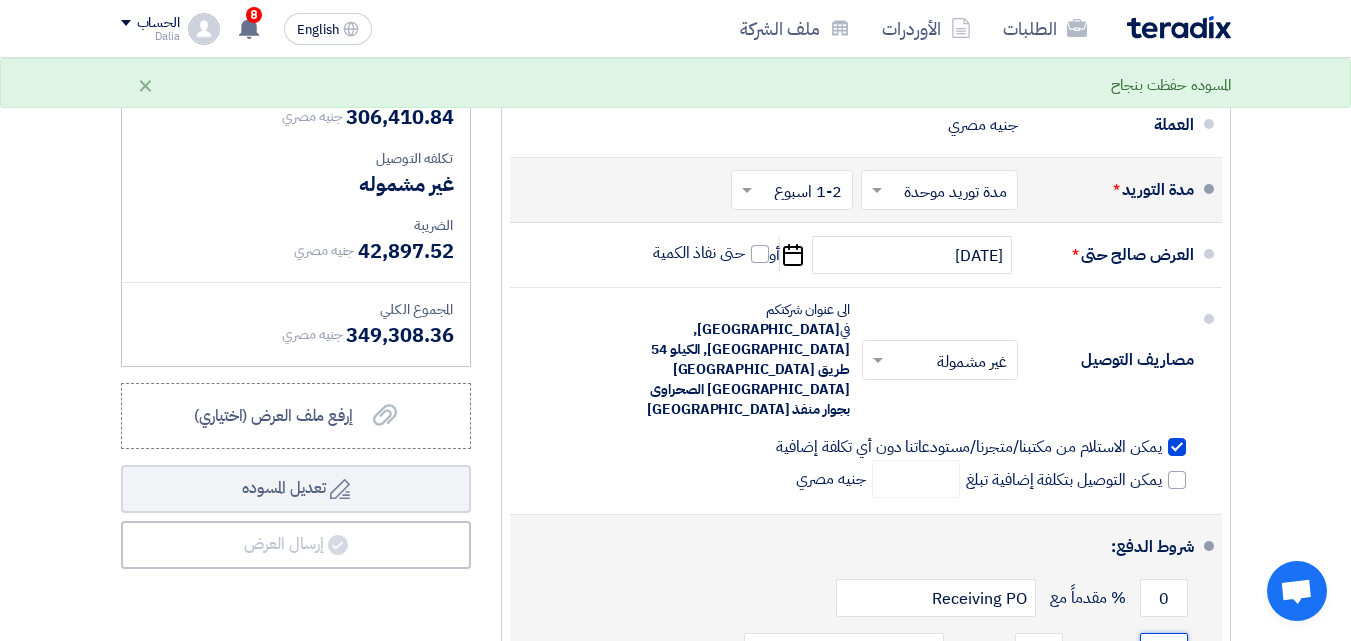 click on "0" 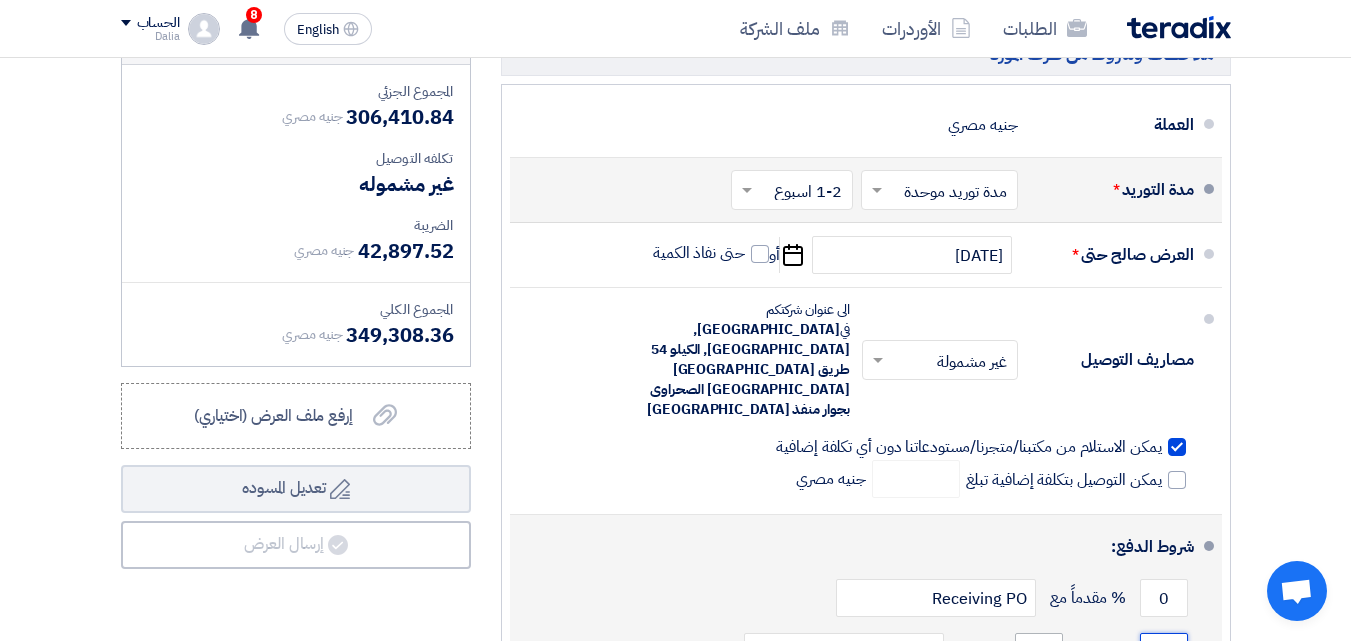 type on "100" 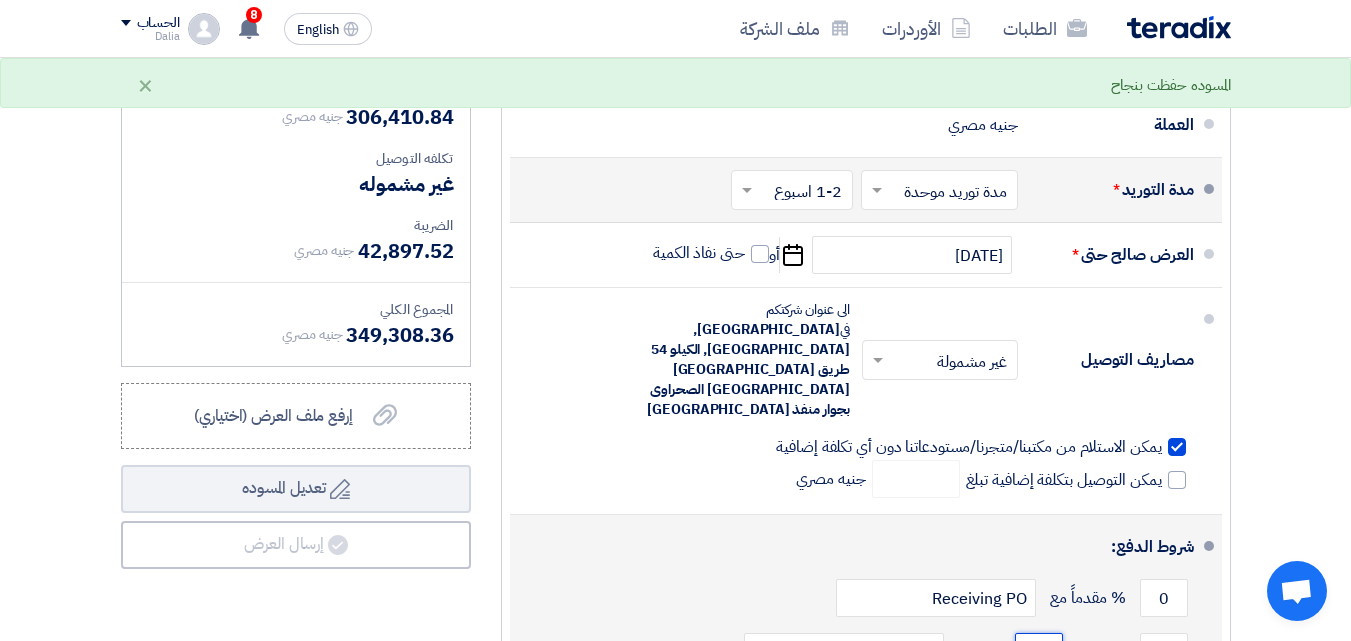 drag, startPoint x: 1051, startPoint y: 560, endPoint x: 1036, endPoint y: 569, distance: 17.492855 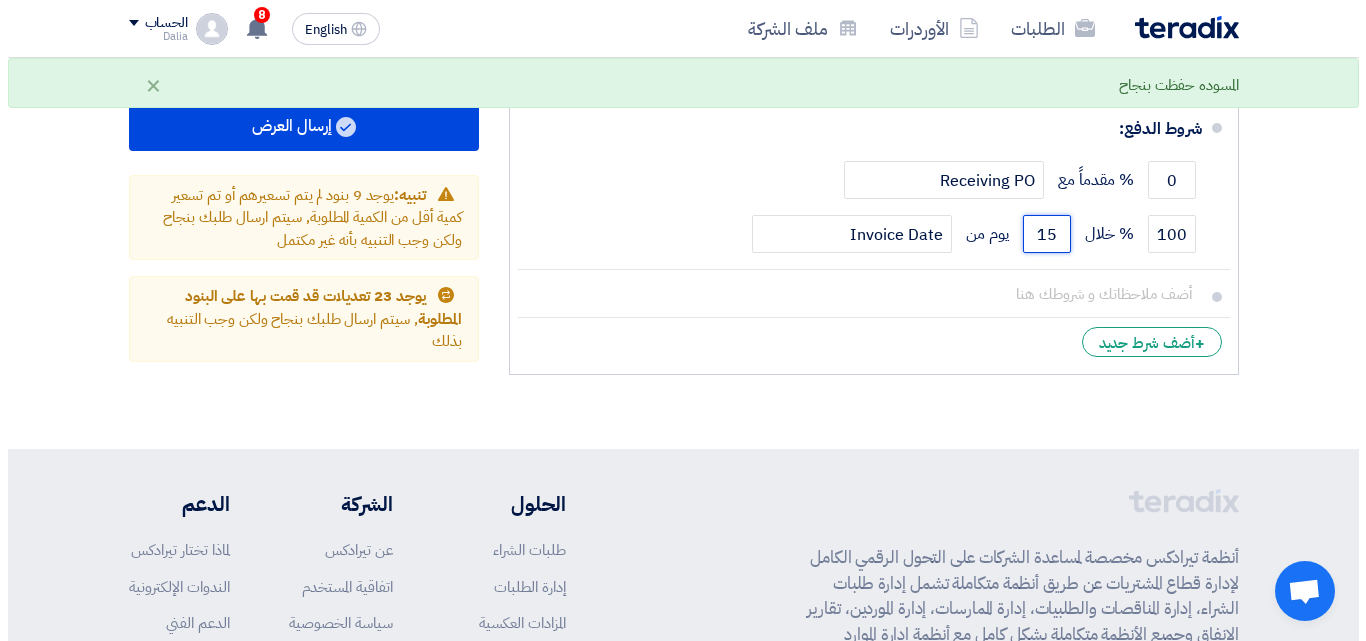 scroll, scrollTop: 8331, scrollLeft: 0, axis: vertical 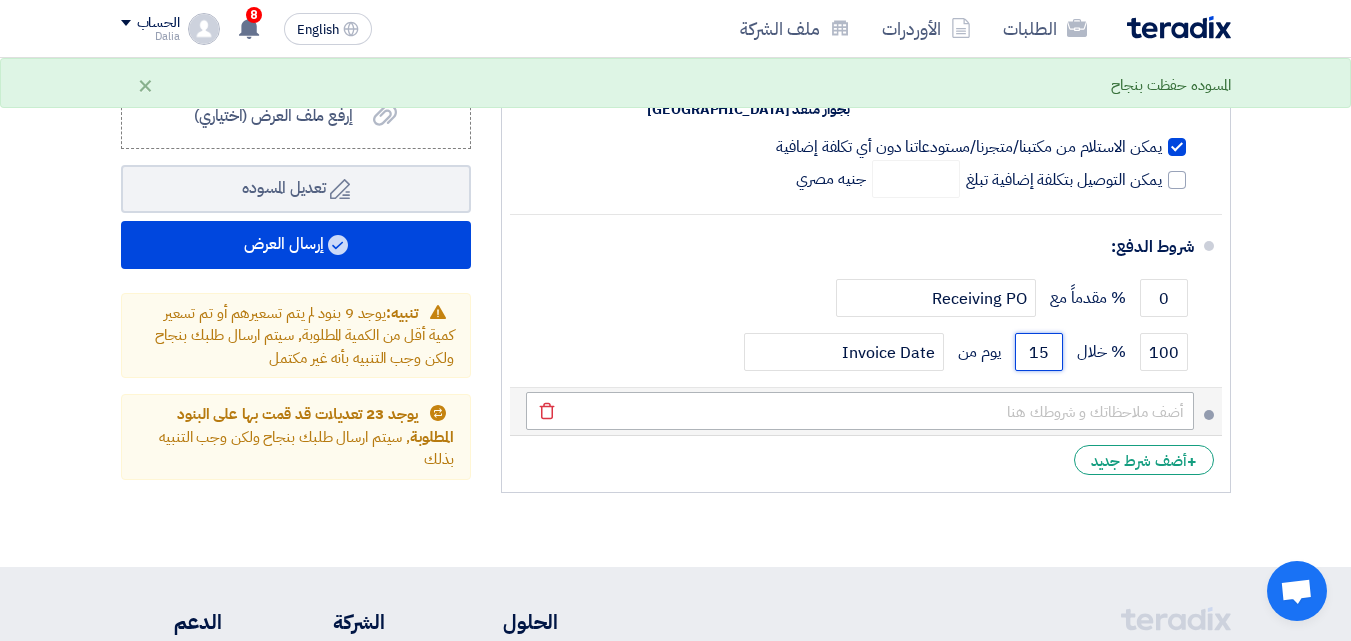 type on "15" 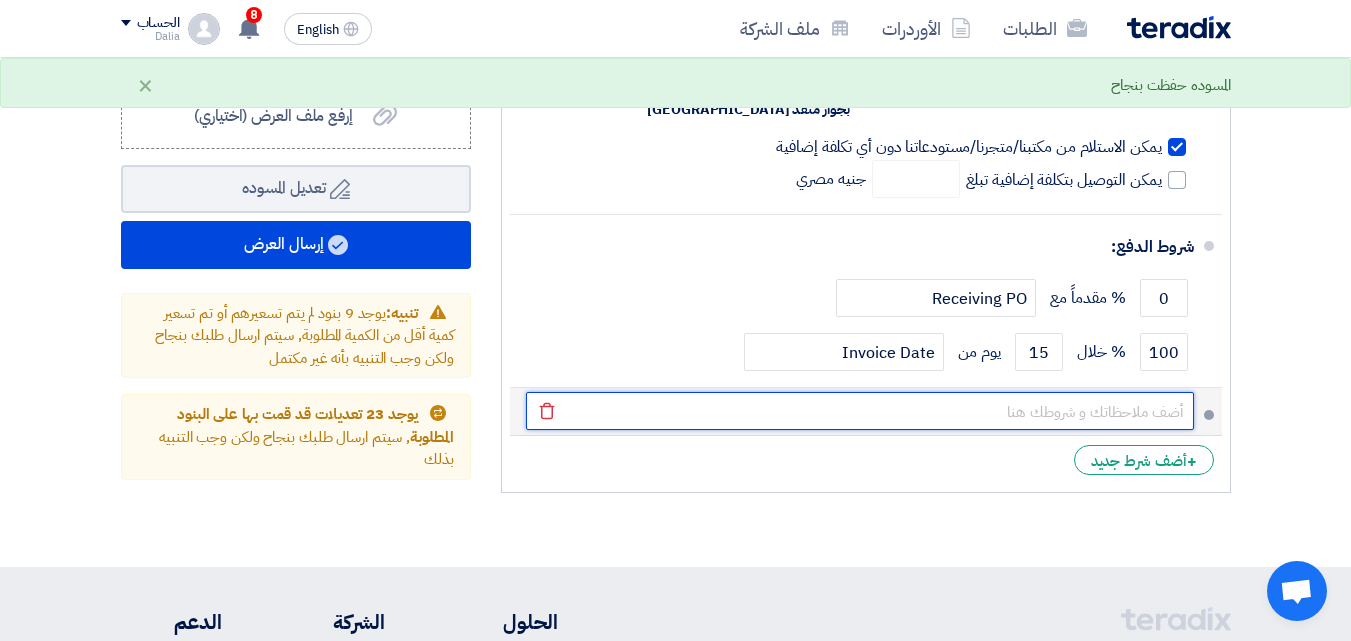 click 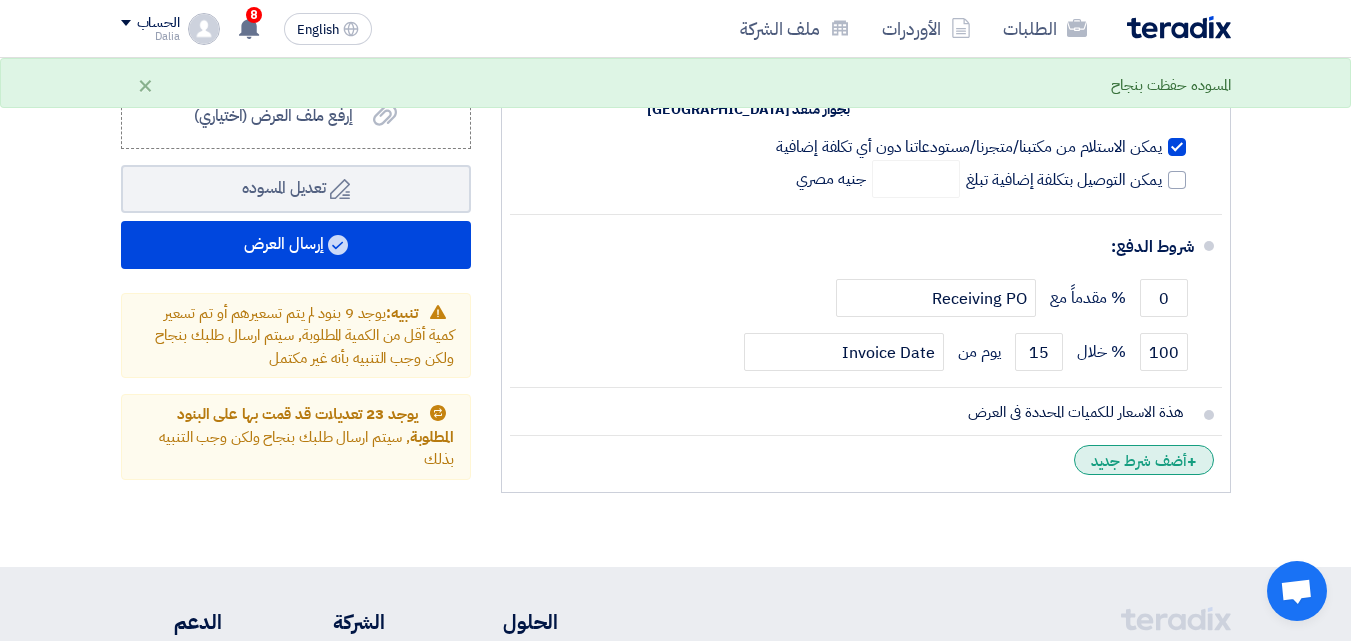click on "+
أضف شرط جديد" 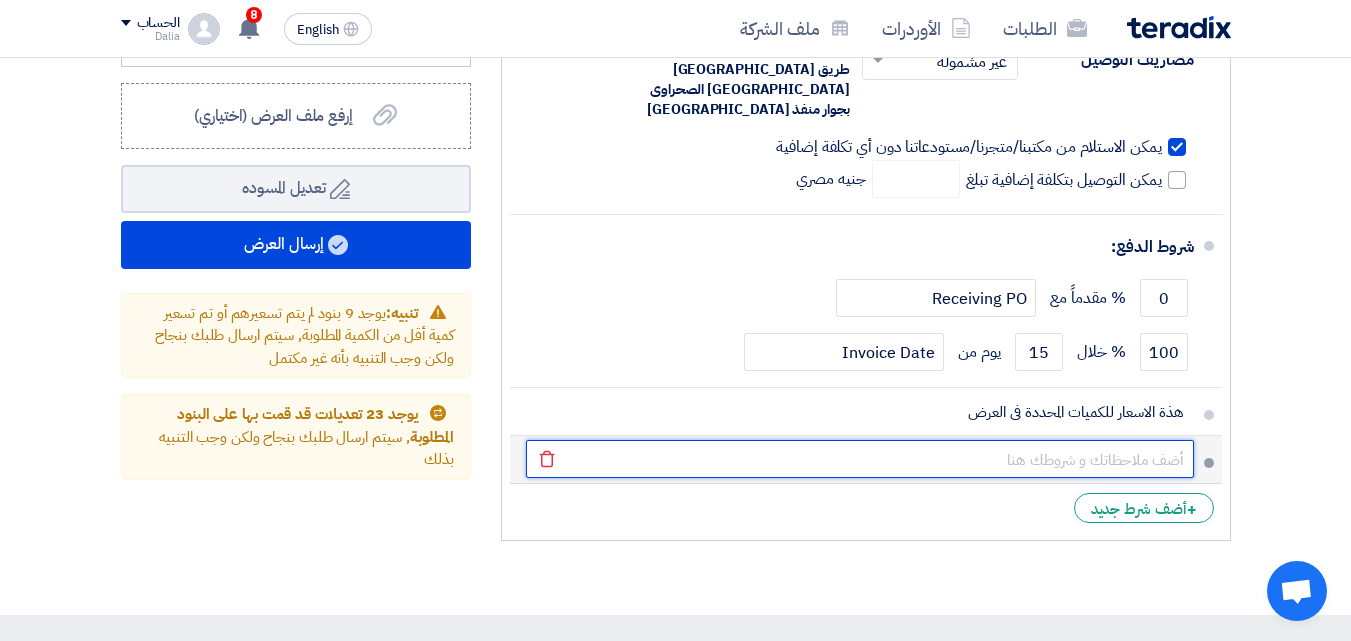 click 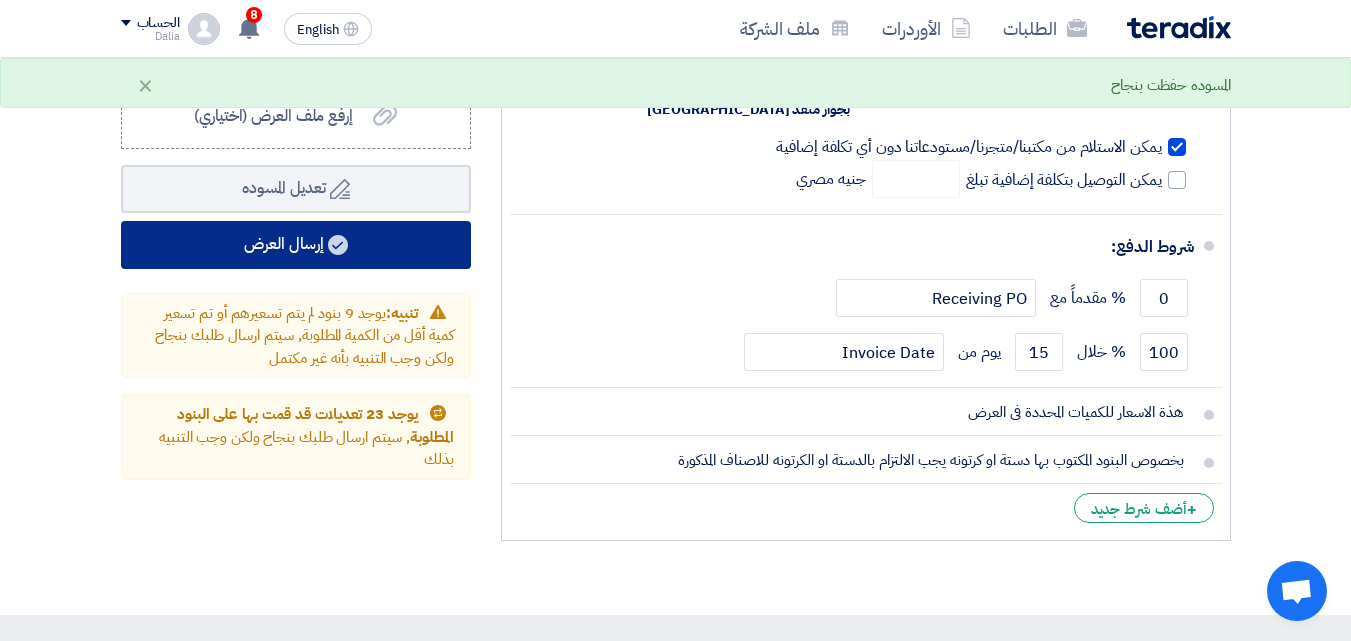 click on "إرسال العرض" 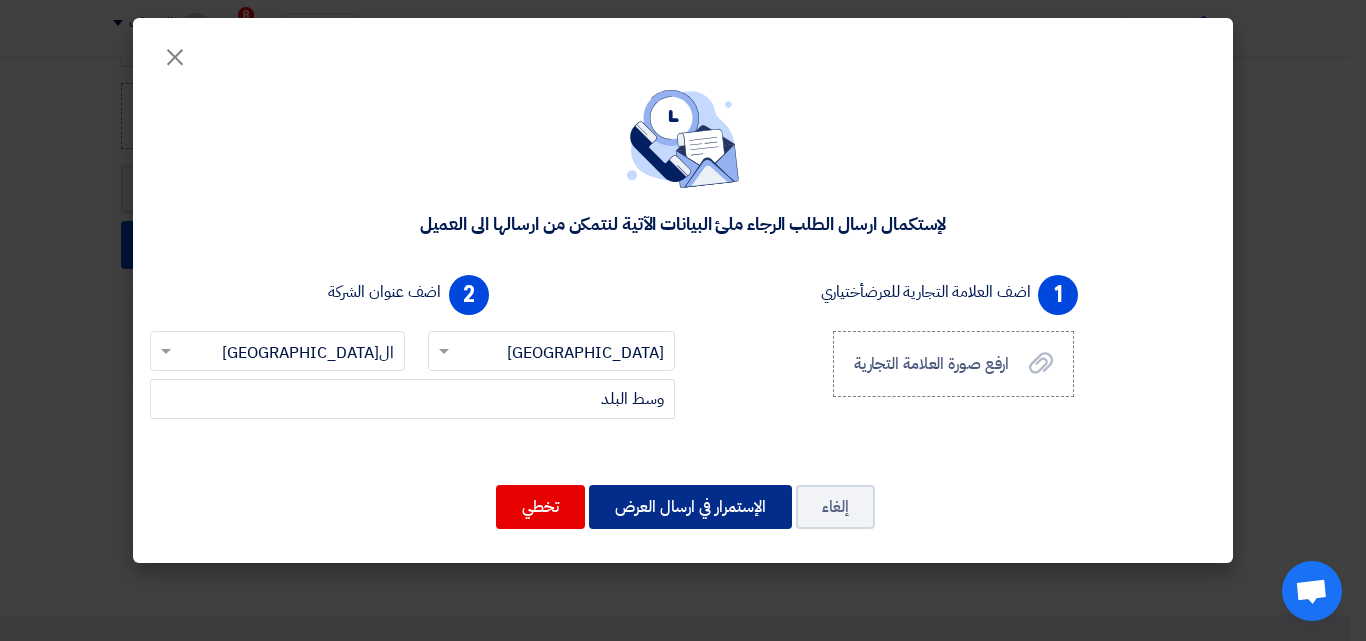 click on "الإستمرار في ارسال العرض" 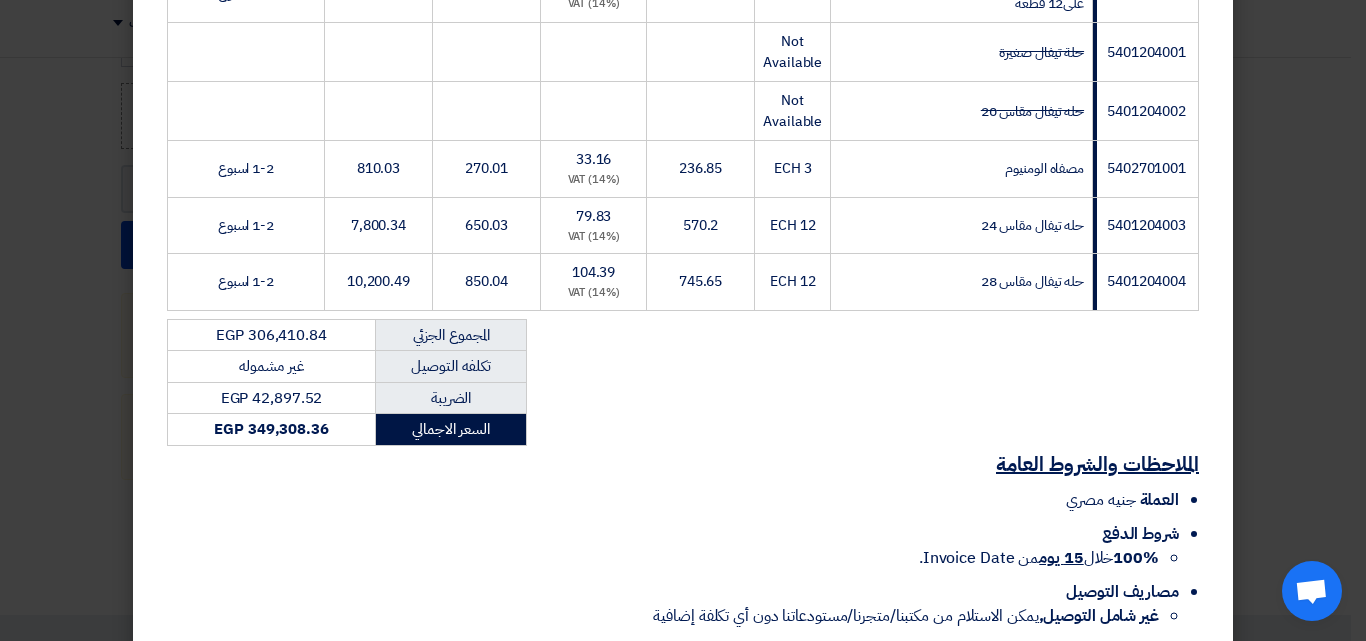 scroll, scrollTop: 4085, scrollLeft: 0, axis: vertical 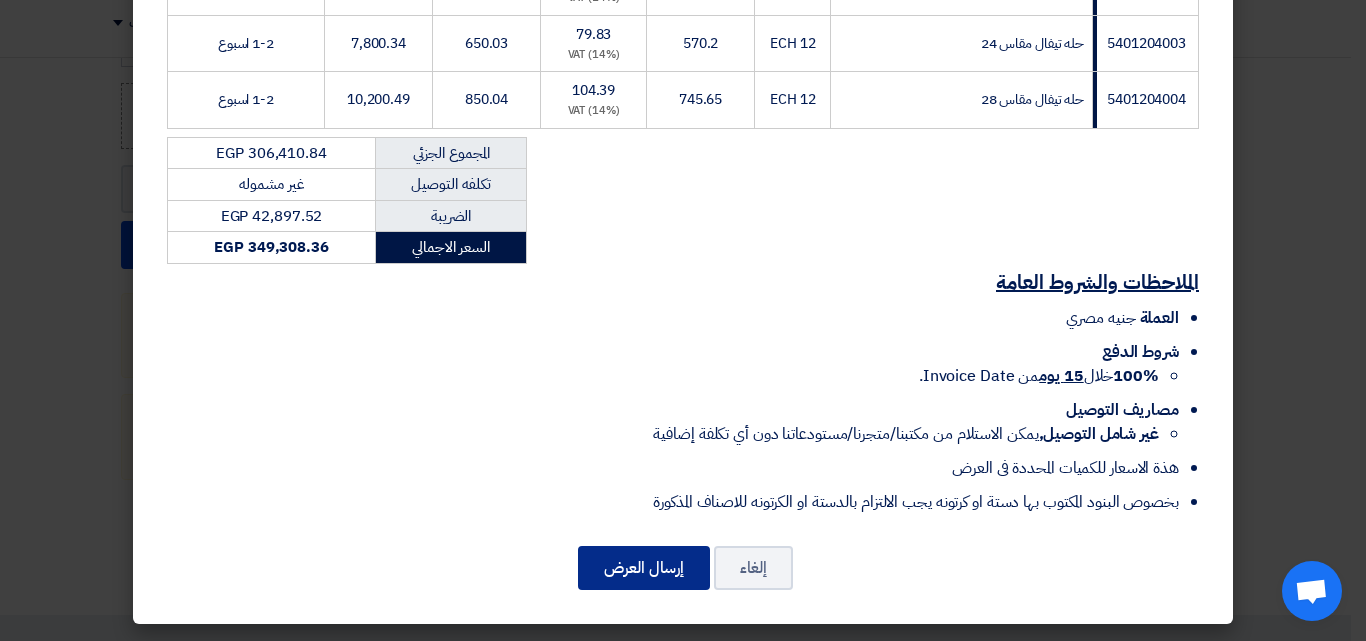 click on "إرسال العرض" 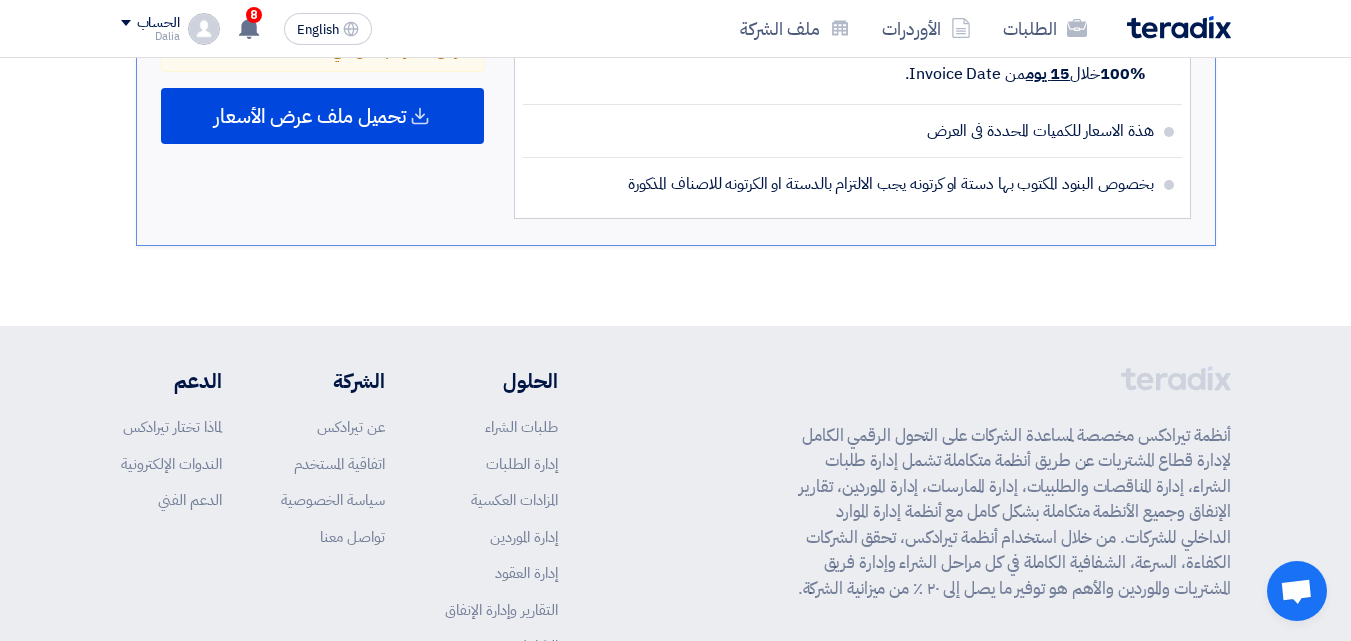 scroll, scrollTop: 5295, scrollLeft: 0, axis: vertical 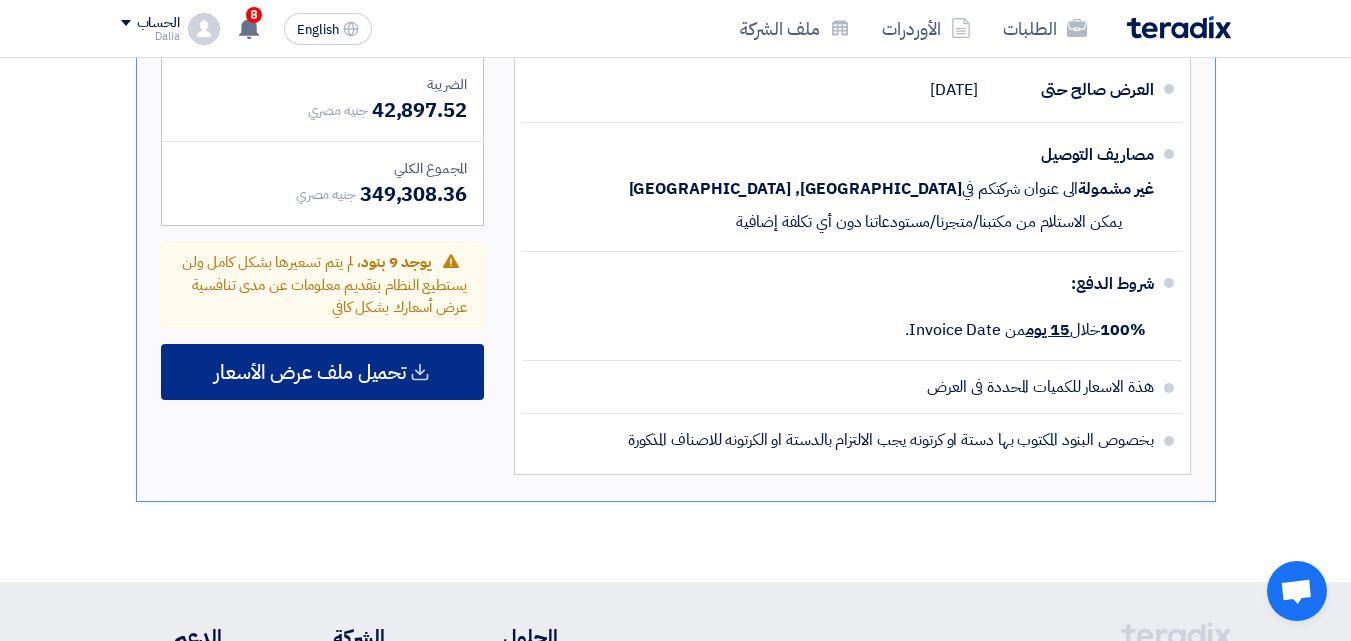 click on "تحميل ملف عرض الأسعار" at bounding box center [310, 372] 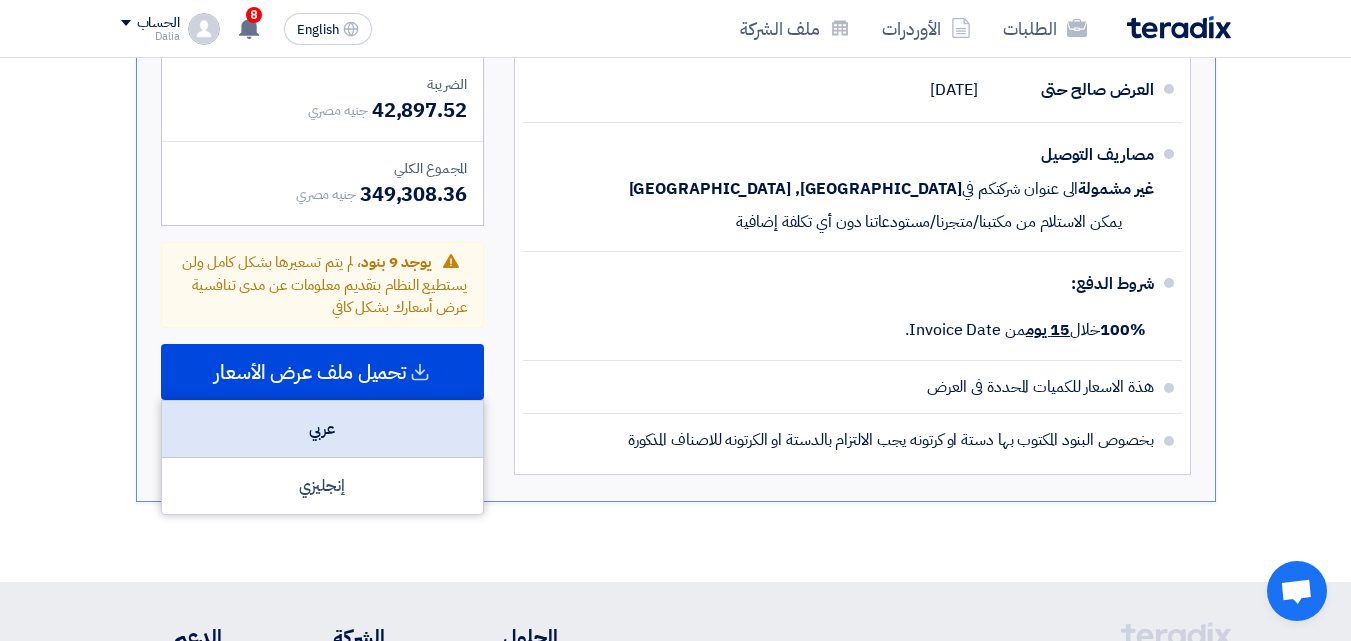 click on "عربي" at bounding box center (322, 429) 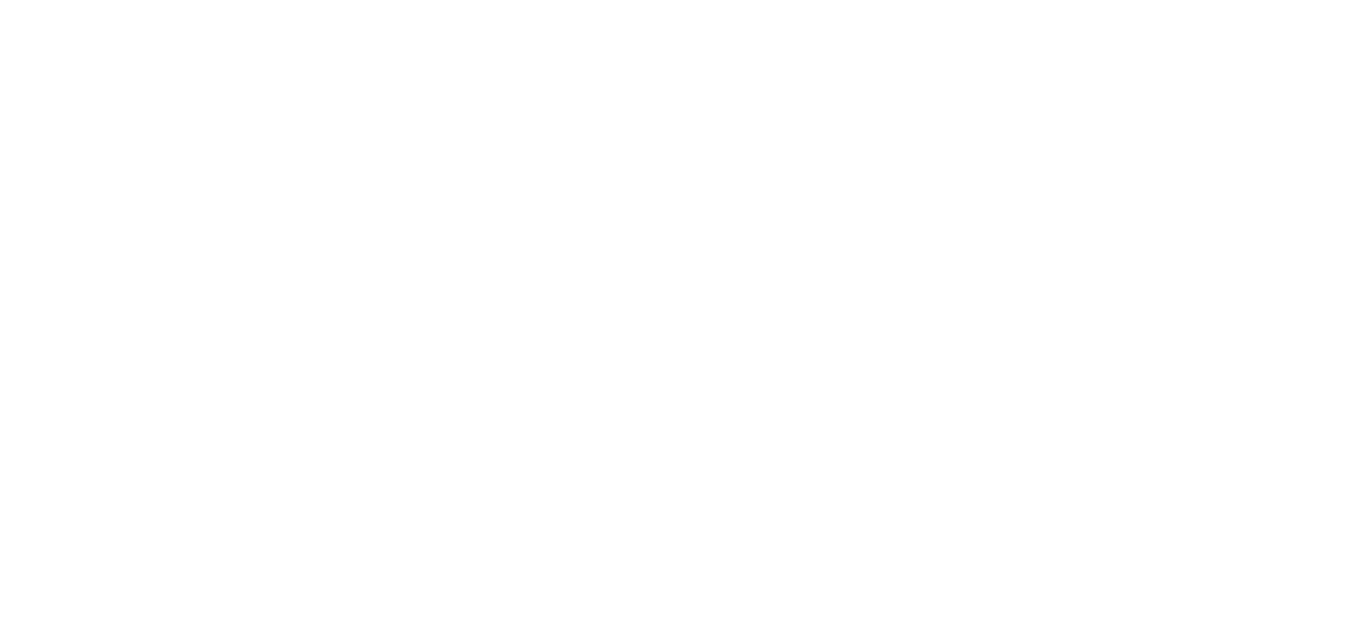 scroll, scrollTop: 0, scrollLeft: 0, axis: both 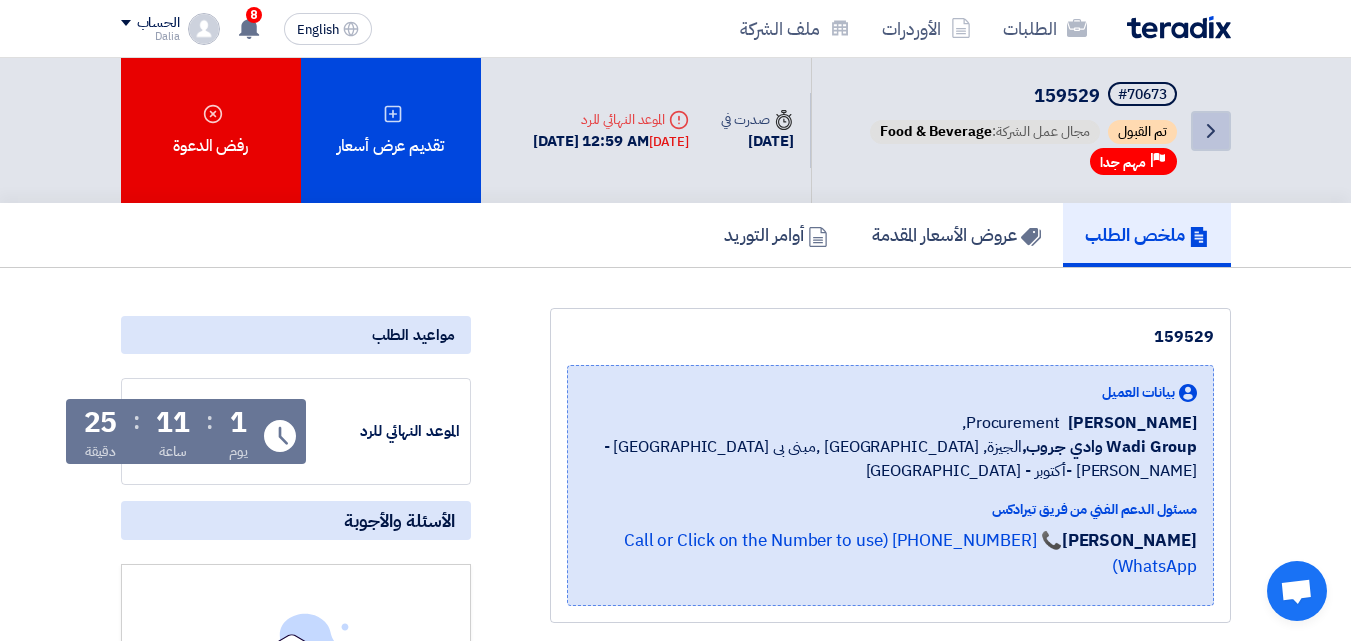 click on "Back" 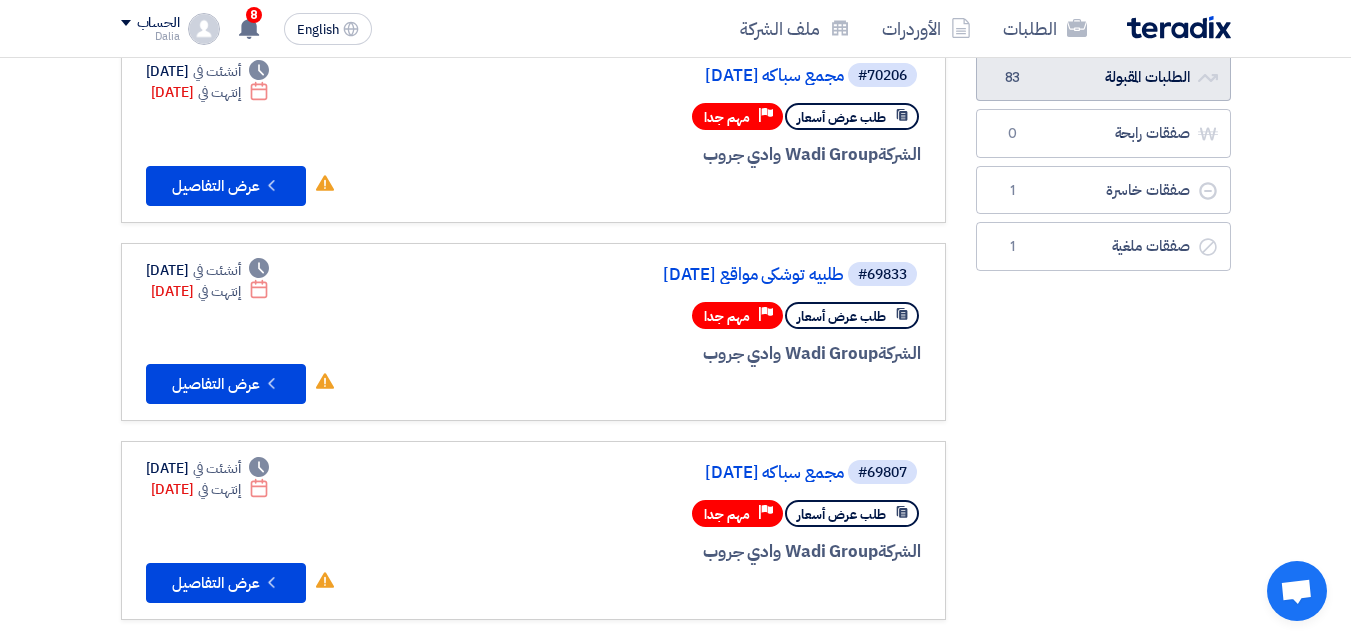 scroll, scrollTop: 198, scrollLeft: 0, axis: vertical 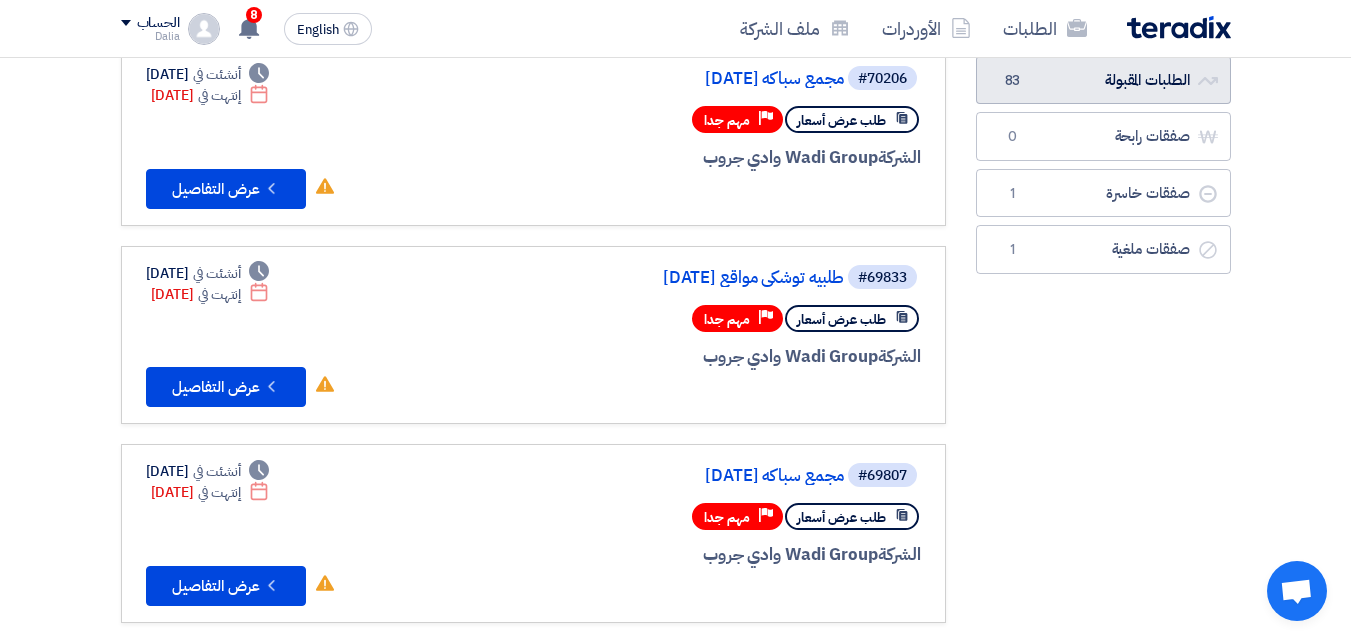 click on "الطلبات المقبولة
الطلبات المقبولة
83" 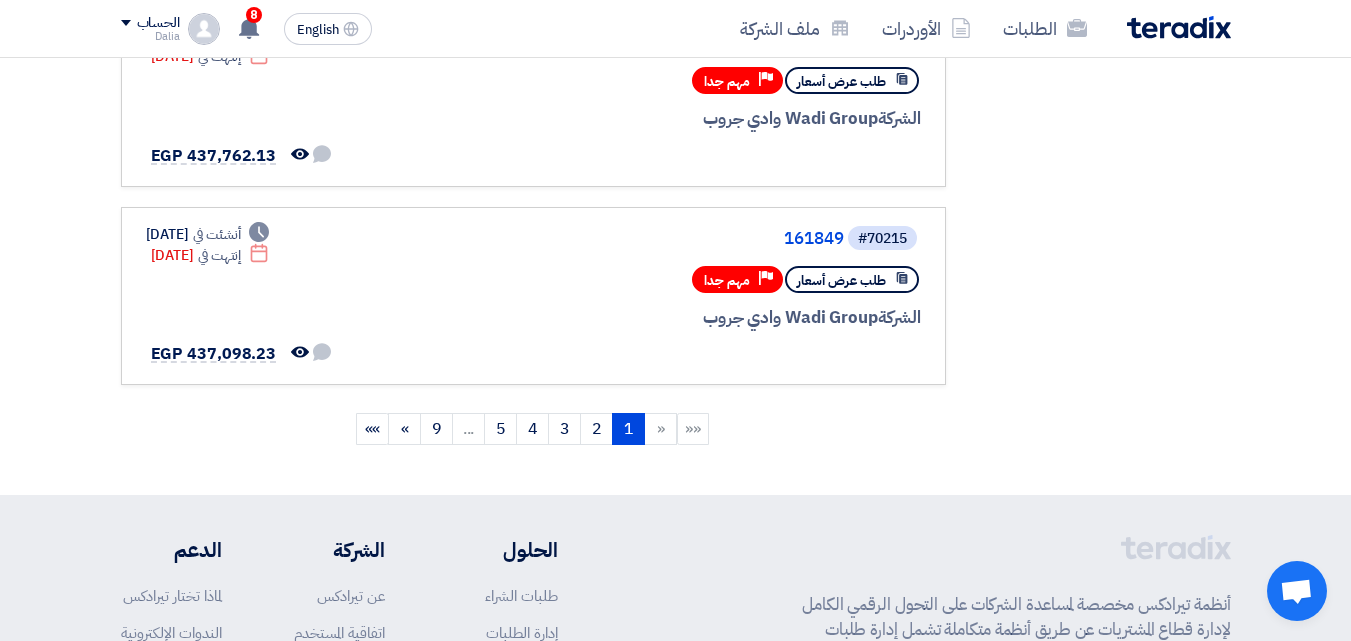 scroll, scrollTop: 1800, scrollLeft: 0, axis: vertical 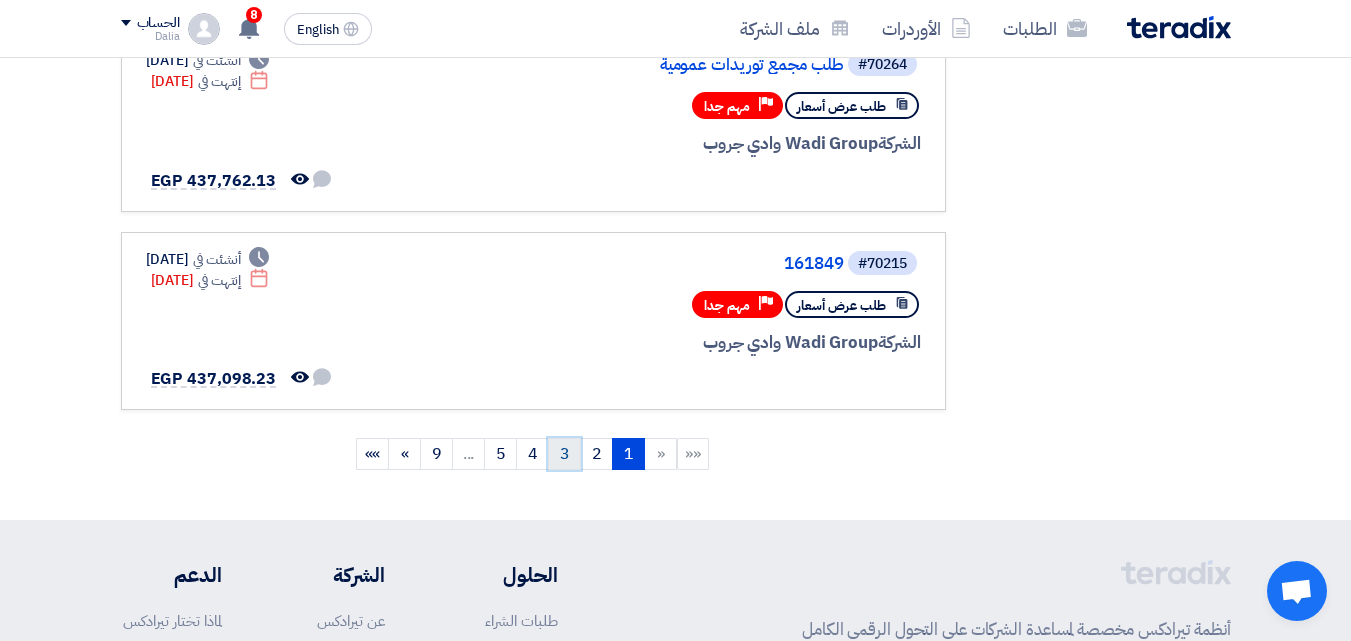 click on "3" 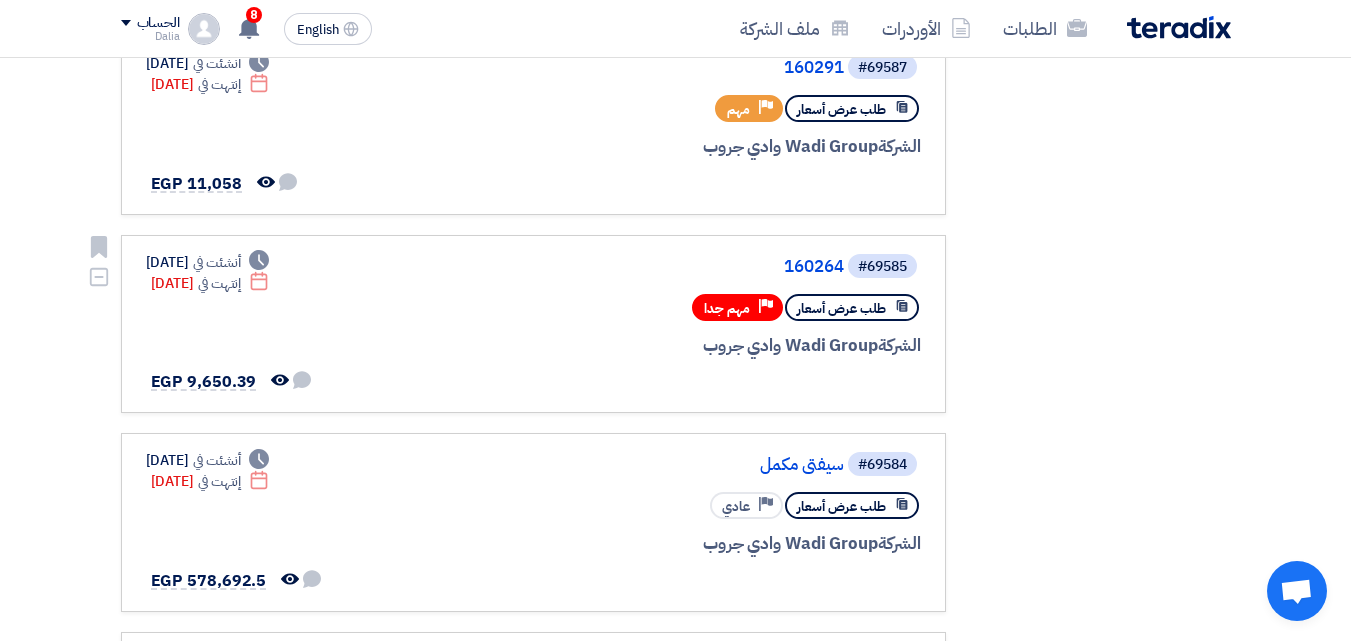 scroll, scrollTop: 1800, scrollLeft: 0, axis: vertical 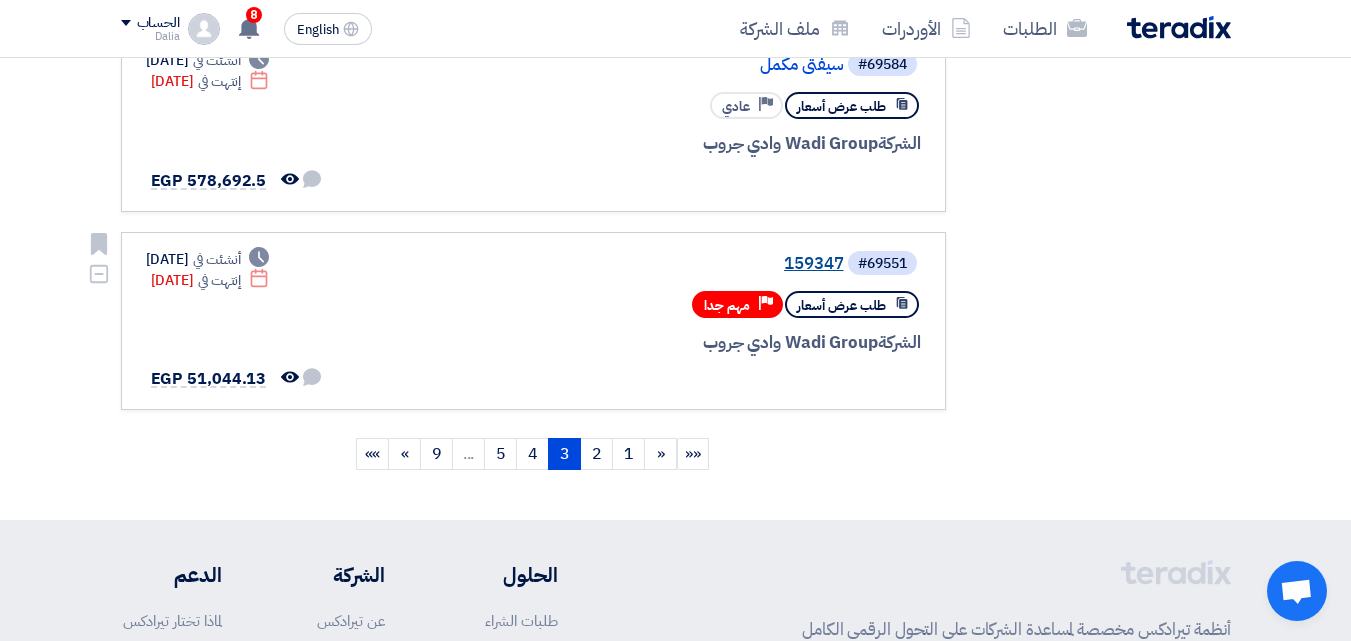 click on "159347" 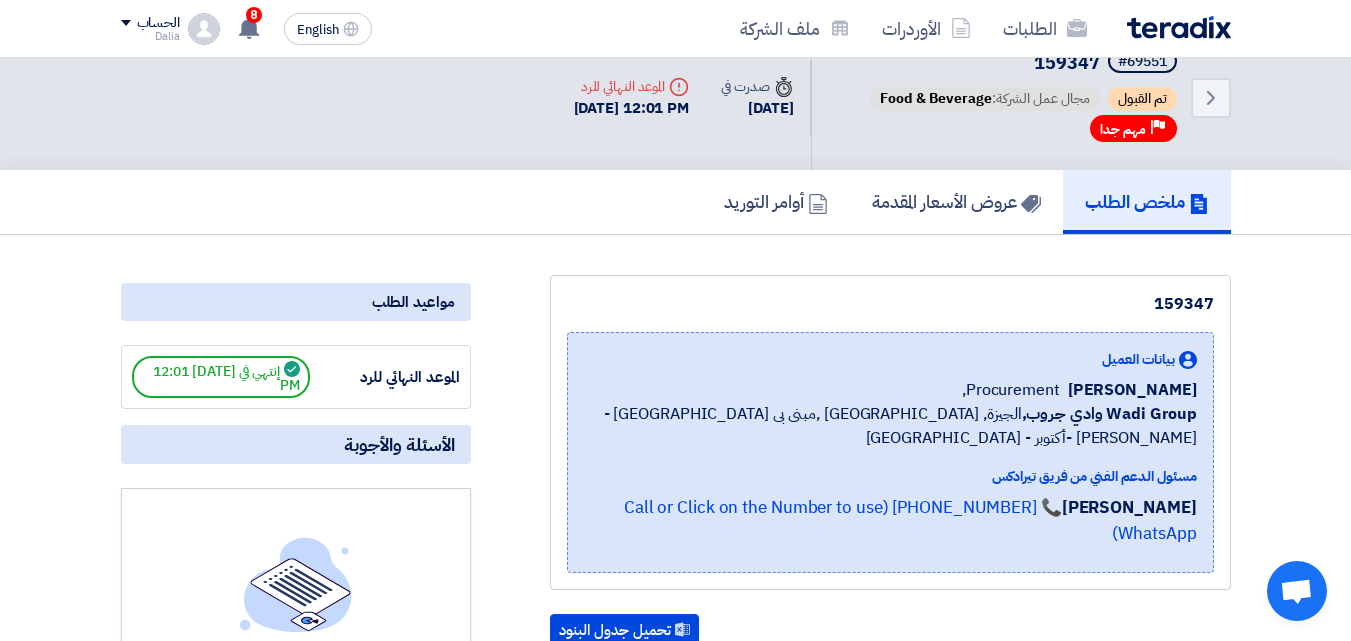 scroll, scrollTop: 0, scrollLeft: 0, axis: both 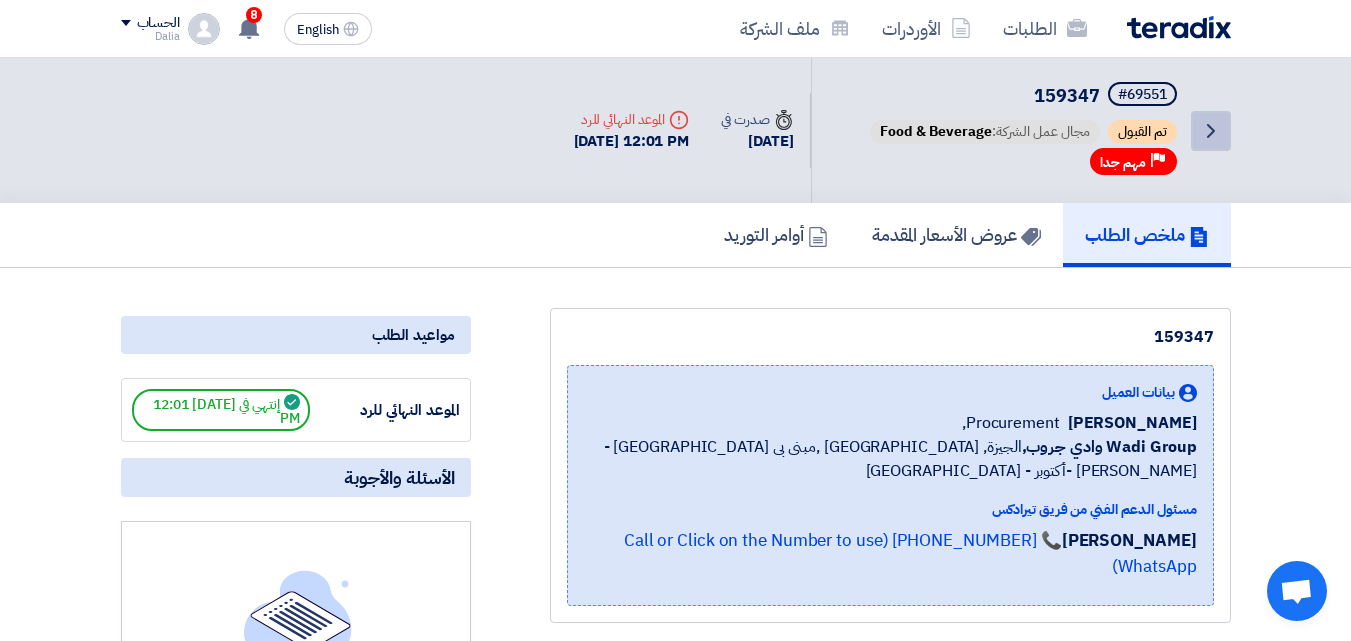 click on "Back" 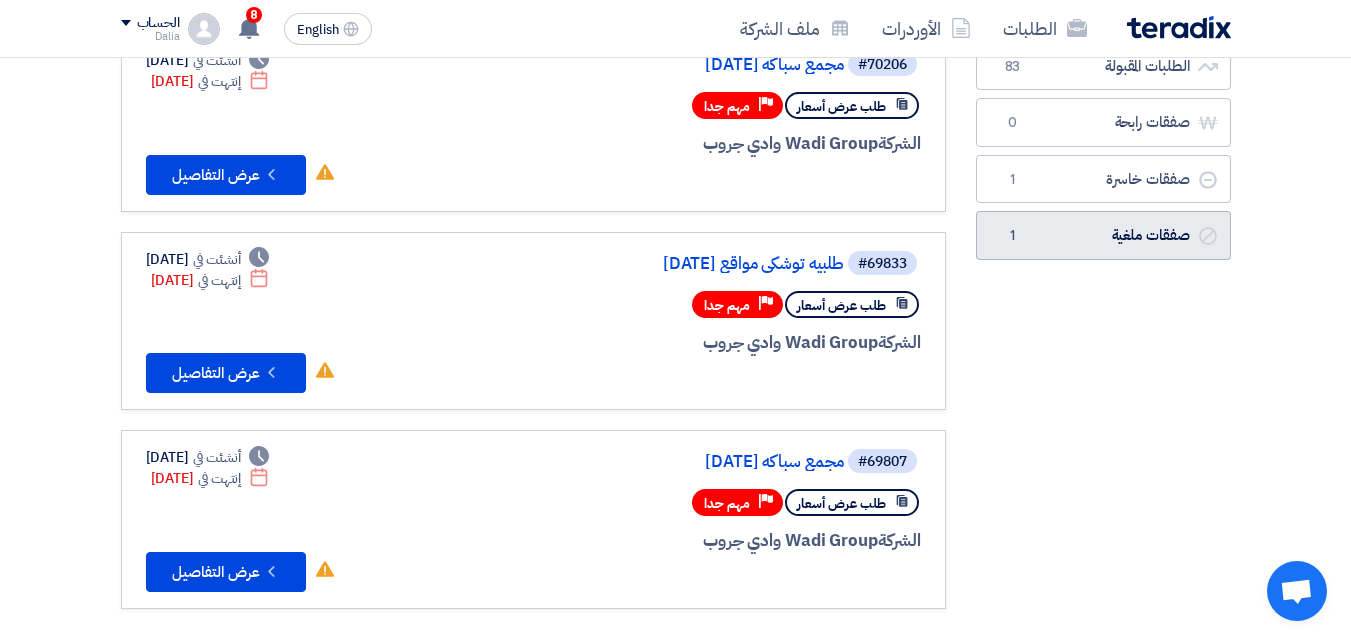 scroll, scrollTop: 100, scrollLeft: 0, axis: vertical 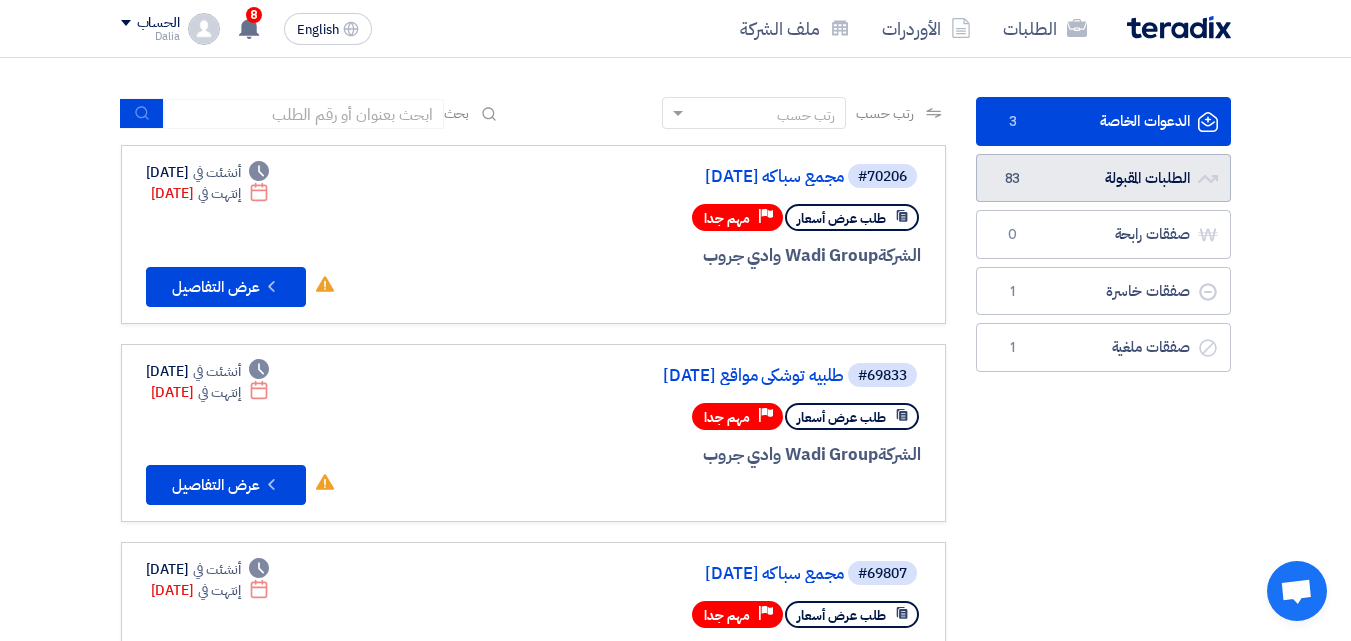 click on "الطلبات المقبولة
الطلبات المقبولة
83" 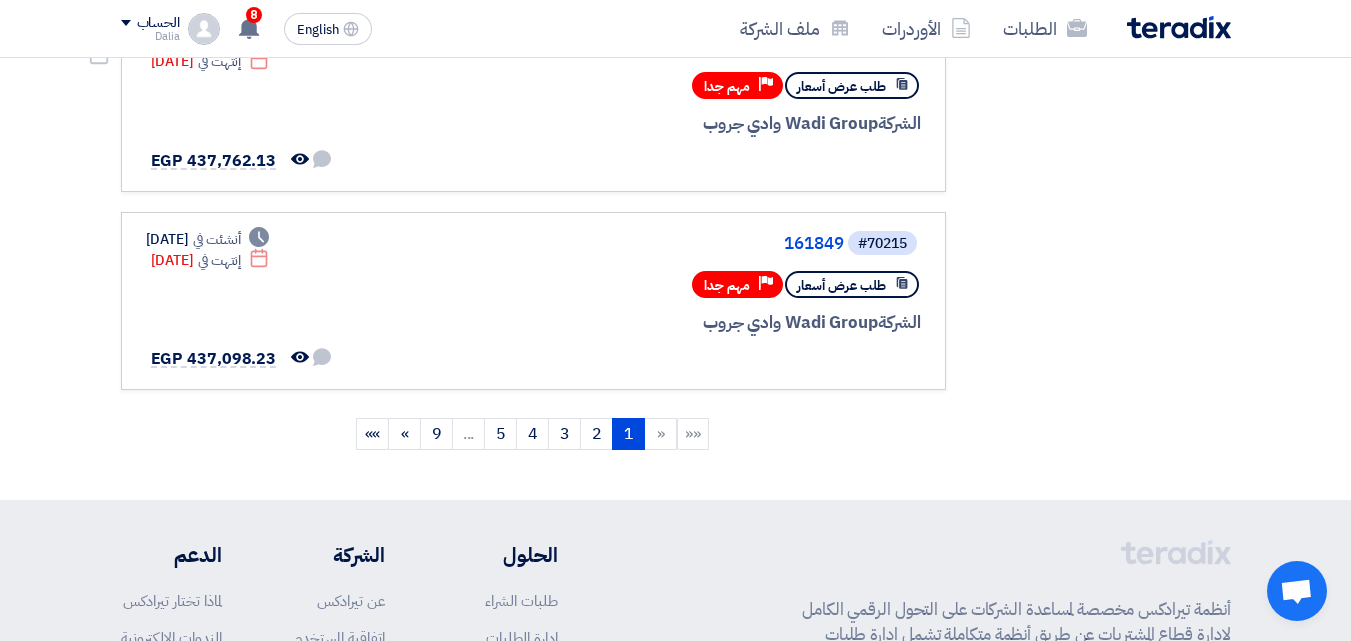 scroll, scrollTop: 1900, scrollLeft: 0, axis: vertical 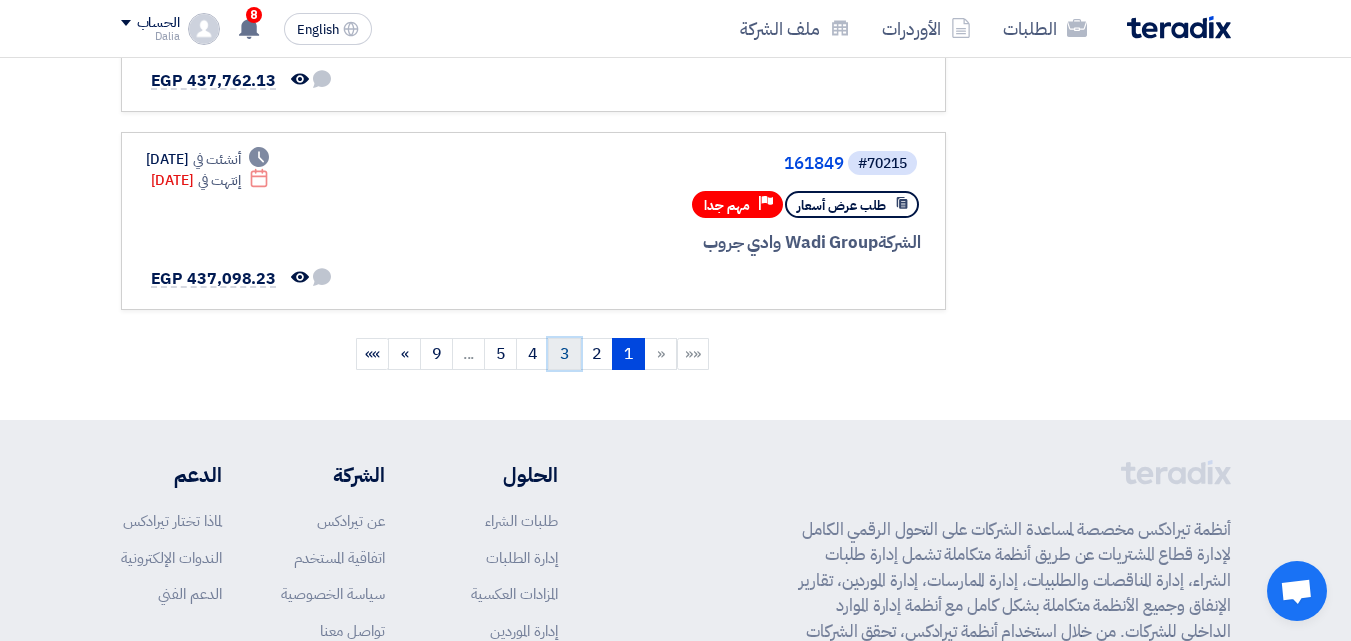 click on "3" 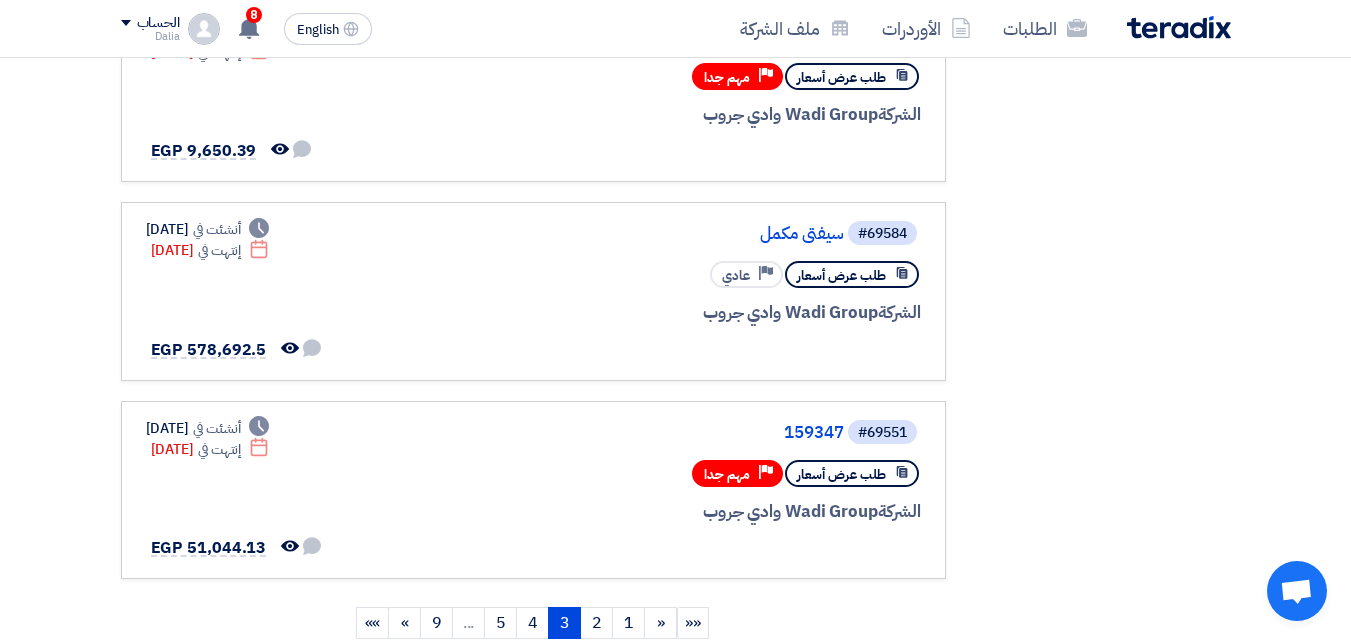 scroll, scrollTop: 1700, scrollLeft: 0, axis: vertical 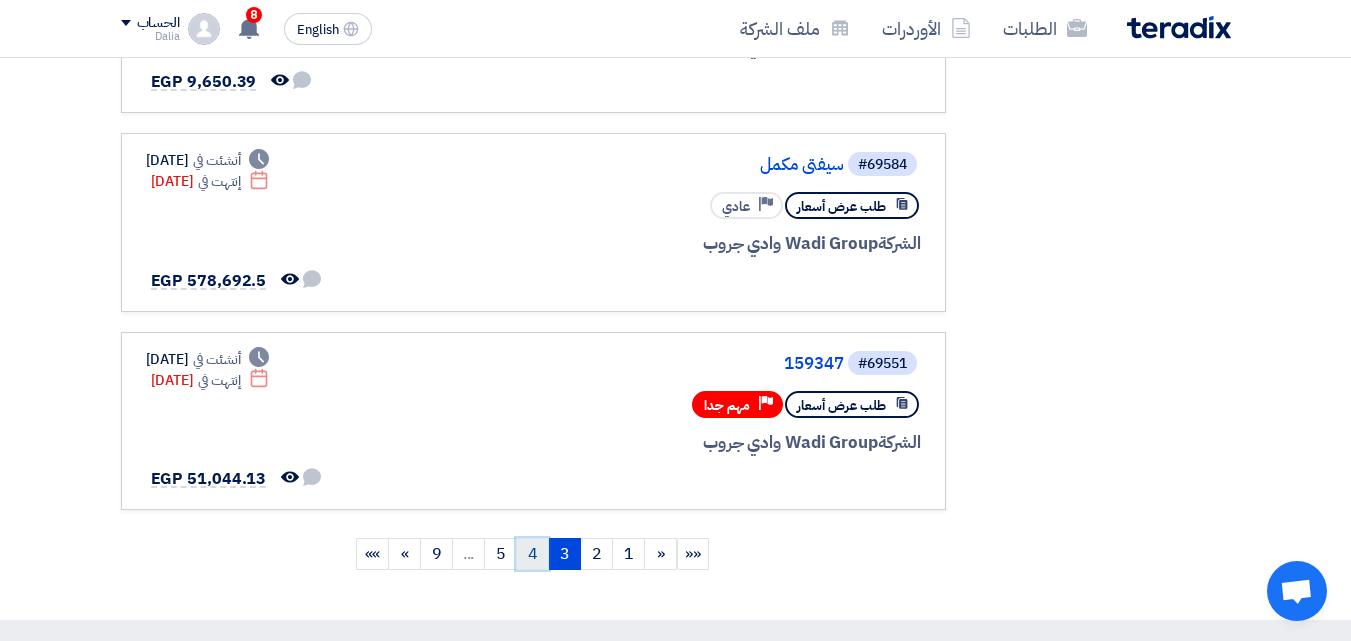 click on "4" 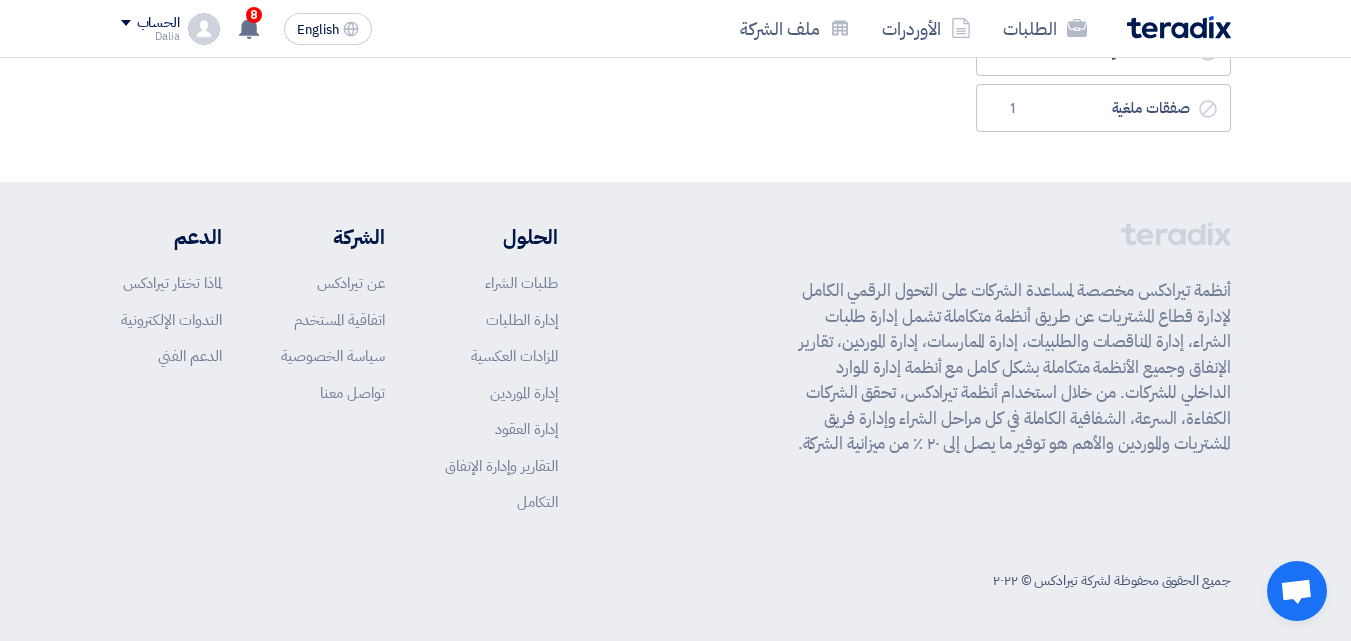 scroll, scrollTop: 0, scrollLeft: 0, axis: both 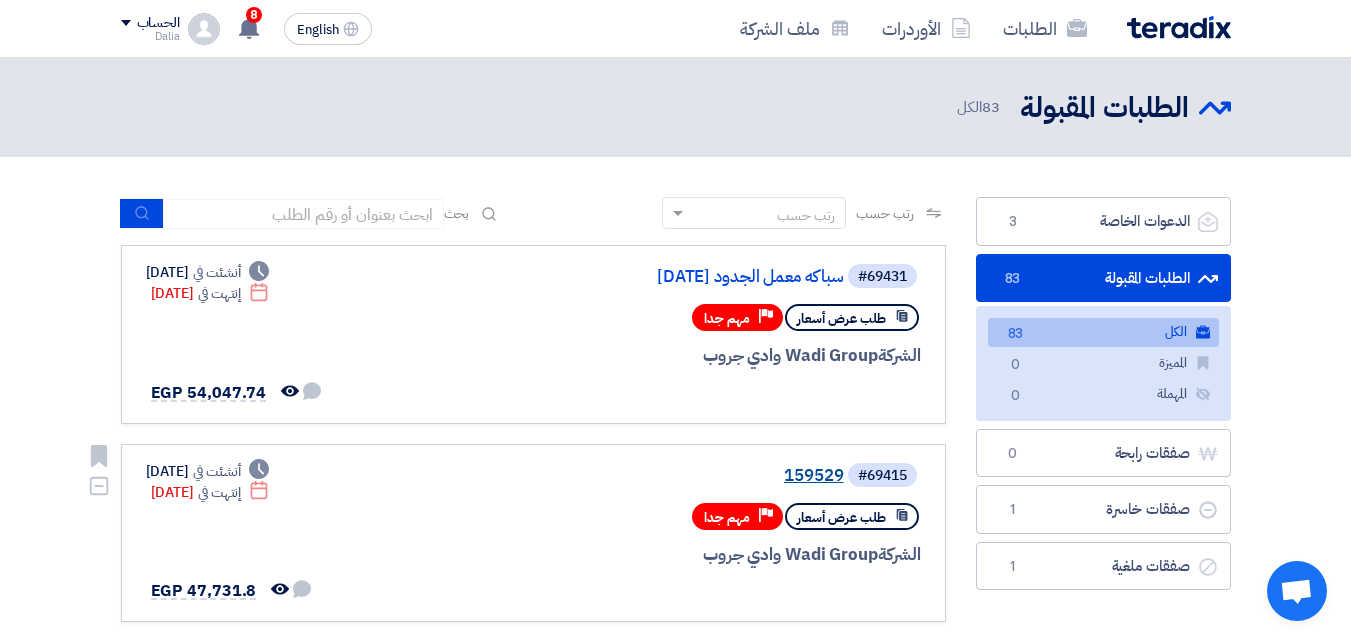 click on "159529" 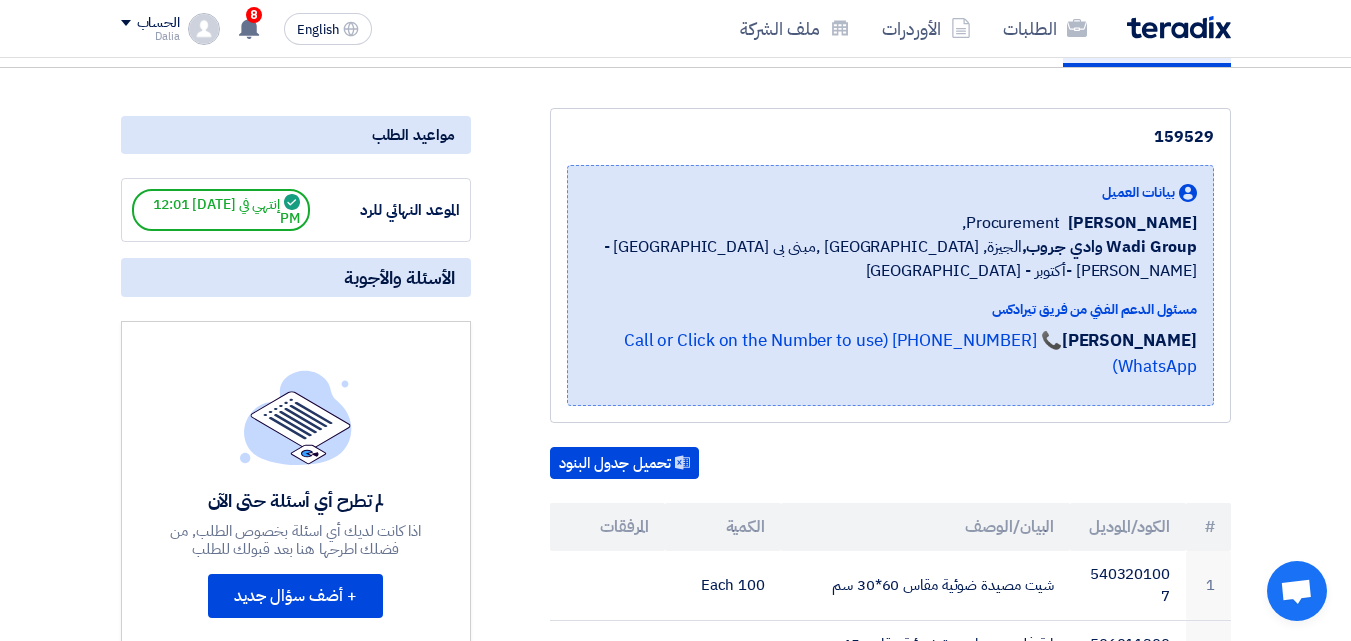 scroll, scrollTop: 0, scrollLeft: 0, axis: both 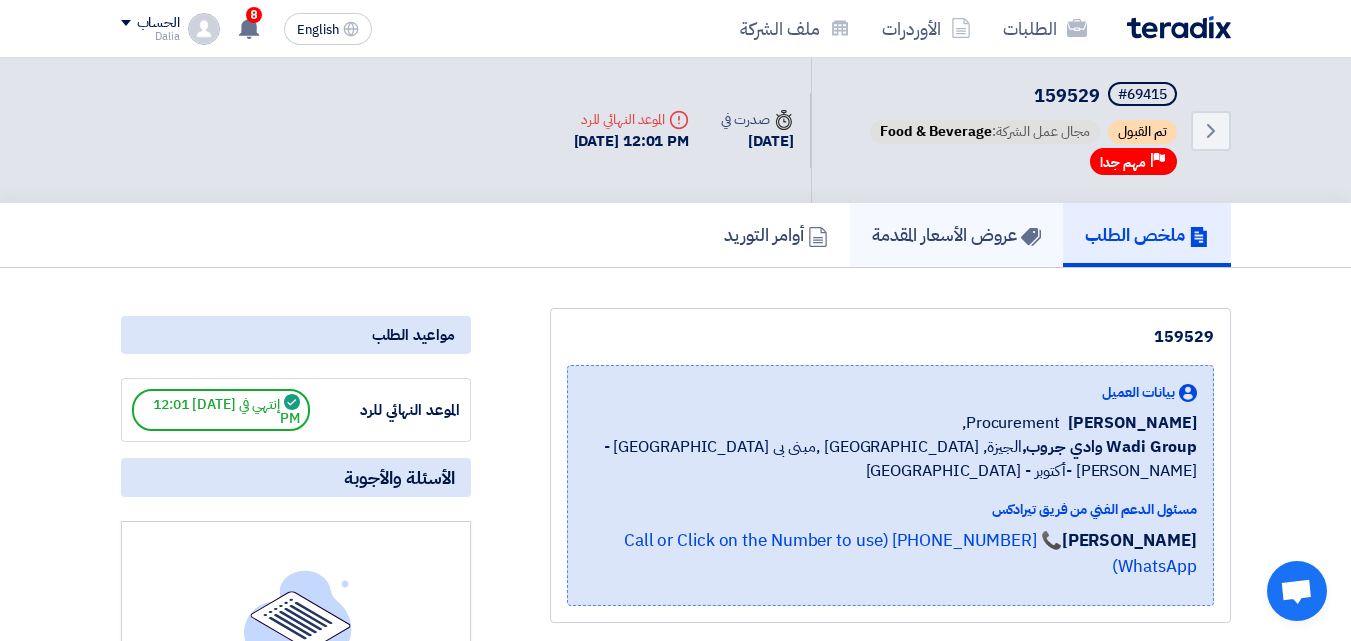 click on "عروض الأسعار المقدمة" 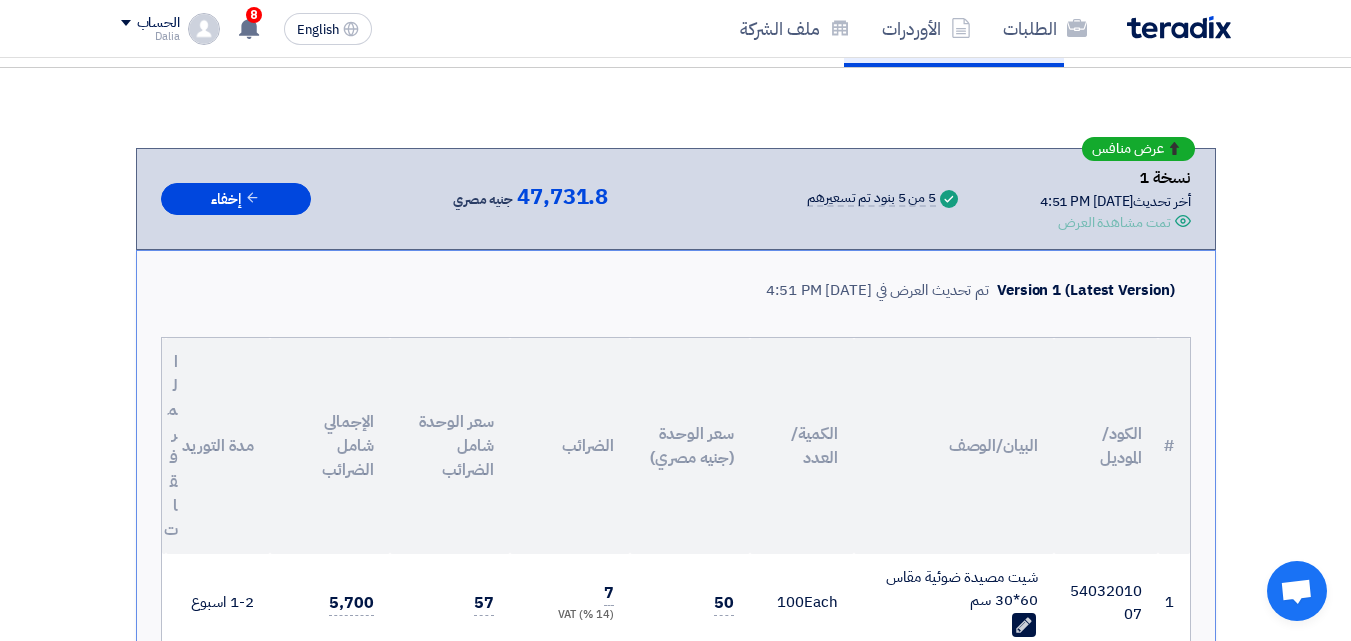 scroll, scrollTop: 400, scrollLeft: 0, axis: vertical 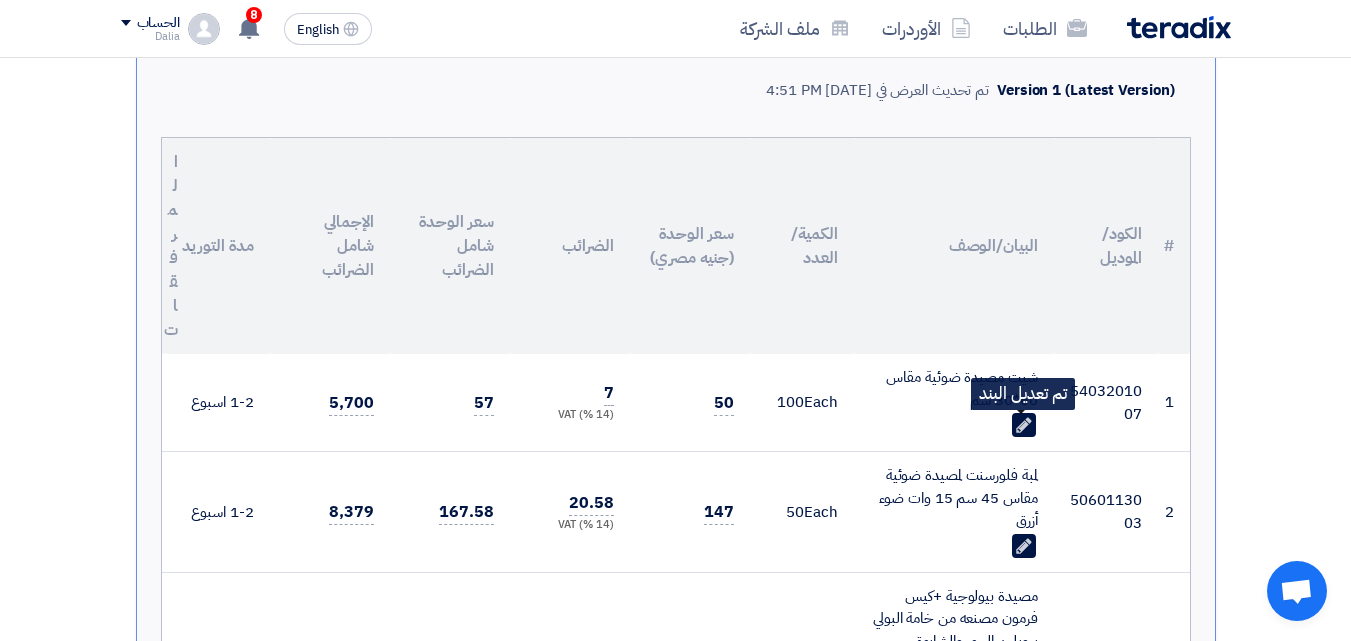click 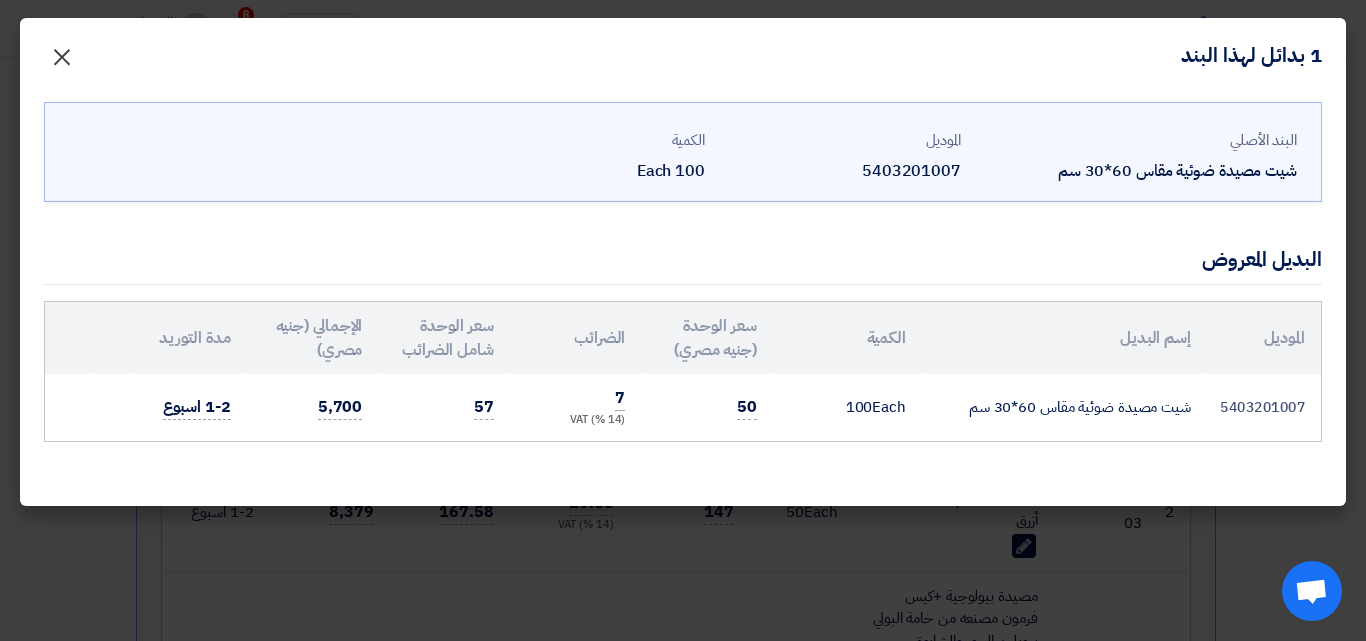 click on "×" 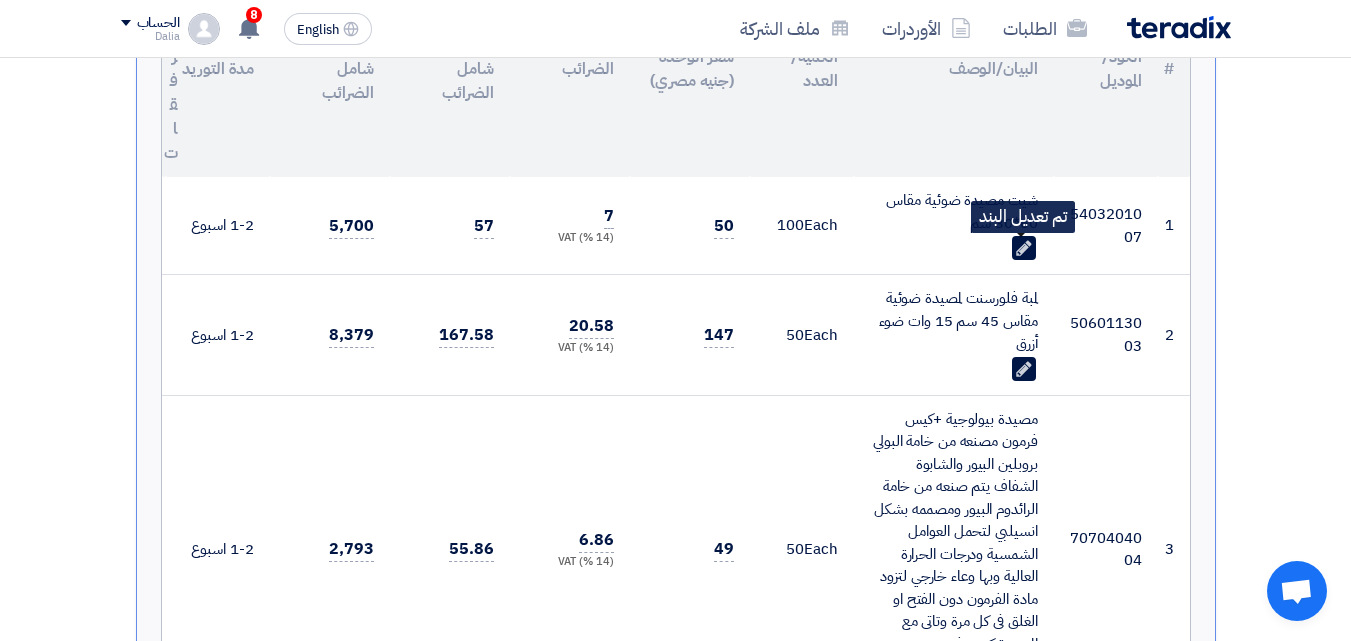 scroll, scrollTop: 600, scrollLeft: 0, axis: vertical 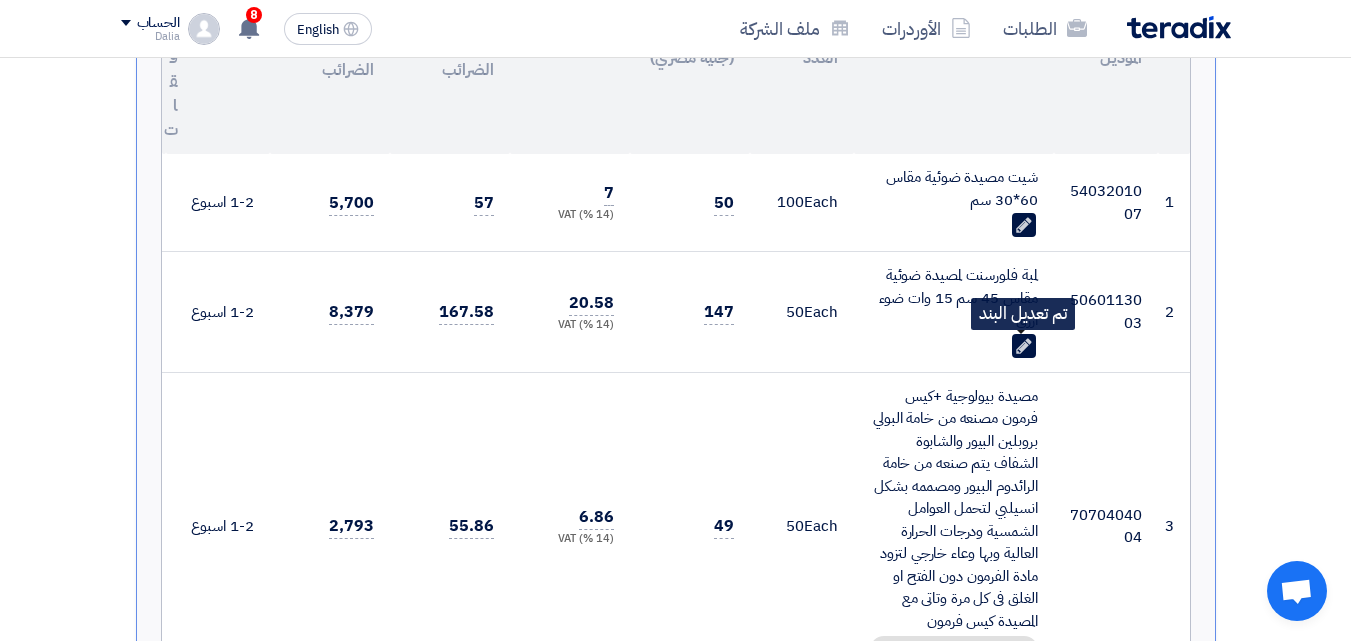 click 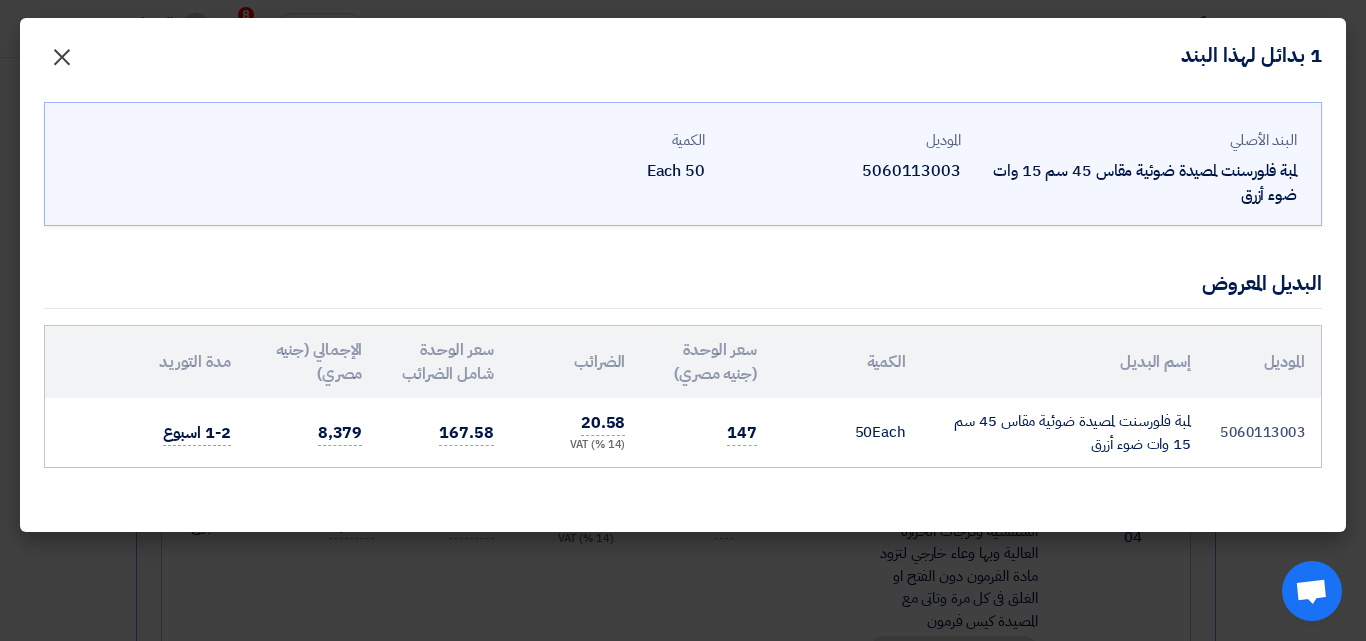 click on "×" 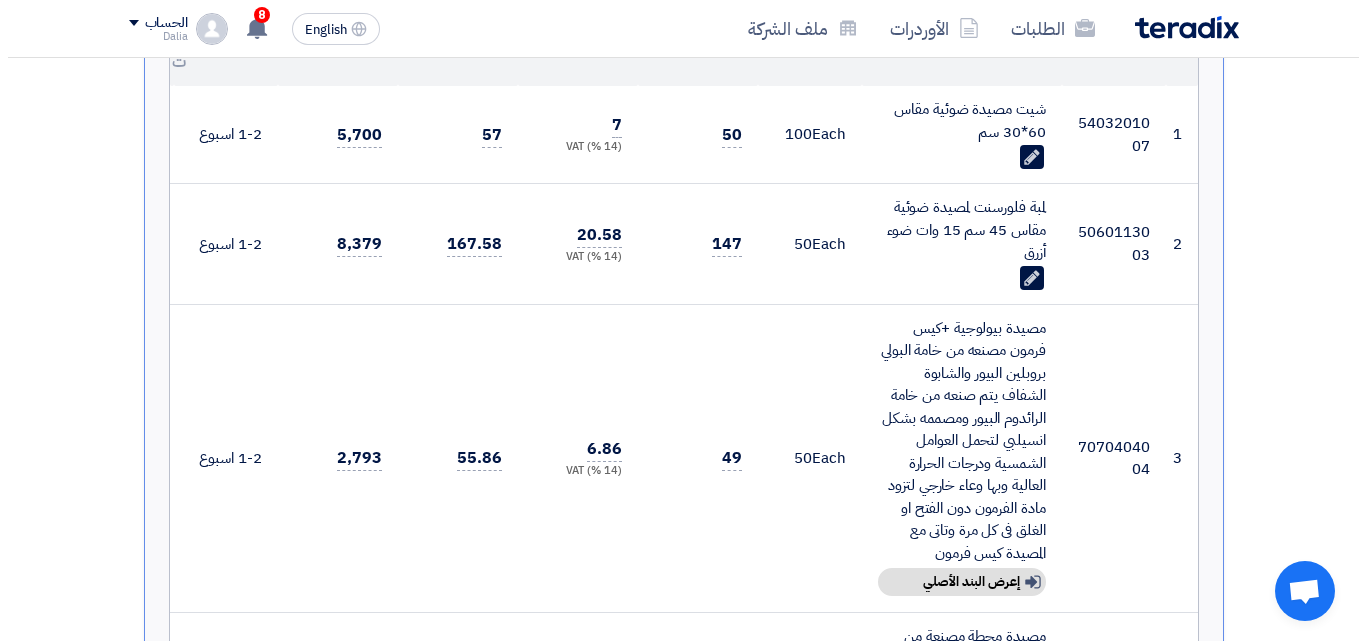 scroll, scrollTop: 800, scrollLeft: 0, axis: vertical 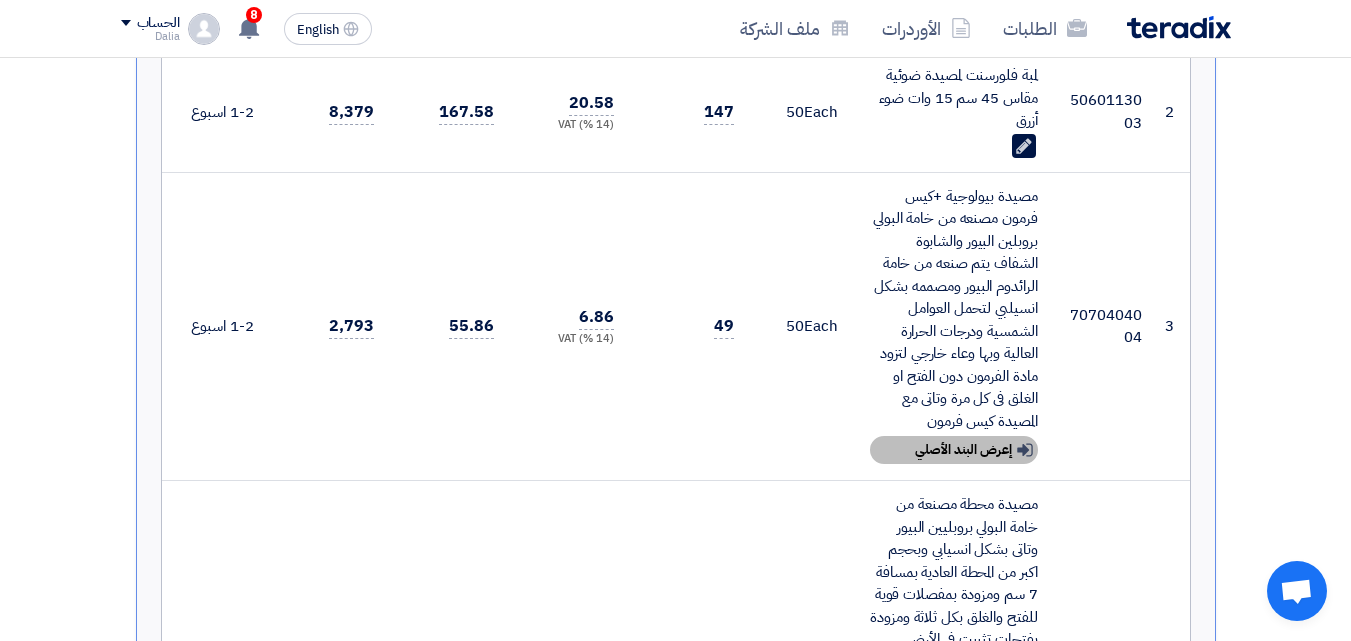 click on "Show details
إعرض البند الأصلي" at bounding box center [954, 450] 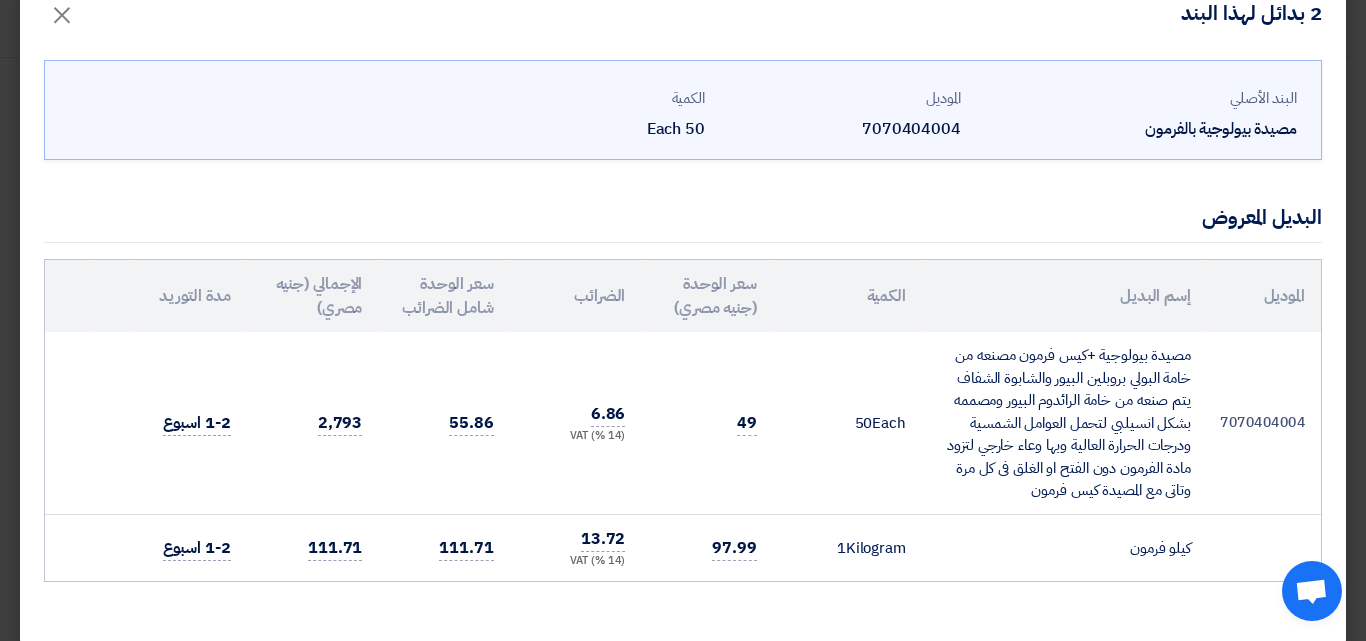 scroll, scrollTop: 65, scrollLeft: 0, axis: vertical 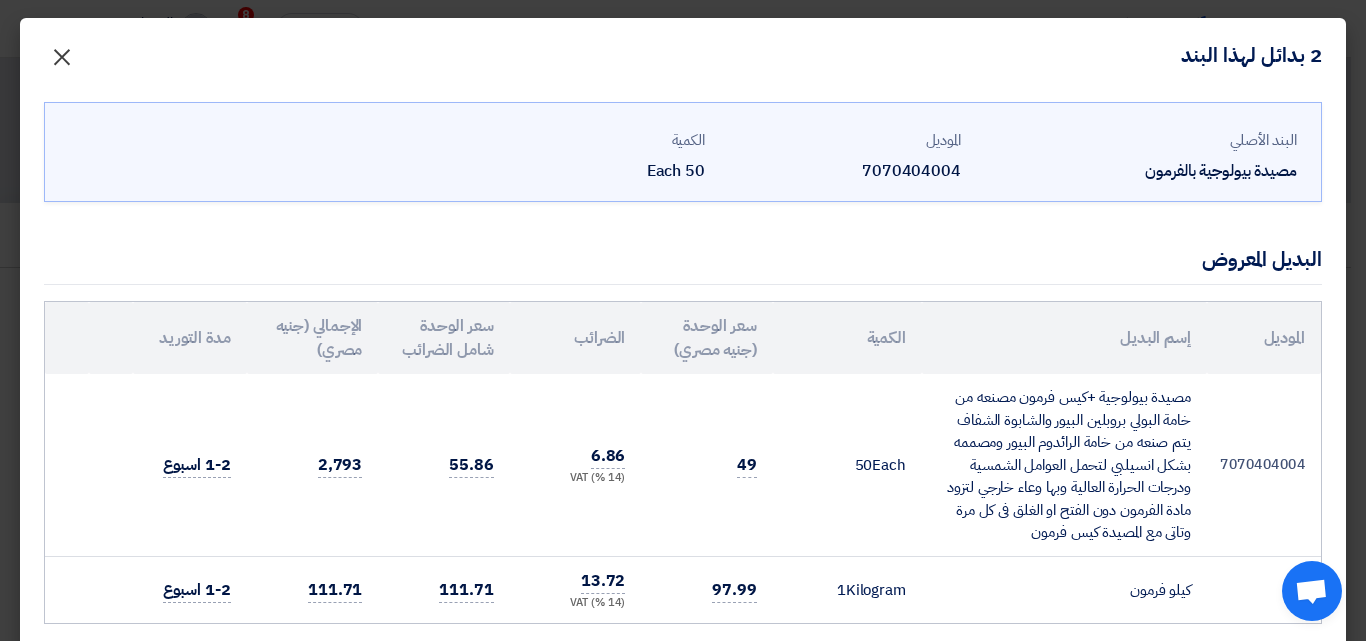 click on "×" 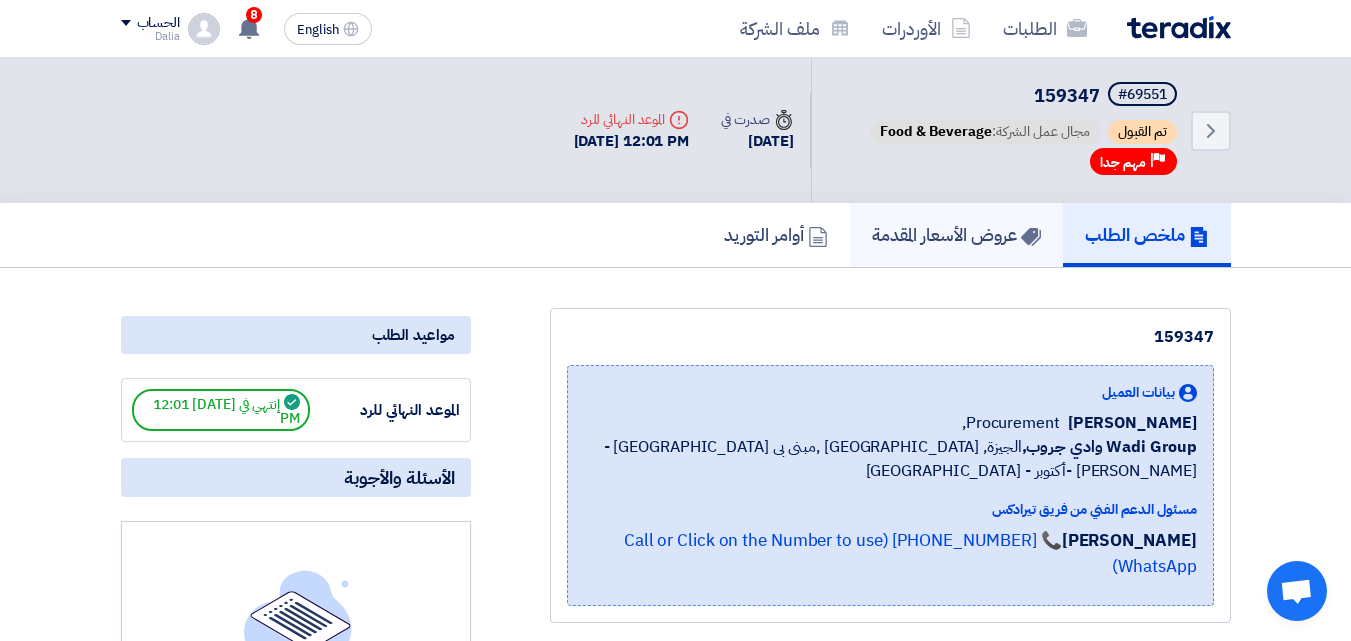 click on "عروض الأسعار المقدمة" 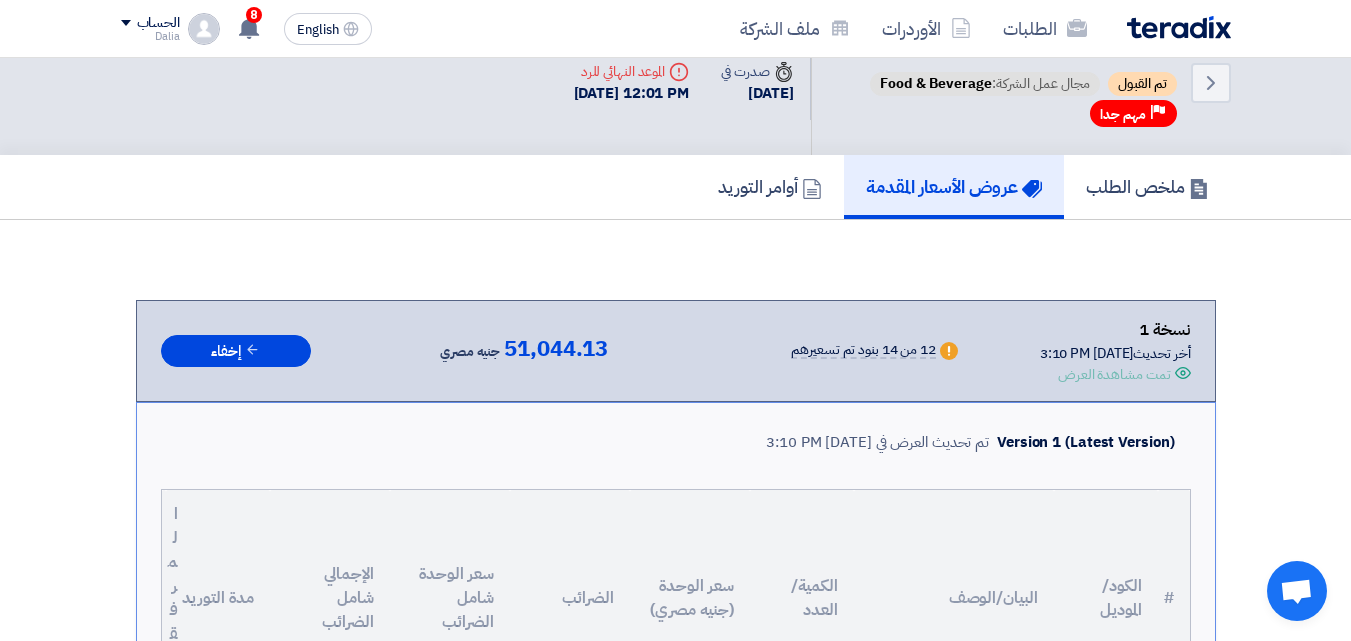 scroll, scrollTop: 0, scrollLeft: 0, axis: both 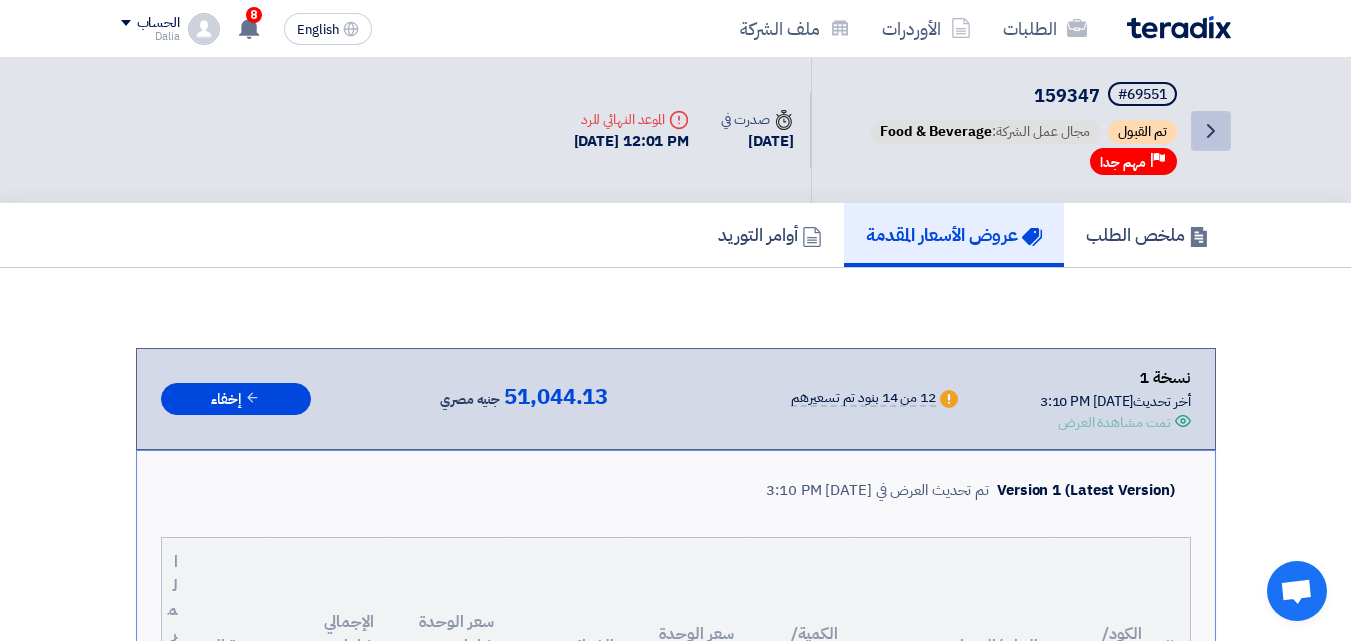 click 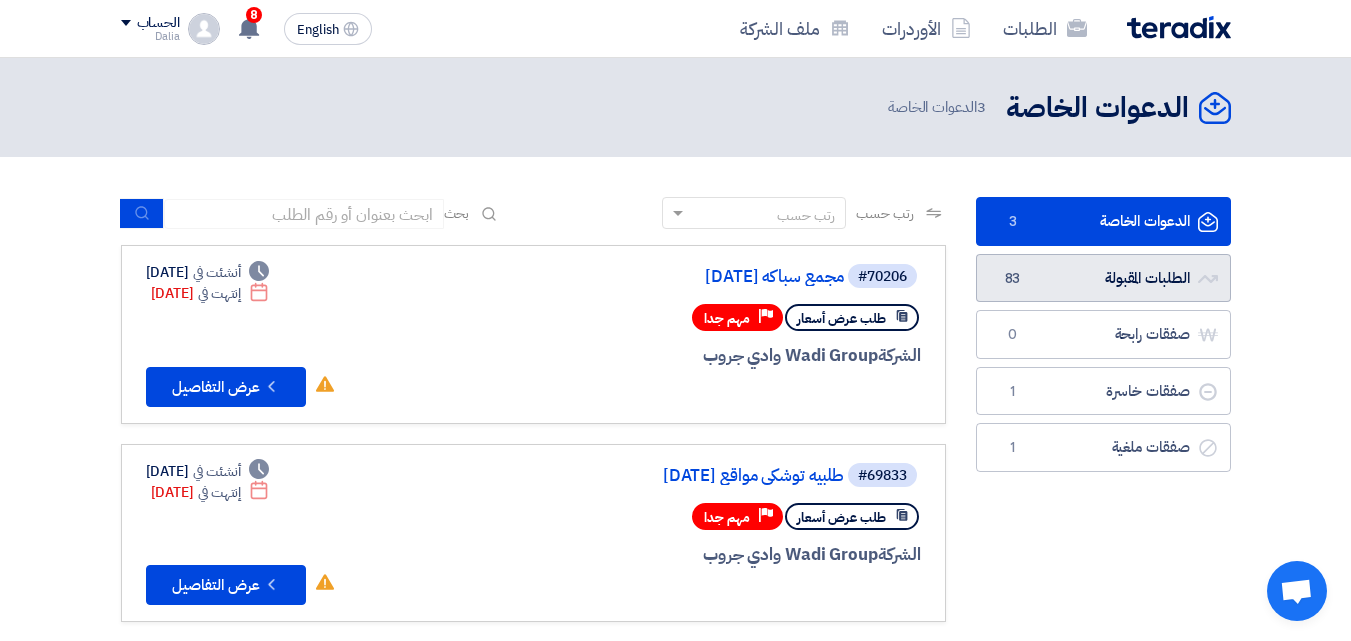 click on "الطلبات المقبولة
الطلبات المقبولة
83" 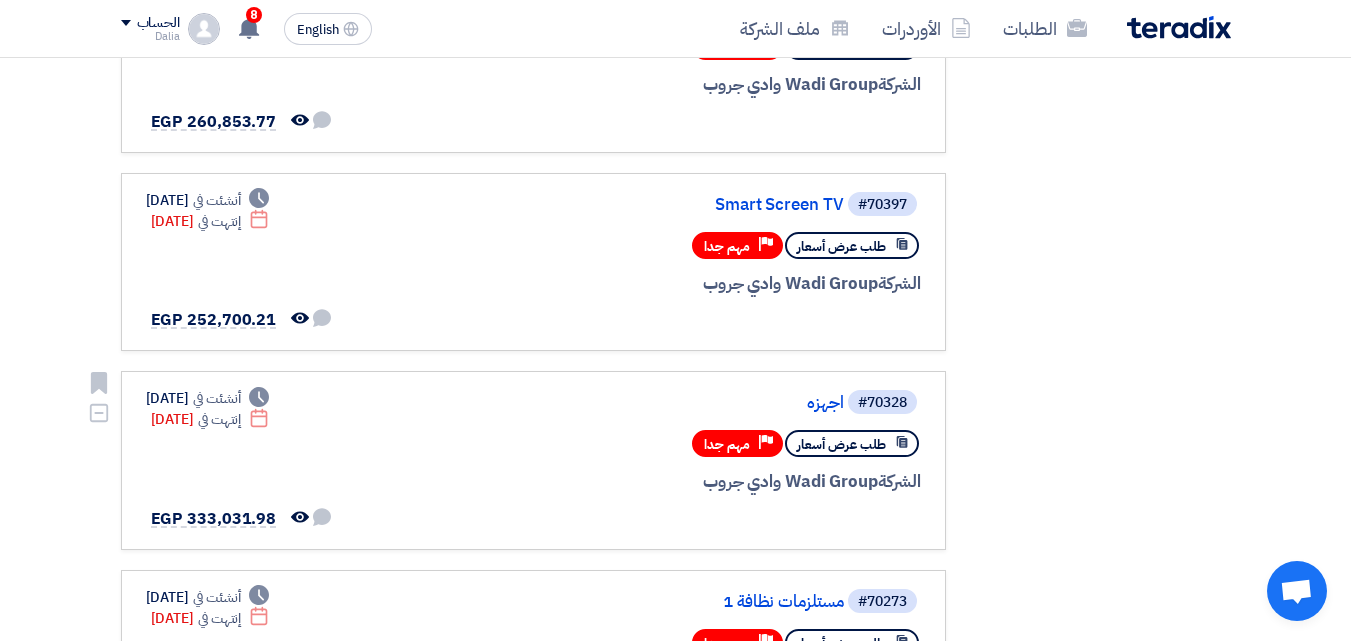 scroll, scrollTop: 1700, scrollLeft: 0, axis: vertical 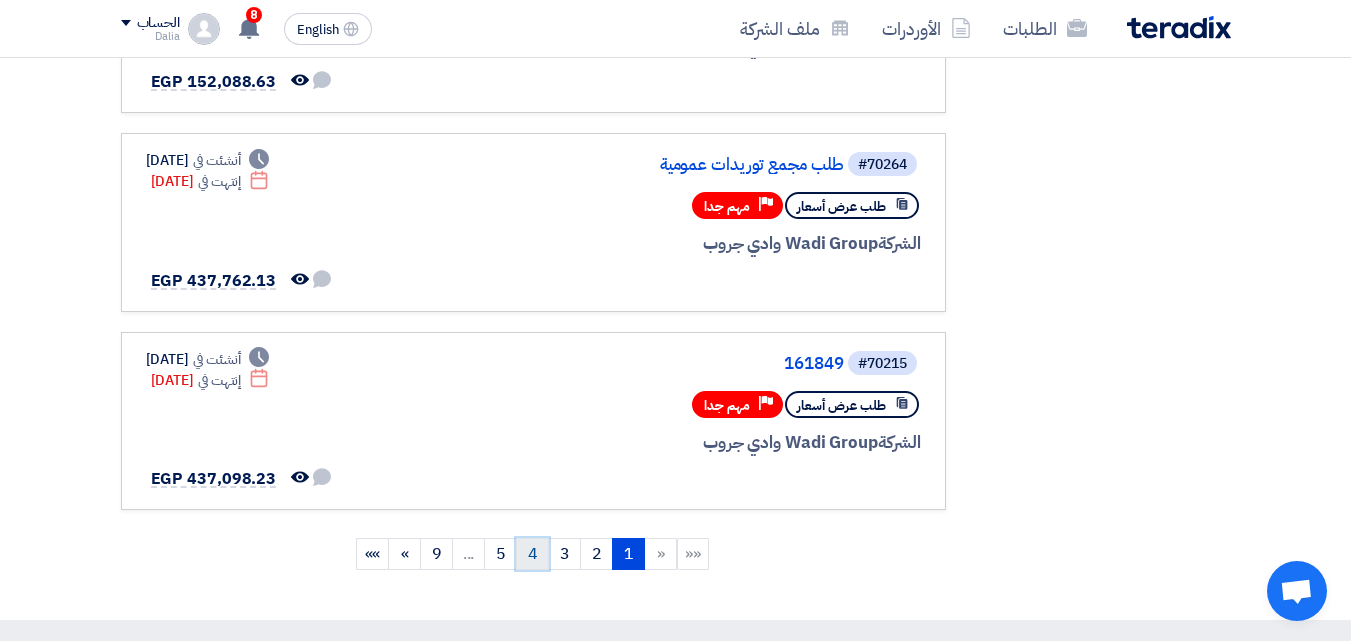 click on "4" 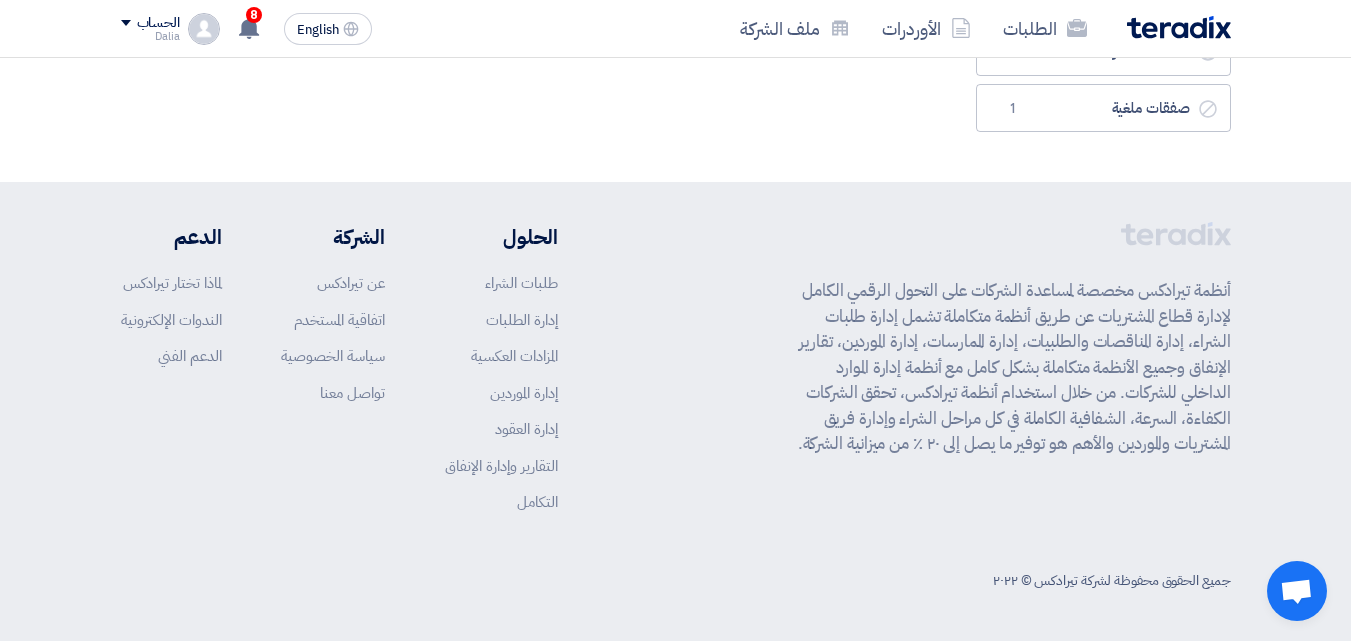 scroll, scrollTop: 0, scrollLeft: 0, axis: both 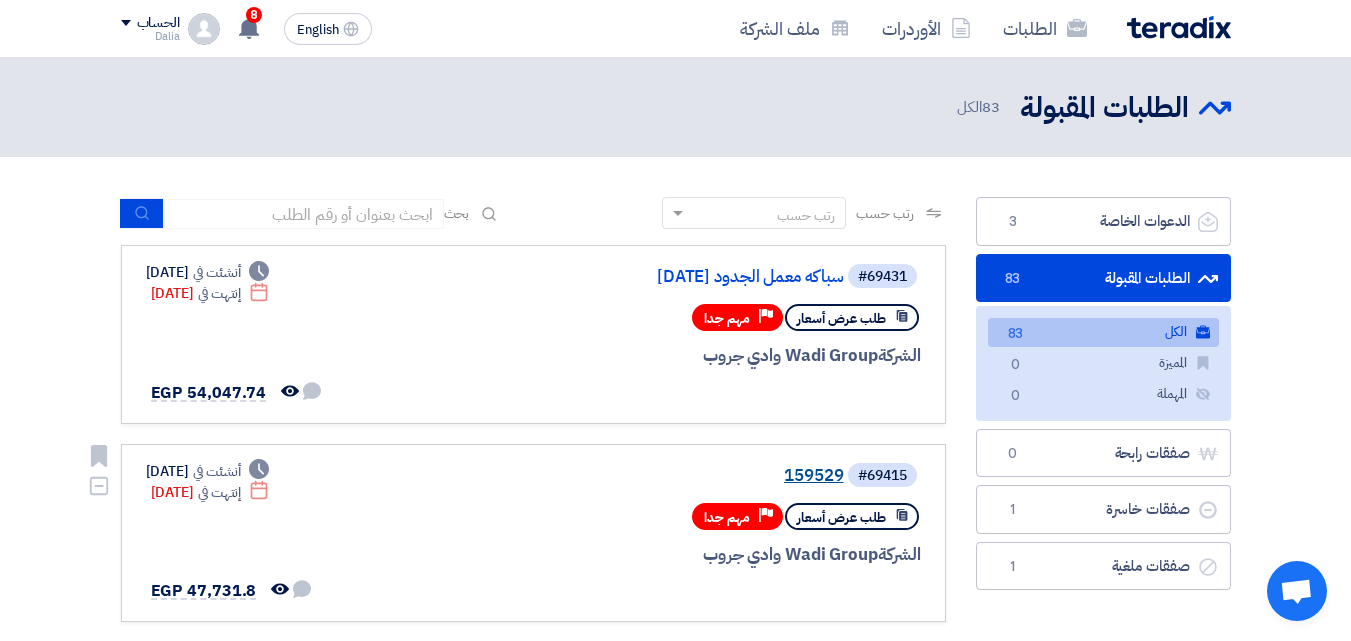 click on "159529" 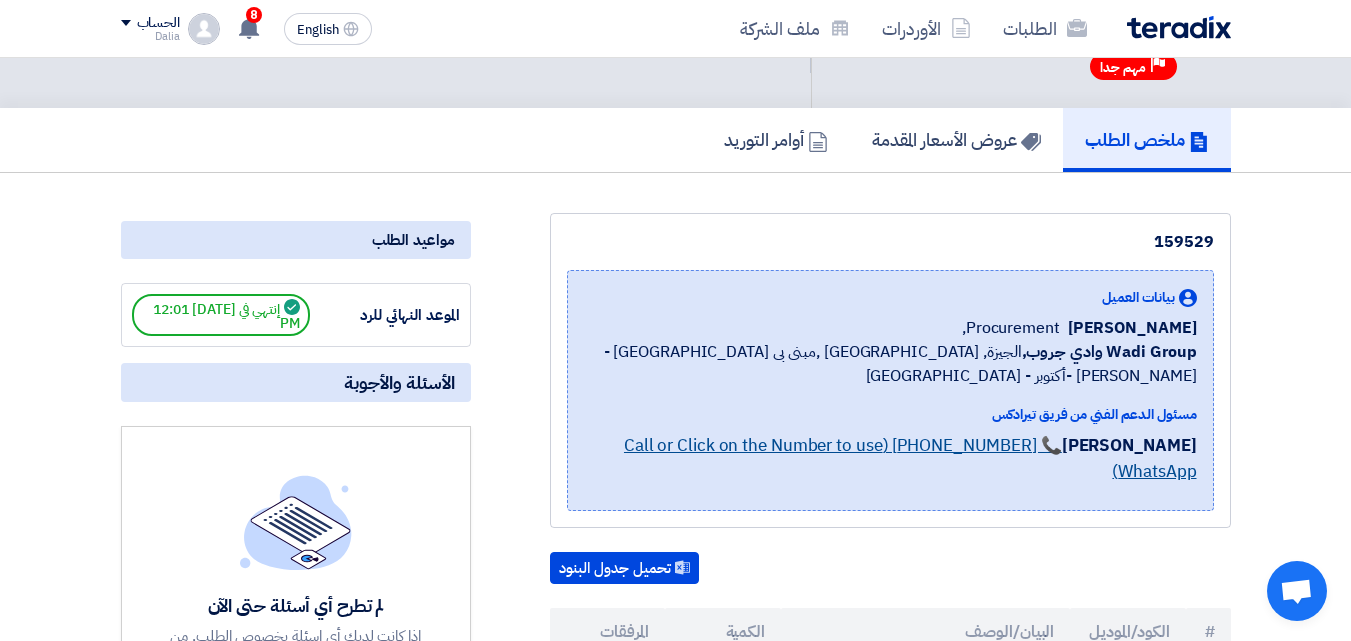 scroll, scrollTop: 0, scrollLeft: 0, axis: both 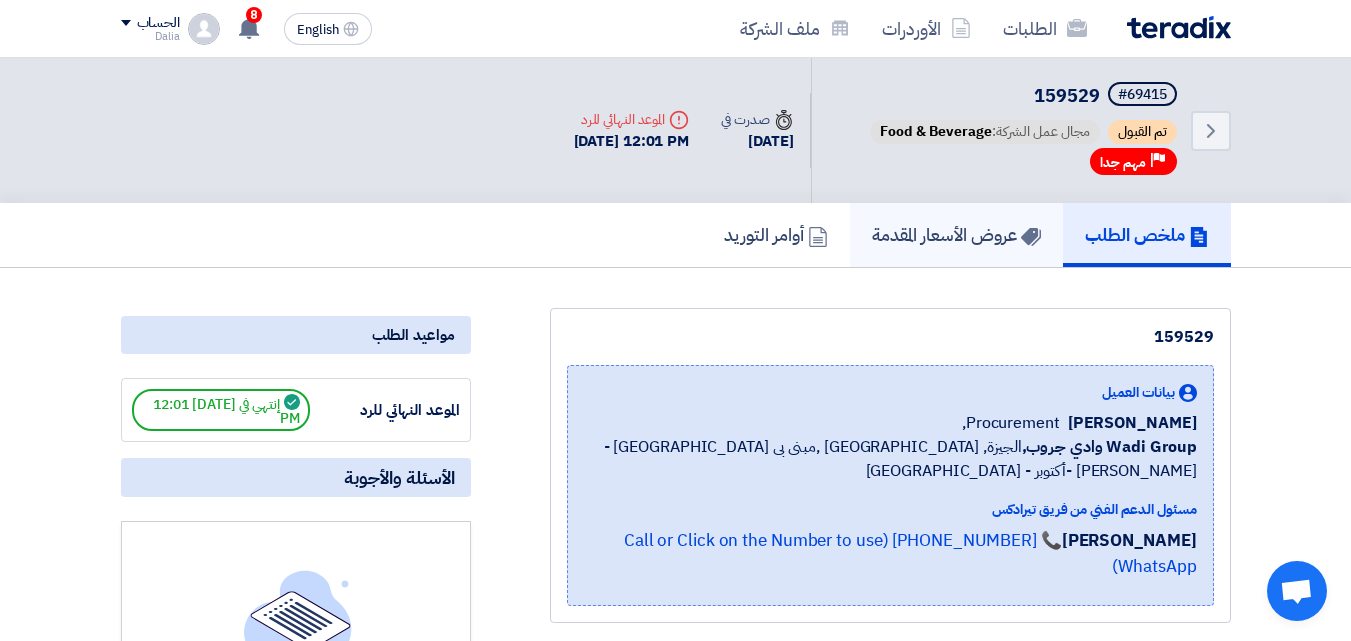 click on "عروض الأسعار المقدمة" 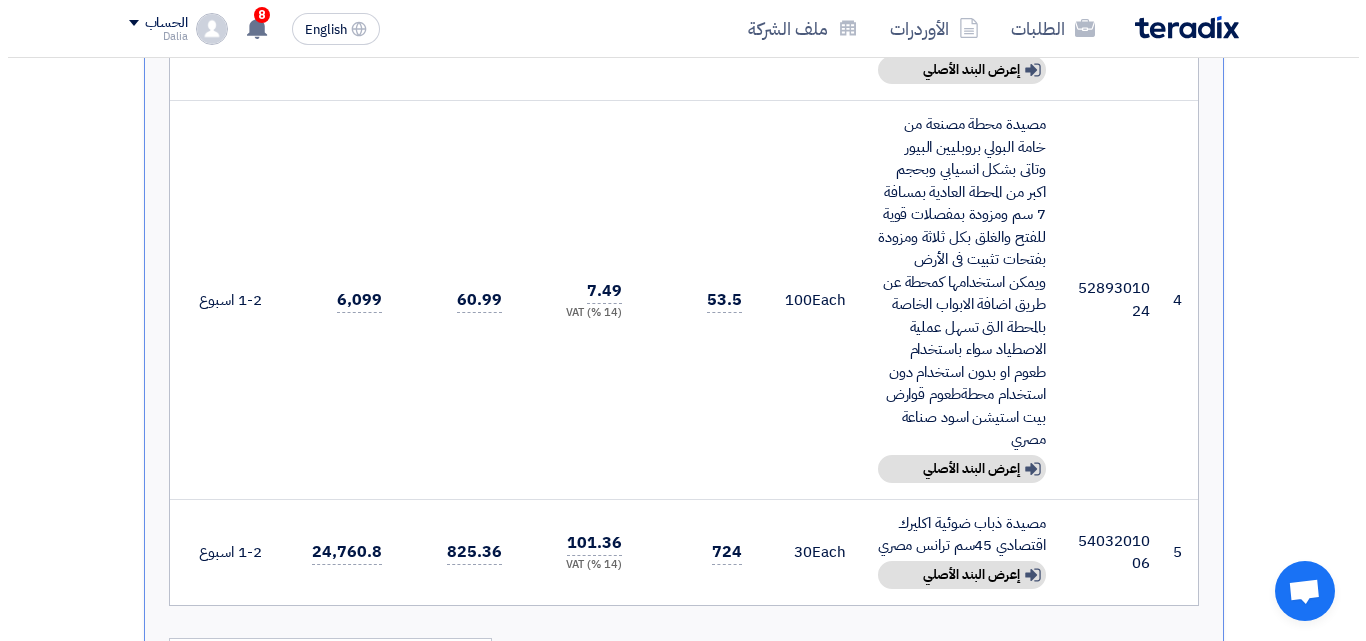 scroll, scrollTop: 1200, scrollLeft: 0, axis: vertical 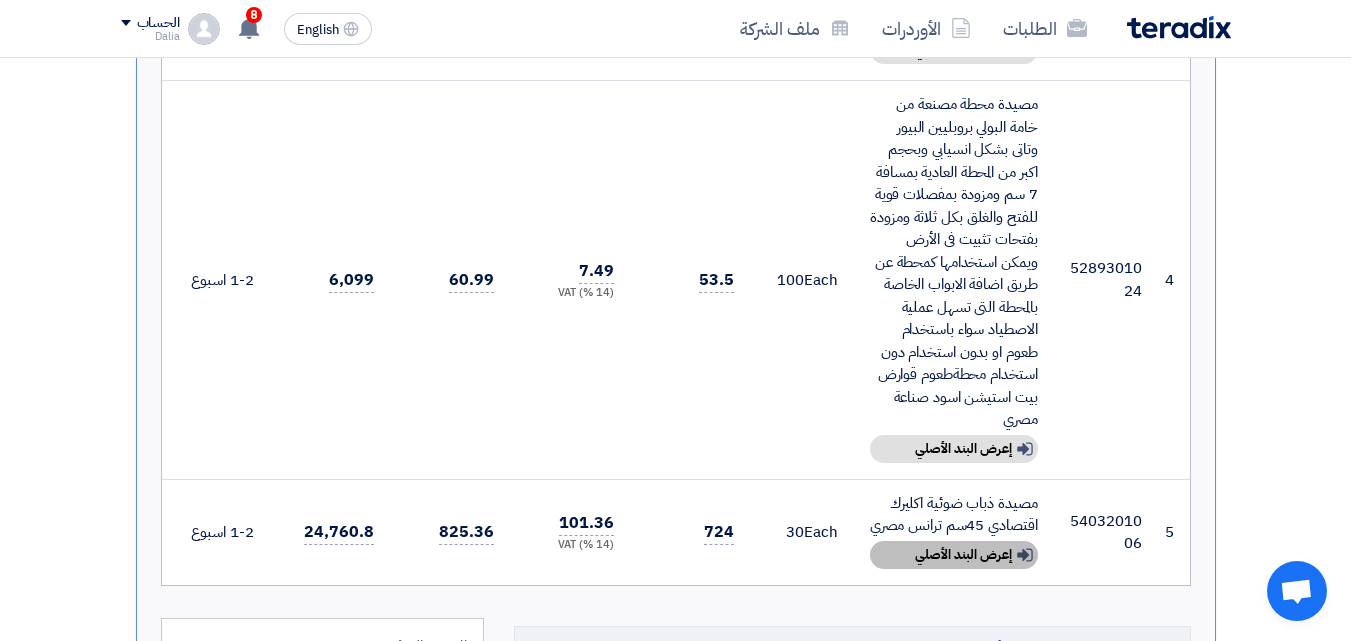 click on "Show details
إعرض البند الأصلي" at bounding box center [954, 555] 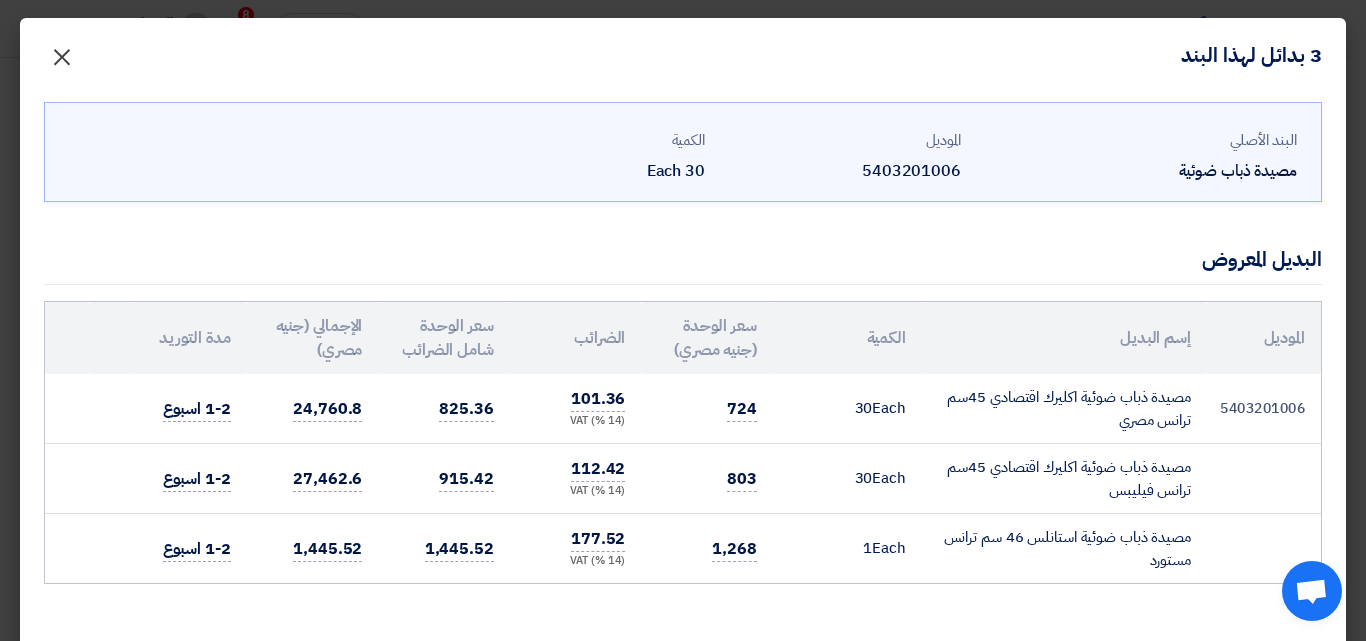 click on "×" 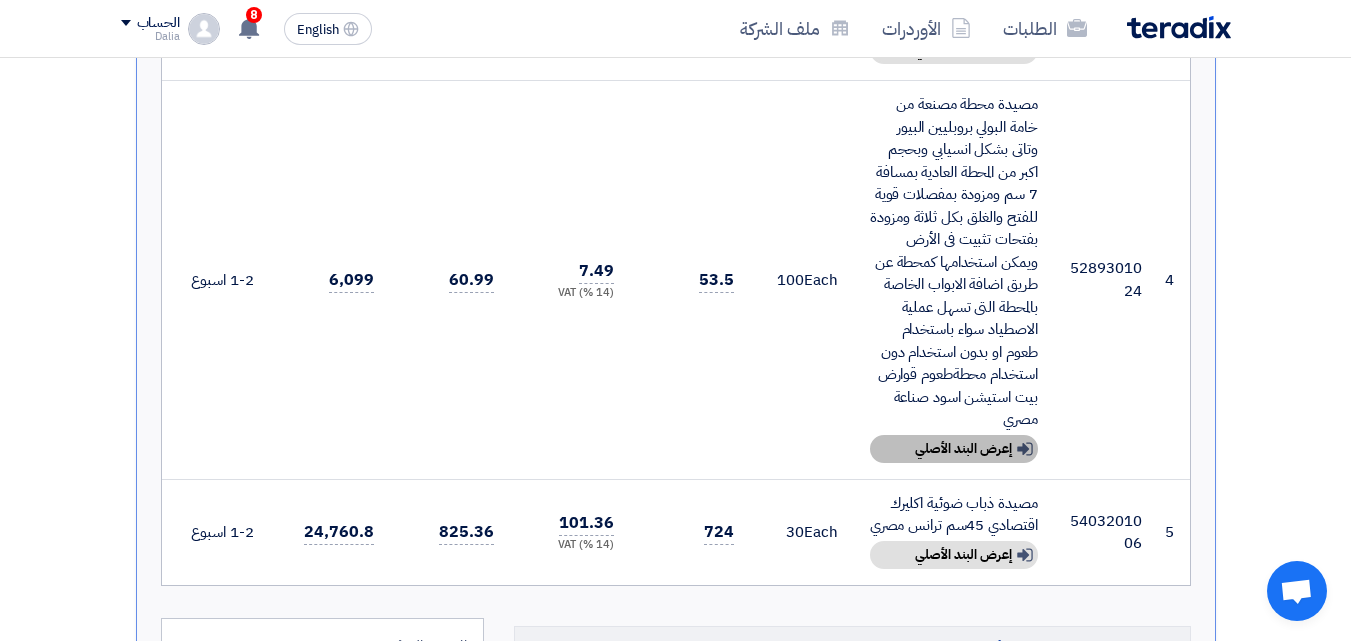 click on "Show details
إعرض البند الأصلي" at bounding box center [954, 449] 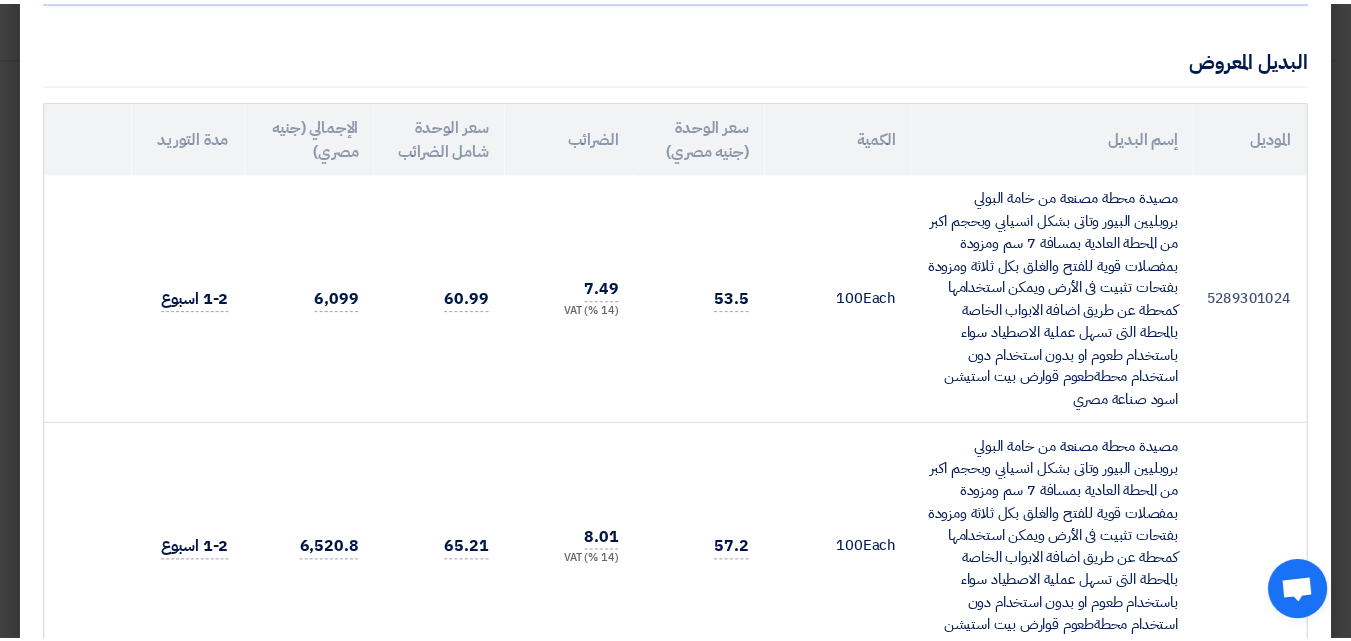 scroll, scrollTop: 0, scrollLeft: 0, axis: both 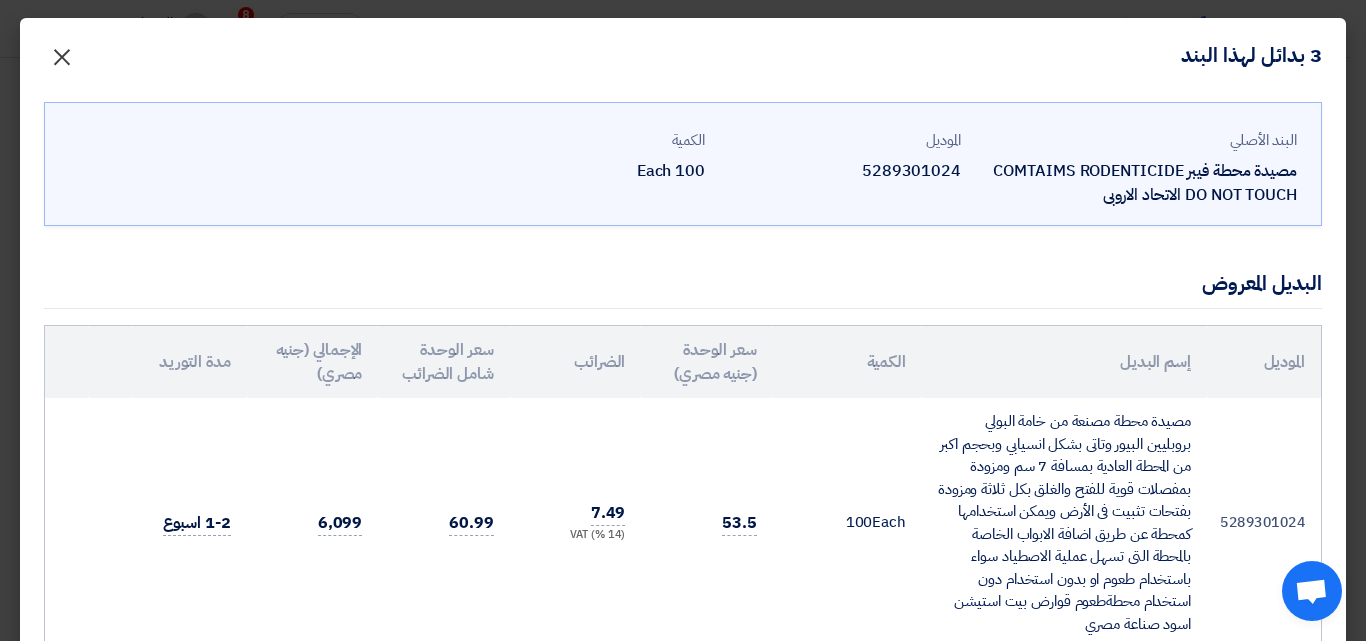 click on "×" 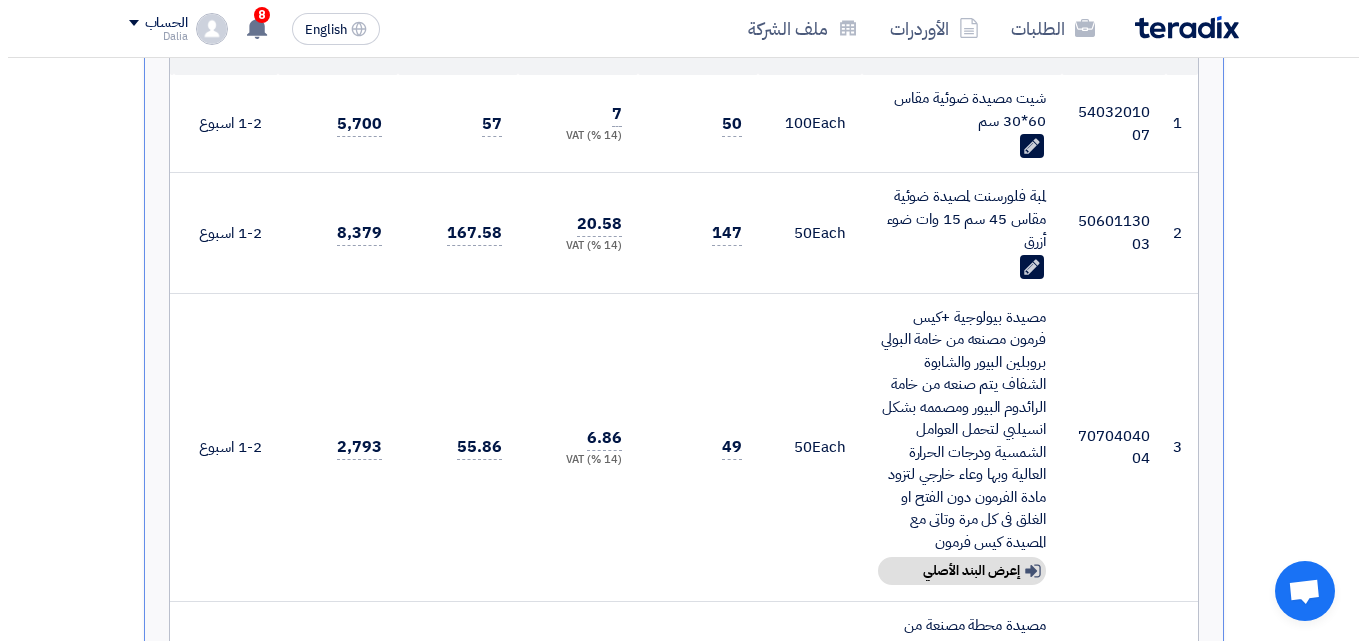scroll, scrollTop: 700, scrollLeft: 0, axis: vertical 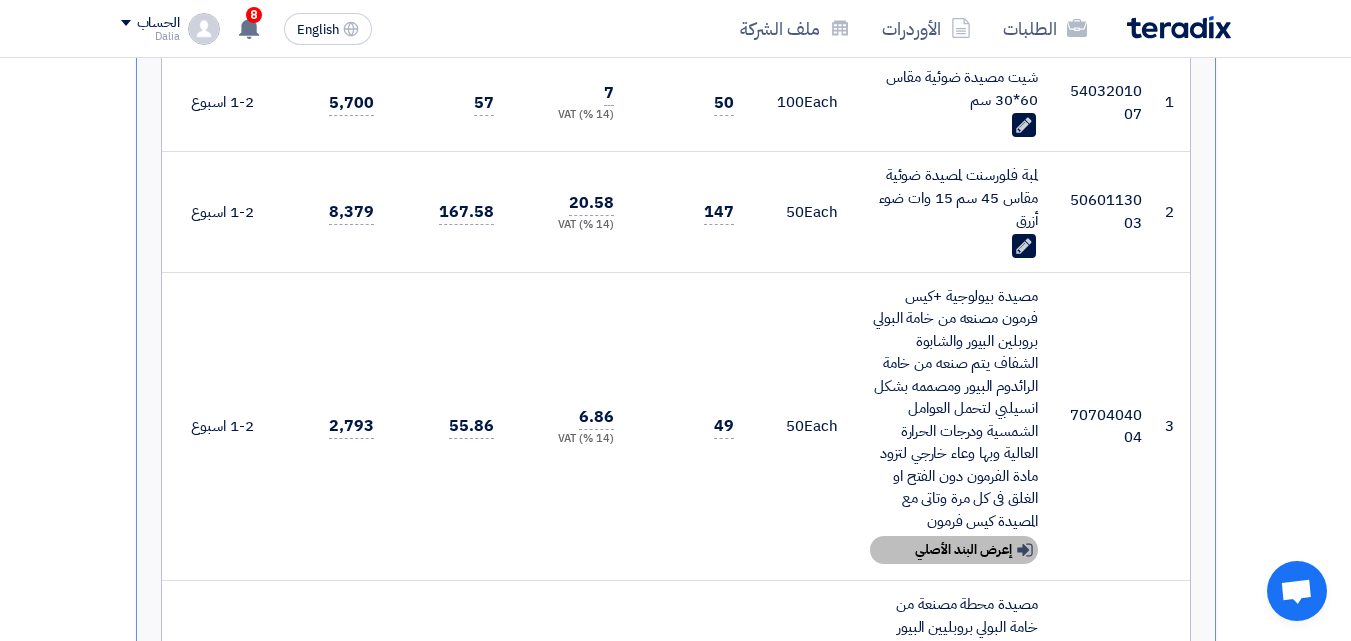 click on "Show details
إعرض البند الأصلي" at bounding box center (954, 550) 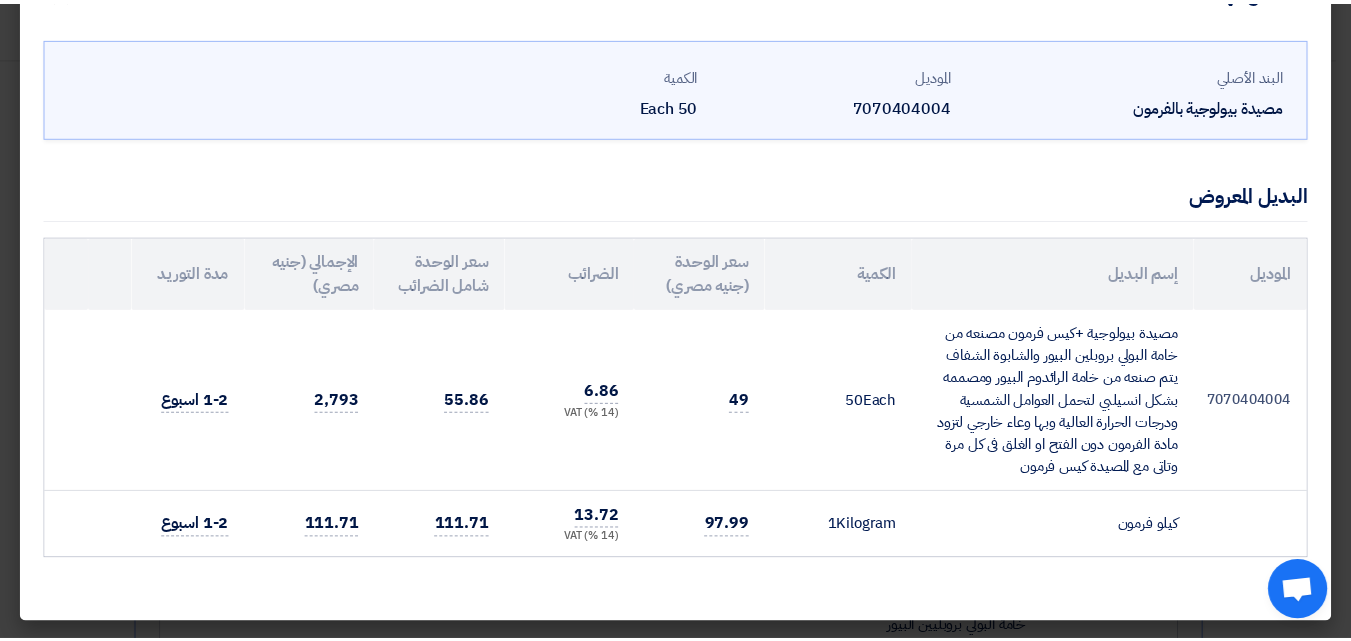 scroll, scrollTop: 0, scrollLeft: 0, axis: both 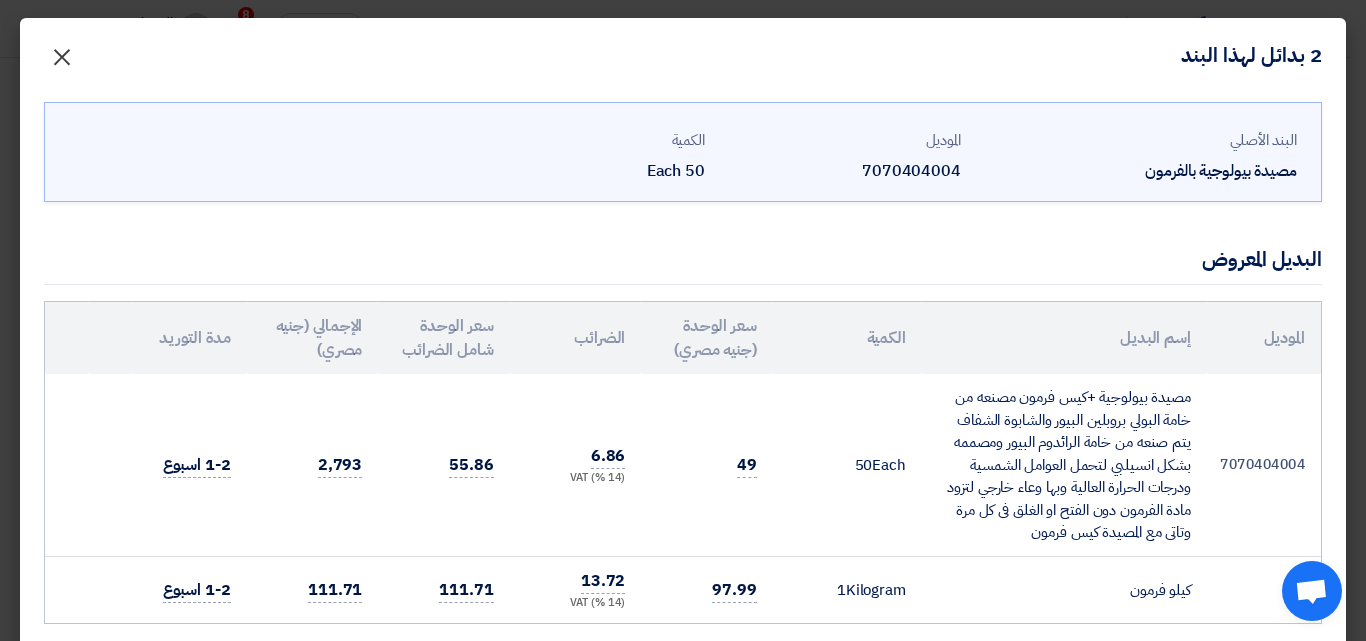 drag, startPoint x: 67, startPoint y: 51, endPoint x: 146, endPoint y: 67, distance: 80.60397 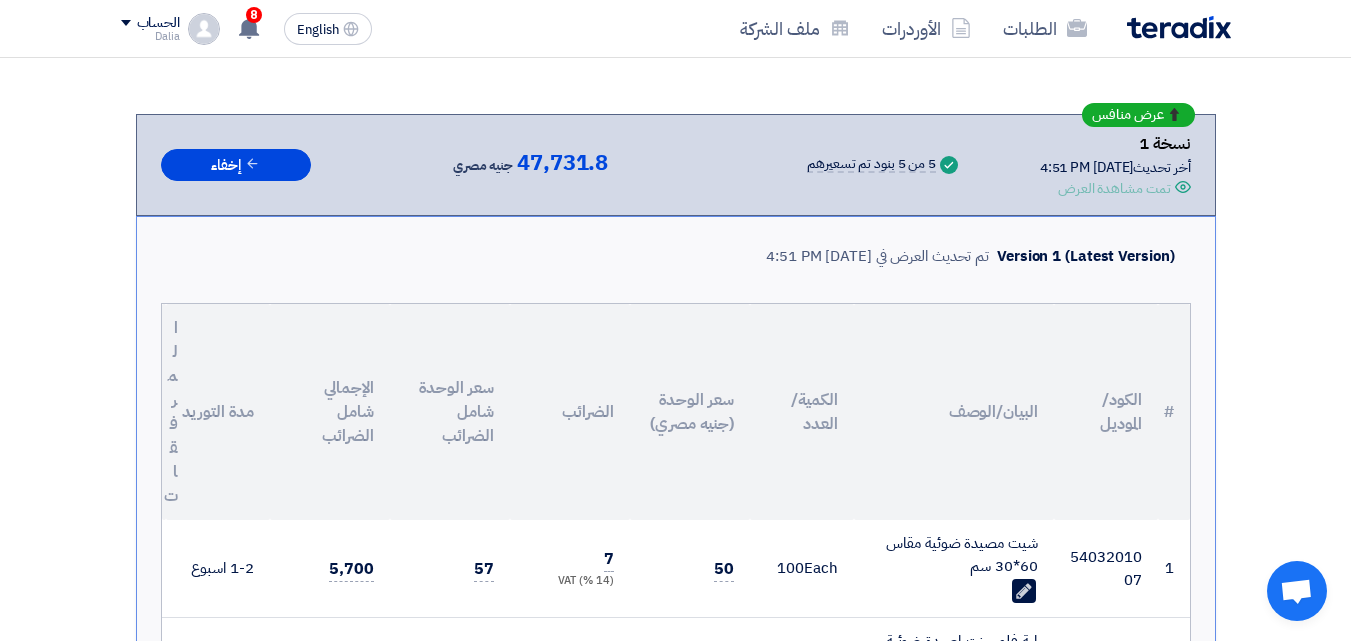 scroll, scrollTop: 0, scrollLeft: 0, axis: both 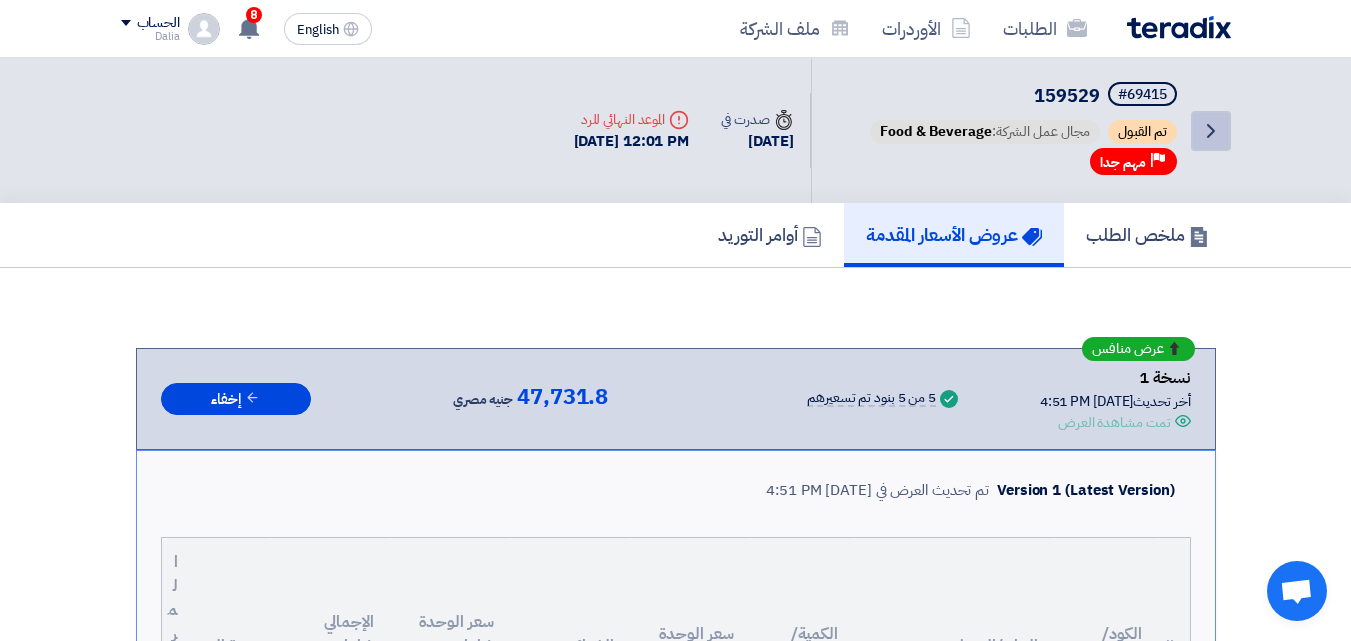 click on "Back" 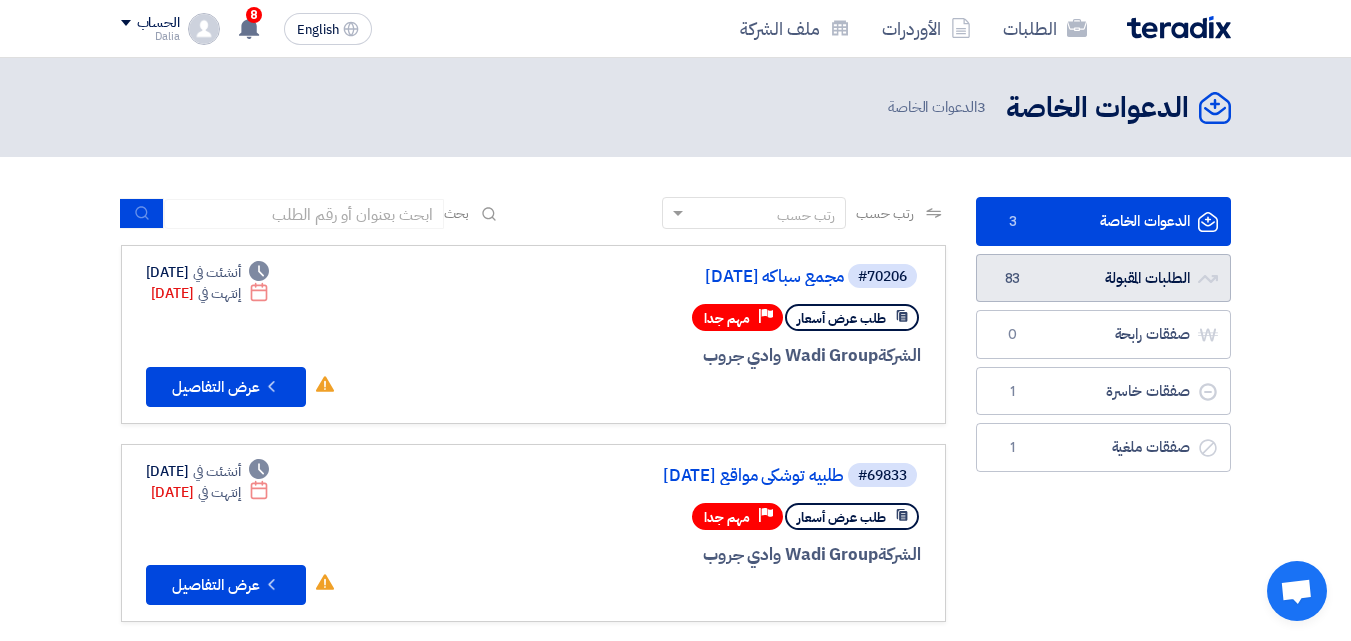 click on "الطلبات المقبولة
الطلبات المقبولة
83" 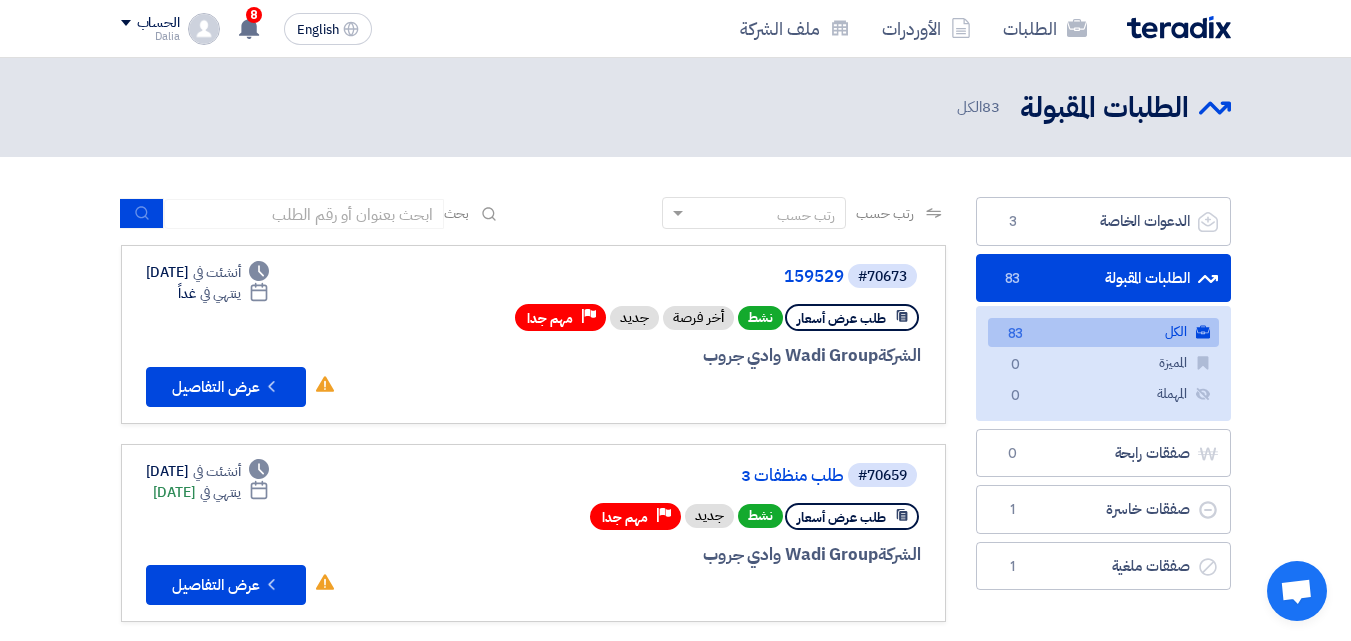 click on "الطلبات المقبولة
الطلبات المقبولة
83" 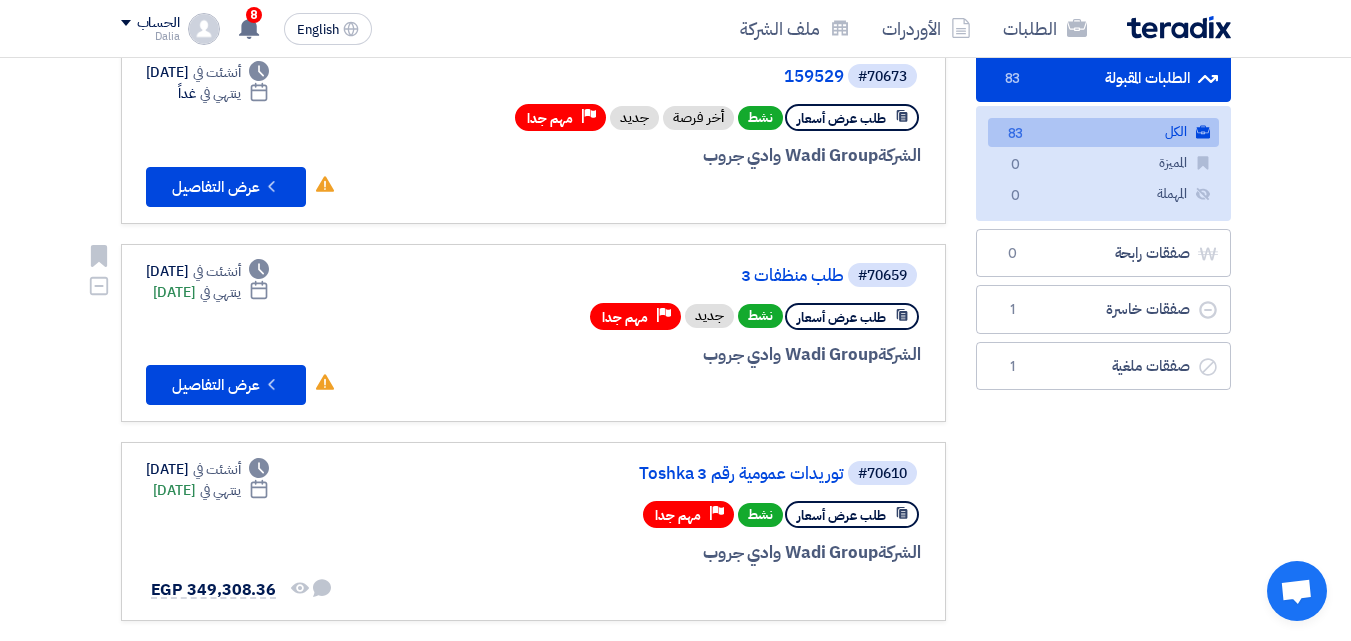 scroll, scrollTop: 0, scrollLeft: 0, axis: both 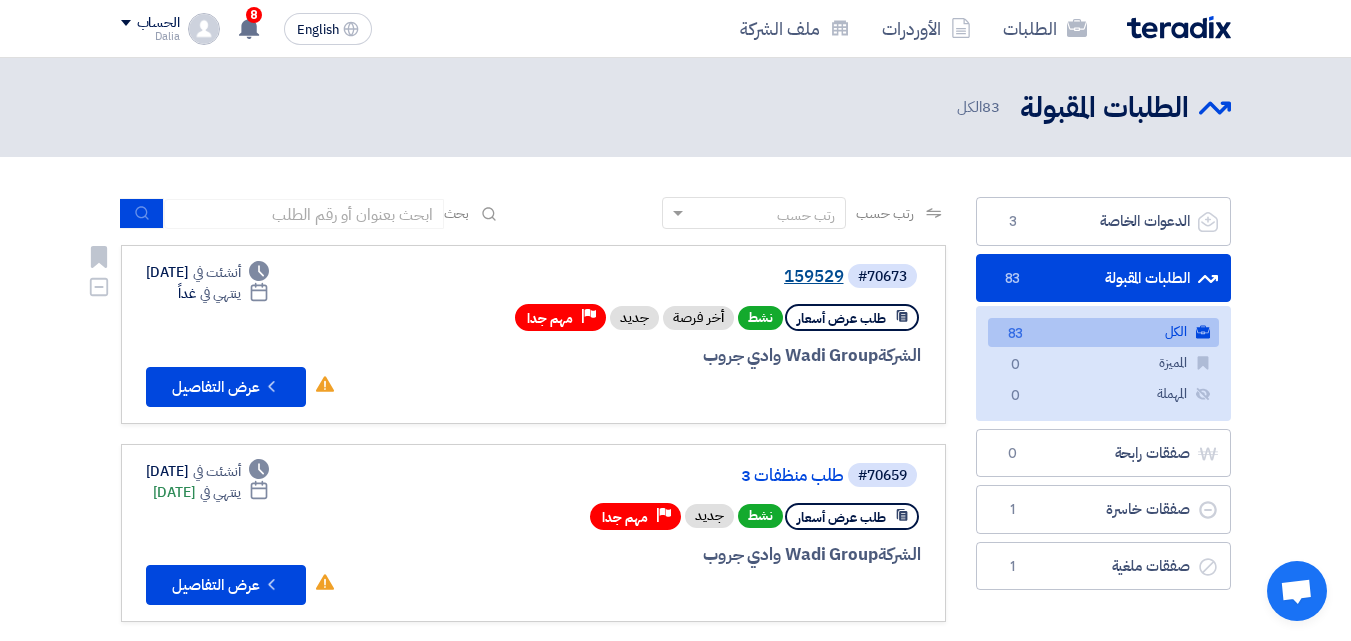 click on "159529" 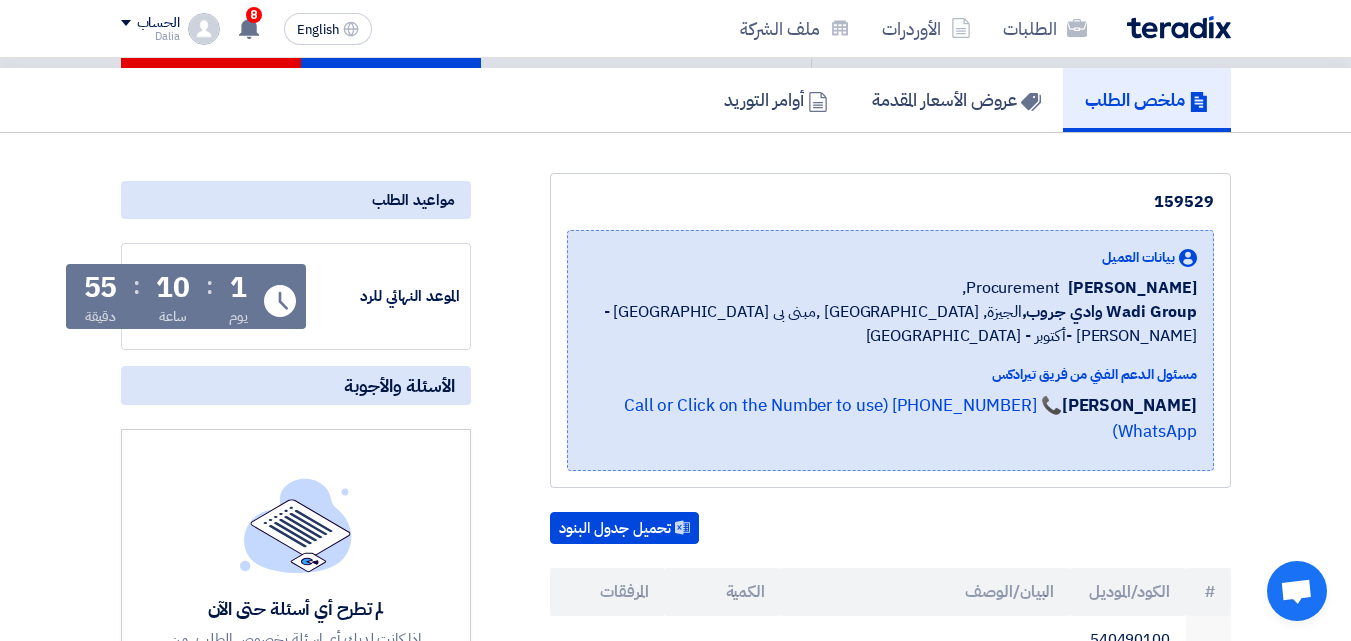 scroll, scrollTop: 0, scrollLeft: 0, axis: both 